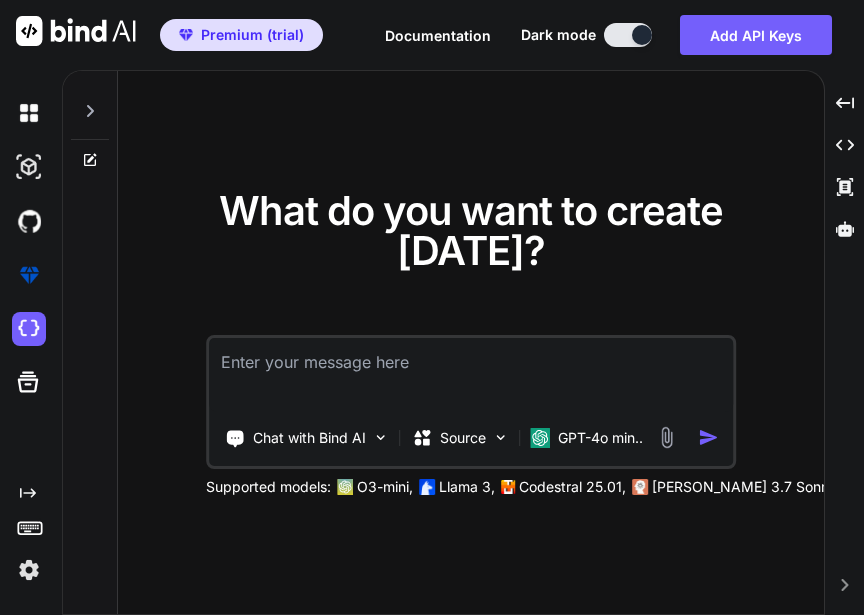 scroll, scrollTop: 0, scrollLeft: 0, axis: both 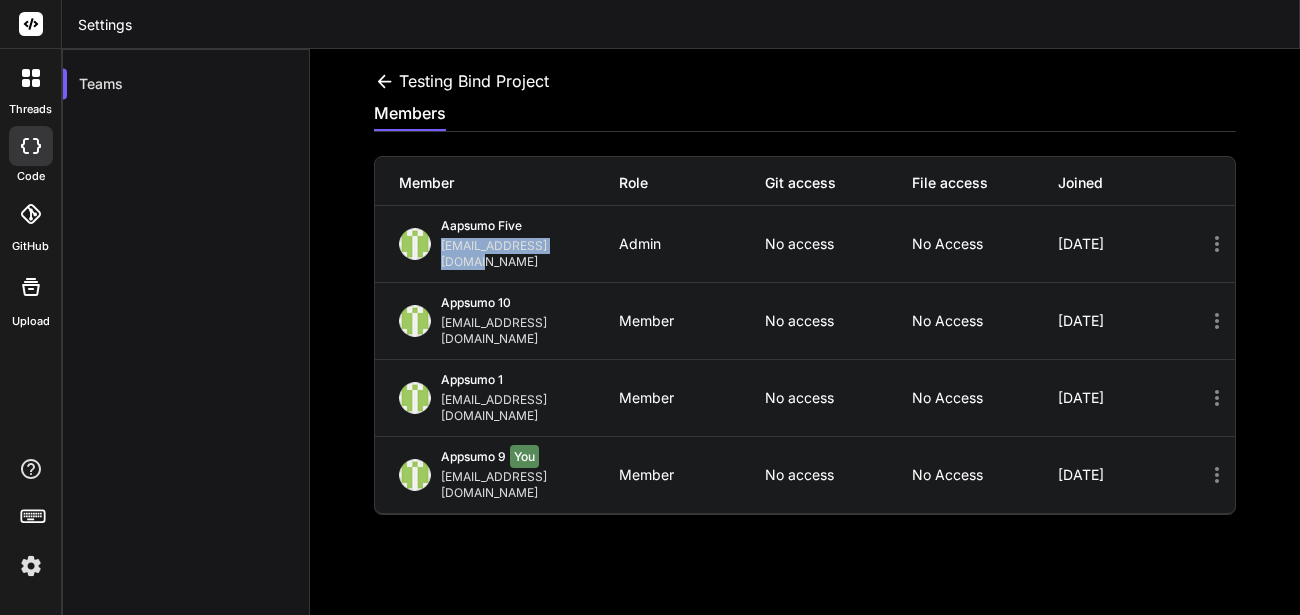 click at bounding box center [31, 566] 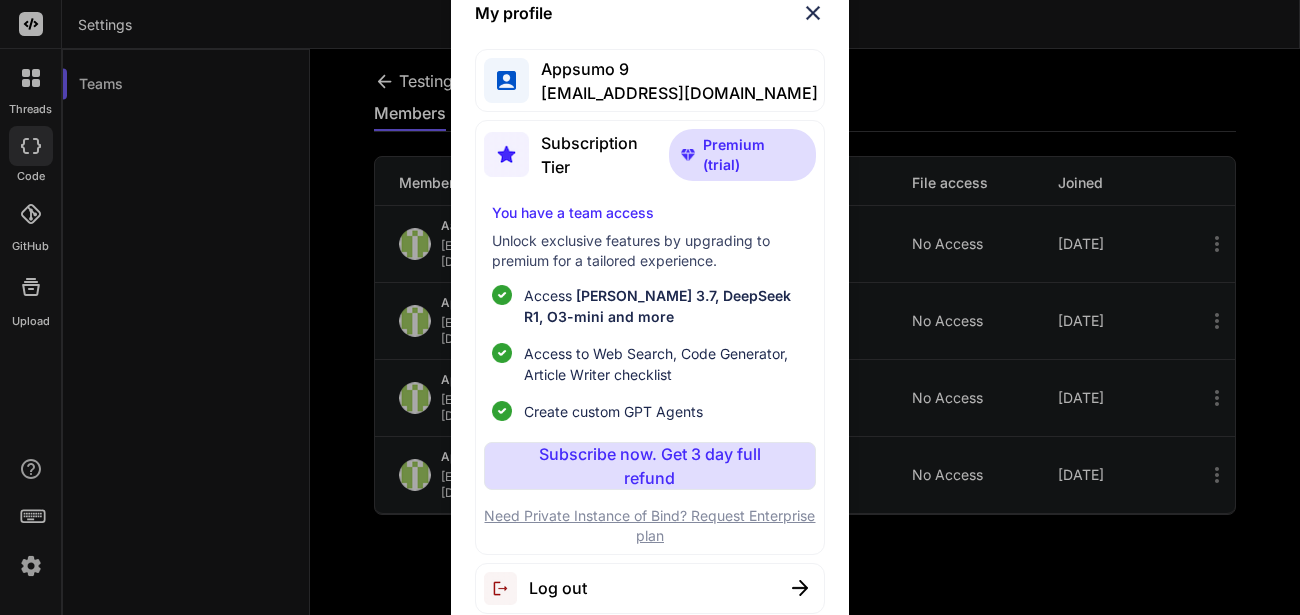 click on "My profile Appsumo 9 appsumo_9@yopmail.com Subscription Tier Premium (trial) You have a team access Unlock exclusive features by upgrading to premium for a tailored experience.   Access   Claude 3.7, DeepSeek R1, O3-mini and more   Access to Web Search, Code Generator, Article Writer checklist   Create custom GPT Agents Subscribe now. Get 3 day full refund Need Private Instance of Bind? Request Enterprise plan Log out" at bounding box center (650, 307) 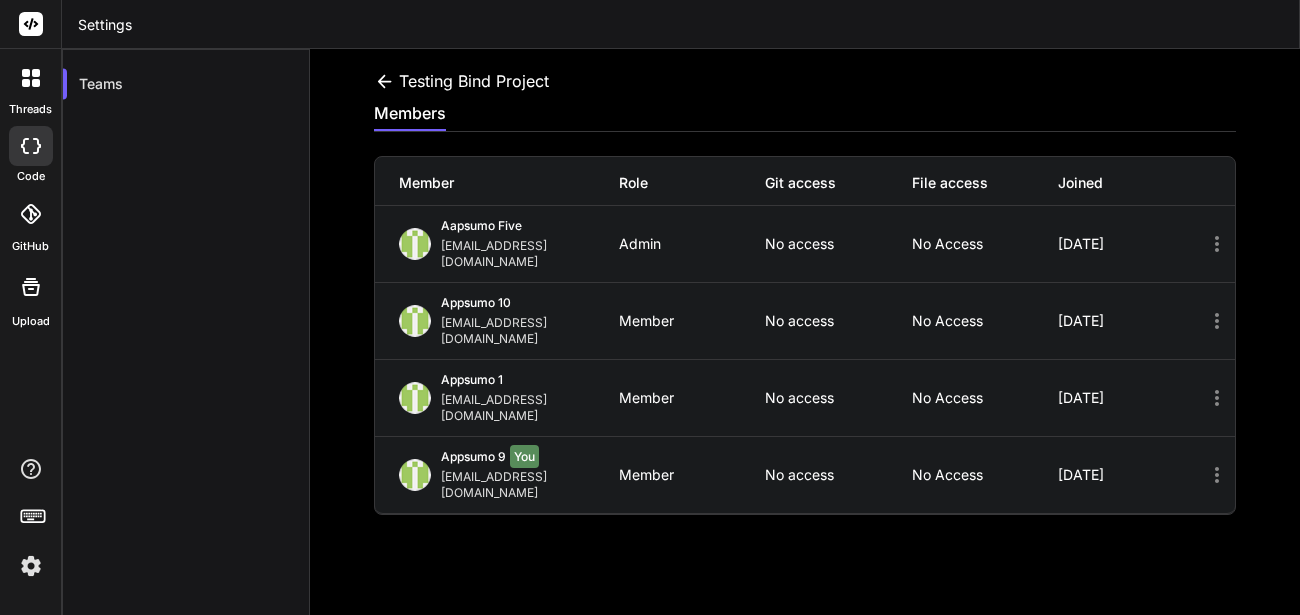 click at bounding box center (31, 566) 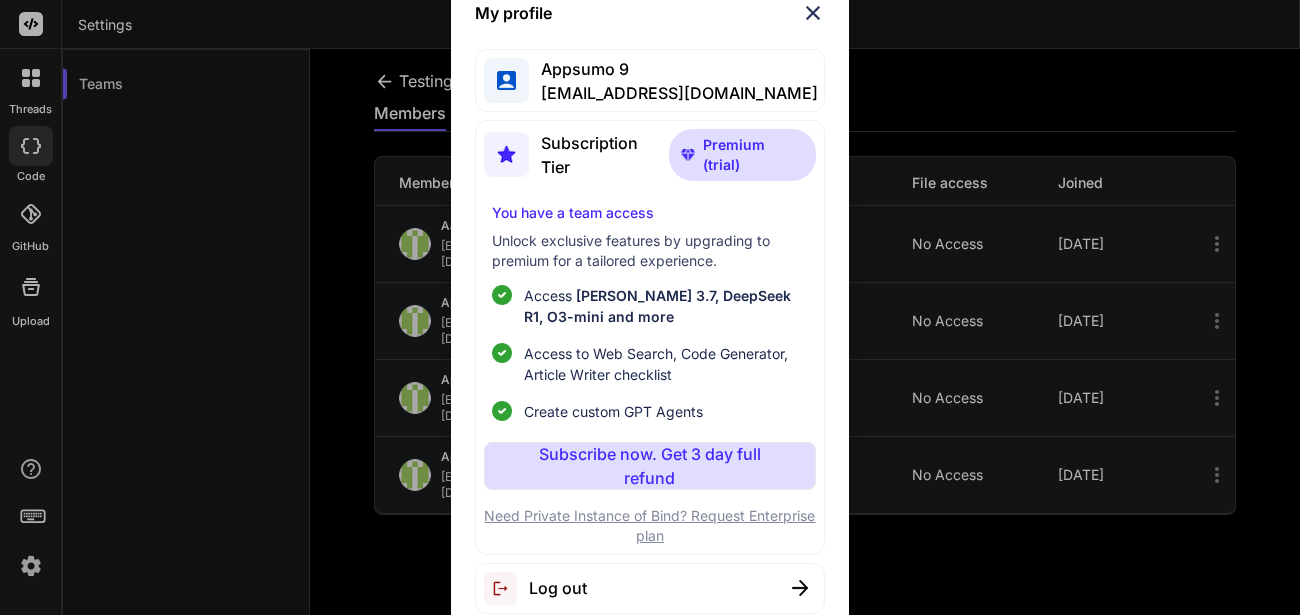 click on "Log out" at bounding box center (649, 588) 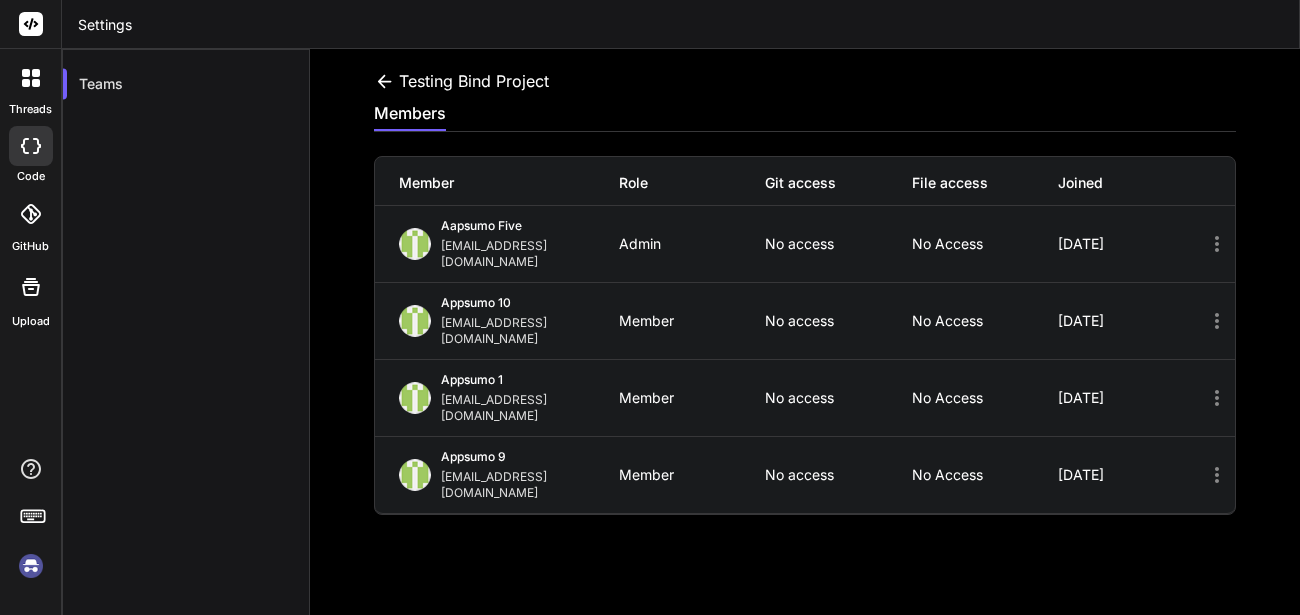click at bounding box center [31, 566] 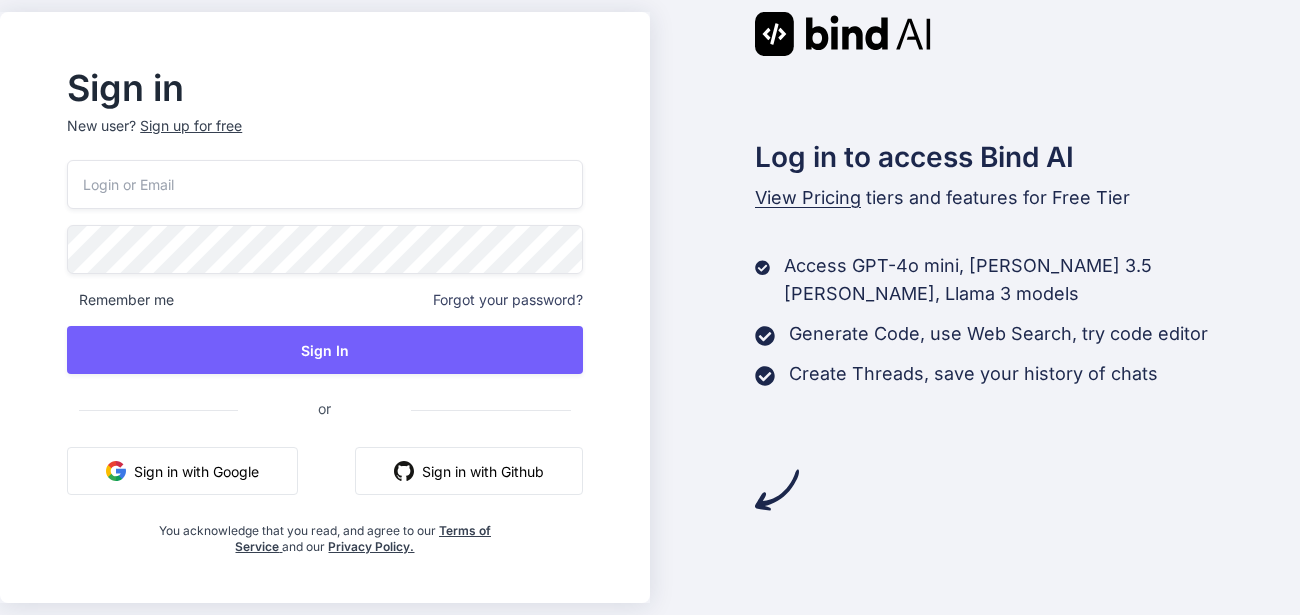 scroll, scrollTop: 0, scrollLeft: 0, axis: both 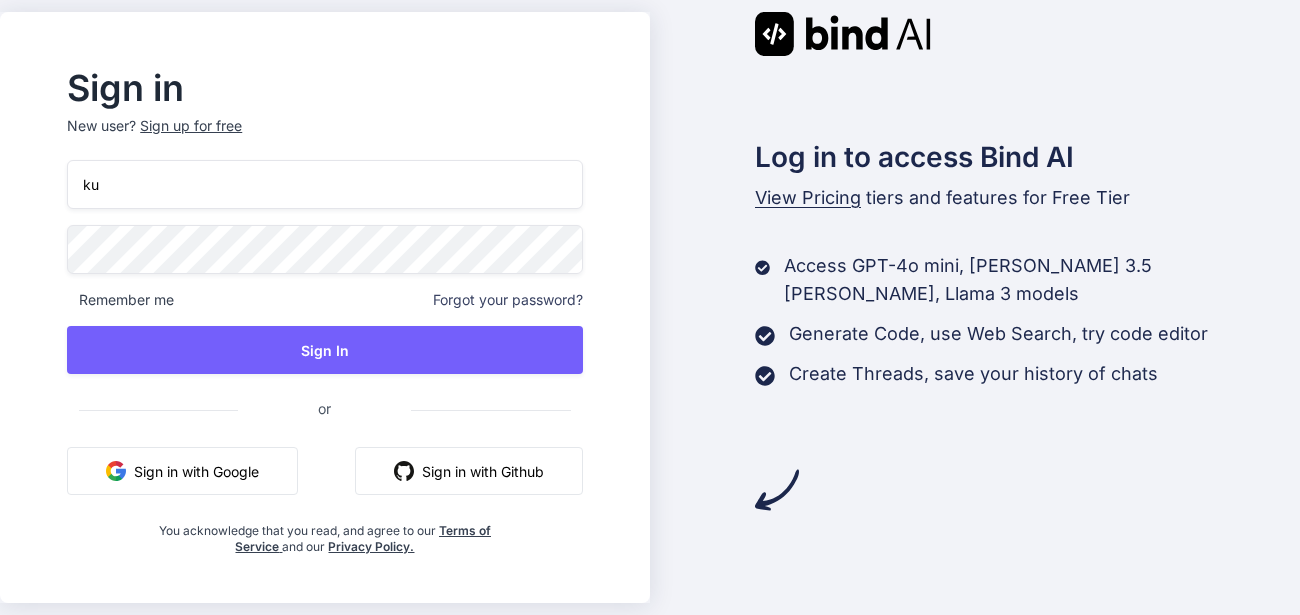 type on "k" 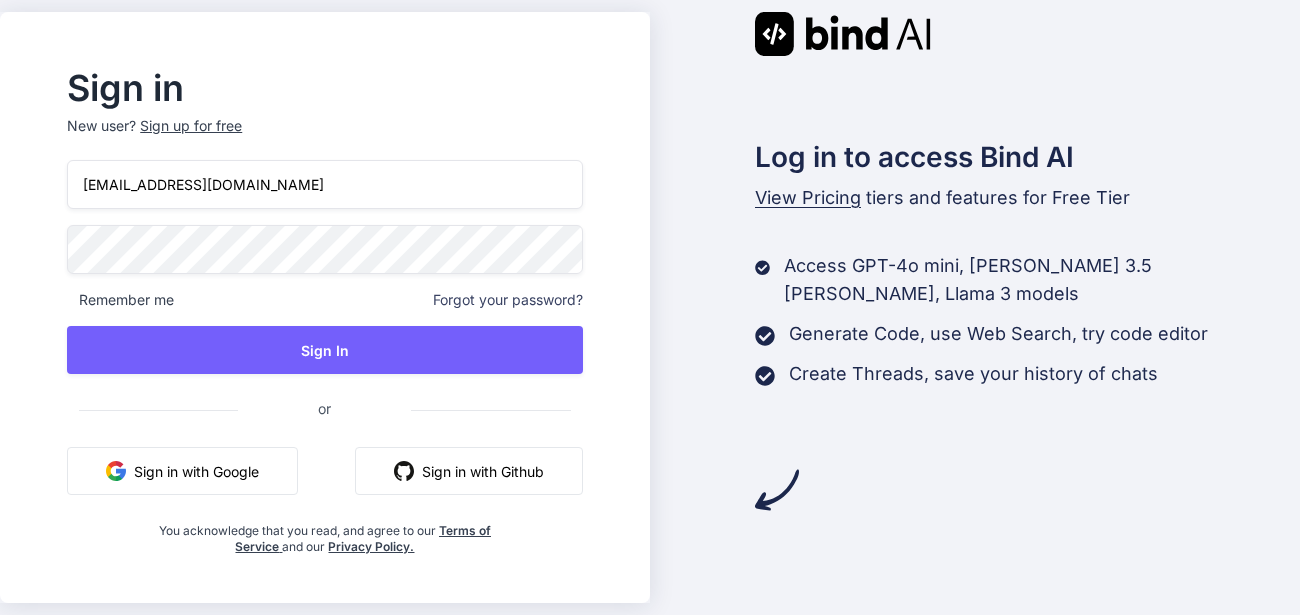 type on "[EMAIL_ADDRESS][DOMAIN_NAME]" 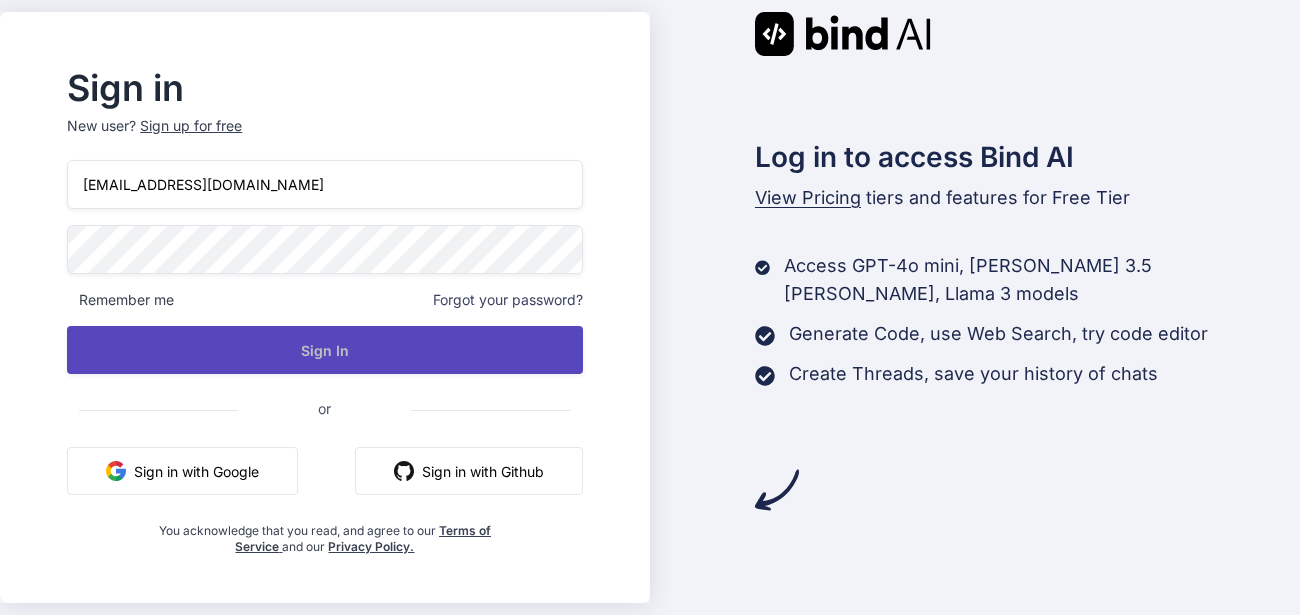 click on "Sign In" at bounding box center [324, 350] 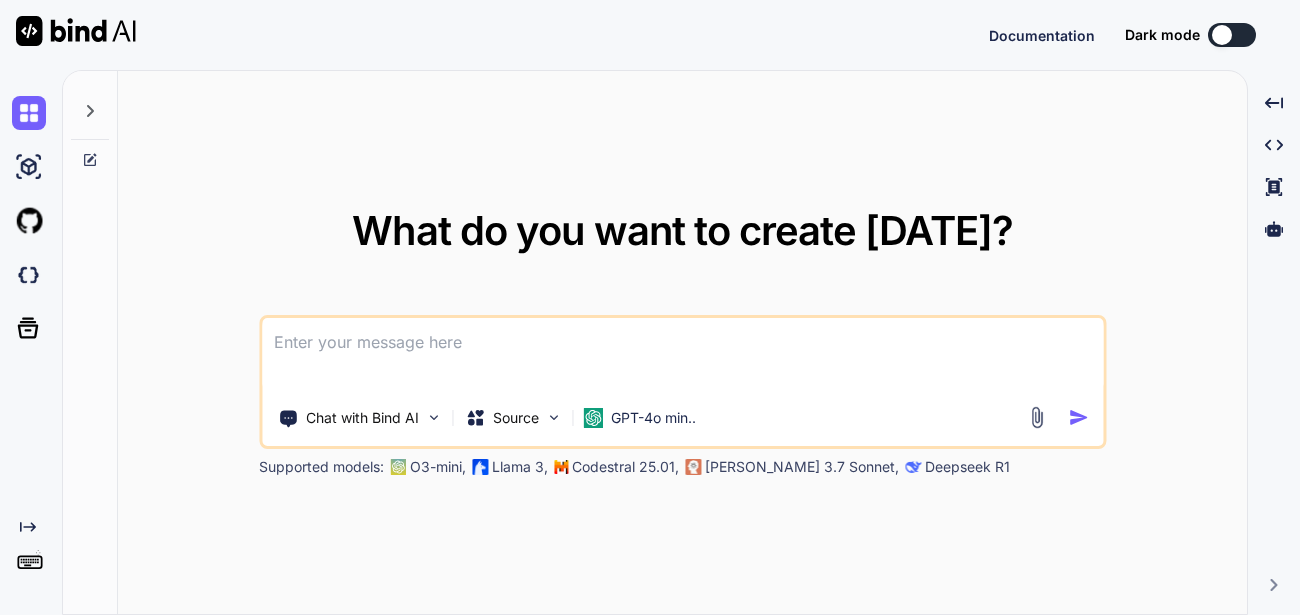scroll, scrollTop: 0, scrollLeft: 0, axis: both 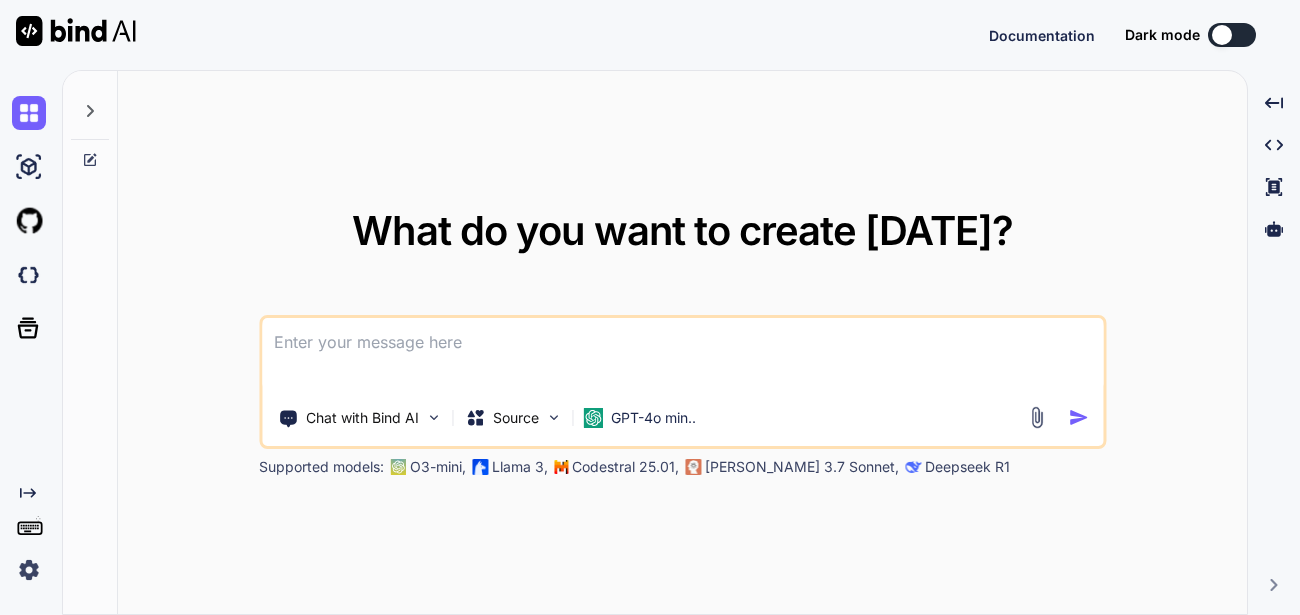 click at bounding box center (29, 570) 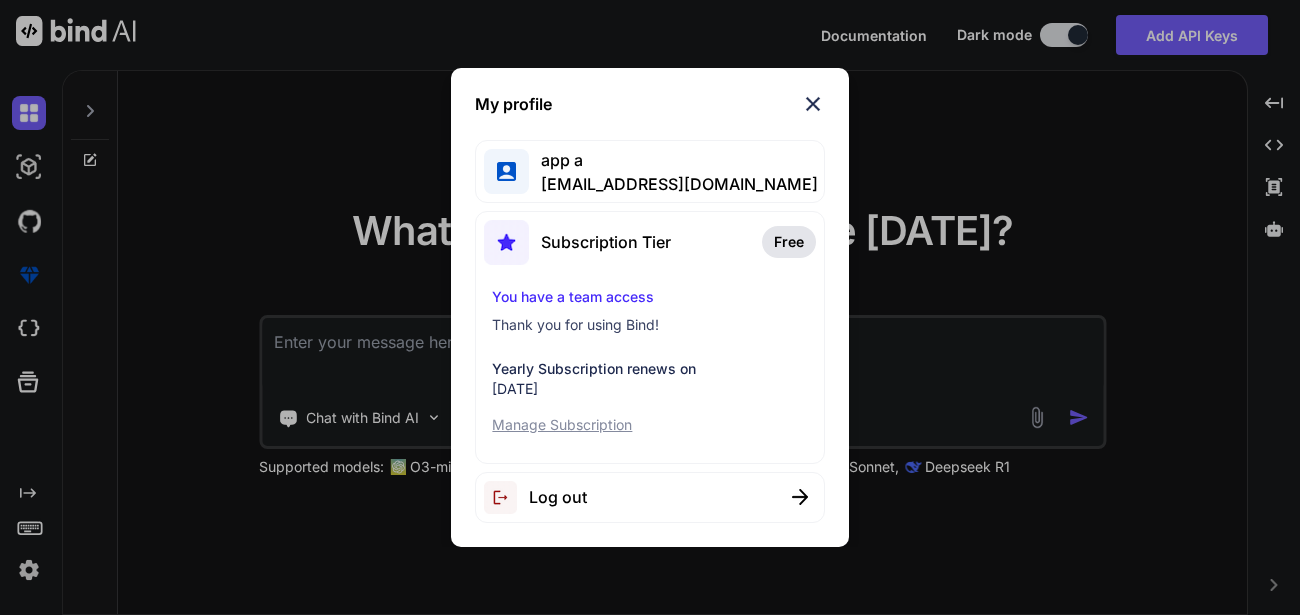 type on "x" 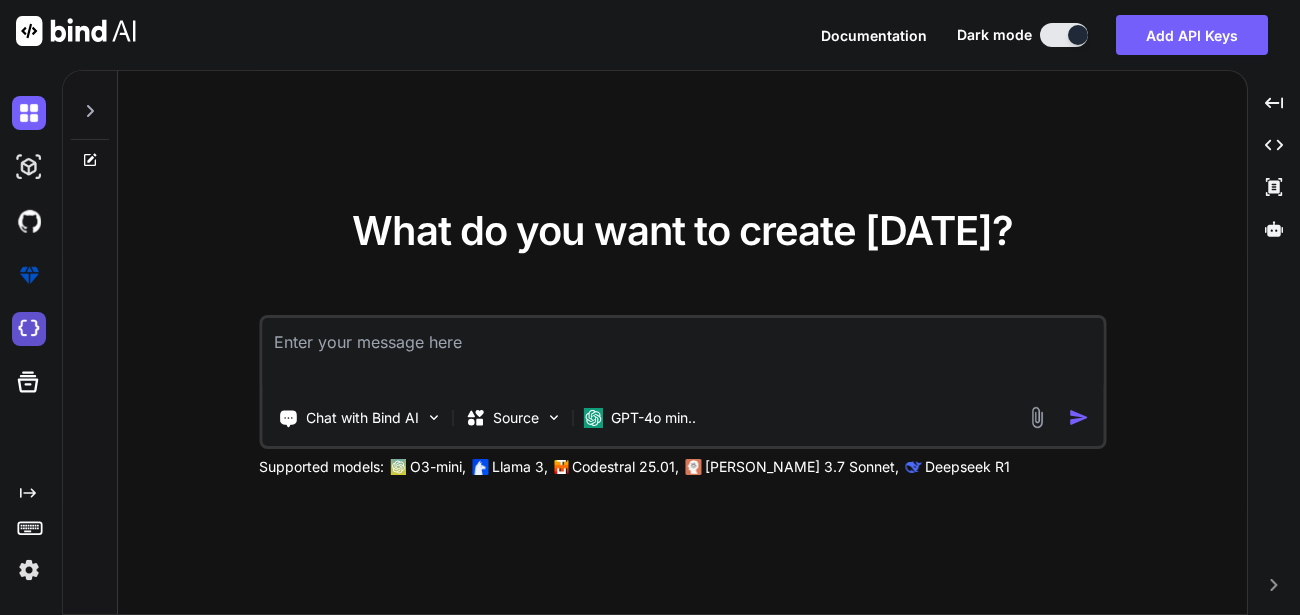 click at bounding box center (29, 329) 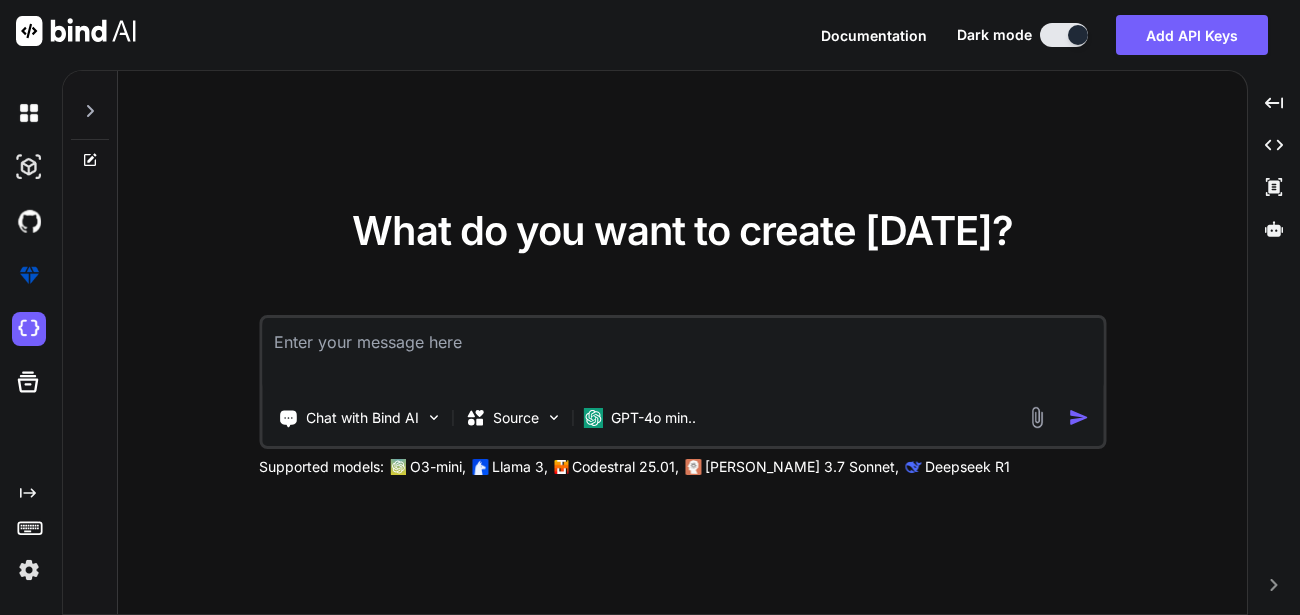click at bounding box center (29, 570) 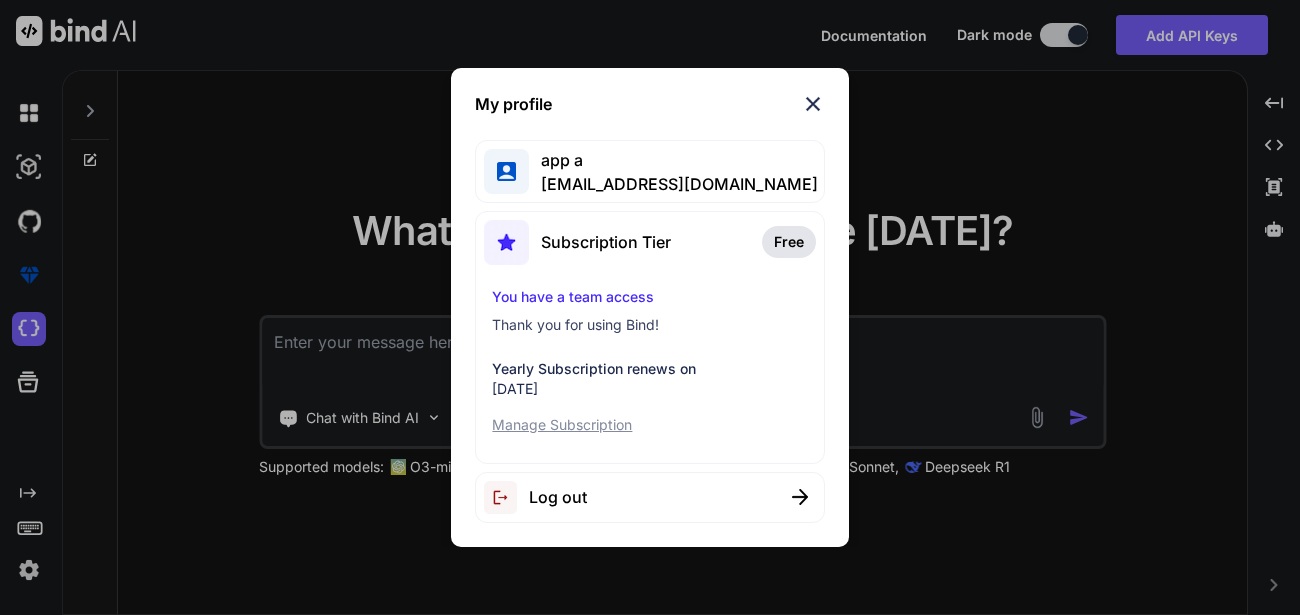 click on "Log out" at bounding box center [558, 497] 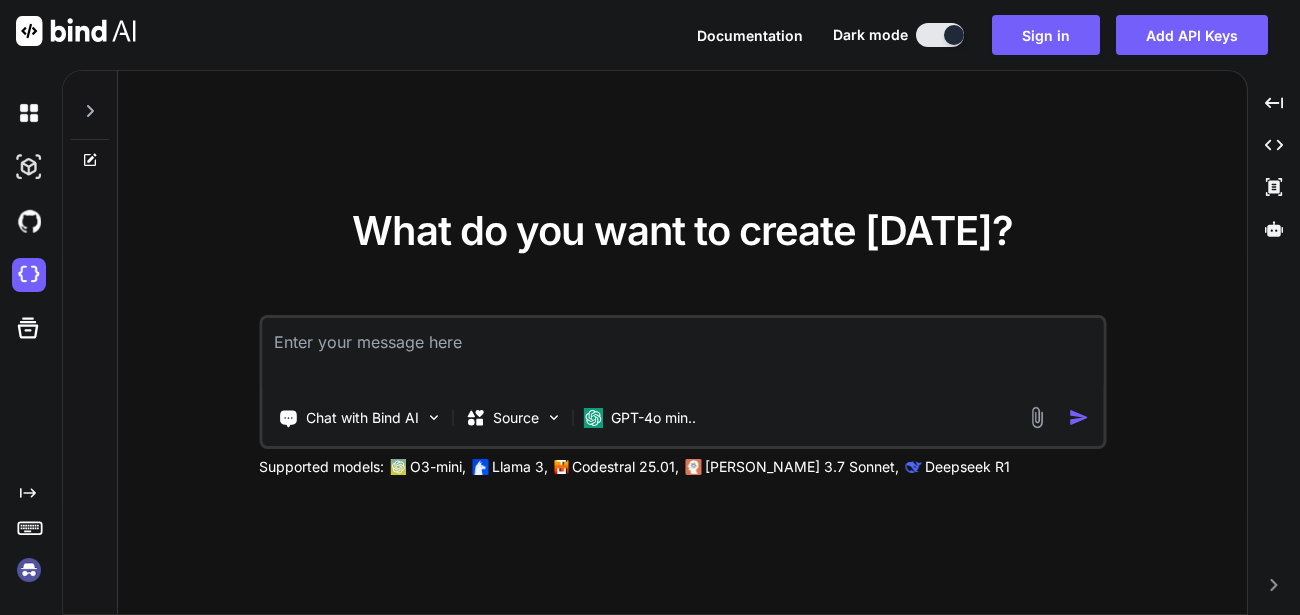 click at bounding box center [29, 570] 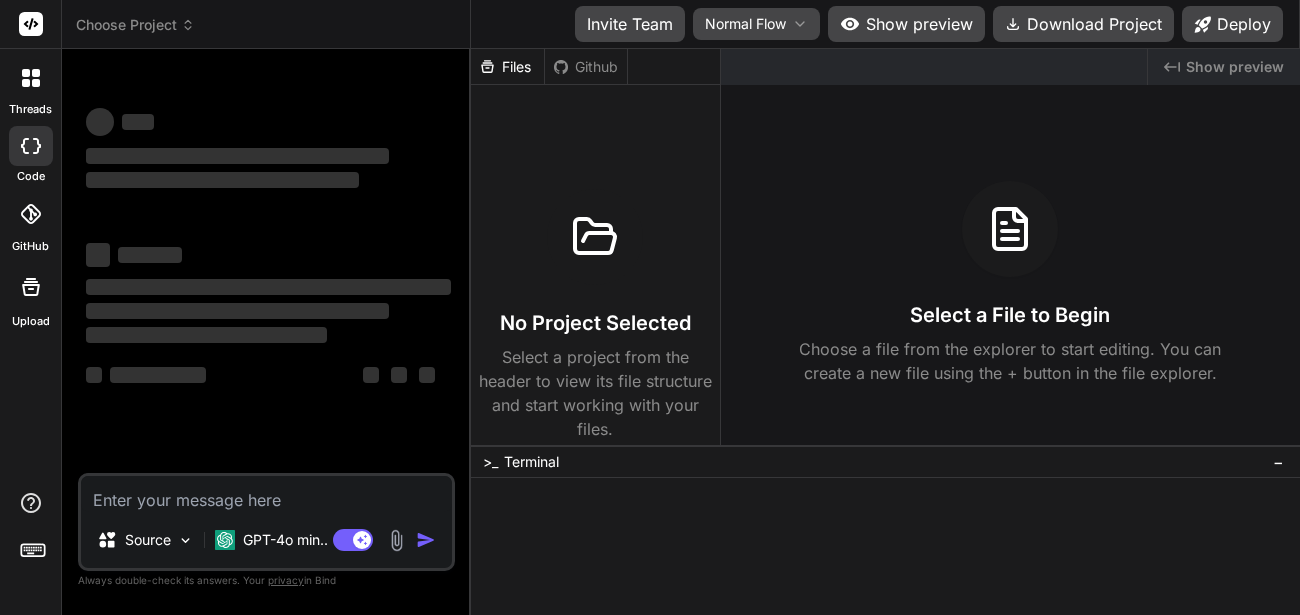scroll, scrollTop: 0, scrollLeft: 0, axis: both 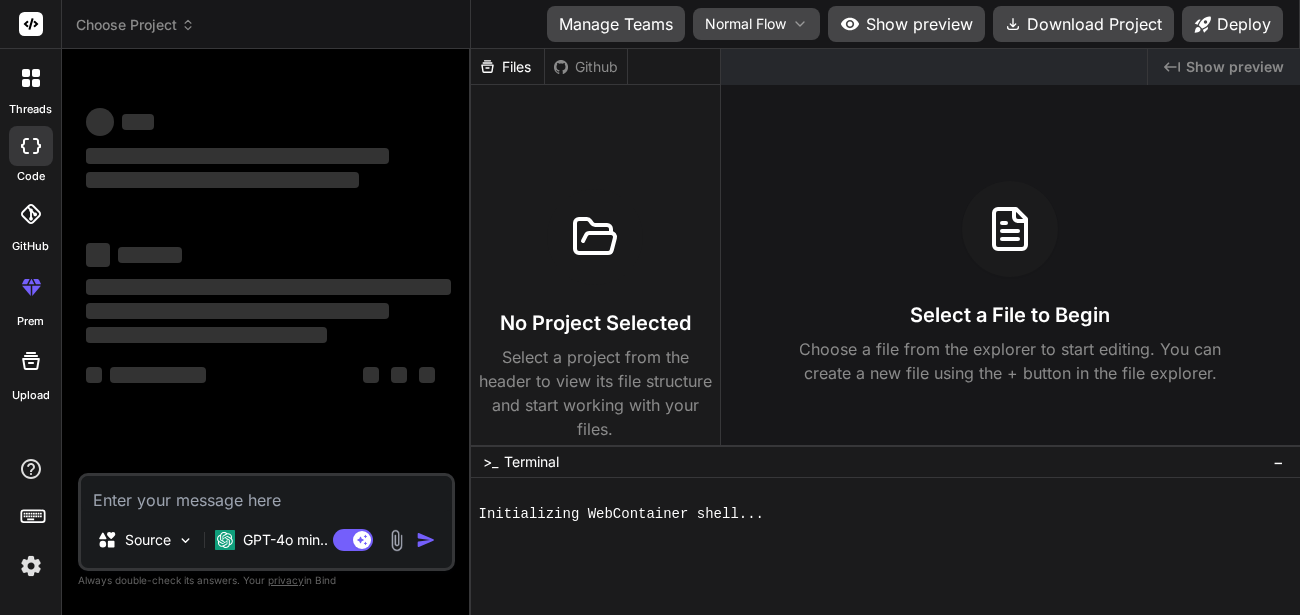 type on "x" 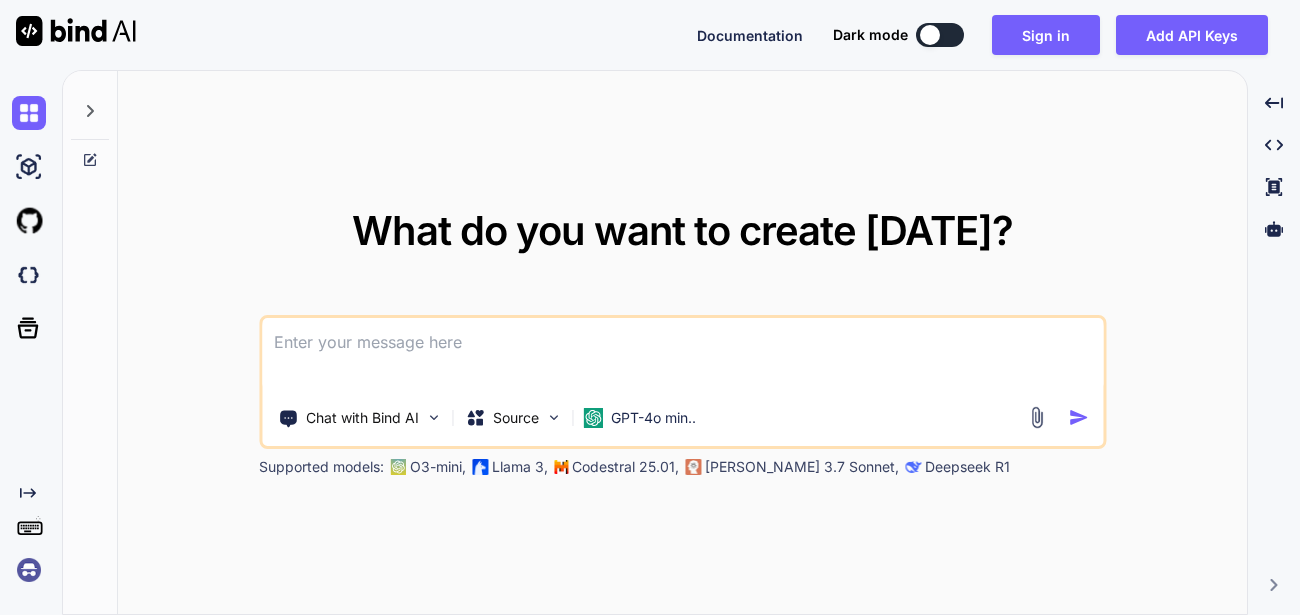 scroll, scrollTop: 0, scrollLeft: 0, axis: both 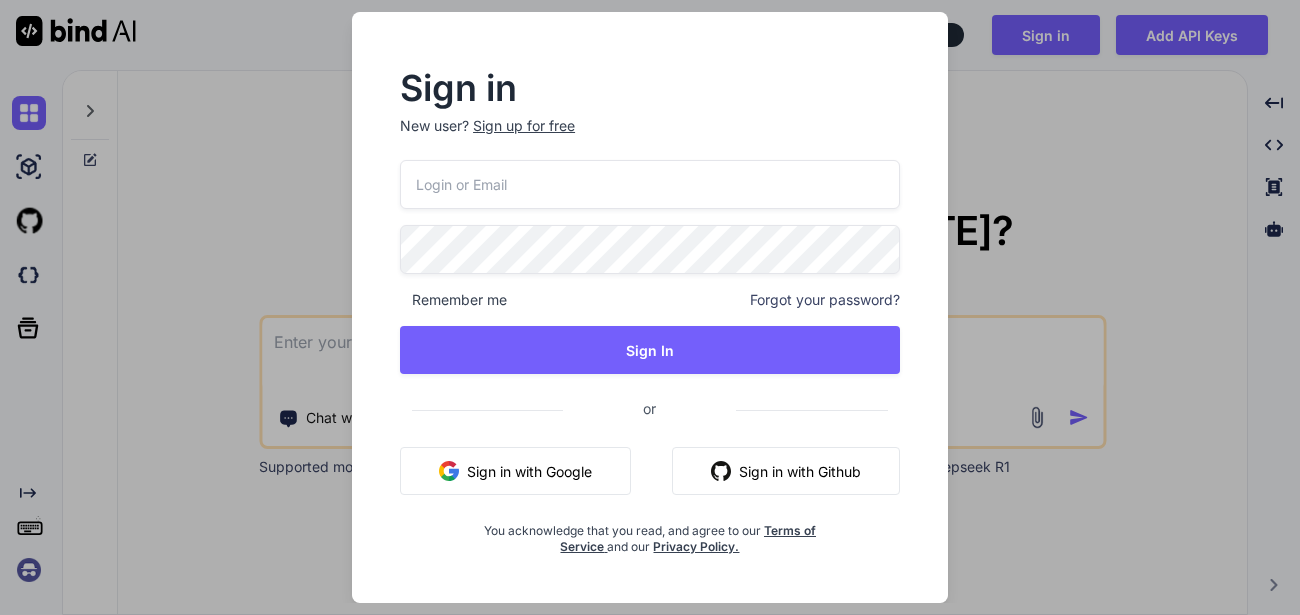 click at bounding box center [650, 184] 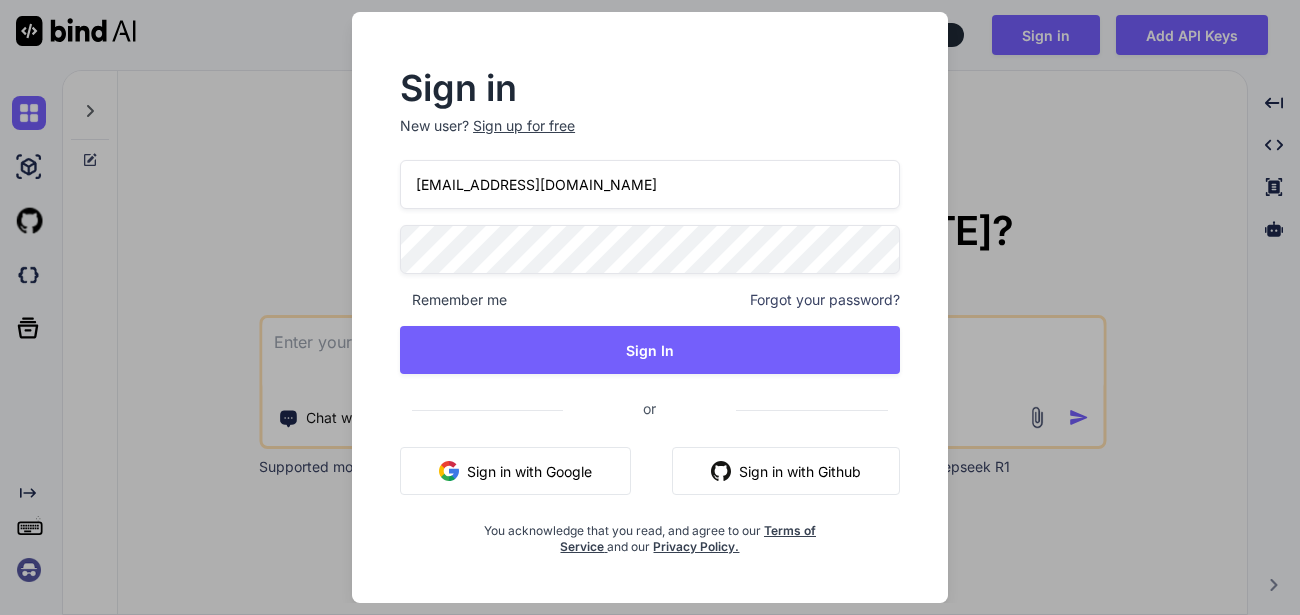 type on "appsumo_7@yopmail.com" 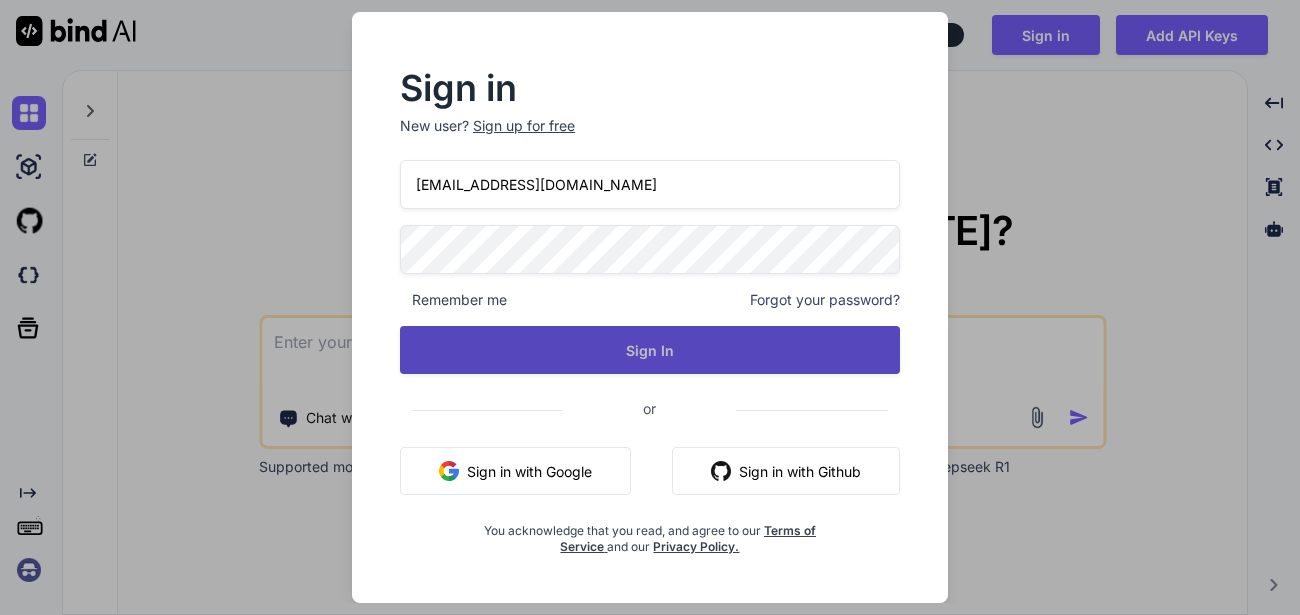 click on "Sign In" at bounding box center (650, 350) 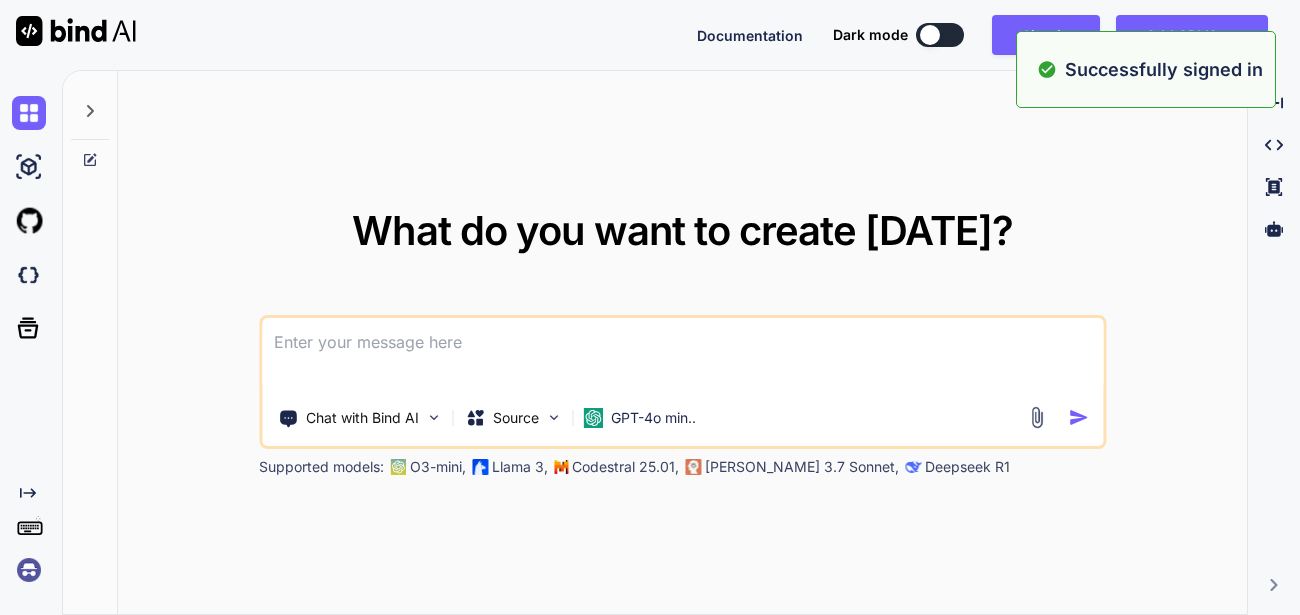 type on "x" 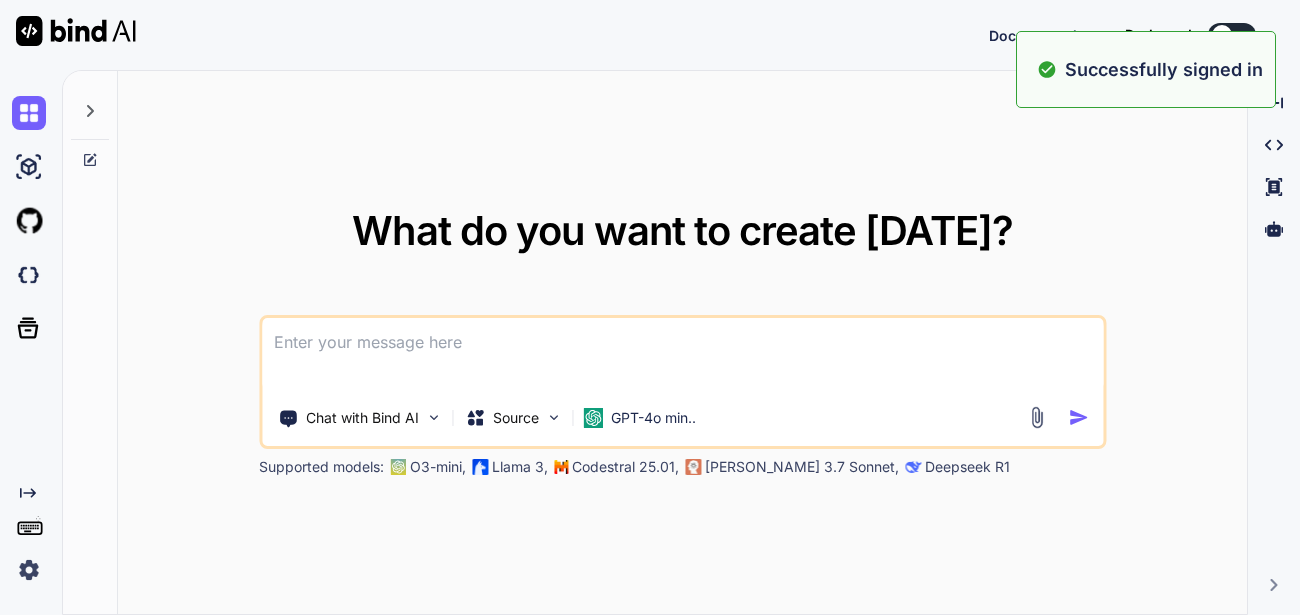 click at bounding box center (29, 570) 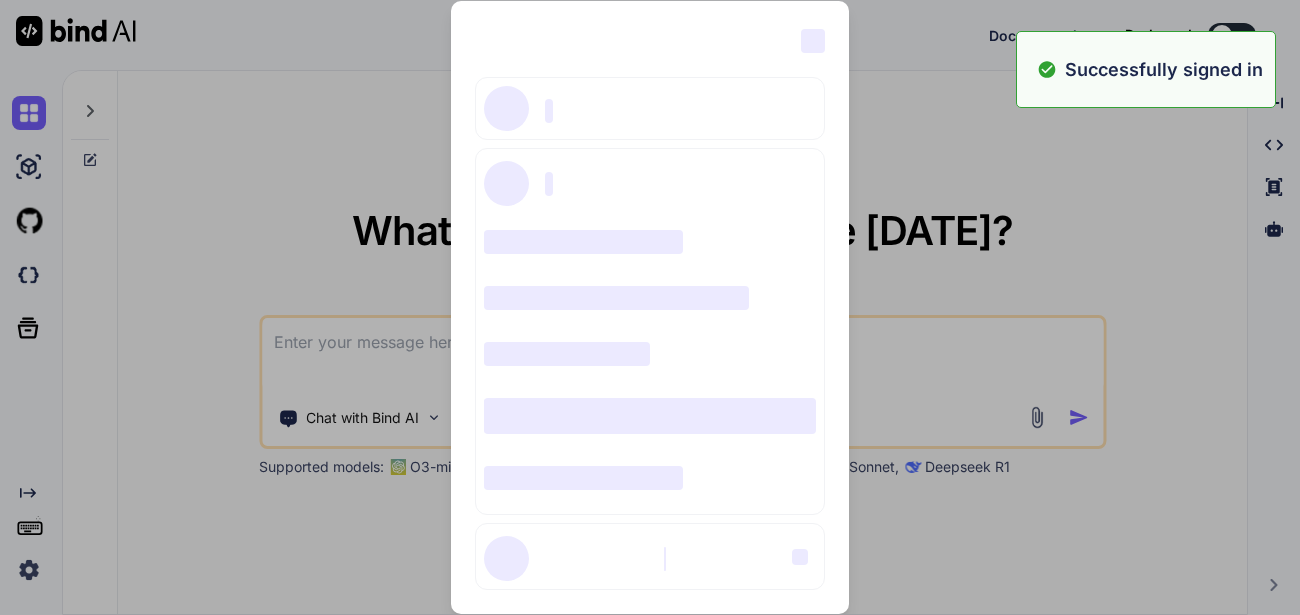 click on "‌ ‌ ‌ ‌ ‌ ‌ ‌ ‌ ‌ ‌ ‌ ‌ ‌ ‌ ‌" at bounding box center (650, 307) 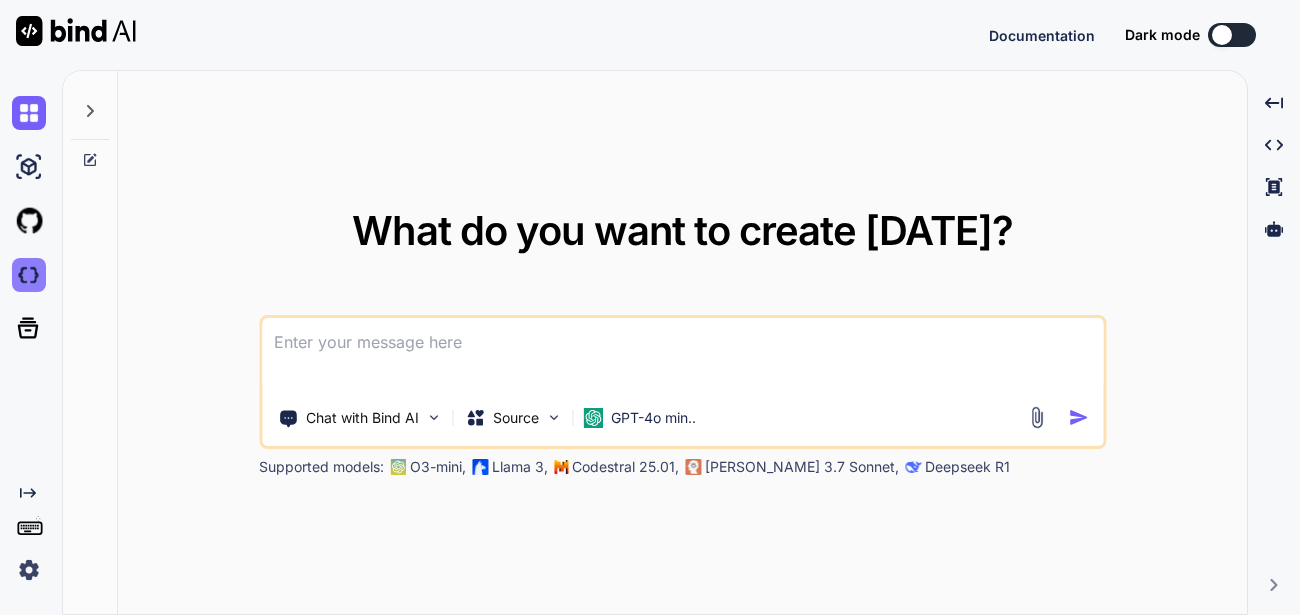 click at bounding box center [29, 275] 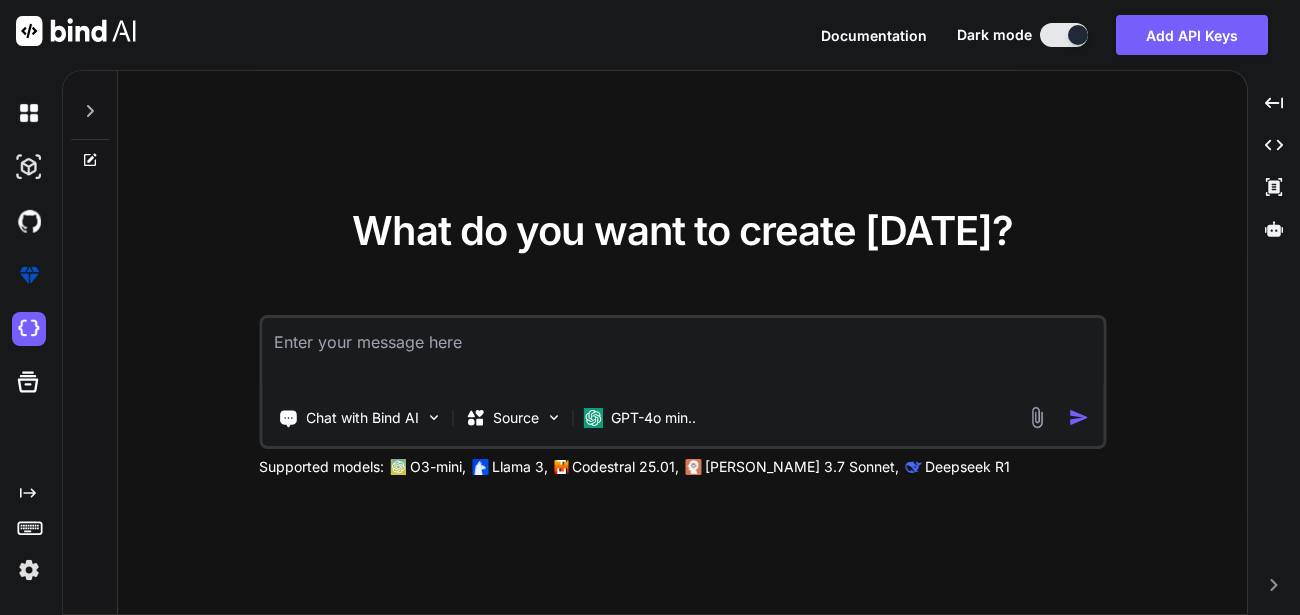 click at bounding box center (29, 570) 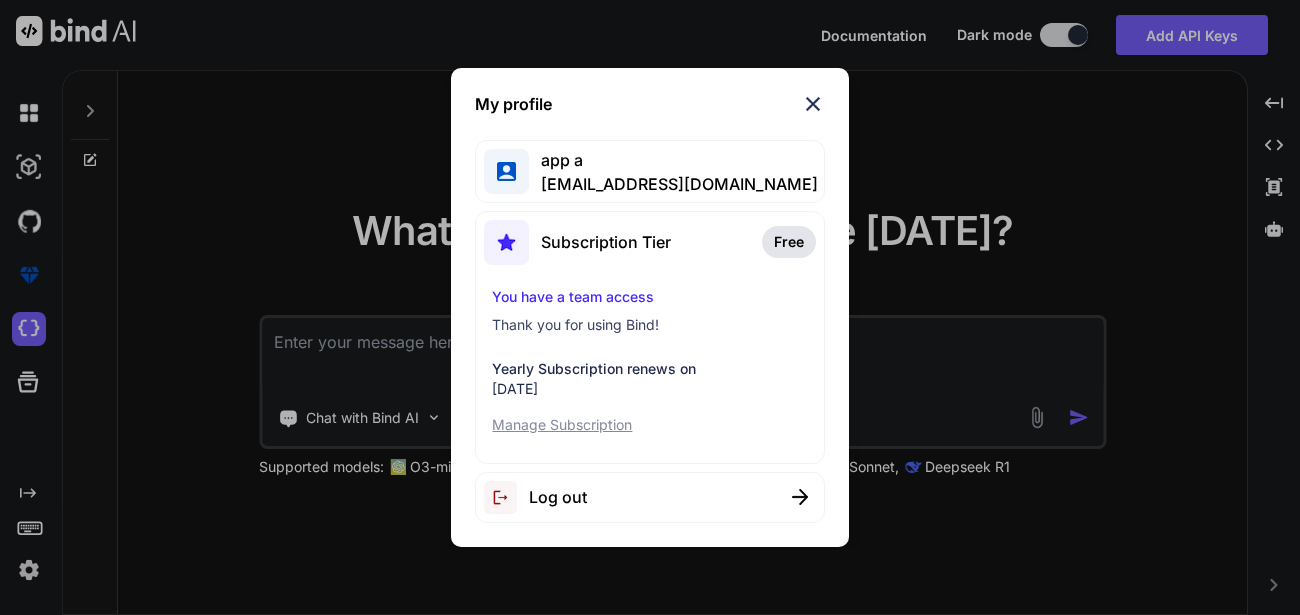 click at bounding box center (813, 104) 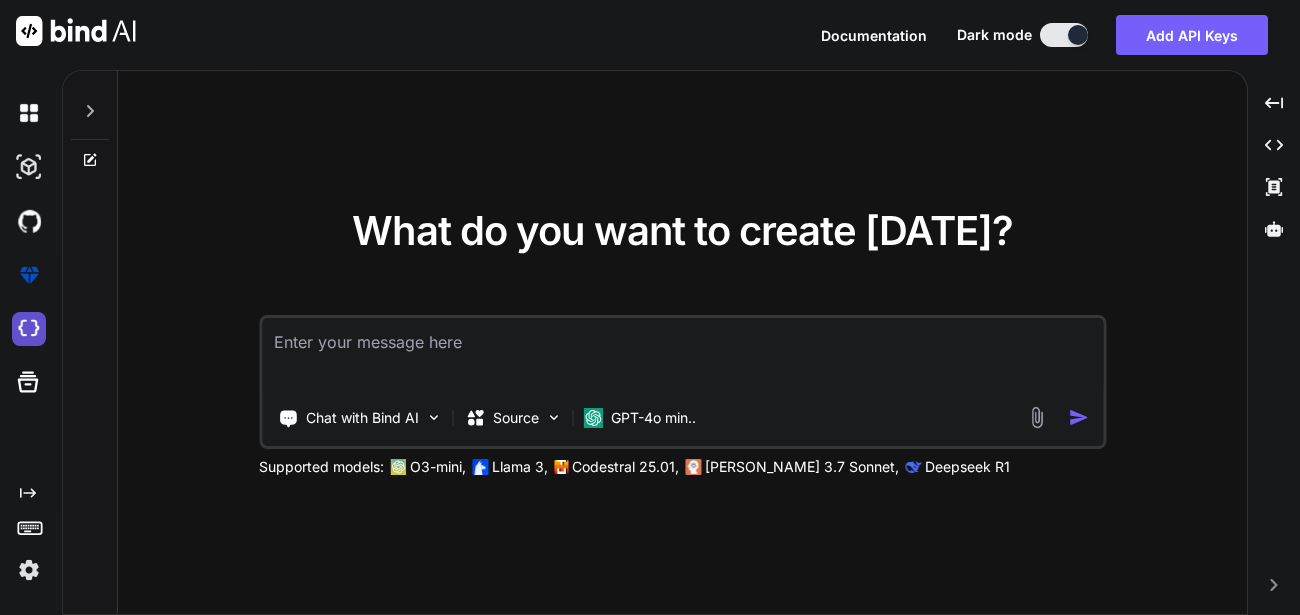 click at bounding box center (29, 329) 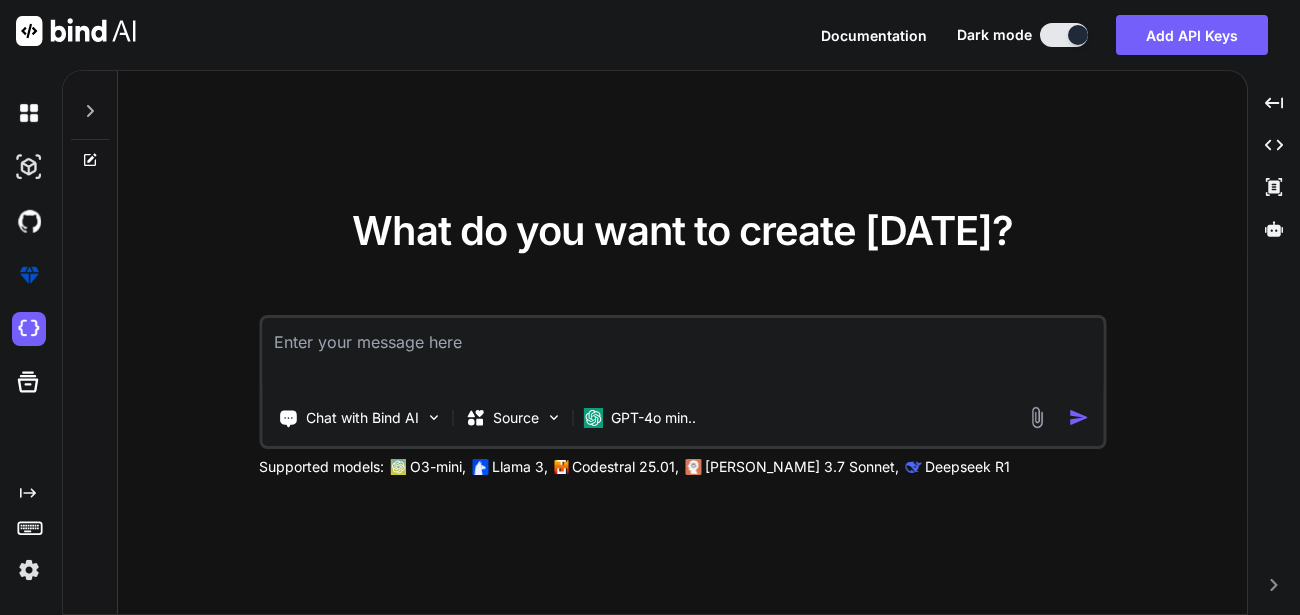 click at bounding box center (29, 570) 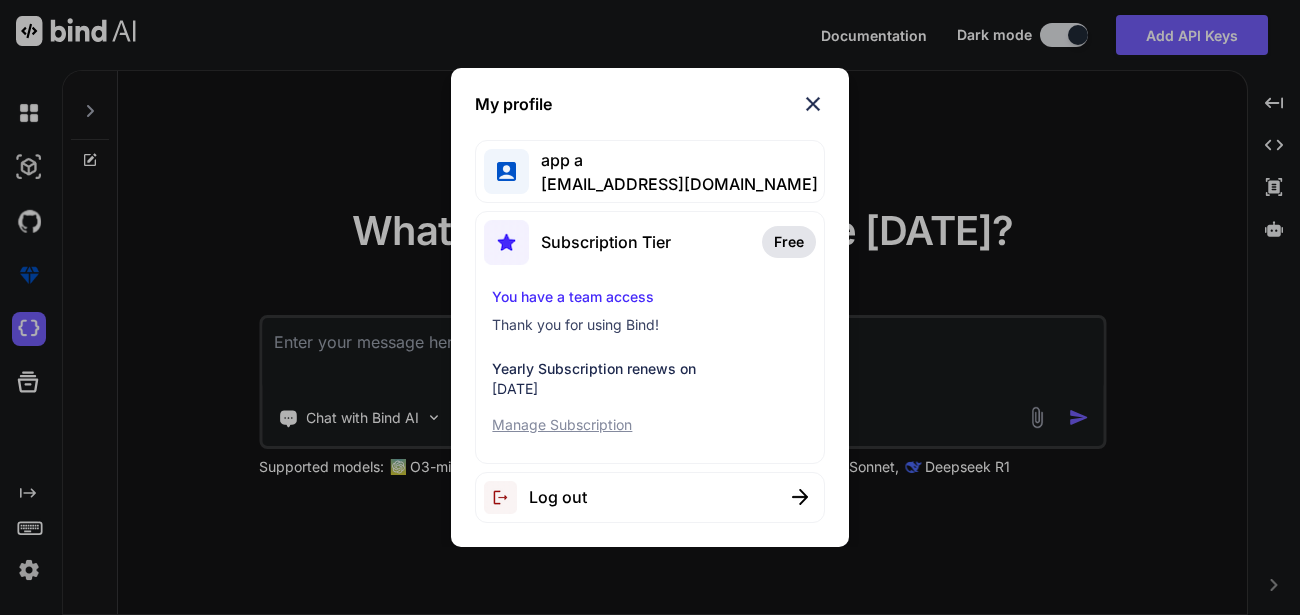 click on "Log out" at bounding box center (649, 497) 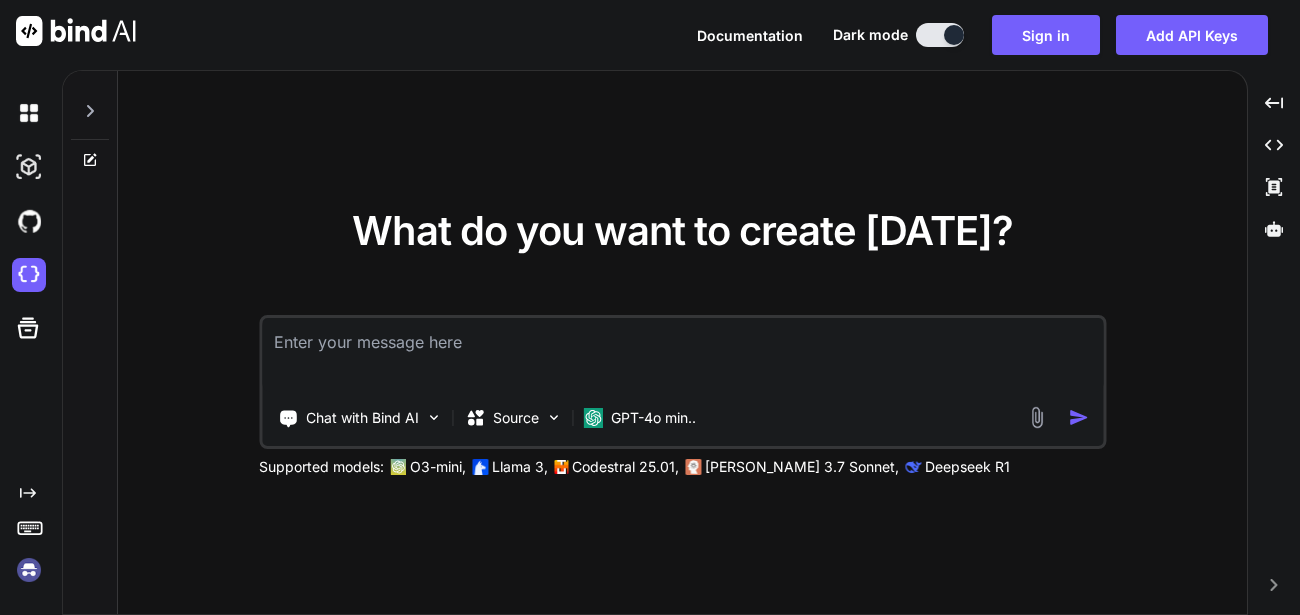 click at bounding box center [29, 570] 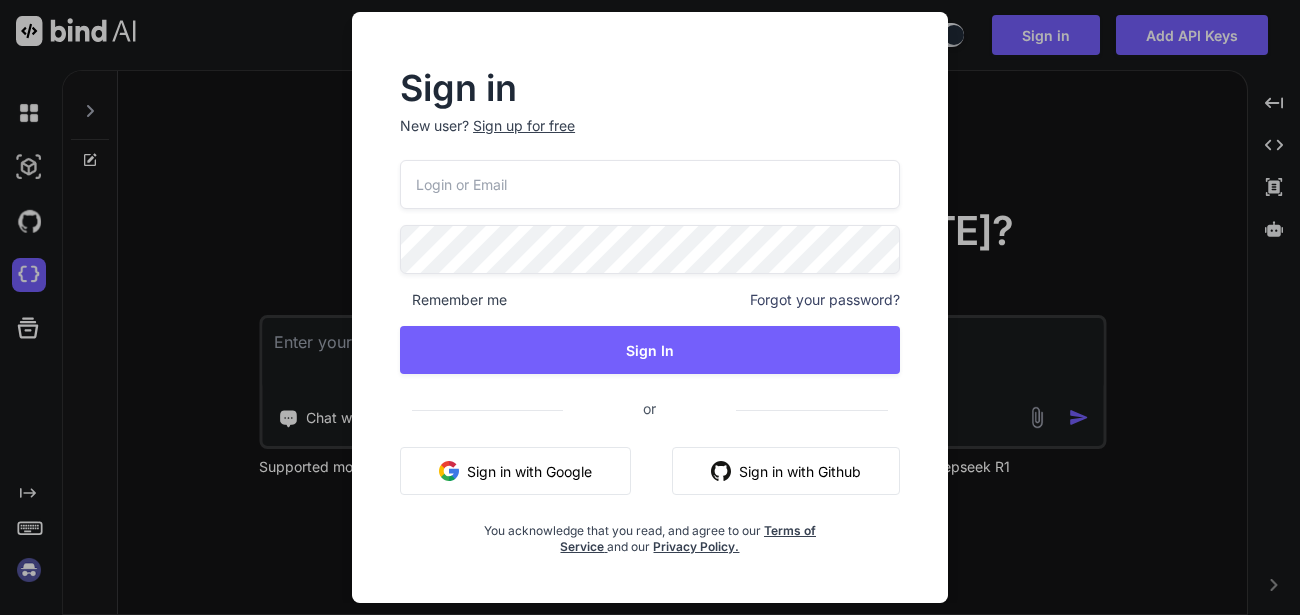 click at bounding box center (650, 184) 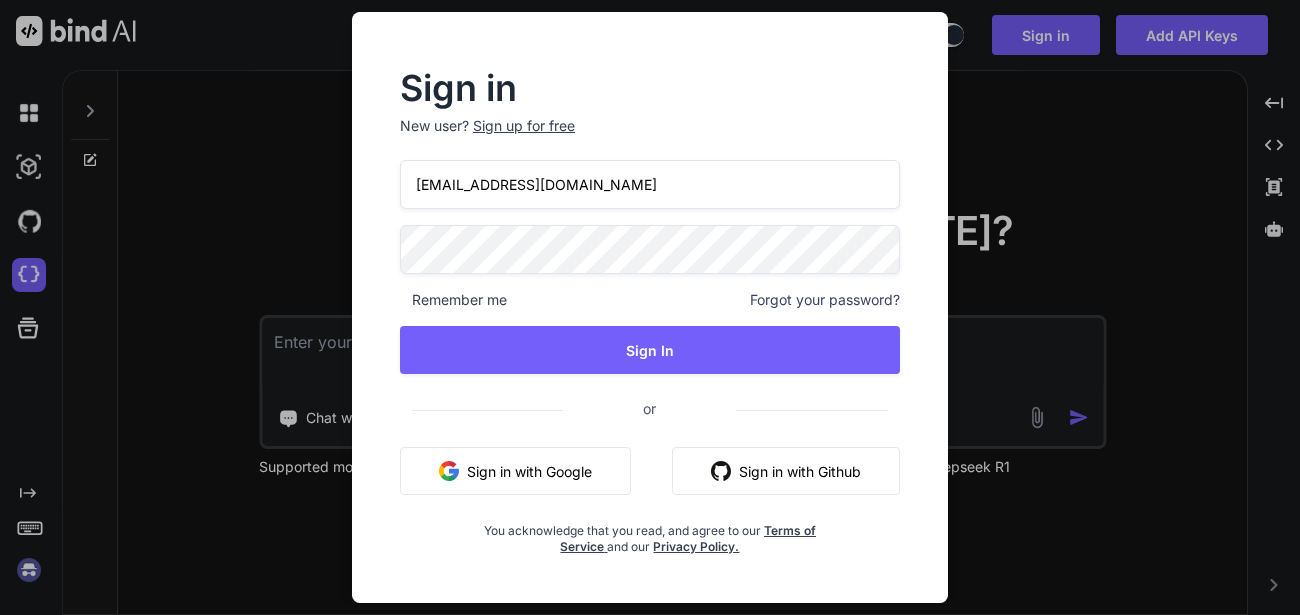 type on "appsumo_8@yopmail.com" 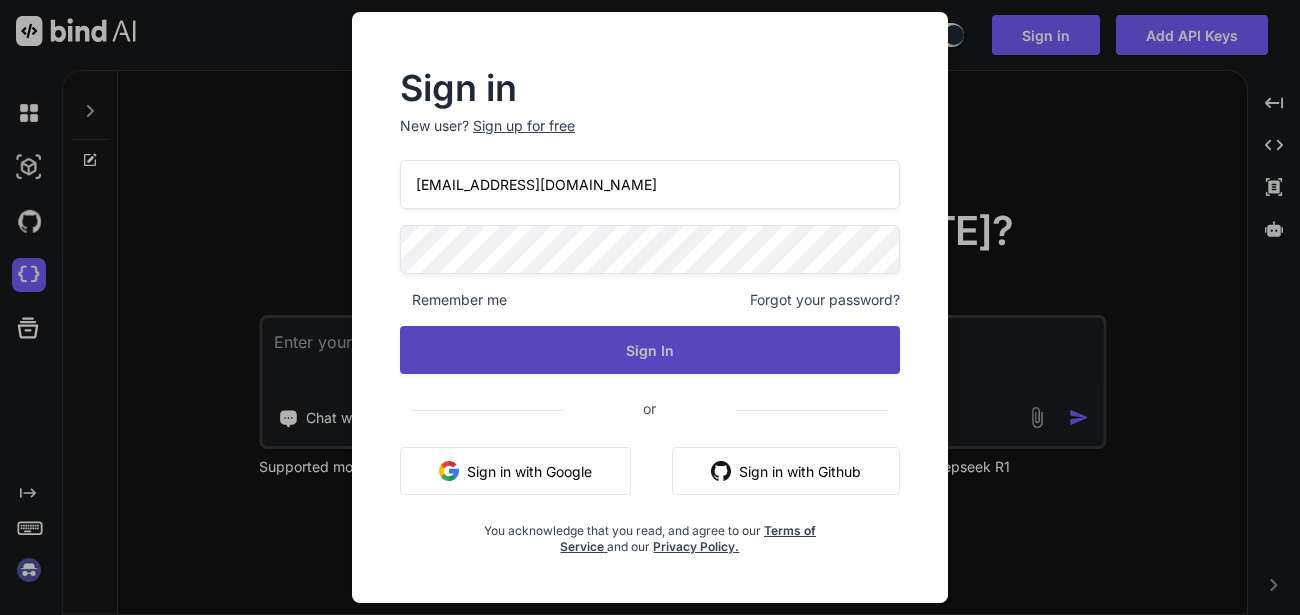 click on "Sign In" at bounding box center (650, 350) 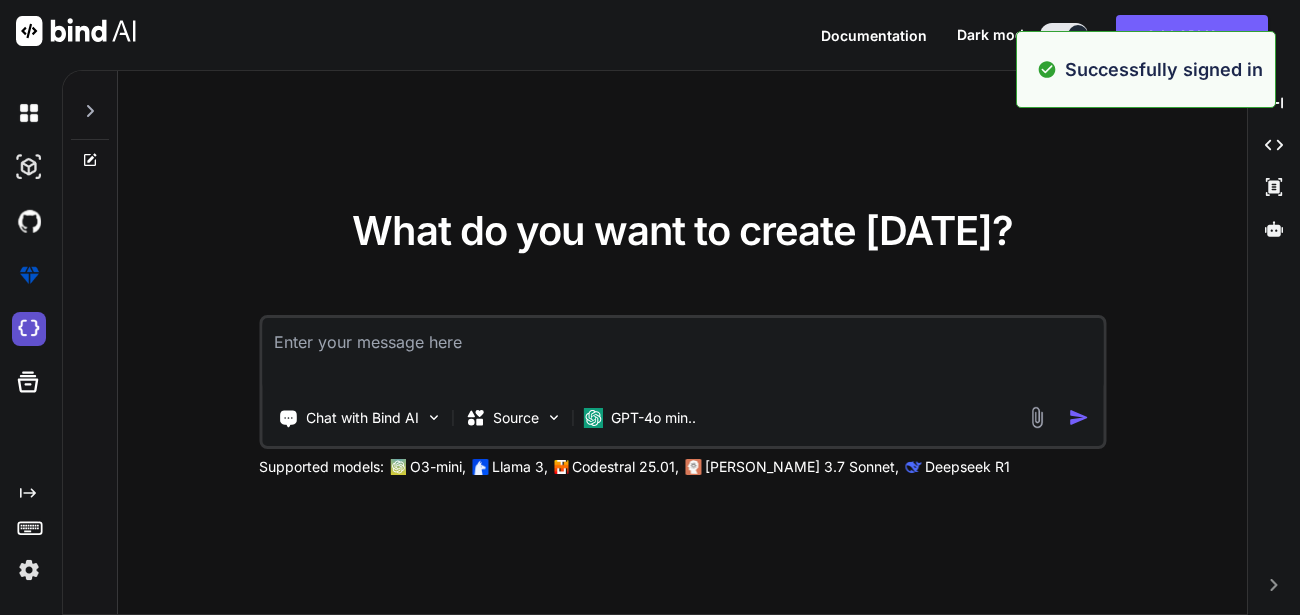 click at bounding box center (29, 329) 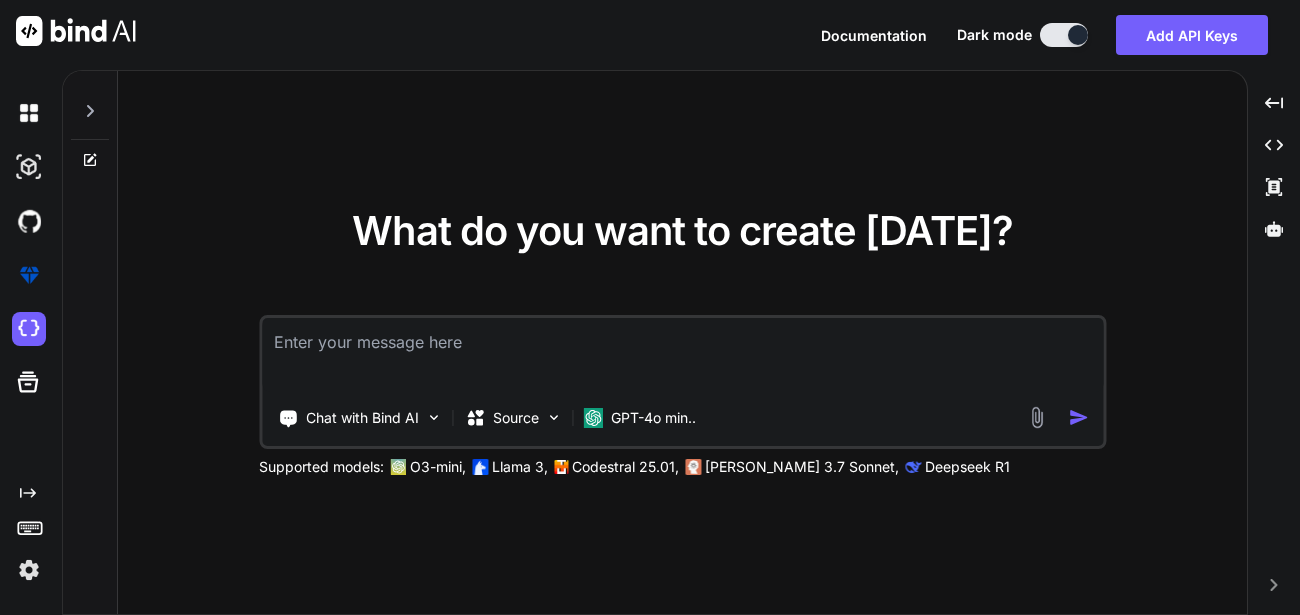 click at bounding box center [29, 570] 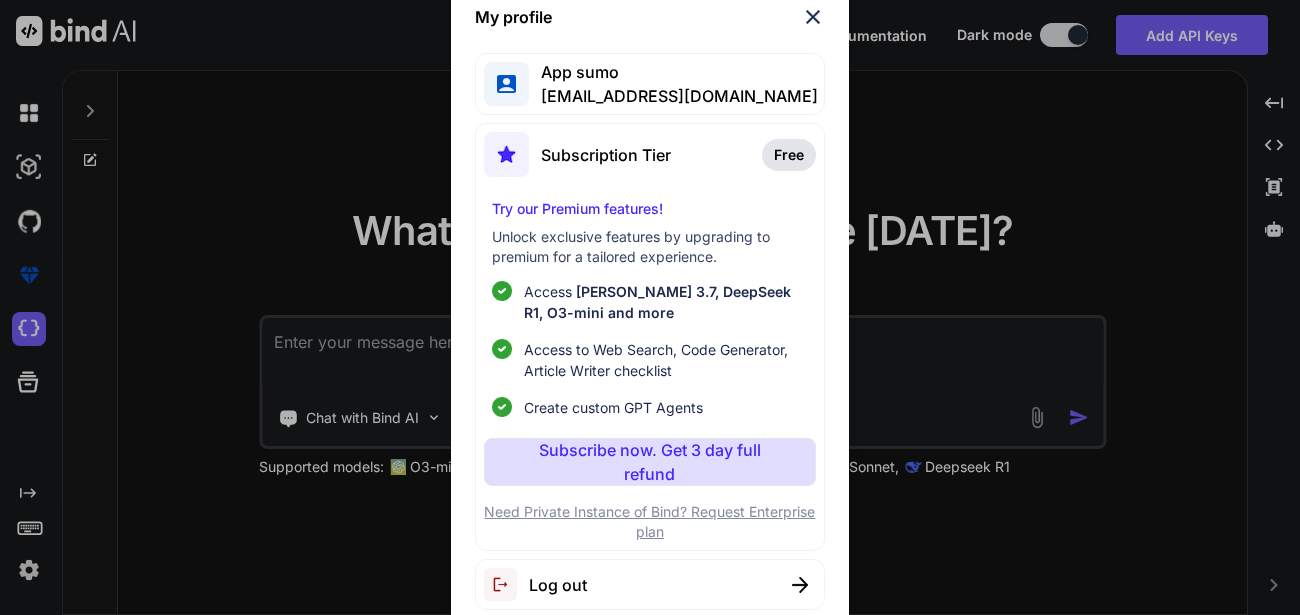 click on "My profile App sumo appsumo_8@yopmail.com Subscription Tier Free Try our Premium features! Unlock exclusive features by upgrading to premium for a tailored experience.   Access   Claude 3.7, DeepSeek R1, O3-mini and more   Access to Web Search, Code Generator, Article Writer checklist   Create custom GPT Agents Subscribe now. Get 3 day full refund Need Private Instance of Bind? Request Enterprise plan Log out" at bounding box center (650, 307) 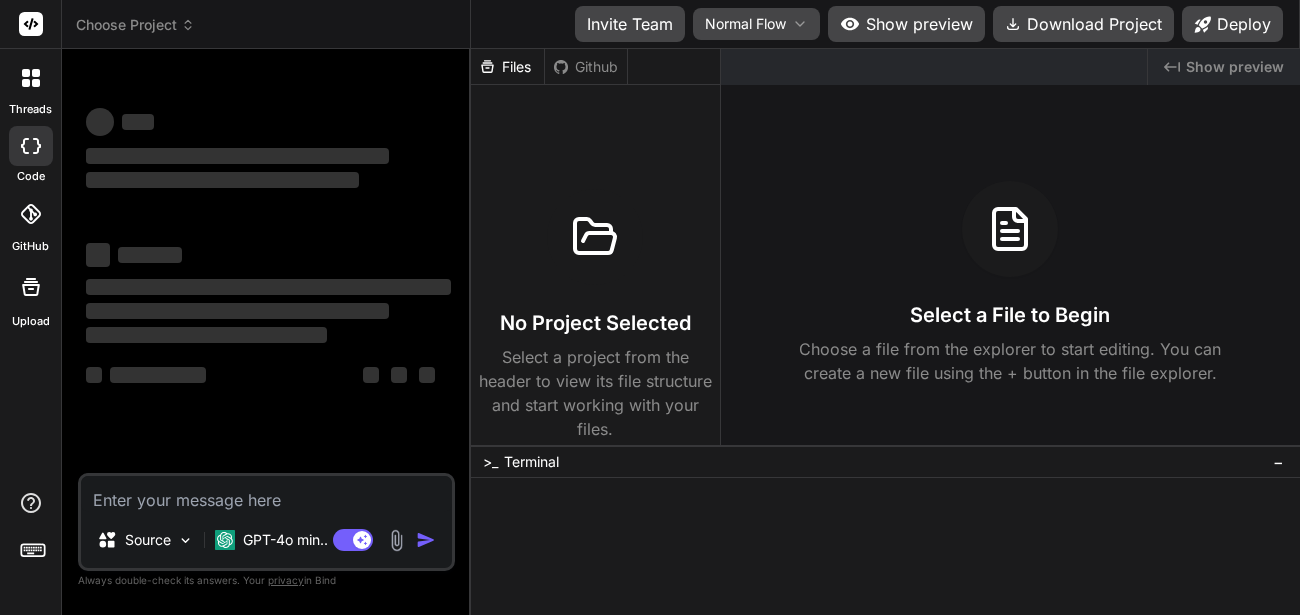 scroll, scrollTop: 0, scrollLeft: 0, axis: both 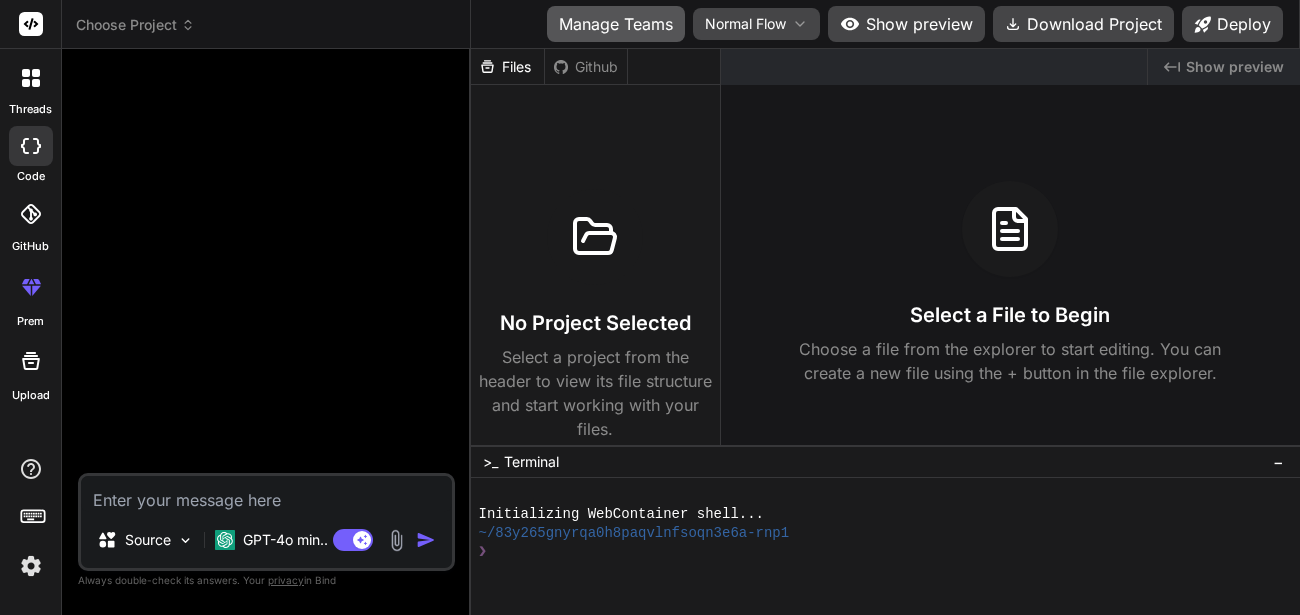 click on "Manage Teams" at bounding box center [616, 24] 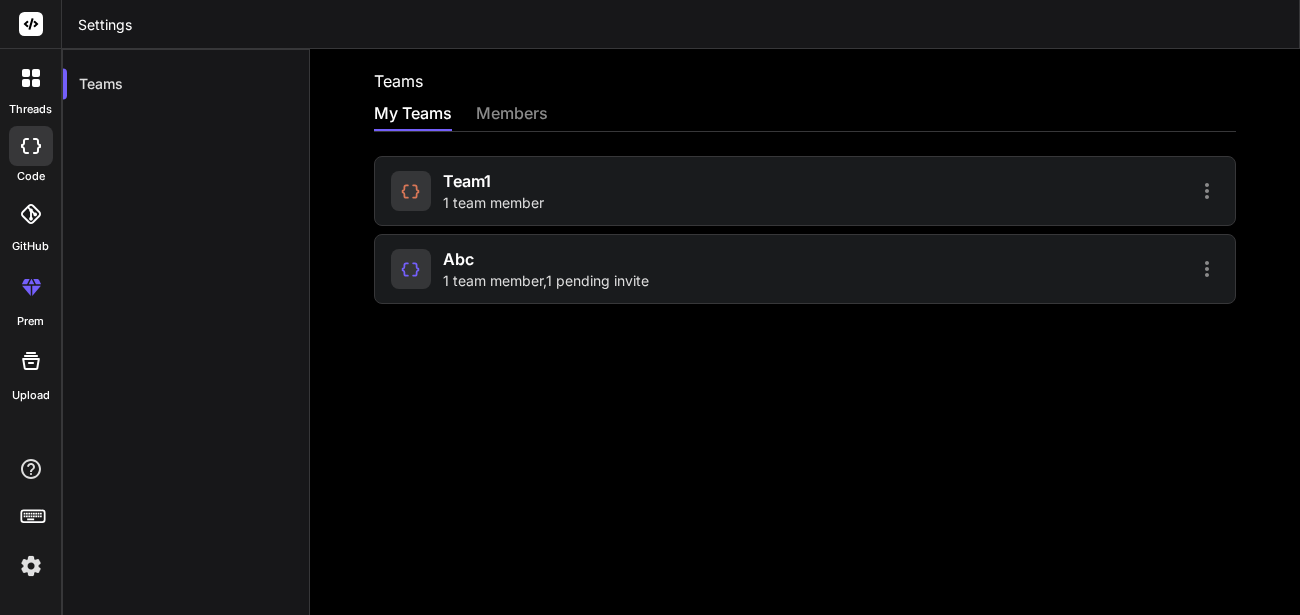 click 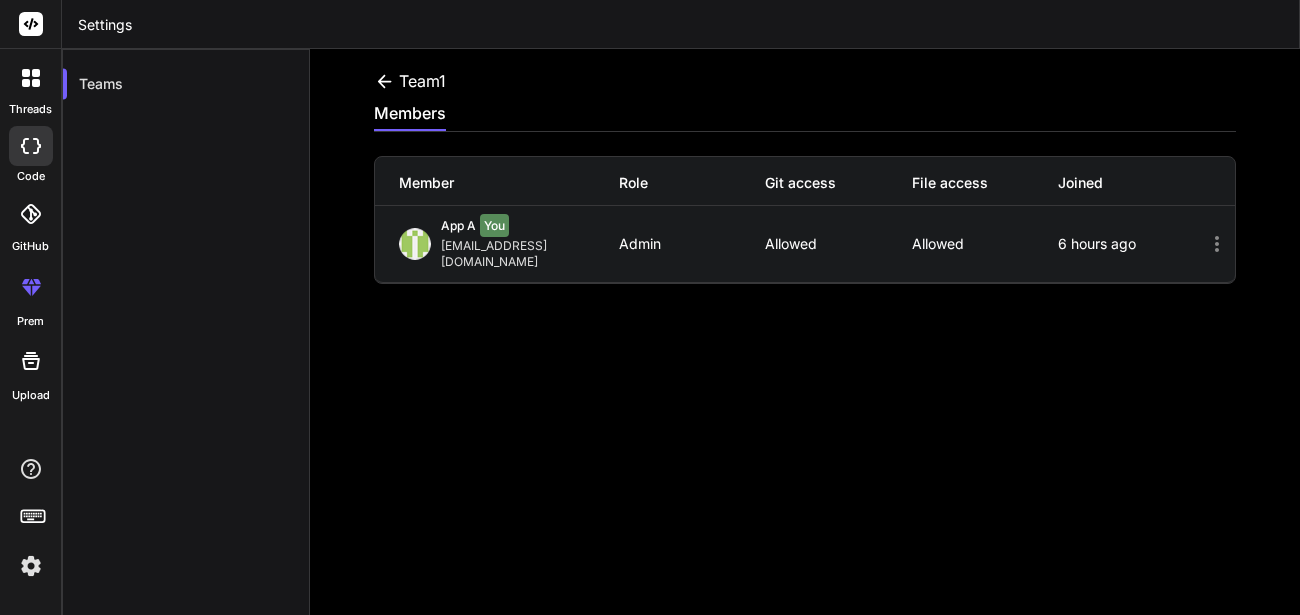 click at bounding box center (415, 244) 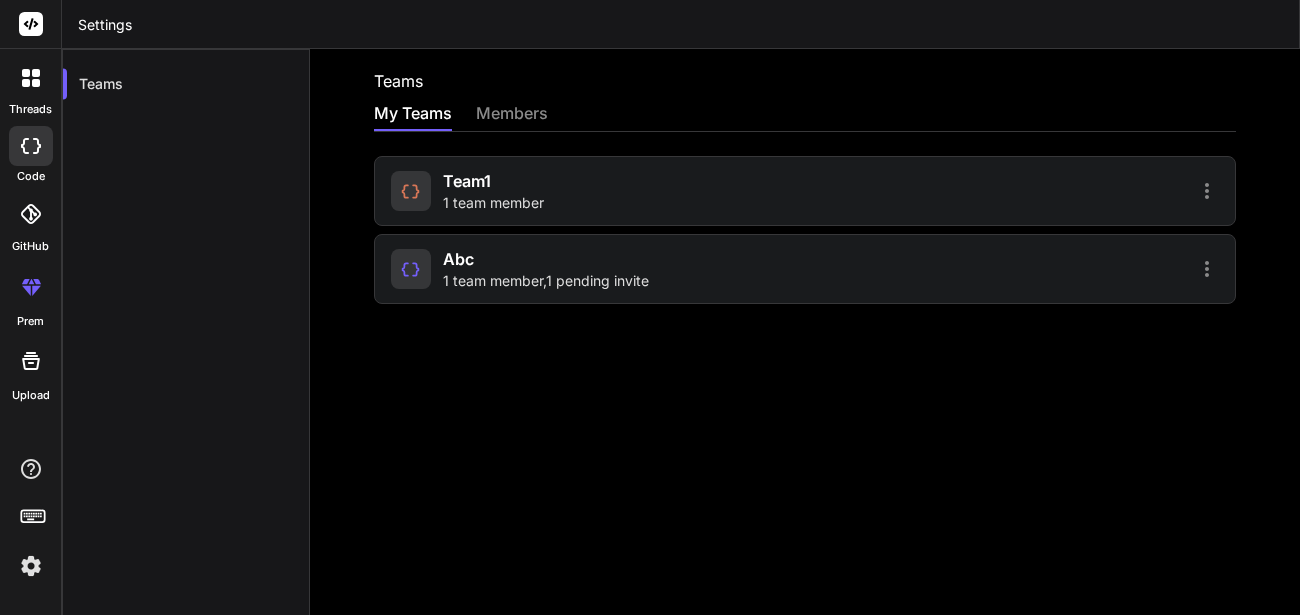 click 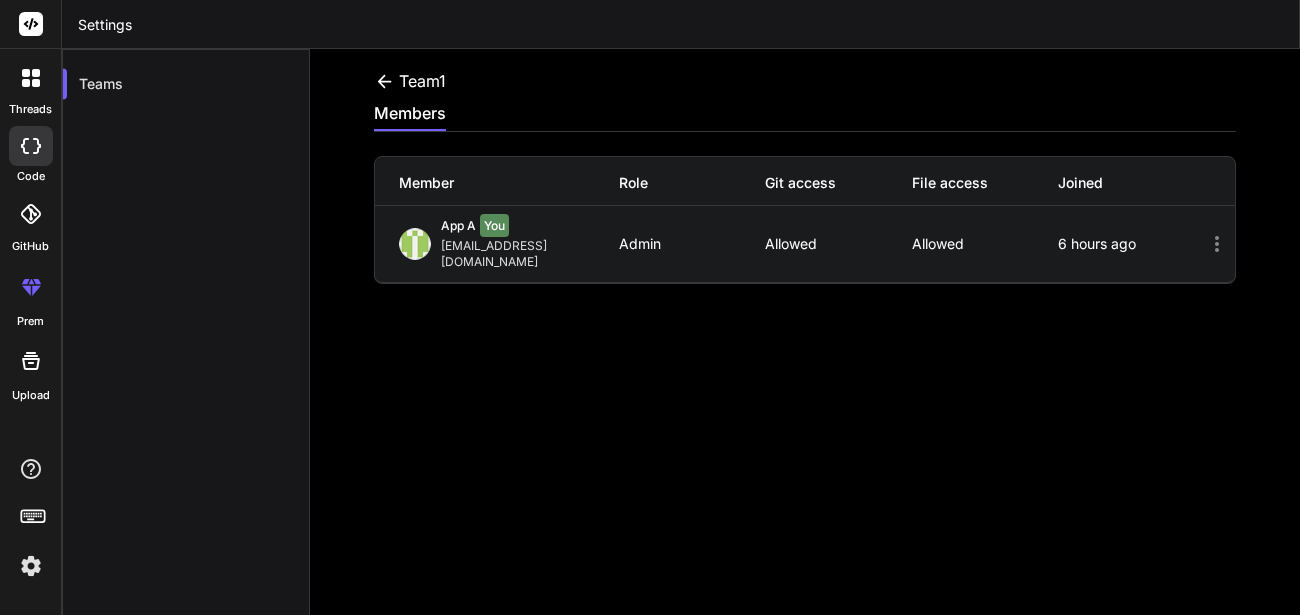 click 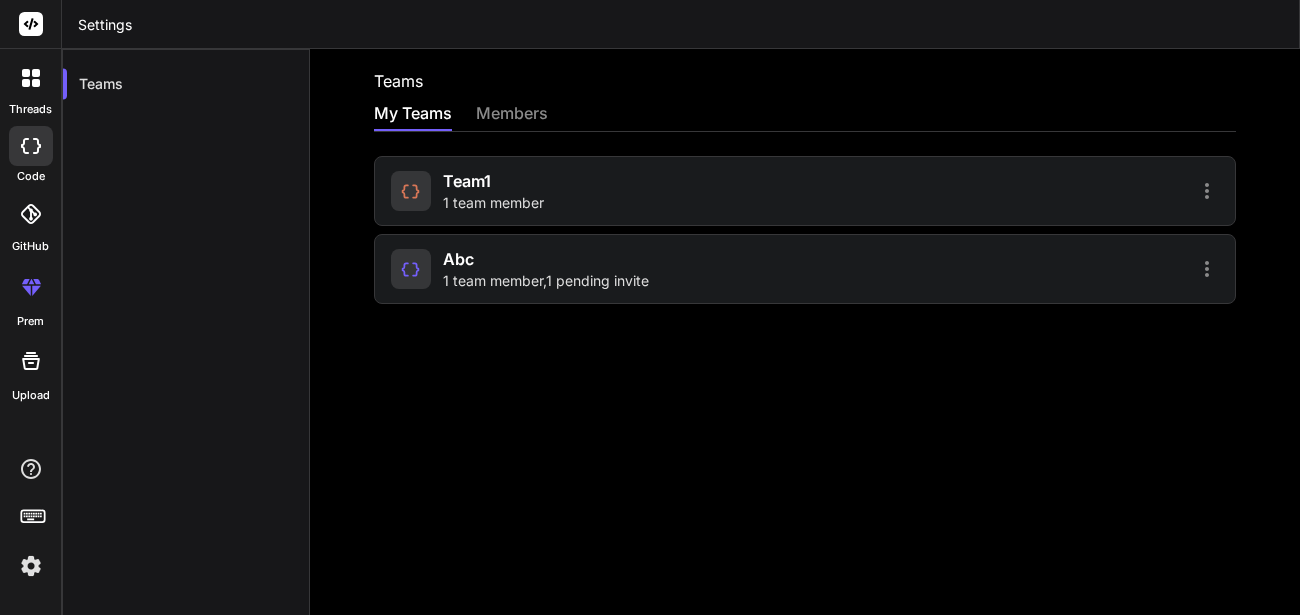 click 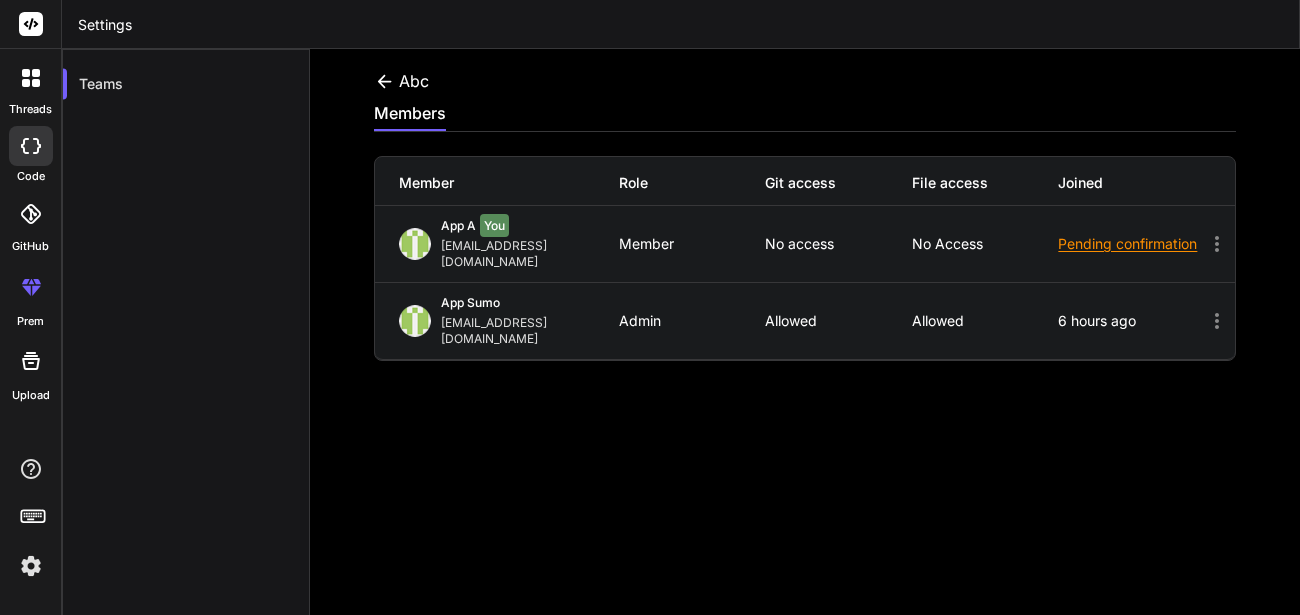 click 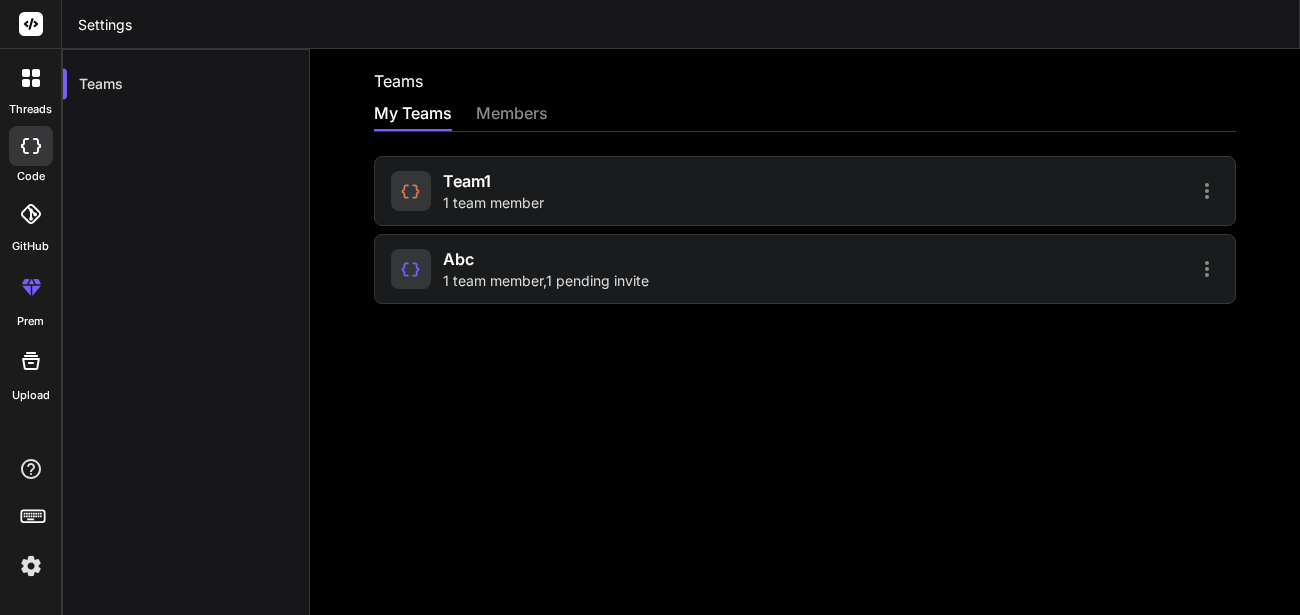 click 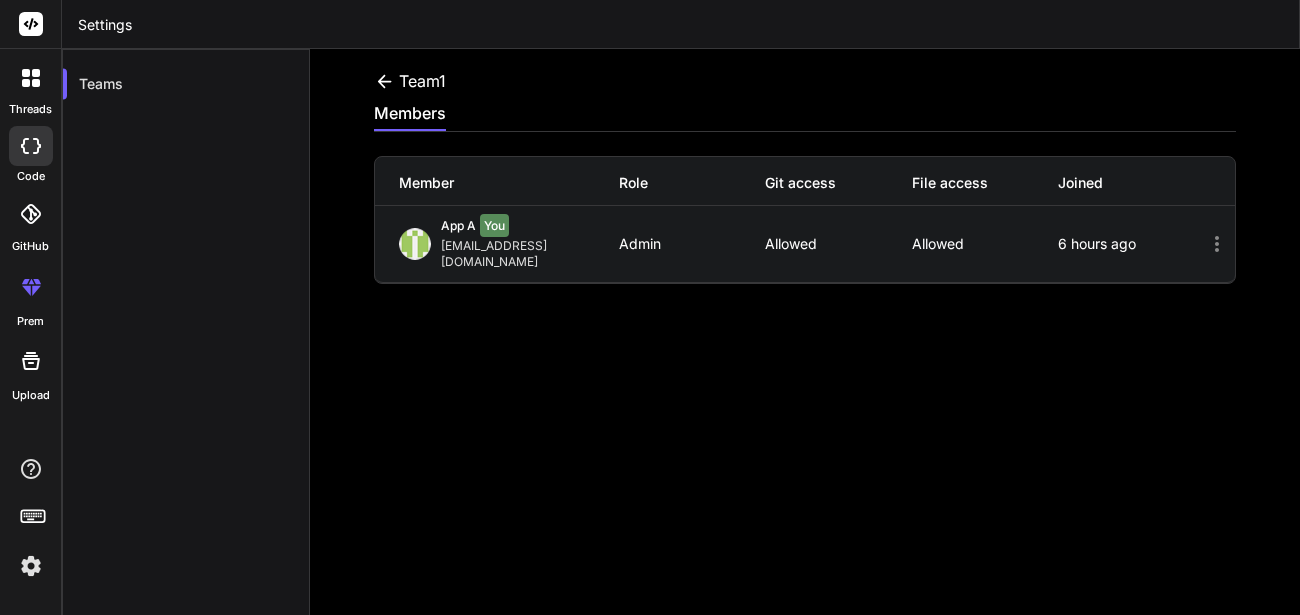click 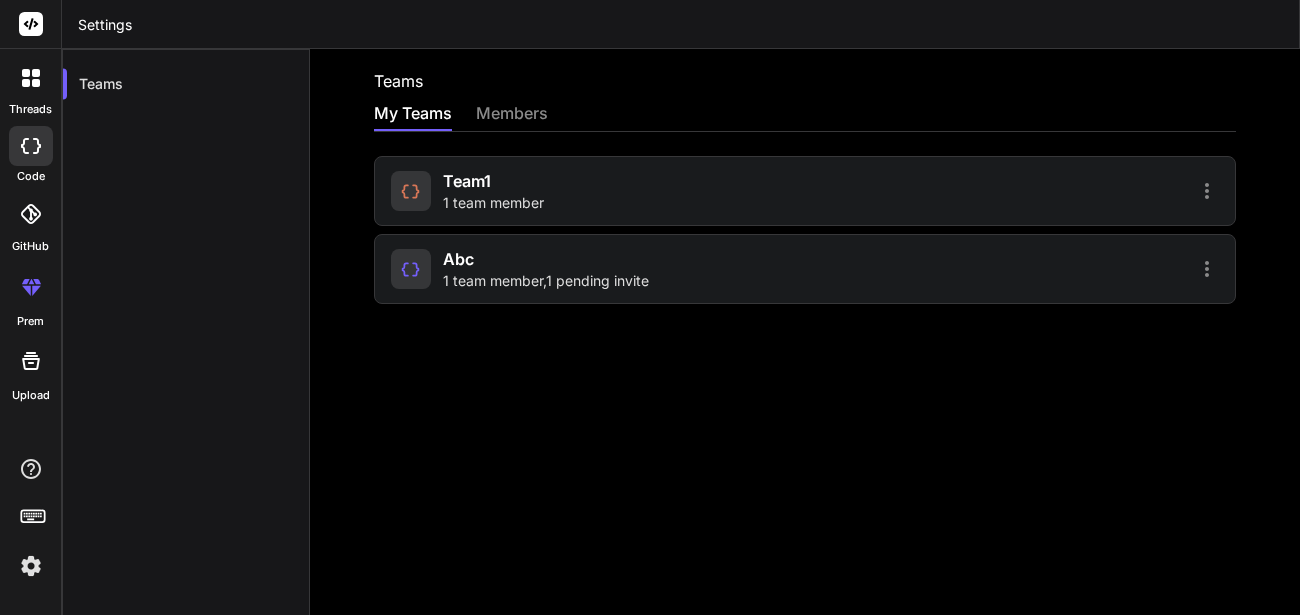 click 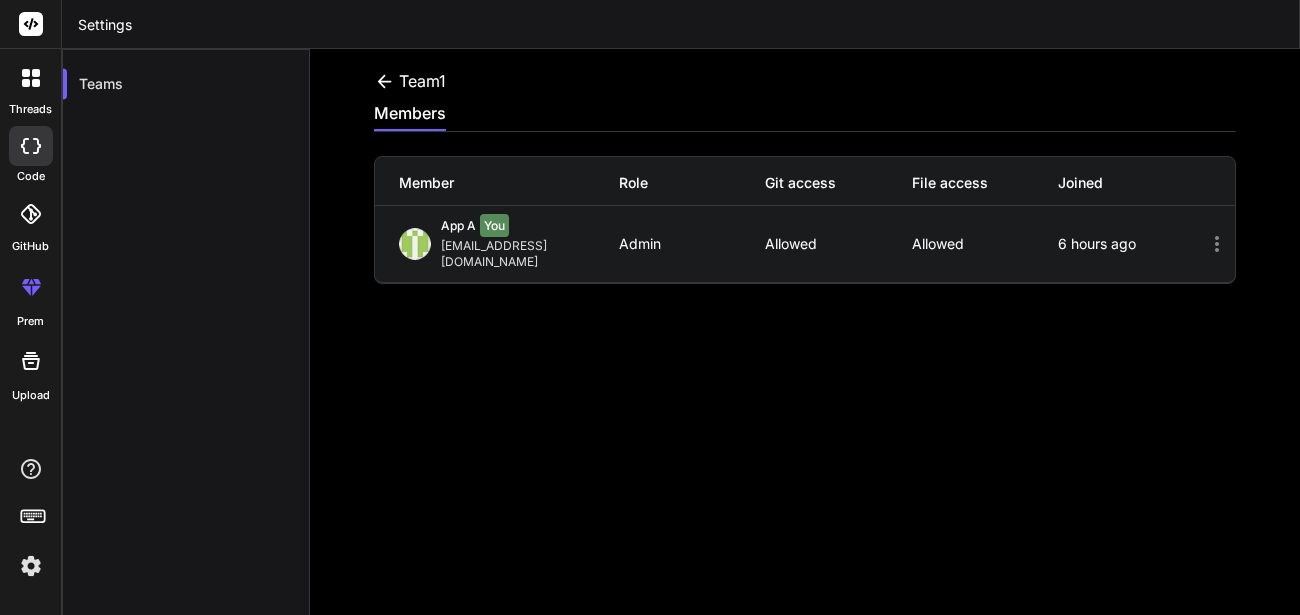 click 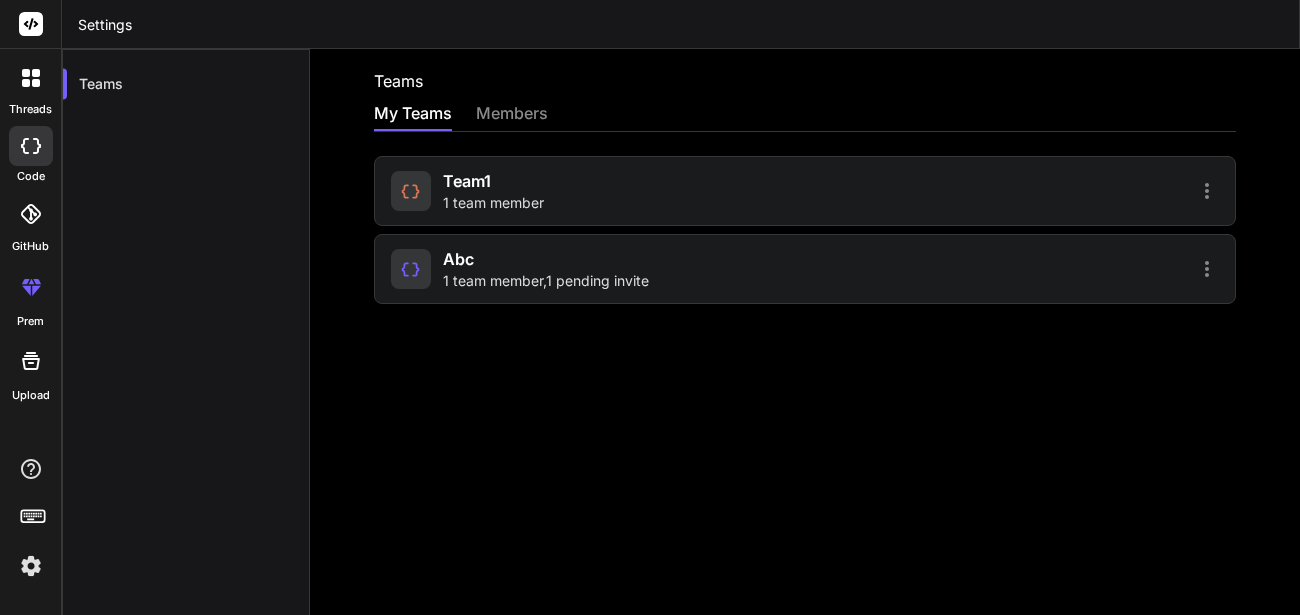 click 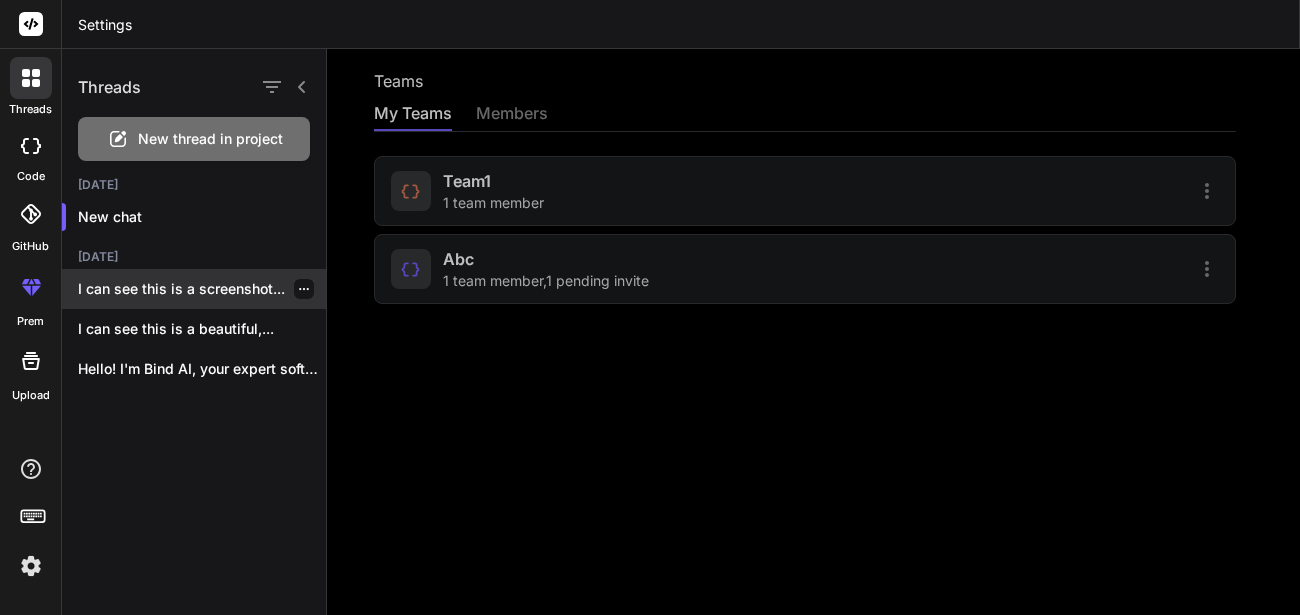 click on "I can see this is a screenshot..." at bounding box center [194, 289] 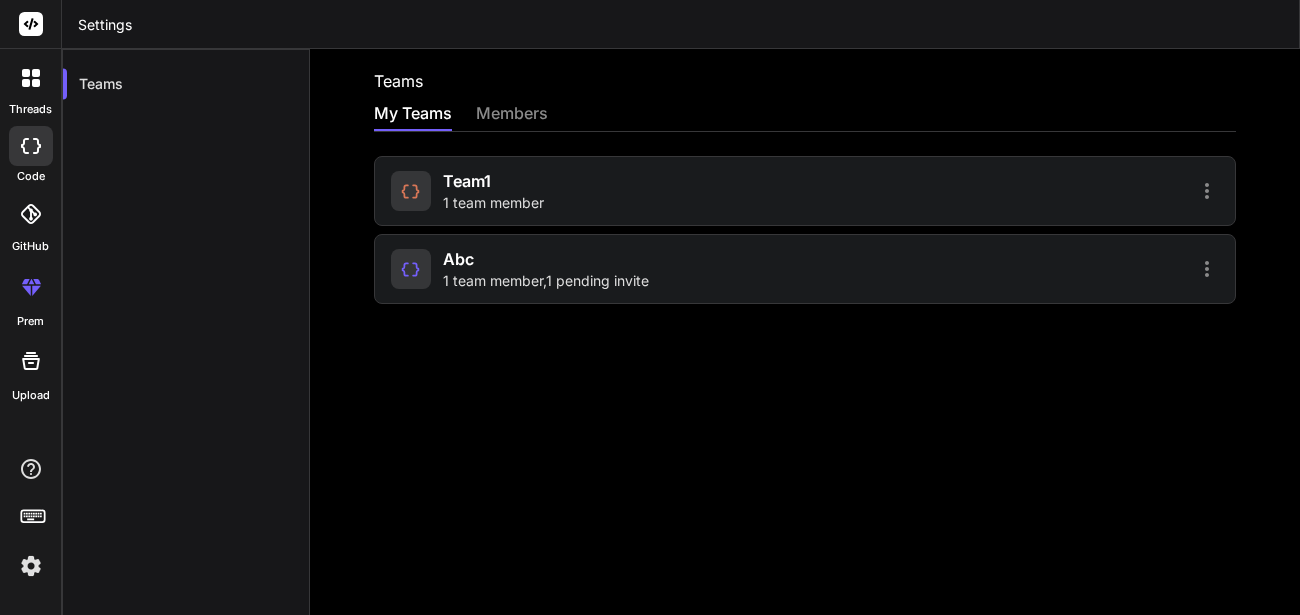 click 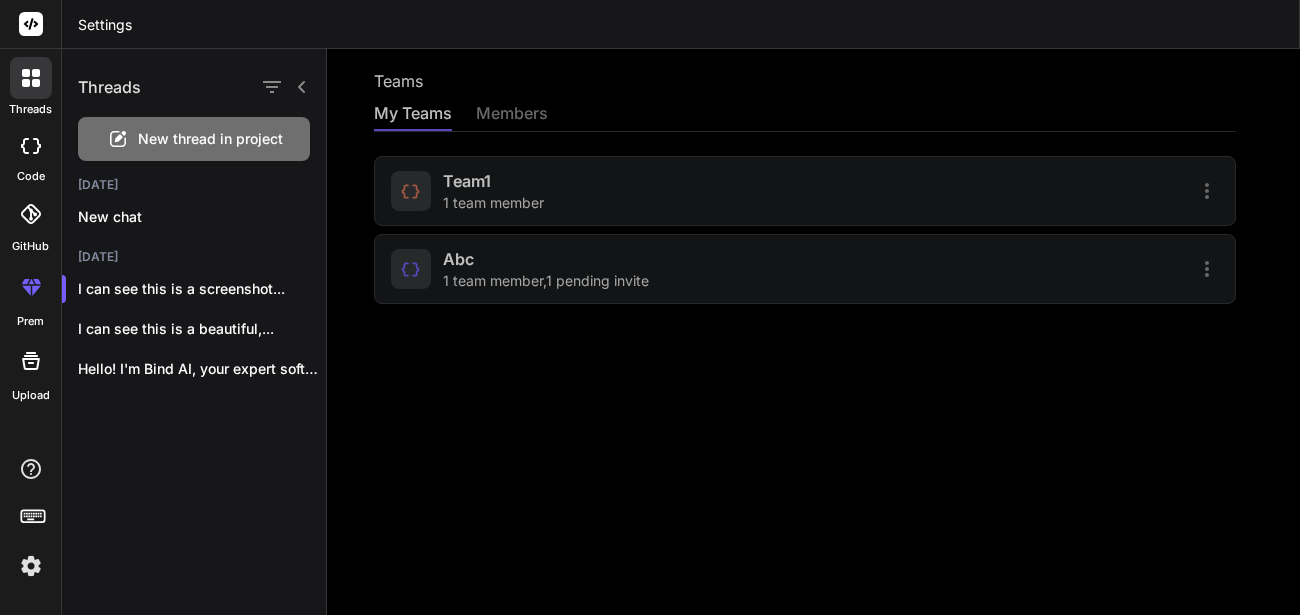click on "code" at bounding box center [31, 176] 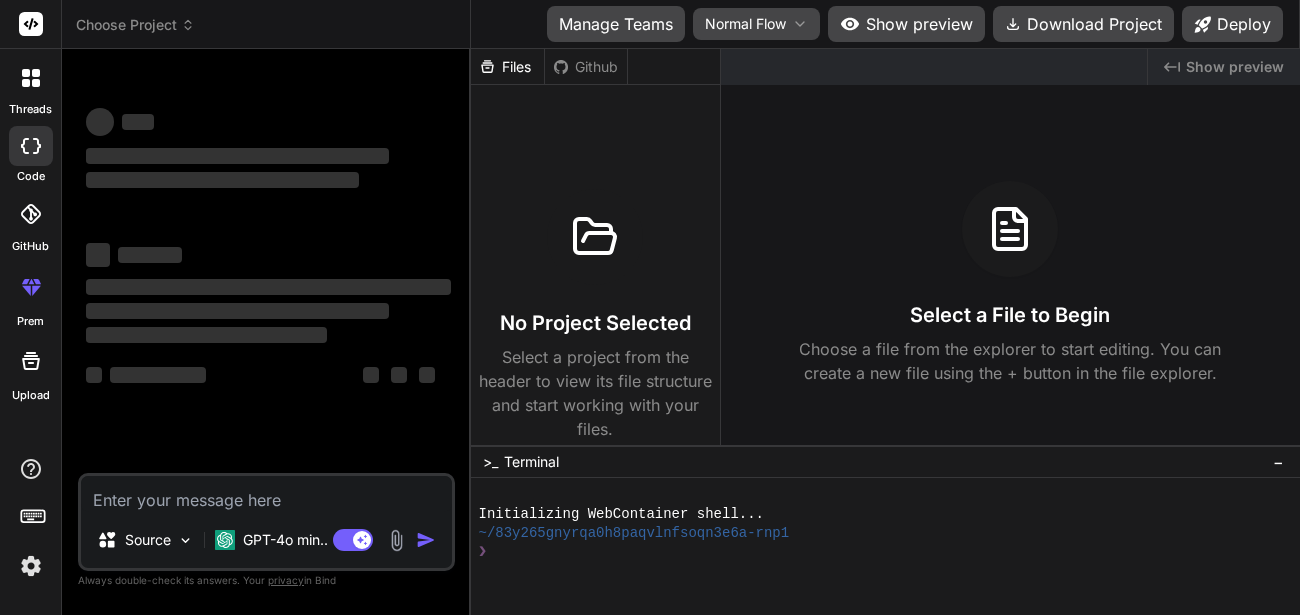 drag, startPoint x: 24, startPoint y: 86, endPoint x: 618, endPoint y: 143, distance: 596.7286 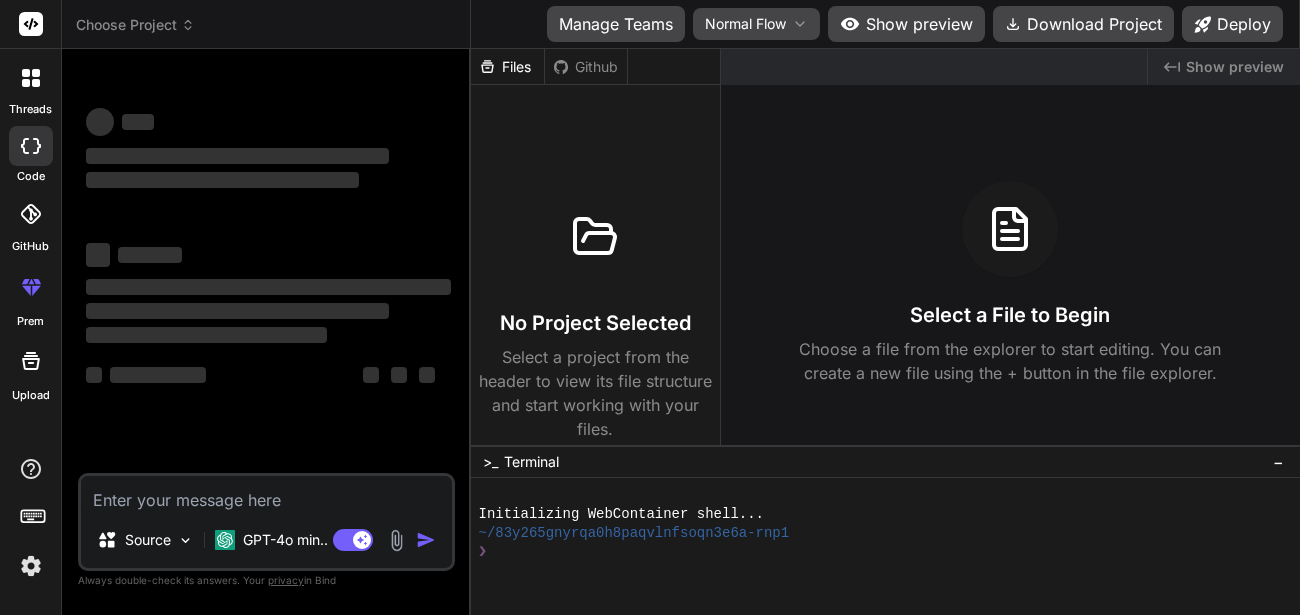 click on "threads code GitHub prem Upload     Choose Project Created with Pixso. Bind AI Web Search Created with Pixso. Code Generator ‌ ‌ ‌ ‌ ‌ ‌ ‌ ‌ ‌ ‌ ‌ ‌ ‌ ‌ Source   GPT-4o min.. Agent Mode. When this toggle is activated, AI automatically makes decisions, reasons, creates files, and runs terminal commands. Almost full autopilot. Created with Bind Always check its answers. Privacy  in Bind Always double-check its answers. Your   privacy  in Bind Manage Teams Normal Flow     Show preview Download Project Deploy /localhost:3000/ide Created with Pixso. No preview available Files Github   No Project Selected Select a project from the header to view its file structure and start working with your files. Created with Pixso. Show preview Select a File to Begin Choose a file from the explorer to start editing. You can create a new file using the + button in the file explorer. >_ Terminal − ❯❯❯❯❯❯❯❯❯❯❯❯❯❯❯❯❯❯❯❯❯❯❯❯❯❯❯❯❯❯❯❯ ❯" at bounding box center (650, 307) 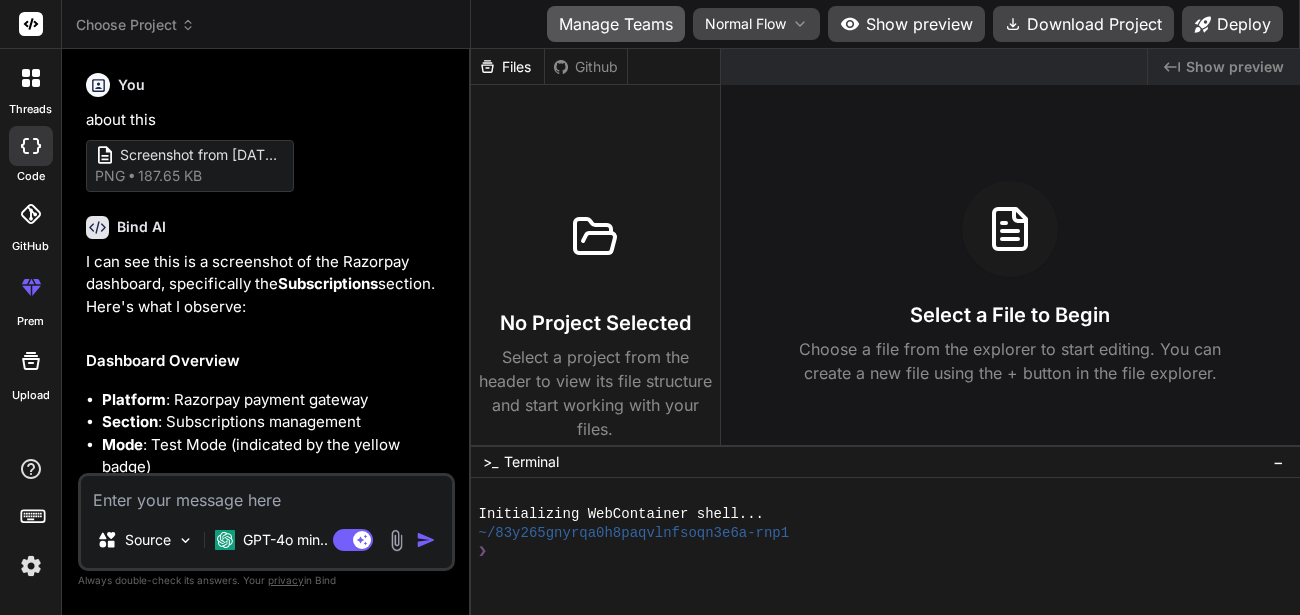 click on "Manage Teams" at bounding box center [616, 24] 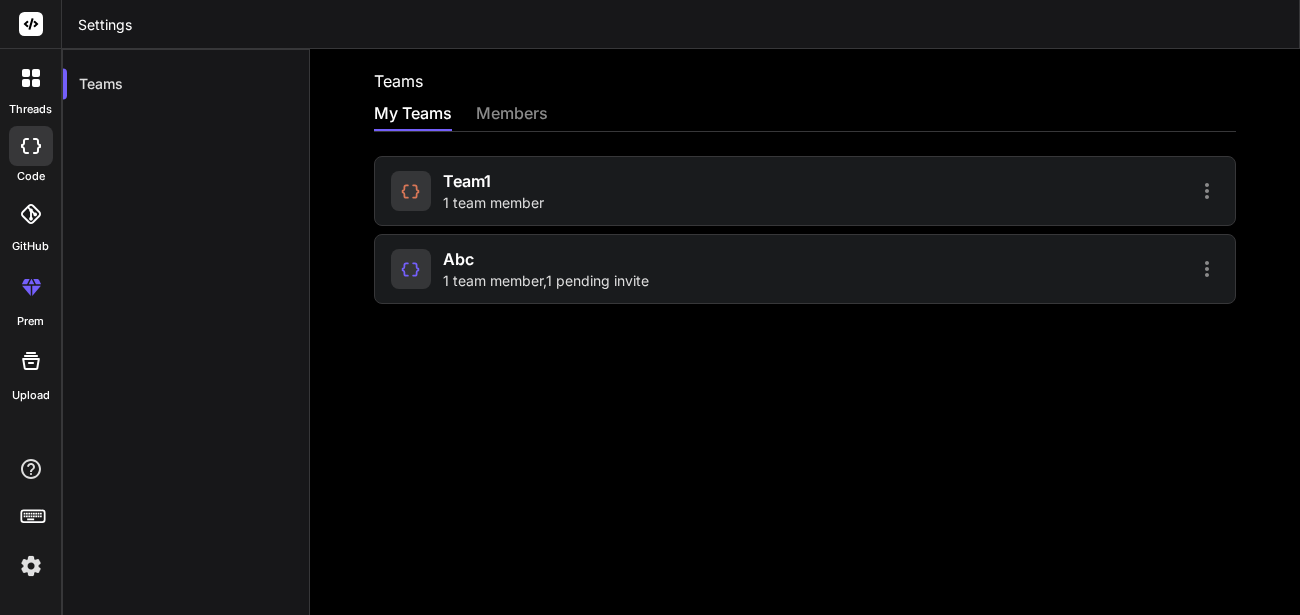 click 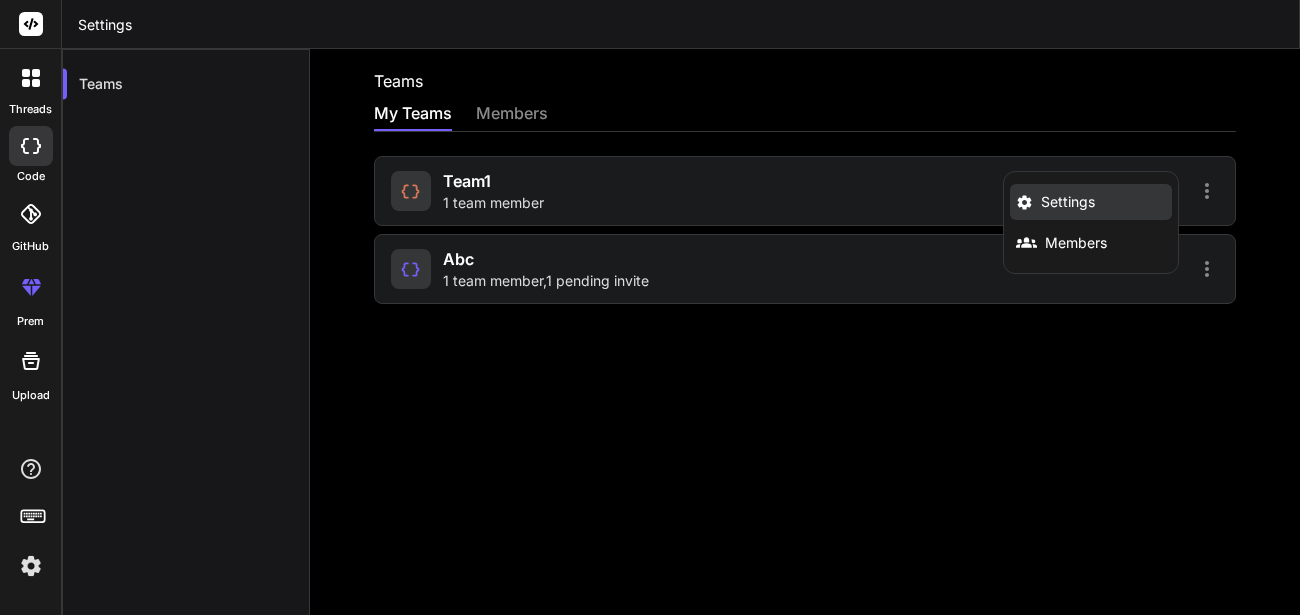 click on "Settings" at bounding box center (1068, 202) 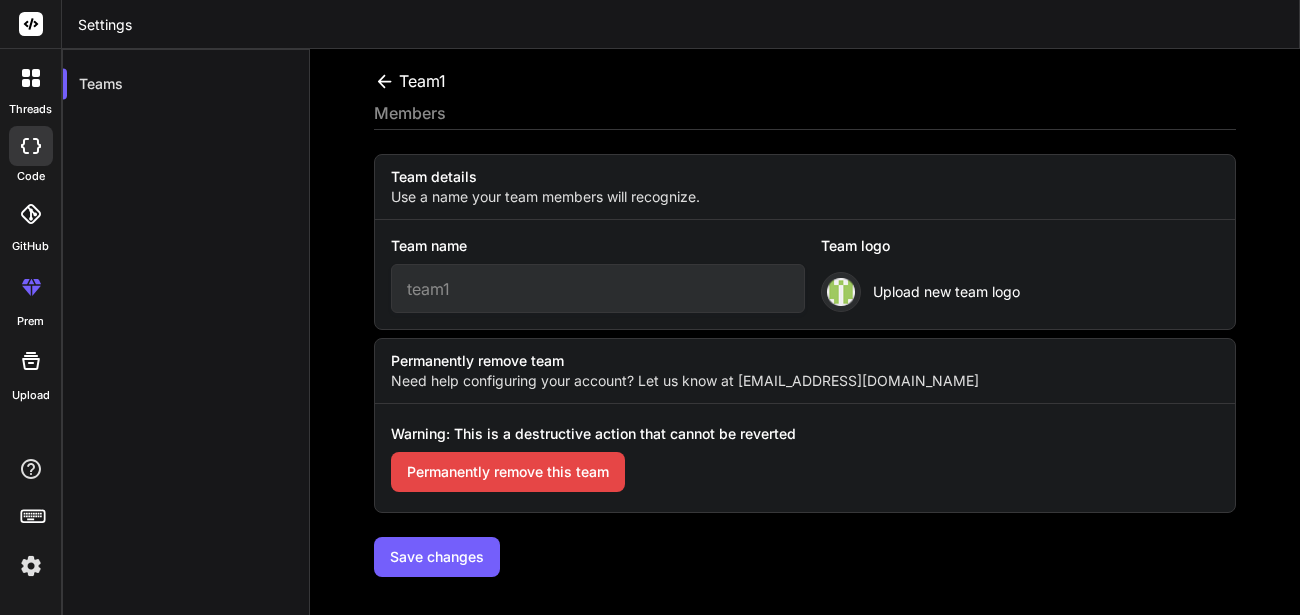 click on "Permanently remove this team" at bounding box center [508, 472] 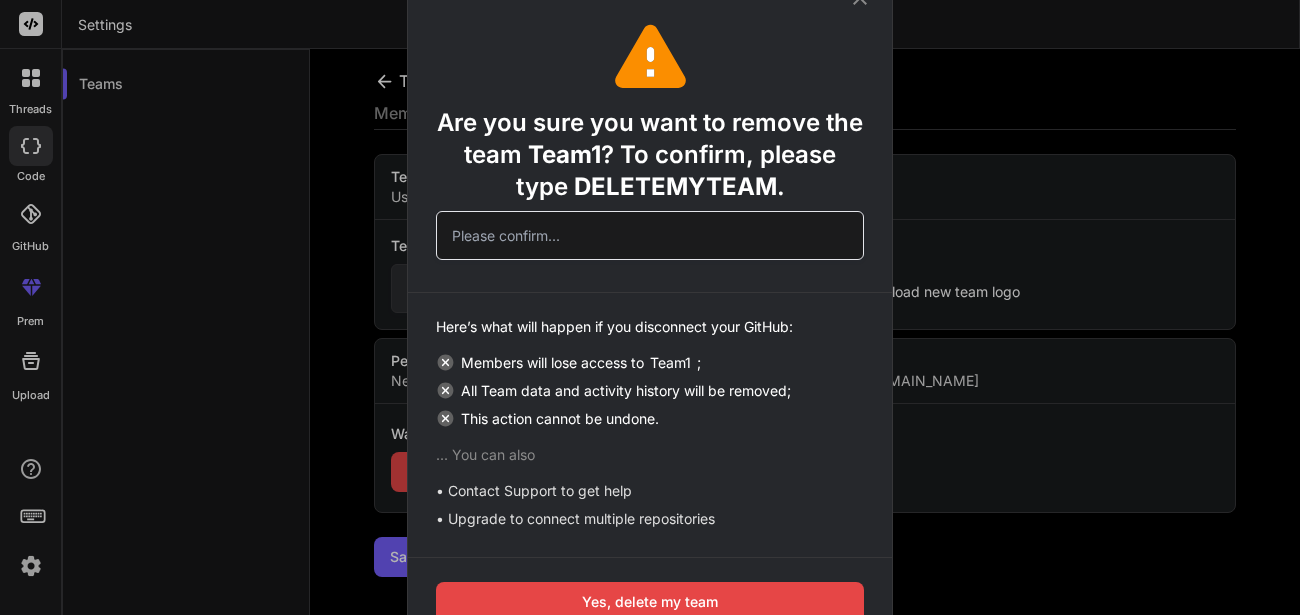 click on "DELETEMYTEAM" at bounding box center (675, 186) 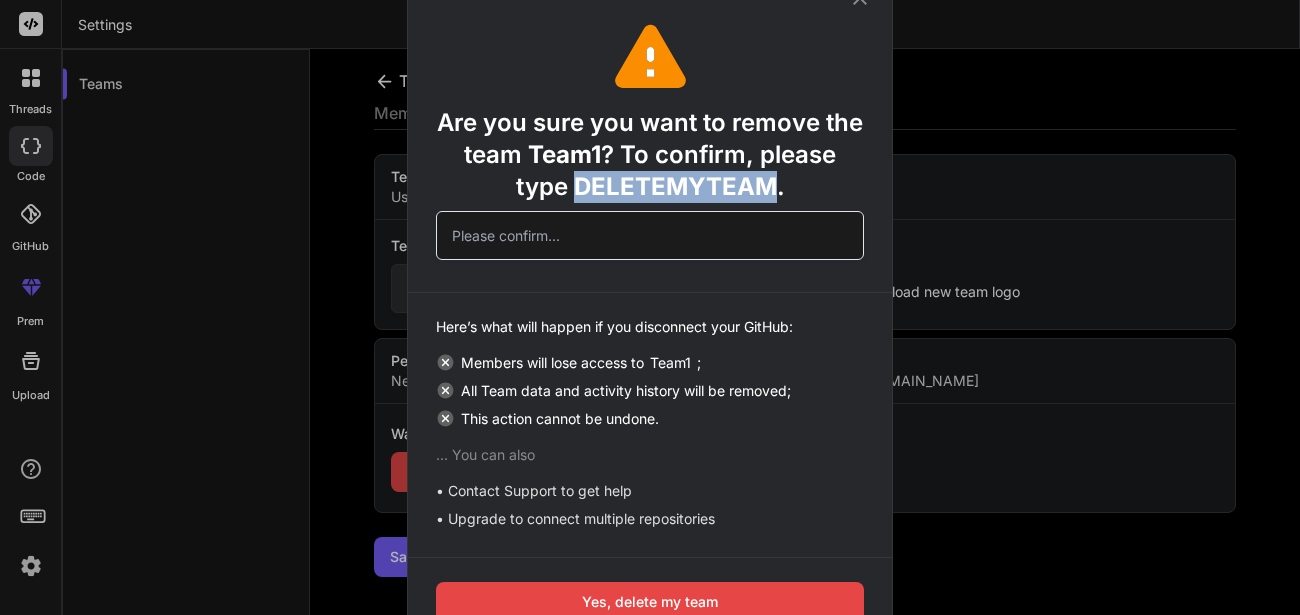 click on "DELETEMYTEAM" at bounding box center [675, 186] 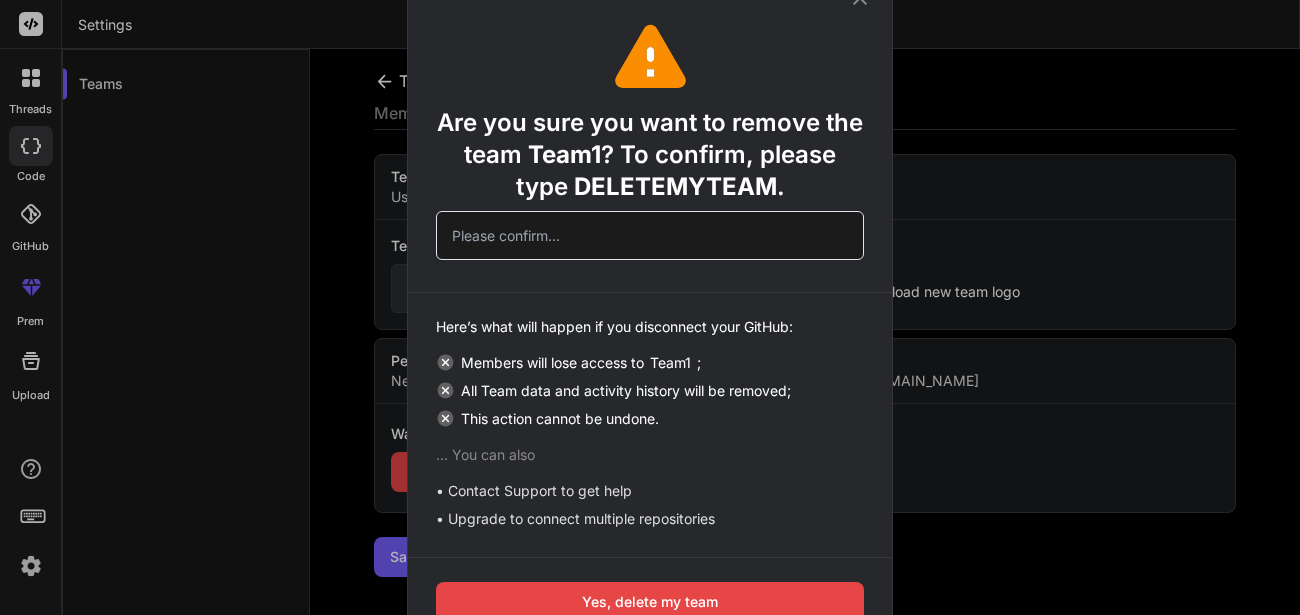 click at bounding box center [650, 235] 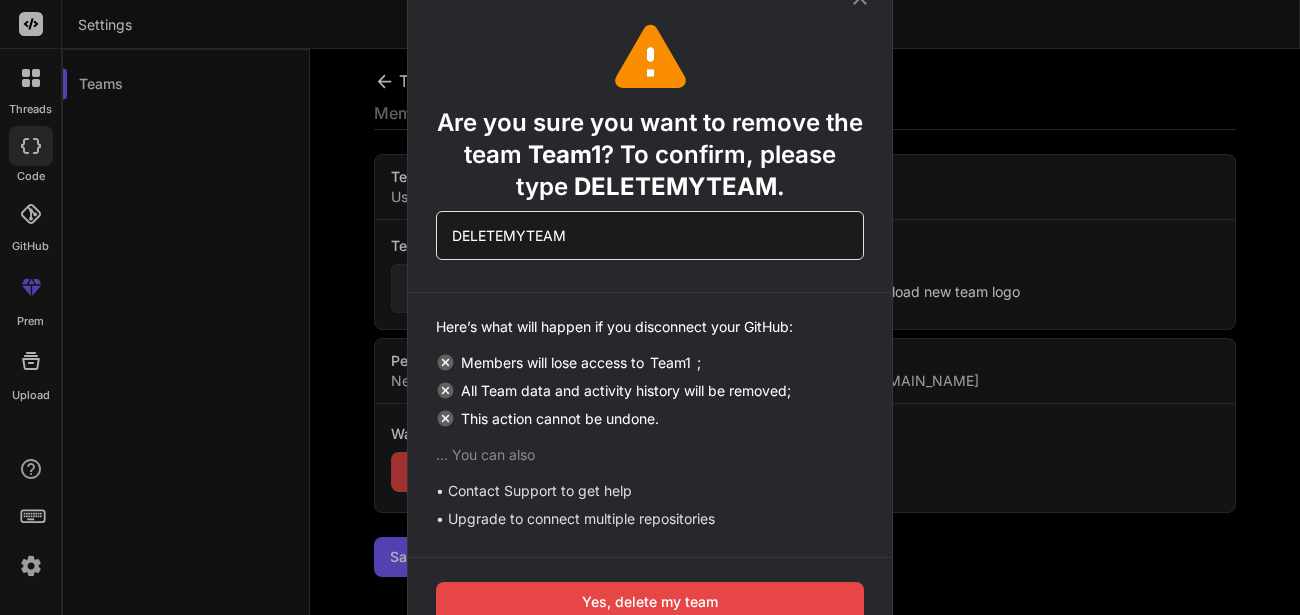 type on "DELETEMYTEAM" 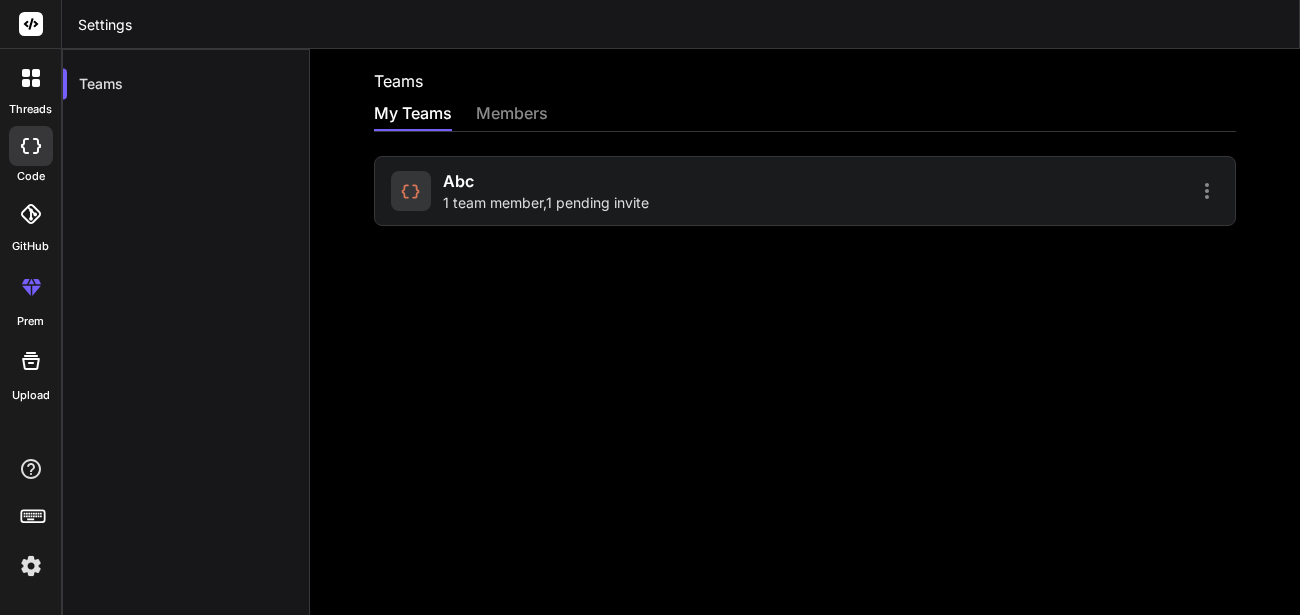 click 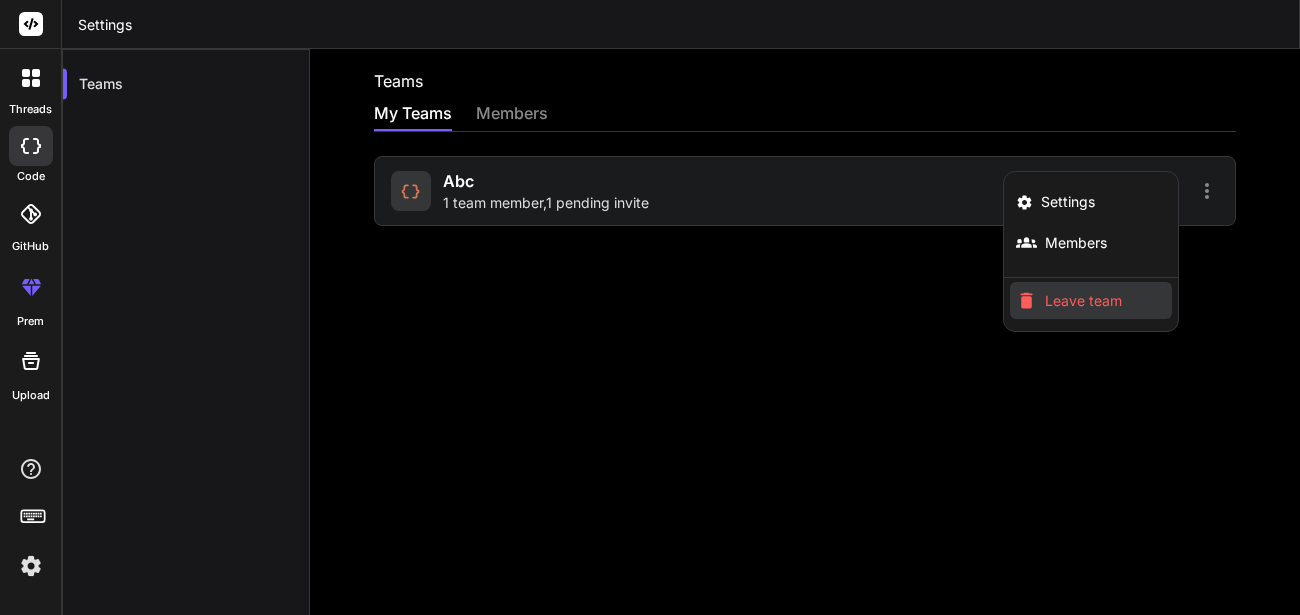 click on "Leave team" at bounding box center (1083, 301) 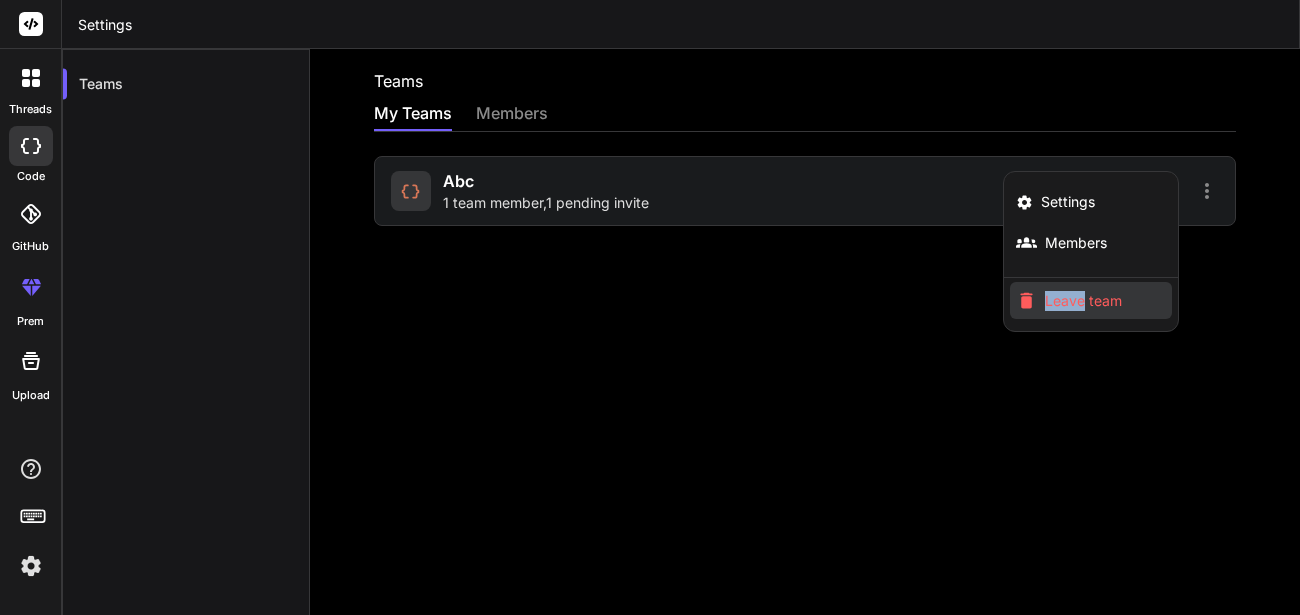 click 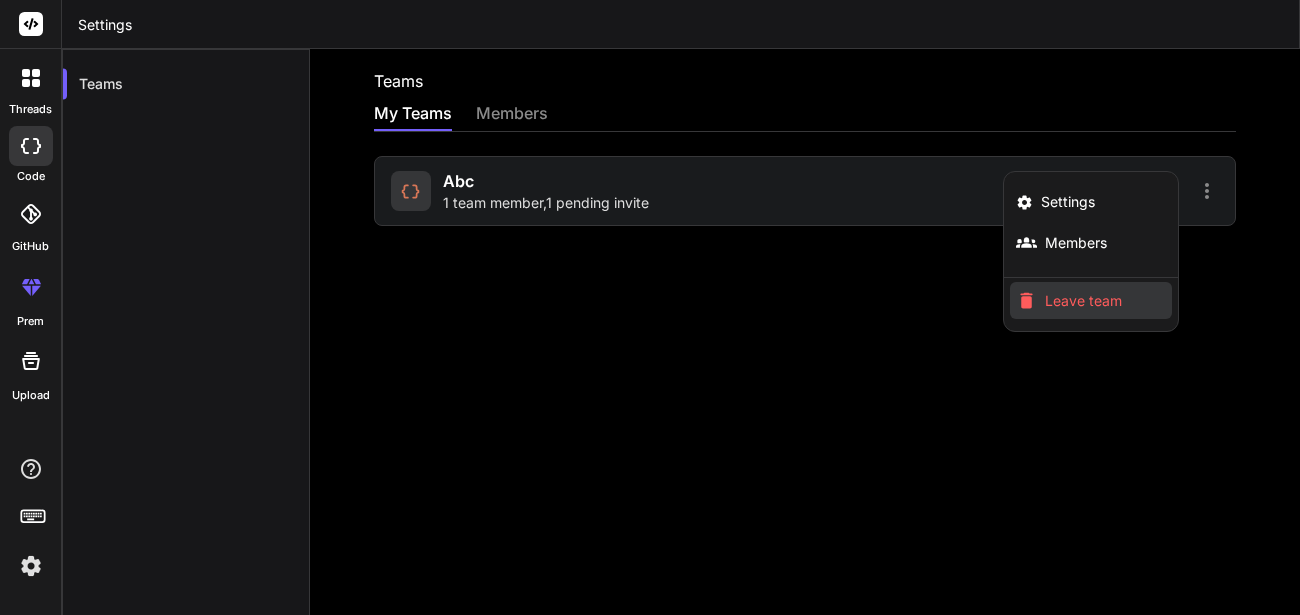 click 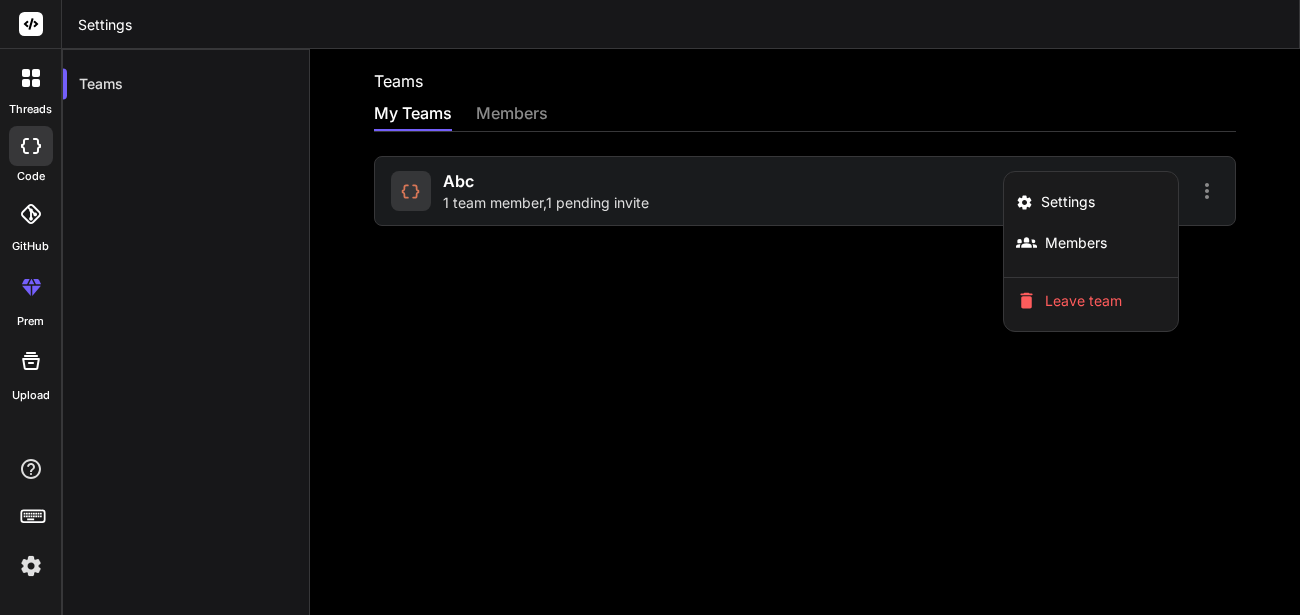click at bounding box center [650, 307] 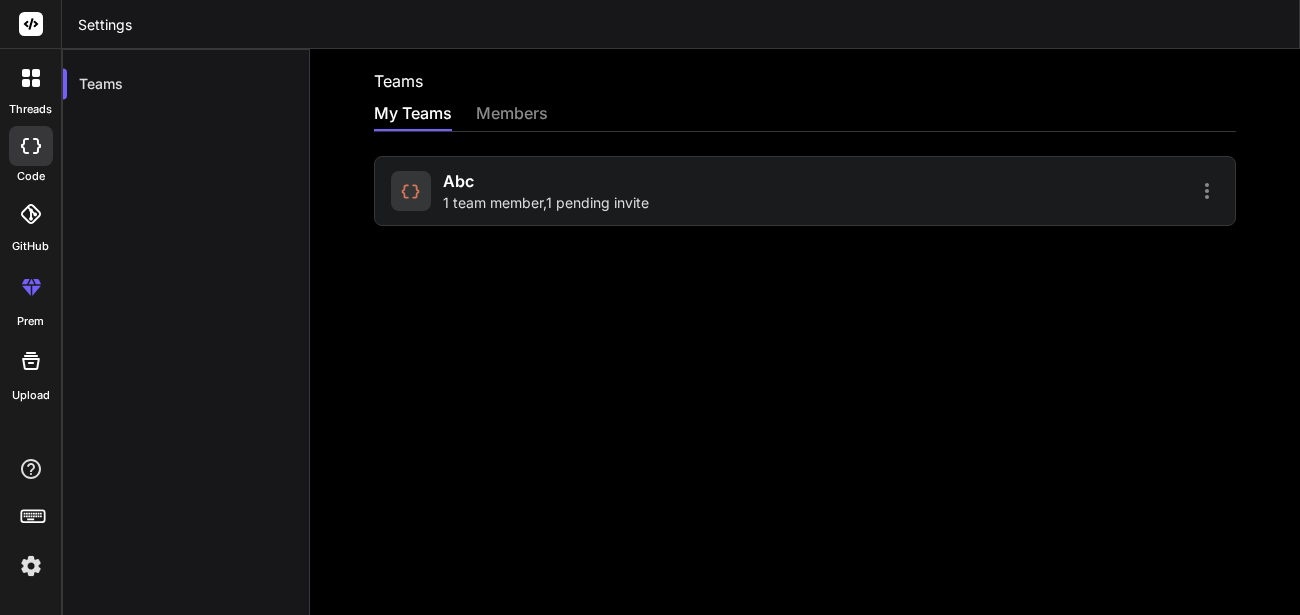 click on "Teams My Teams members abc 1 team member ,  1 pending invite" at bounding box center (805, 356) 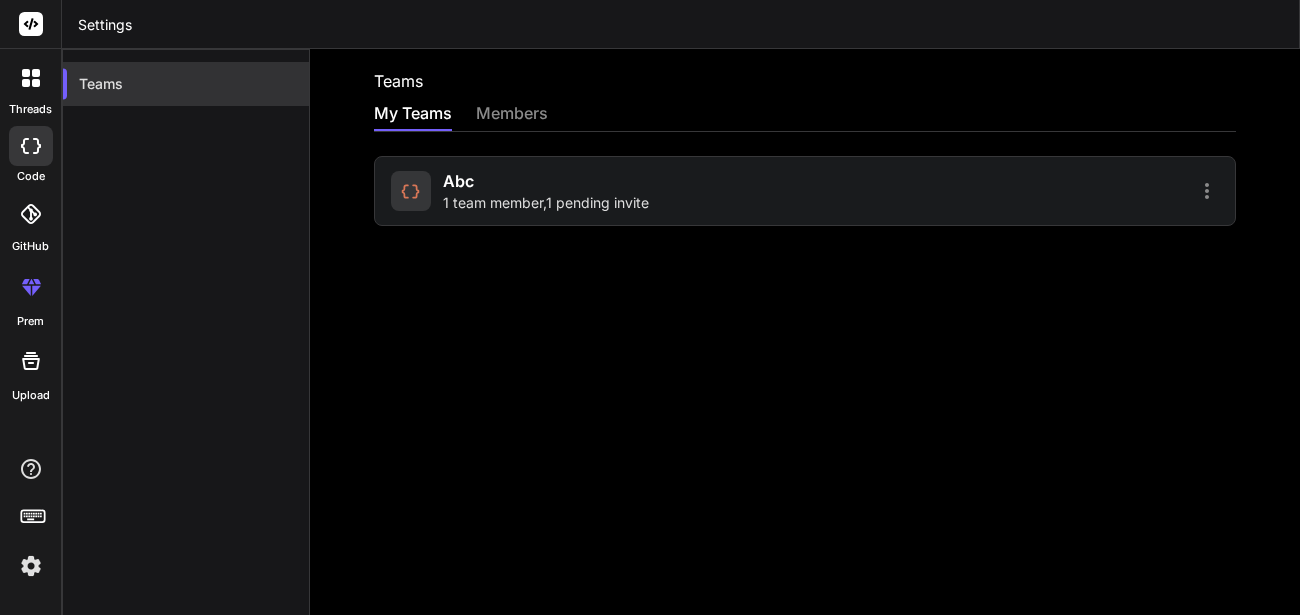 click on "Teams" at bounding box center (186, 84) 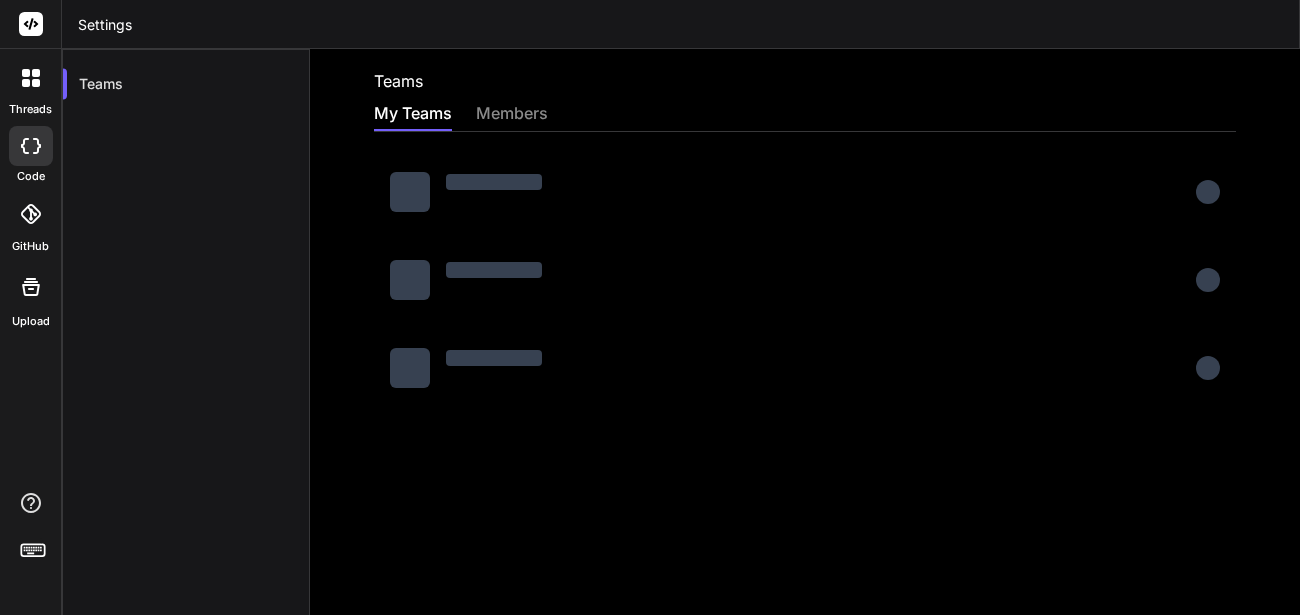 scroll, scrollTop: 0, scrollLeft: 0, axis: both 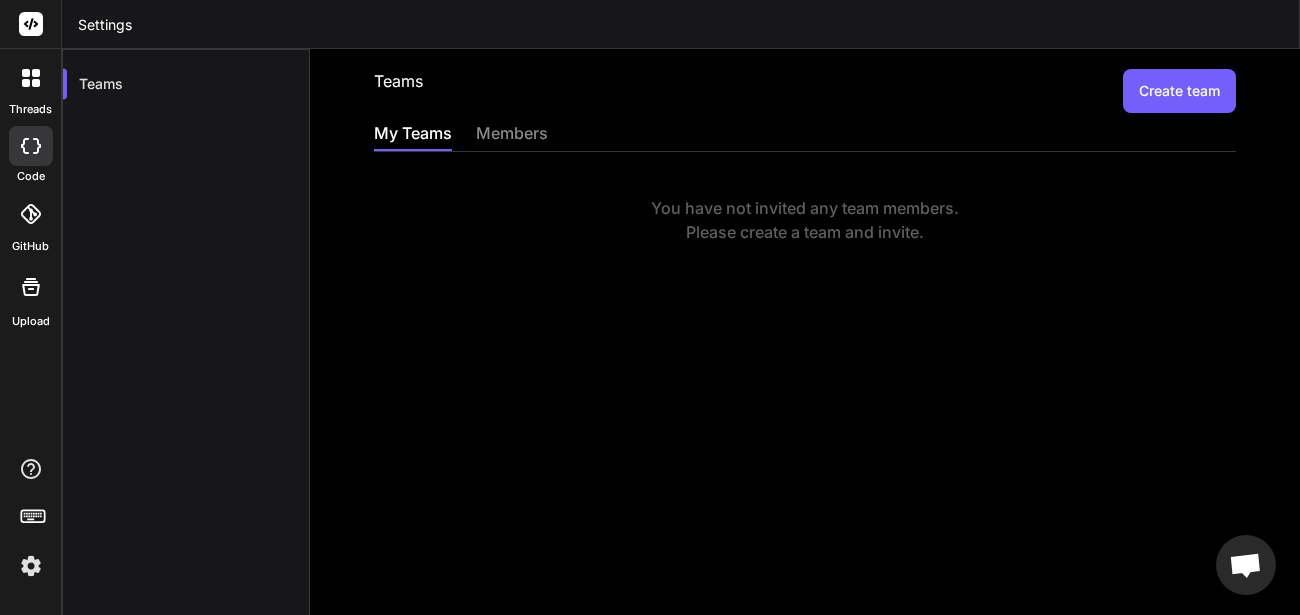 click on "Create team" at bounding box center (1179, 91) 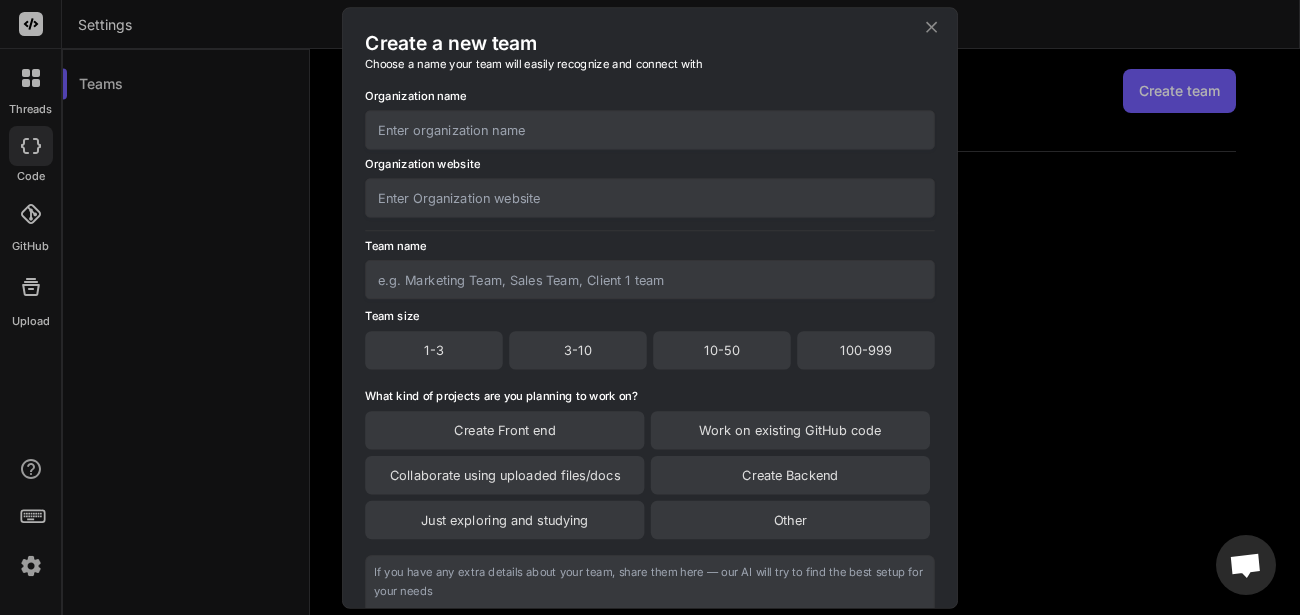 click at bounding box center [650, 129] 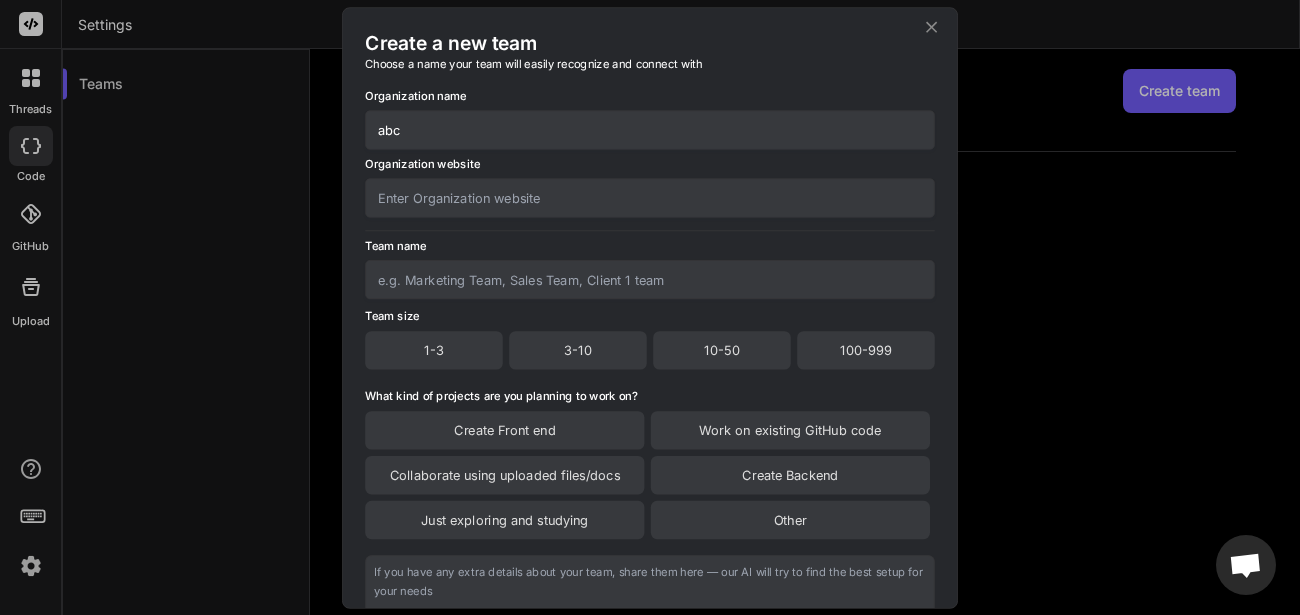 type on "abc" 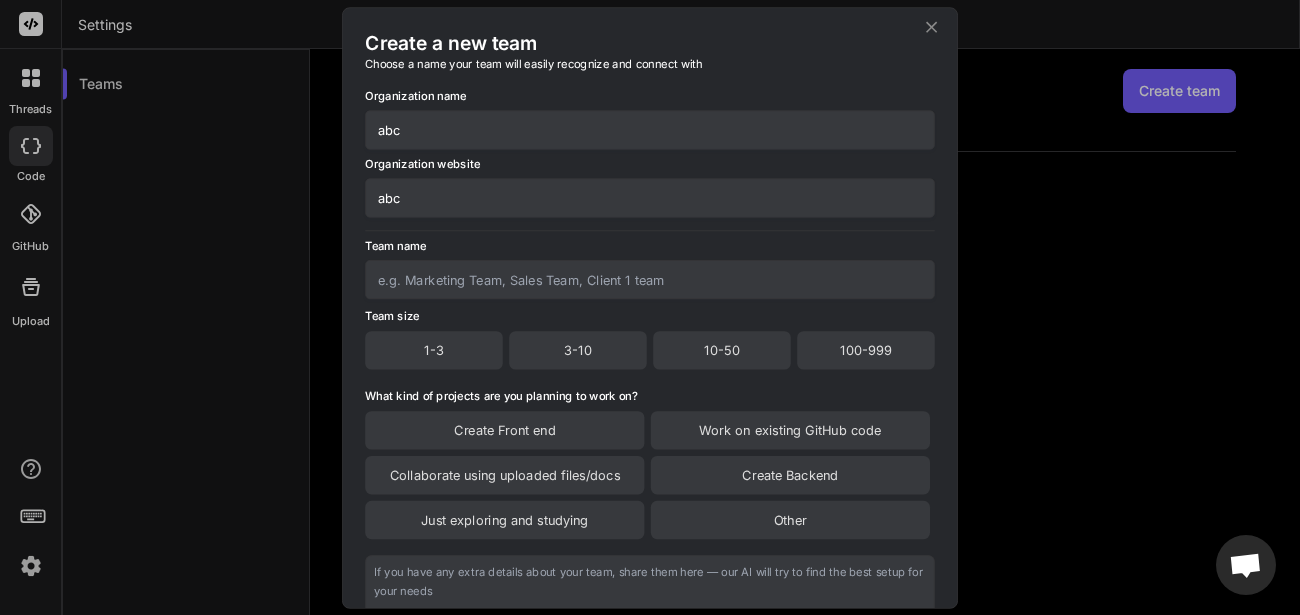 type on "abc" 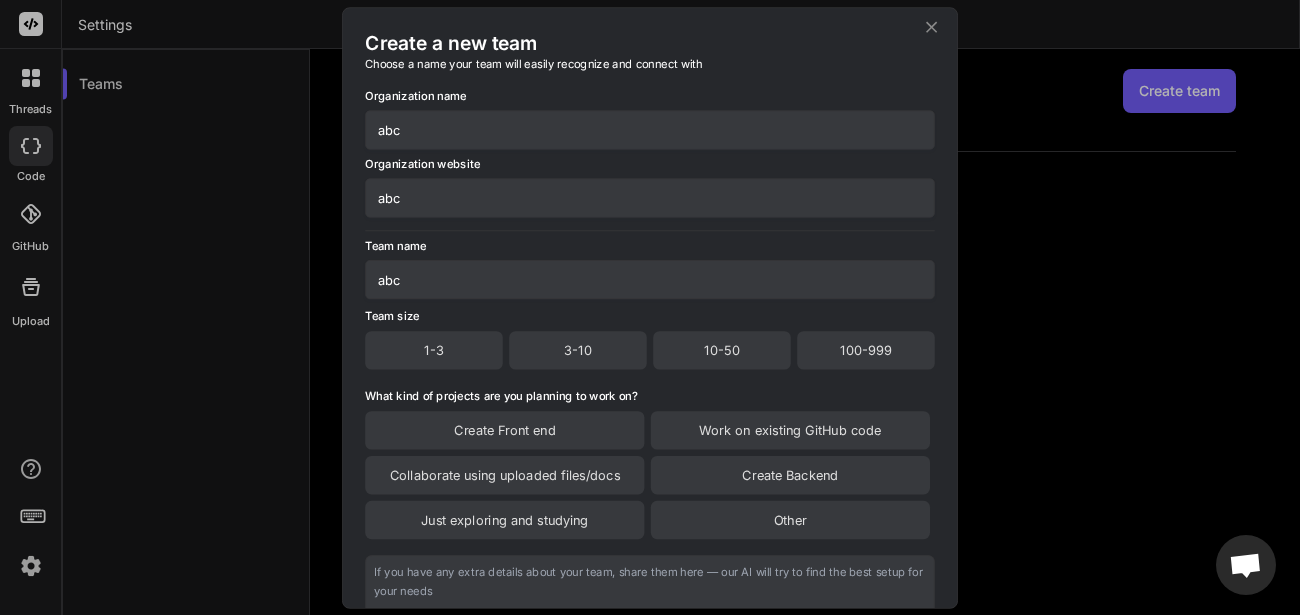 type on "abc" 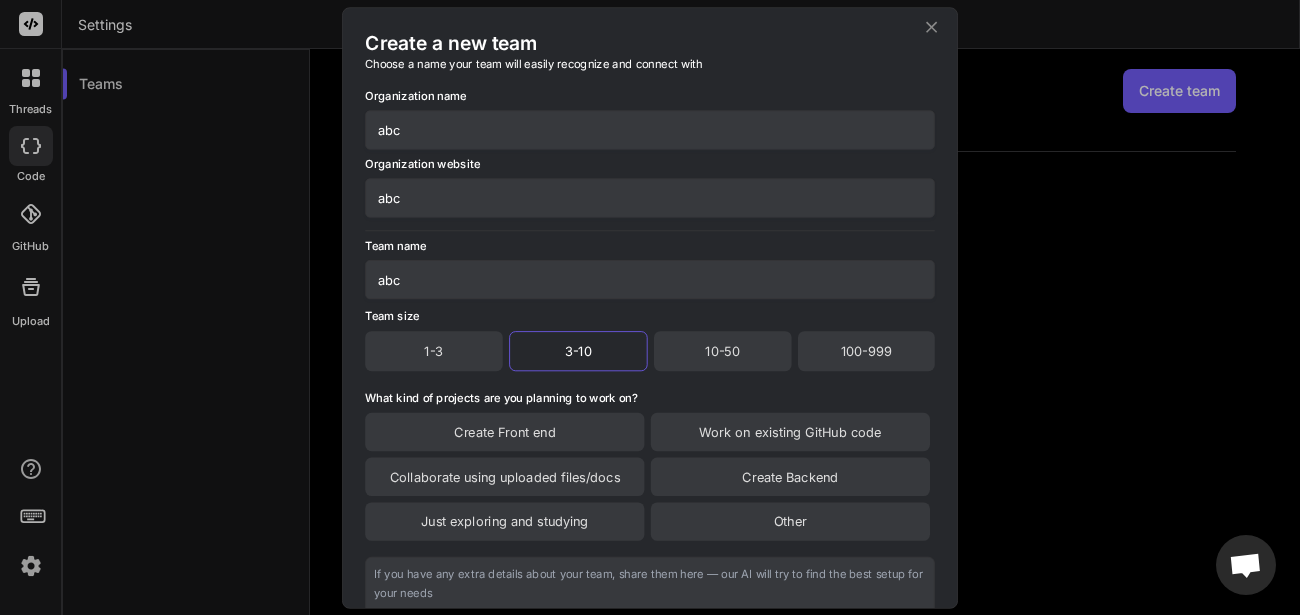 click on "Create Front end" at bounding box center [504, 431] 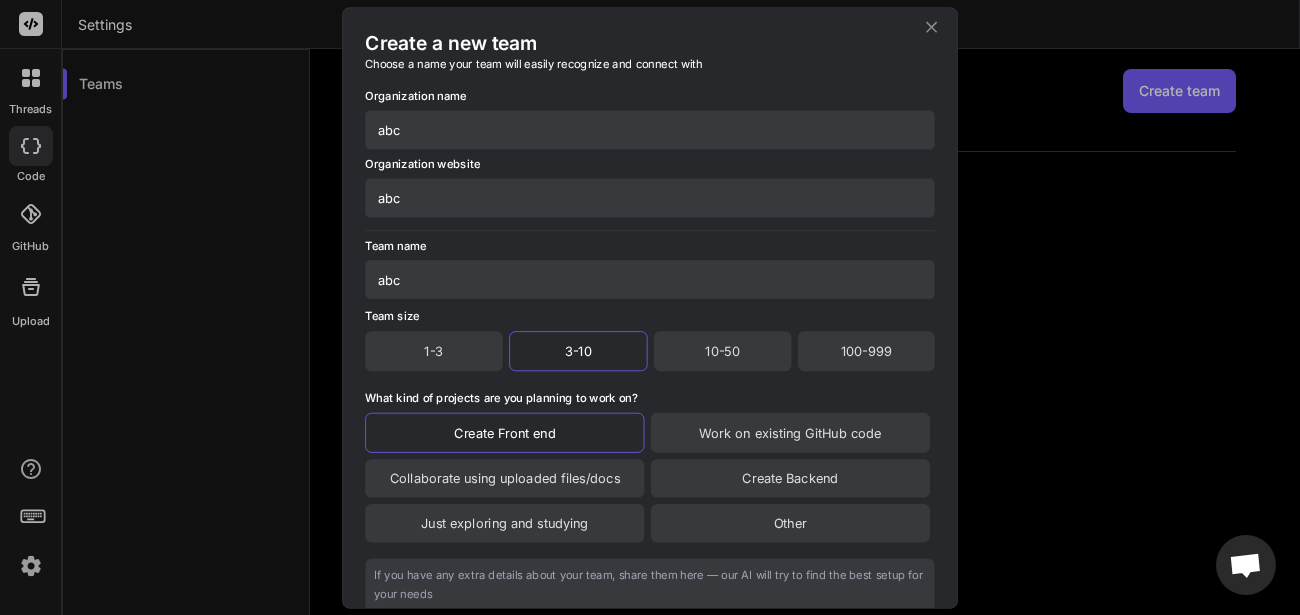 click on "Create Backend" at bounding box center (790, 478) 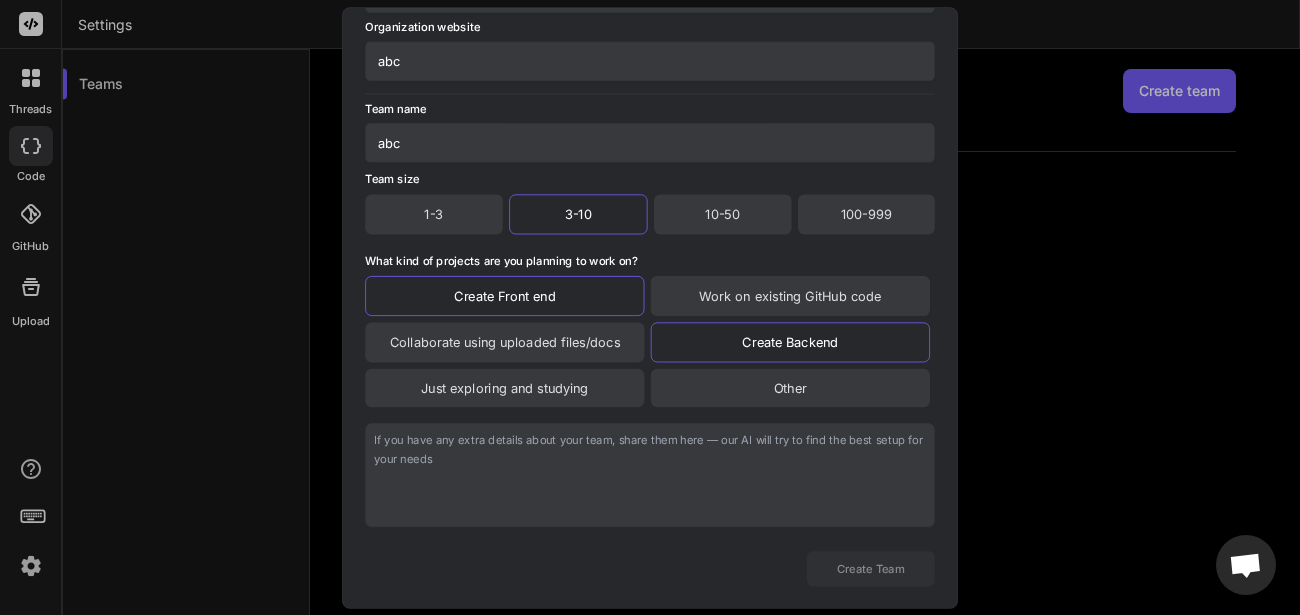 scroll, scrollTop: 172, scrollLeft: 0, axis: vertical 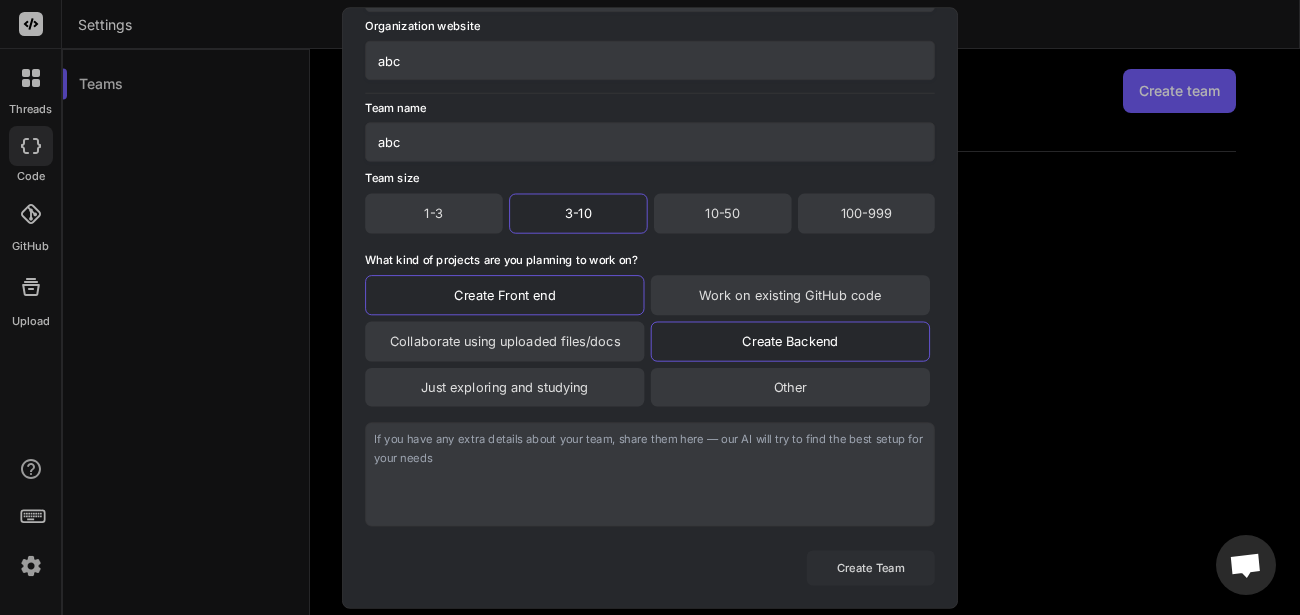 click on "Create Team" at bounding box center (871, 567) 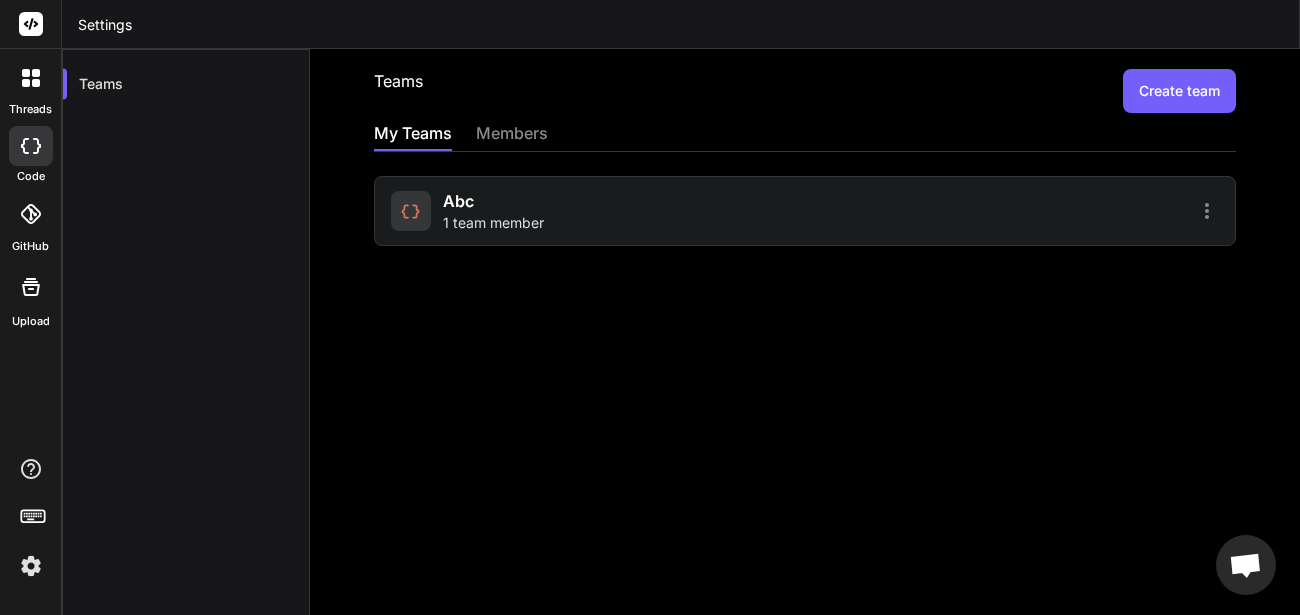 click 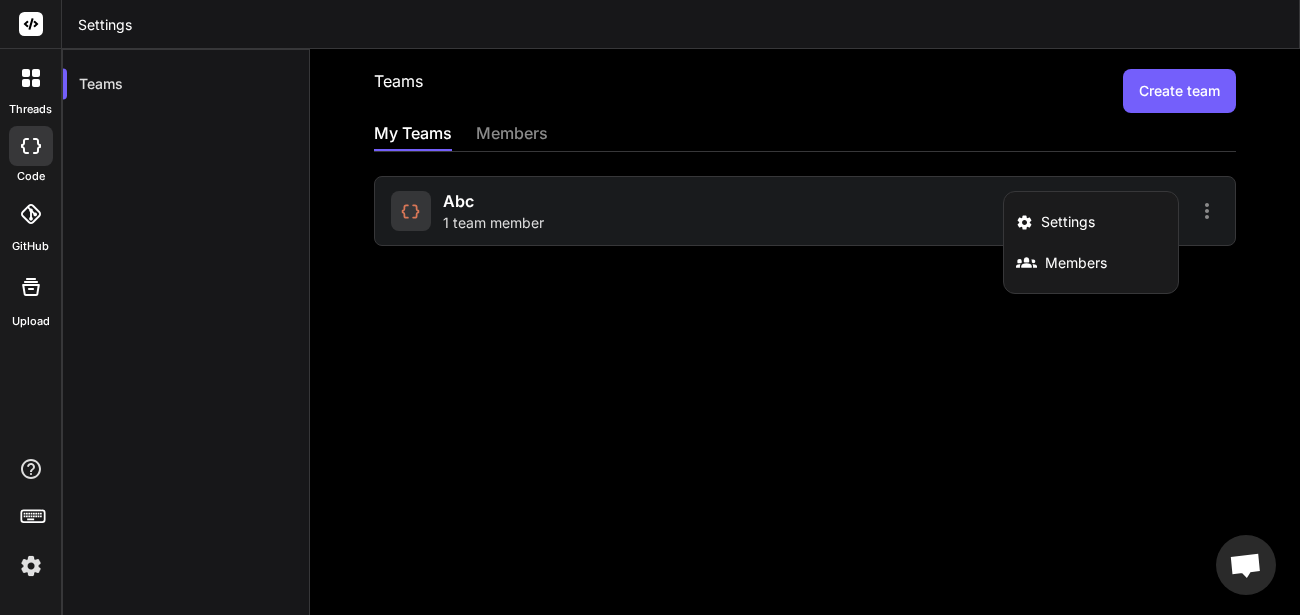 click at bounding box center [650, 307] 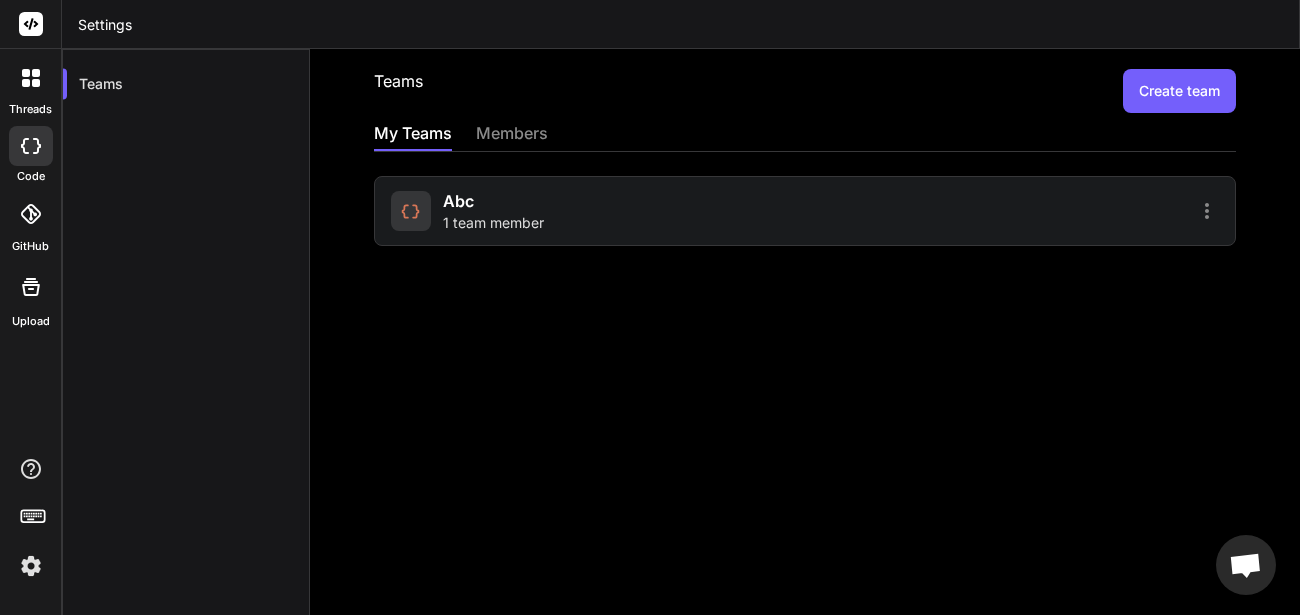 click at bounding box center (411, 211) 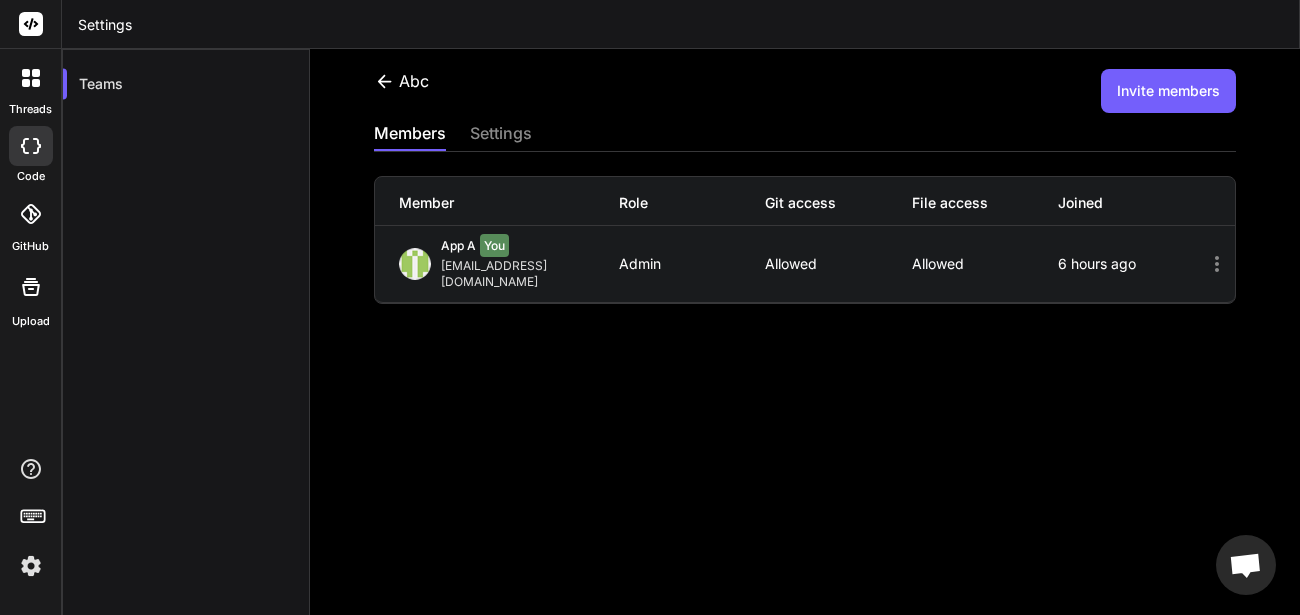 click on "abc" at bounding box center [401, 81] 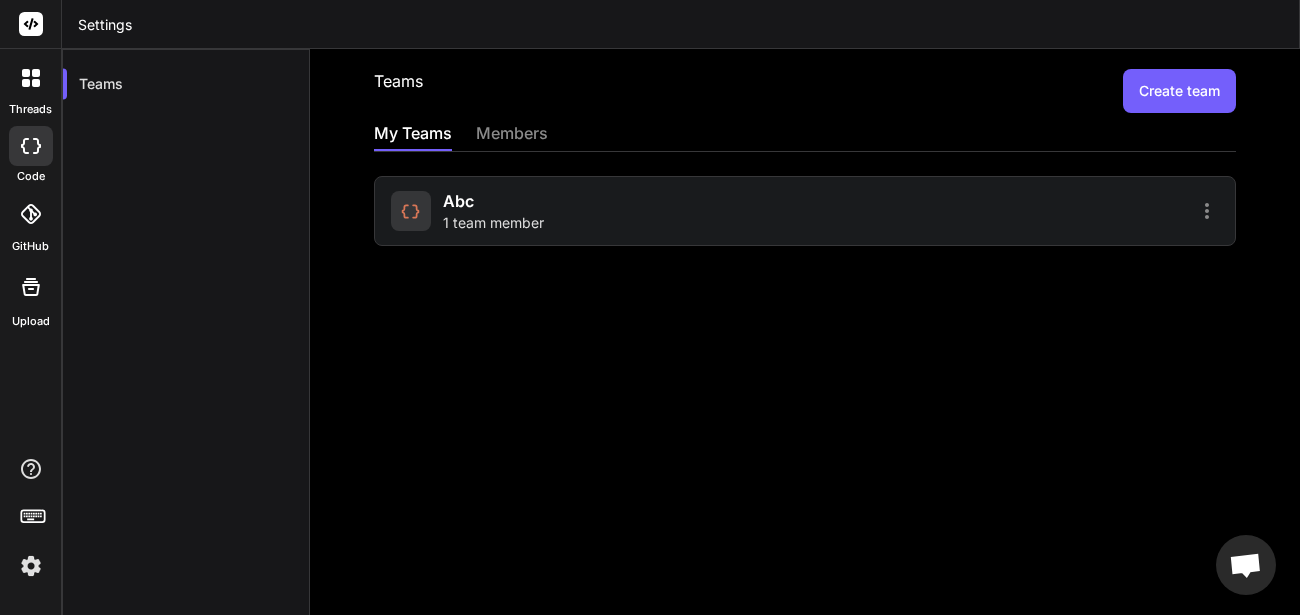 click 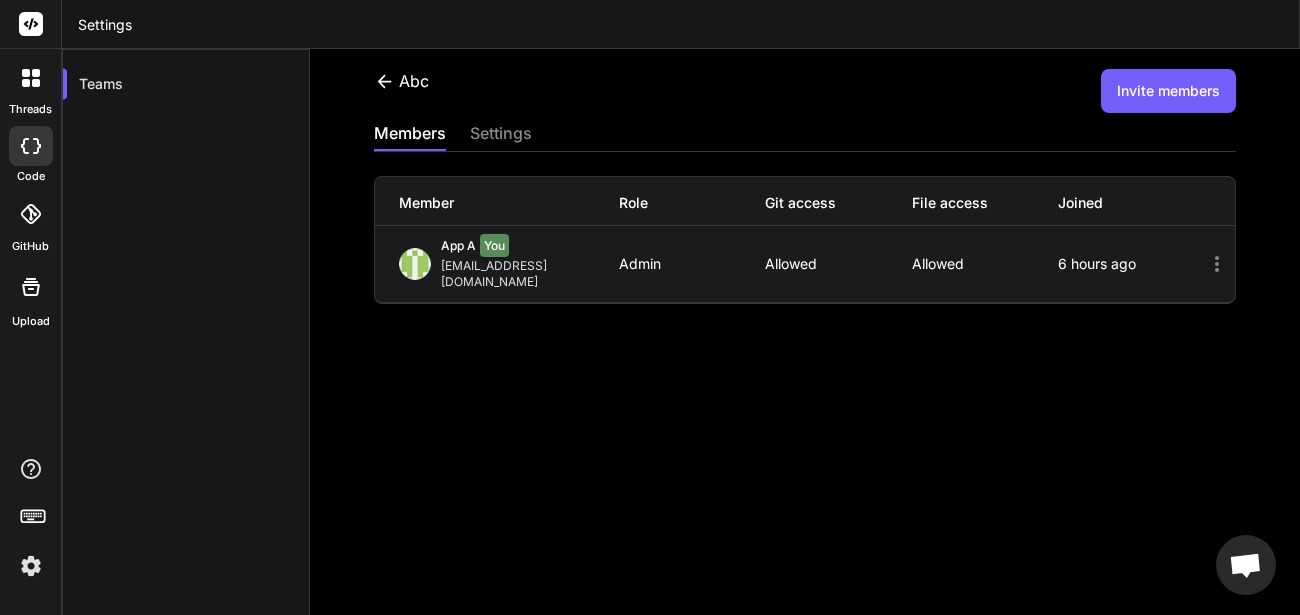 click on "Invite members" at bounding box center [1168, 91] 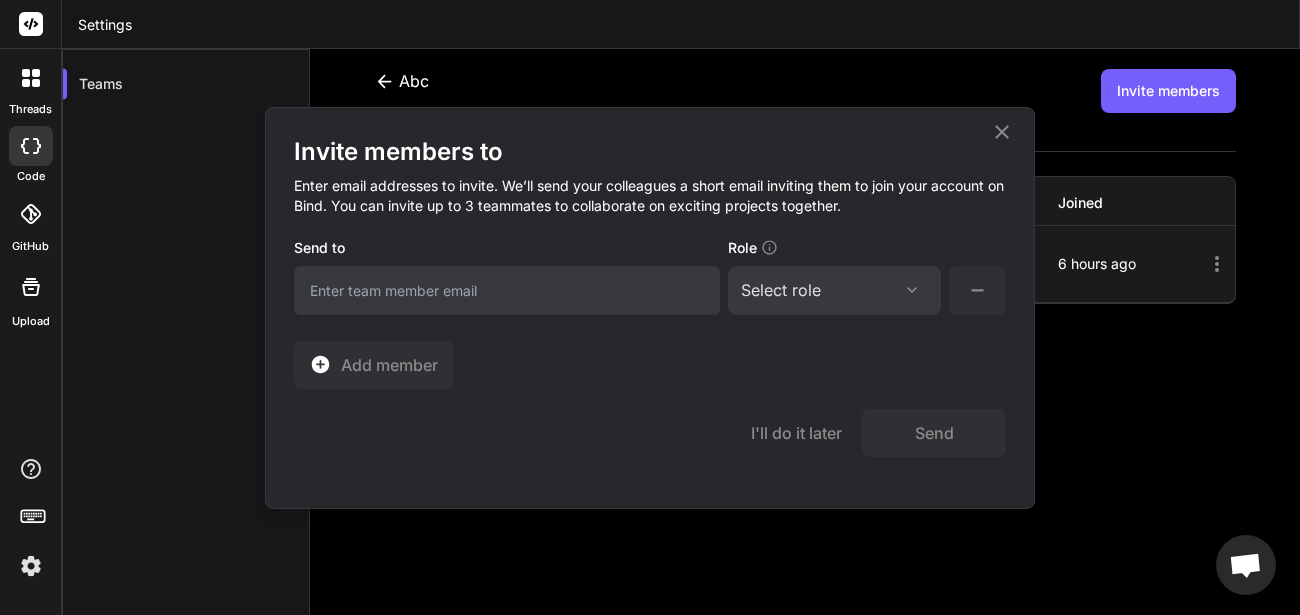 click at bounding box center (507, 290) 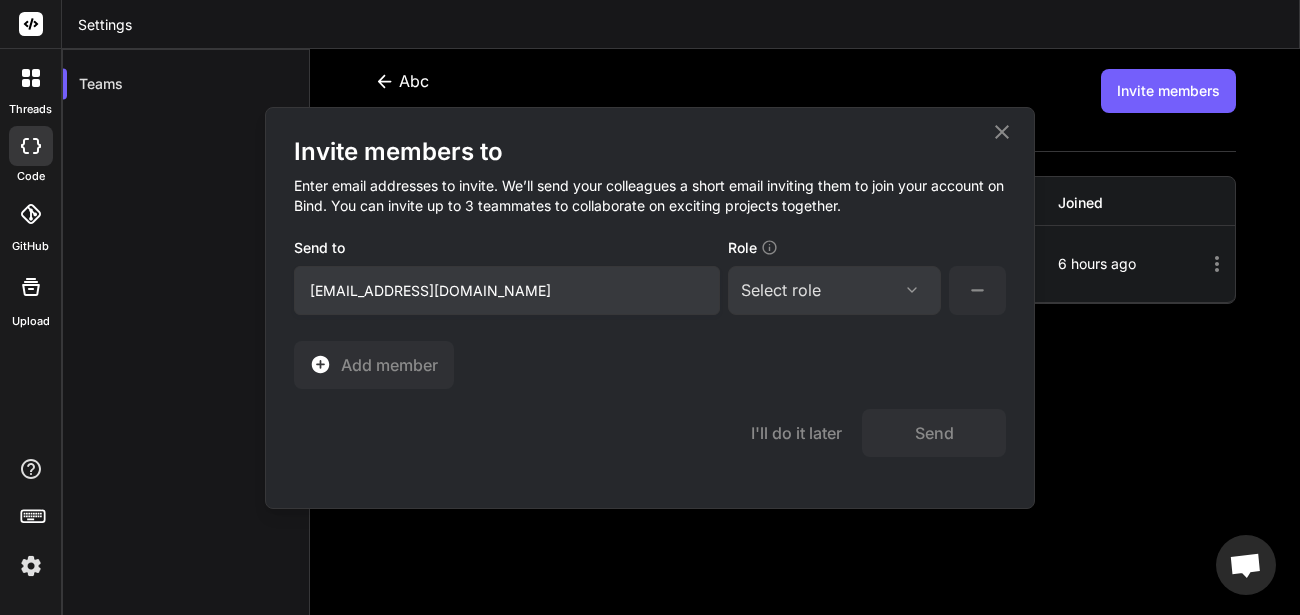 type on "[EMAIL_ADDRESS][DOMAIN_NAME]" 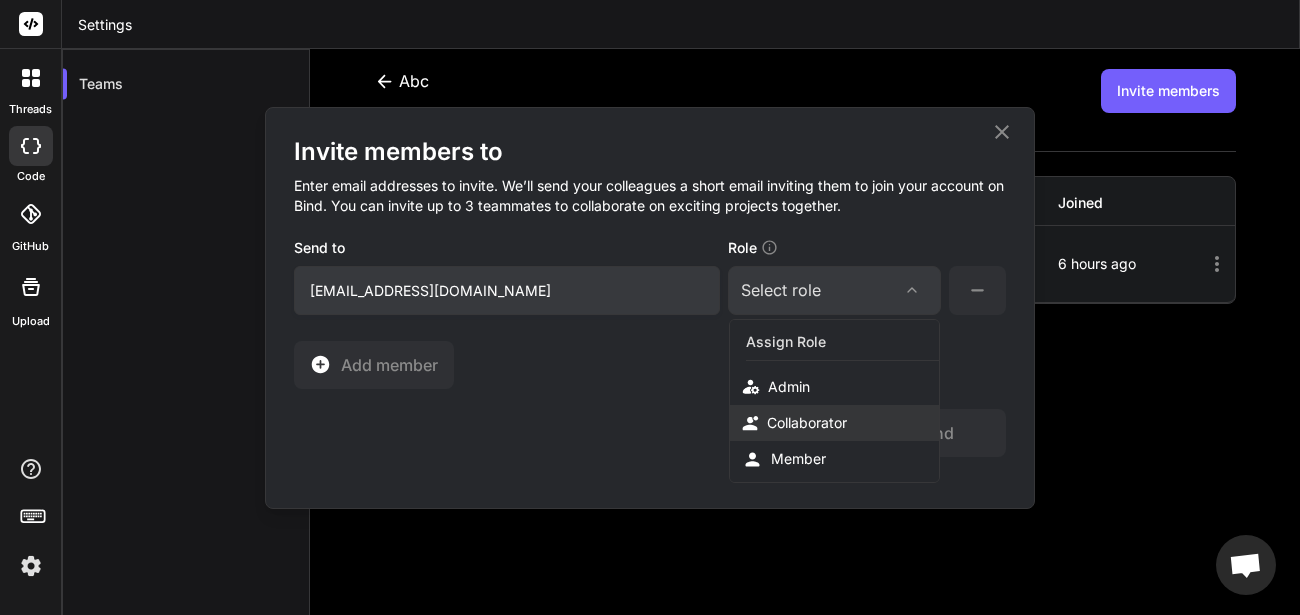 click on "Collaborator" at bounding box center (807, 423) 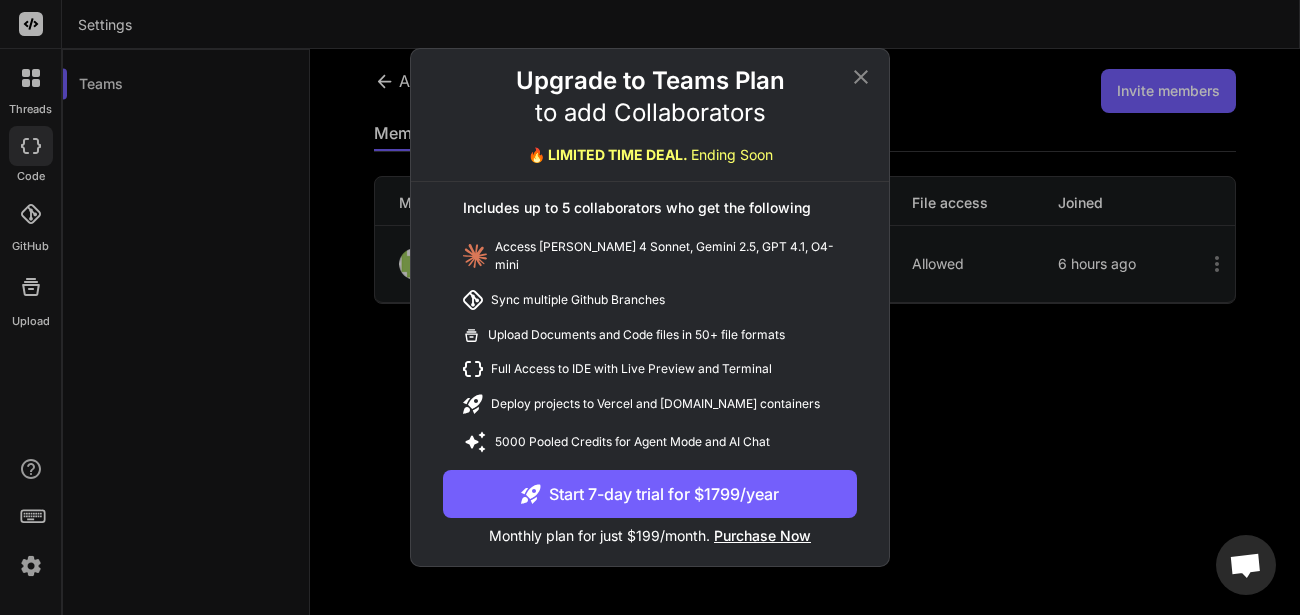 click 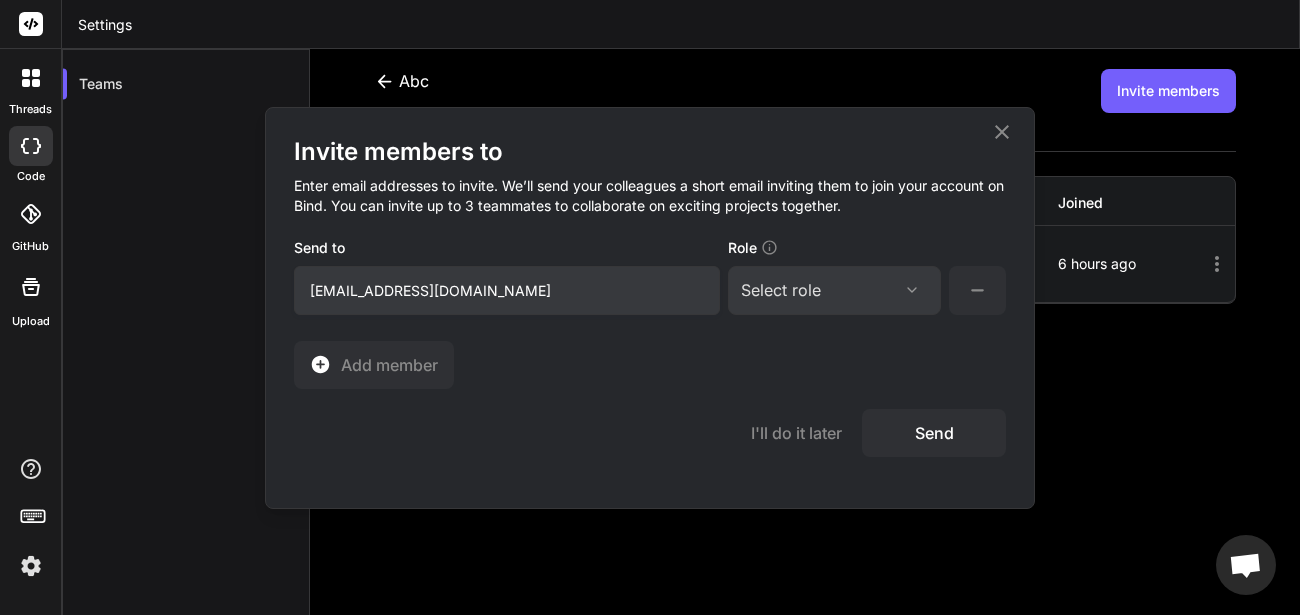click on "Send" at bounding box center (934, 433) 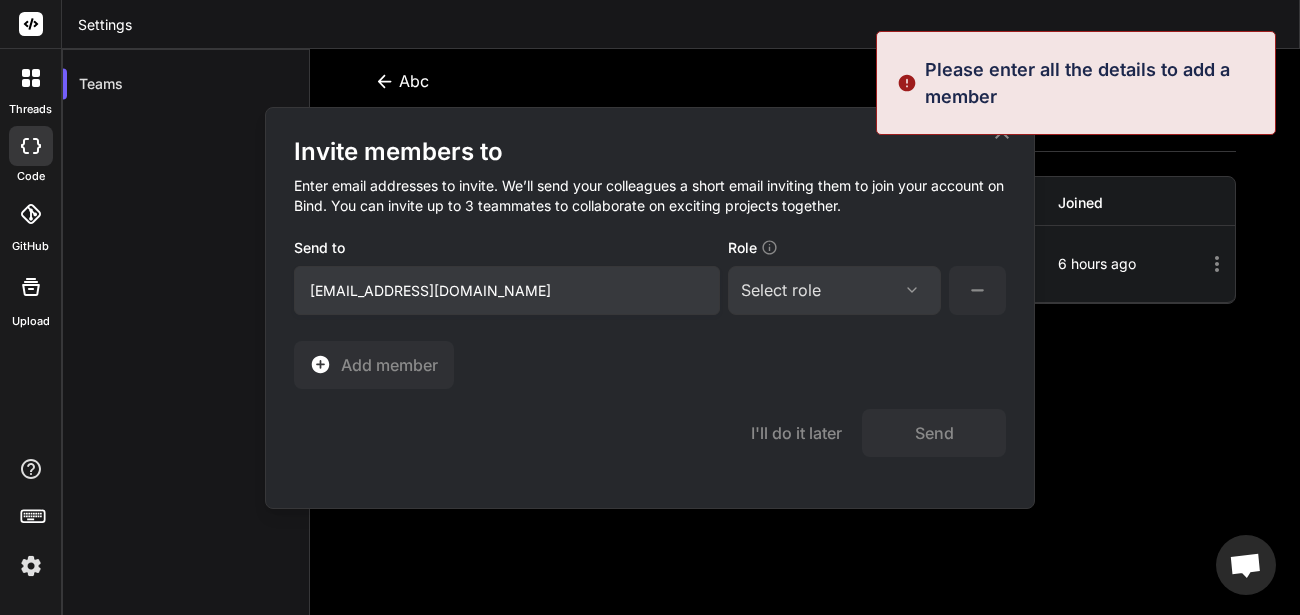 type 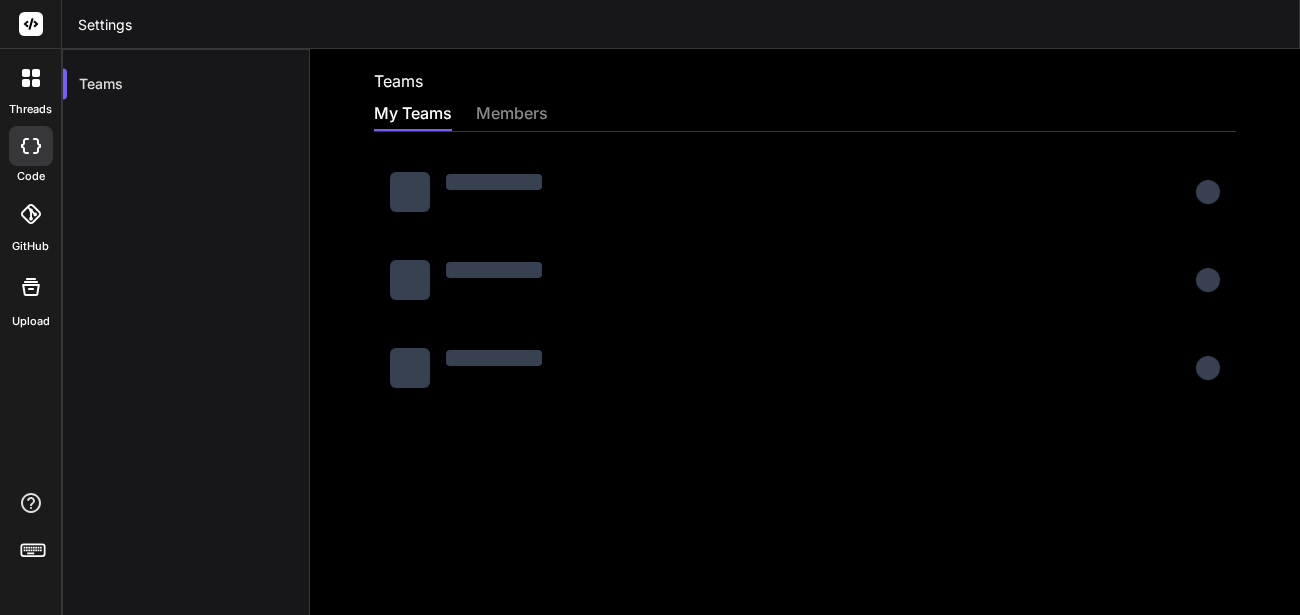 scroll, scrollTop: 0, scrollLeft: 0, axis: both 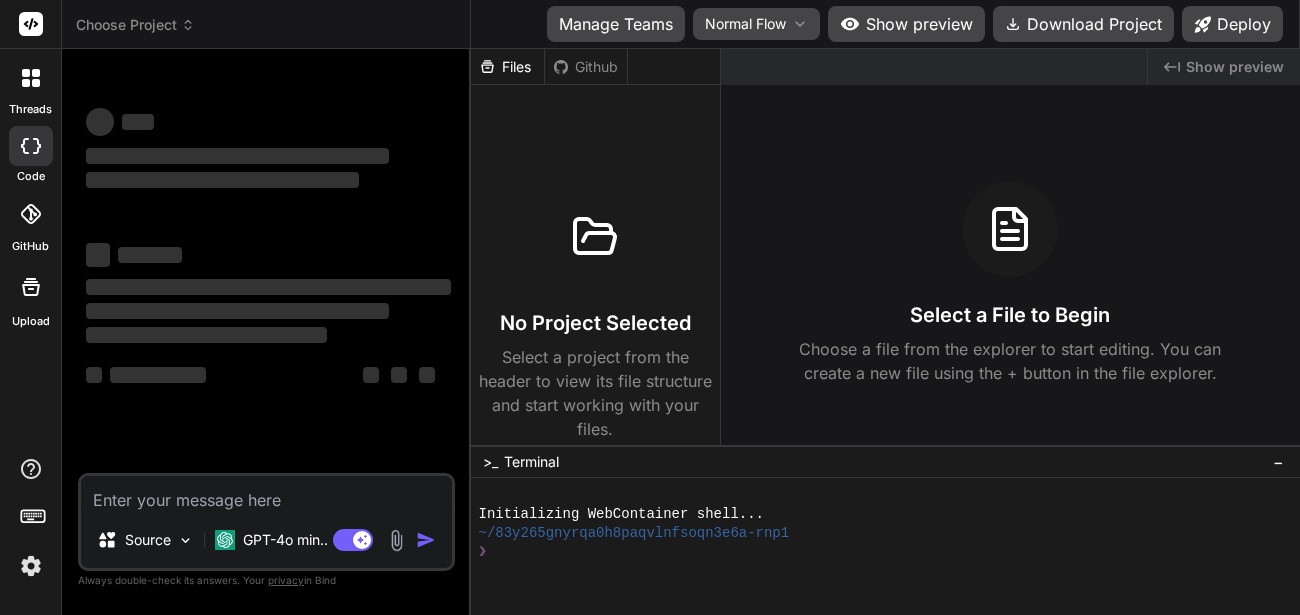 type on "x" 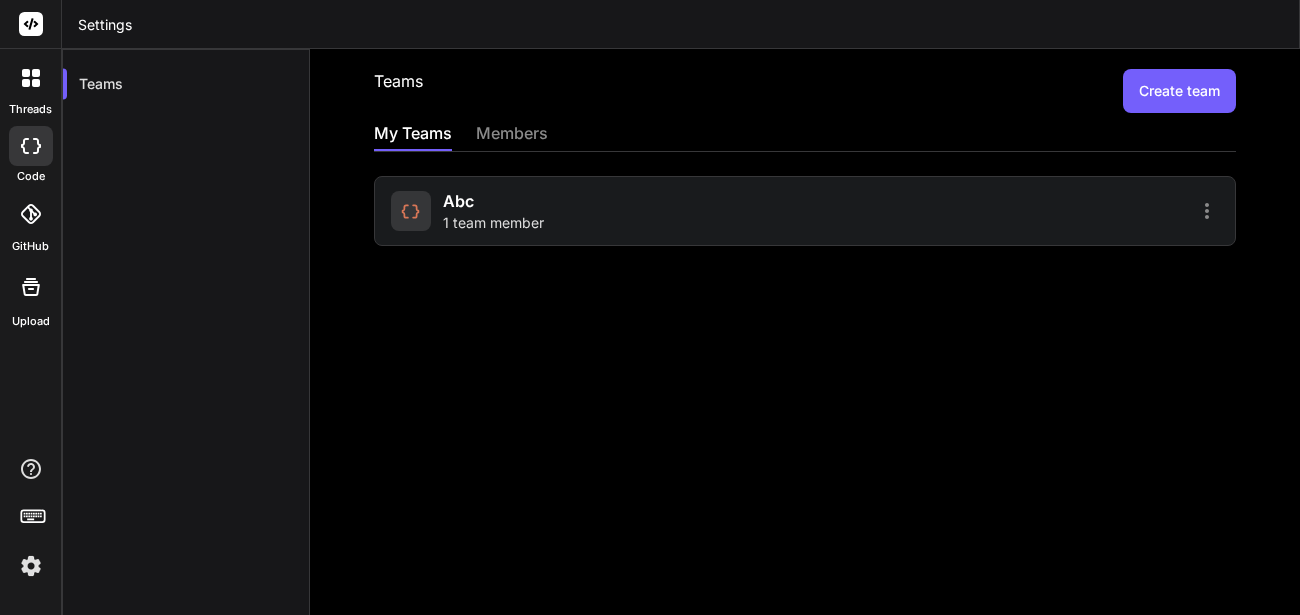 click 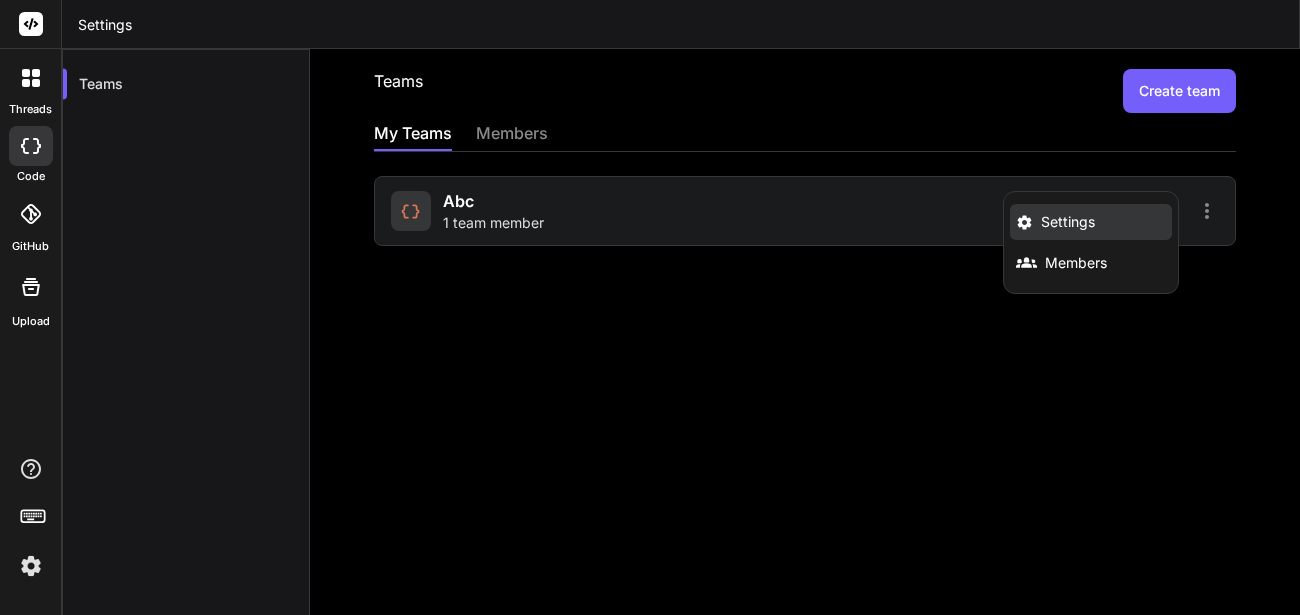 click on "Settings" at bounding box center [1068, 222] 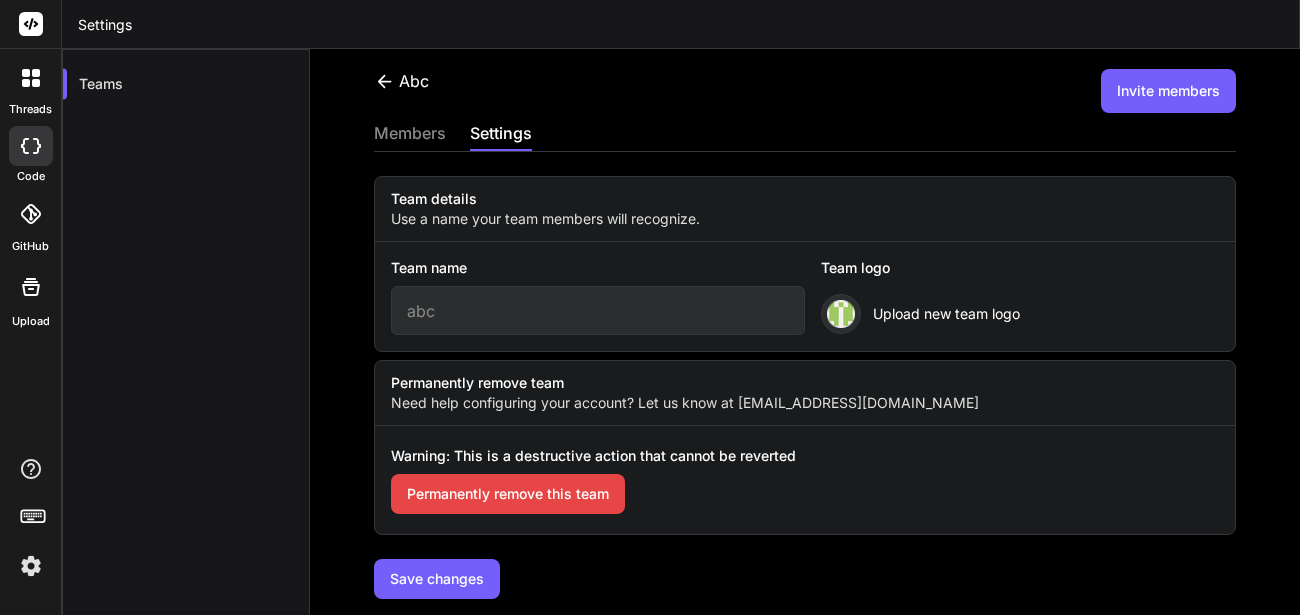 click on "Permanently remove this team" at bounding box center (508, 494) 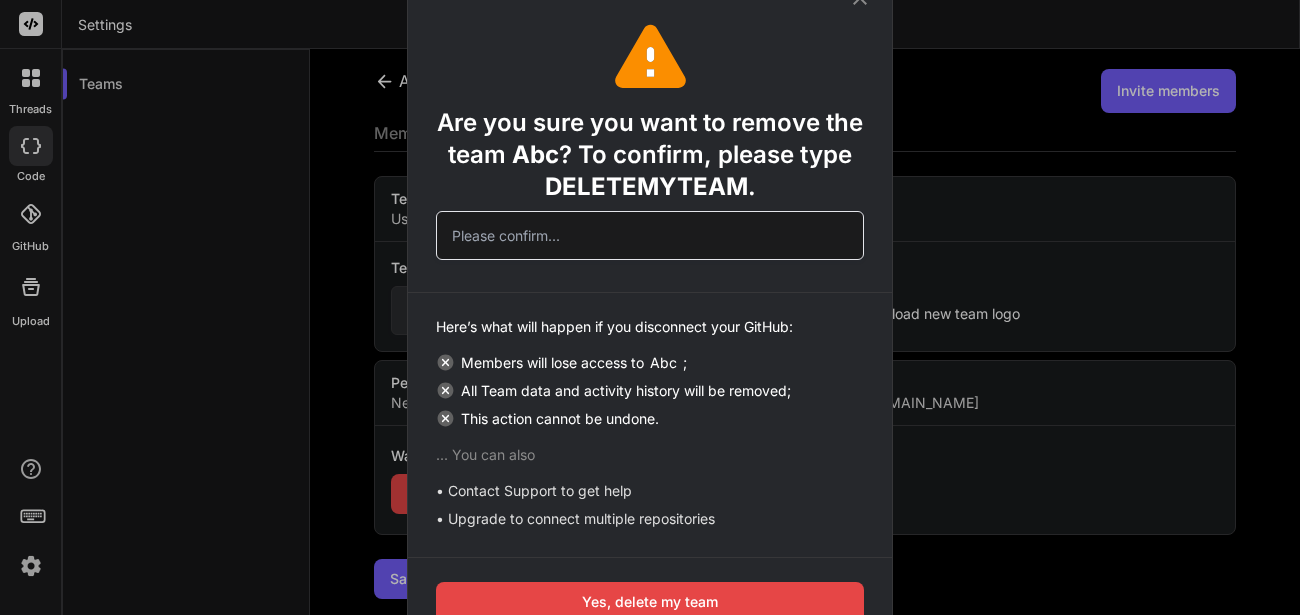 click on "DELETEMYTEAM" at bounding box center [646, 186] 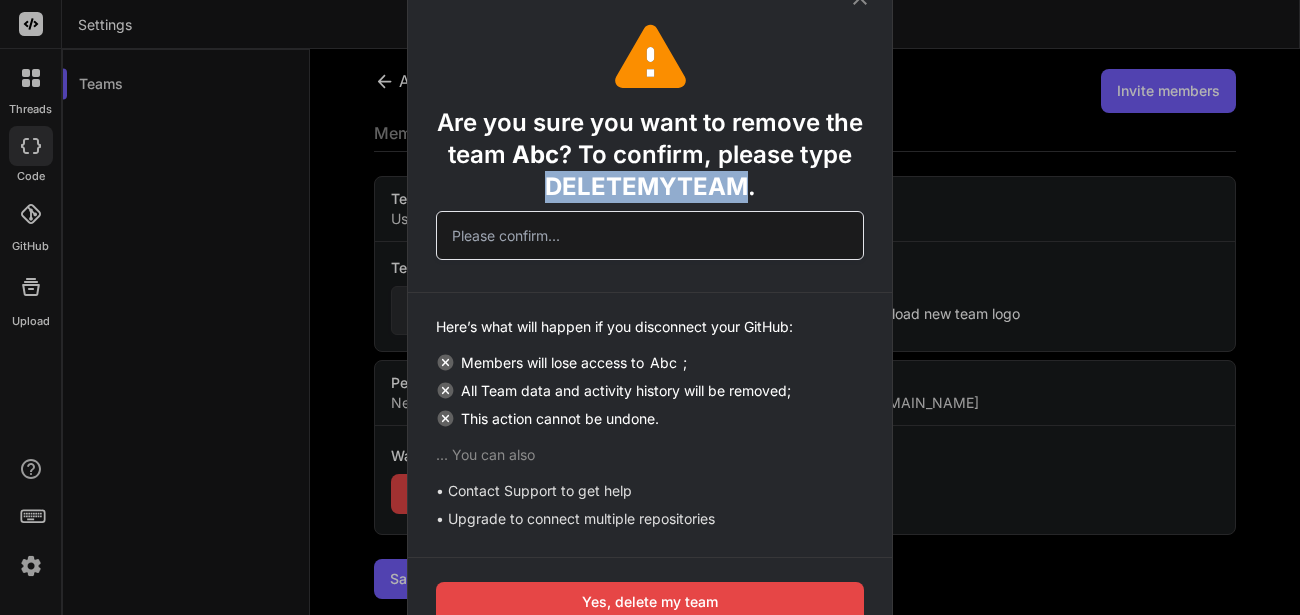click on "DELETEMYTEAM" at bounding box center [646, 186] 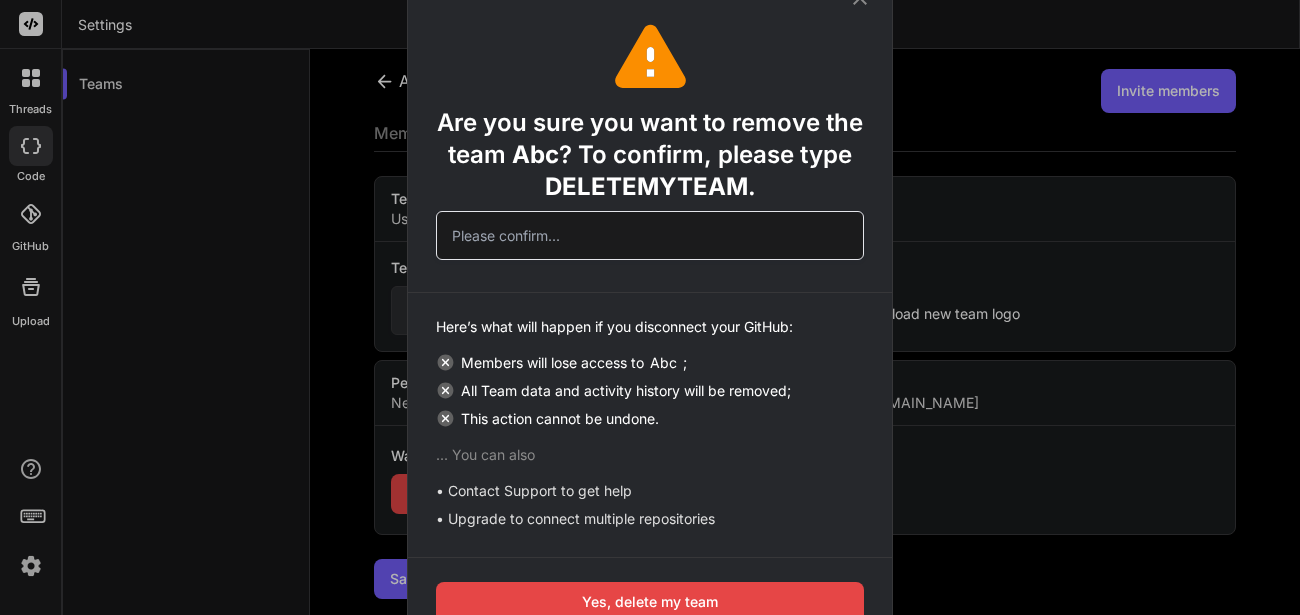 click at bounding box center [650, 235] 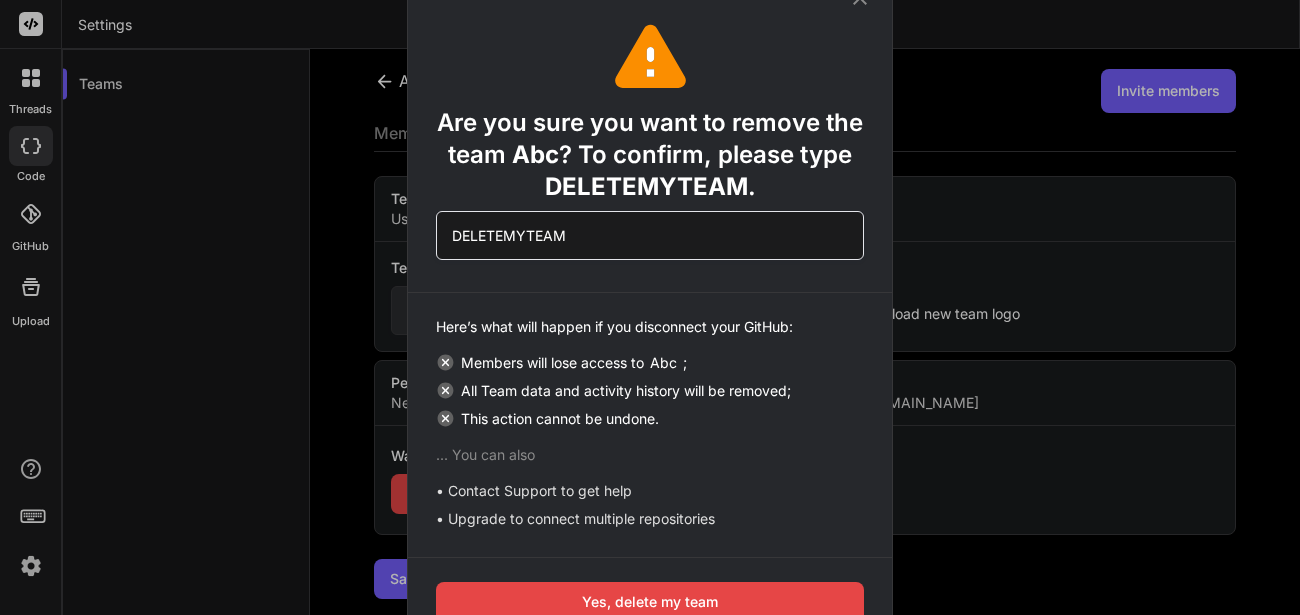 type on "DELETEMYTEAM" 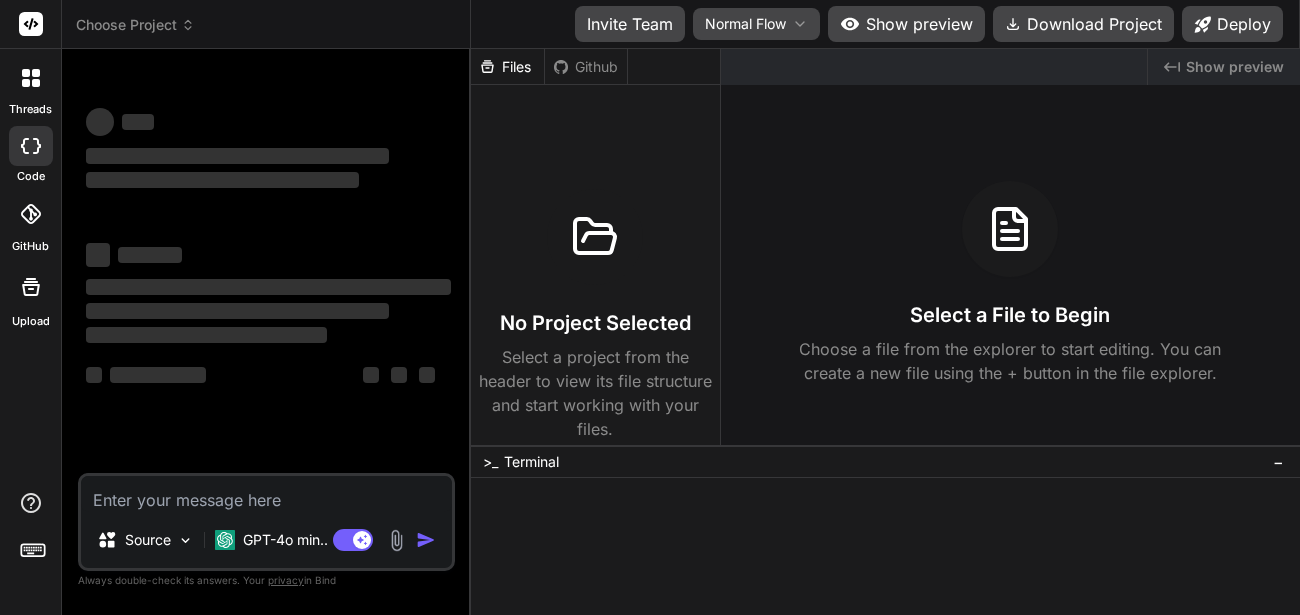 scroll, scrollTop: 0, scrollLeft: 0, axis: both 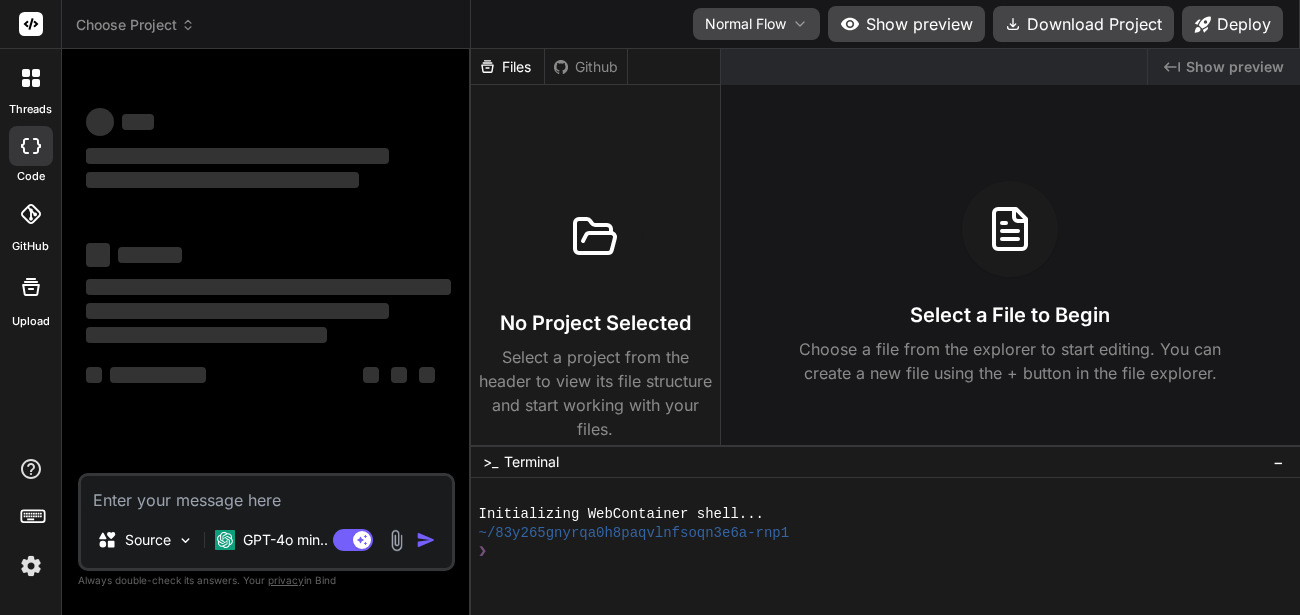 type on "x" 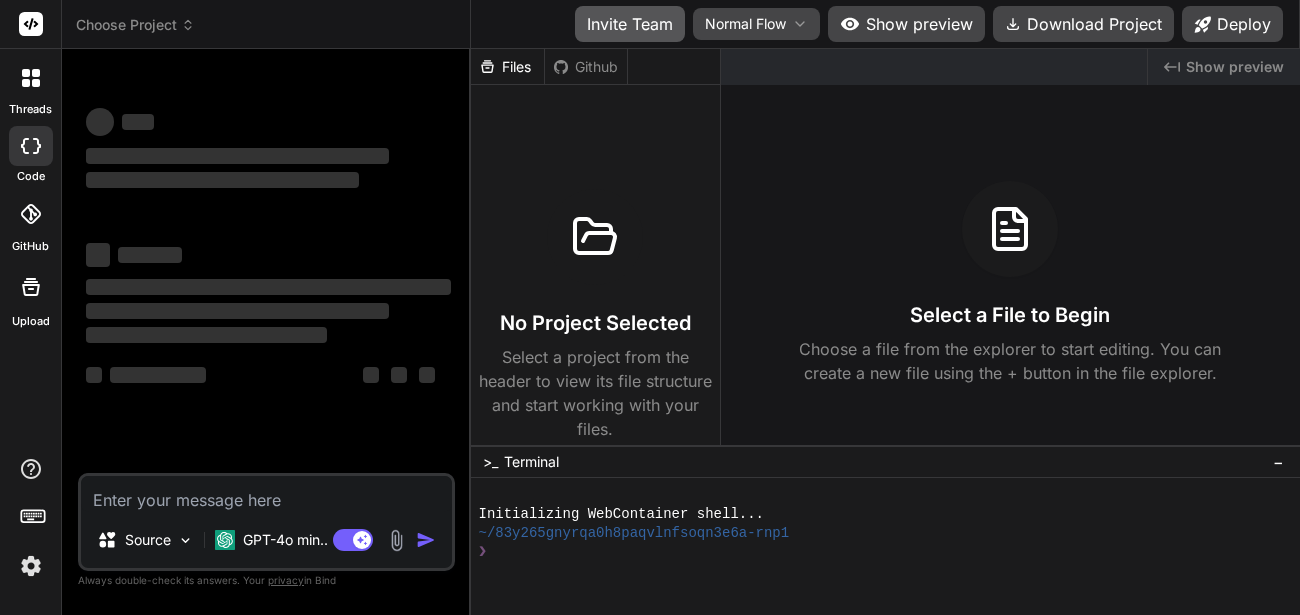 click on "Invite Team" at bounding box center [630, 24] 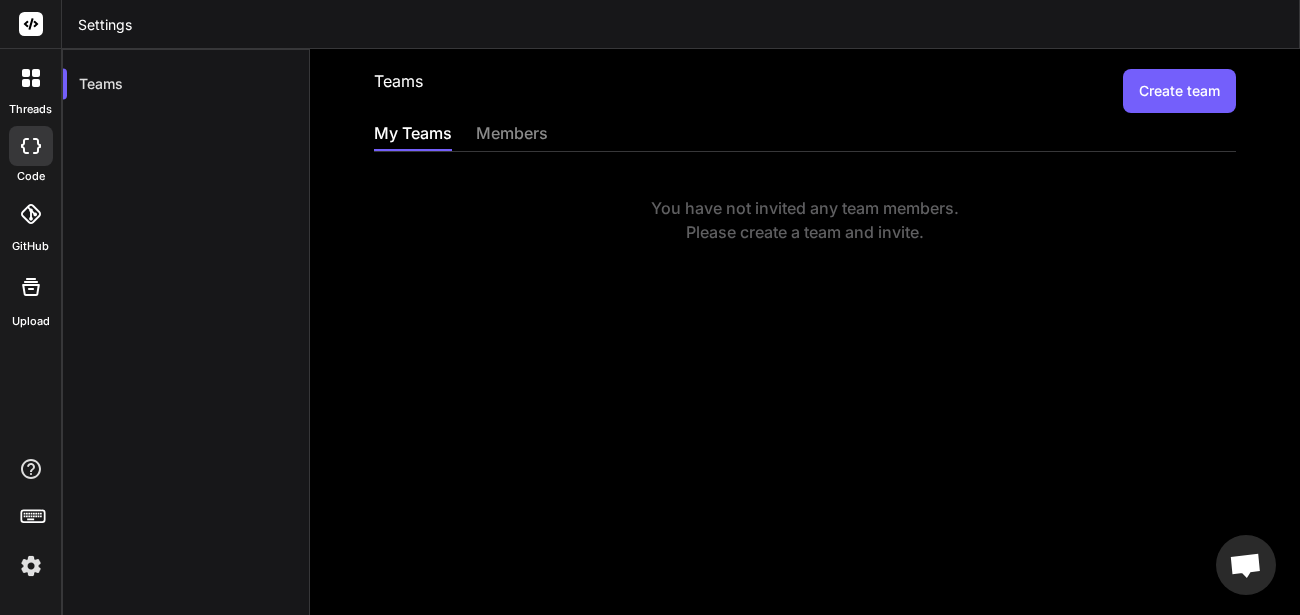click on "Create team" at bounding box center (1179, 91) 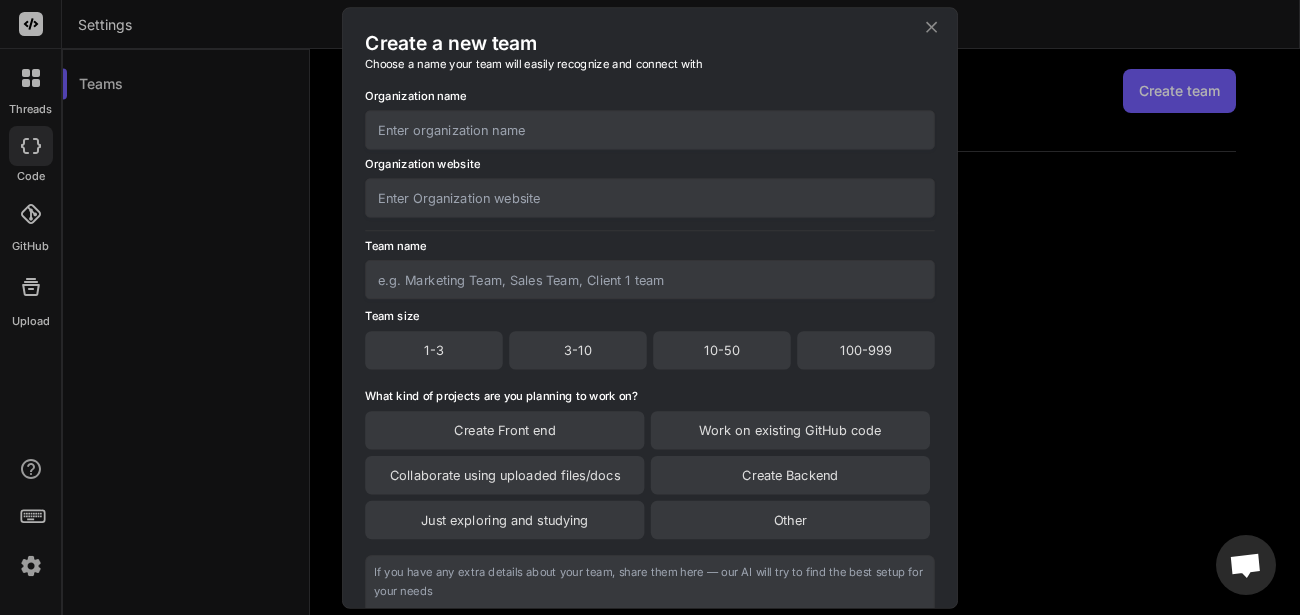 click at bounding box center [650, 129] 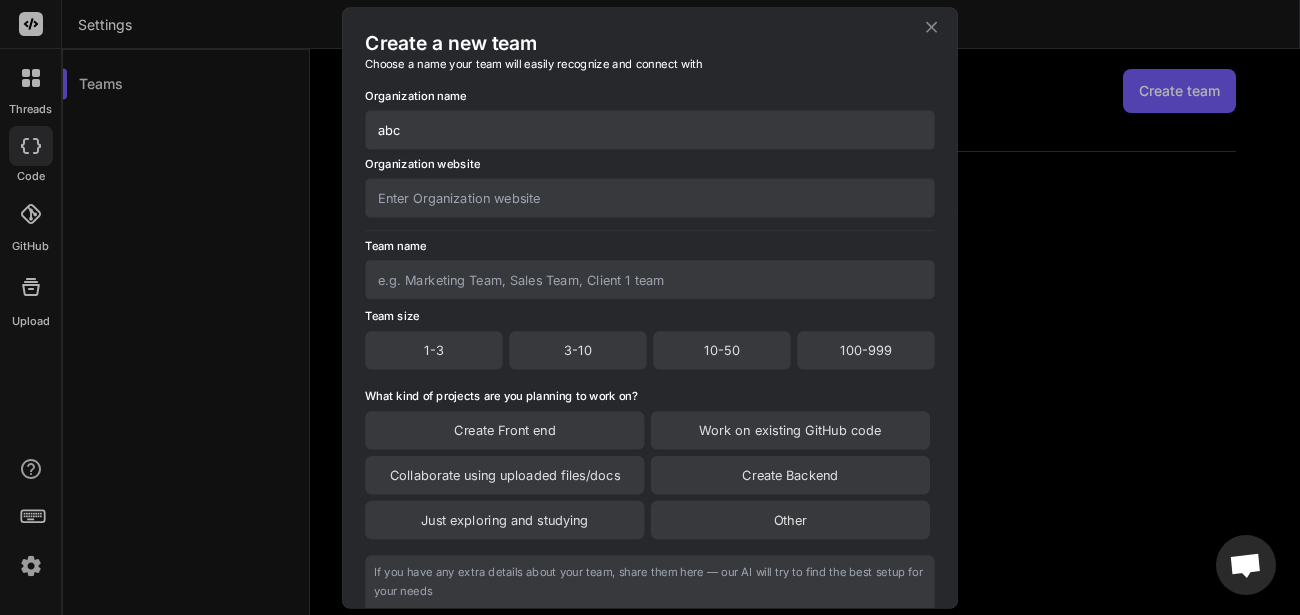 type on "abc" 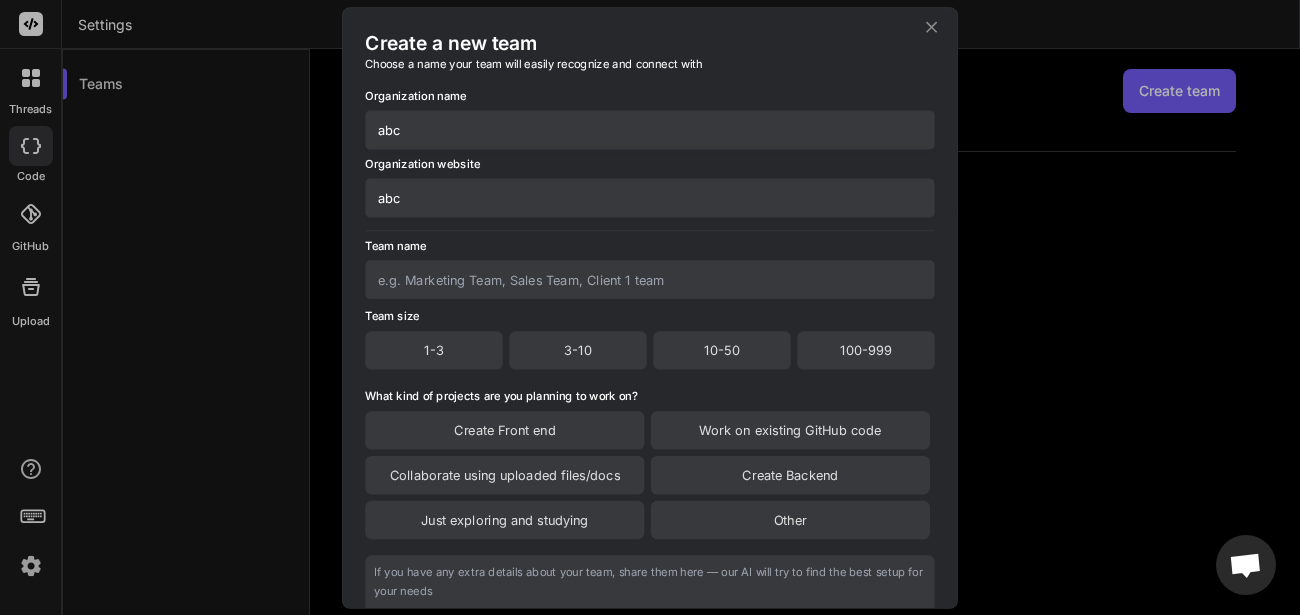 type on "abc" 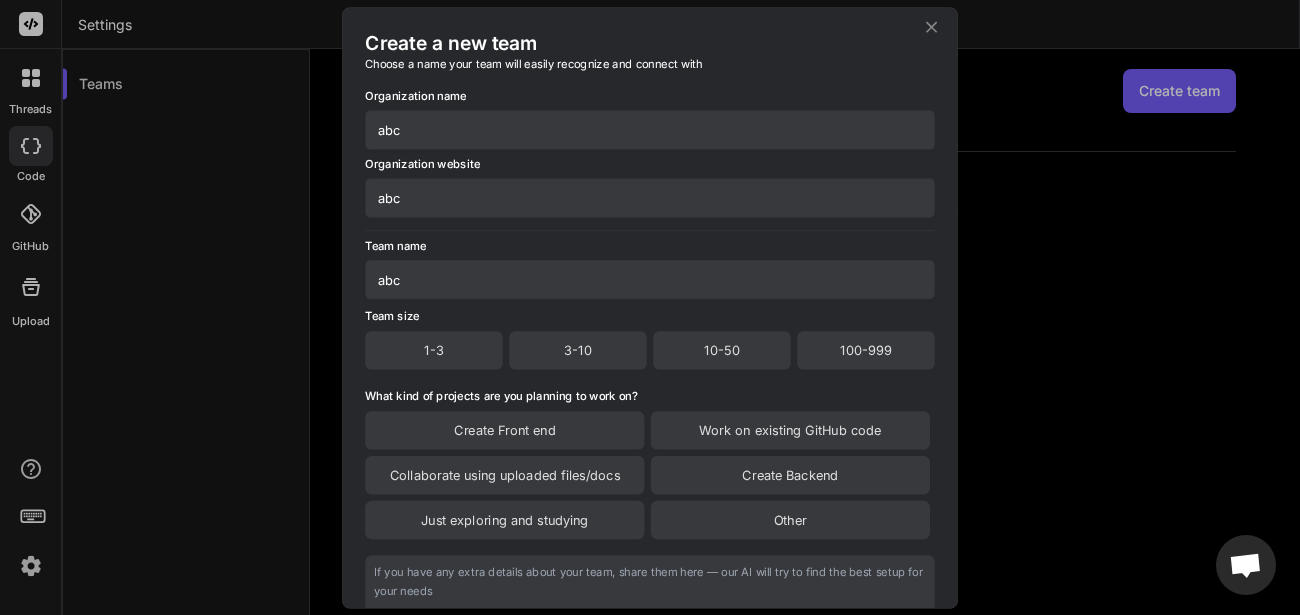 type on "abc" 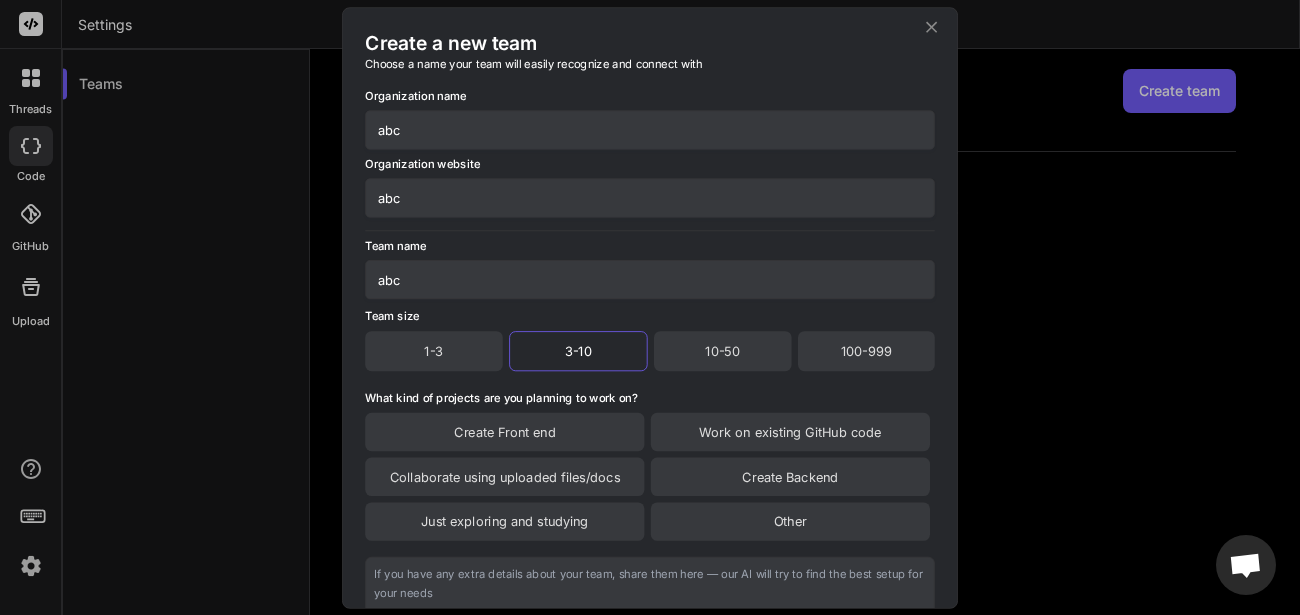 click on "Create Front end" at bounding box center [504, 431] 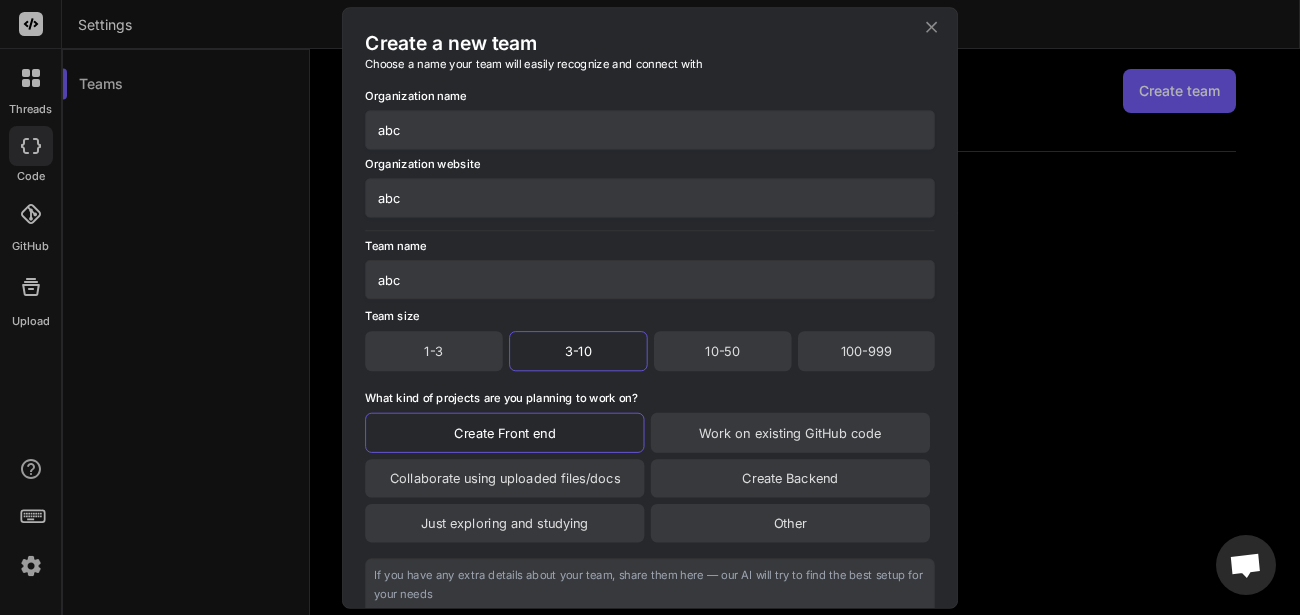 click on "Create Backend" at bounding box center [790, 478] 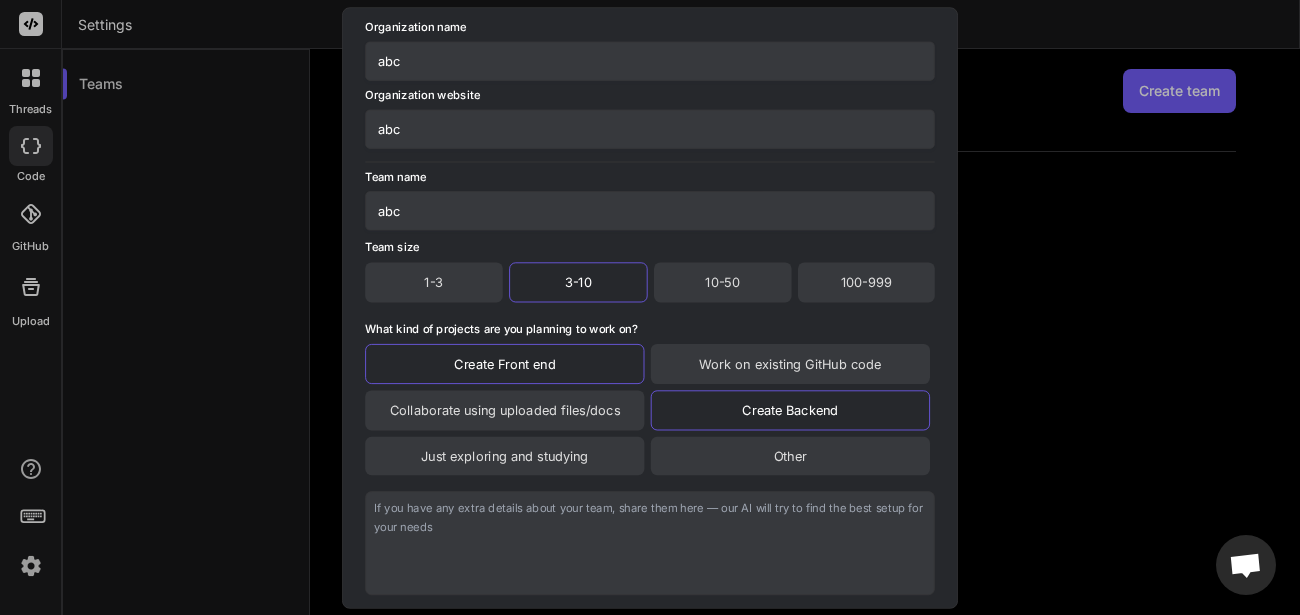 scroll, scrollTop: 172, scrollLeft: 0, axis: vertical 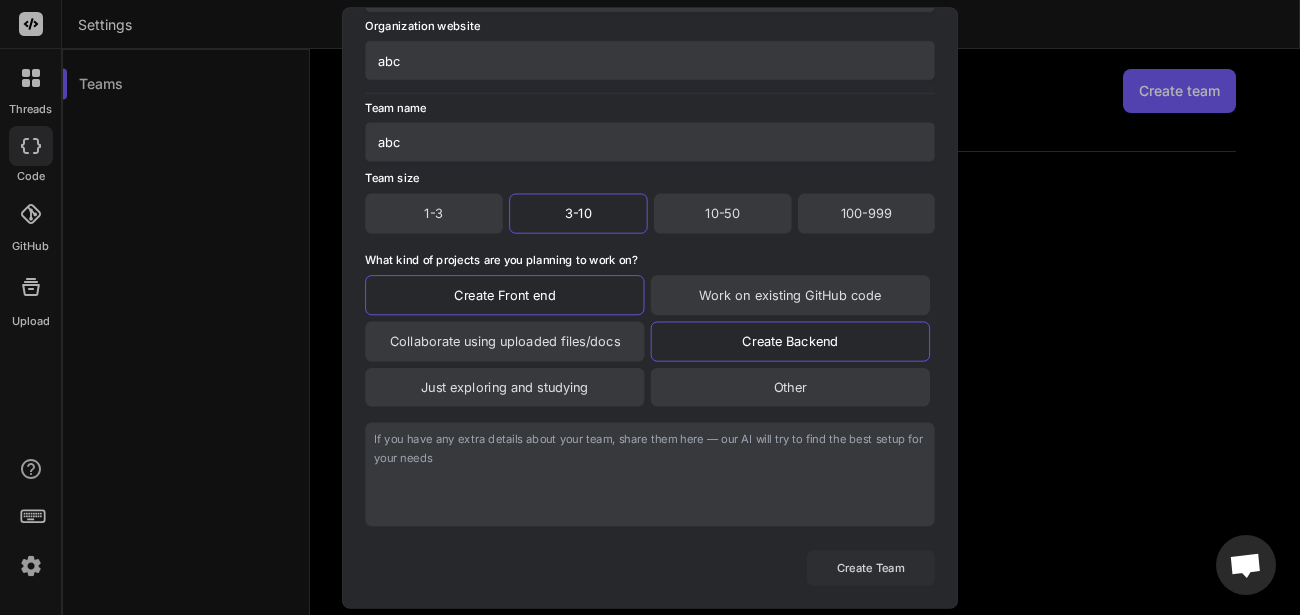 click on "Create Team" at bounding box center [871, 567] 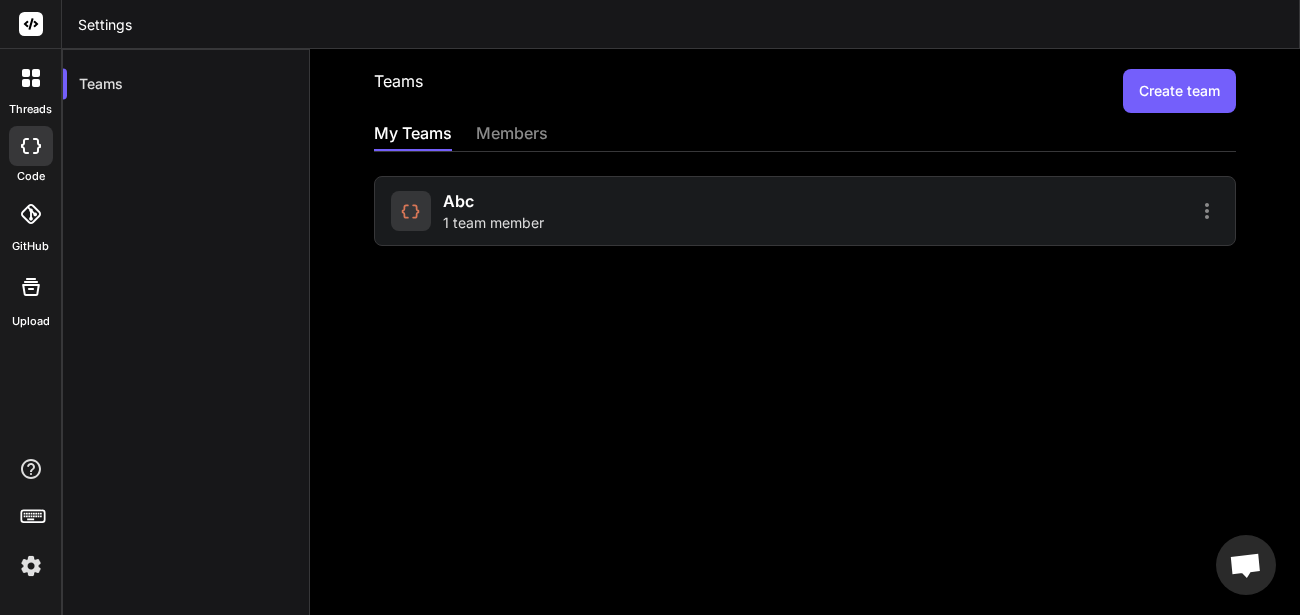 click 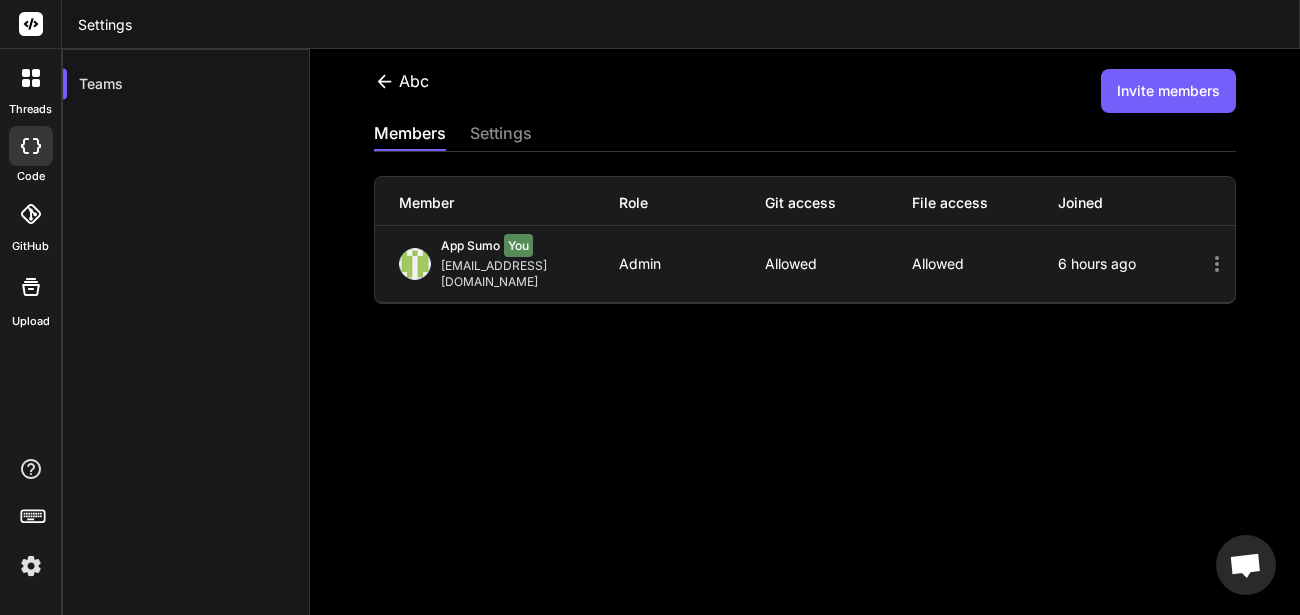 click on "Invite members" at bounding box center (1168, 91) 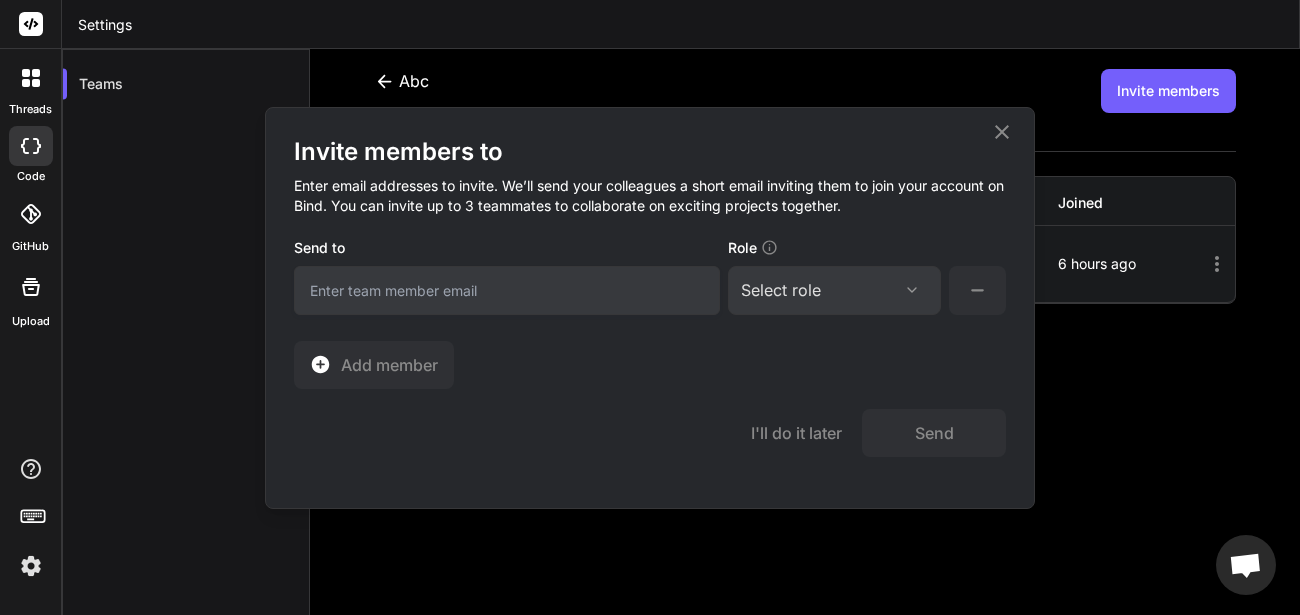 click at bounding box center [507, 290] 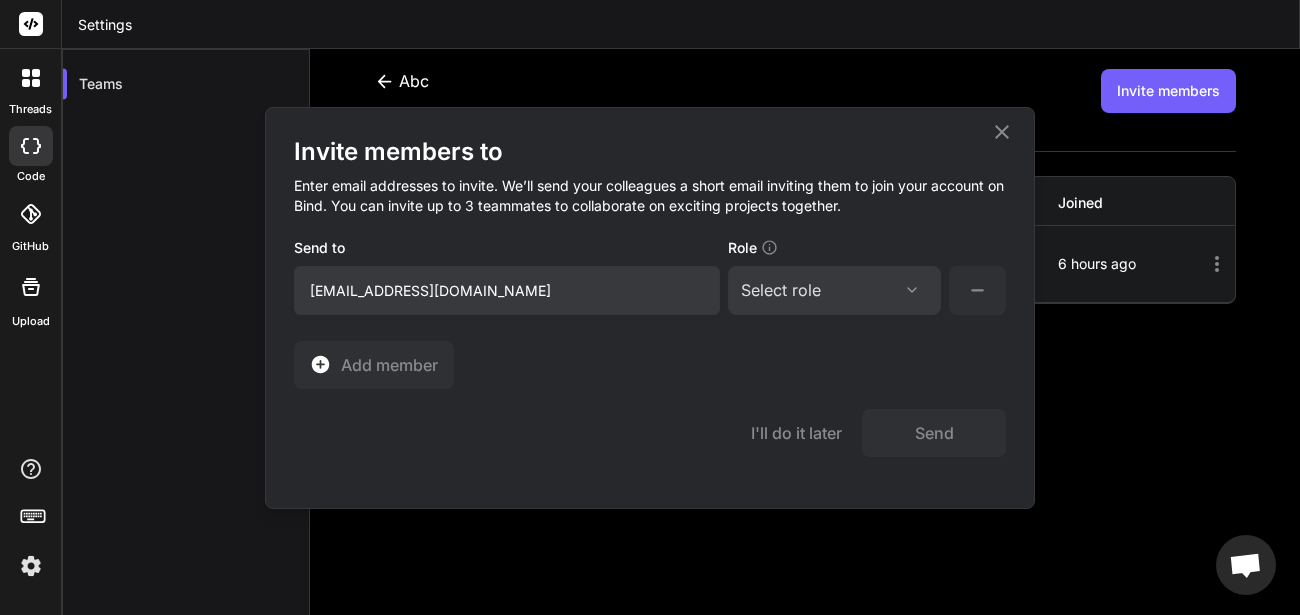 type on "appsumo_7@yopmail.com" 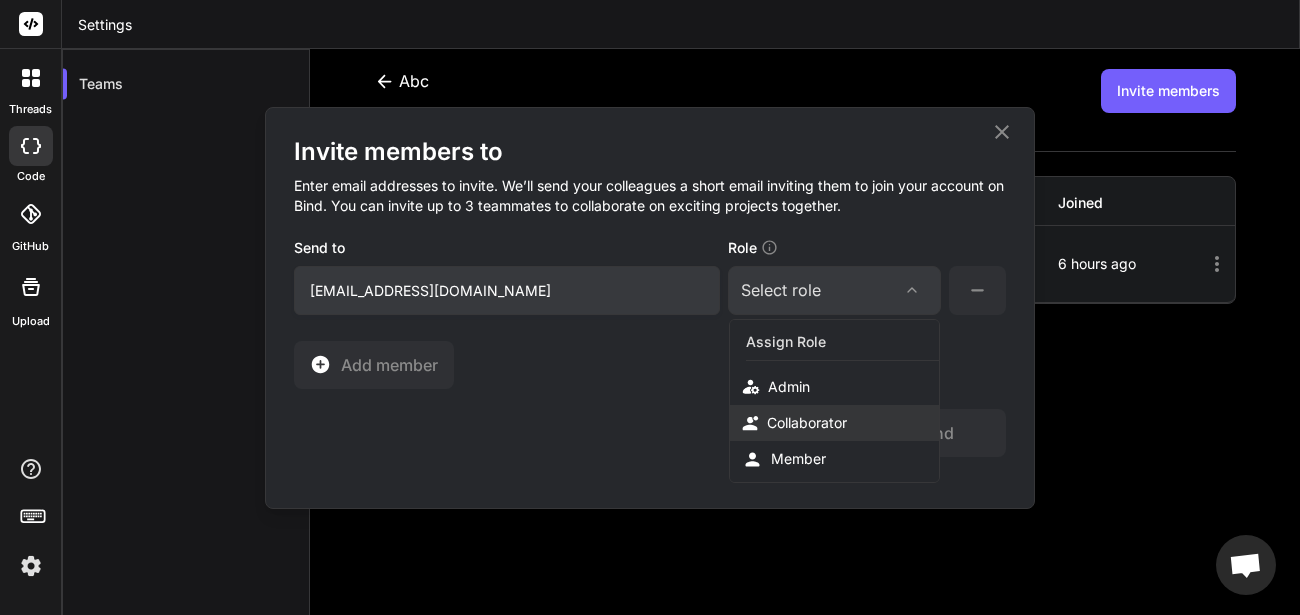 click on "Collaborator" at bounding box center [834, 423] 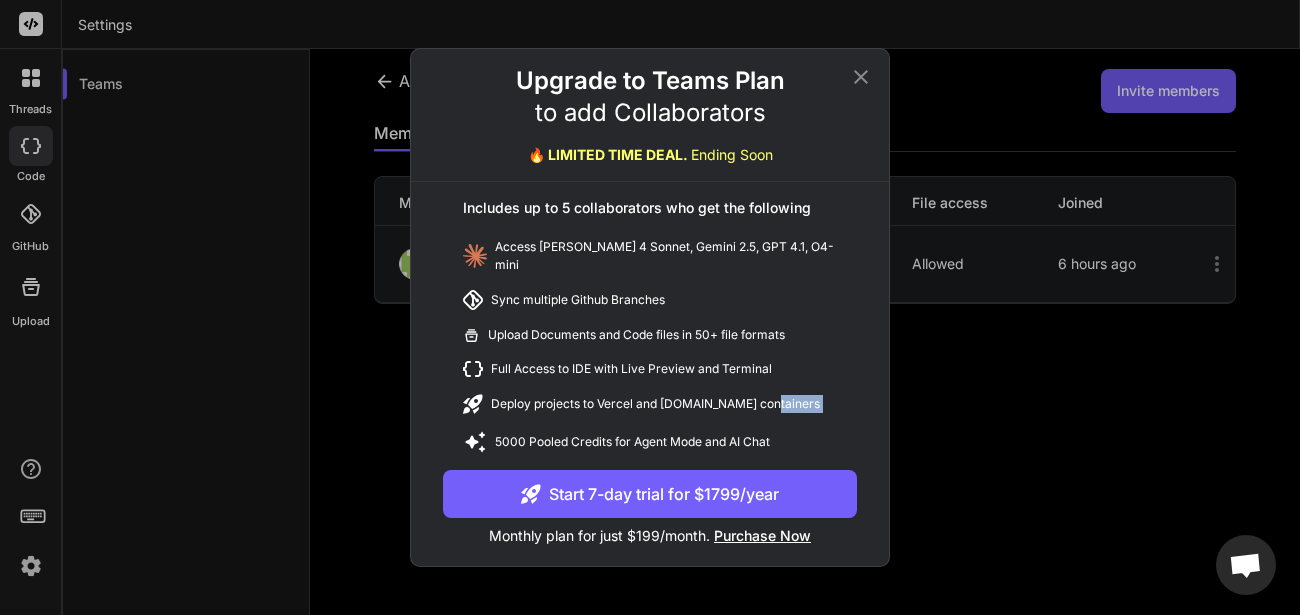 click on "Deploy projects to Vercel and Fly.io containers" at bounding box center (650, 404) 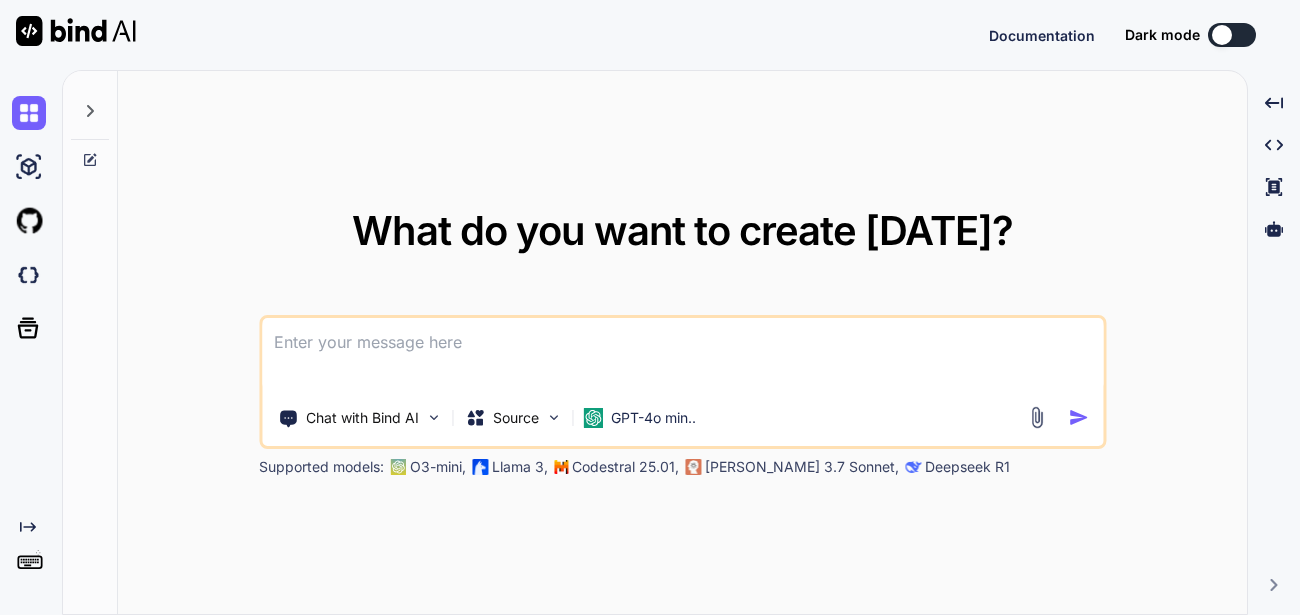 scroll, scrollTop: 0, scrollLeft: 0, axis: both 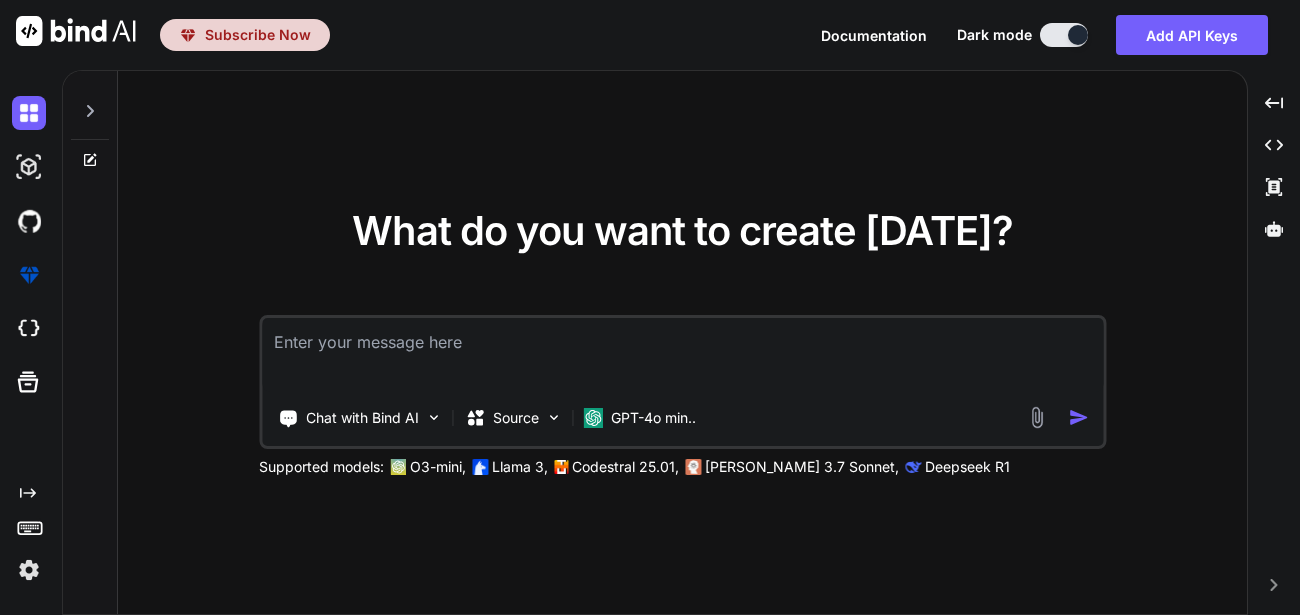 click at bounding box center (29, 570) 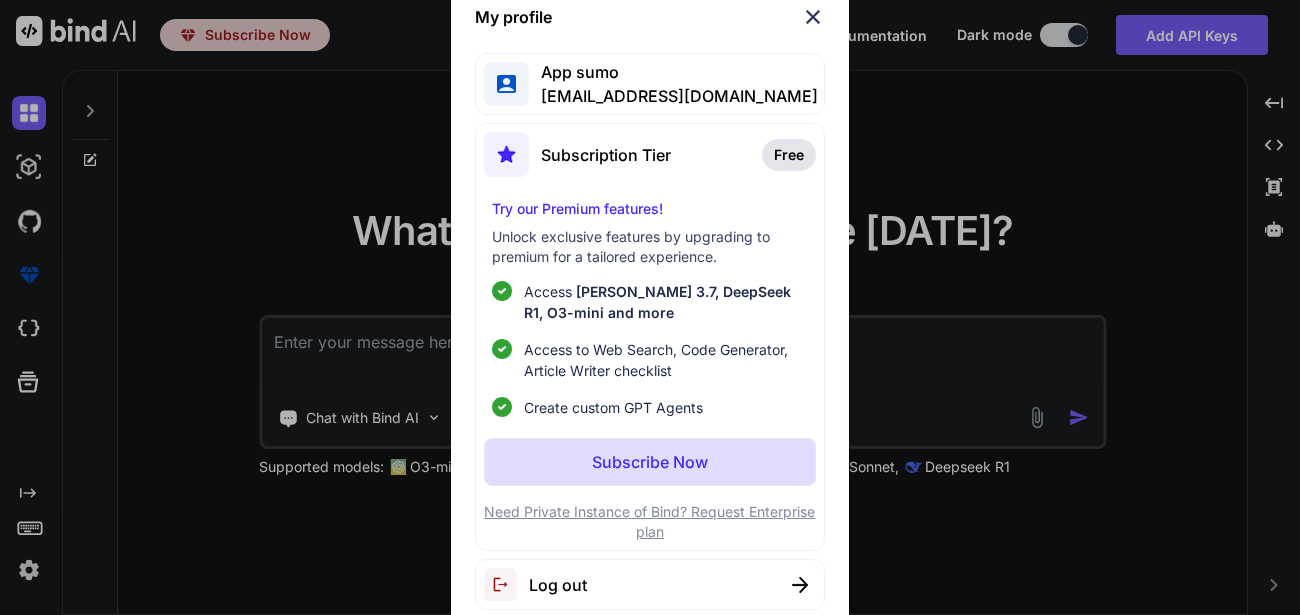 click at bounding box center [813, 17] 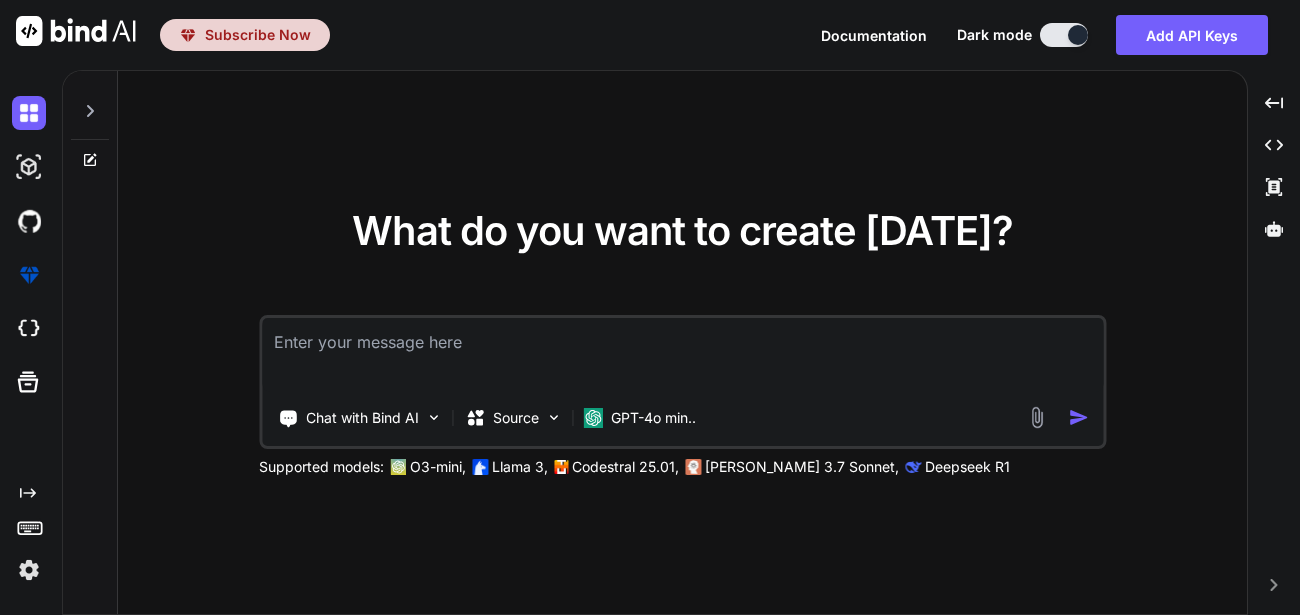 click on "Subscribe Now" at bounding box center (258, 35) 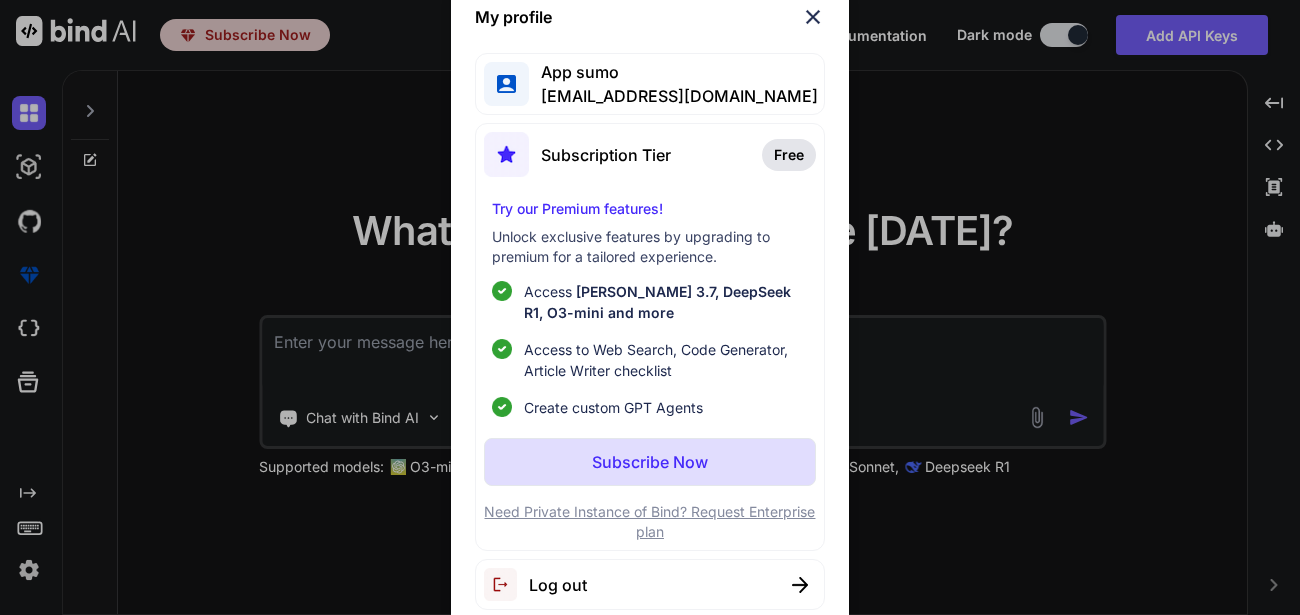 click at bounding box center (813, 17) 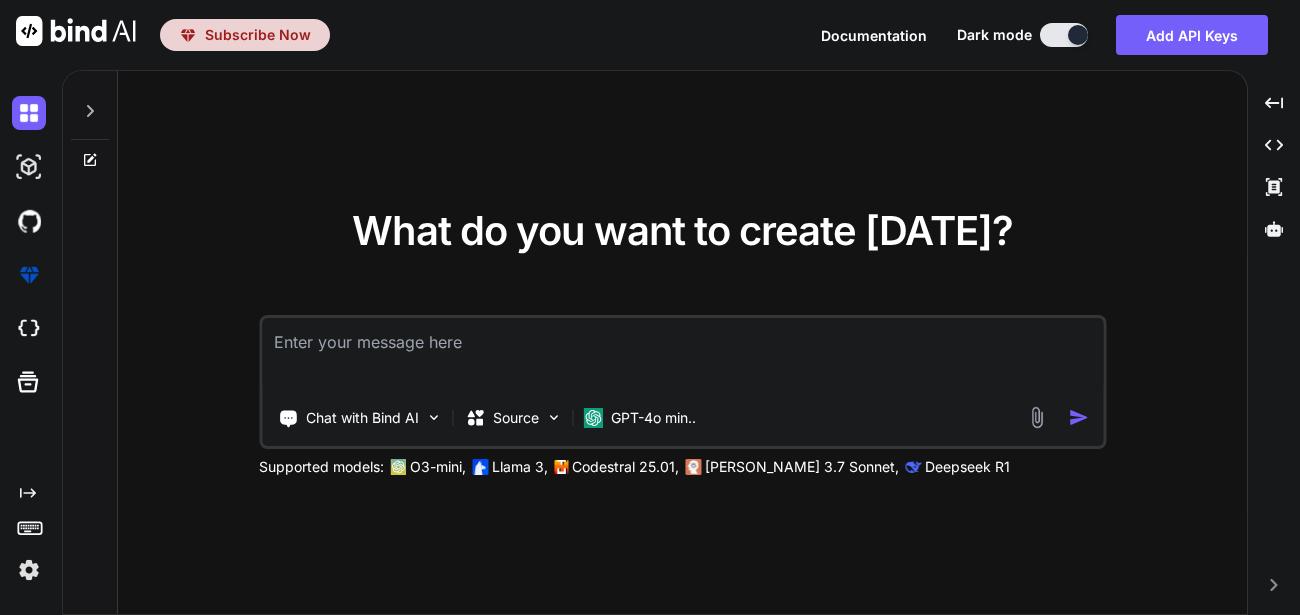 click on "Subscribe Now" at bounding box center [245, 35] 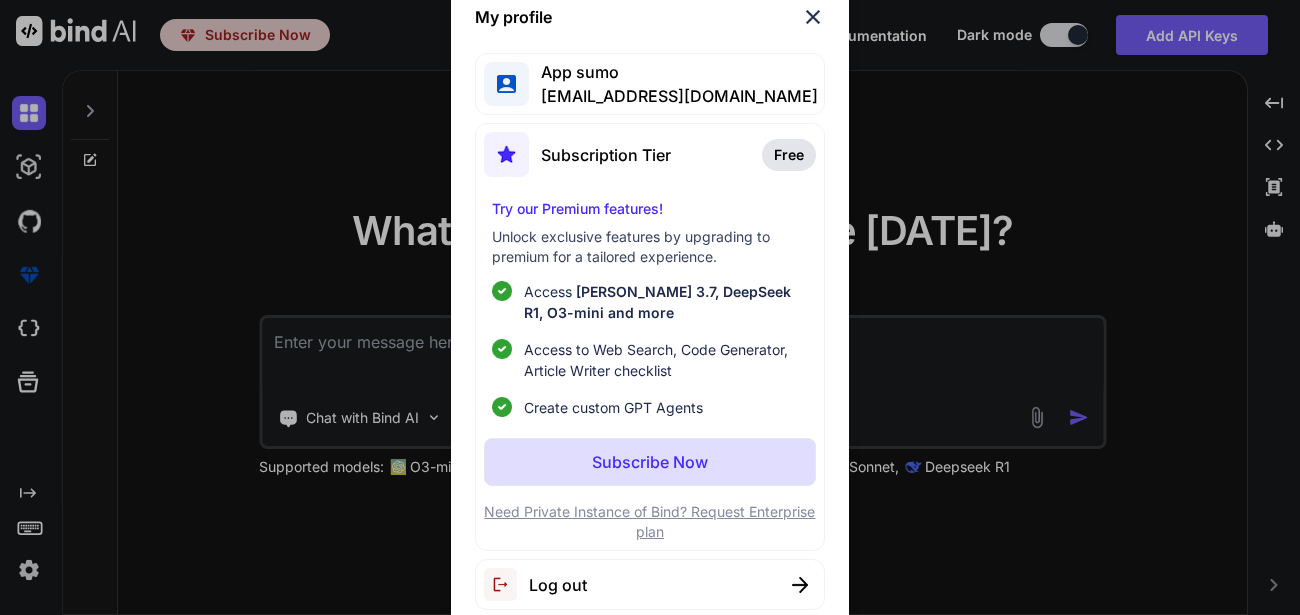 click on "Subscribe Now" at bounding box center [650, 462] 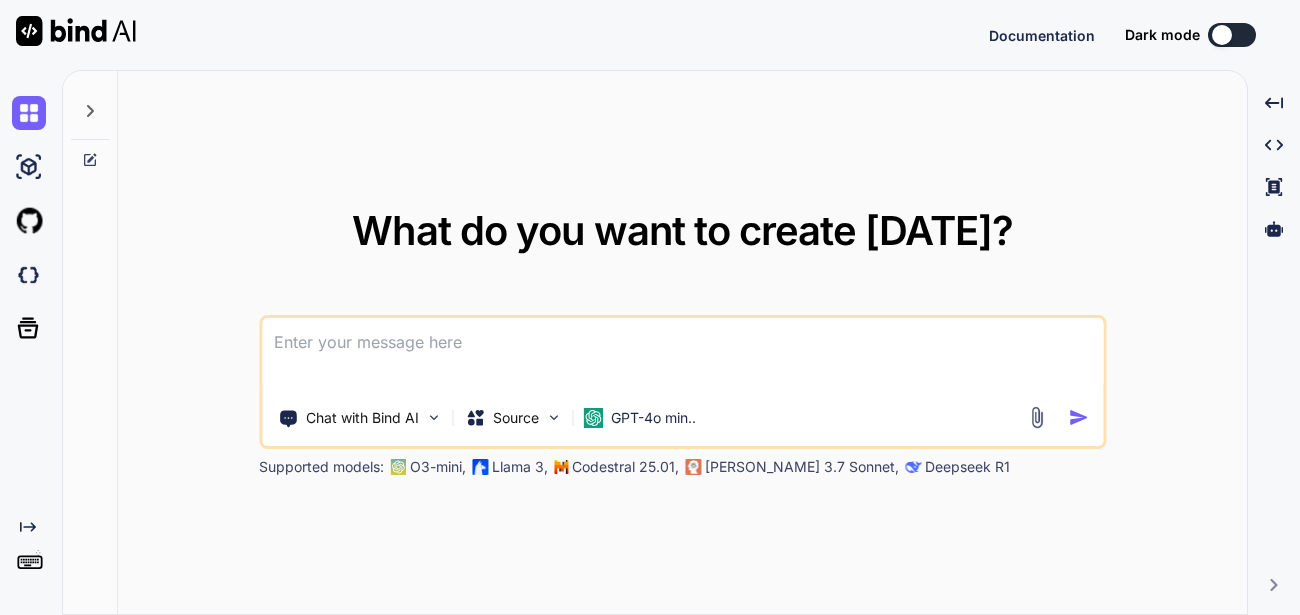 scroll, scrollTop: 0, scrollLeft: 0, axis: both 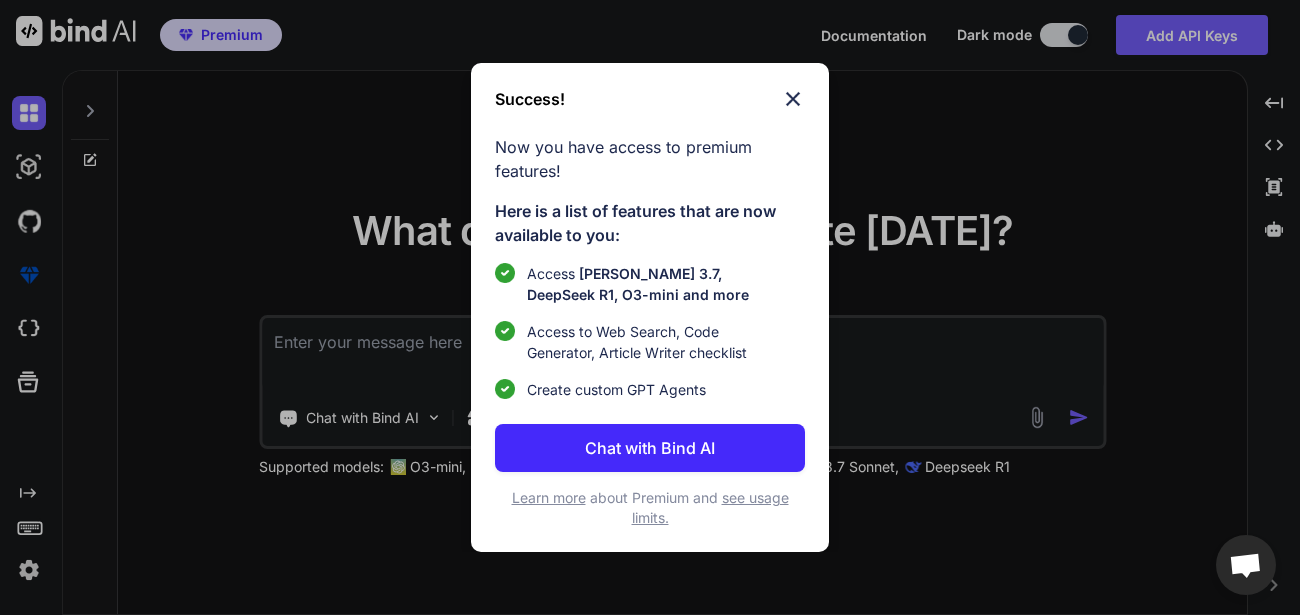 click on "Chat with Bind AI" at bounding box center (650, 448) 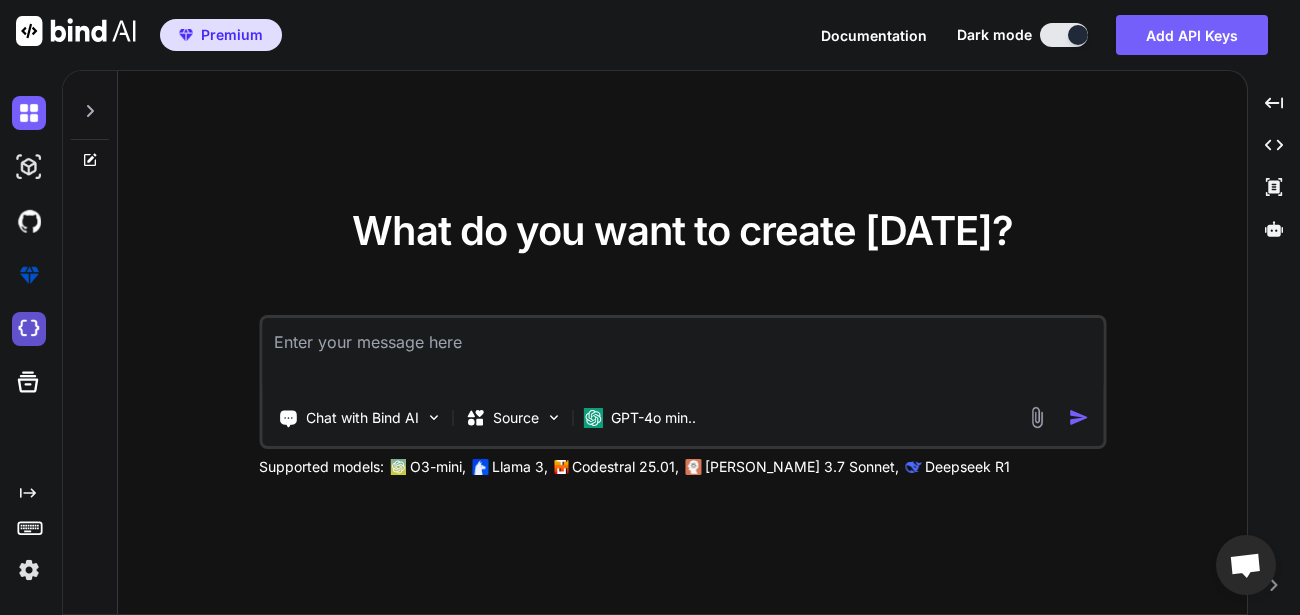 click at bounding box center [29, 329] 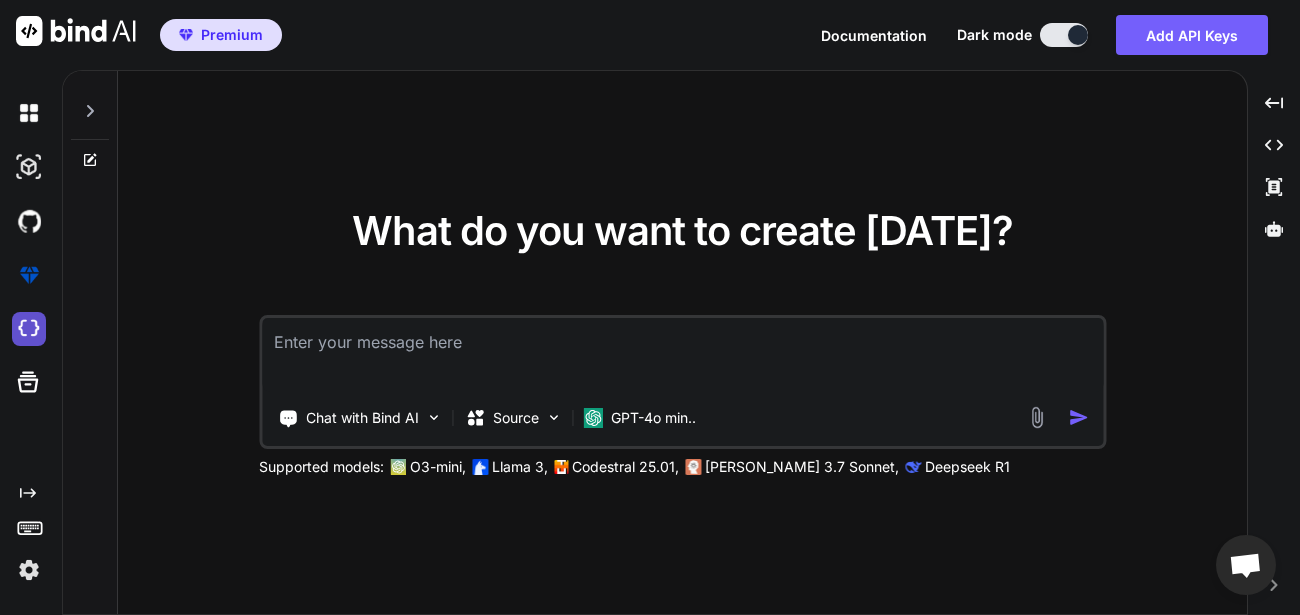 click at bounding box center (29, 329) 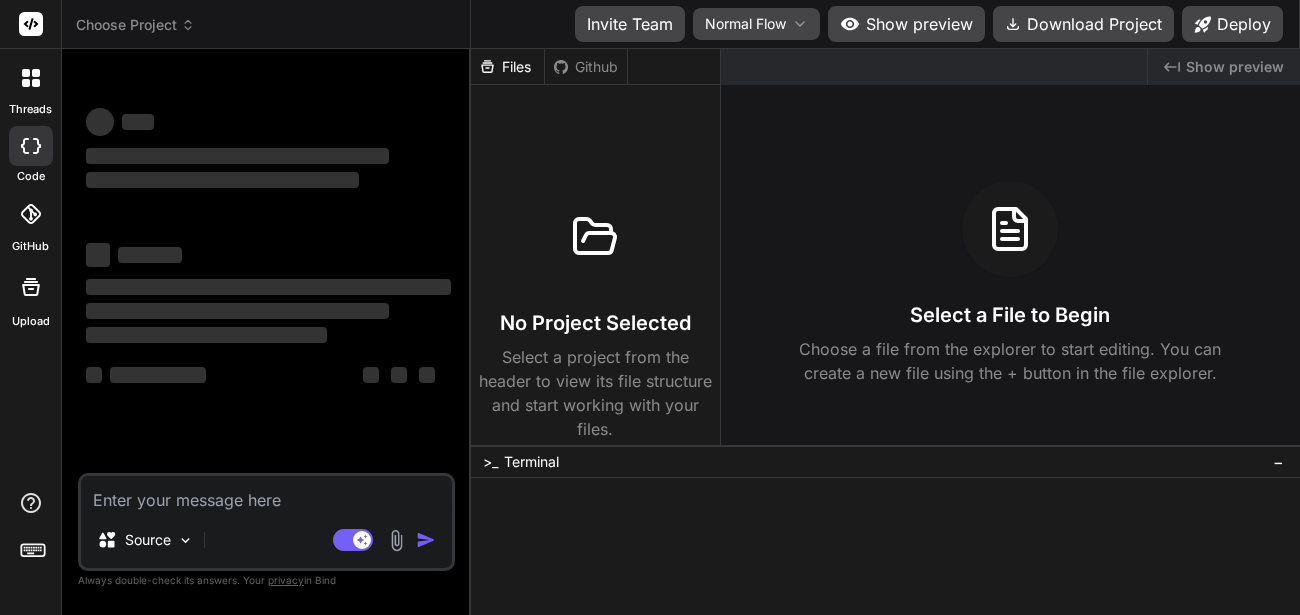 scroll, scrollTop: 0, scrollLeft: 0, axis: both 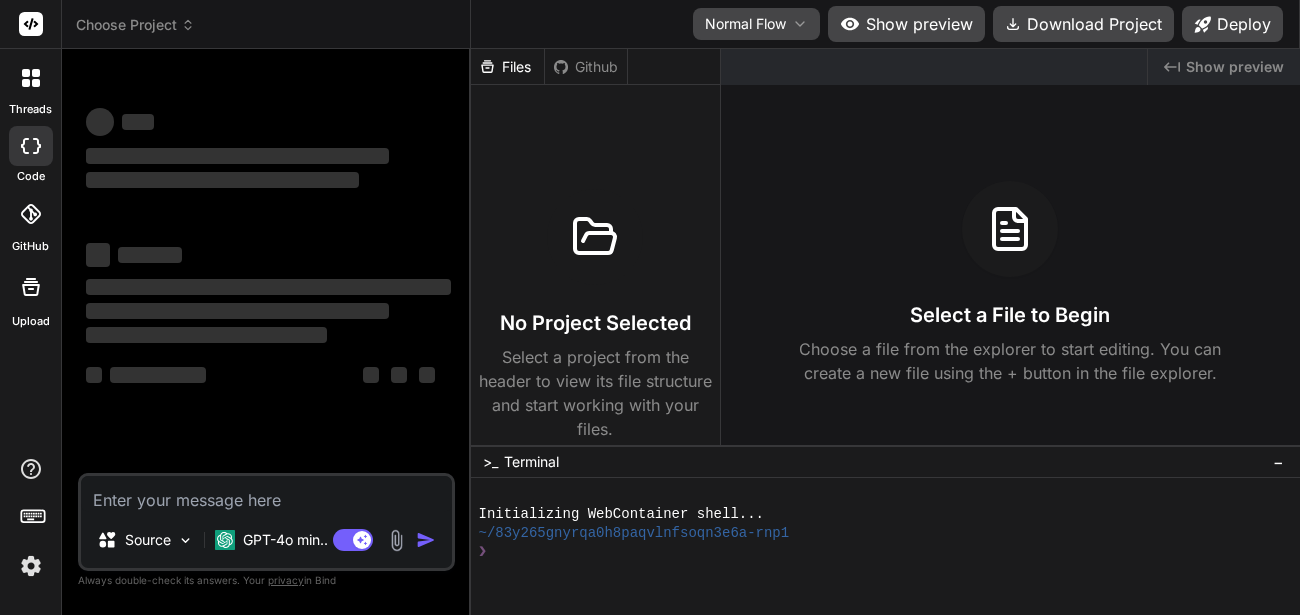 click at bounding box center (31, 566) 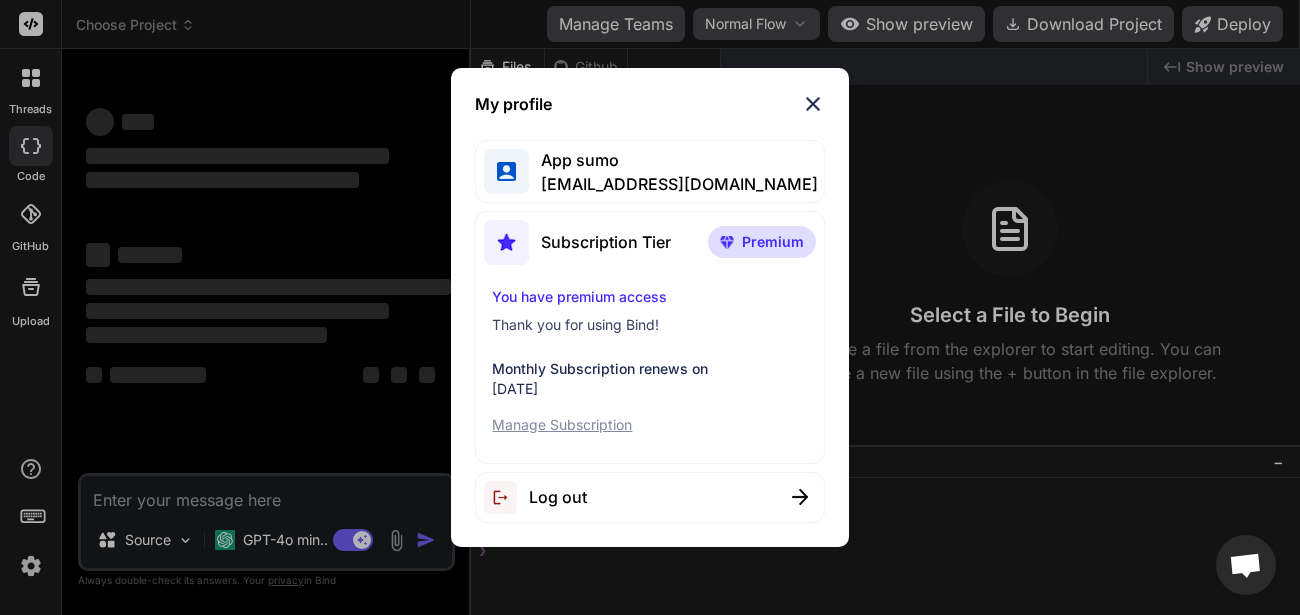 click at bounding box center (813, 104) 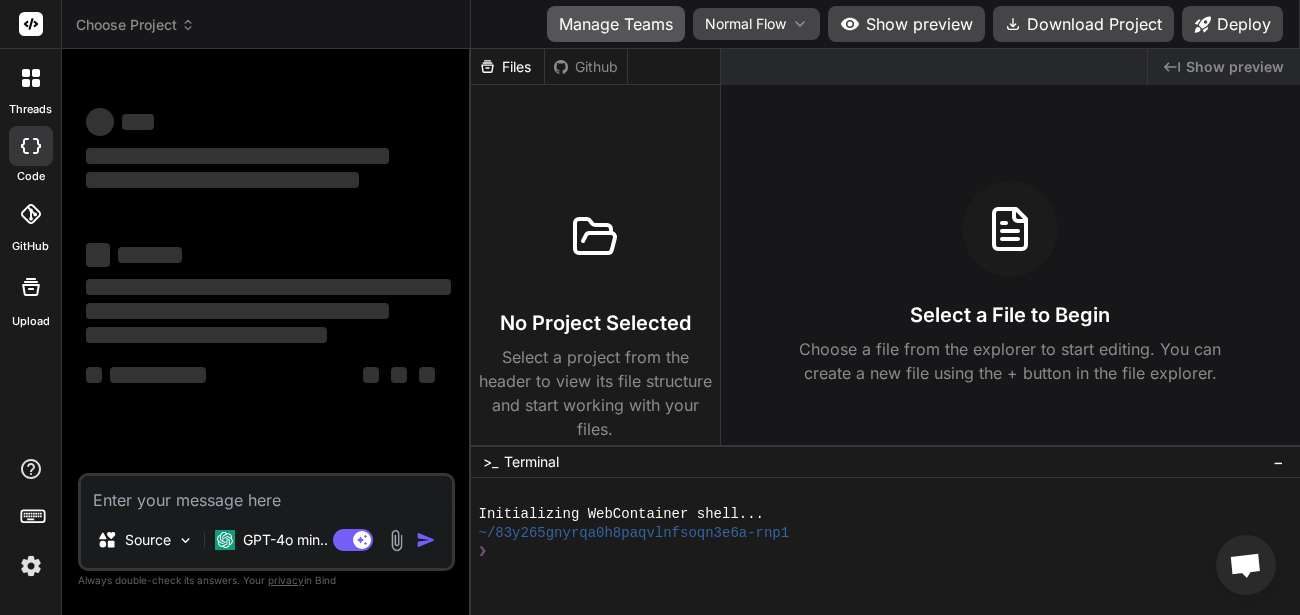 click on "Manage Teams" at bounding box center (616, 24) 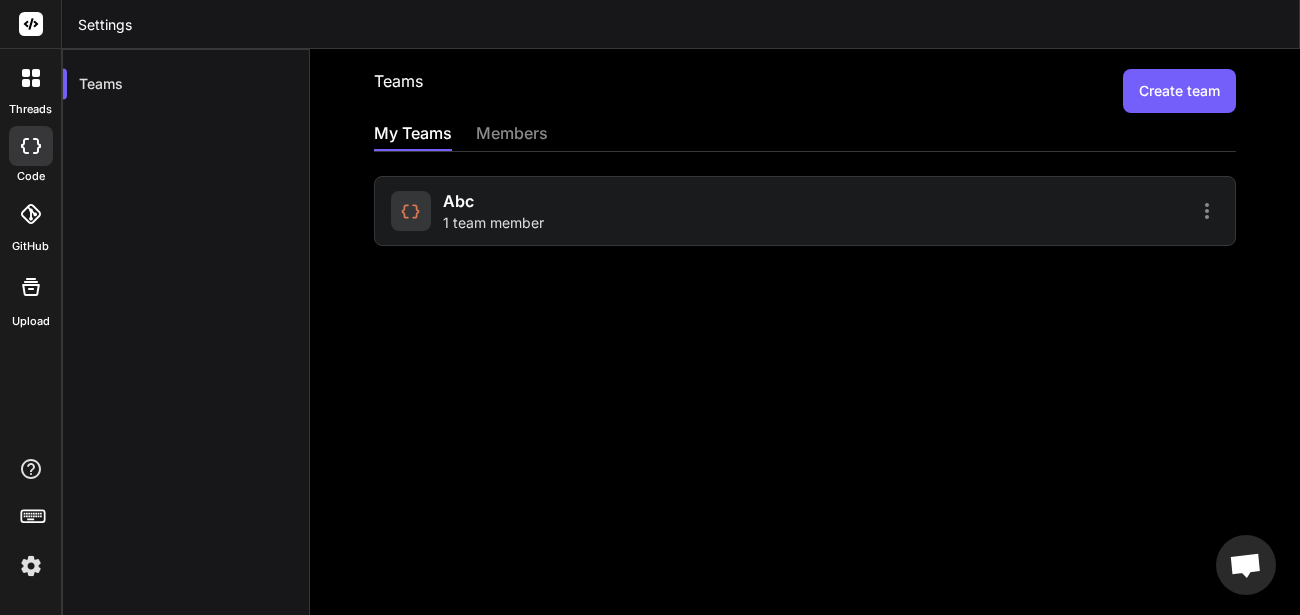 click on "abc 1 team member" at bounding box center (595, 211) 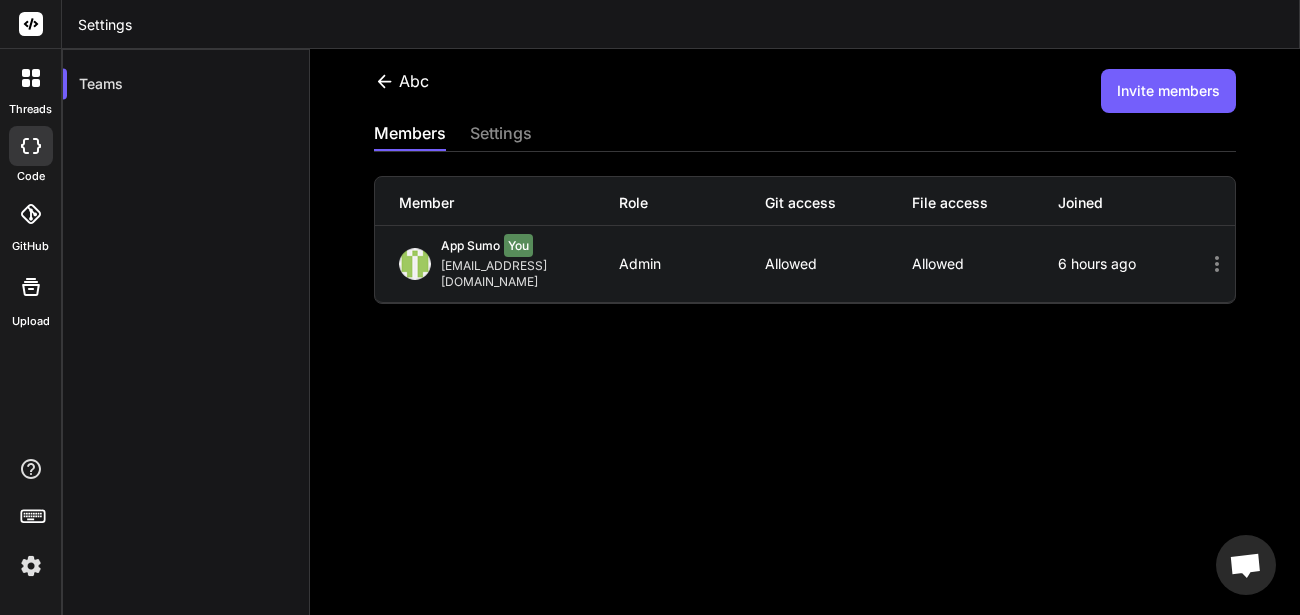click on "Invite members" at bounding box center [1168, 91] 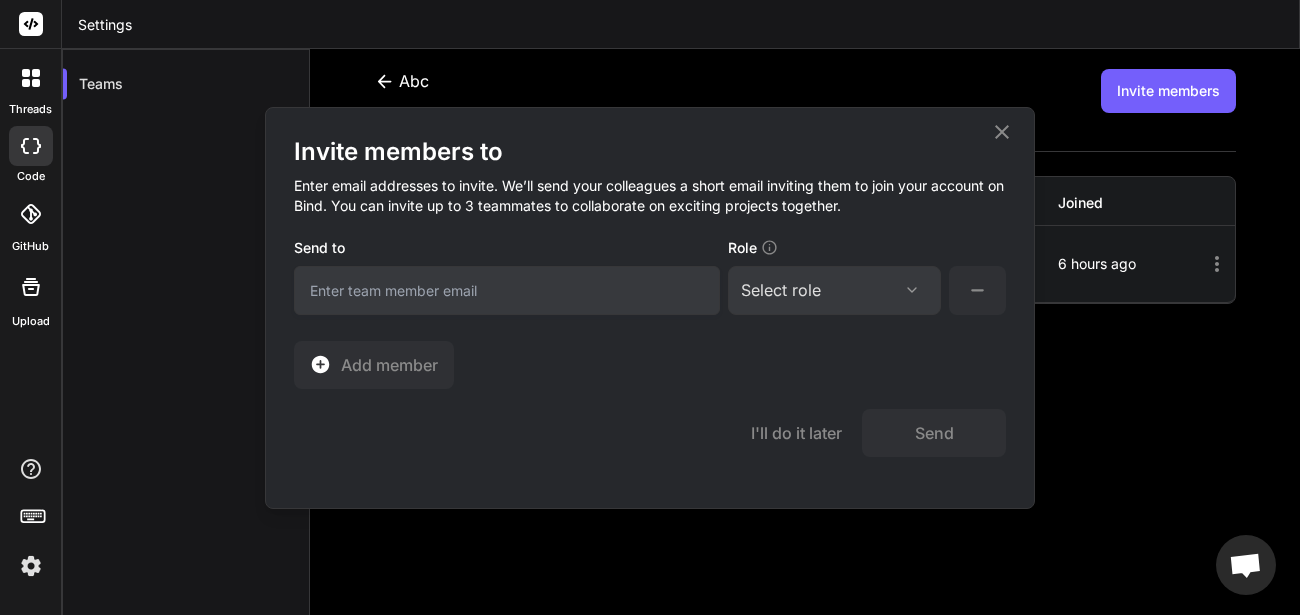 click at bounding box center [507, 290] 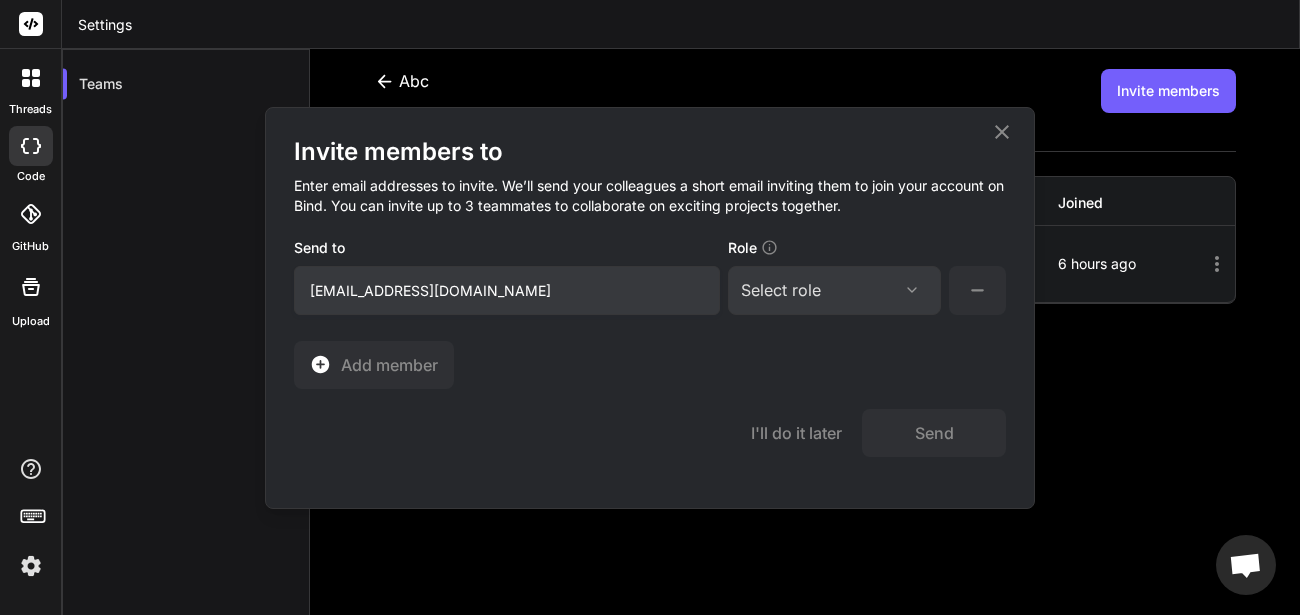 type on "appsumo_7@yopmail.com" 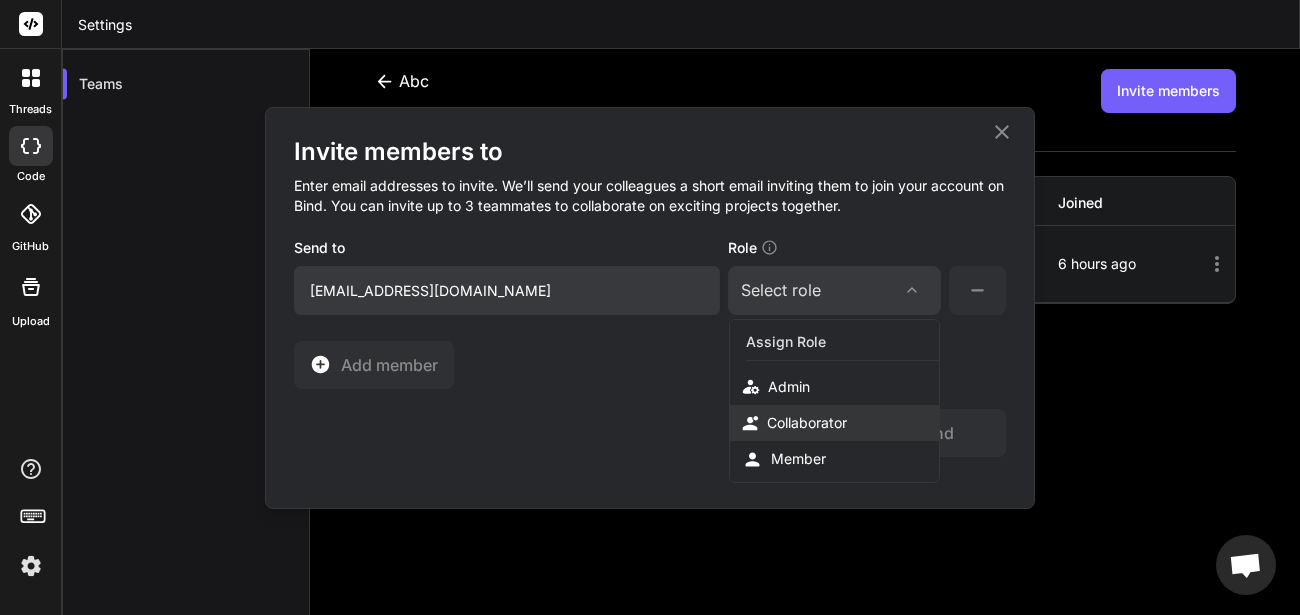 click on "Collaborator" at bounding box center (807, 423) 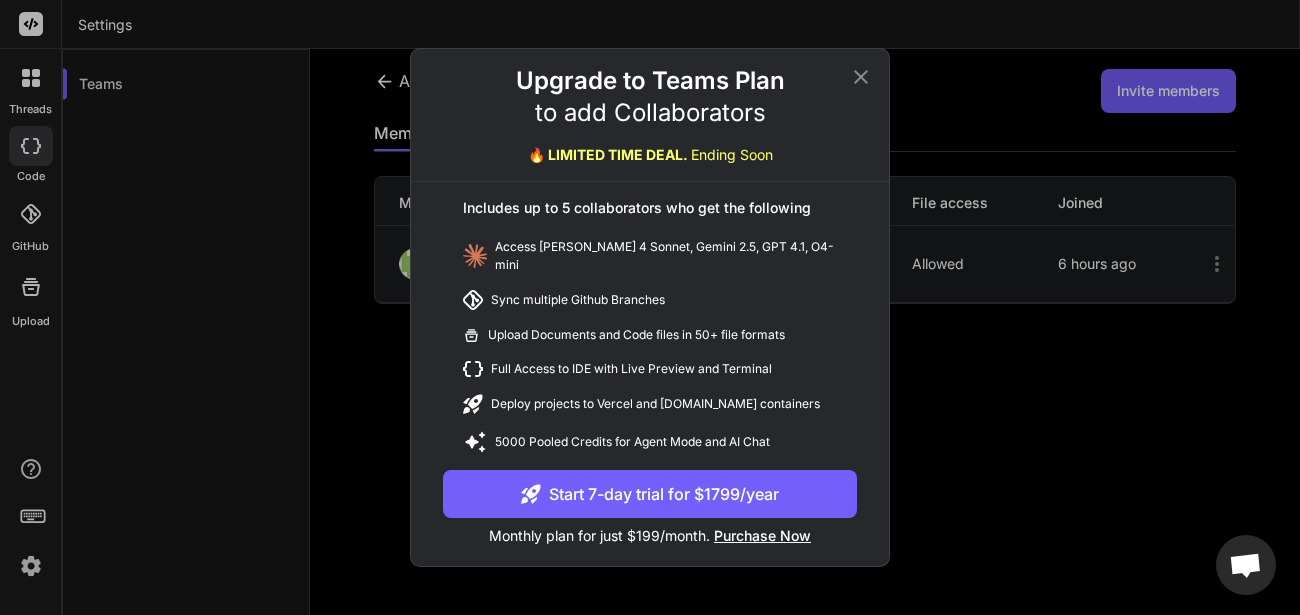 click on "Start 7-day trial for $1799/year" at bounding box center (650, 494) 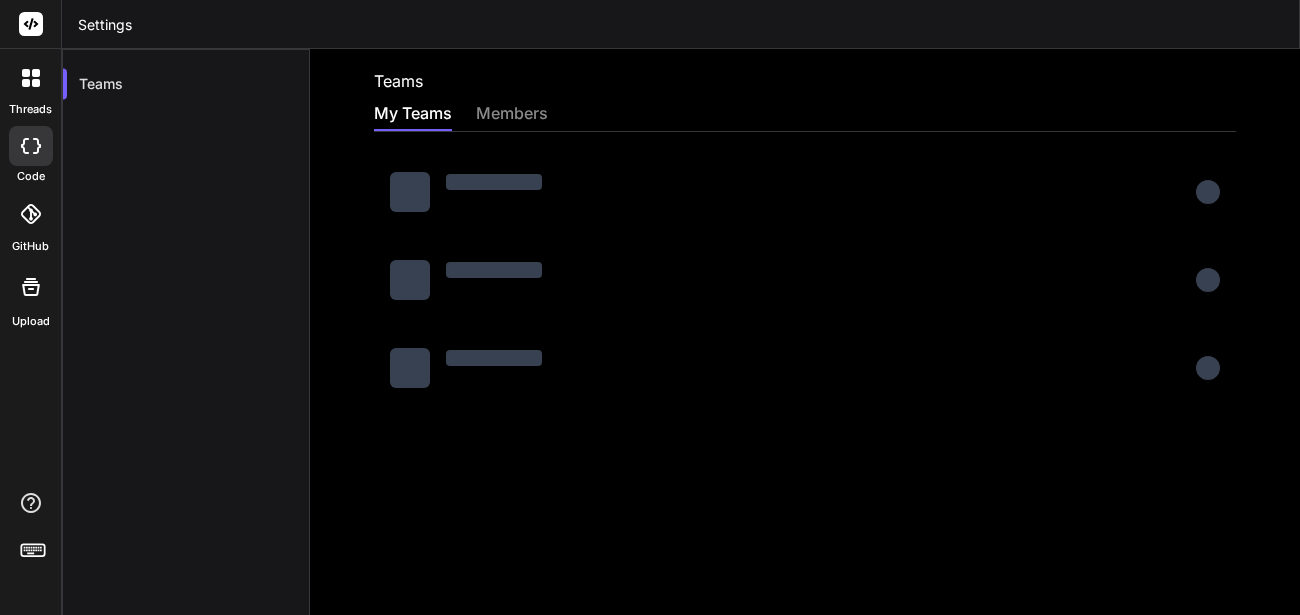 scroll, scrollTop: 0, scrollLeft: 0, axis: both 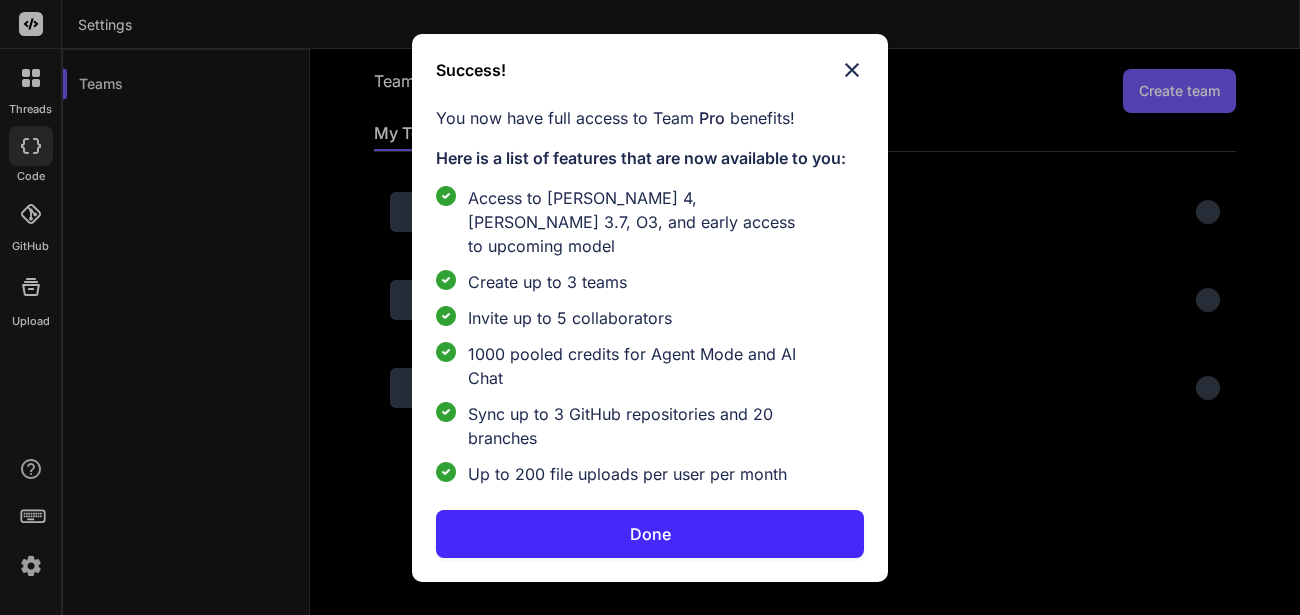 click on "Done" at bounding box center [650, 534] 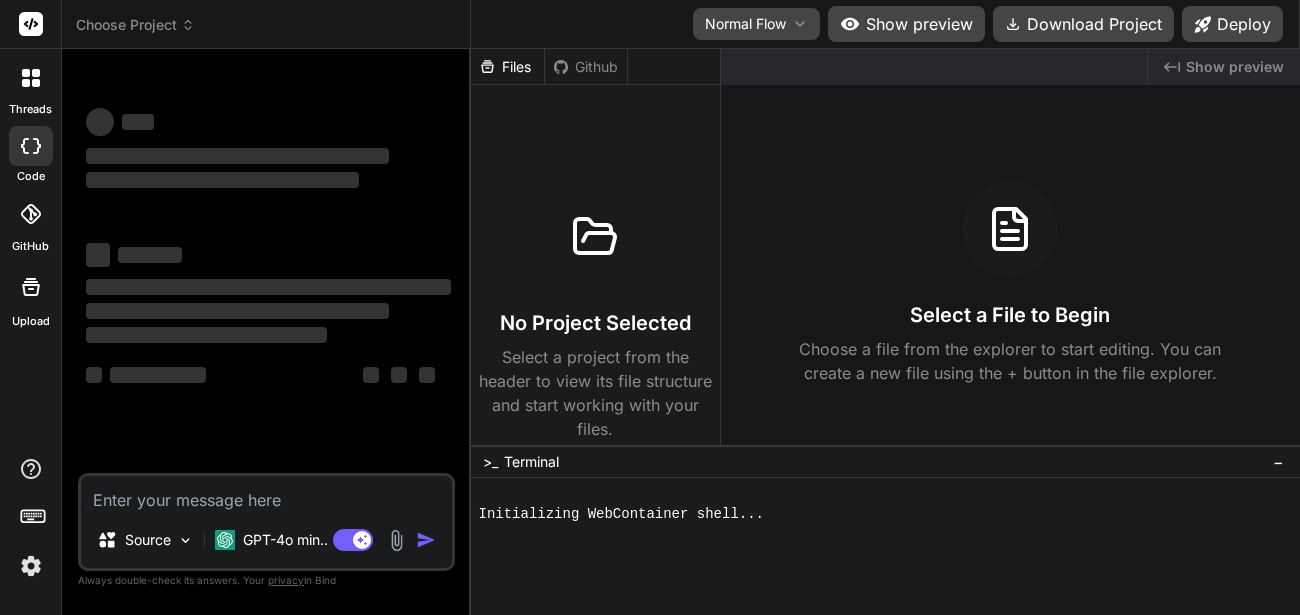 scroll, scrollTop: 0, scrollLeft: 0, axis: both 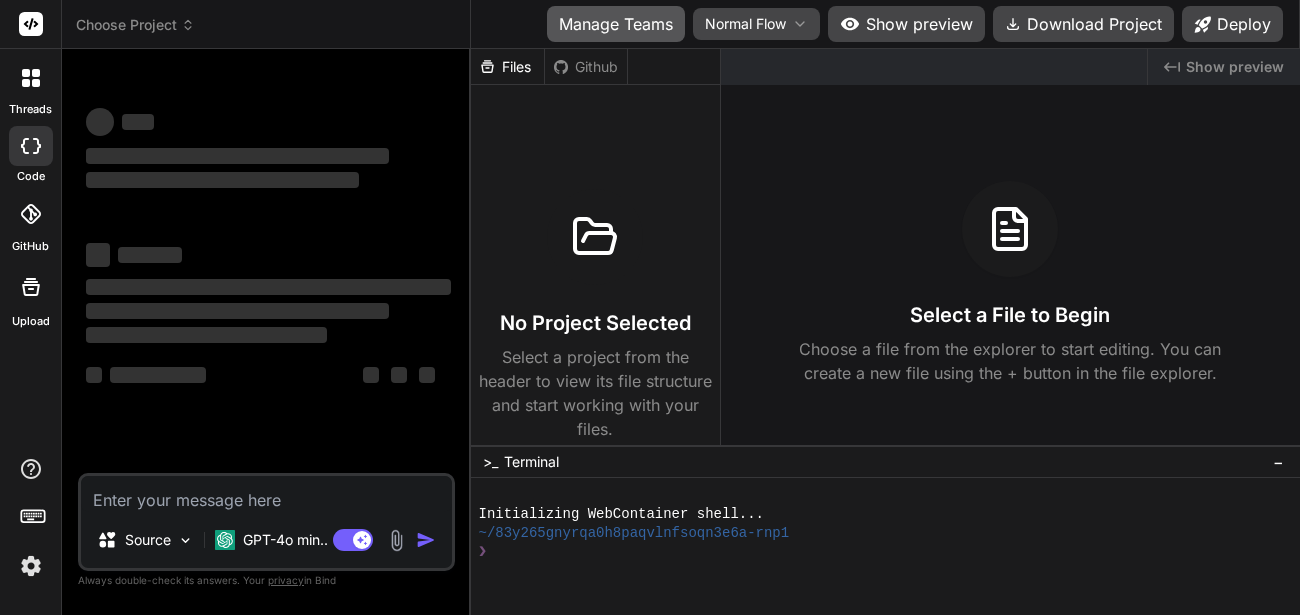 type on "x" 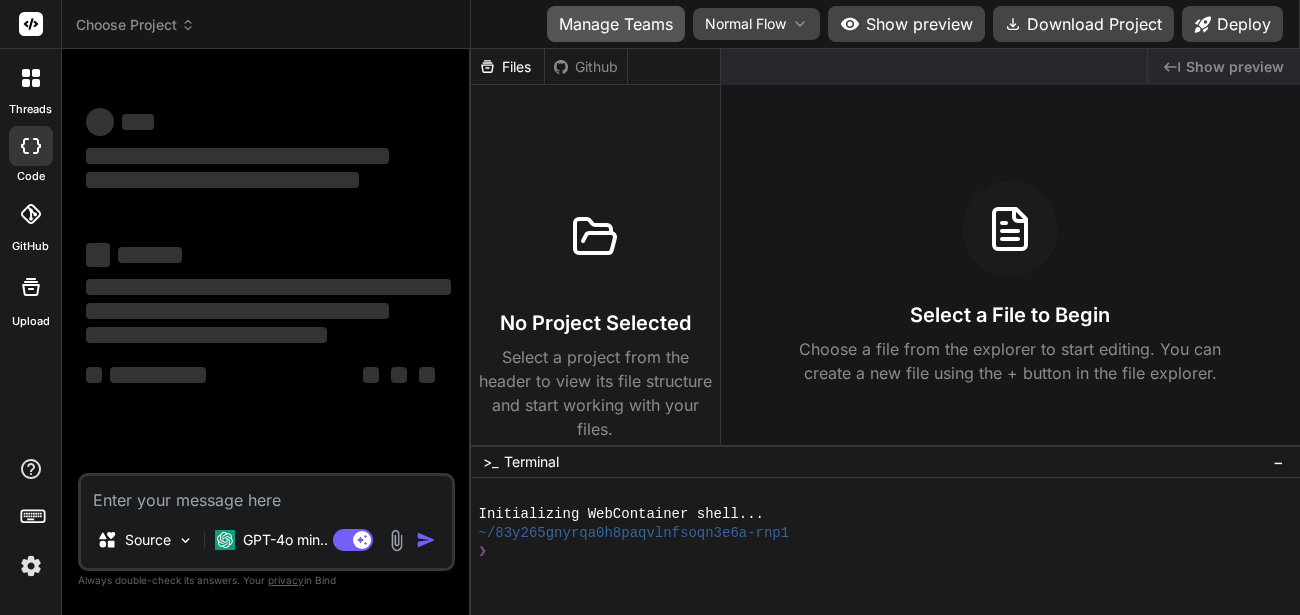 click on "Manage Teams" at bounding box center [616, 24] 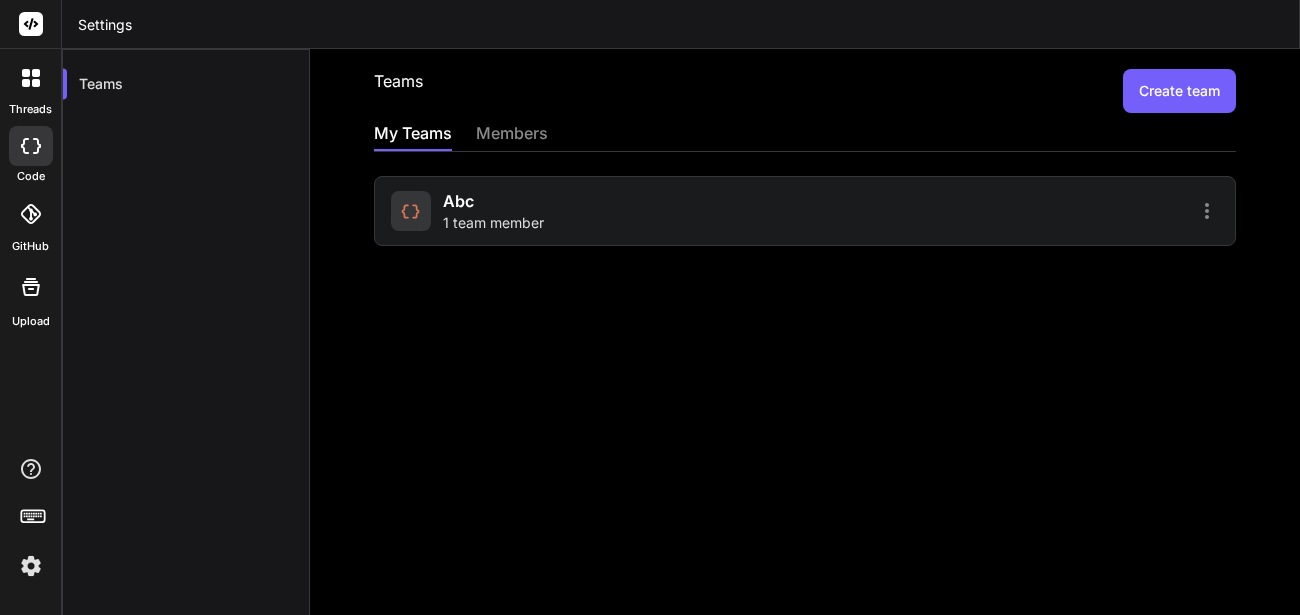 click on "1 team member" at bounding box center (493, 223) 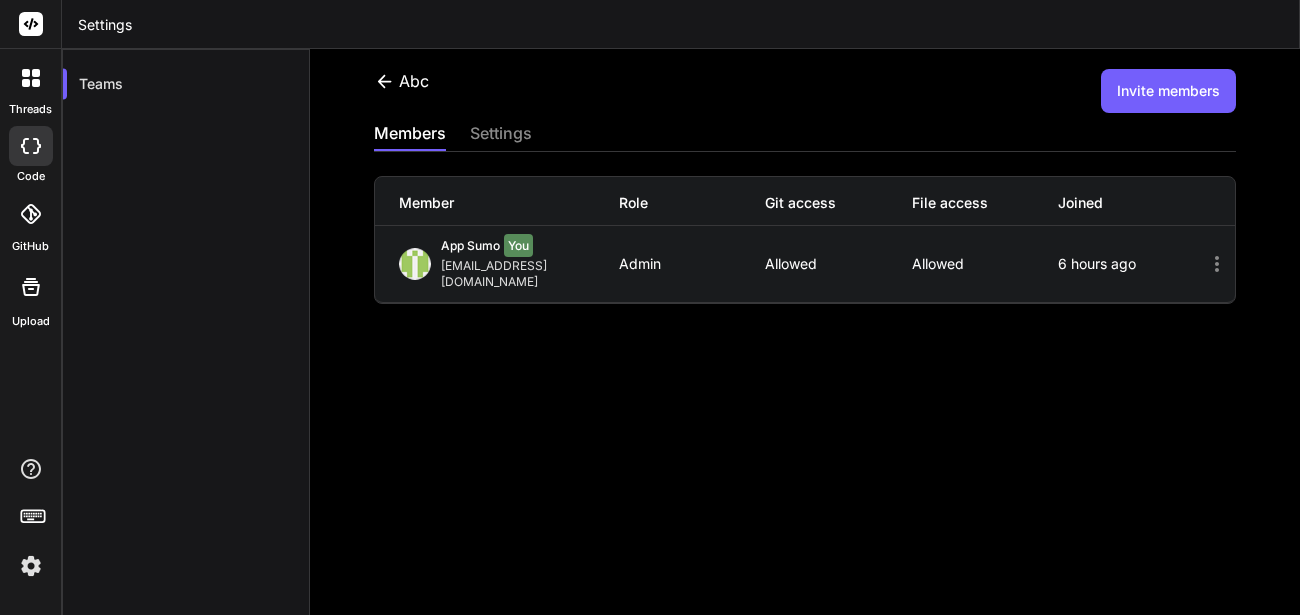 click on "Invite members" at bounding box center [1168, 91] 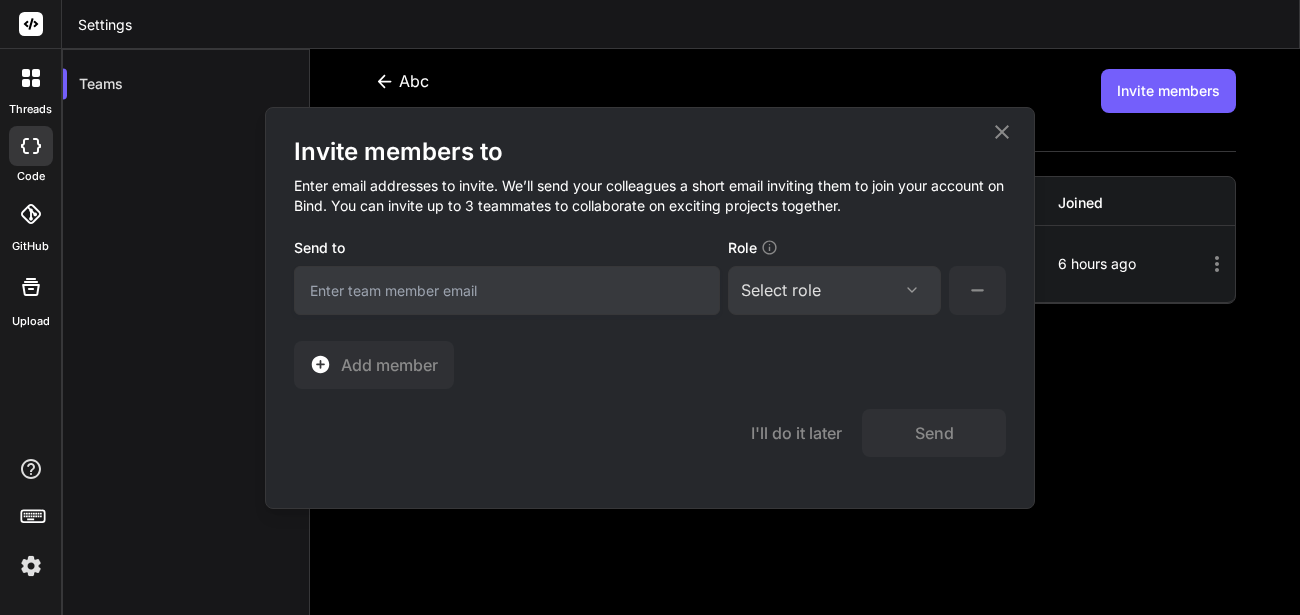 click at bounding box center [507, 290] 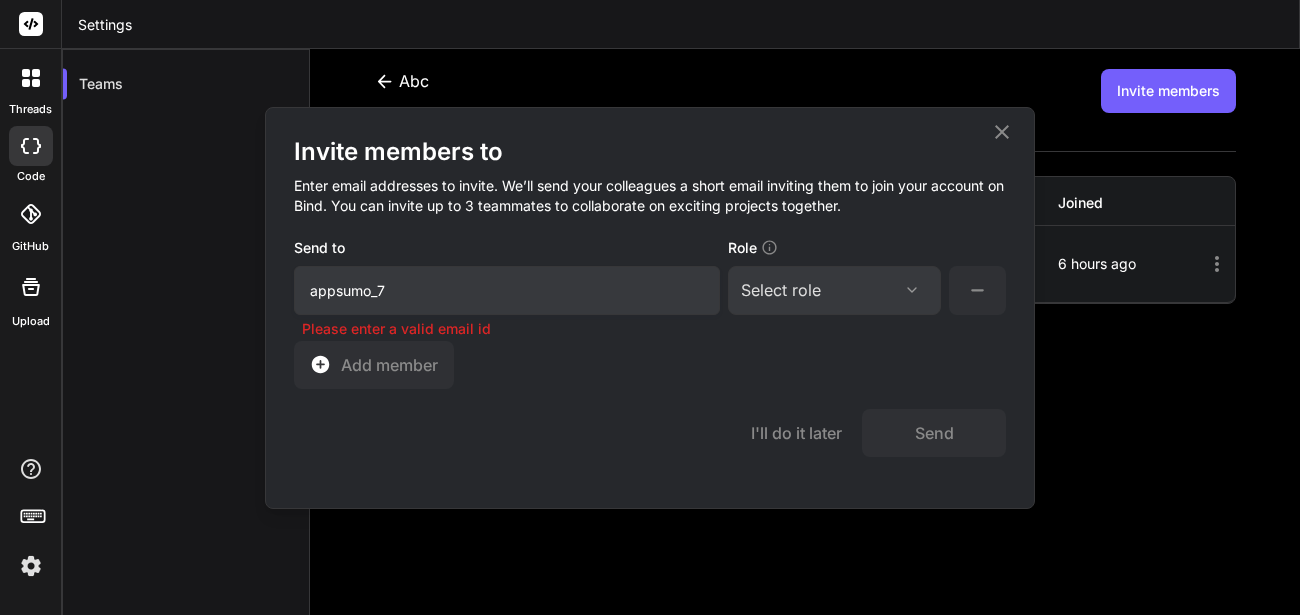 click on "appsumo_7" at bounding box center (507, 290) 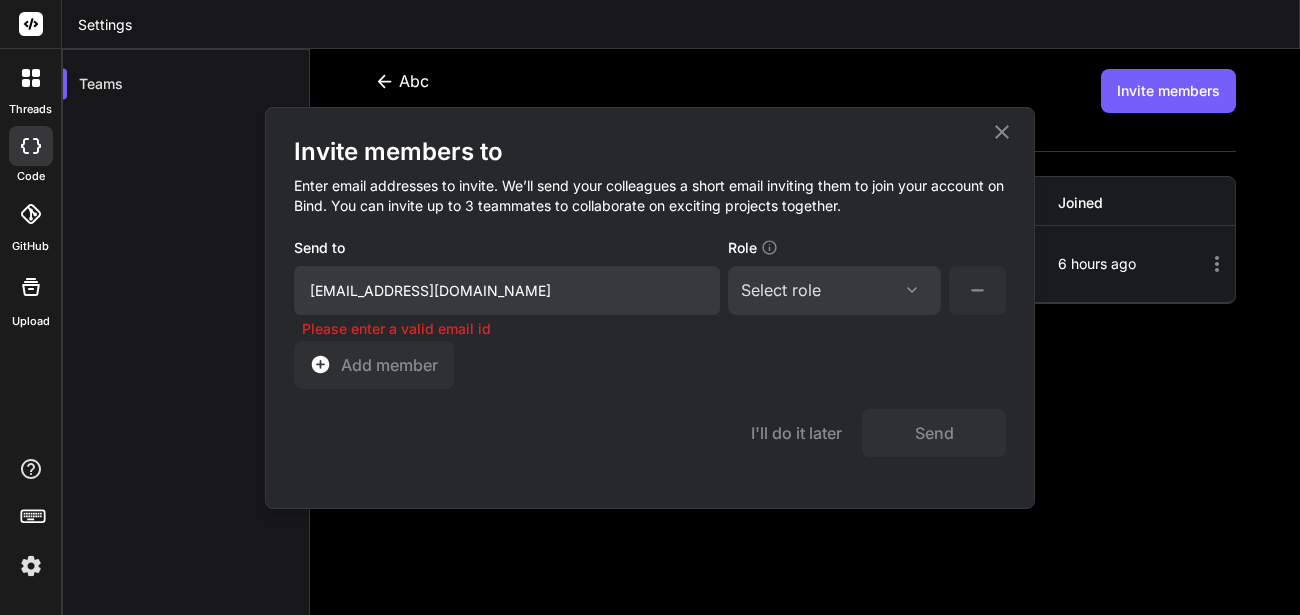 type on "appsumo_7@yopmail.com" 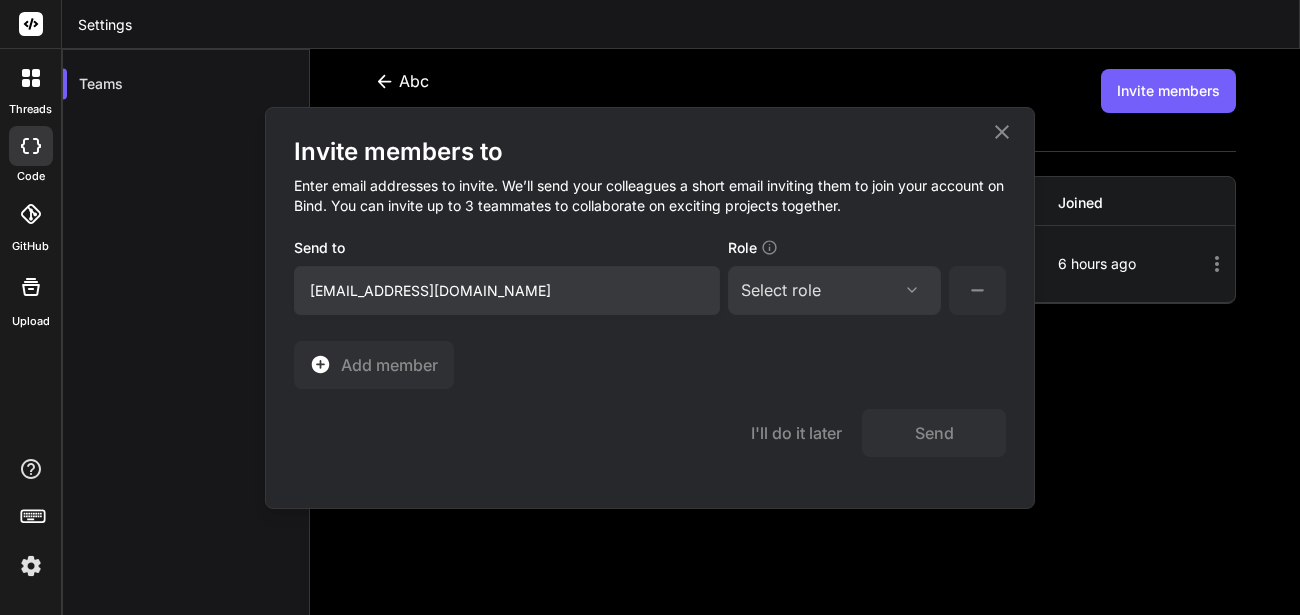 click at bounding box center [912, 290] 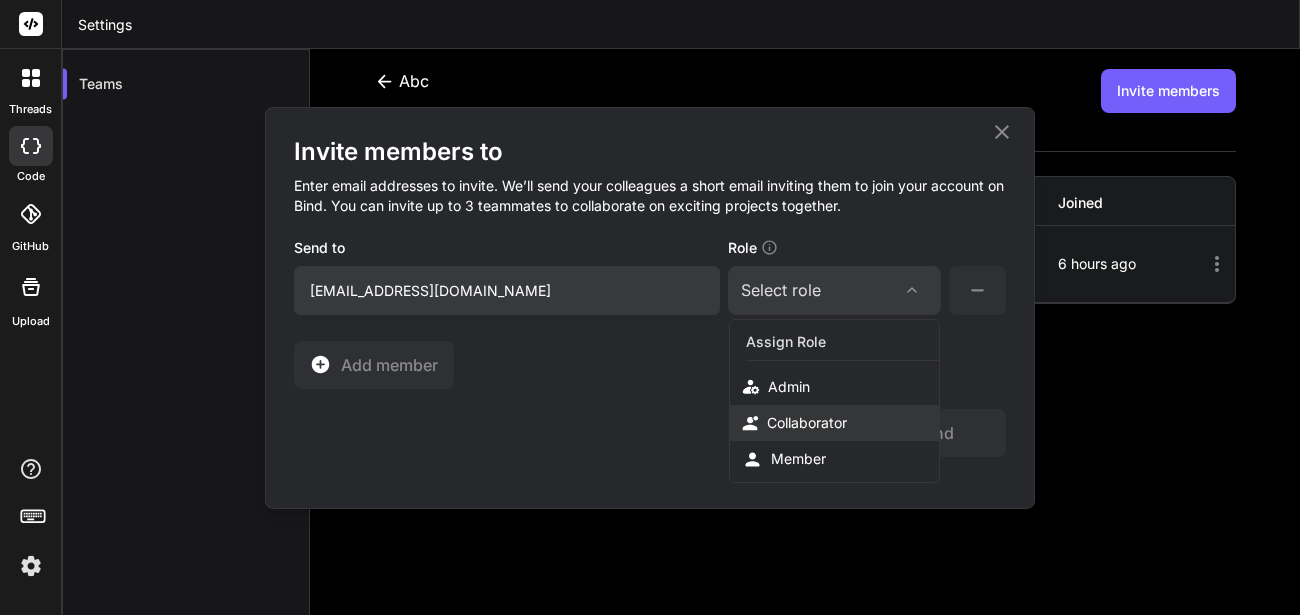 click on "Collaborator" at bounding box center (807, 423) 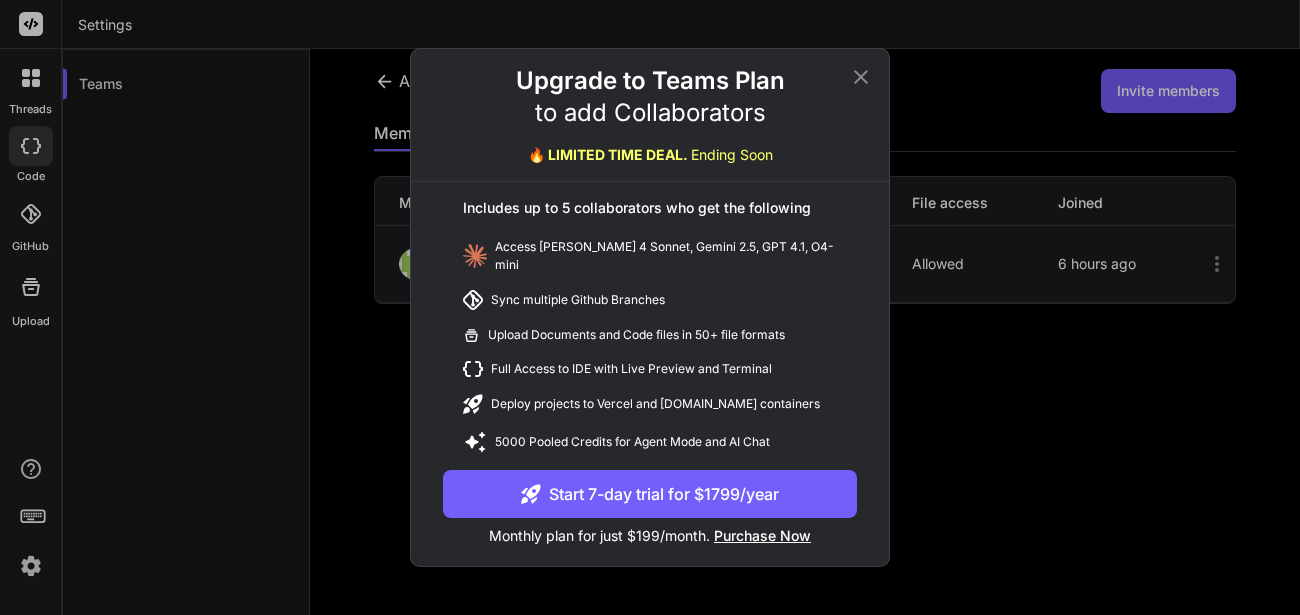 click 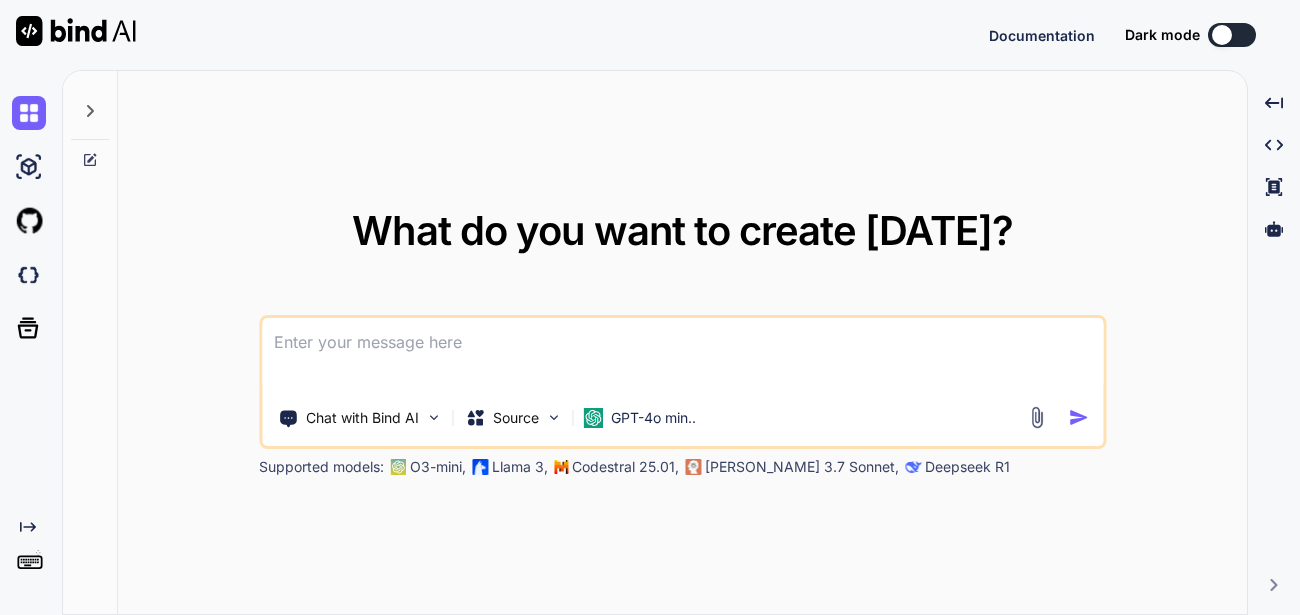 scroll, scrollTop: 0, scrollLeft: 0, axis: both 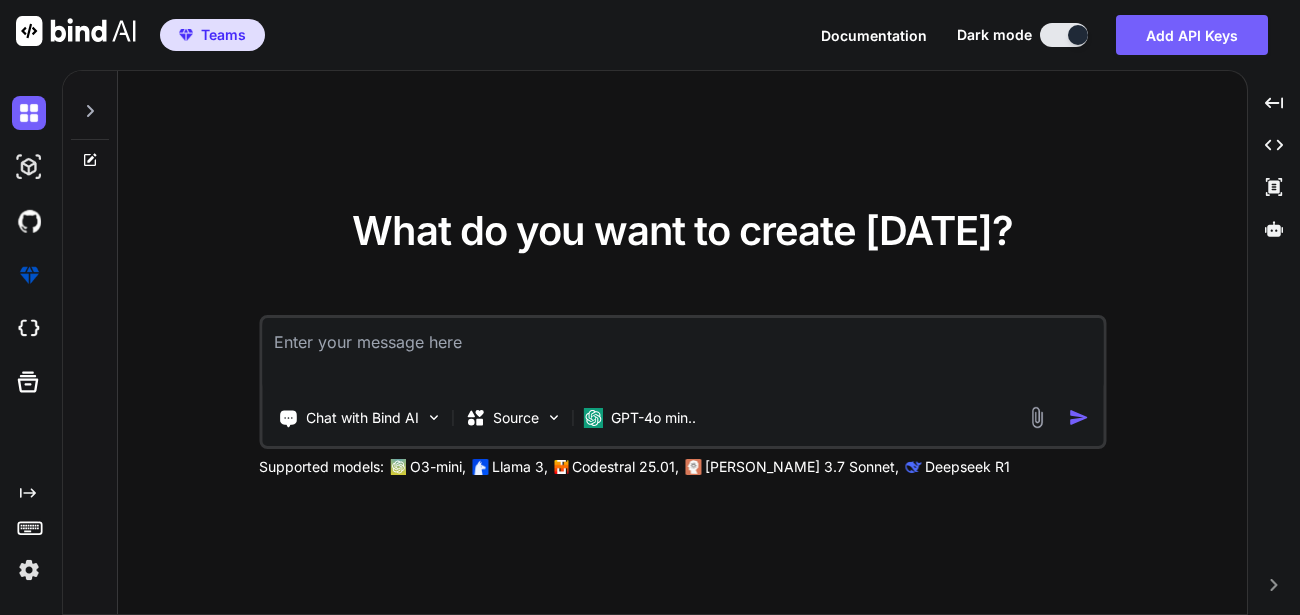 type on "x" 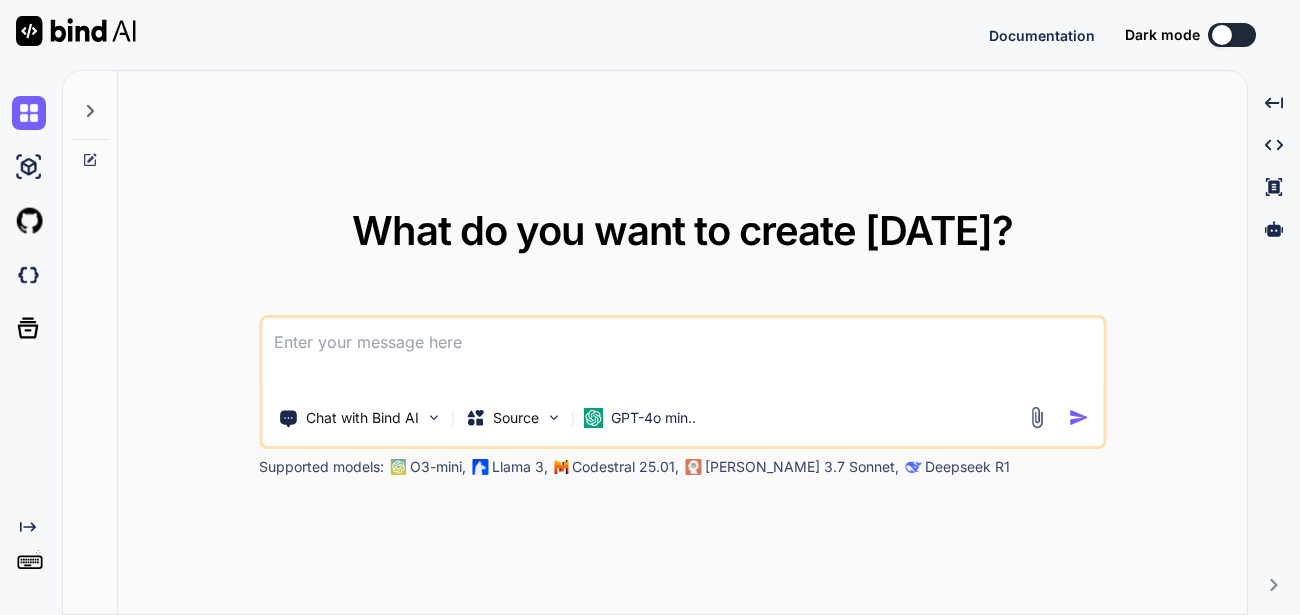 scroll, scrollTop: 0, scrollLeft: 0, axis: both 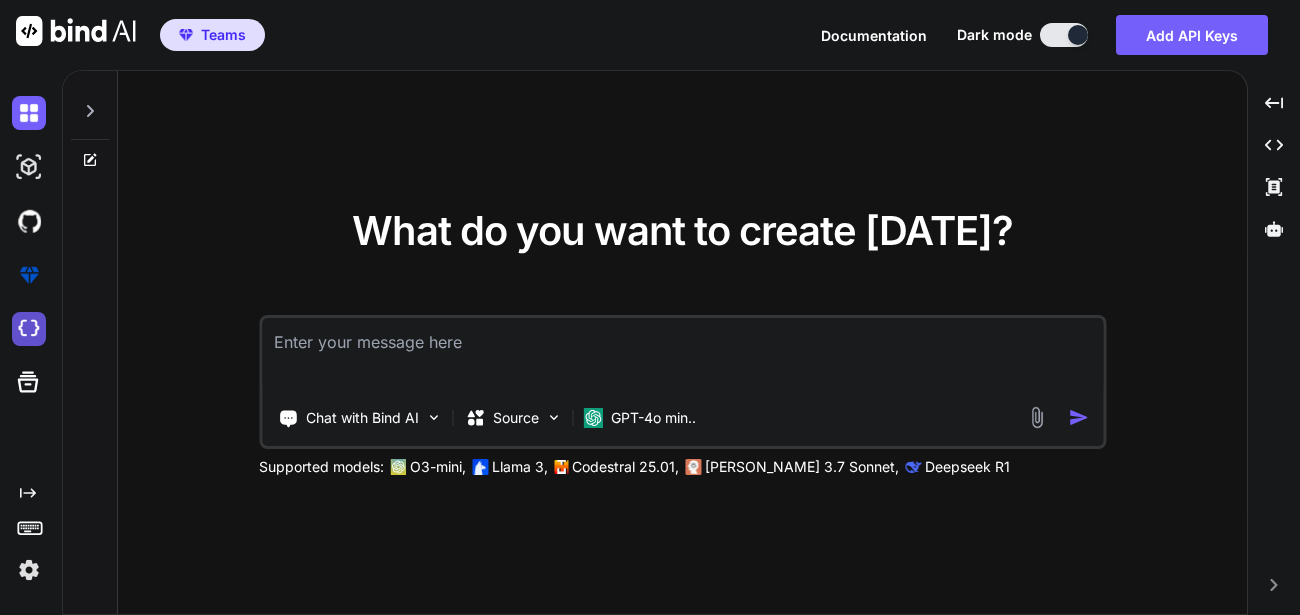 type on "x" 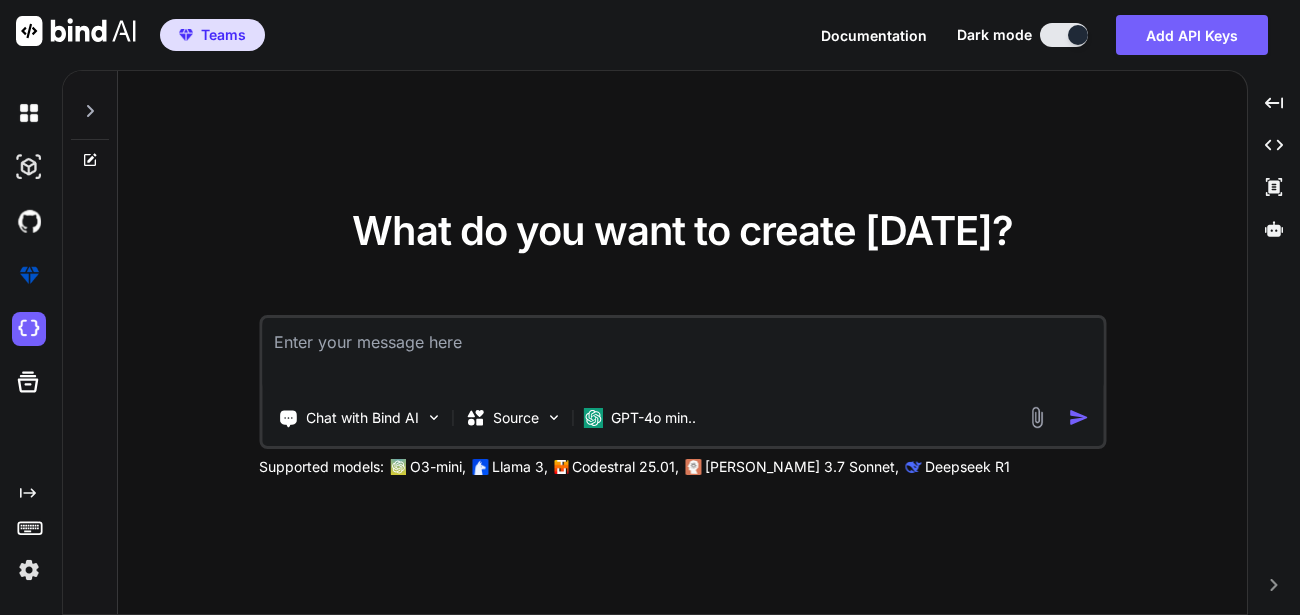click at bounding box center [29, 570] 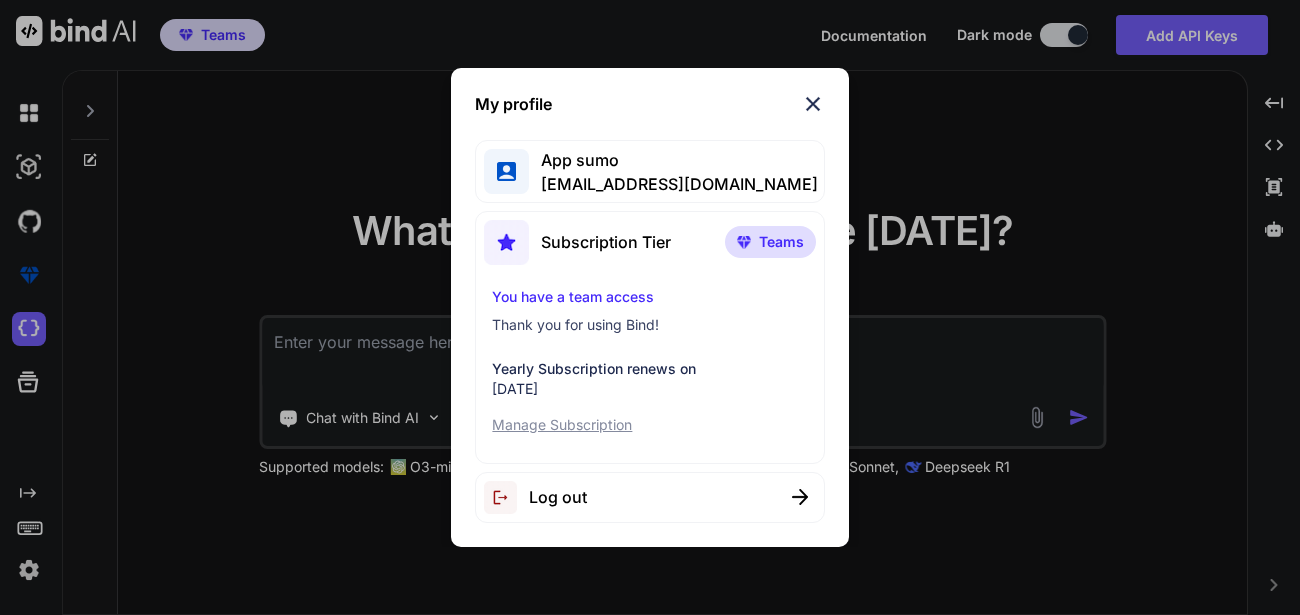 click on "Log out" at bounding box center [558, 497] 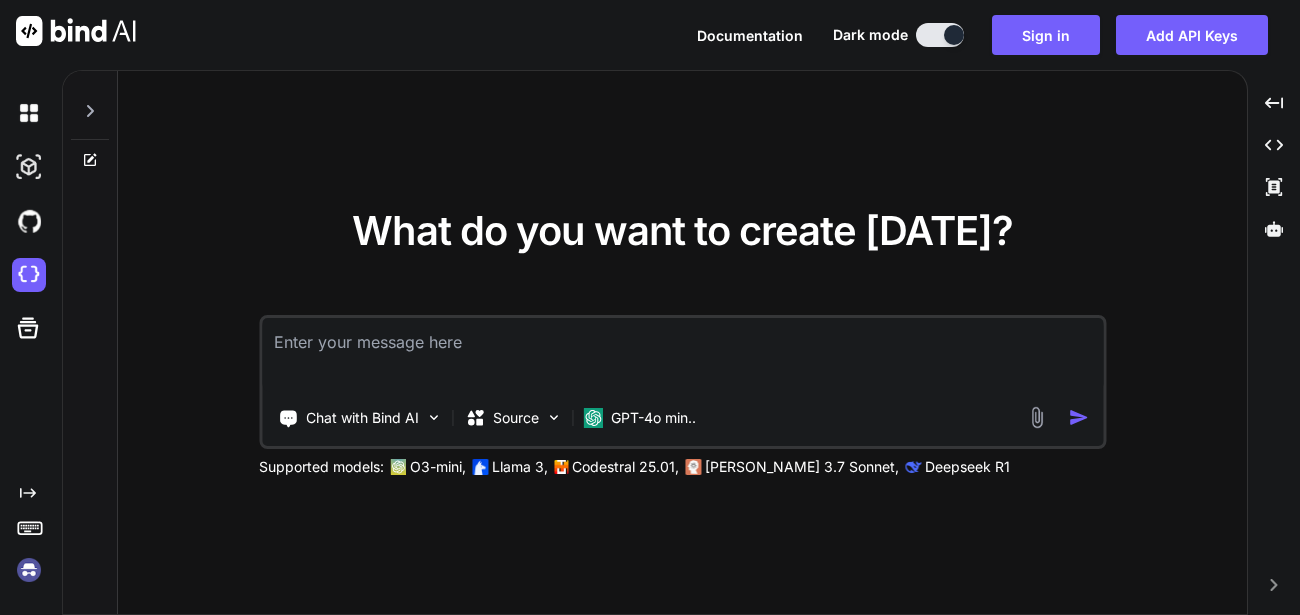 click at bounding box center [29, 570] 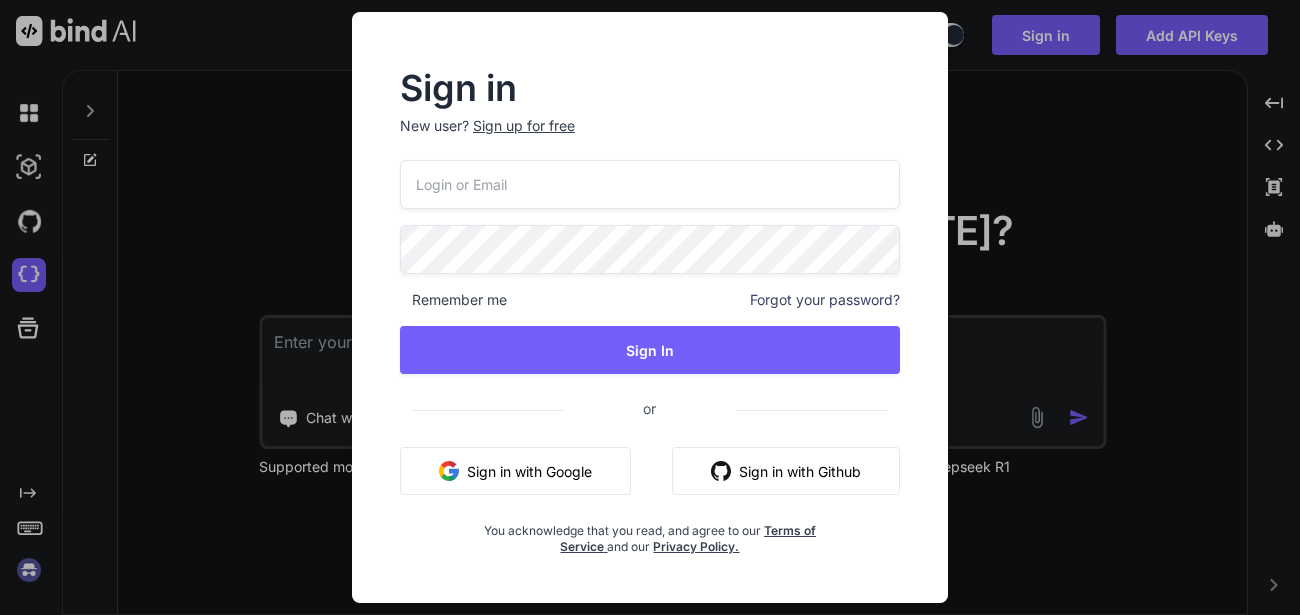 click at bounding box center [650, 184] 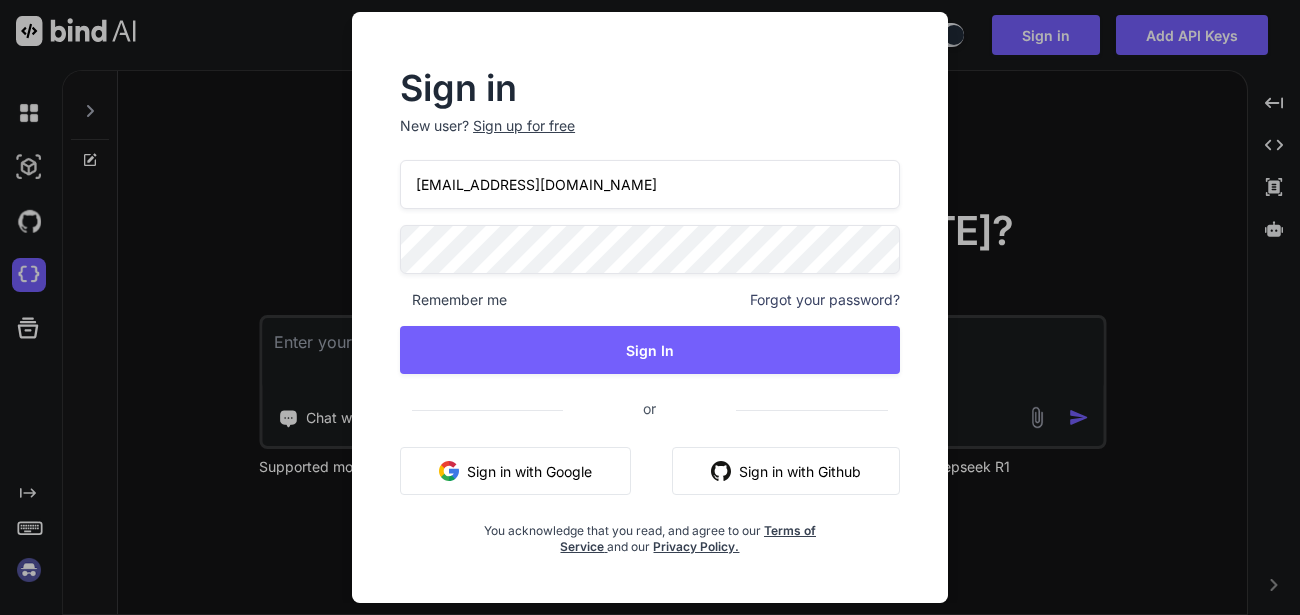 type on "[EMAIL_ADDRESS][DOMAIN_NAME]" 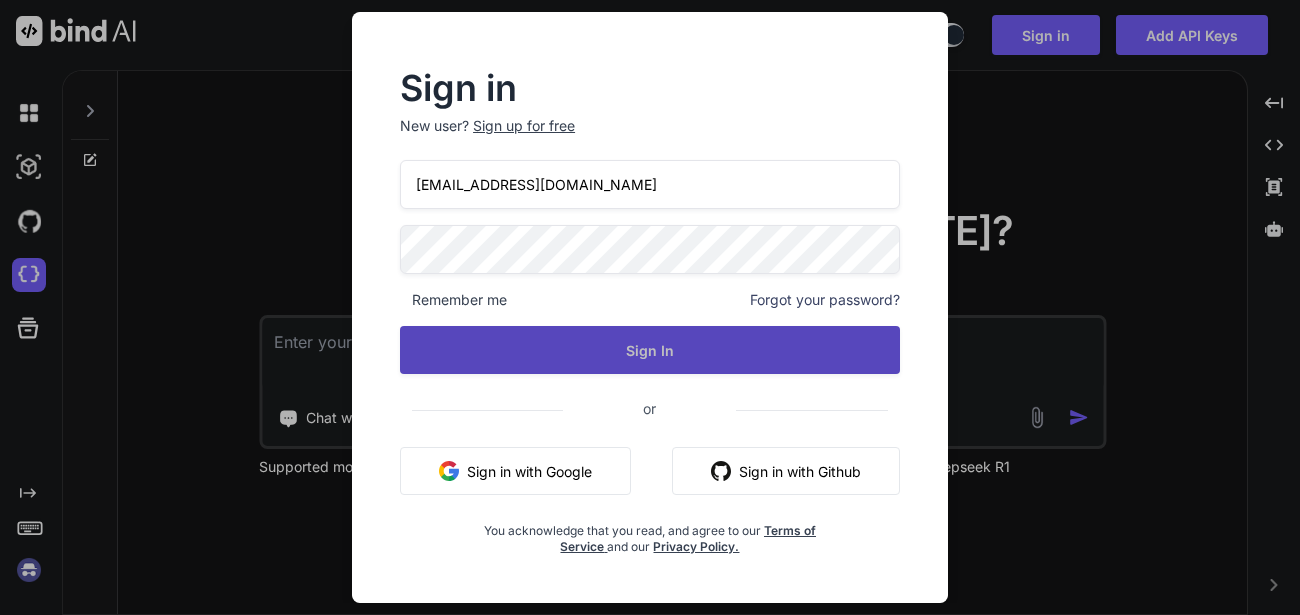 click on "Sign In" at bounding box center (650, 350) 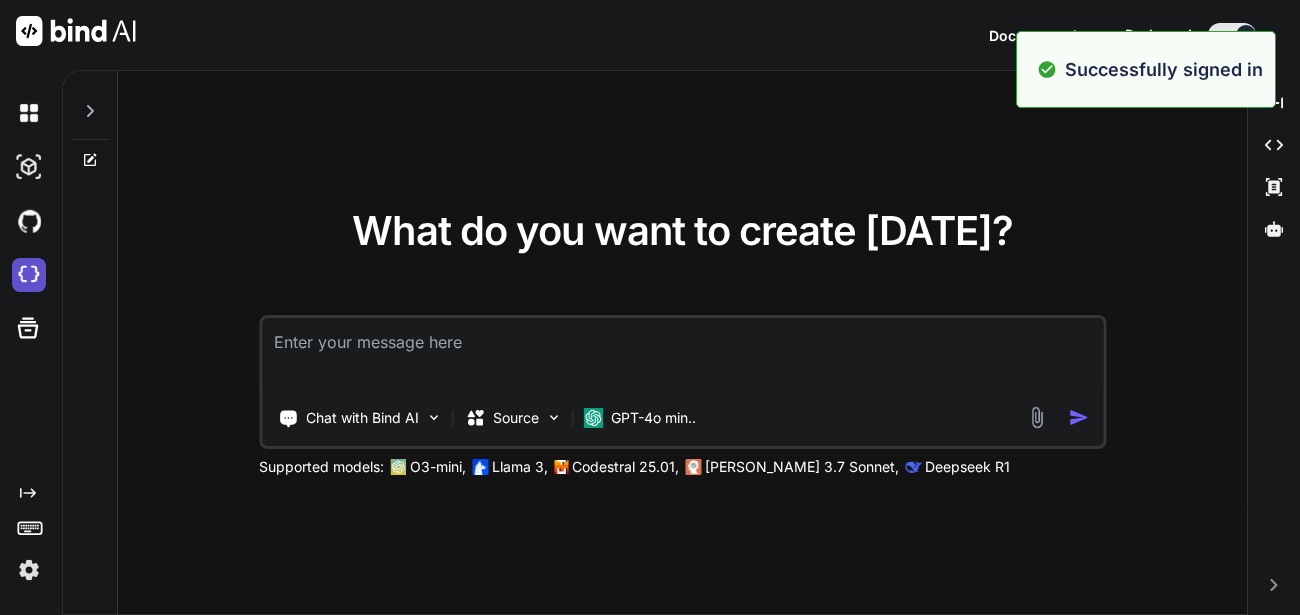 click at bounding box center (29, 275) 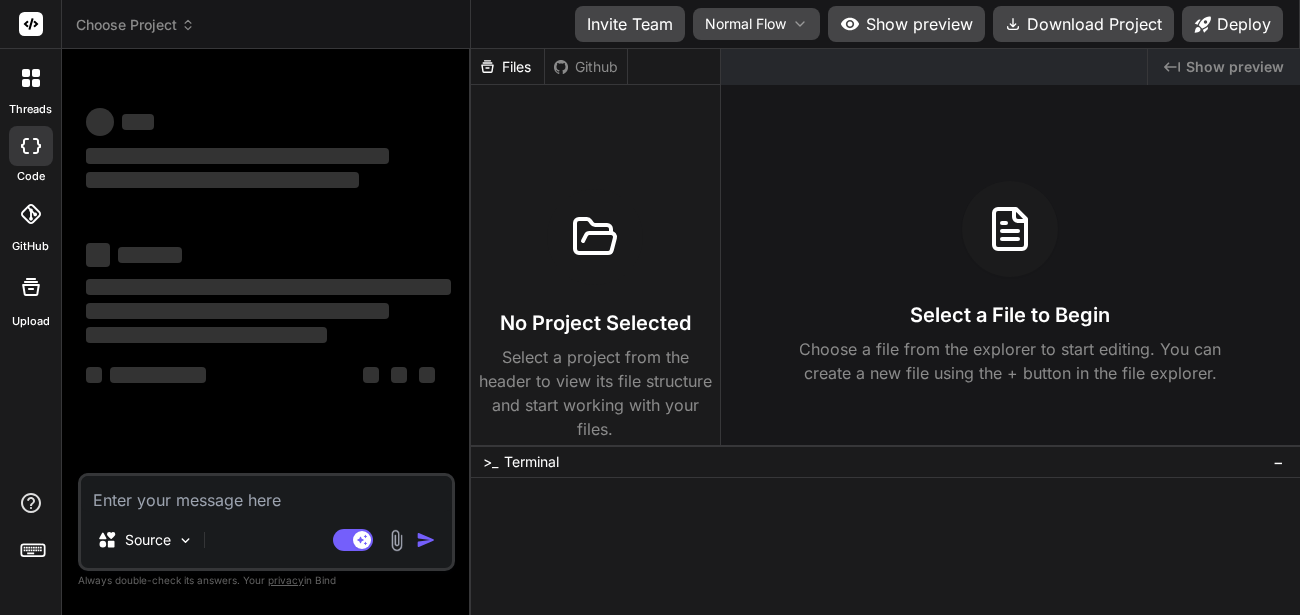 scroll, scrollTop: 0, scrollLeft: 0, axis: both 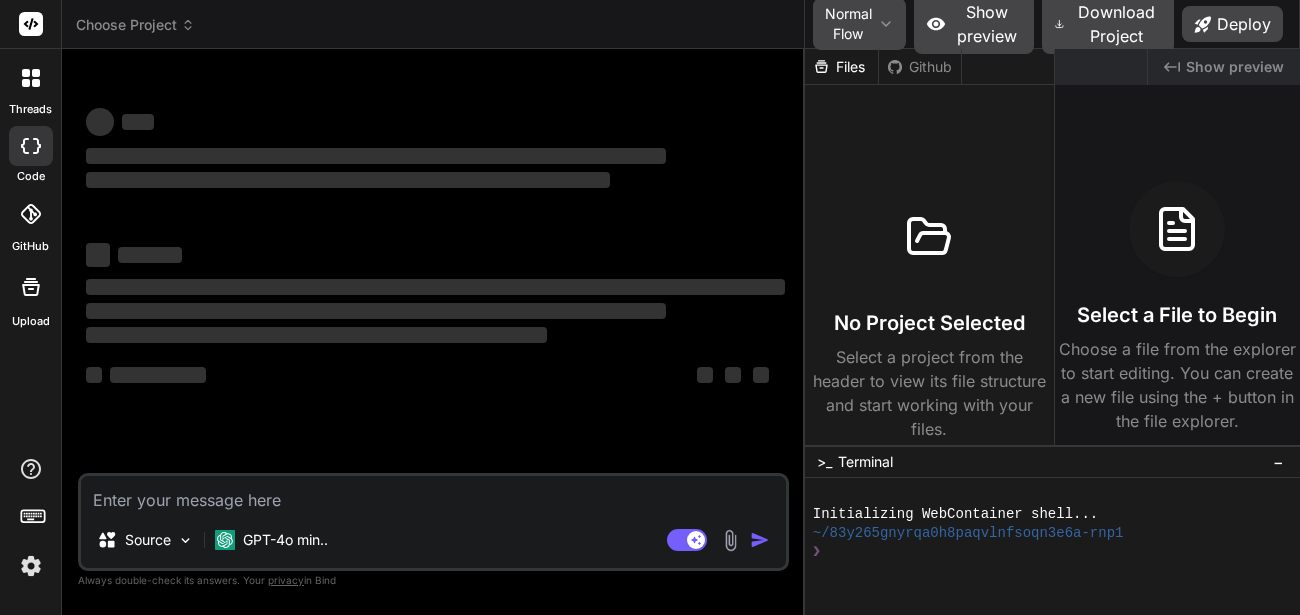 drag, startPoint x: 469, startPoint y: 251, endPoint x: 832, endPoint y: 277, distance: 363.92993 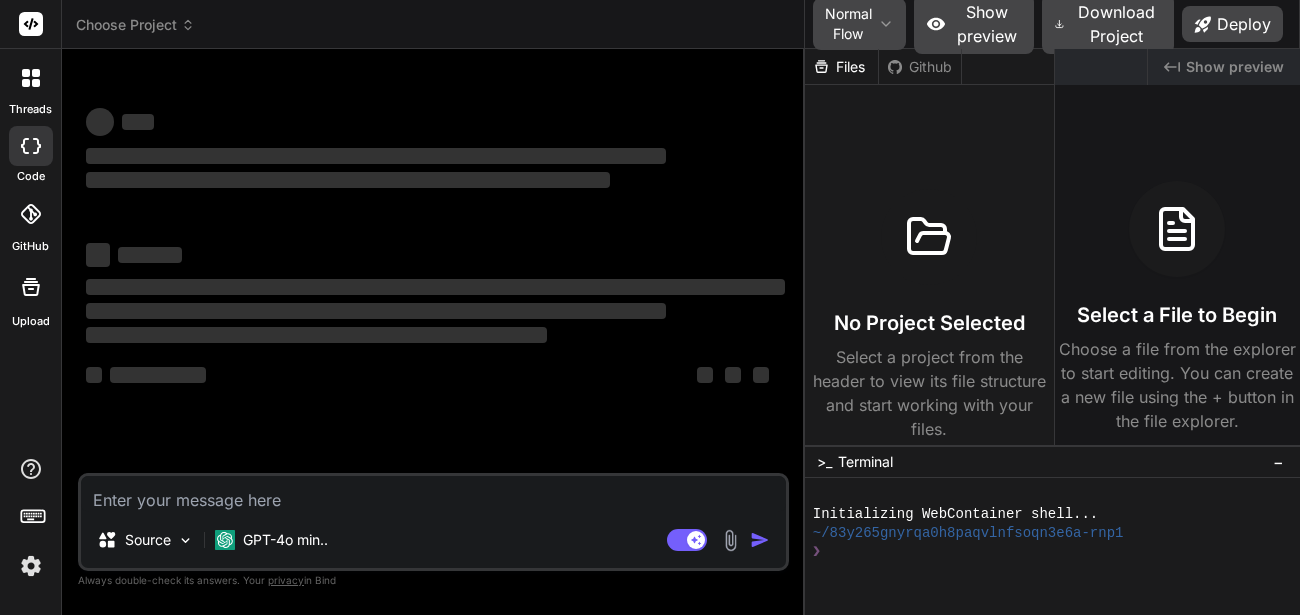 click on "Choose Project Created with Pixso. Bind AI Web Search Created with Pixso. Code Generator ‌ ‌ ‌ ‌ ‌ ‌ ‌ ‌ ‌ ‌ ‌ ‌ ‌ ‌ Source   GPT-4o min.. Agent Mode. When this toggle is activated, AI automatically makes decisions, reasons, creates files, and runs terminal commands. Almost full autopilot. Created with Bind Always check its answers. Privacy  in Bind Always double-check its answers. Your   privacy  in Bind Normal Flow     Show preview Download Project Deploy /localhost:3000/ide Created with Pixso. No preview available Files Github   No Project Selected Select a project from the header to view its file structure and start working with your files. Created with Pixso. Show preview Select a File to Begin Choose a file from the explorer to start editing. You can create a new file using the + button in the file explorer. >_ Terminal − ❯❯❯❯❯❯❯❯❯❯❯❯❯❯❯❯❯❯❯❯❯❯❯❯❯❯❯❯❯❯❯❯ Initializing WebContainer shell... ❯" at bounding box center [681, 307] 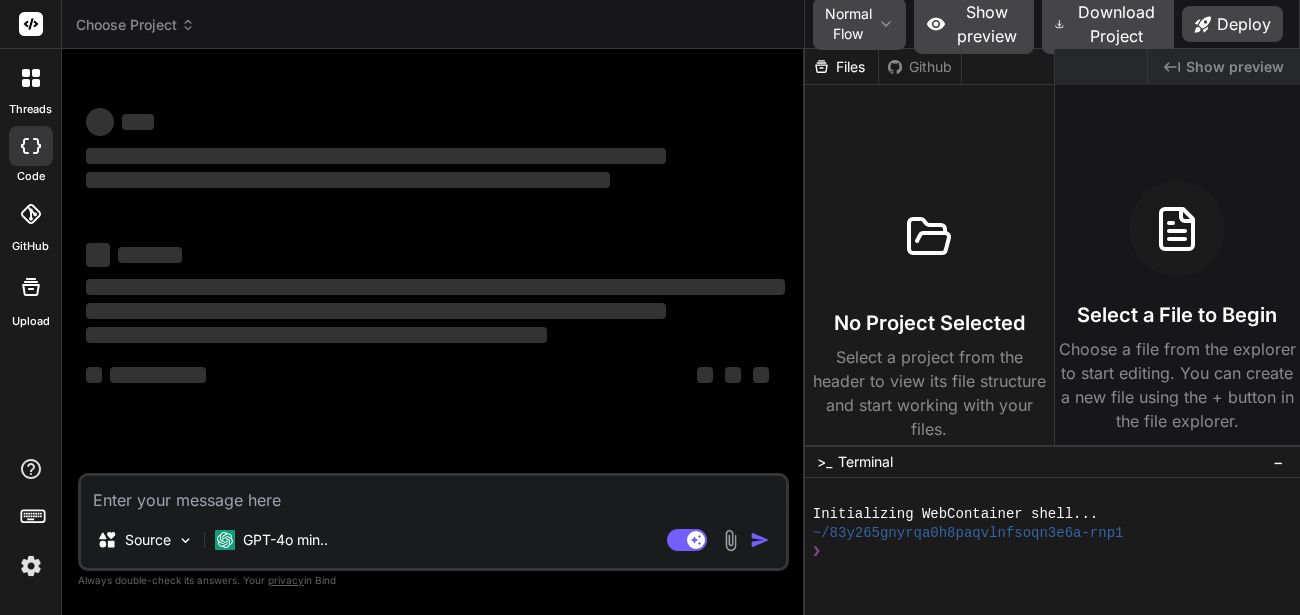 type on "x" 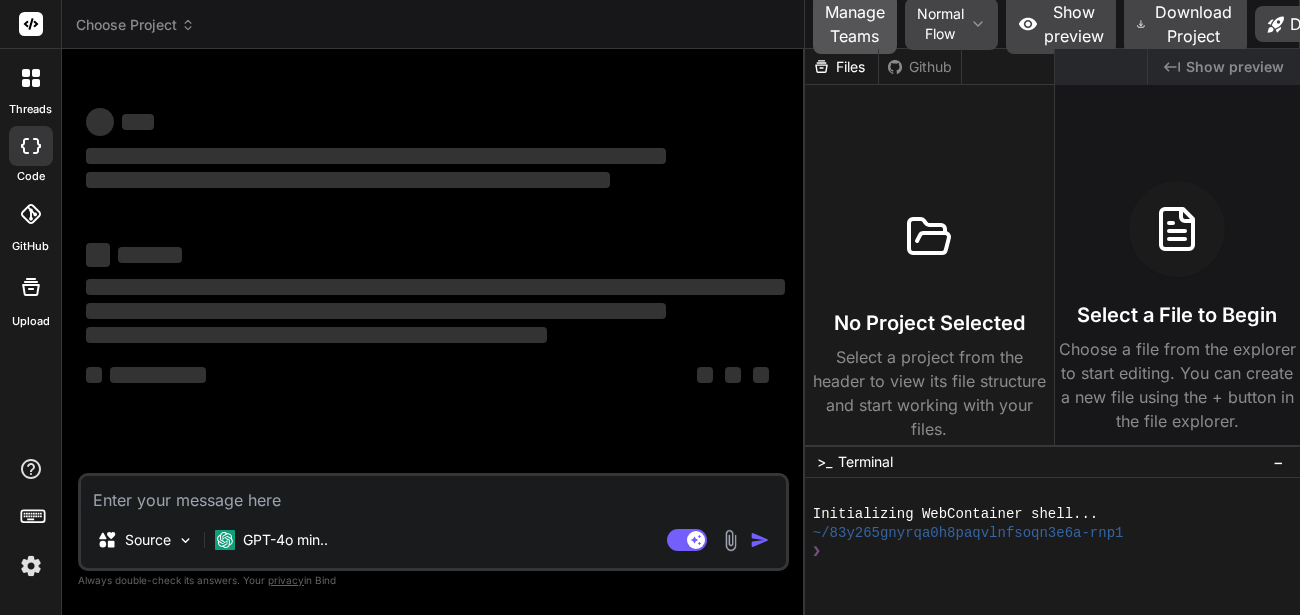 click on "Manage Teams" at bounding box center (855, 24) 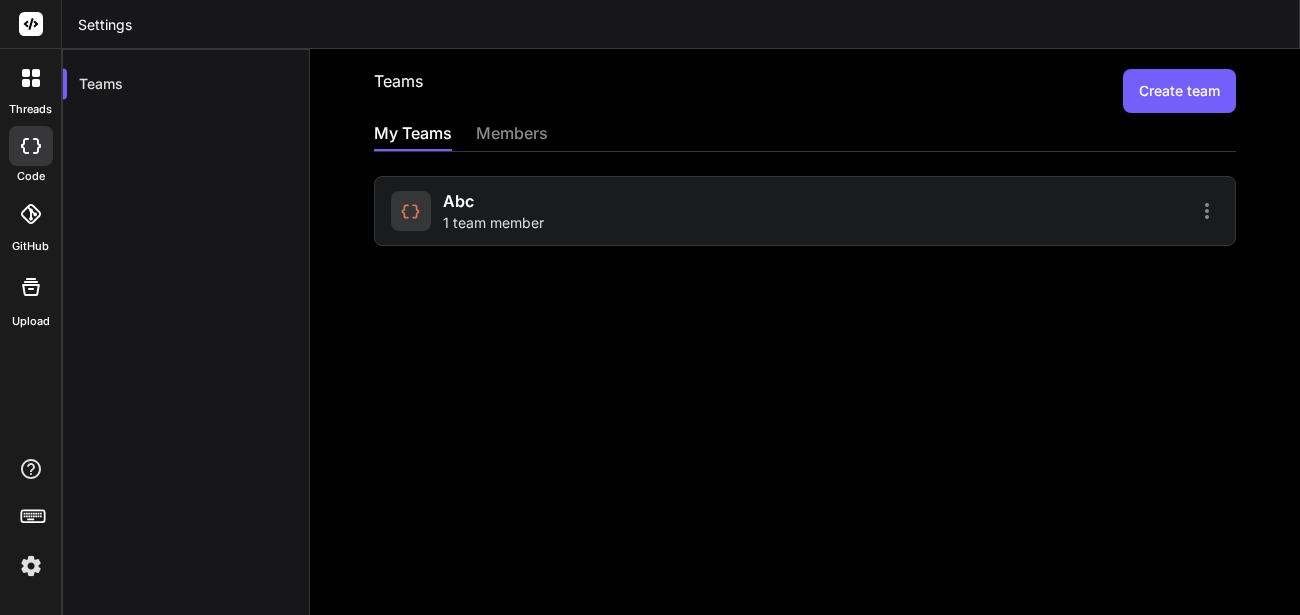 click on "abc 1 team member" at bounding box center (595, 211) 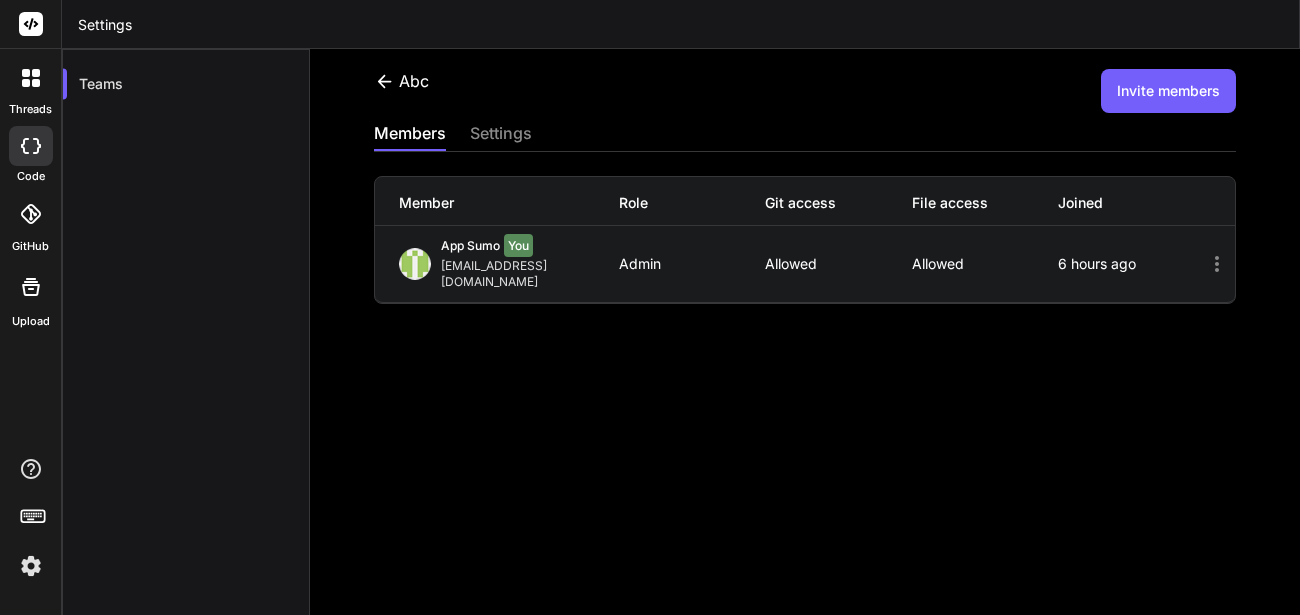 click on "abc Invite members members settings Member Role Git access File access Joined App sumo You appsumo_8@yopmail.com Admin Allowed Allowed 6 hours ago" at bounding box center [805, 356] 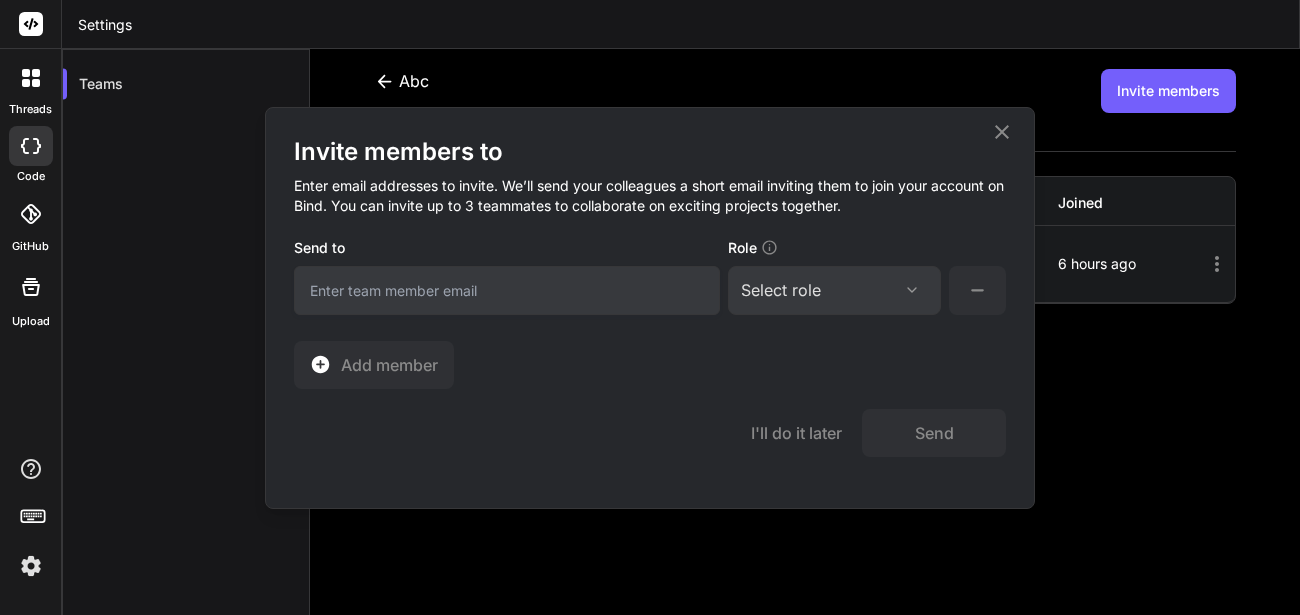 click at bounding box center (507, 290) 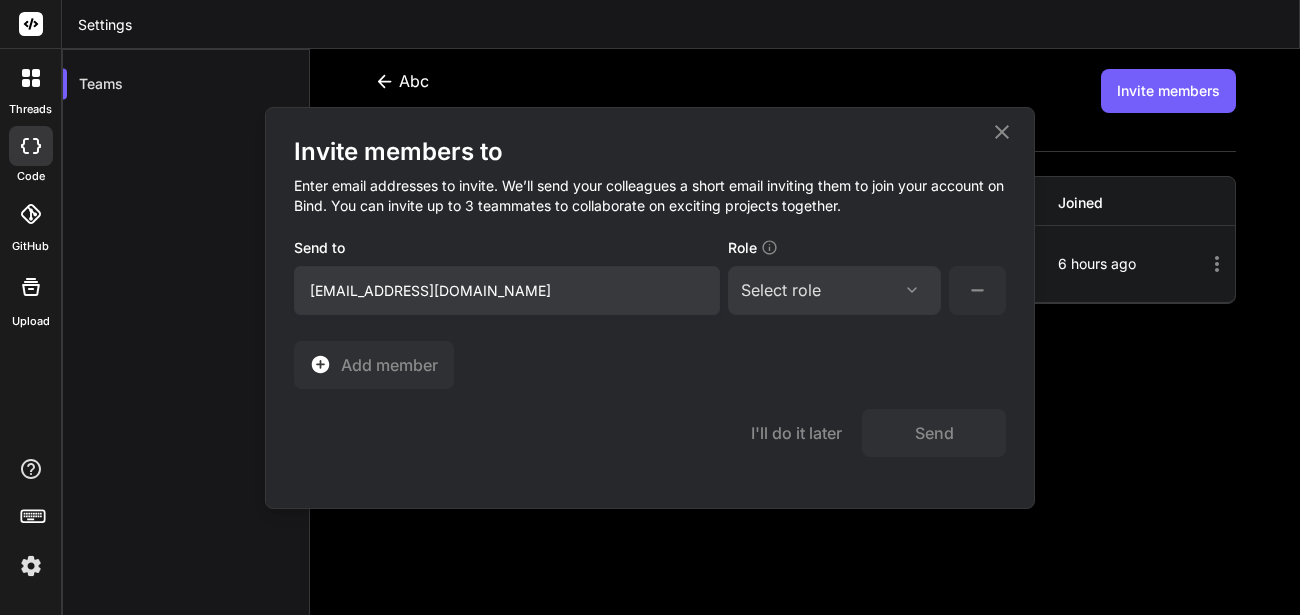 type on "[EMAIL_ADDRESS][DOMAIN_NAME]" 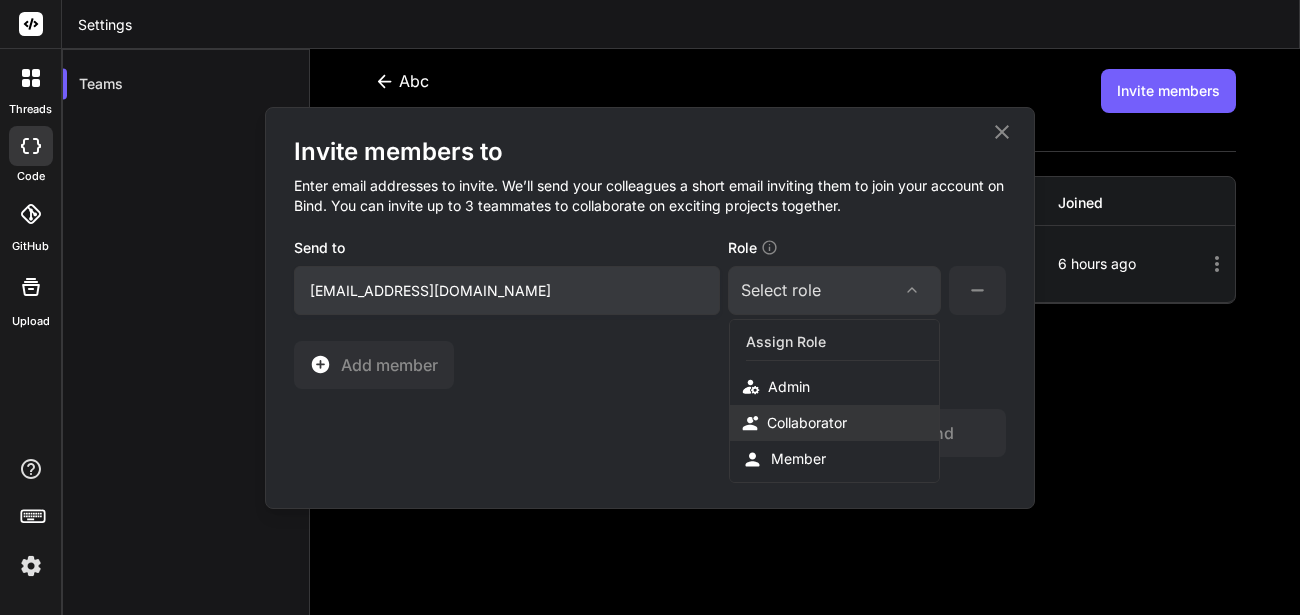click on "Collaborator" at bounding box center (807, 423) 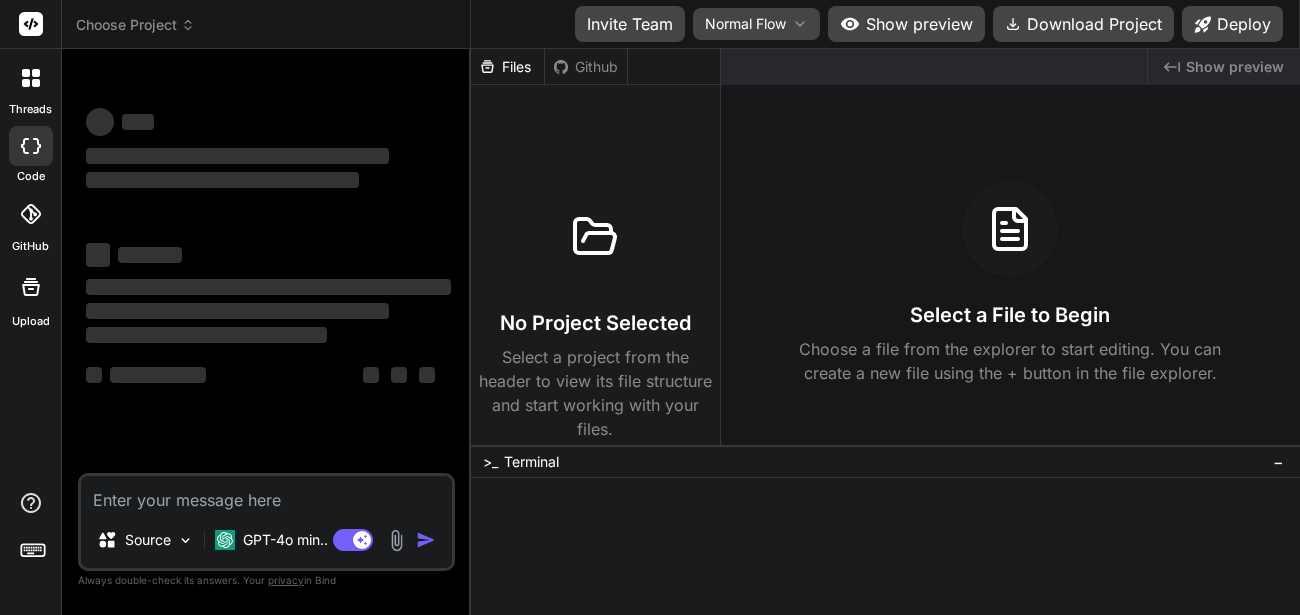 scroll, scrollTop: 0, scrollLeft: 0, axis: both 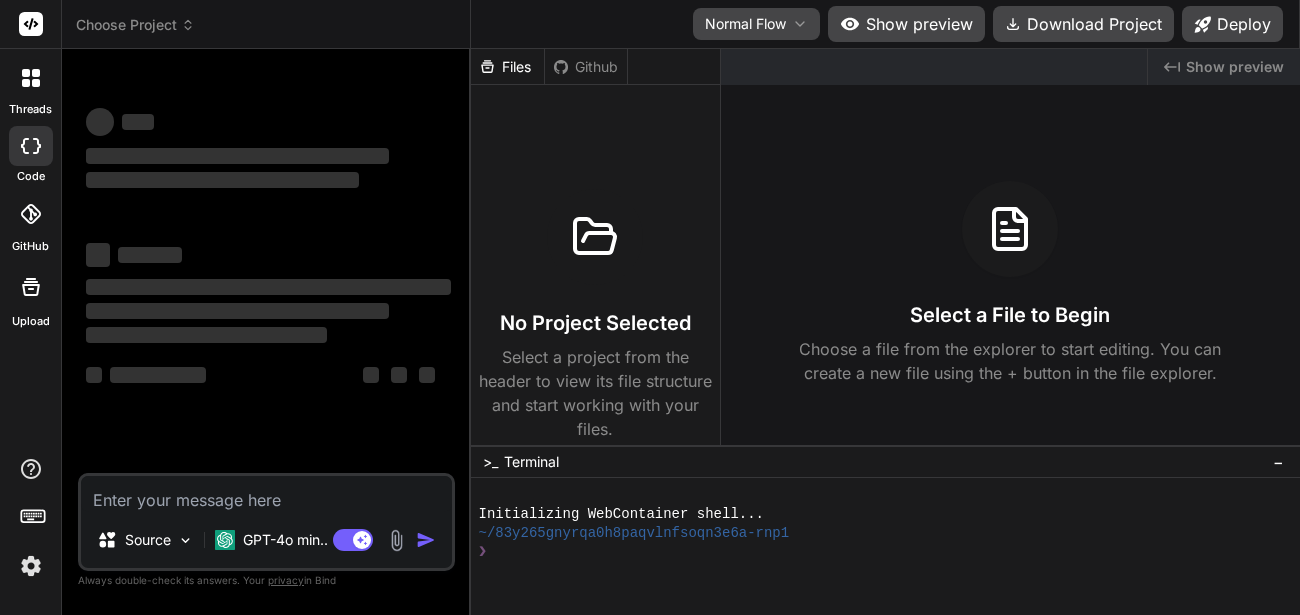click on "Normal Flow     Show preview Download Project Deploy" at bounding box center [885, 24] 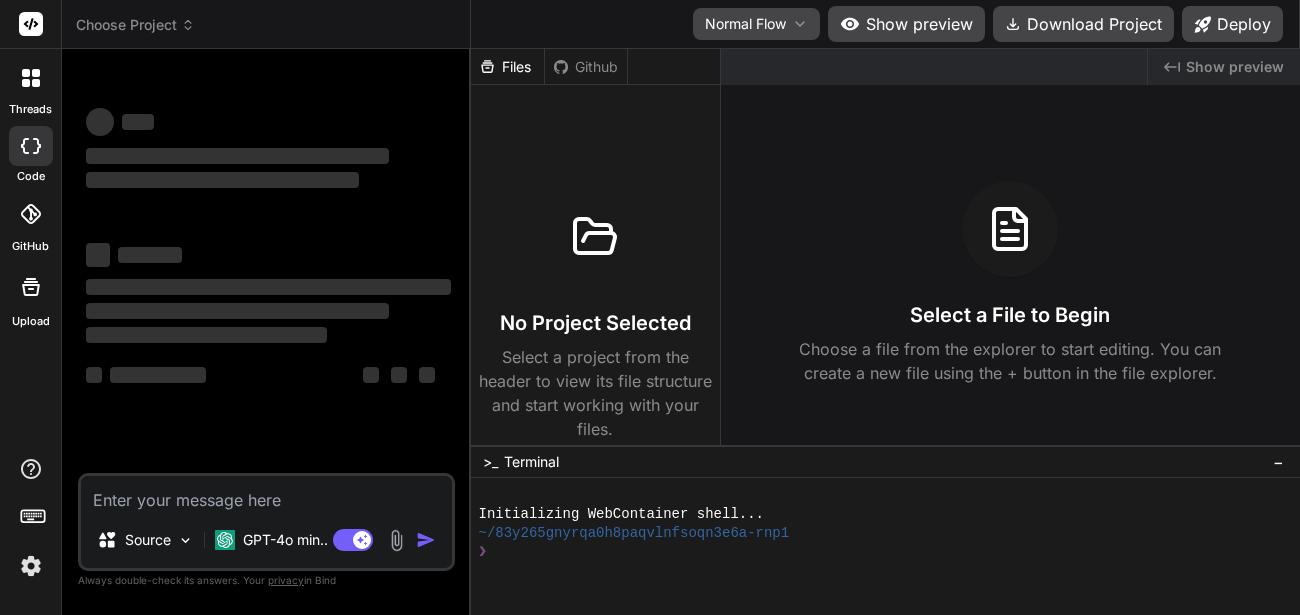 type on "x" 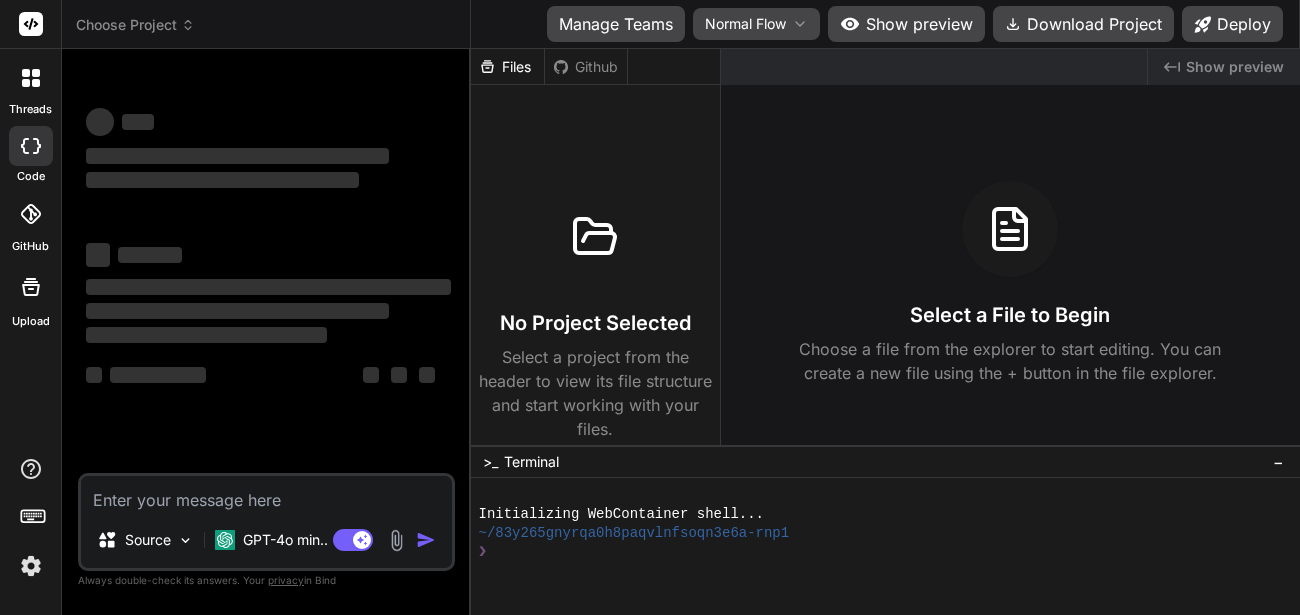 click on "Manage Teams" at bounding box center (616, 24) 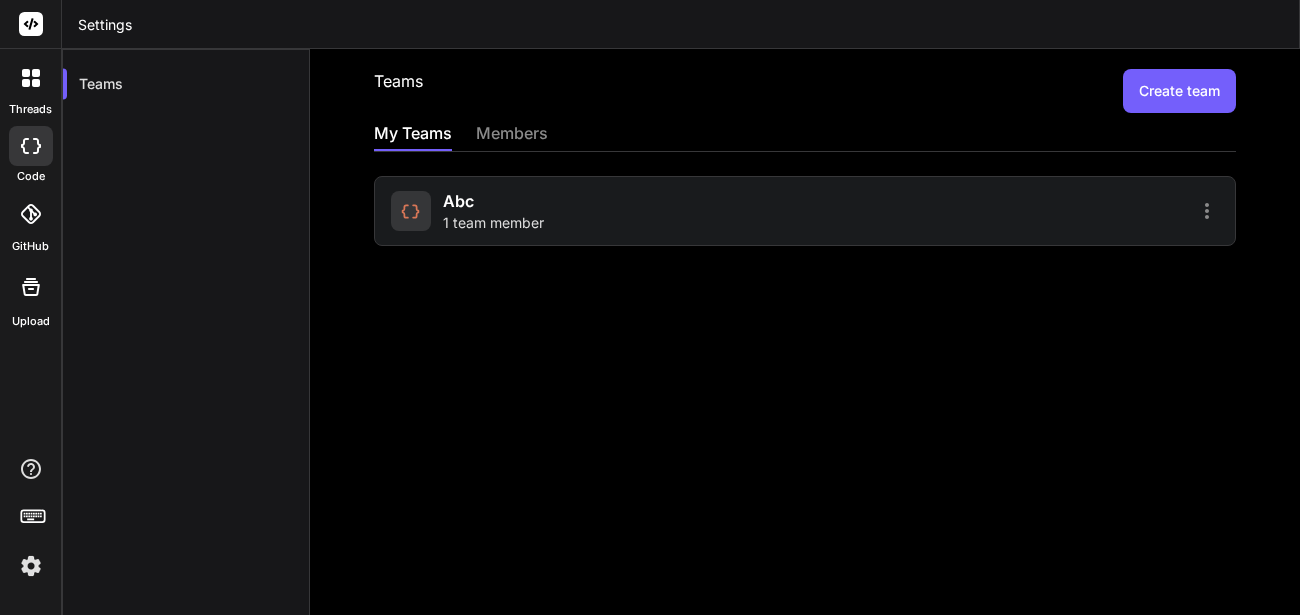 click at bounding box center (411, 211) 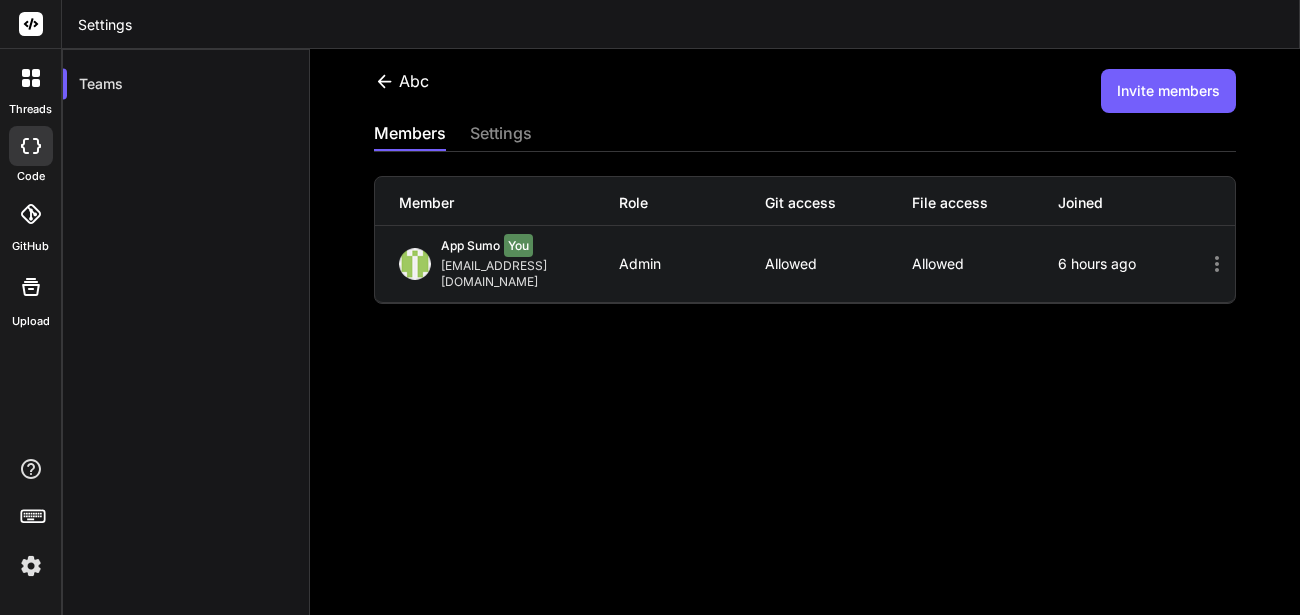 click on "appsumo_8@yopmail.com" at bounding box center (530, 274) 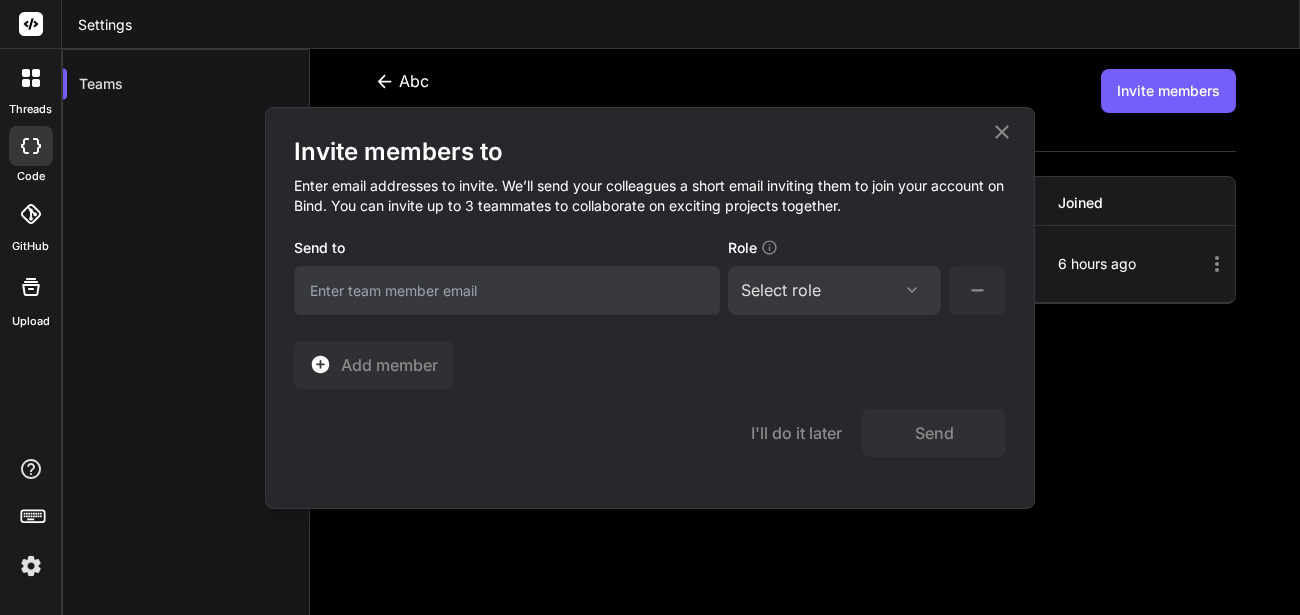 click at bounding box center [507, 290] 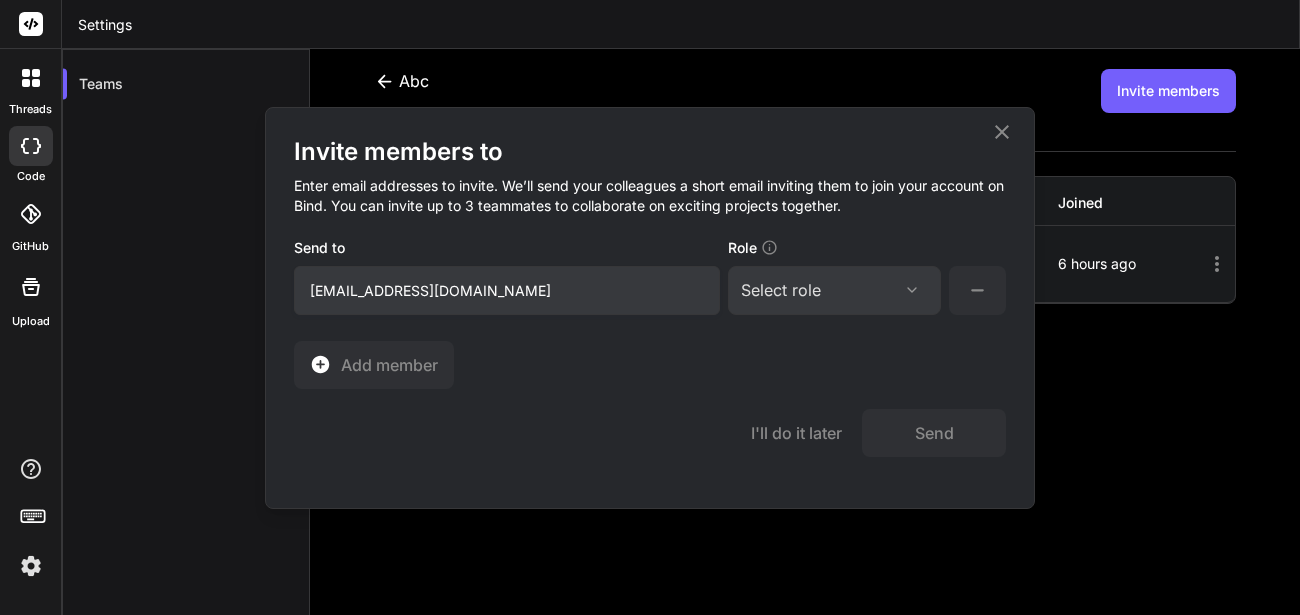 type on "[EMAIL_ADDRESS][DOMAIN_NAME]" 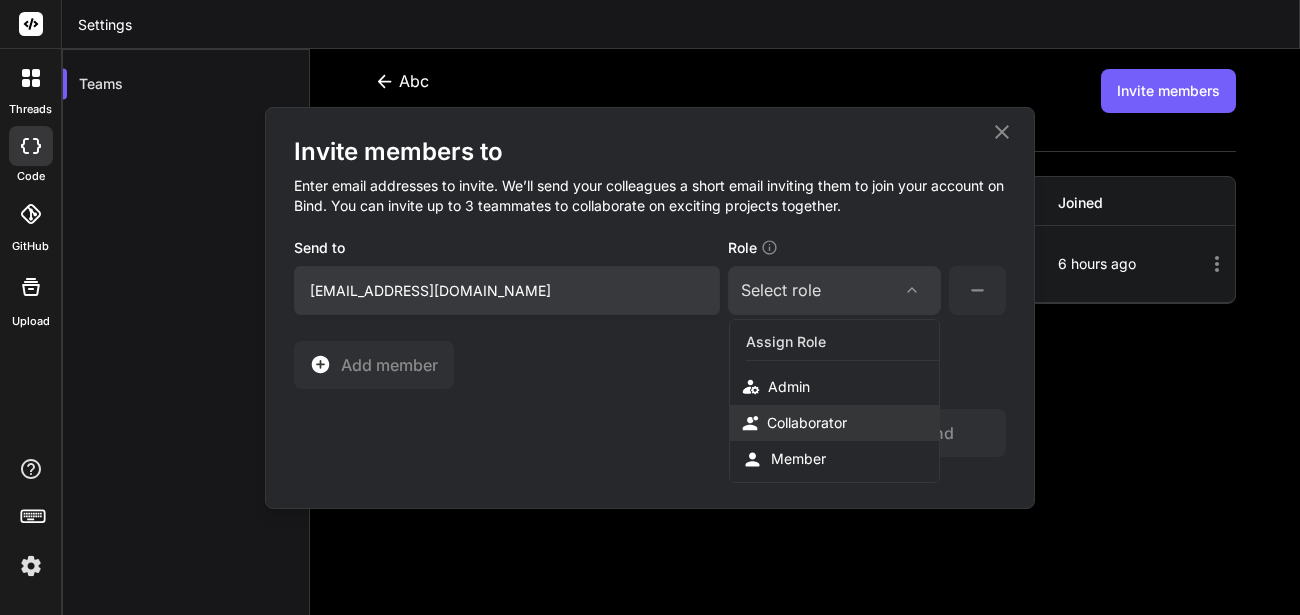 click on "Collaborator" at bounding box center (807, 423) 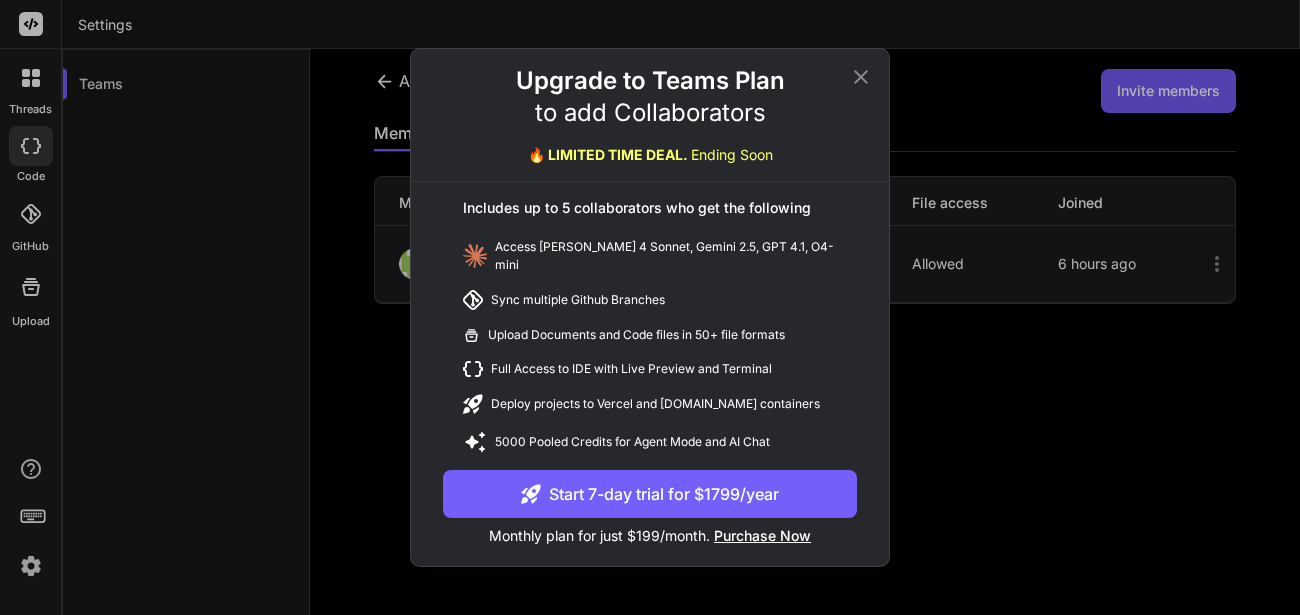 click on "Start 7-day trial for $1799/year" at bounding box center (650, 494) 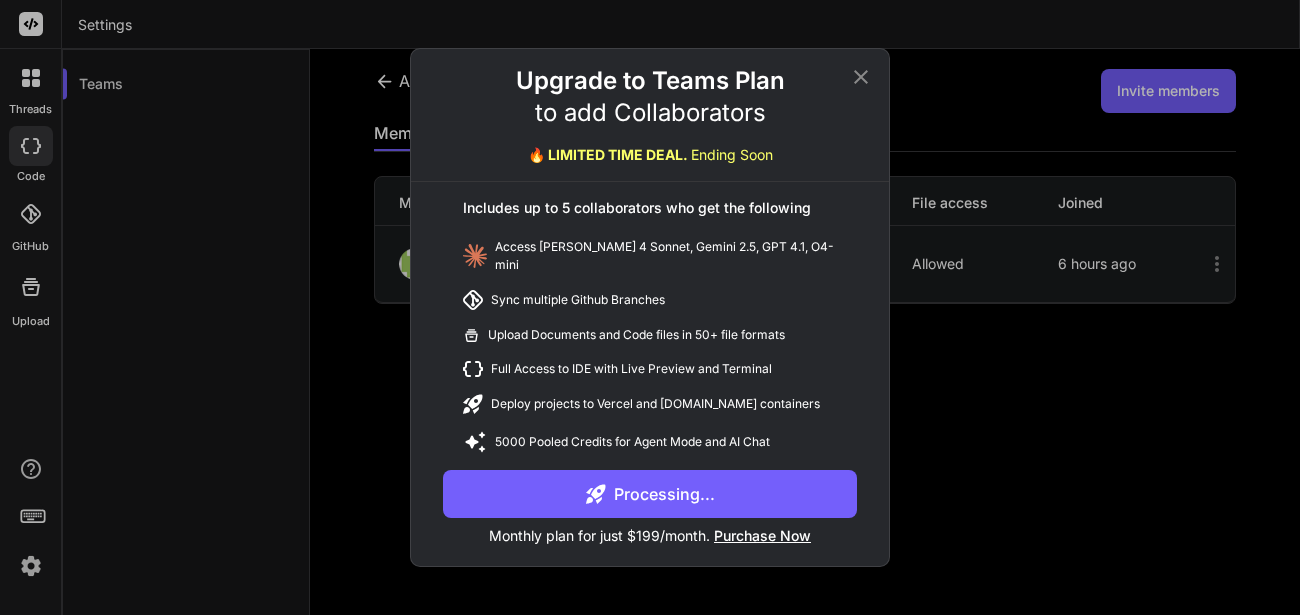 click 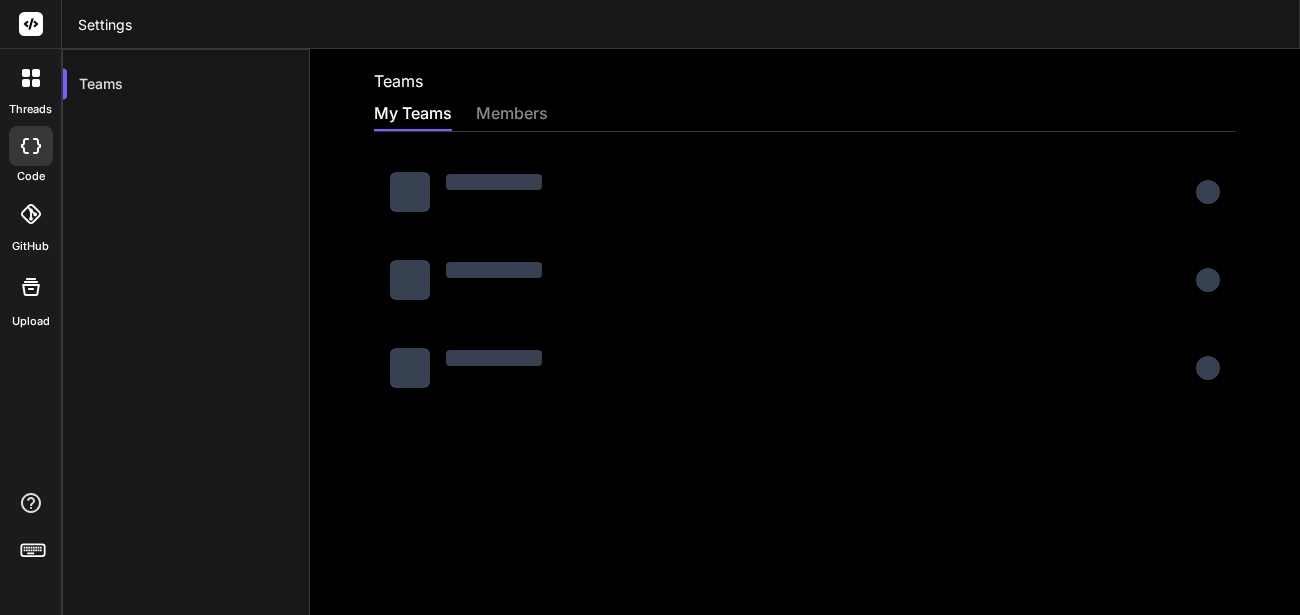 scroll, scrollTop: 0, scrollLeft: 0, axis: both 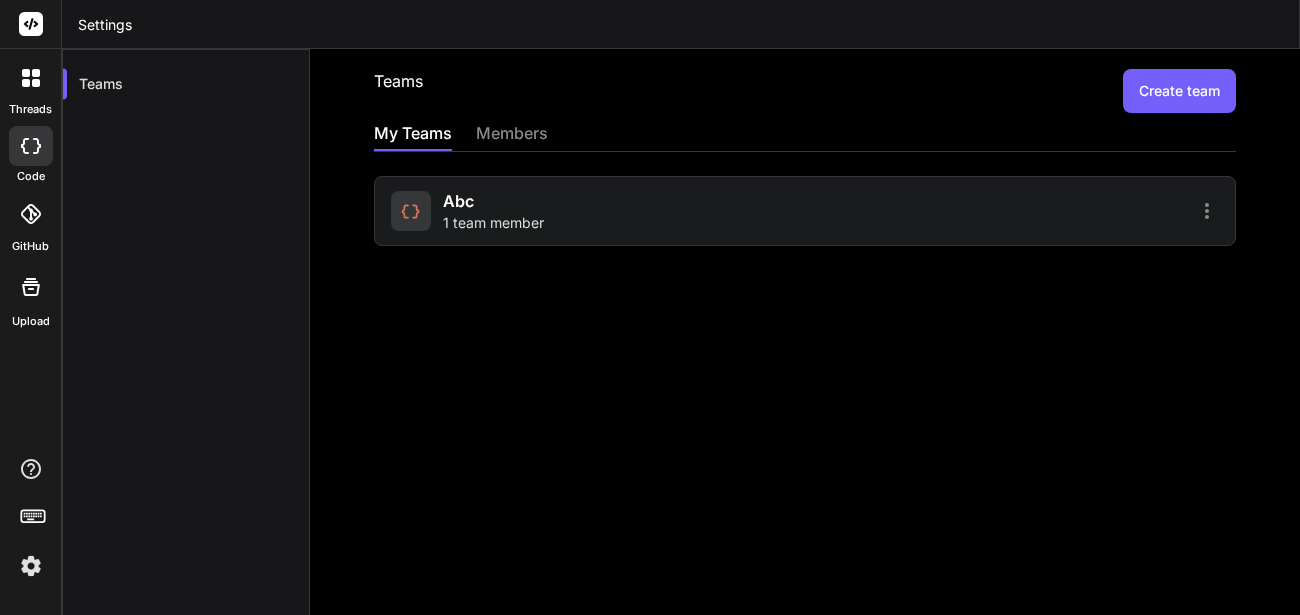click 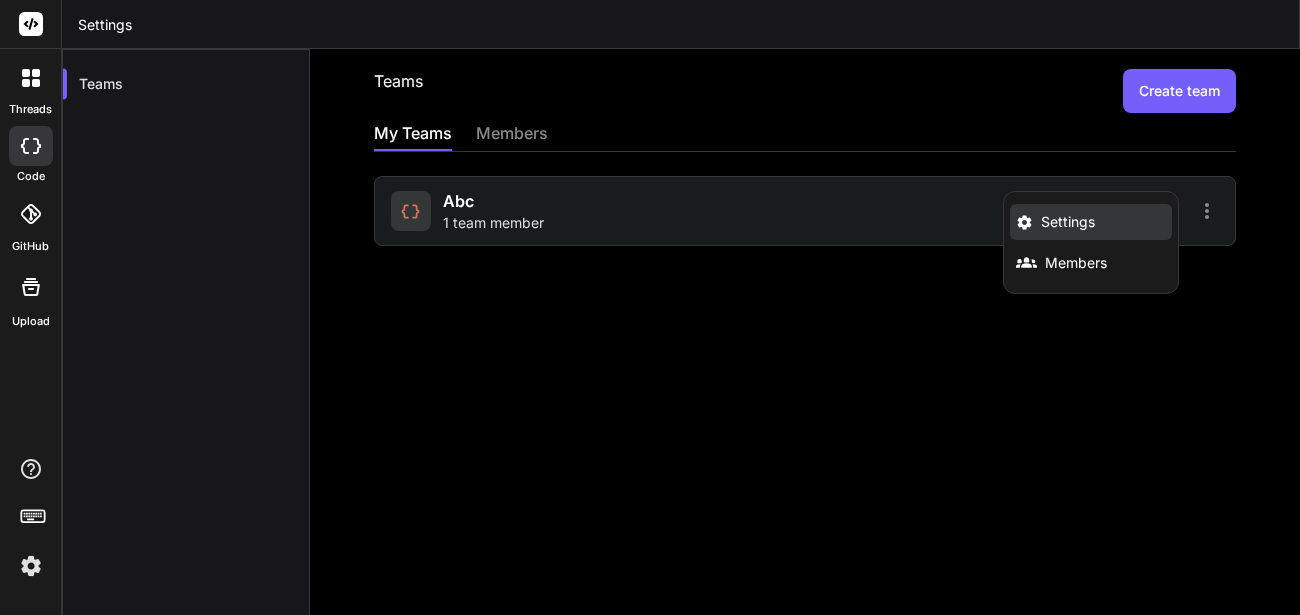 click on "Settings" at bounding box center [1068, 222] 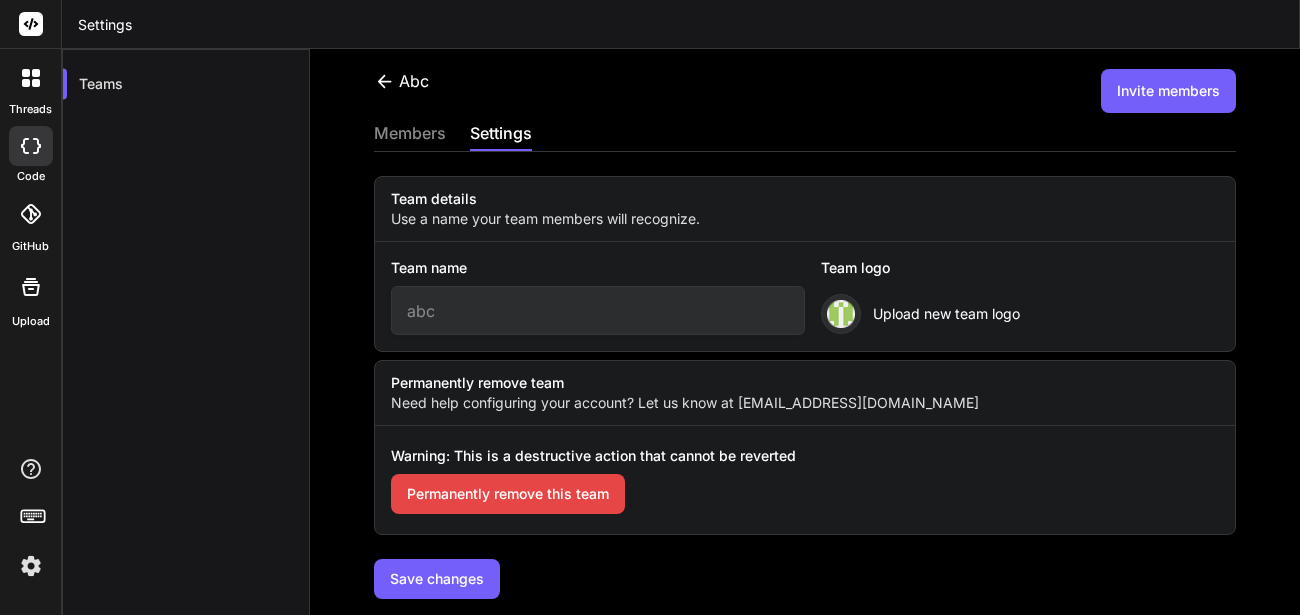 click on "Permanently remove this team" at bounding box center [508, 494] 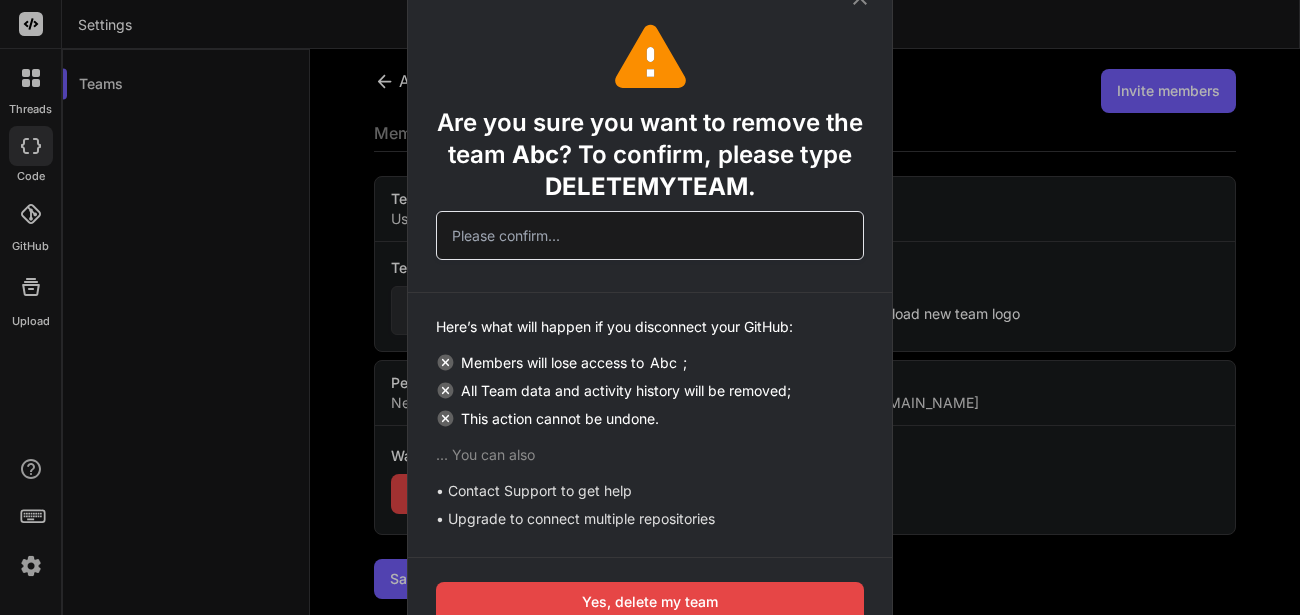 click on "DELETEMYTEAM" at bounding box center (646, 186) 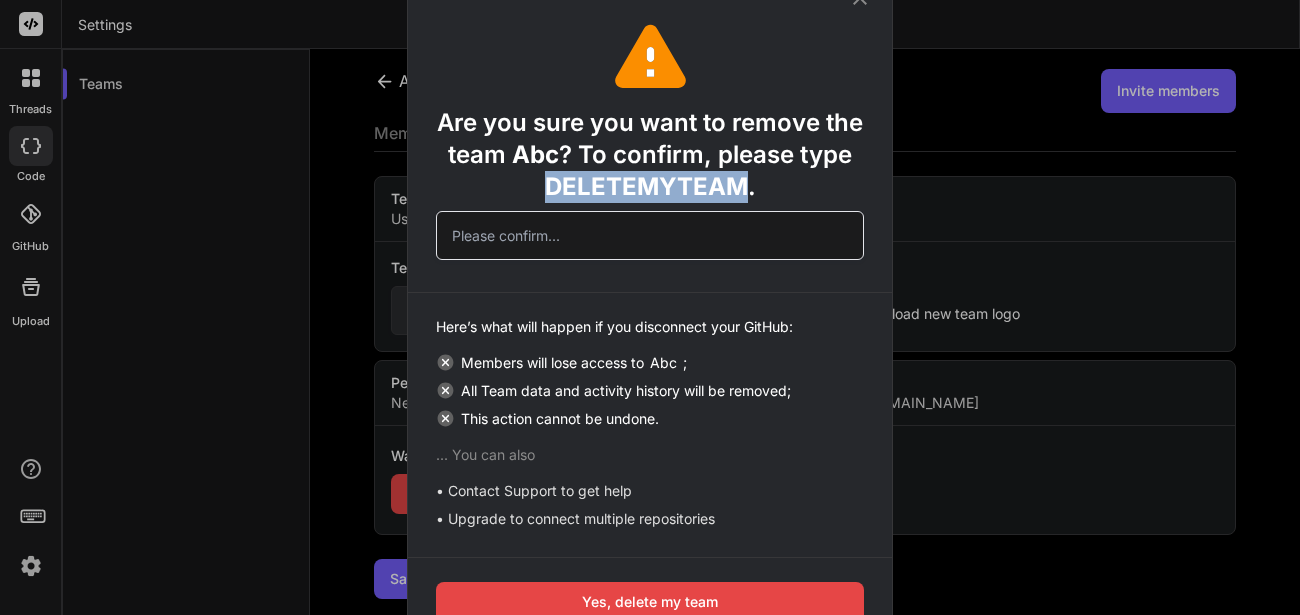 click on "DELETEMYTEAM" at bounding box center (646, 186) 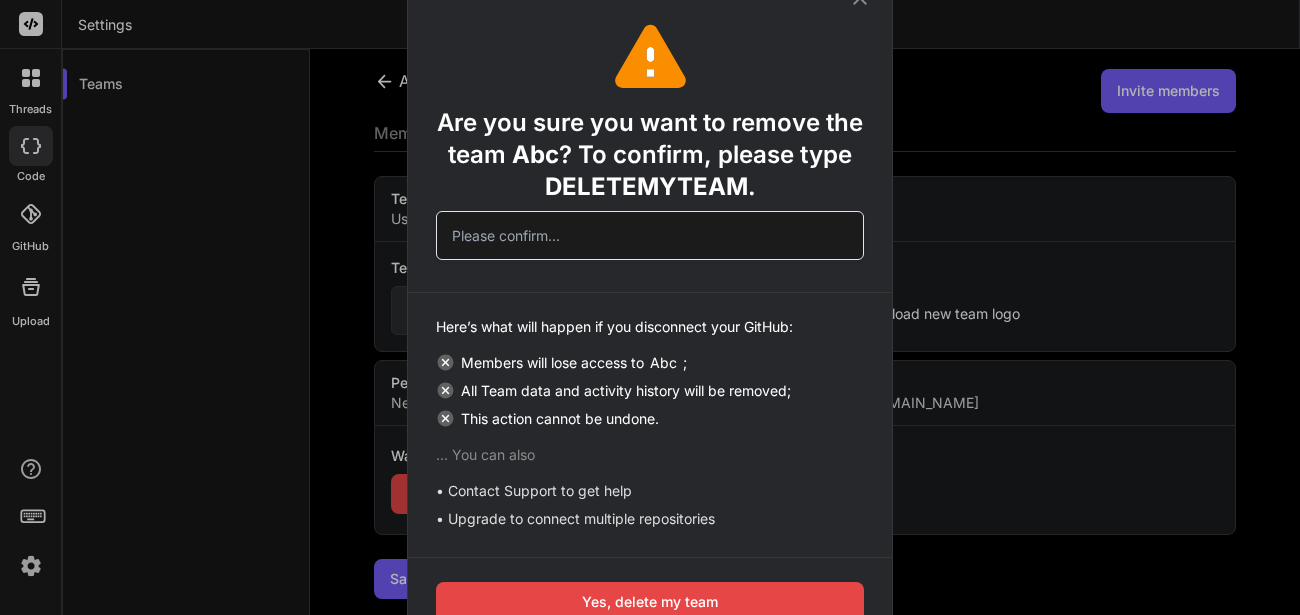 click at bounding box center (650, 235) 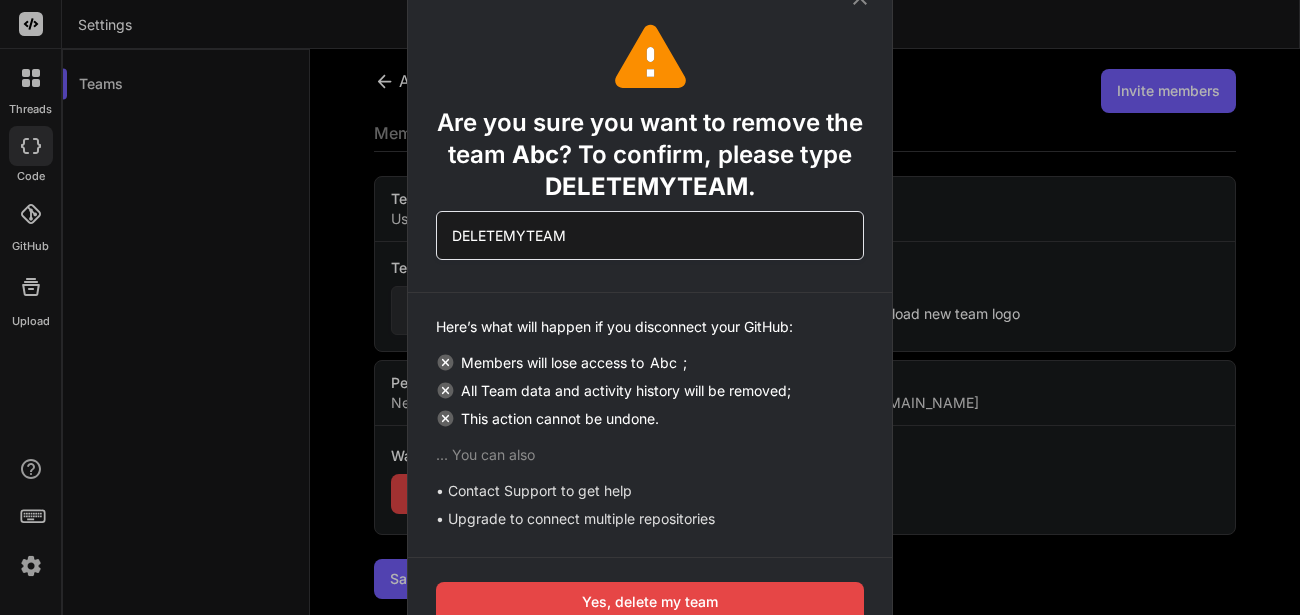 type on "DELETEMYTEAM" 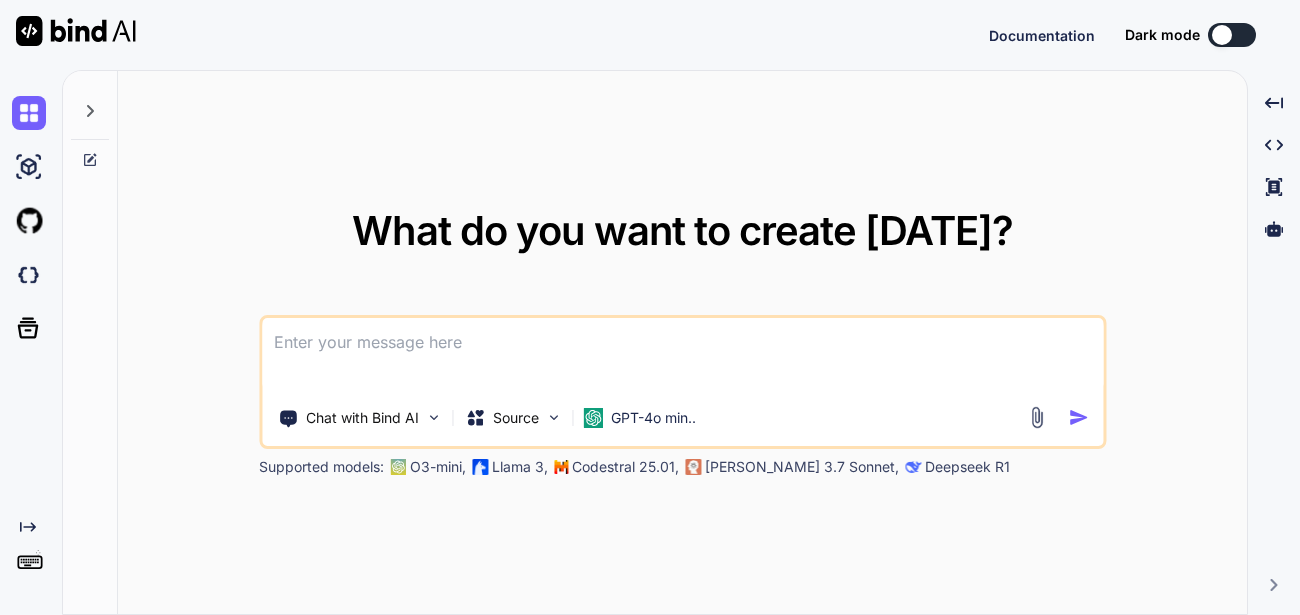 scroll, scrollTop: 0, scrollLeft: 0, axis: both 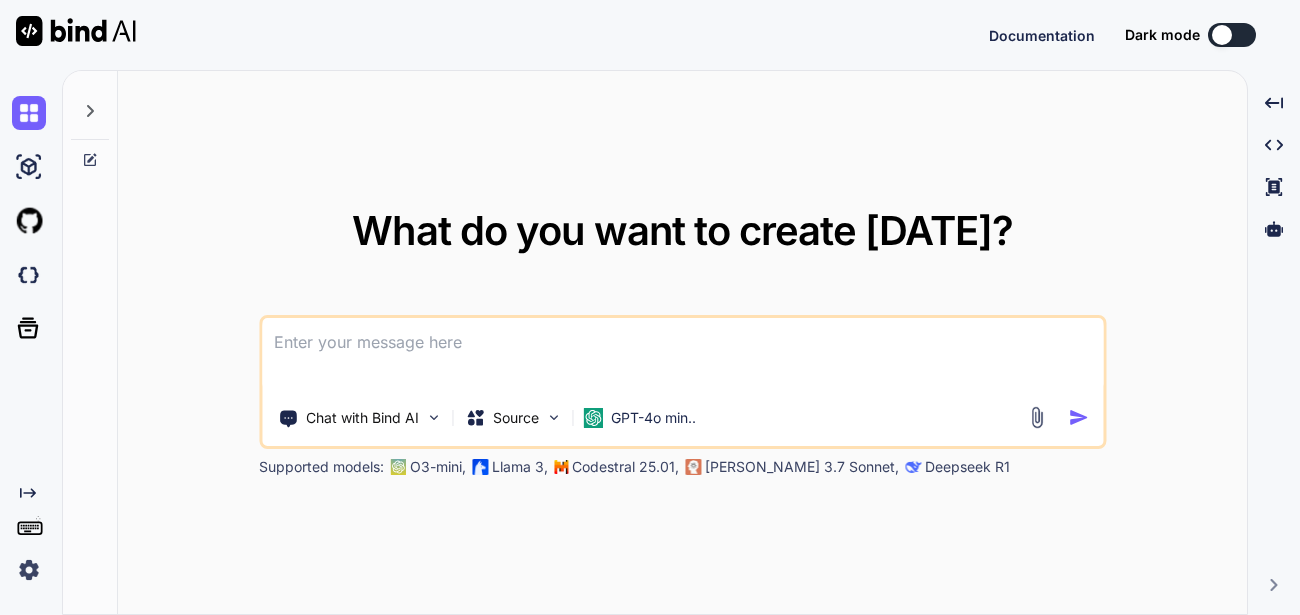 click at bounding box center [29, 570] 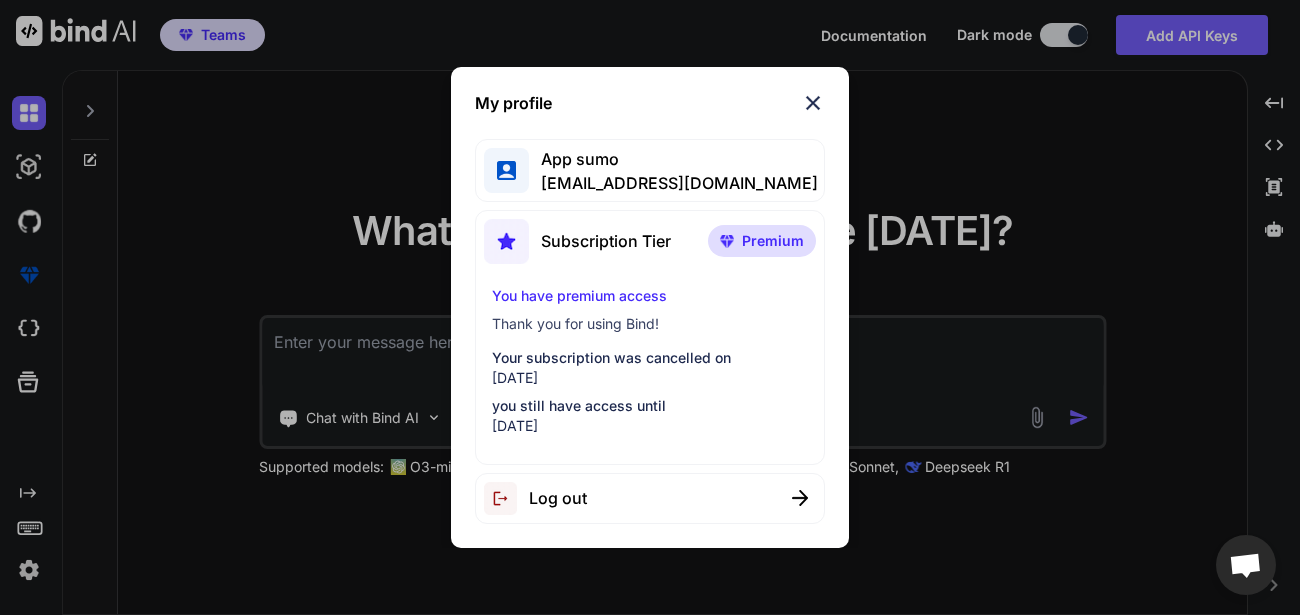 click on "Log out" at bounding box center [649, 498] 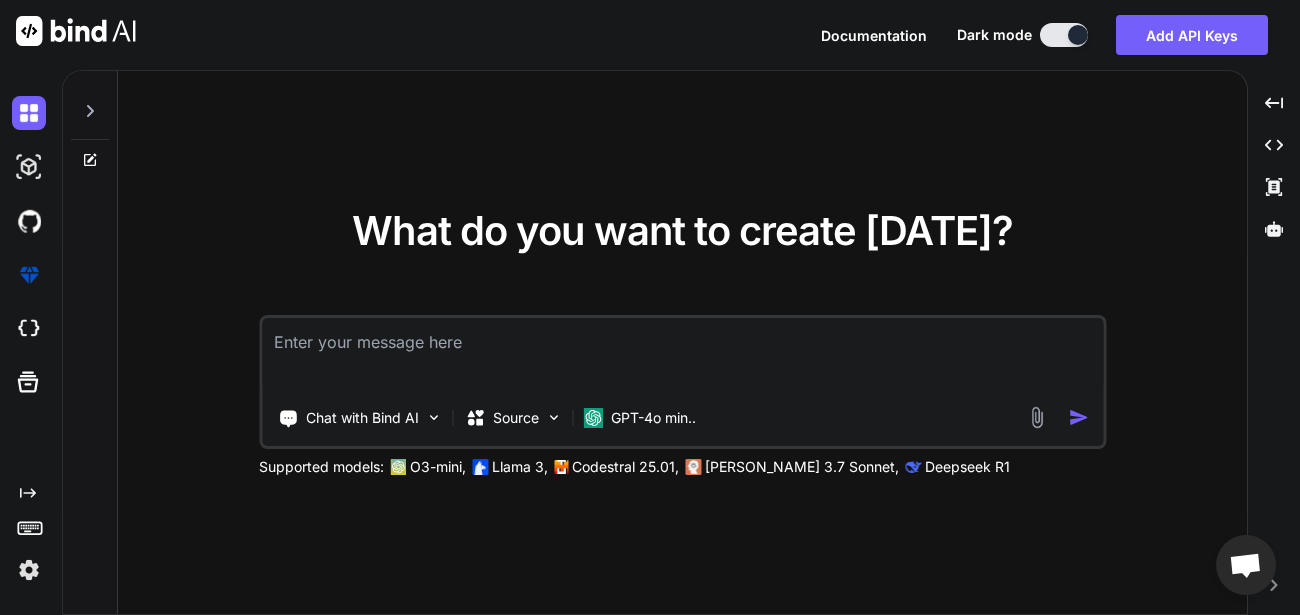 type on "x" 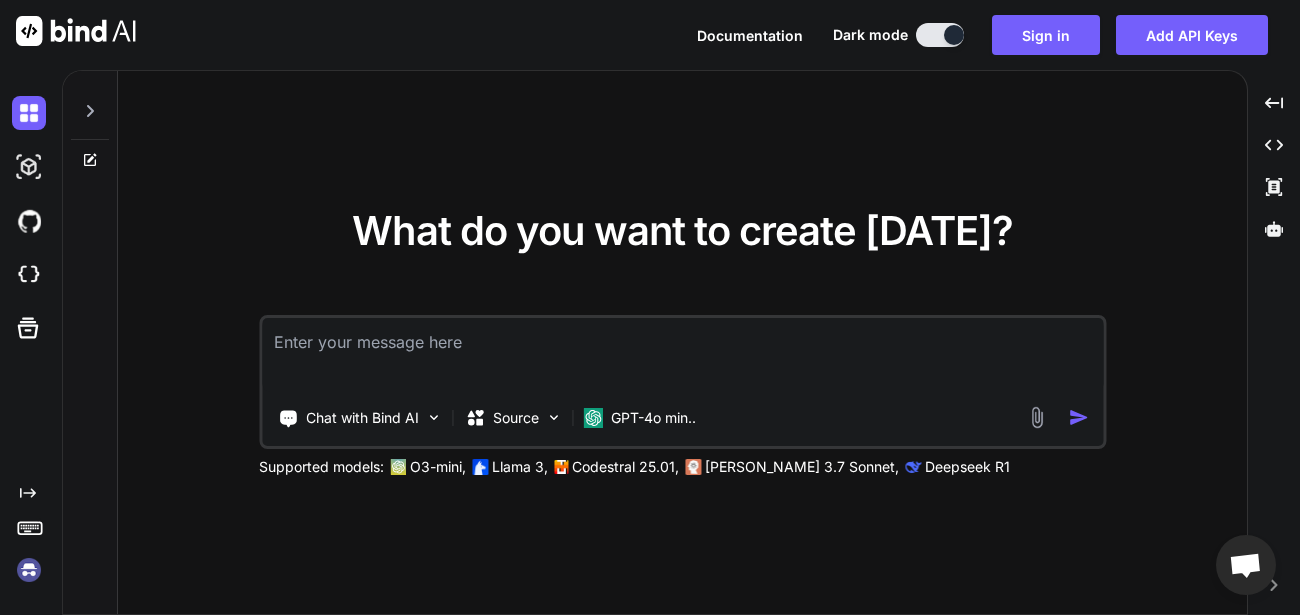 click at bounding box center (29, 570) 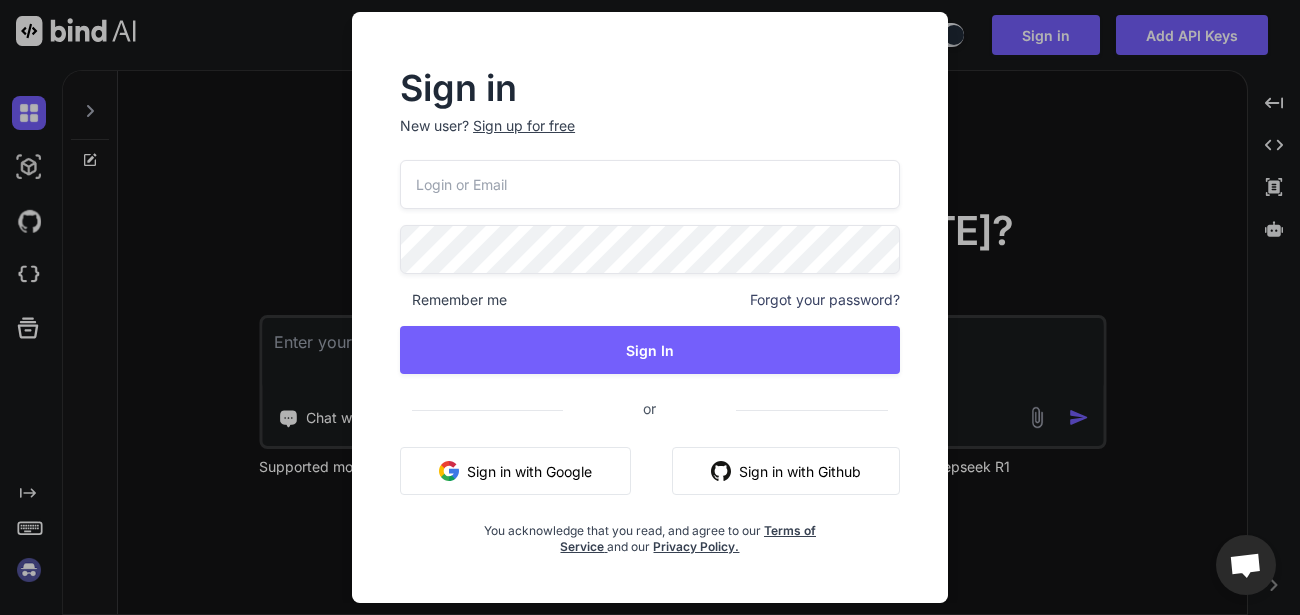 click at bounding box center (650, 184) 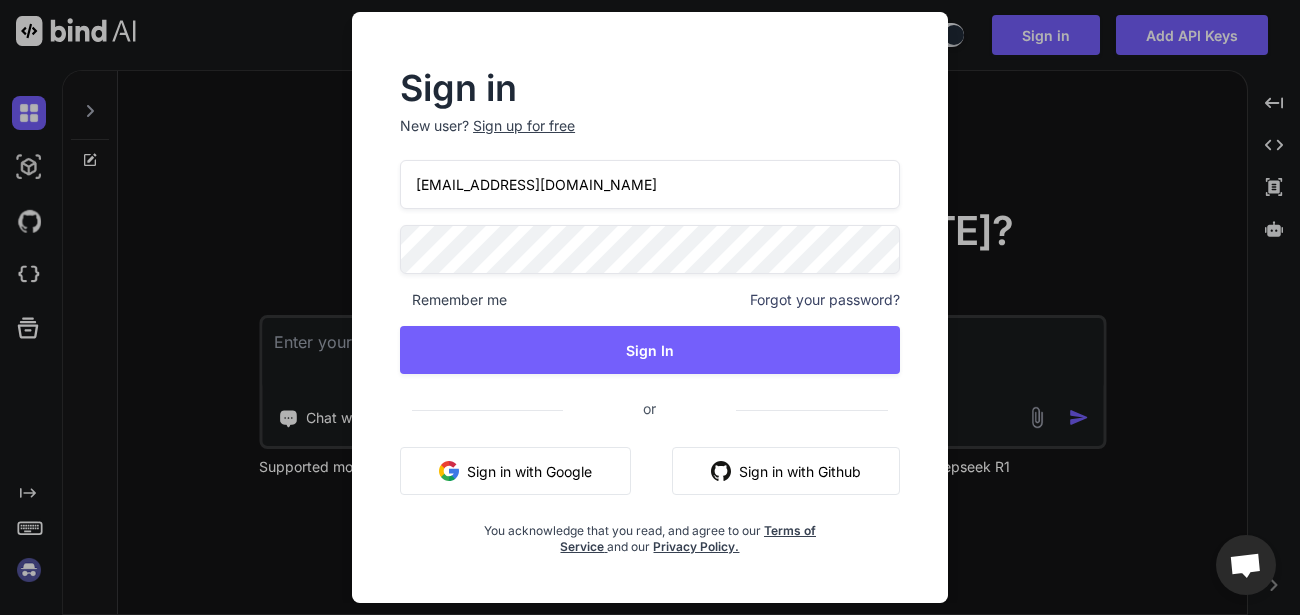 type on "[EMAIL_ADDRESS][DOMAIN_NAME]" 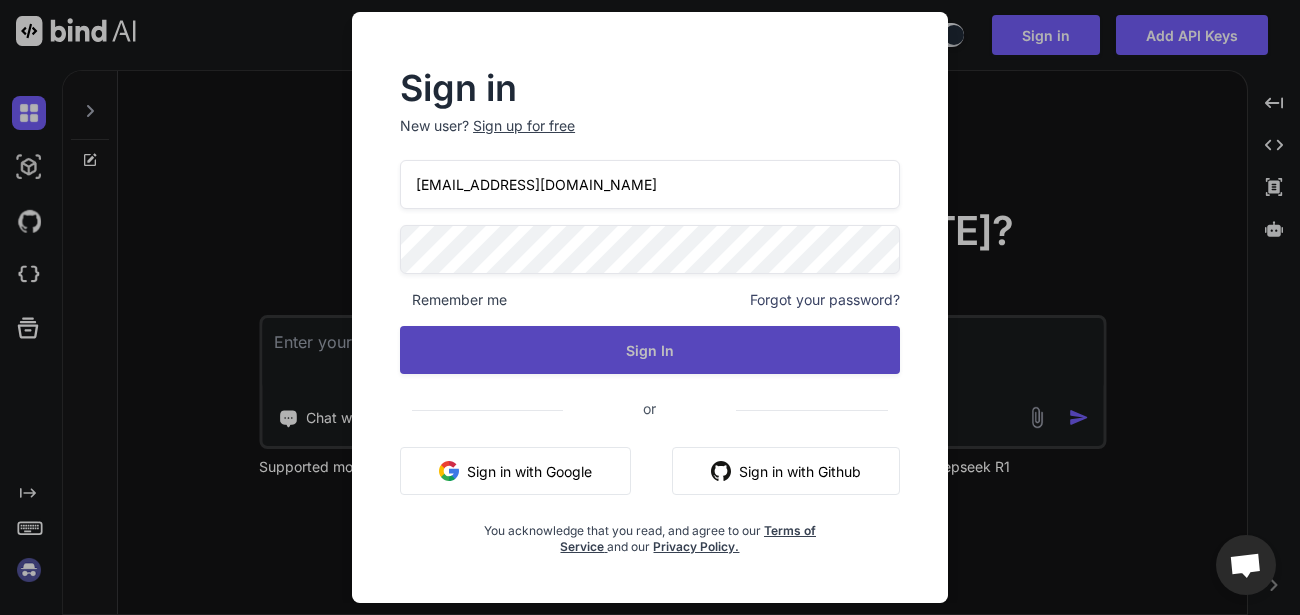 click on "Sign In" at bounding box center [650, 350] 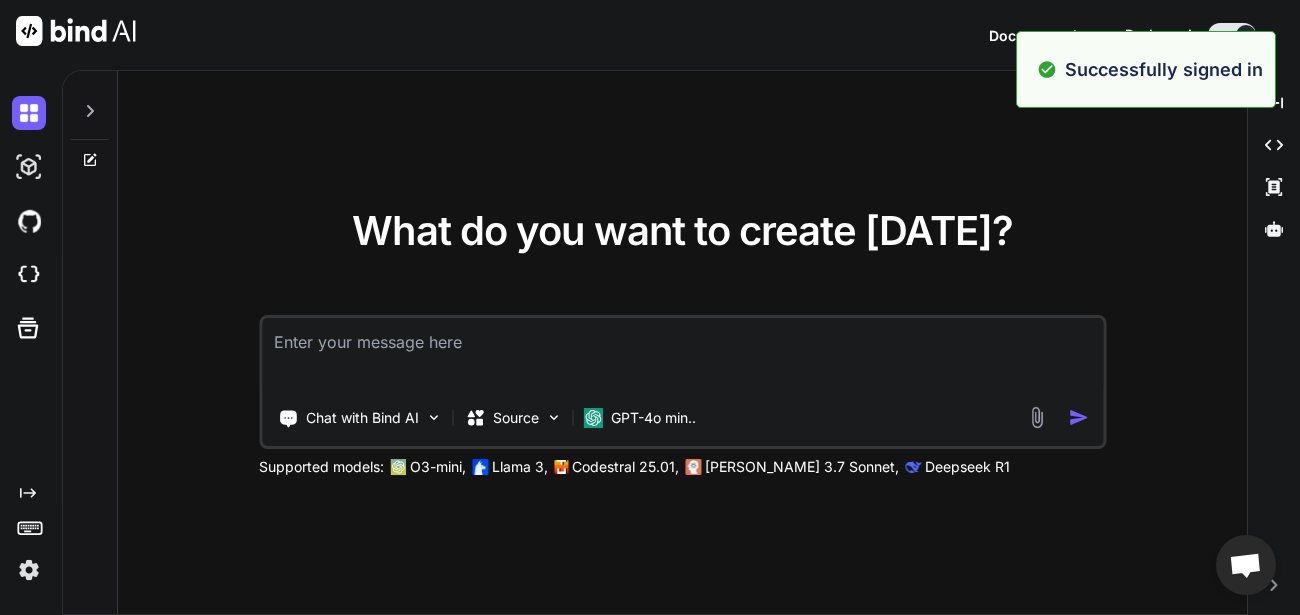 click at bounding box center [682, 355] 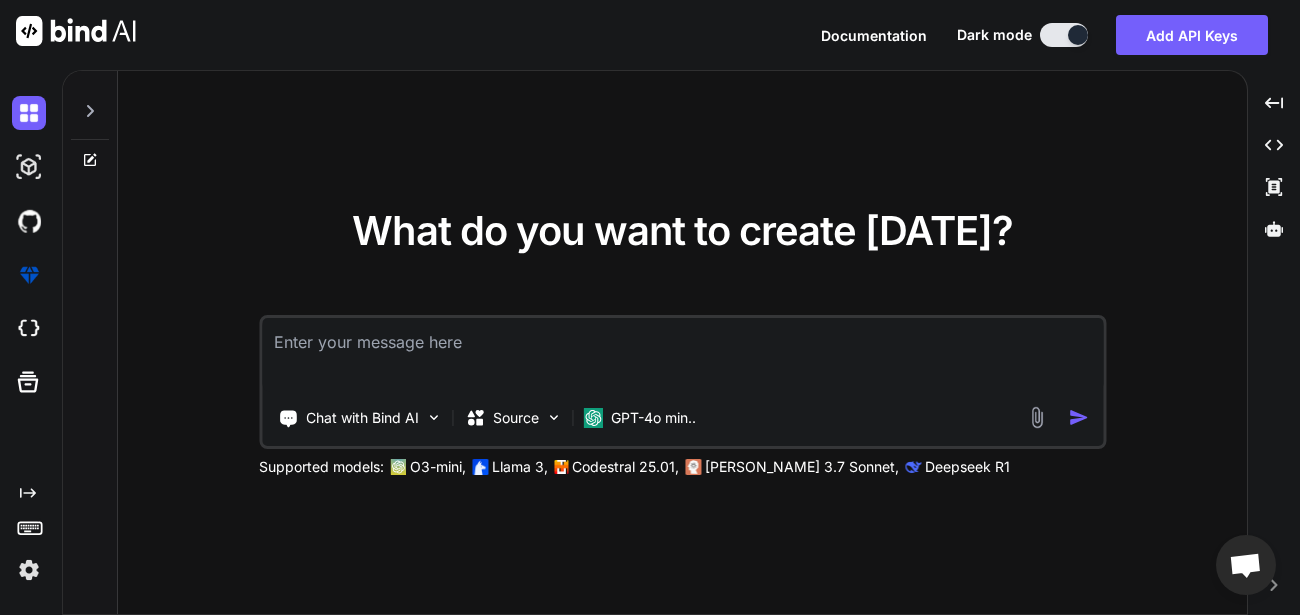 click at bounding box center (29, 570) 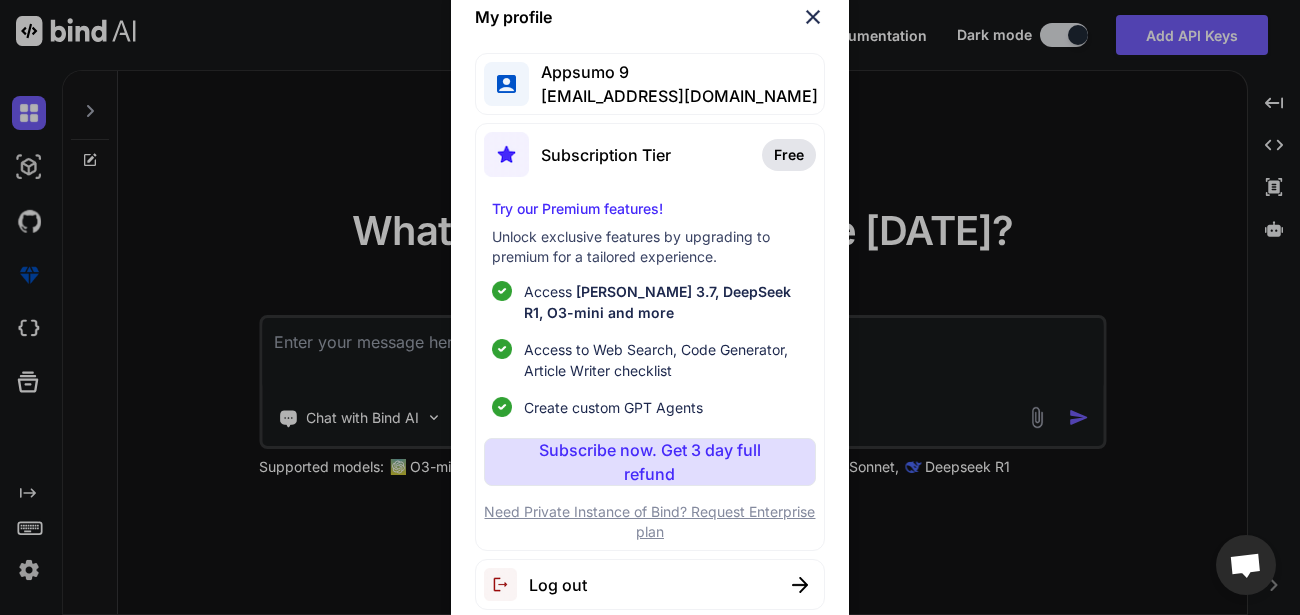 type on "x" 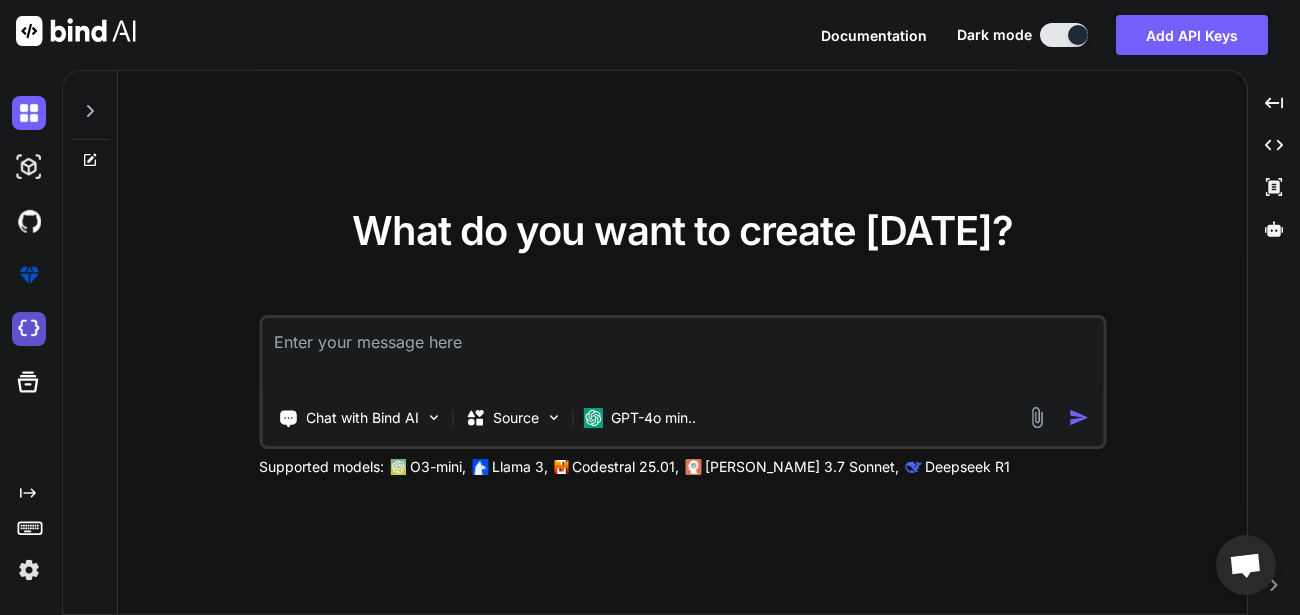 click at bounding box center (29, 329) 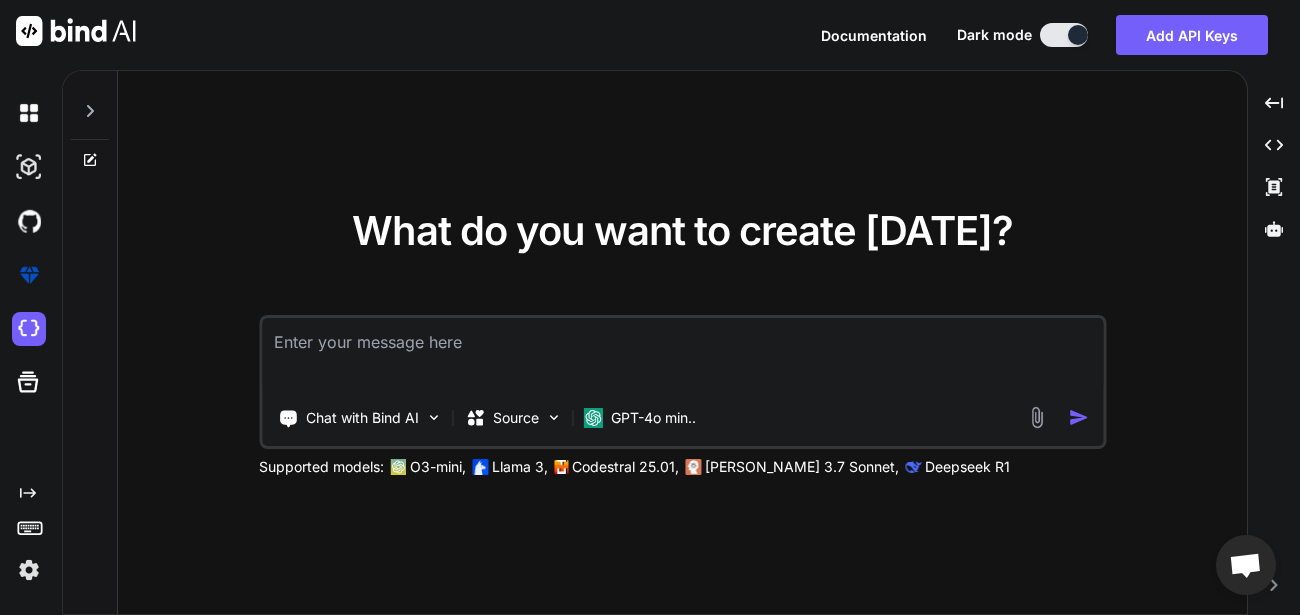 click at bounding box center (29, 570) 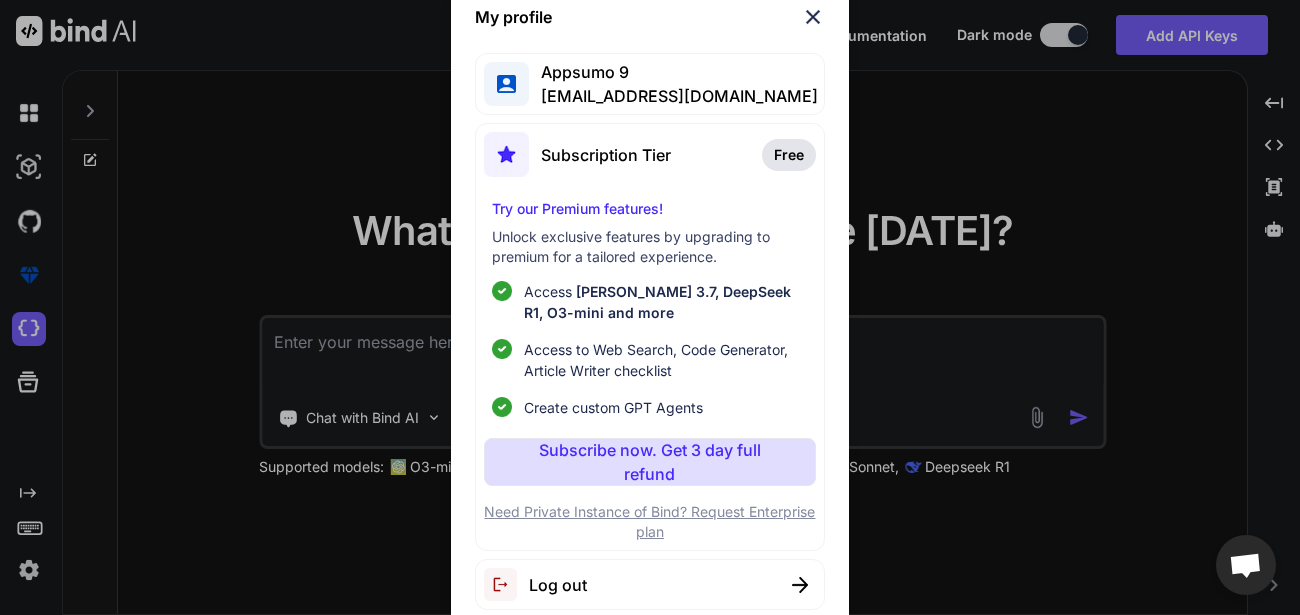 click on "Log out" at bounding box center (649, 584) 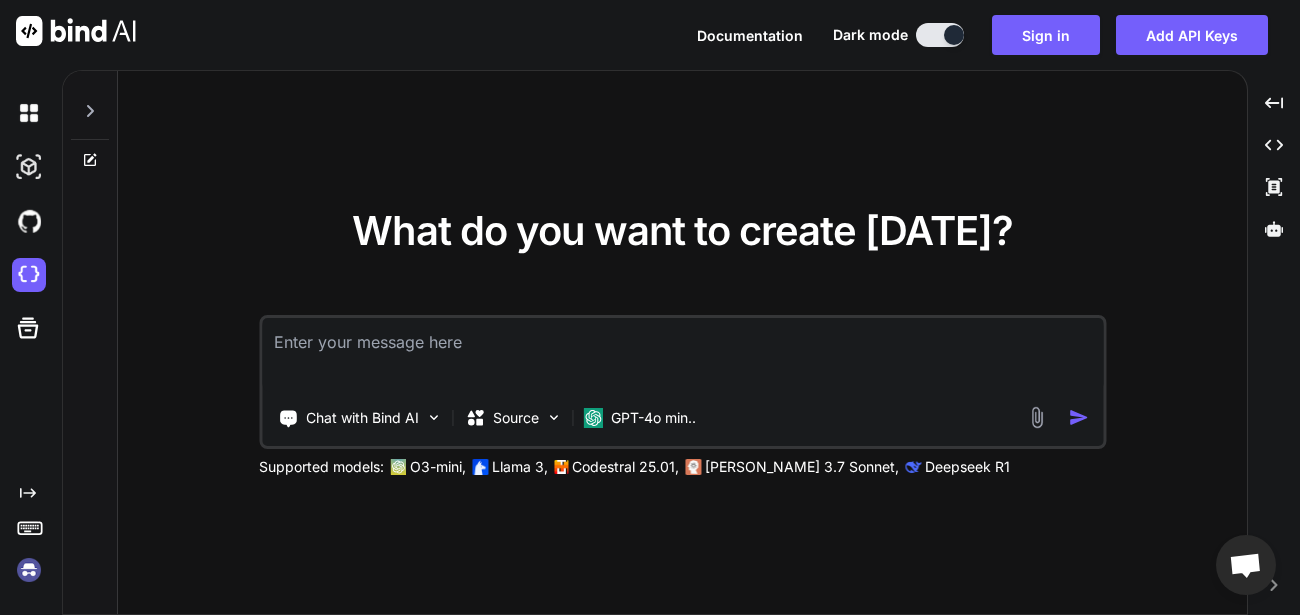 click at bounding box center [29, 570] 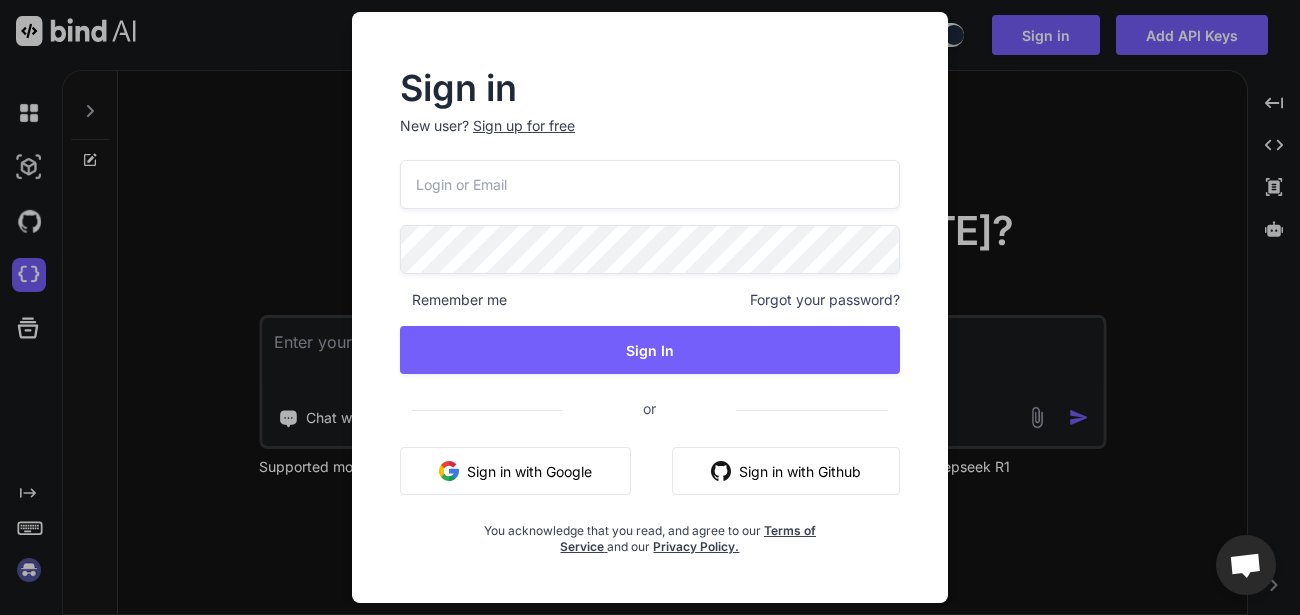 click at bounding box center (650, 184) 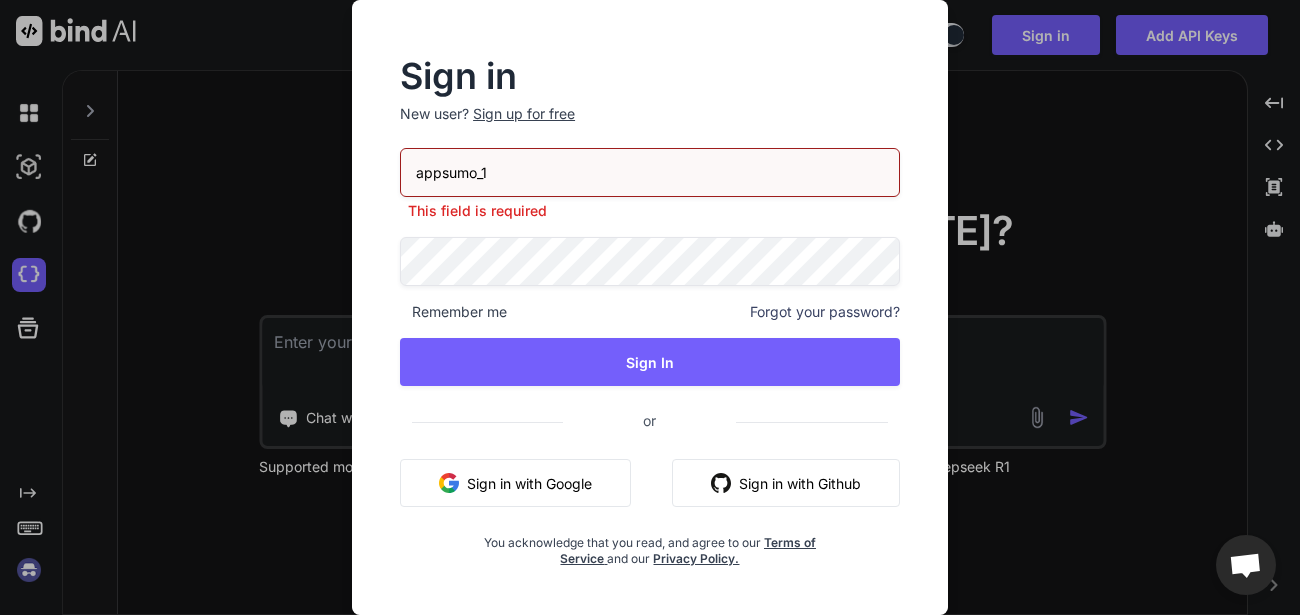 type on "appsumo_1" 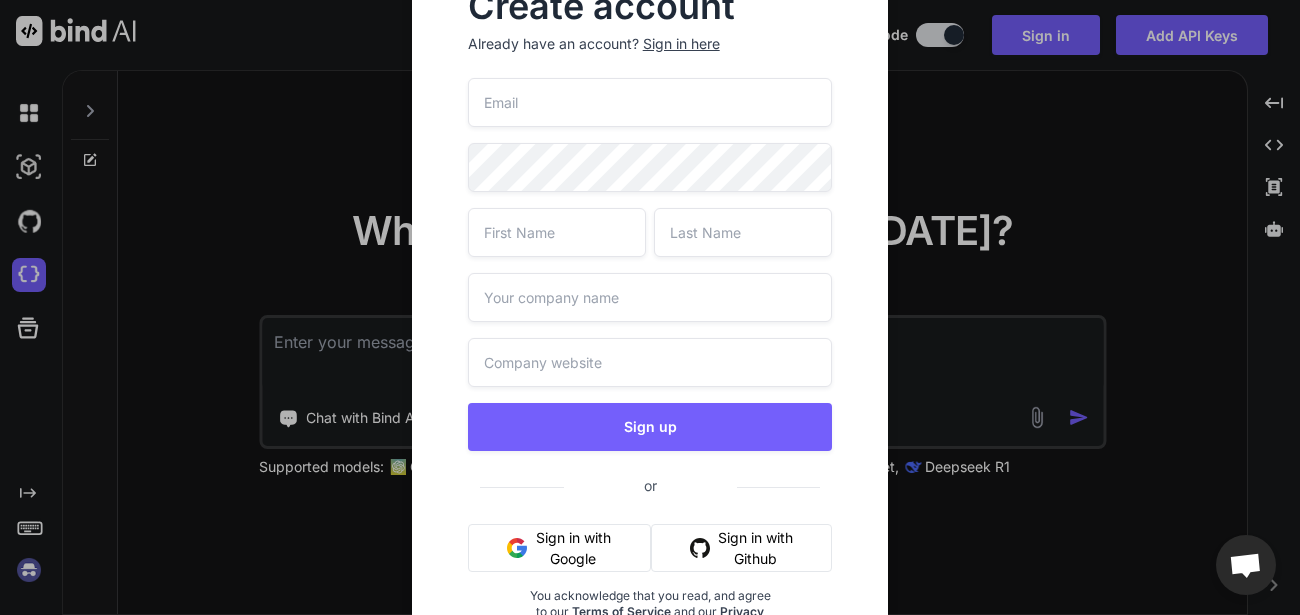 click at bounding box center [650, 102] 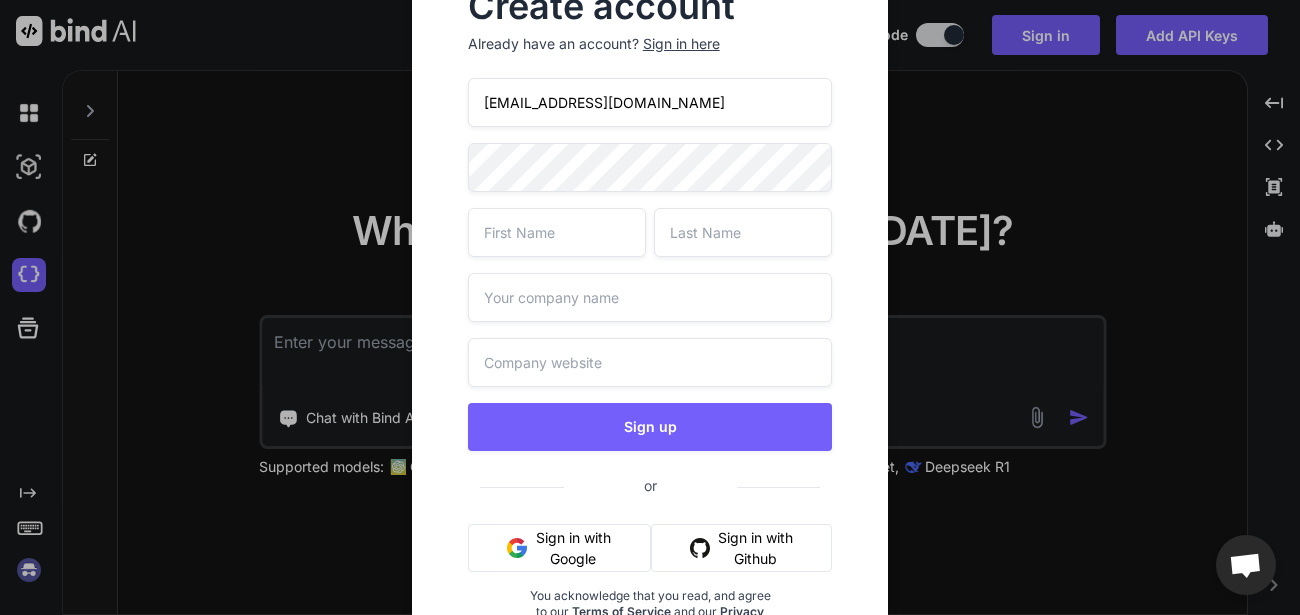 type on "appsumo_10@yopmail.com" 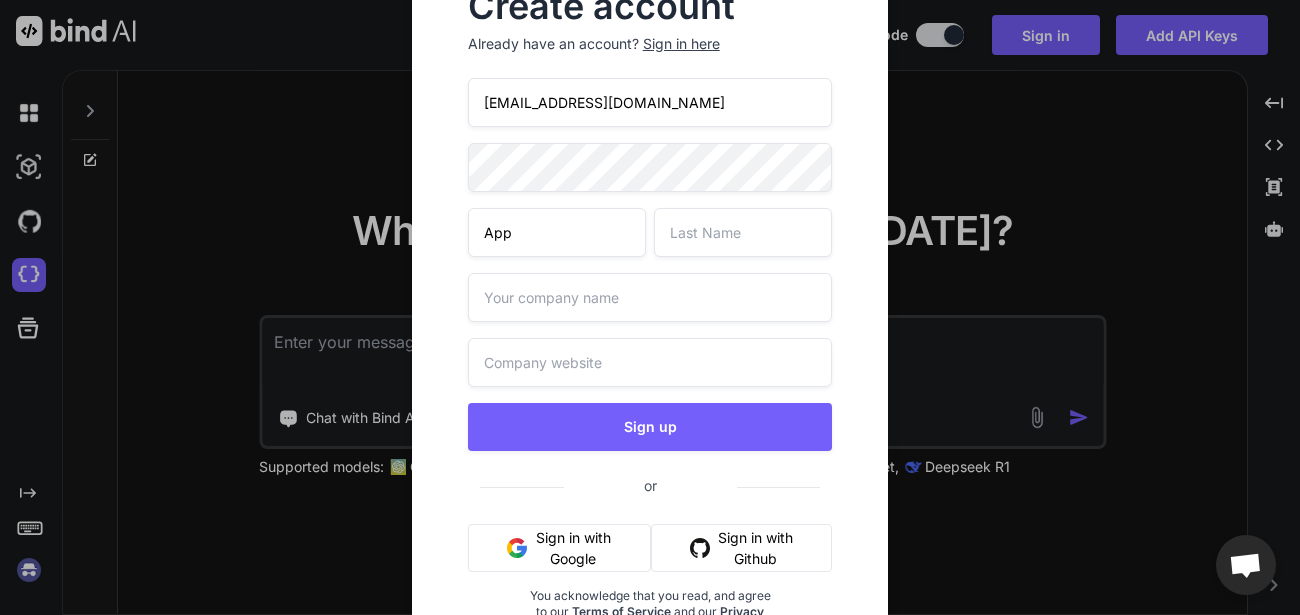 type on "App" 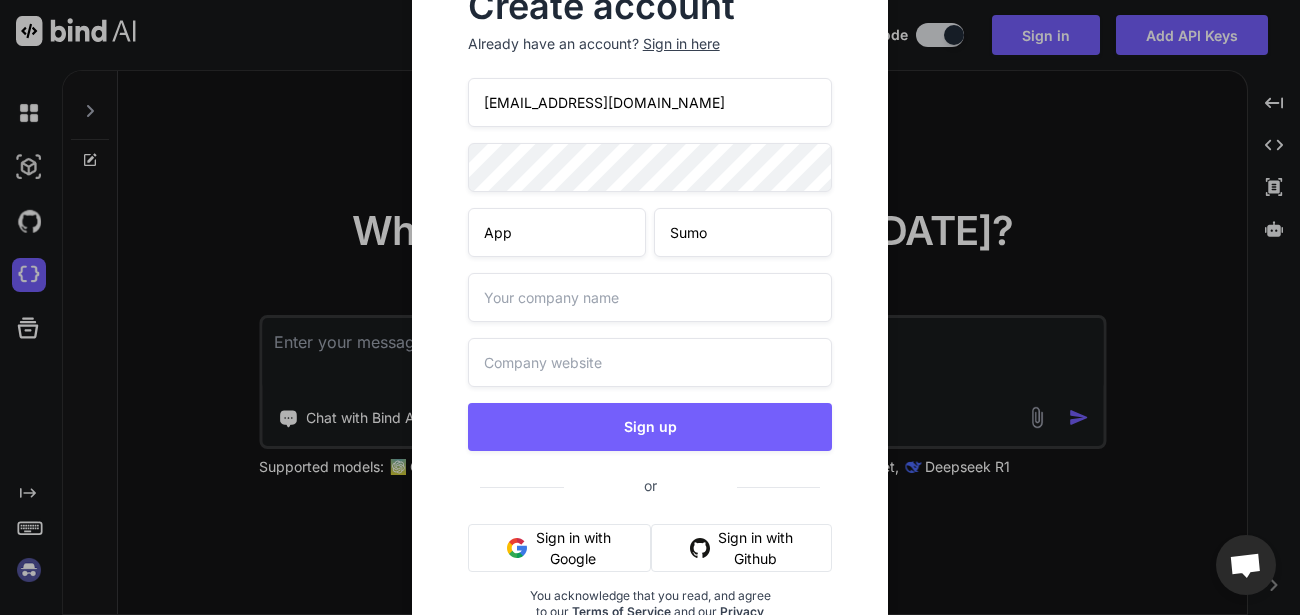 type on "Sumo" 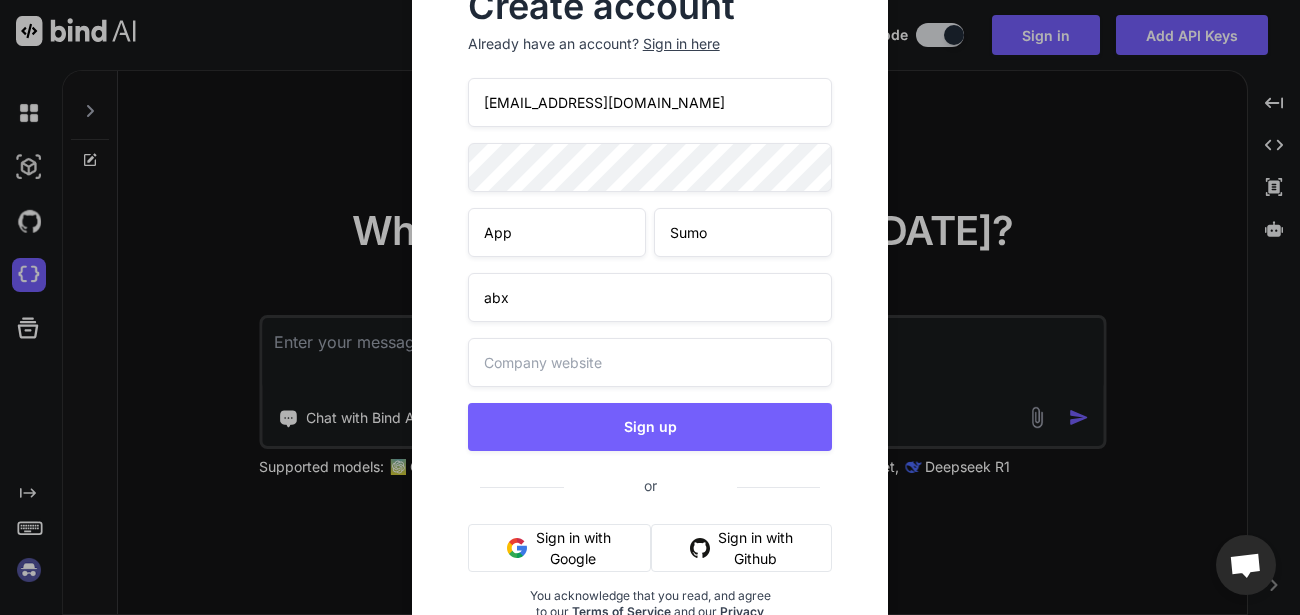 type on "abx" 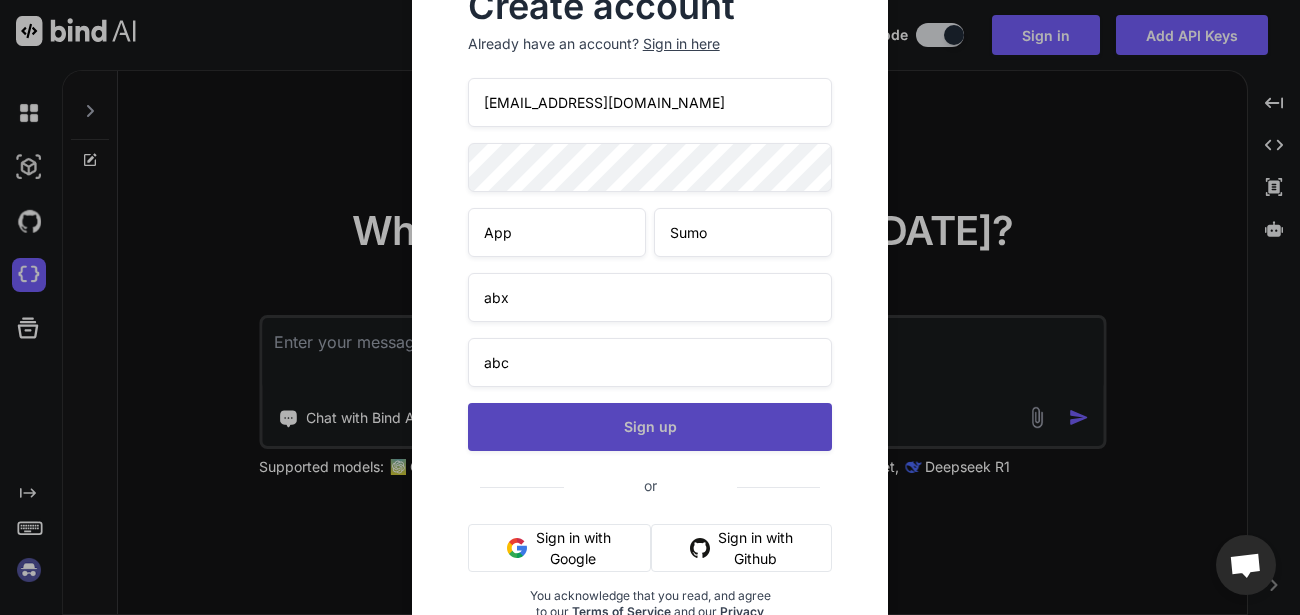 type on "abc" 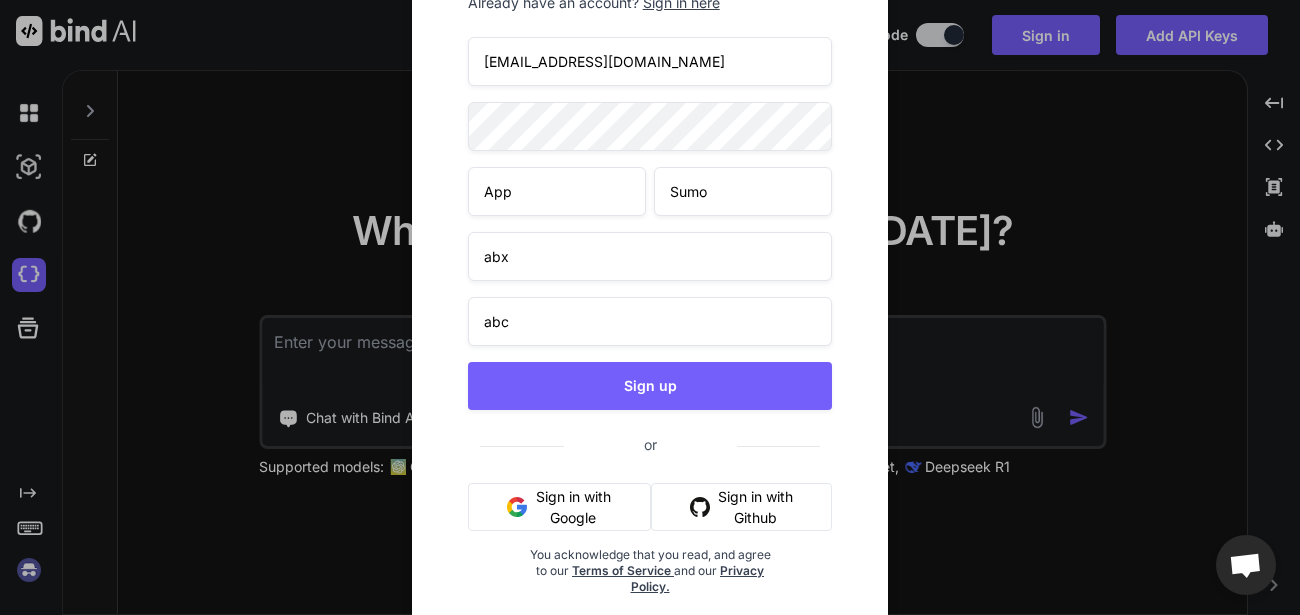 scroll, scrollTop: 0, scrollLeft: 0, axis: both 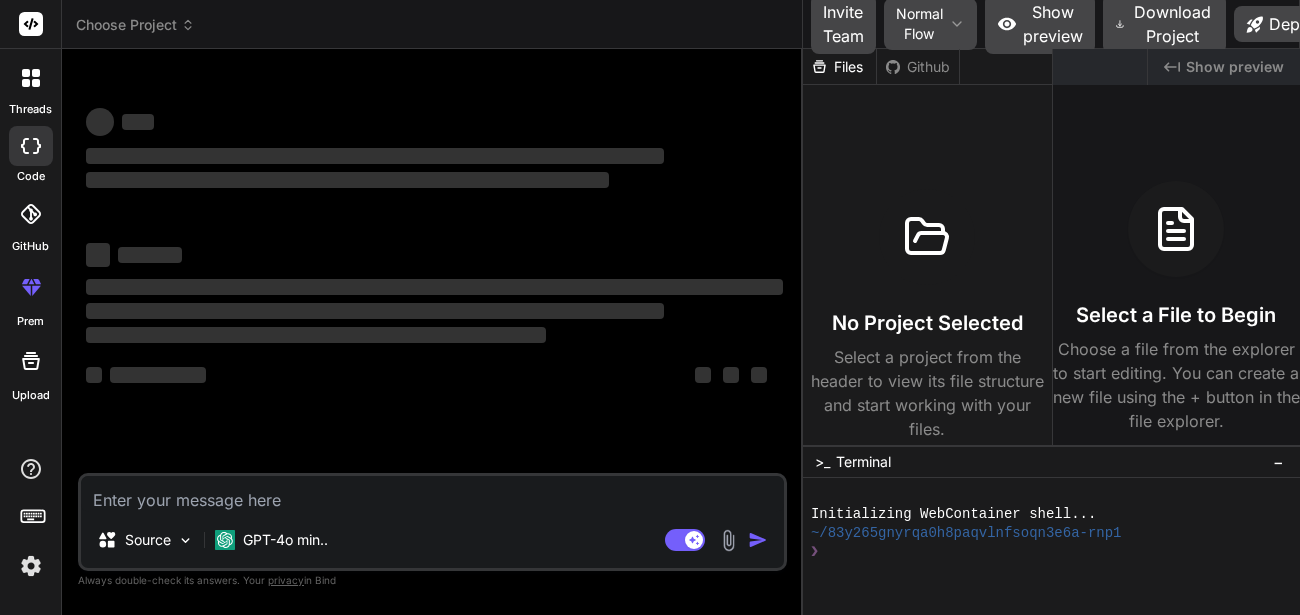 drag, startPoint x: 469, startPoint y: 288, endPoint x: 888, endPoint y: 214, distance: 425.48444 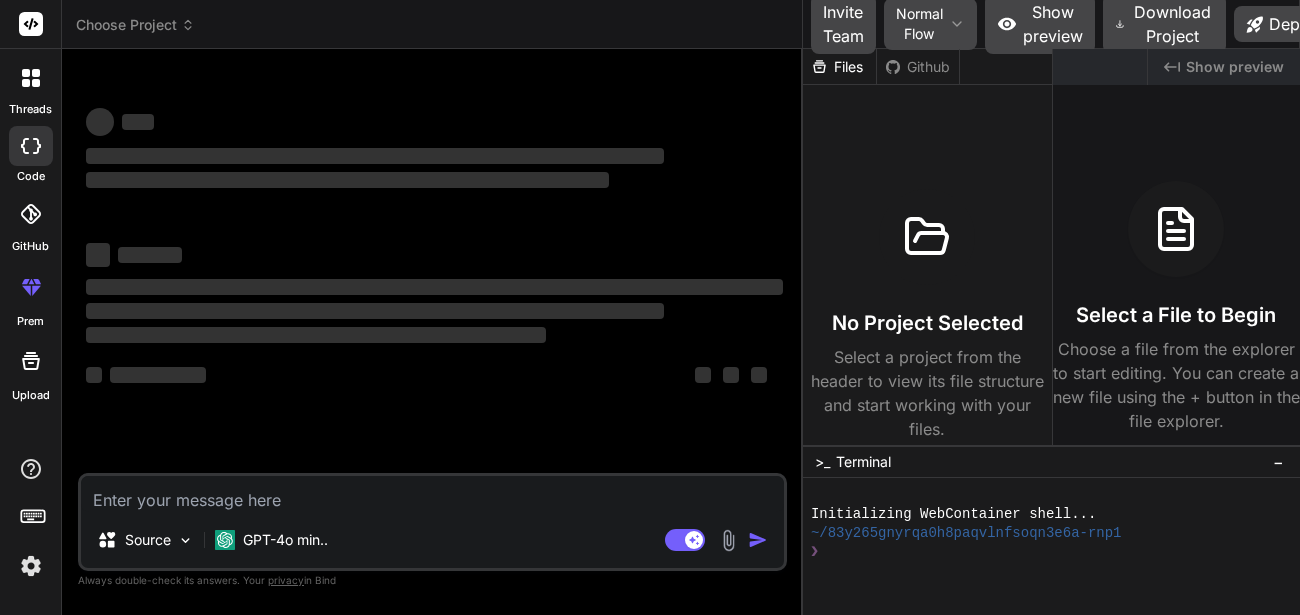 click on "Choose Project Created with Pixso. Bind AI Web Search Created with Pixso. Code Generator ‌ ‌ ‌ ‌ ‌ ‌ ‌ ‌ ‌ ‌ ‌ ‌ ‌ ‌ Source   GPT-4o min.. Agent Mode. When this toggle is activated, AI automatically makes decisions, reasons, creates files, and runs terminal commands. Almost full autopilot. Created with Bind Always check its answers. Privacy  in Bind Always double-check its answers. Your   privacy  in Bind Invite Team Normal Flow     Show preview Download Project Deploy /localhost:3000/ide Created with Pixso. No preview available Files Github   No Project Selected Select a project from the header to view its file structure and start working with your files. Created with Pixso. Show preview Select a File to Begin Choose a file from the explorer to start editing. You can create a new file using the + button in the file explorer. >_ Terminal − ❯❯❯❯❯❯❯❯❯❯❯❯❯❯❯❯❯❯❯❯❯❯❯❯❯❯❯❯❯❯❯❯ Initializing WebContainer shell... ❯" at bounding box center (681, 307) 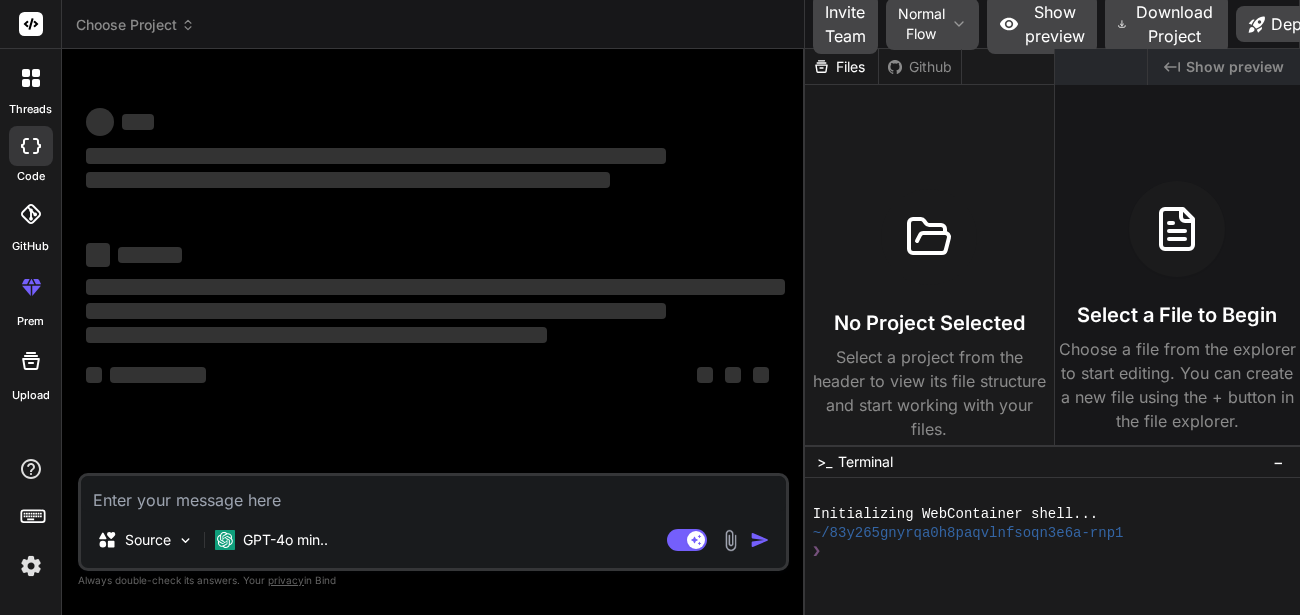type on "x" 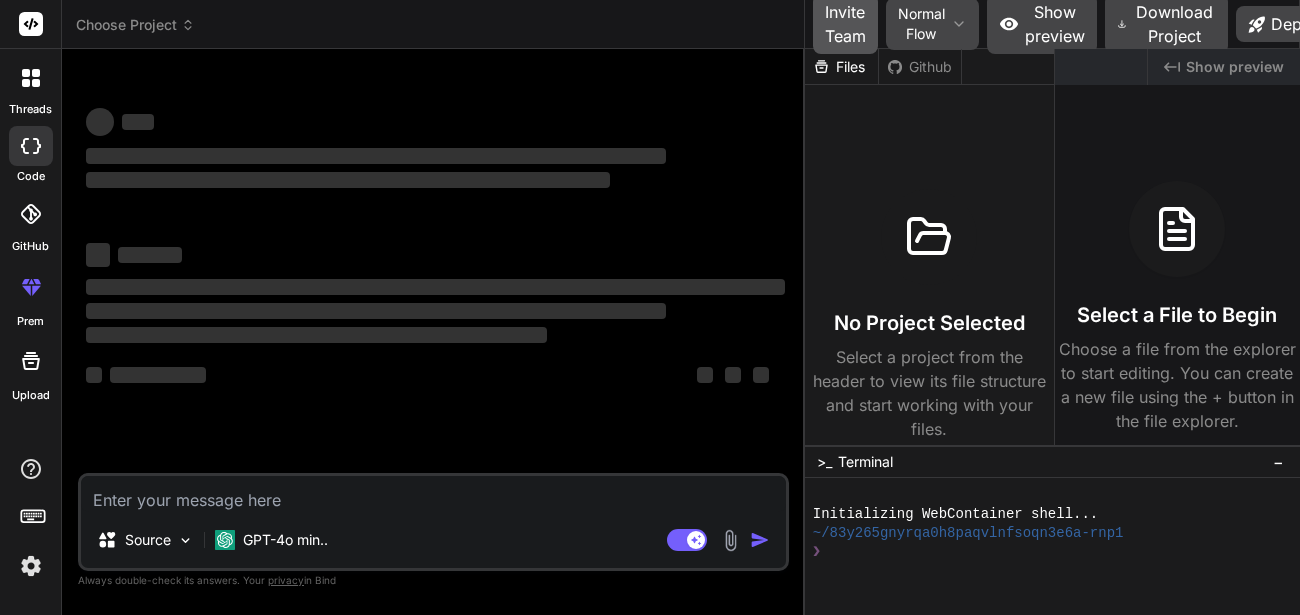 click on "Invite Team" at bounding box center [845, 24] 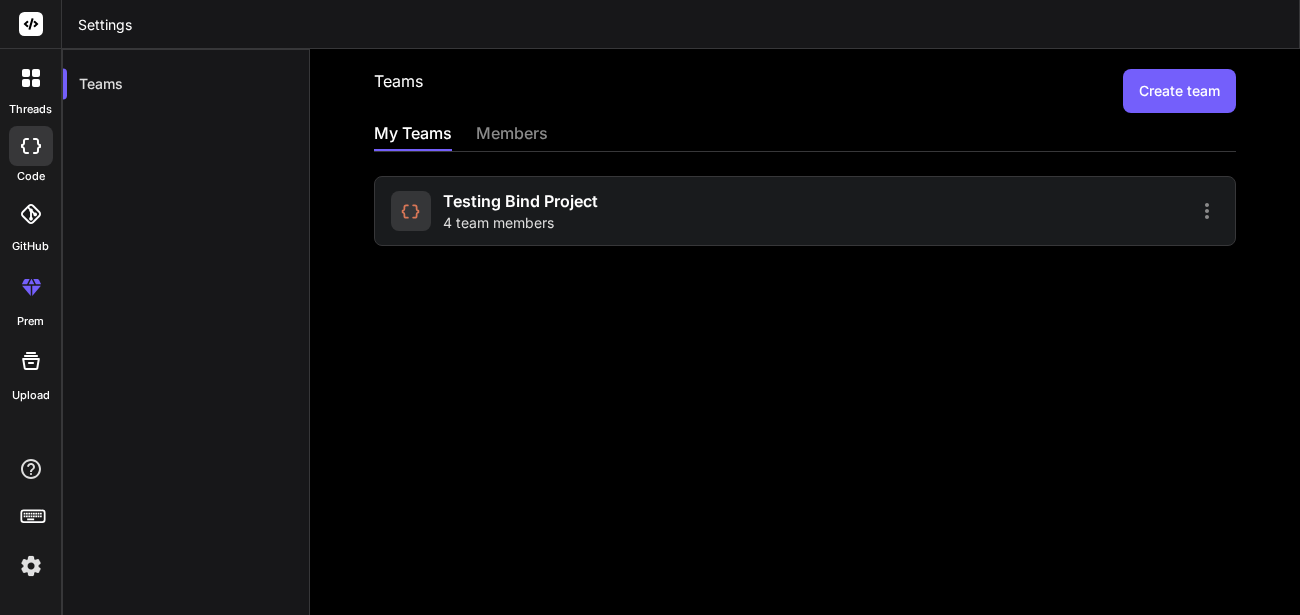 click on "Create team" at bounding box center [1179, 91] 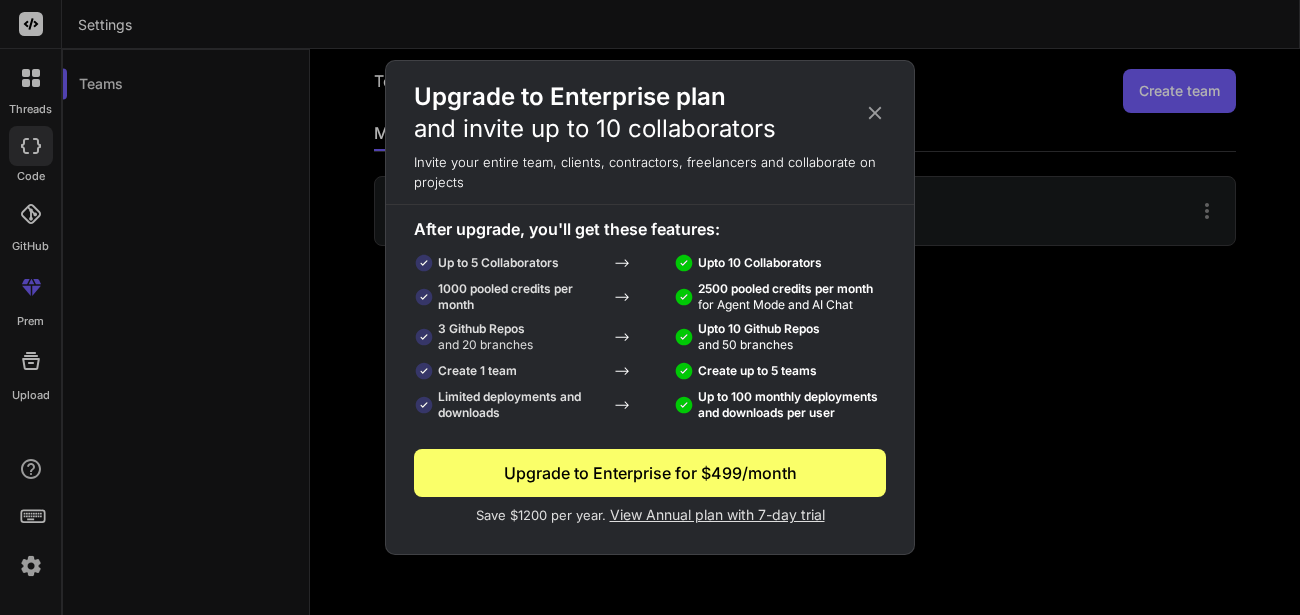 click 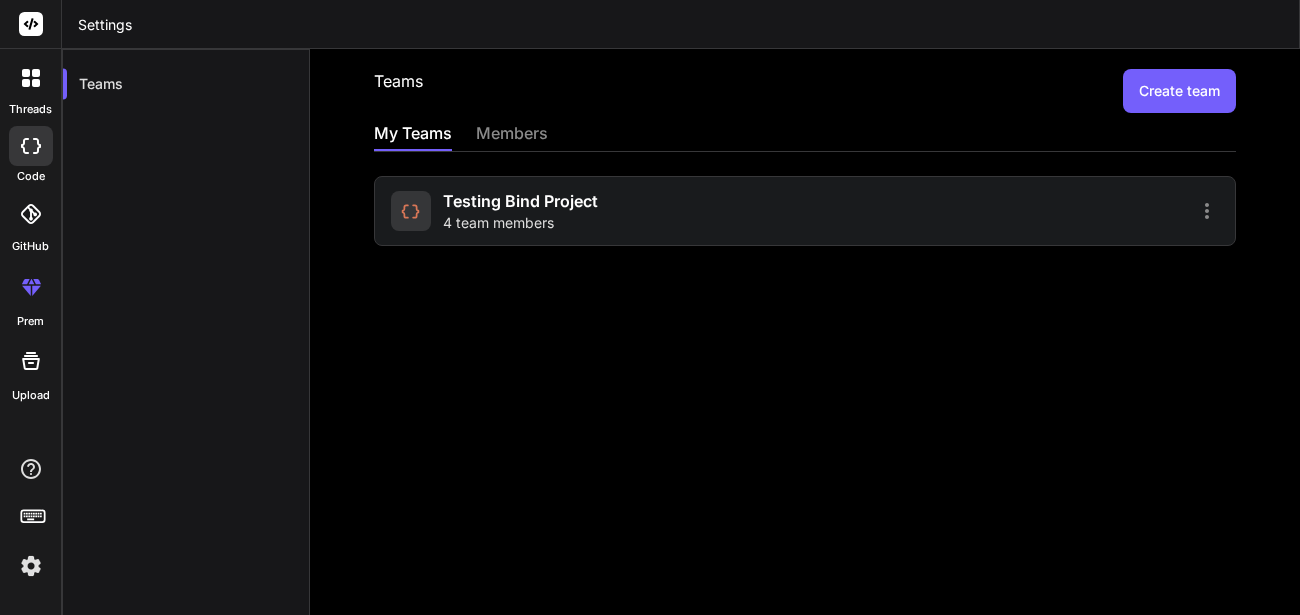 click on "Testing Bind Project 4 team members" at bounding box center (805, 211) 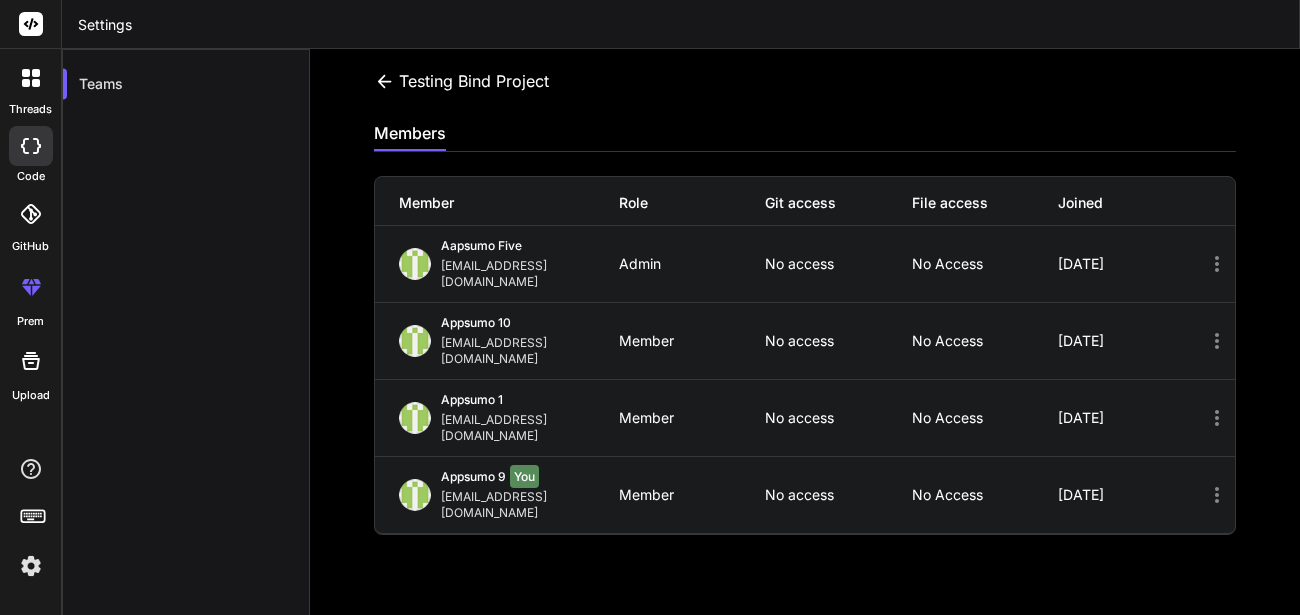 click 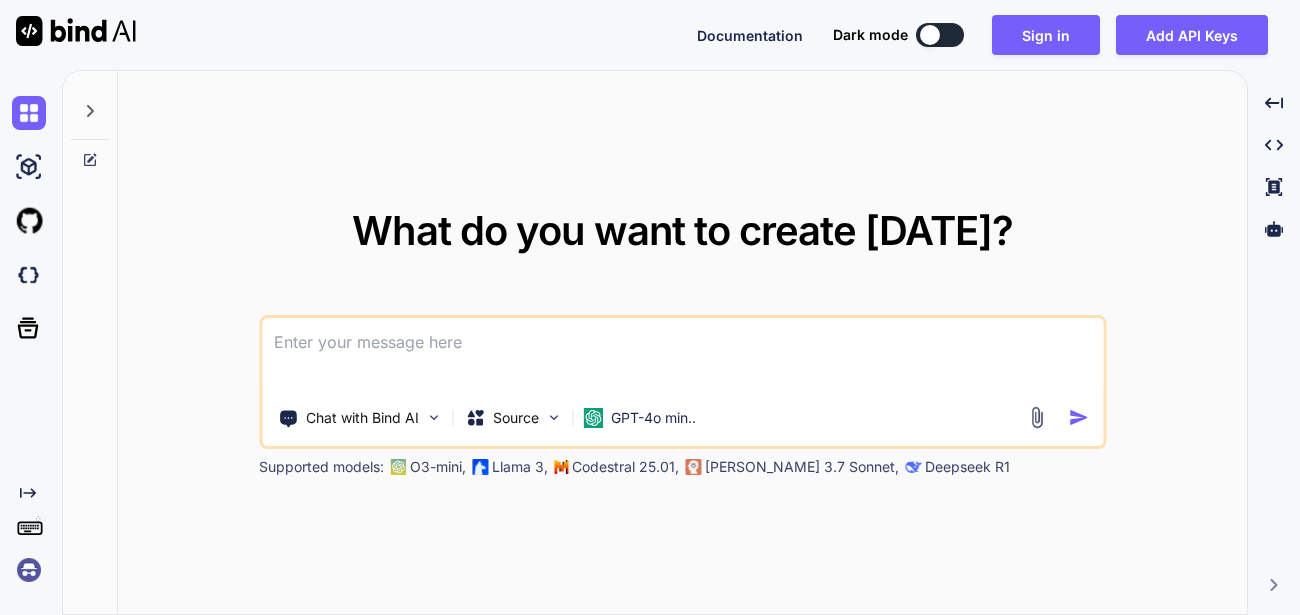 scroll, scrollTop: 0, scrollLeft: 0, axis: both 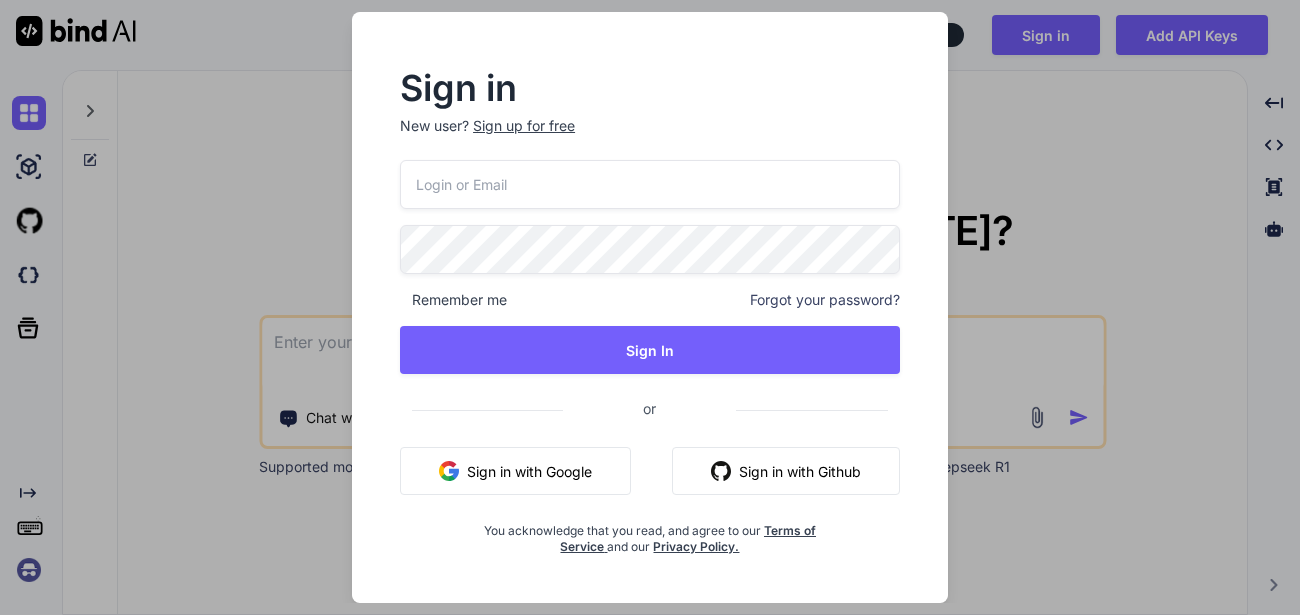click at bounding box center [650, 184] 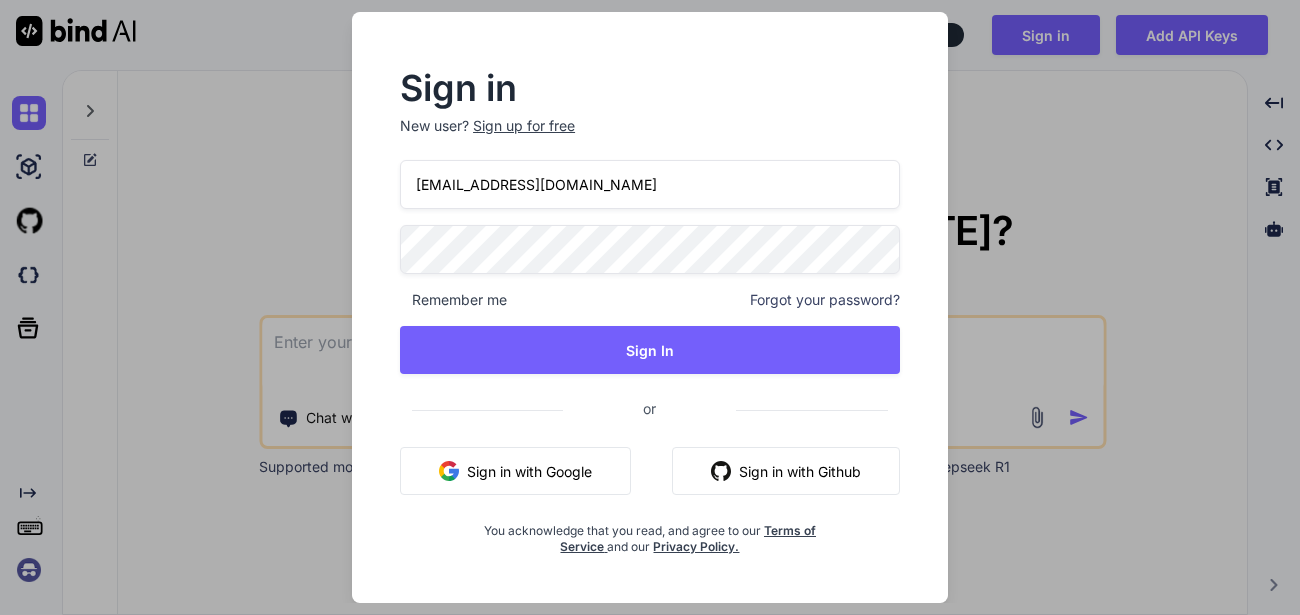 type on "[EMAIL_ADDRESS][DOMAIN_NAME]" 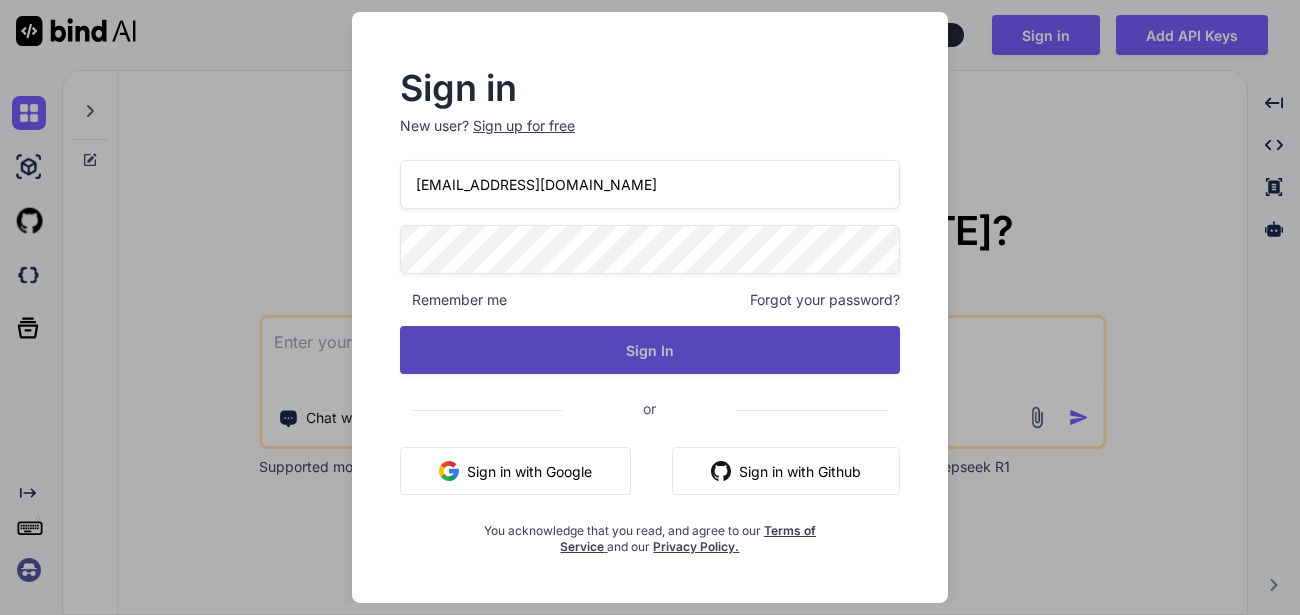 click on "Sign In" at bounding box center (650, 350) 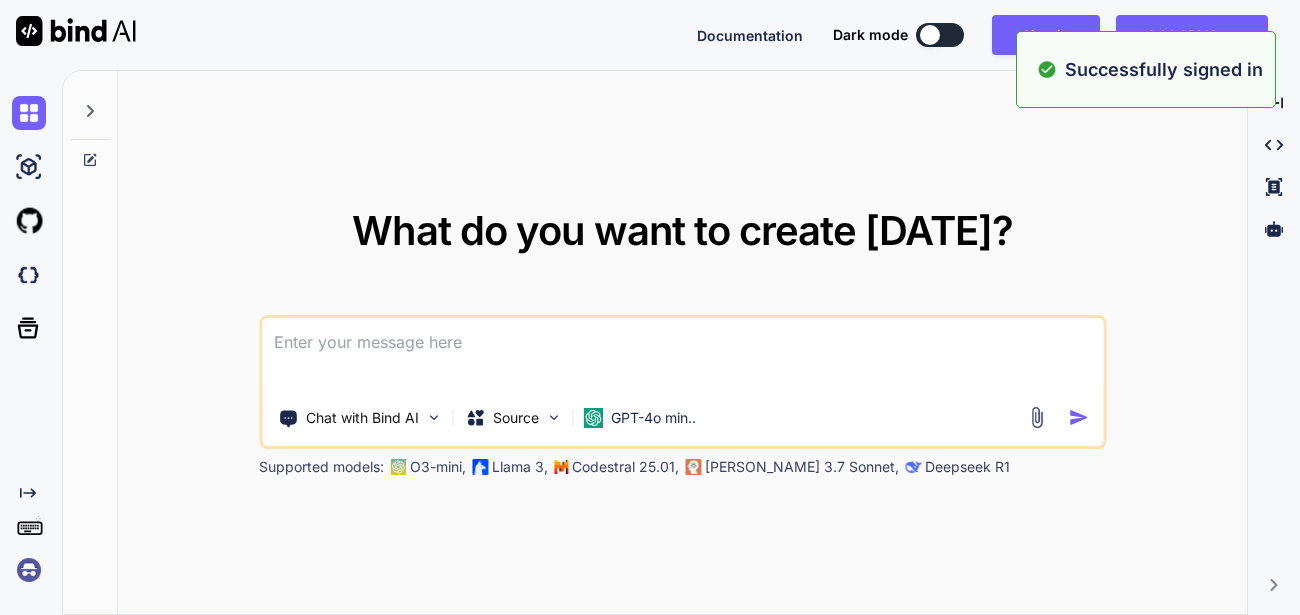 type on "x" 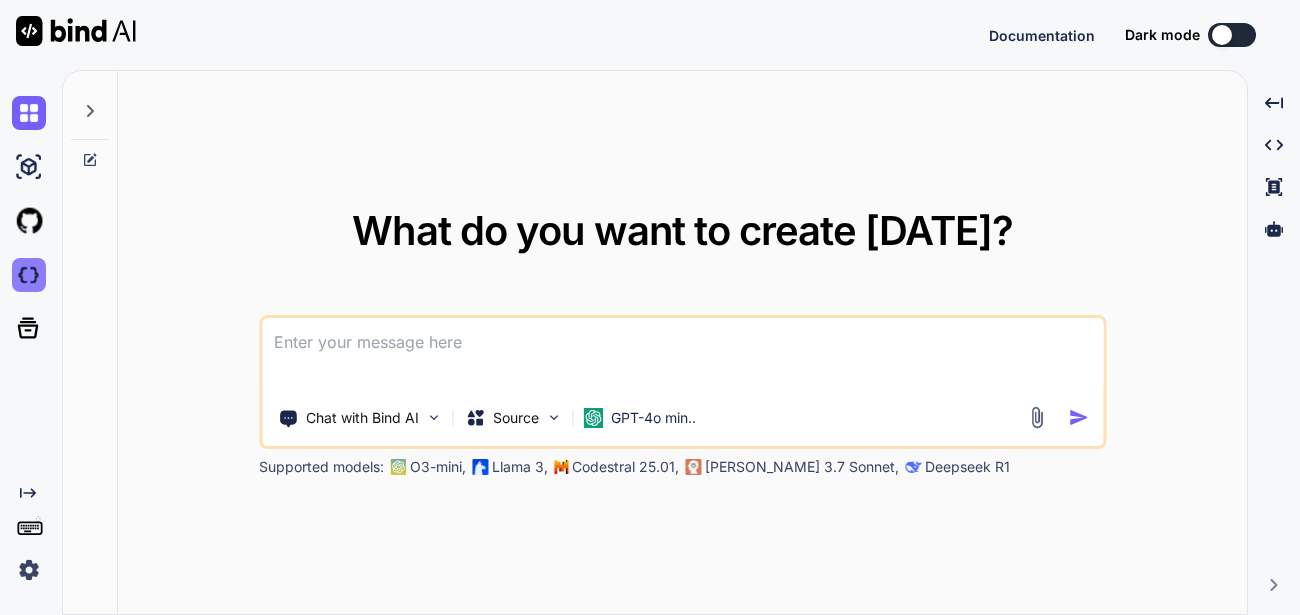 click at bounding box center [29, 275] 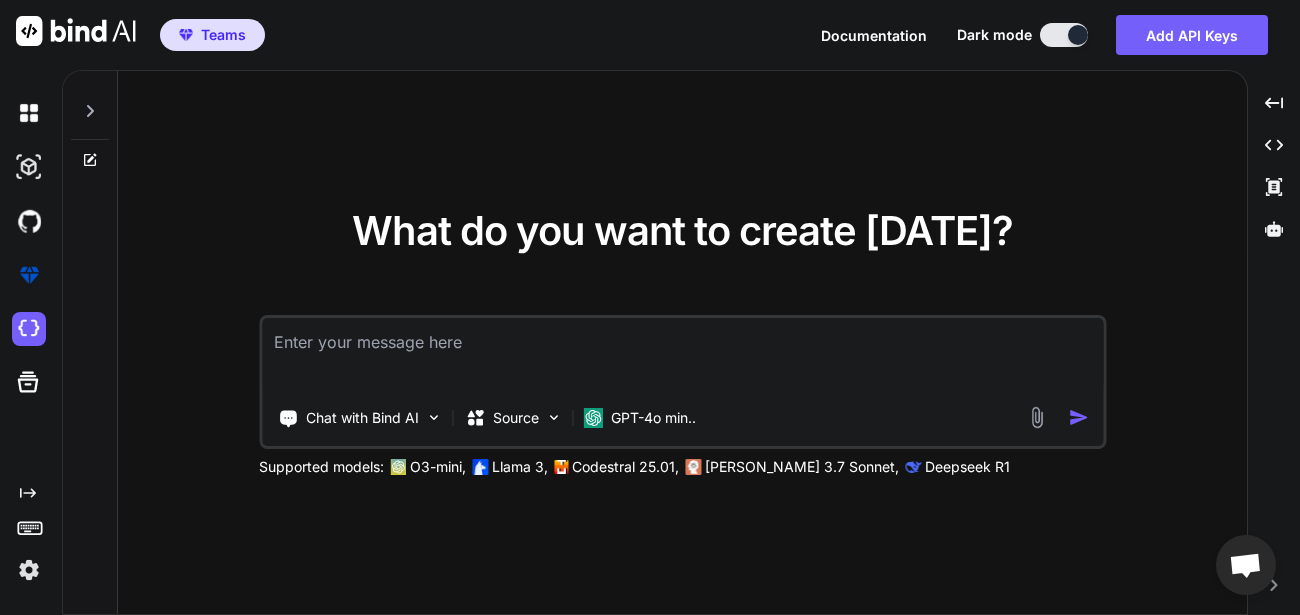 click at bounding box center (29, 570) 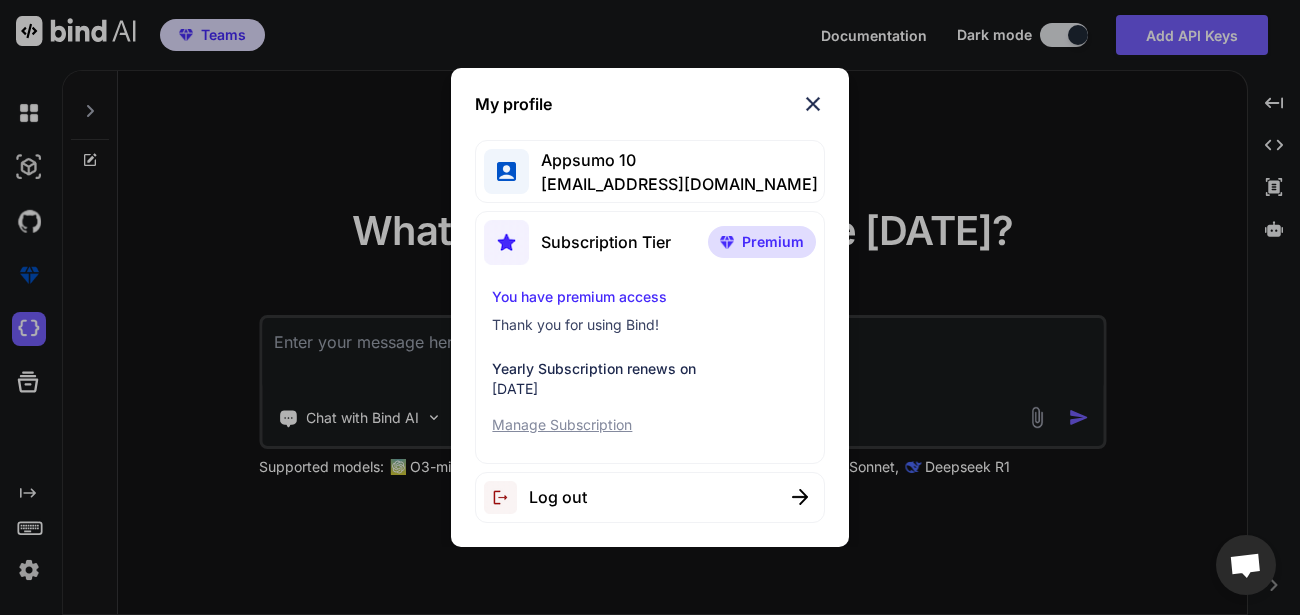 click on "Log out" at bounding box center (649, 497) 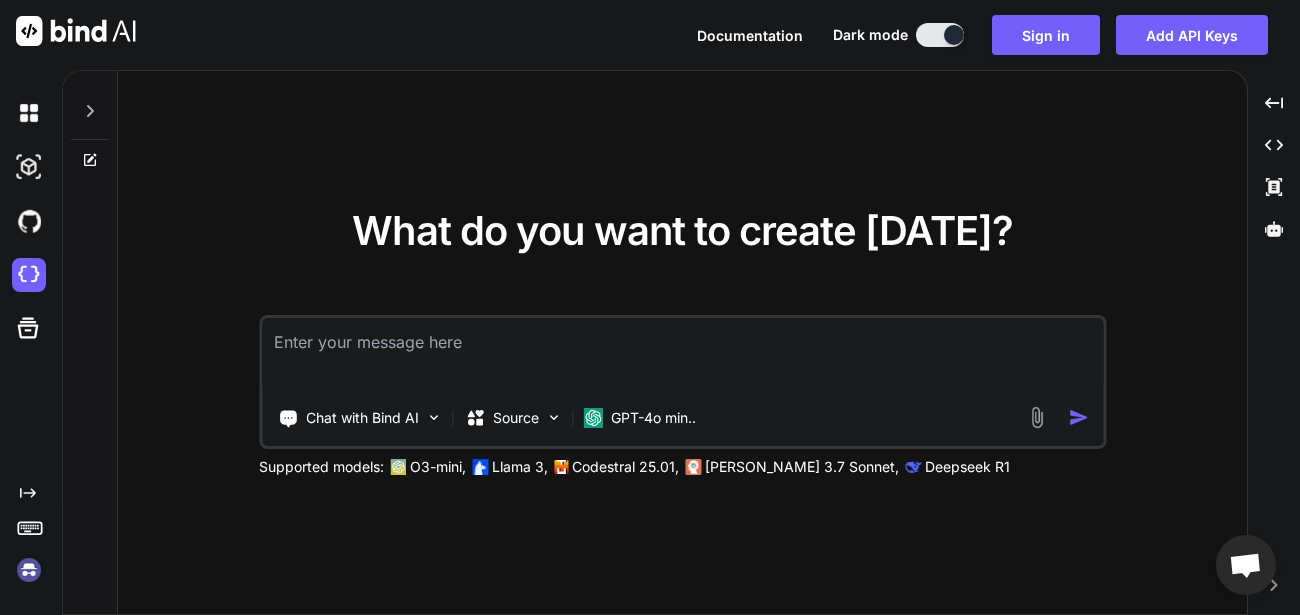 click at bounding box center (29, 570) 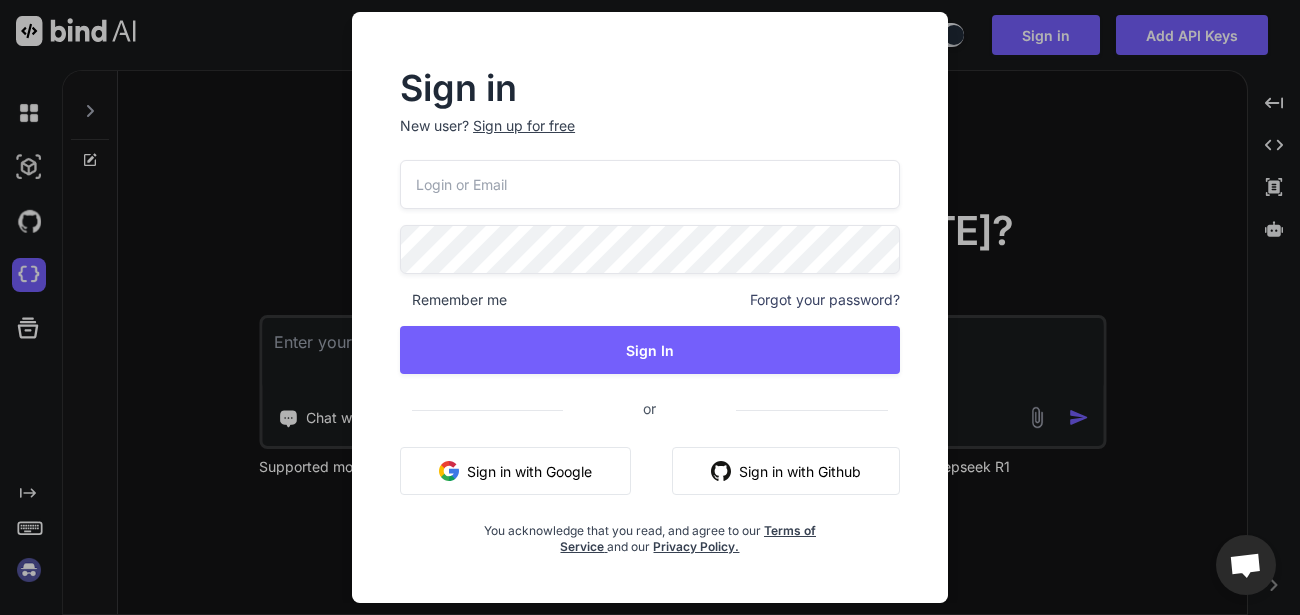 click at bounding box center [650, 184] 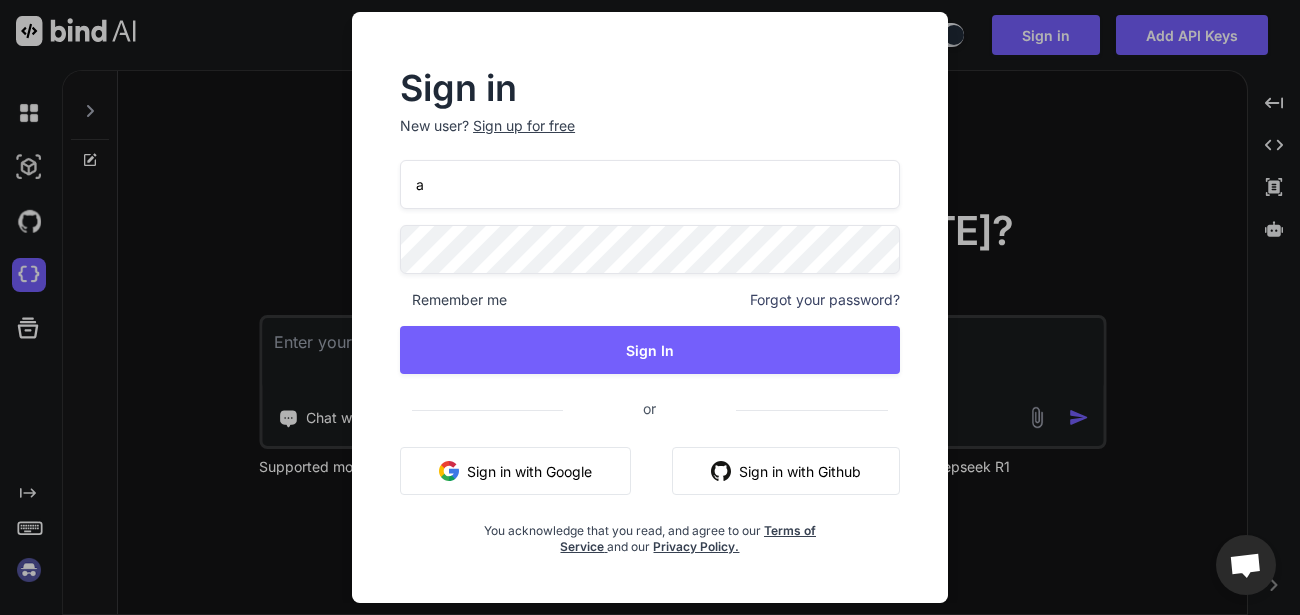 type on "a" 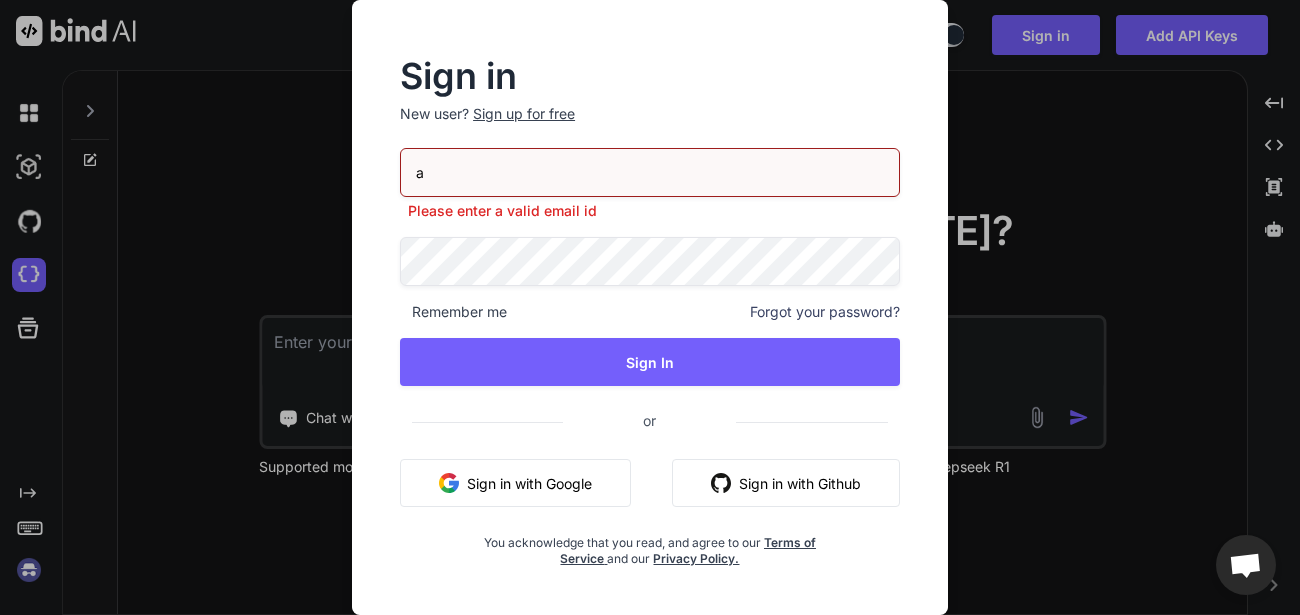 click on "Sign up for free" at bounding box center (524, 114) 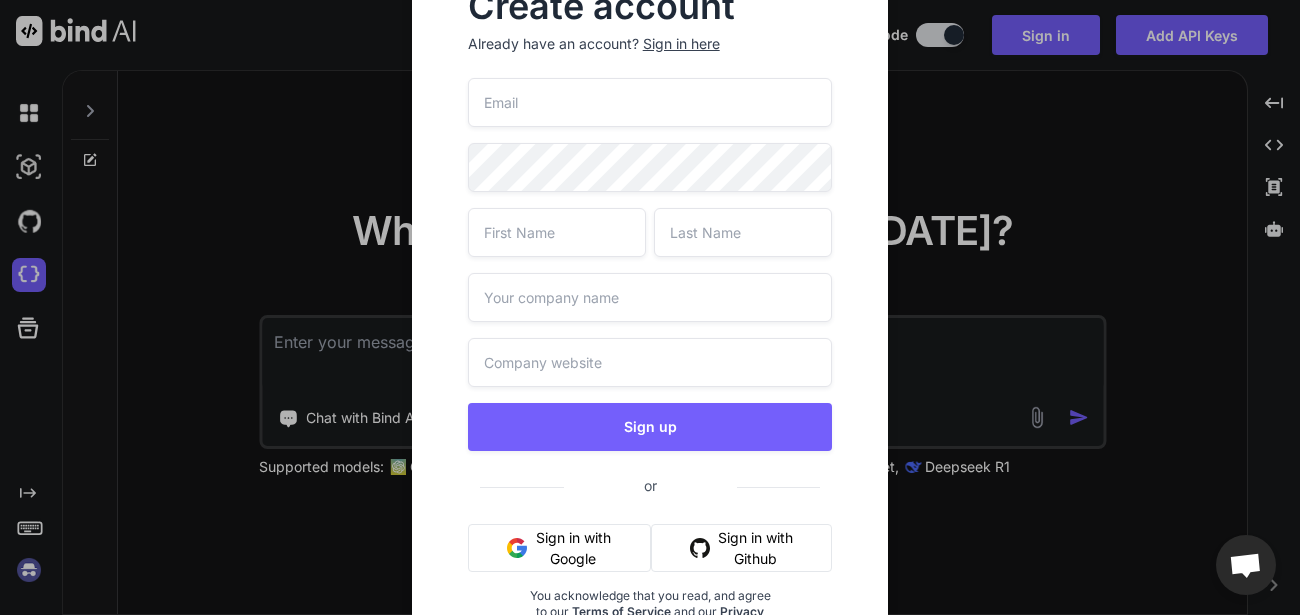 click at bounding box center (650, 102) 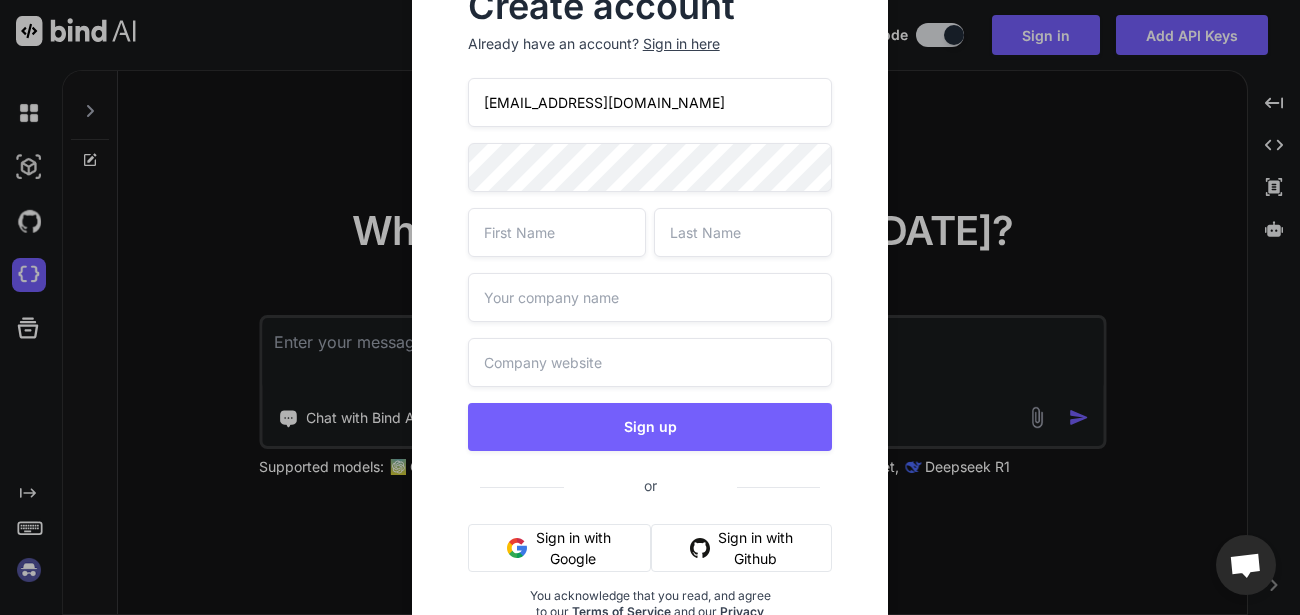 type on "[EMAIL_ADDRESS][DOMAIN_NAME]" 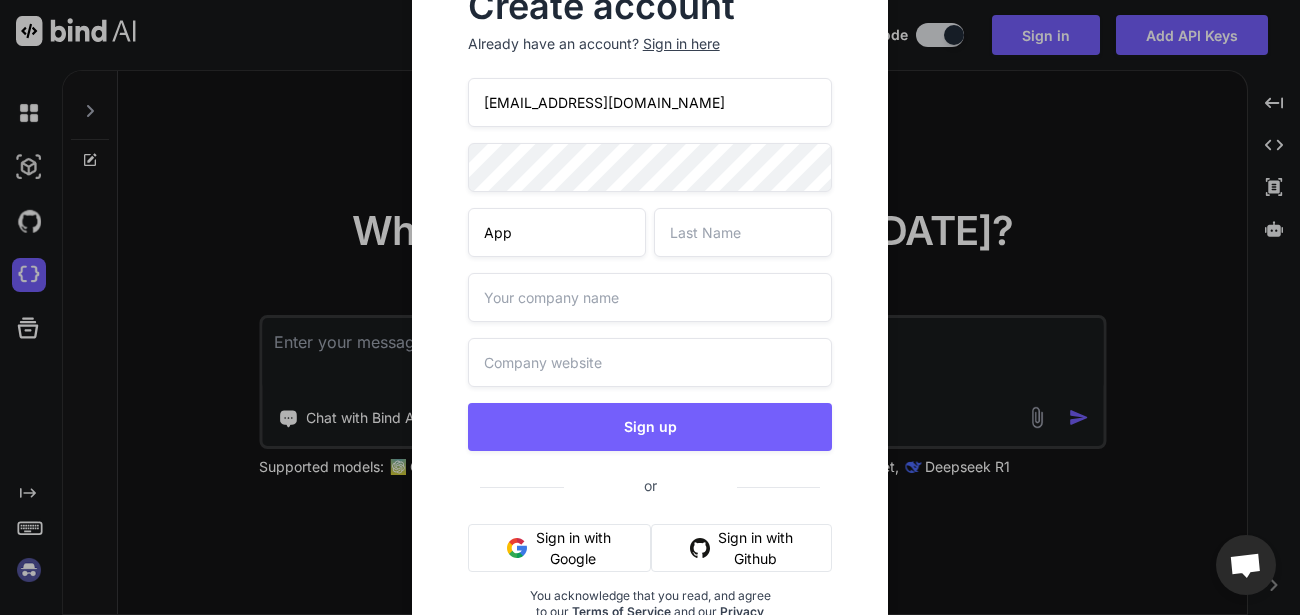 type on "App" 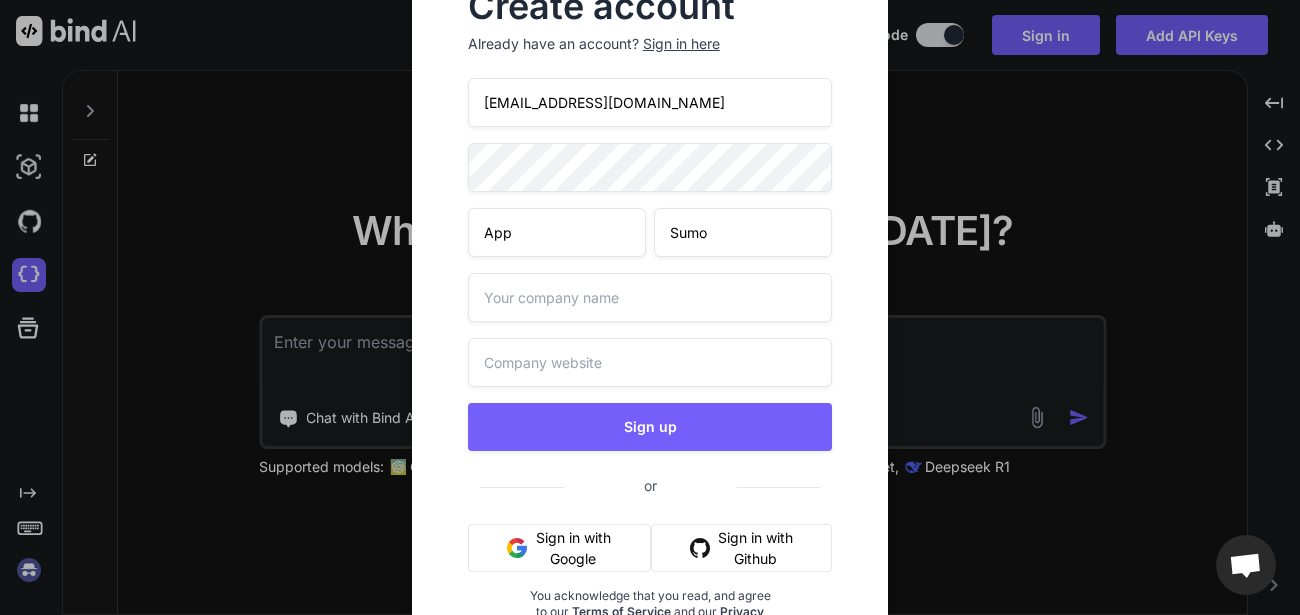 type on "Sumo" 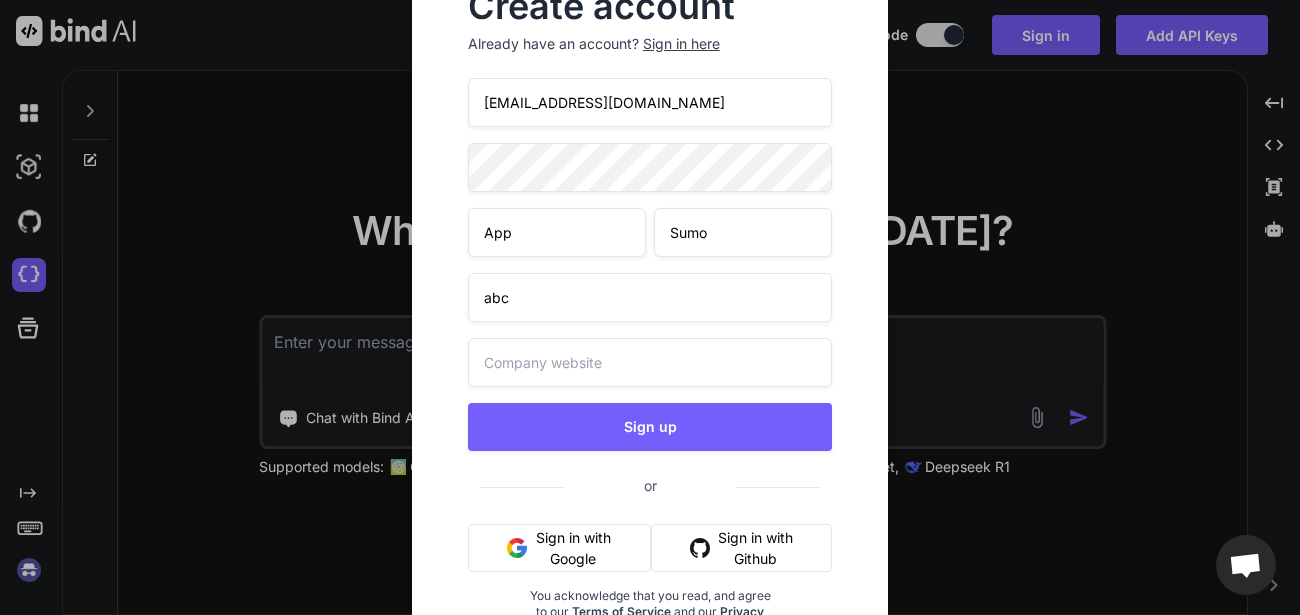 type on "abc" 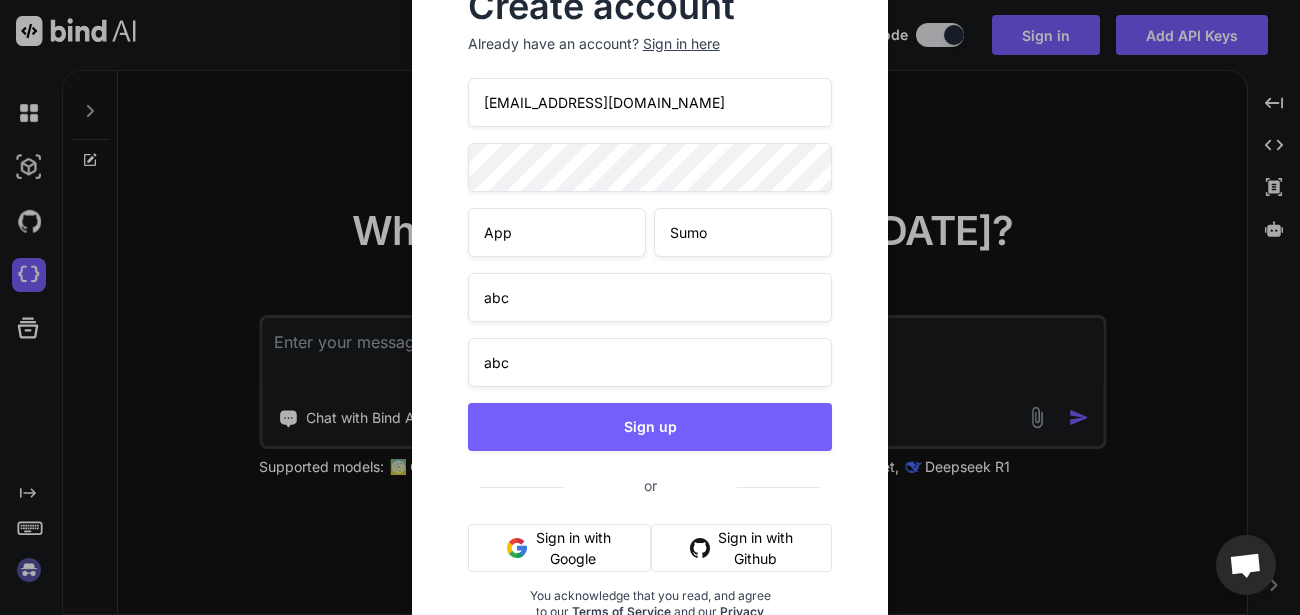 type on "abc" 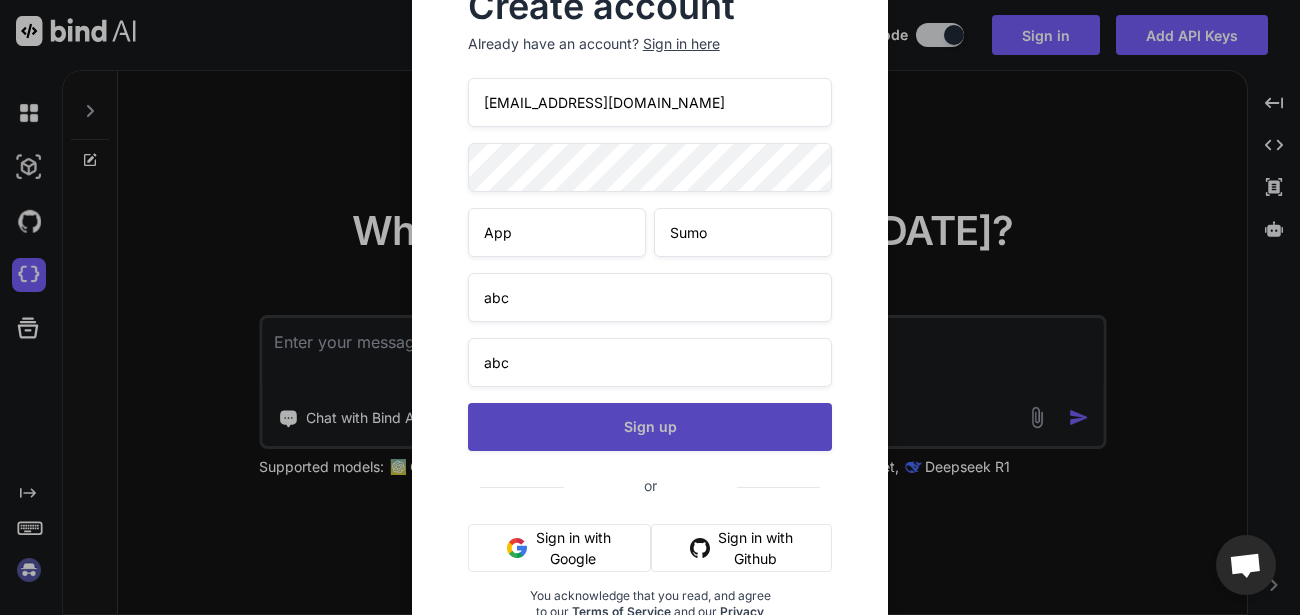 click on "Sign up" at bounding box center [650, 427] 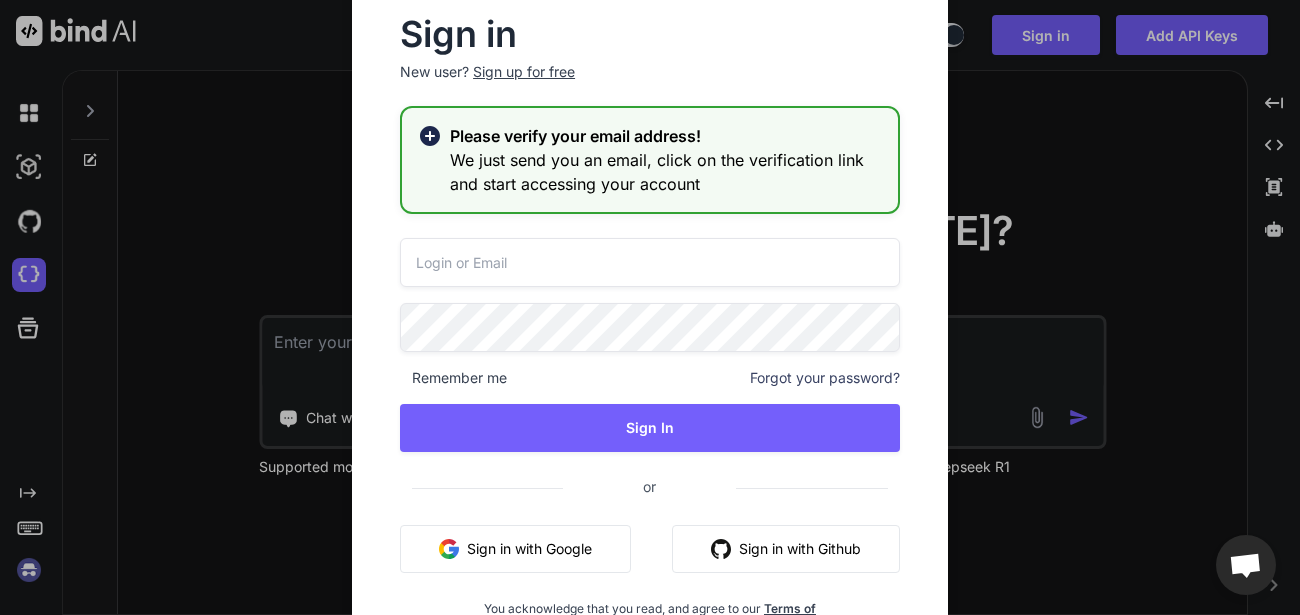 click at bounding box center [650, 262] 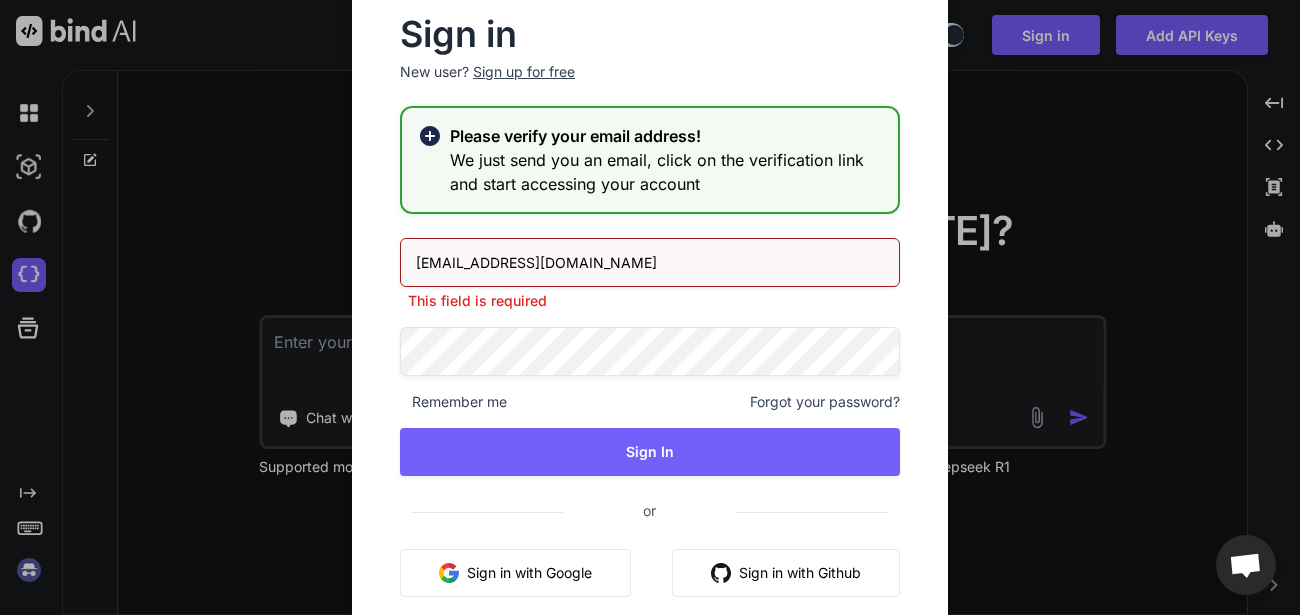 type on "appsumo_11@yopmail.com" 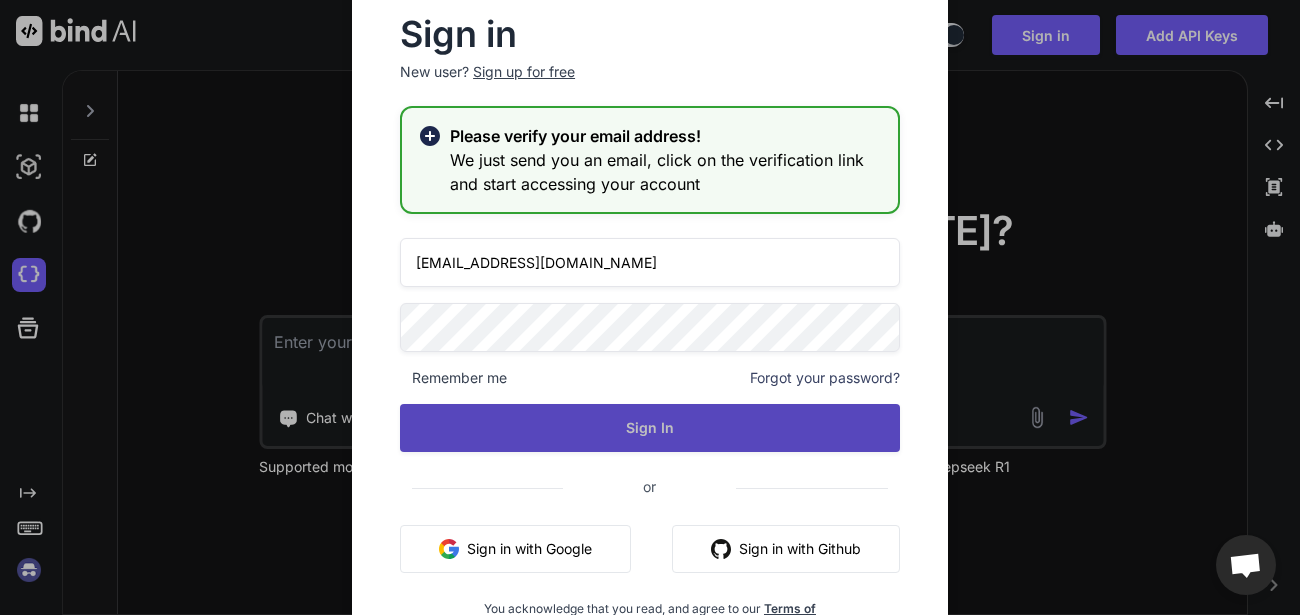 click on "Sign In" at bounding box center (650, 428) 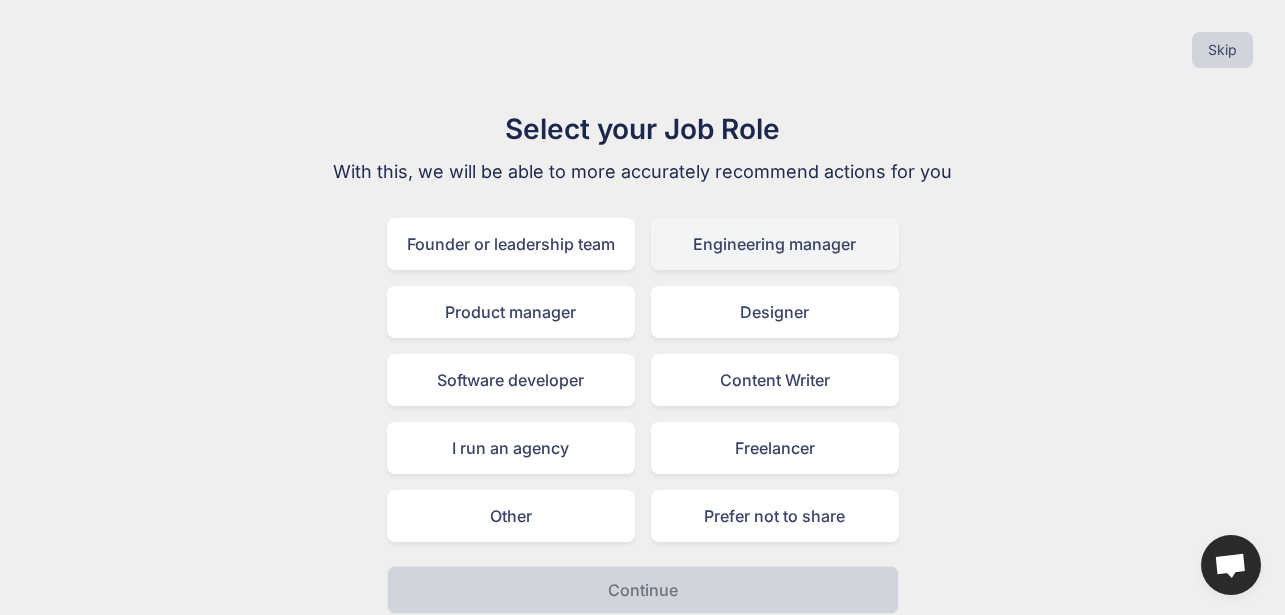 click on "Engineering manager" at bounding box center (775, 244) 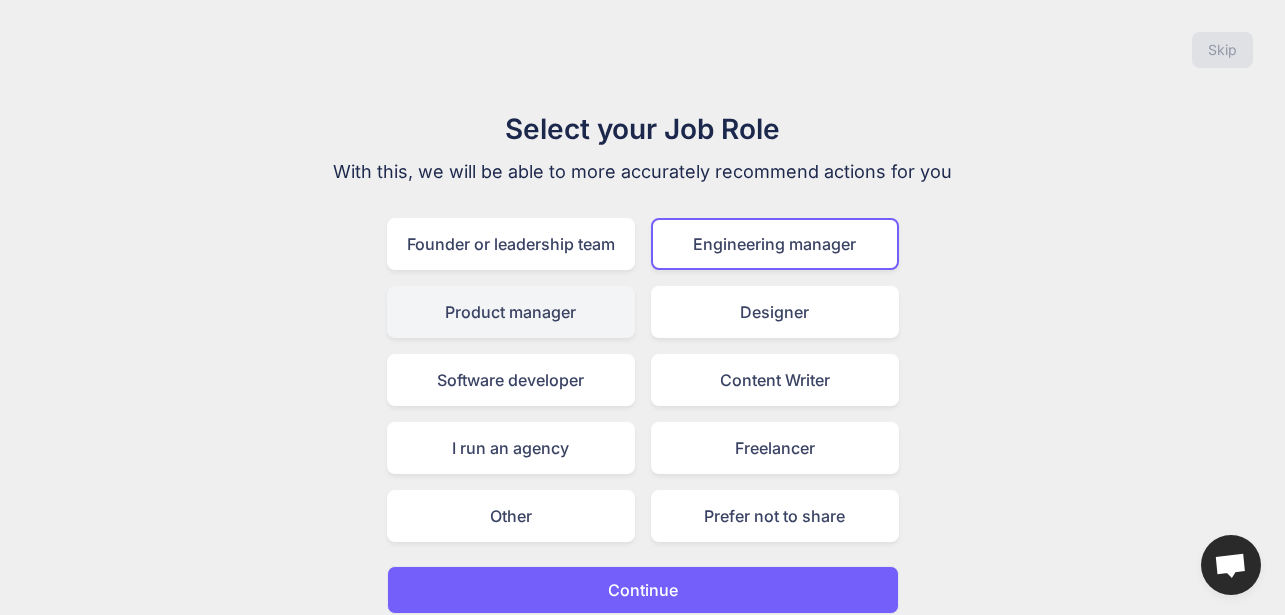 click on "Product manager" at bounding box center (511, 312) 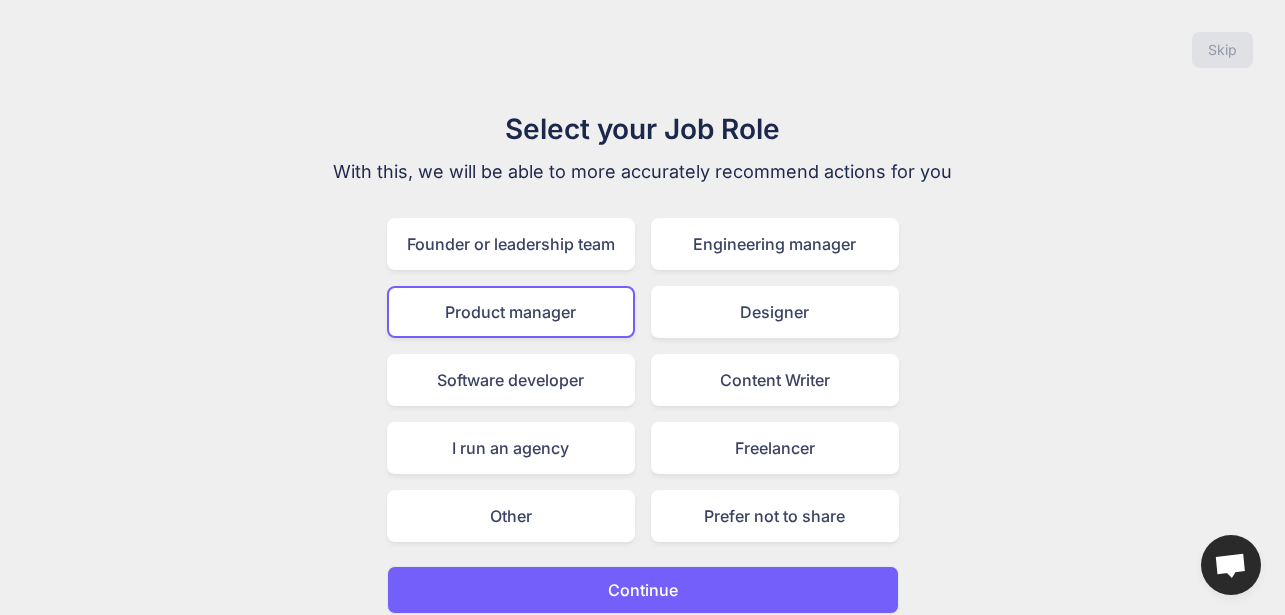 click on "Continue" at bounding box center [643, 590] 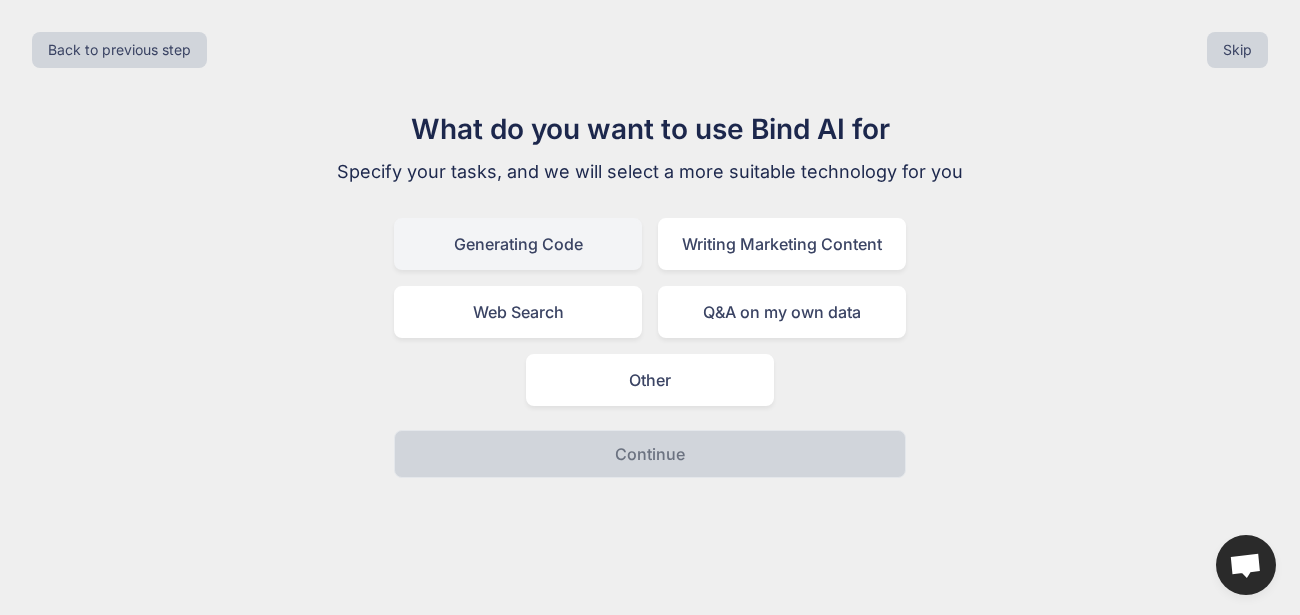 click on "Generating Code" at bounding box center (518, 244) 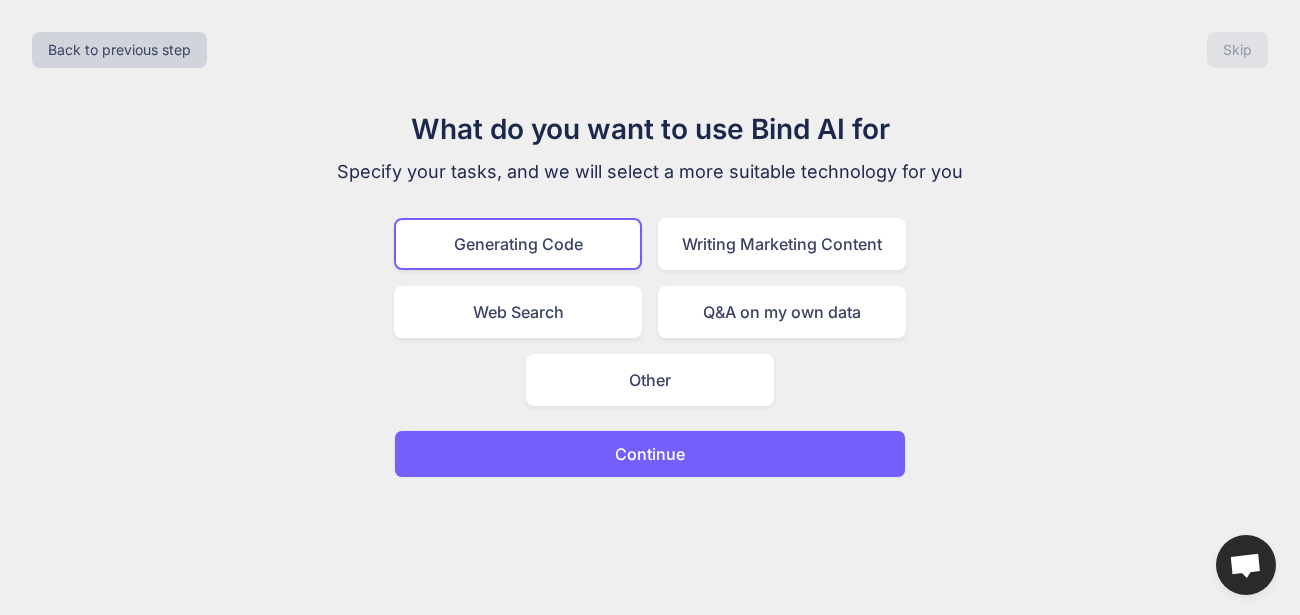 click on "Continue" at bounding box center [650, 454] 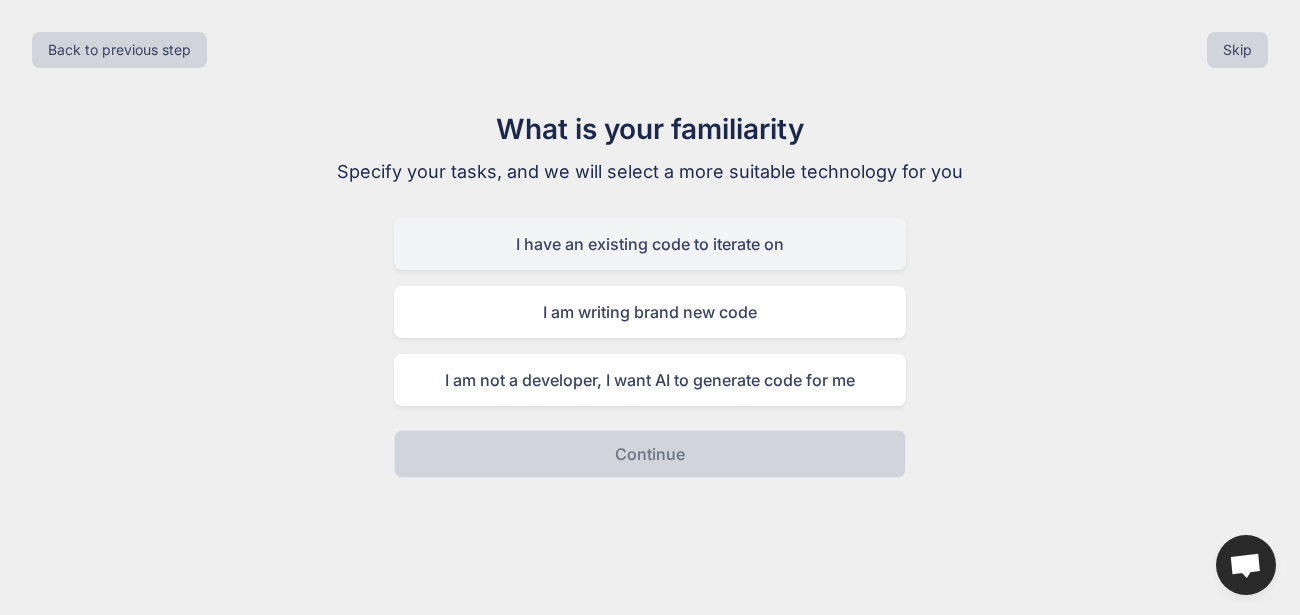 click on "I have an existing code to iterate on" at bounding box center (650, 244) 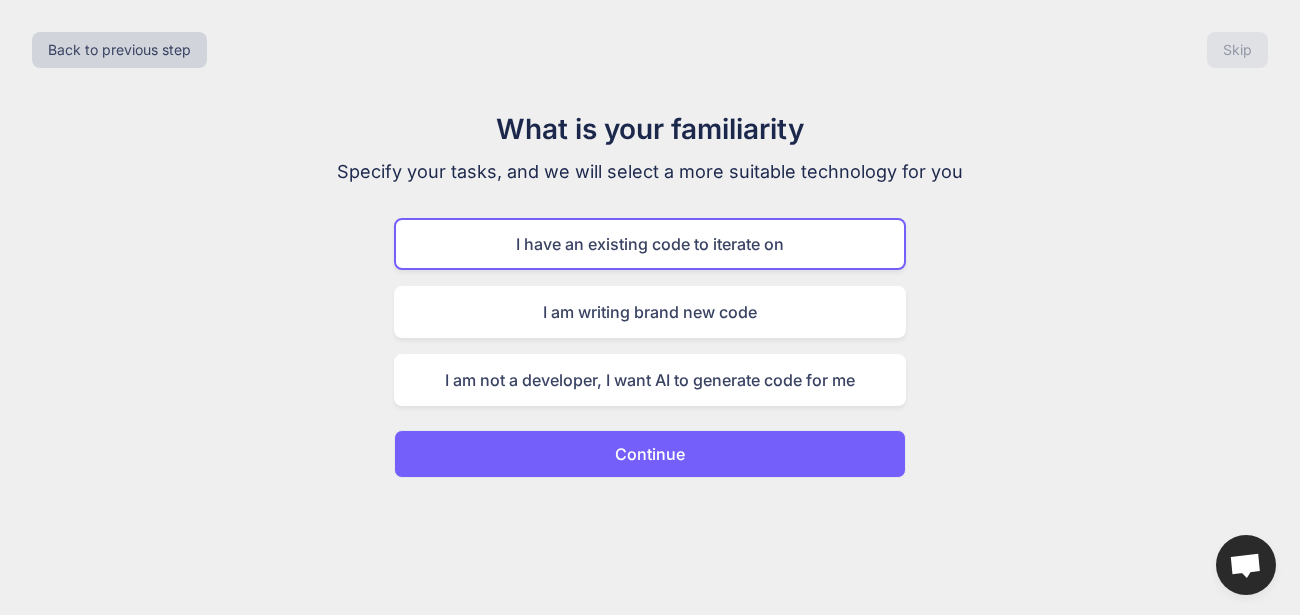 click on "Continue" at bounding box center [650, 454] 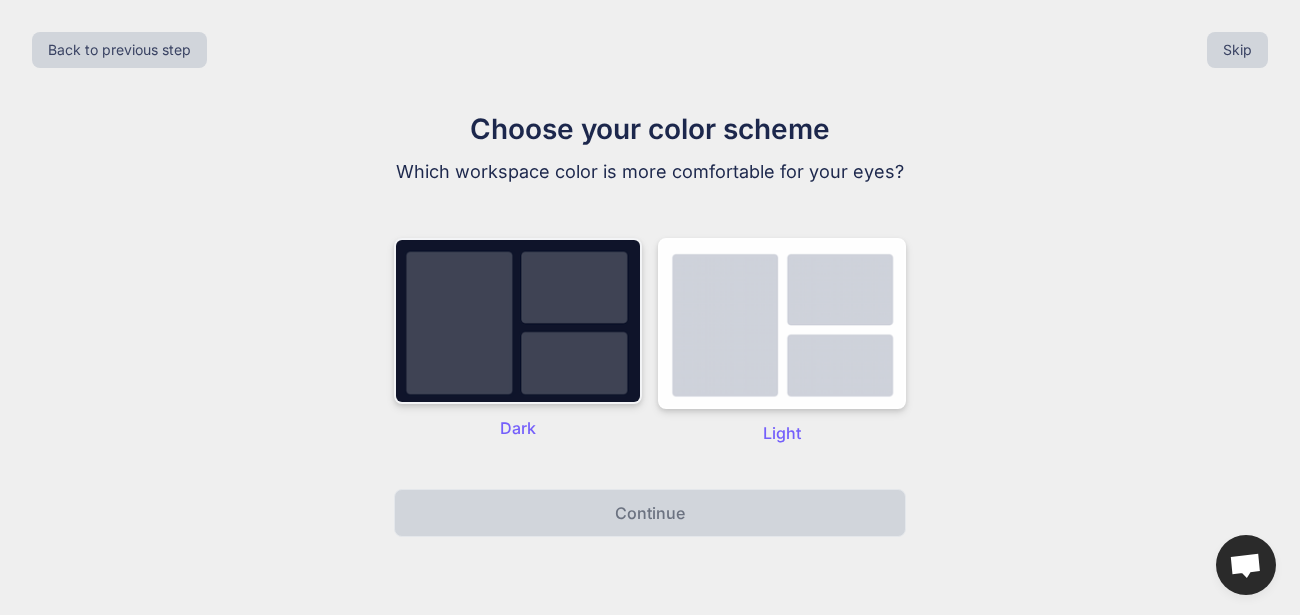 click at bounding box center (518, 321) 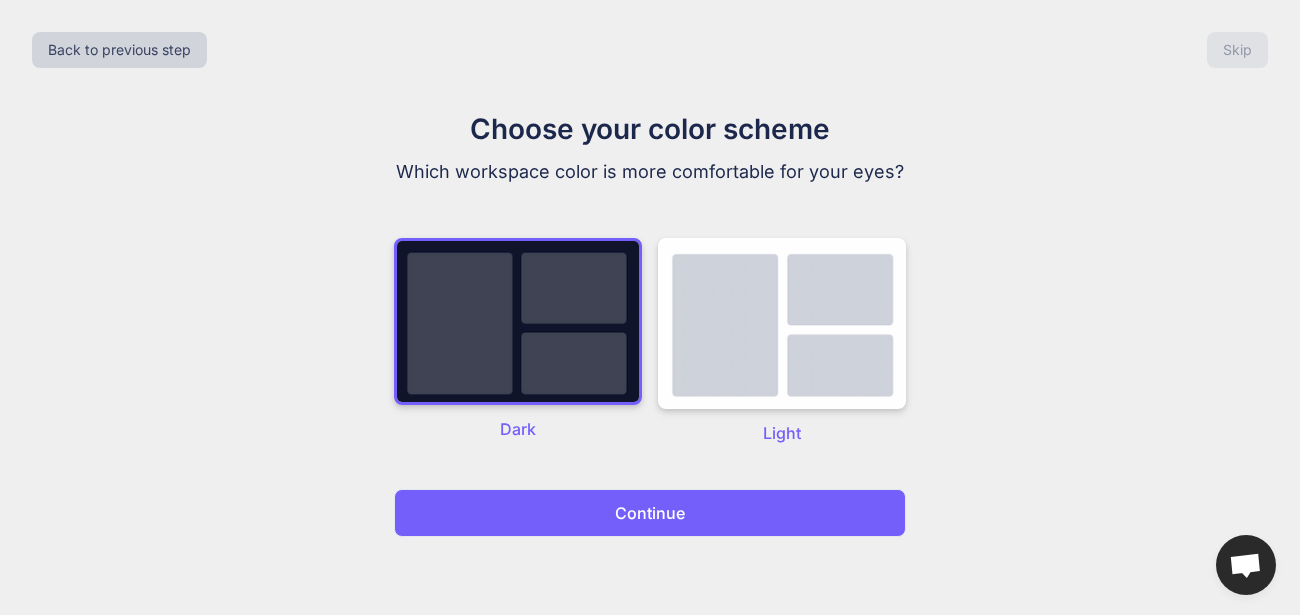click on "Continue" at bounding box center [650, 513] 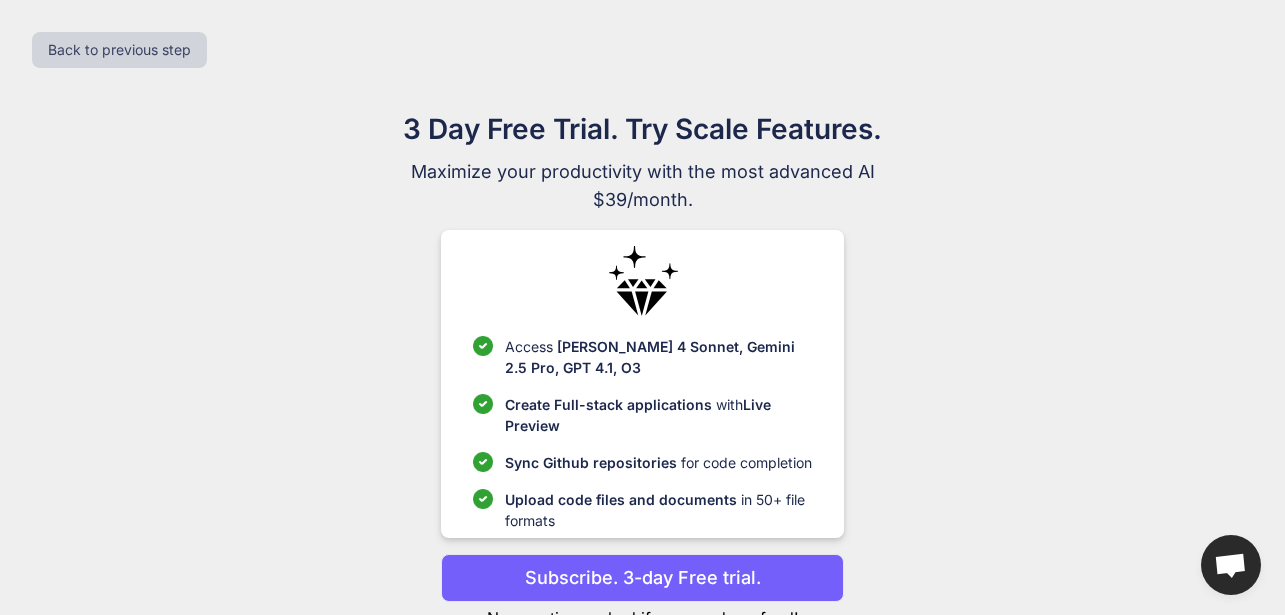 scroll, scrollTop: 71, scrollLeft: 0, axis: vertical 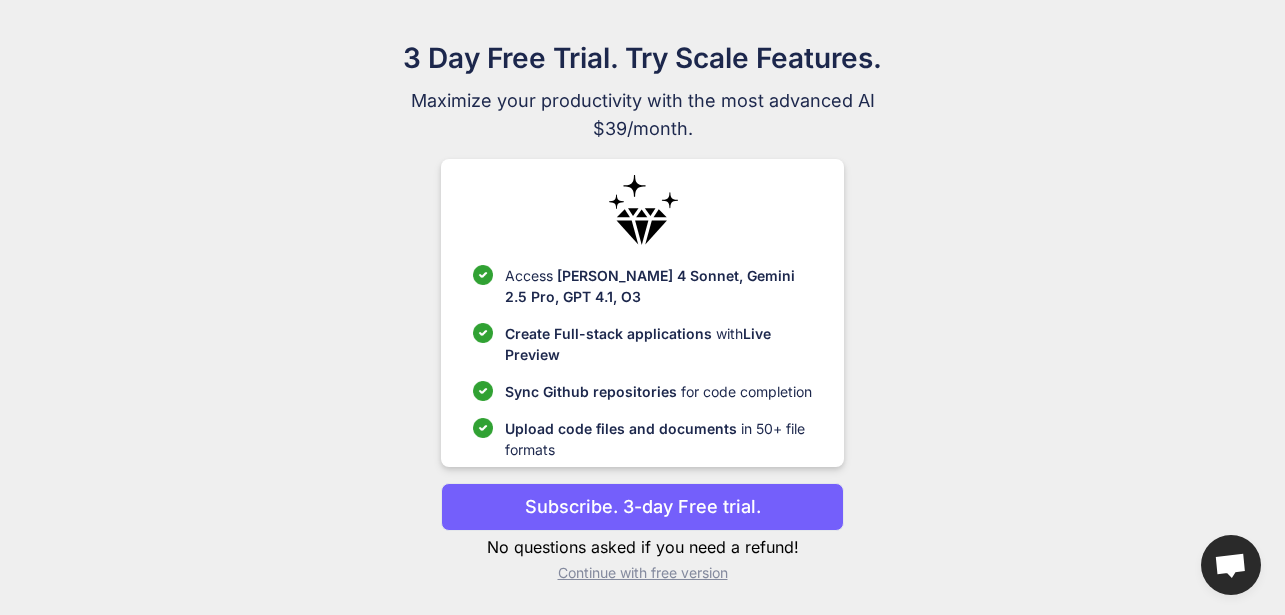 click on "Continue with free version" at bounding box center (642, 573) 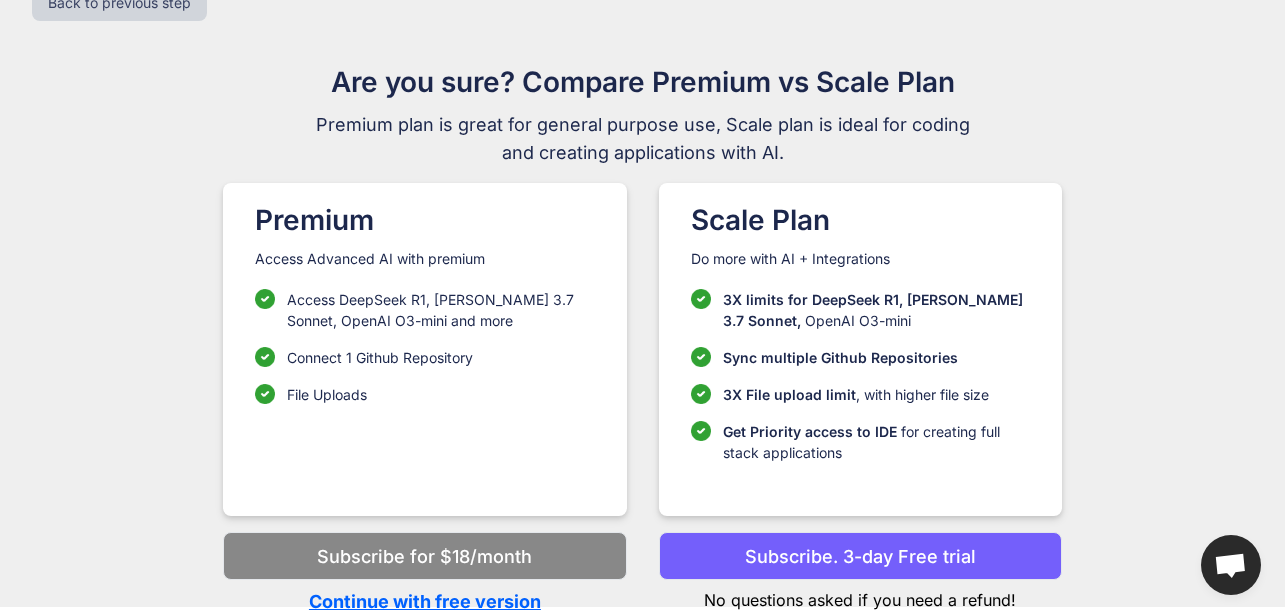 click on "Continue with free version" at bounding box center (424, 601) 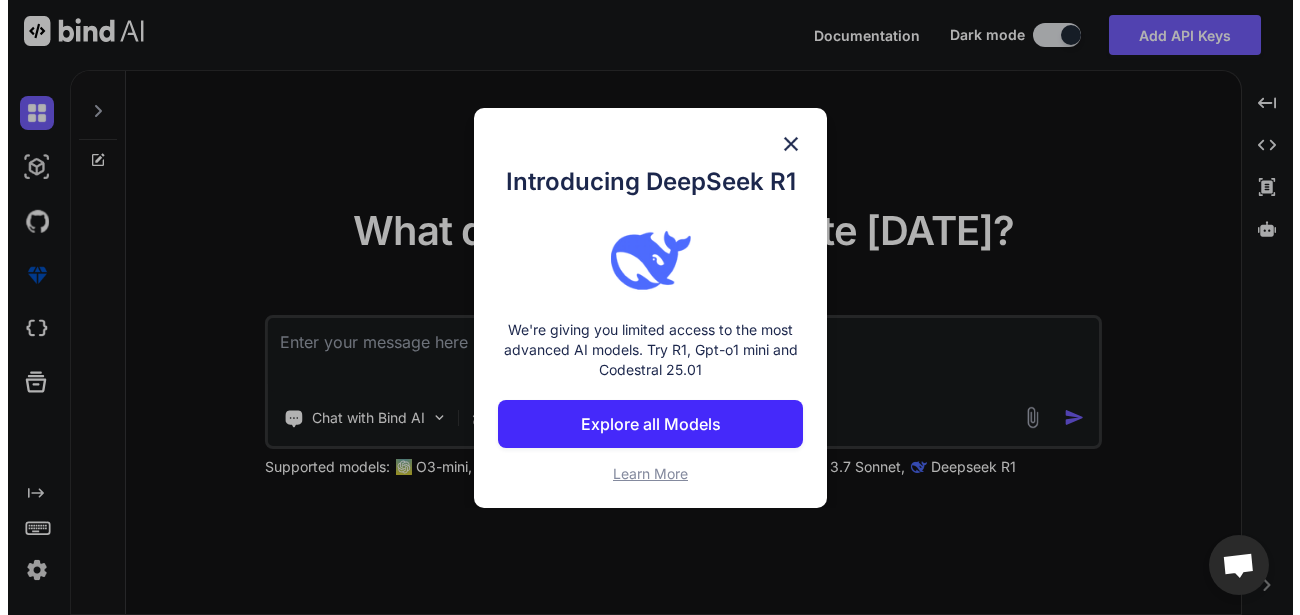 scroll, scrollTop: 0, scrollLeft: 0, axis: both 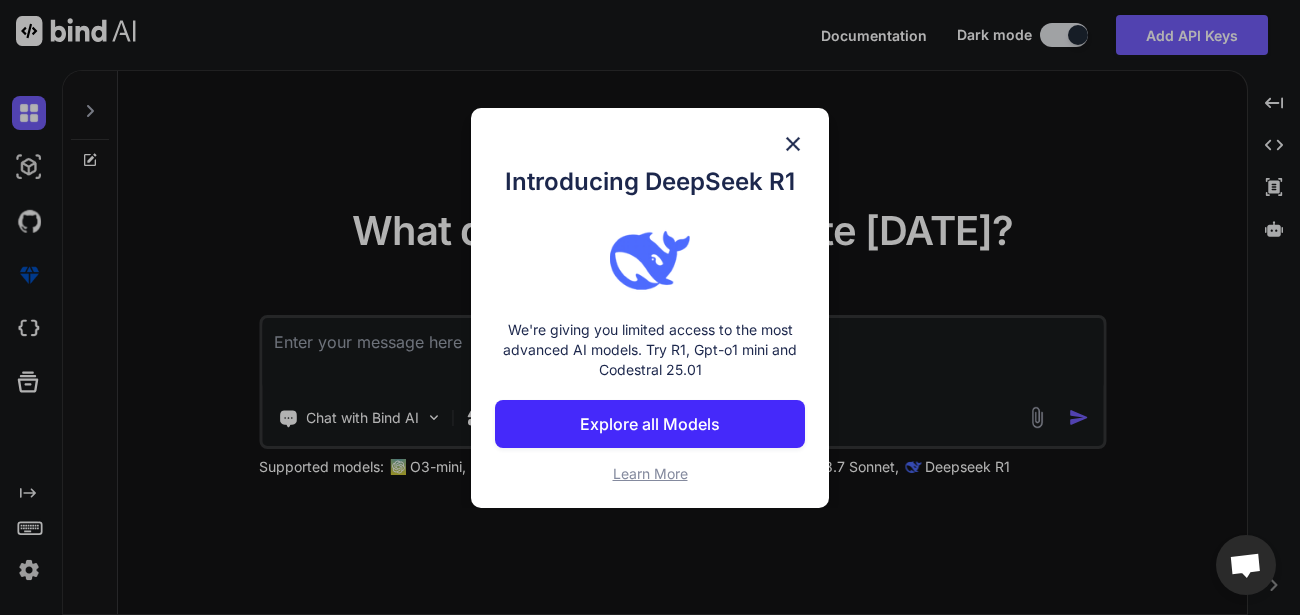 click at bounding box center [793, 144] 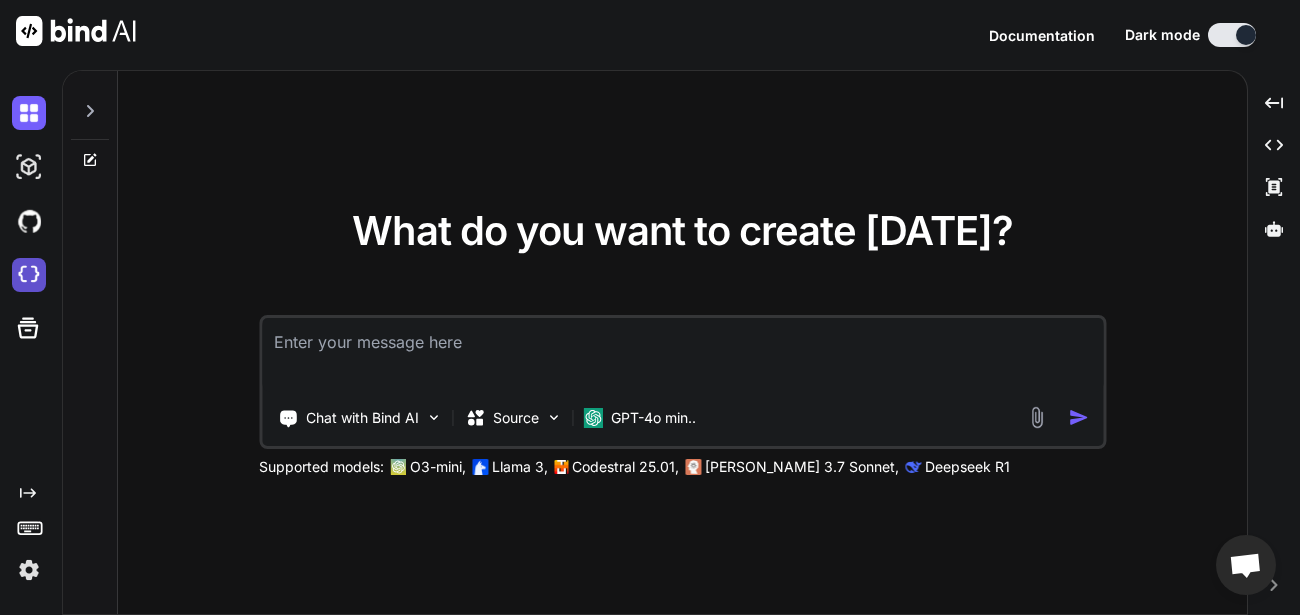 click at bounding box center (29, 275) 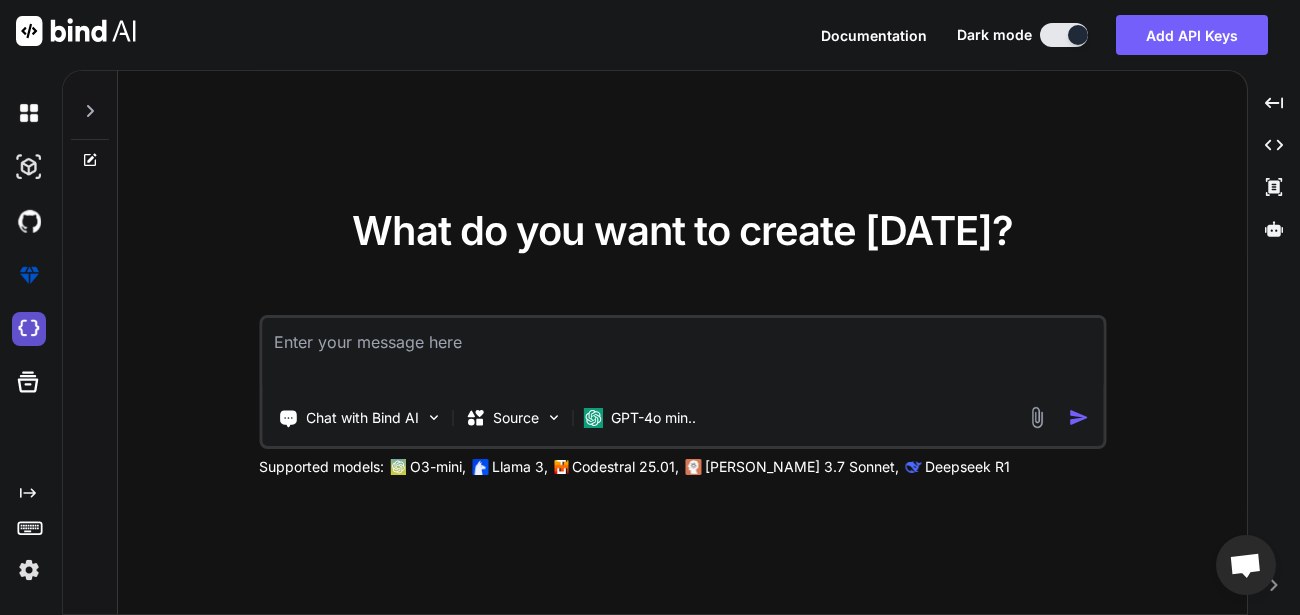 click at bounding box center (29, 329) 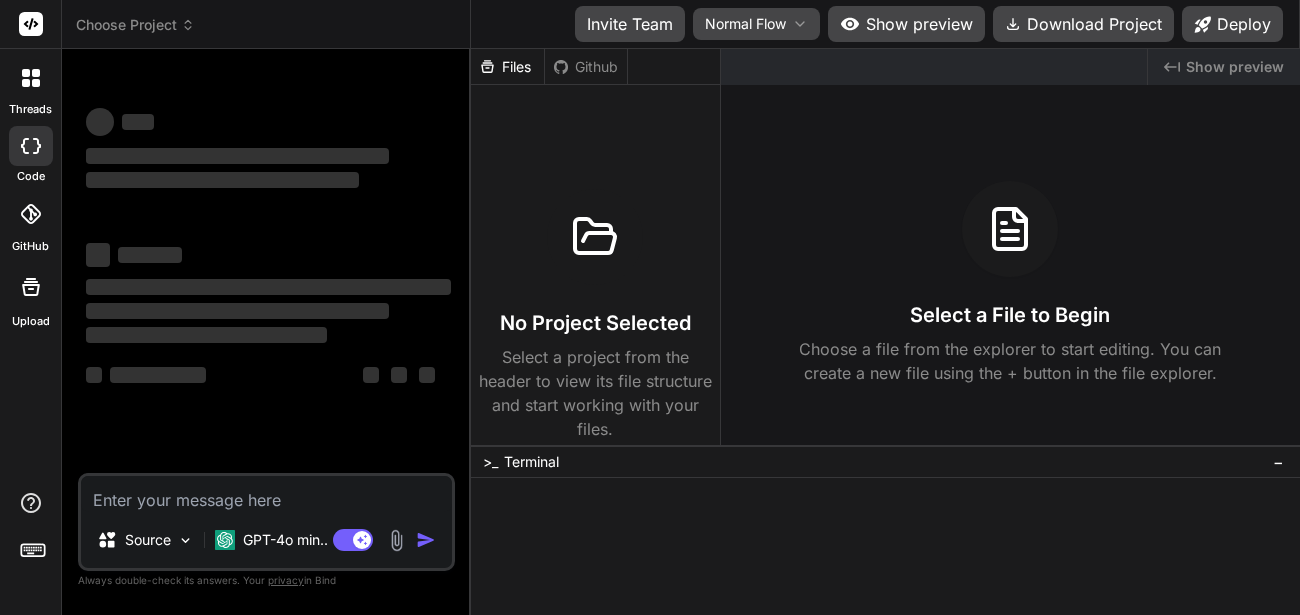 scroll, scrollTop: 0, scrollLeft: 0, axis: both 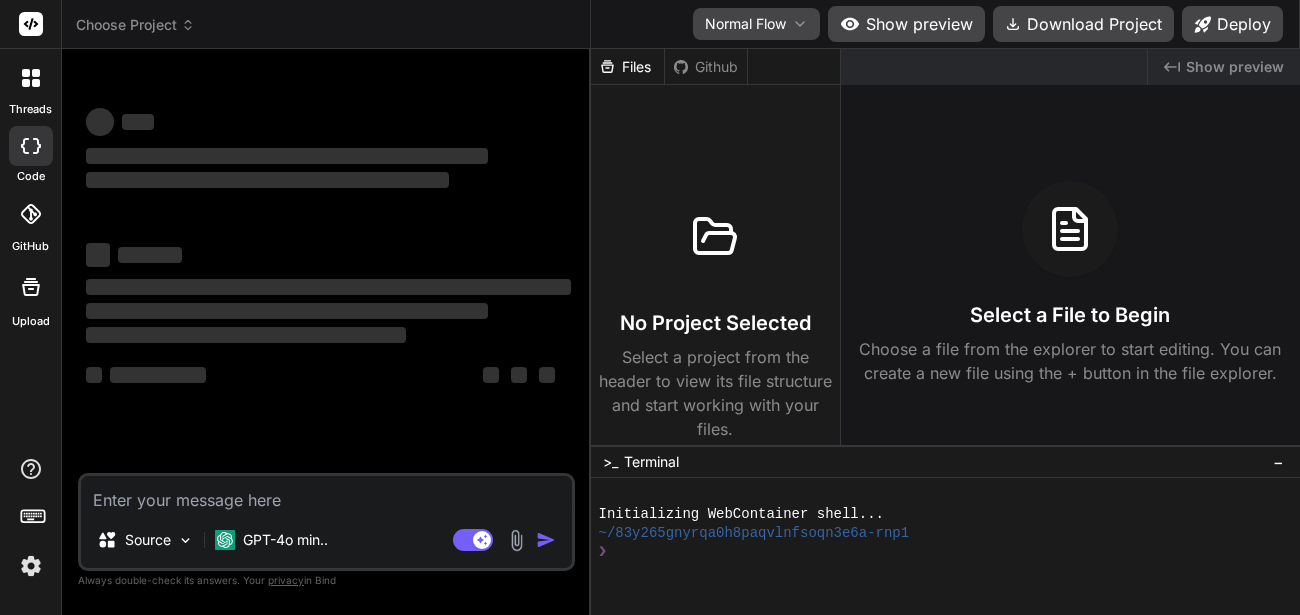 drag, startPoint x: 469, startPoint y: 177, endPoint x: 556, endPoint y: 187, distance: 87.57283 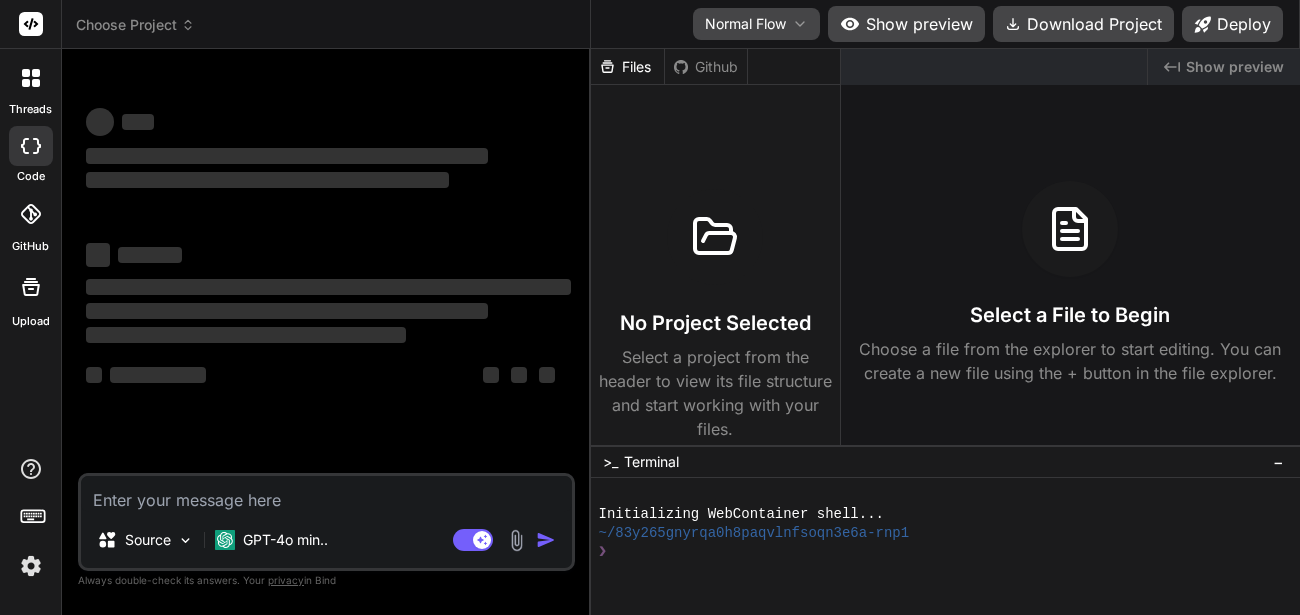 click on "Bind AI Web Search Created with Pixso. Code Generator ‌ ‌ ‌ ‌ ‌ ‌ ‌ ‌ ‌ ‌ ‌ ‌ ‌ ‌ Source   GPT-4o min.. Agent Mode. When this toggle is activated, AI automatically makes decisions, reasons, creates files, and runs terminal commands. Almost full autopilot. Created with Bind Always check its answers. Privacy  in Bind Always double-check its answers. Your   privacy  in [GEOGRAPHIC_DATA]" at bounding box center [326, 332] 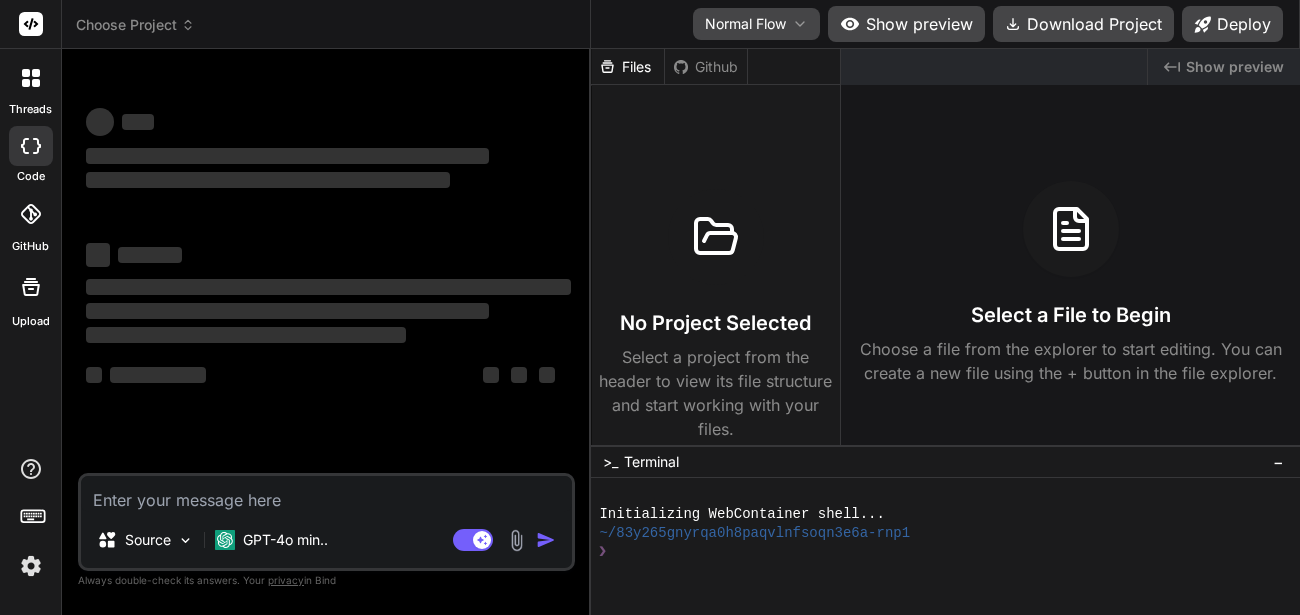 type on "x" 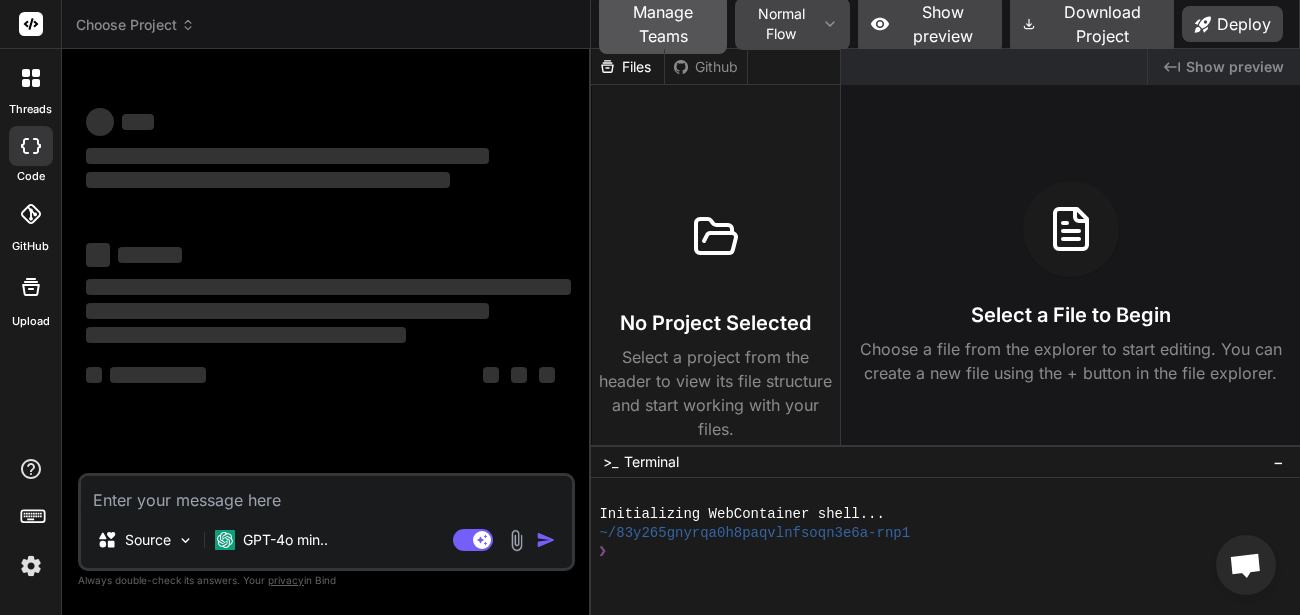 click on "Manage Teams" at bounding box center (662, 24) 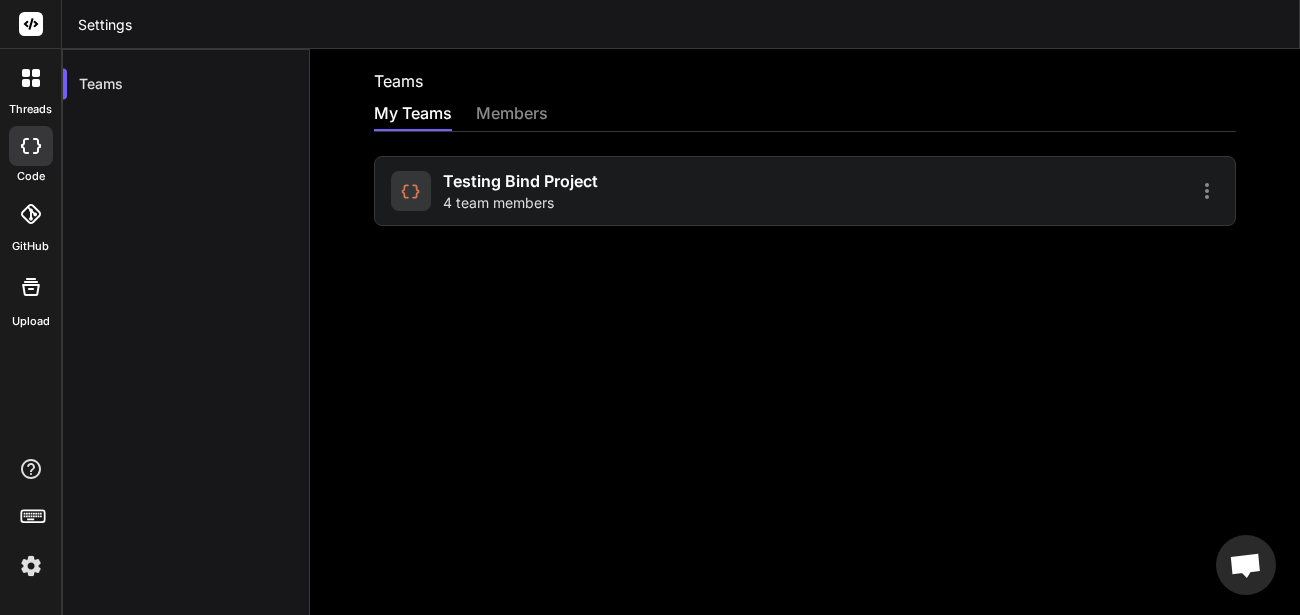 click at bounding box center (411, 191) 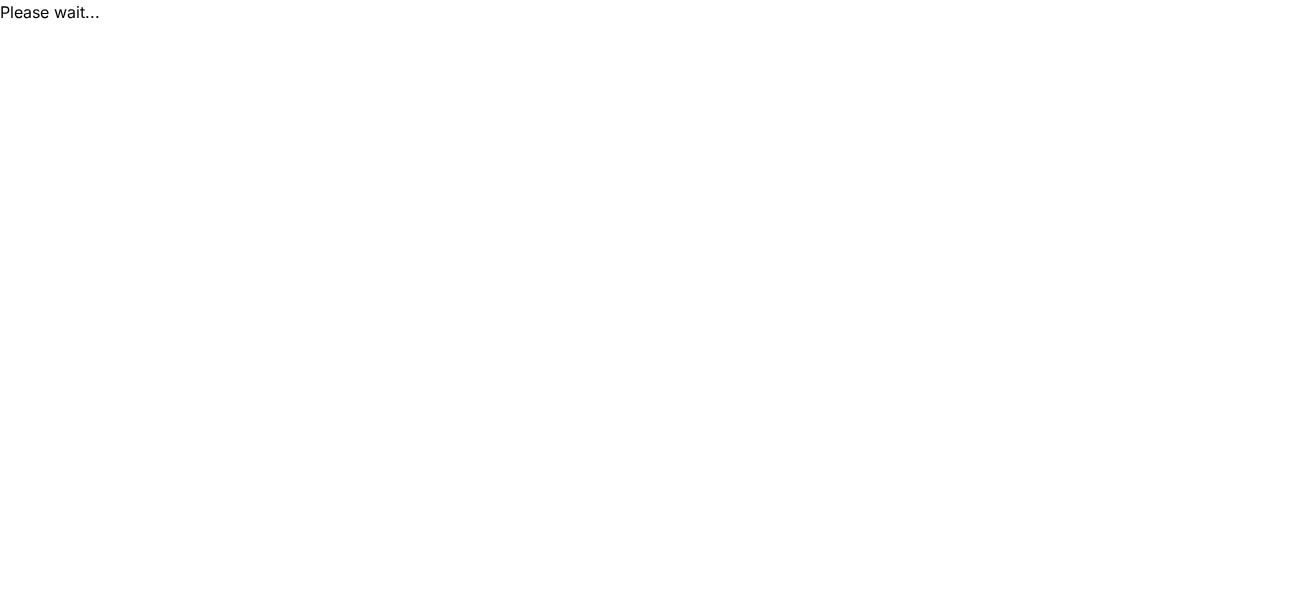 scroll, scrollTop: 0, scrollLeft: 0, axis: both 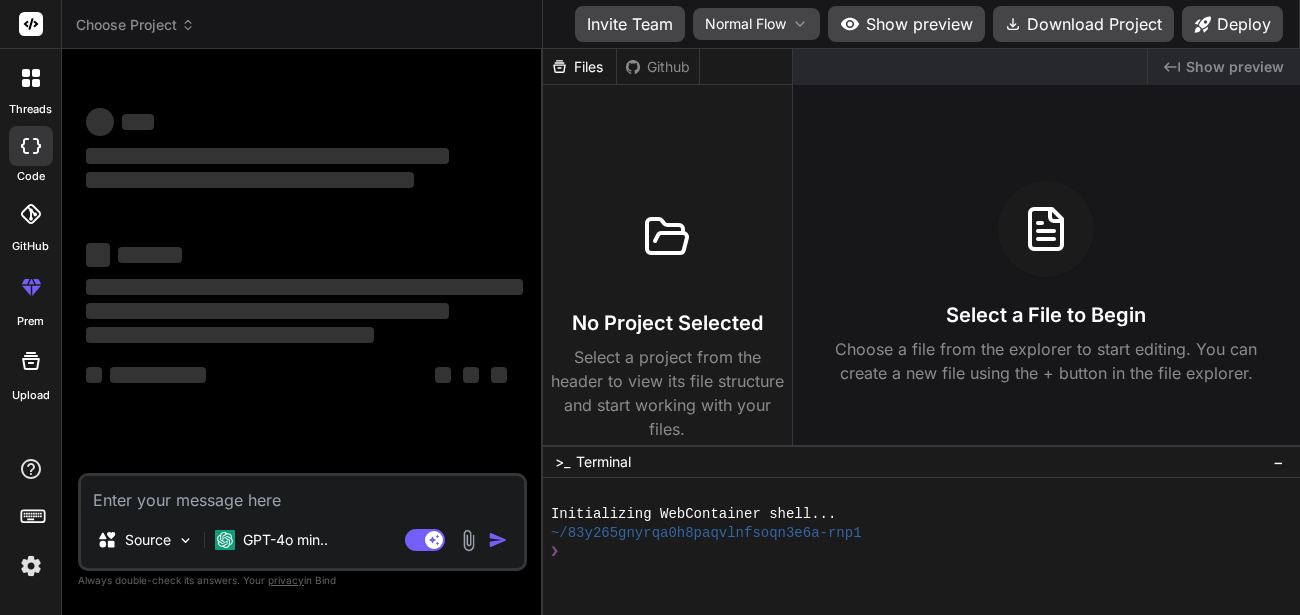 type on "x" 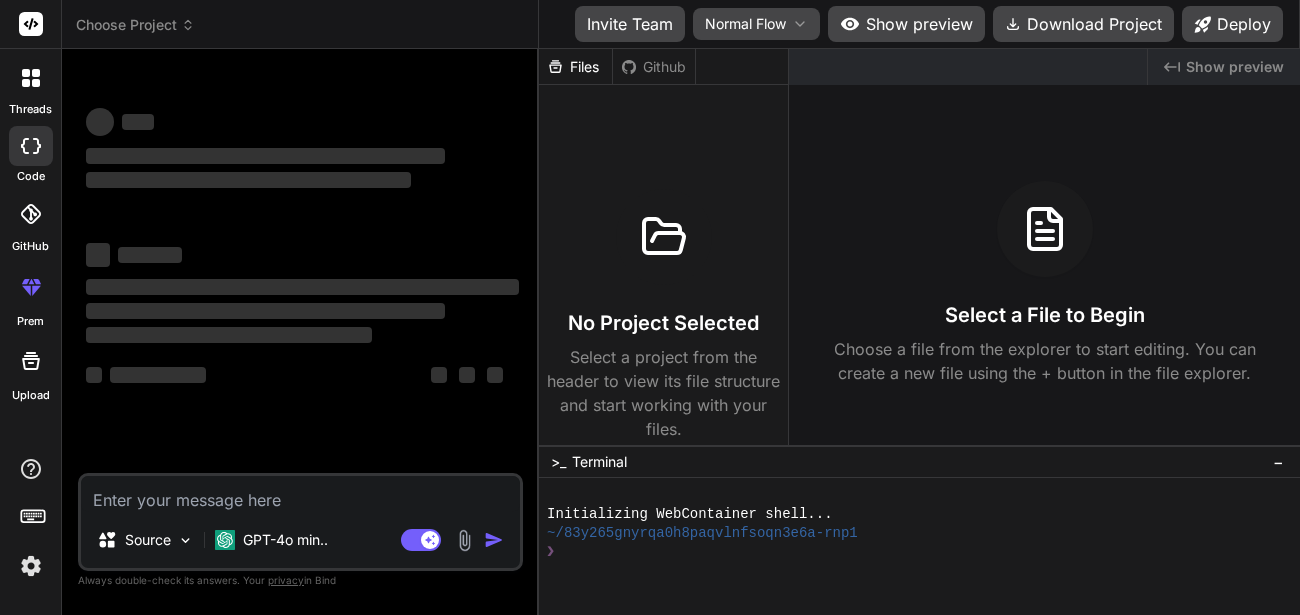 drag, startPoint x: 468, startPoint y: 230, endPoint x: 501, endPoint y: 224, distance: 33.54102 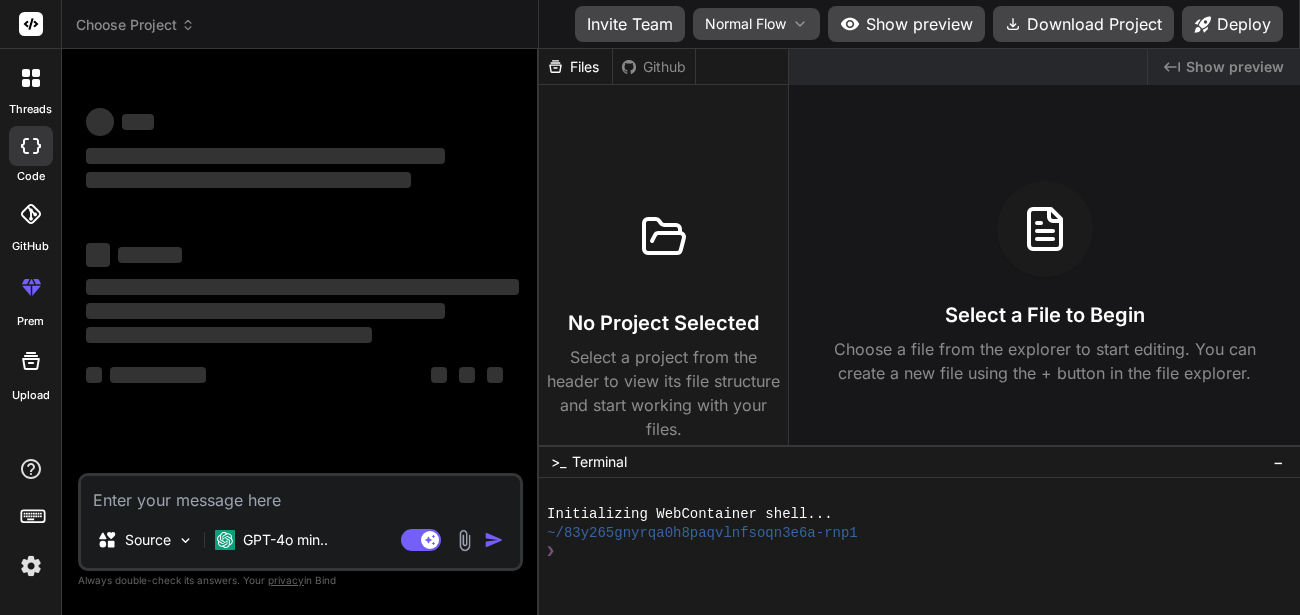 click on "Bind AI Web Search Created with Pixso. Code Generator ‌ ‌ ‌ ‌ ‌ ‌ ‌ ‌ ‌ ‌ ‌ ‌ ‌ ‌ Source   GPT-4o min.. Agent Mode. When this toggle is activated, AI automatically makes decisions, reasons, creates files, and runs terminal commands. Almost full autopilot. Created with Bind Always check its answers. Privacy  in Bind Always double-check its answers. Your   privacy  in [GEOGRAPHIC_DATA]" at bounding box center (300, 332) 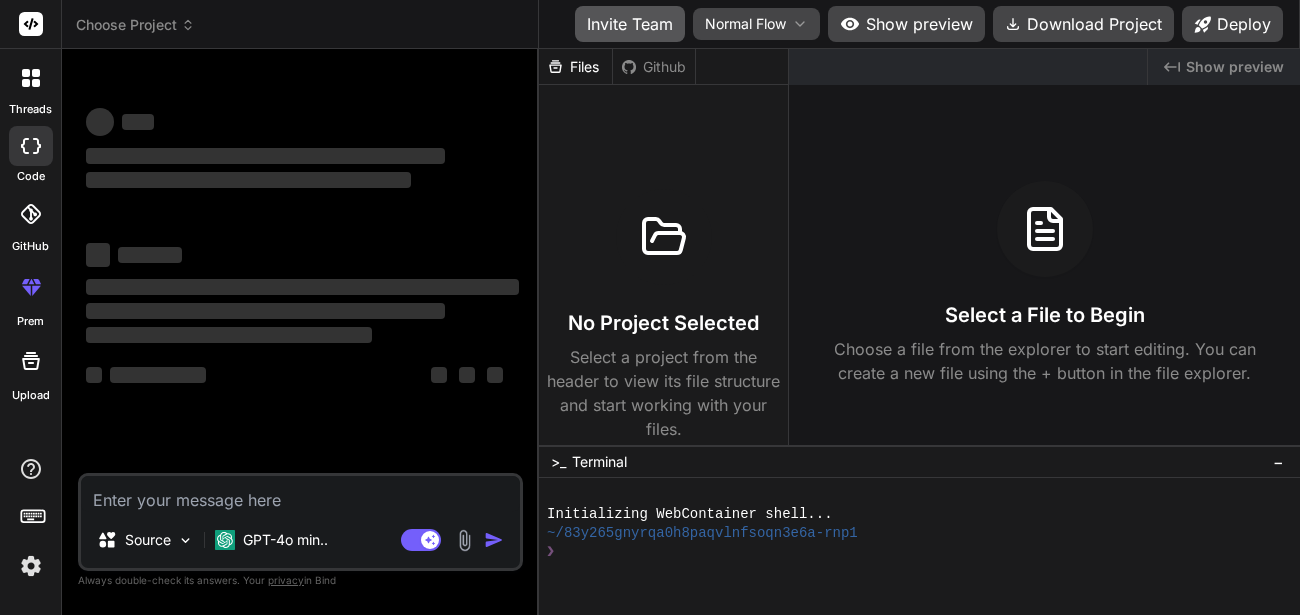 click on "Invite Team" at bounding box center [630, 24] 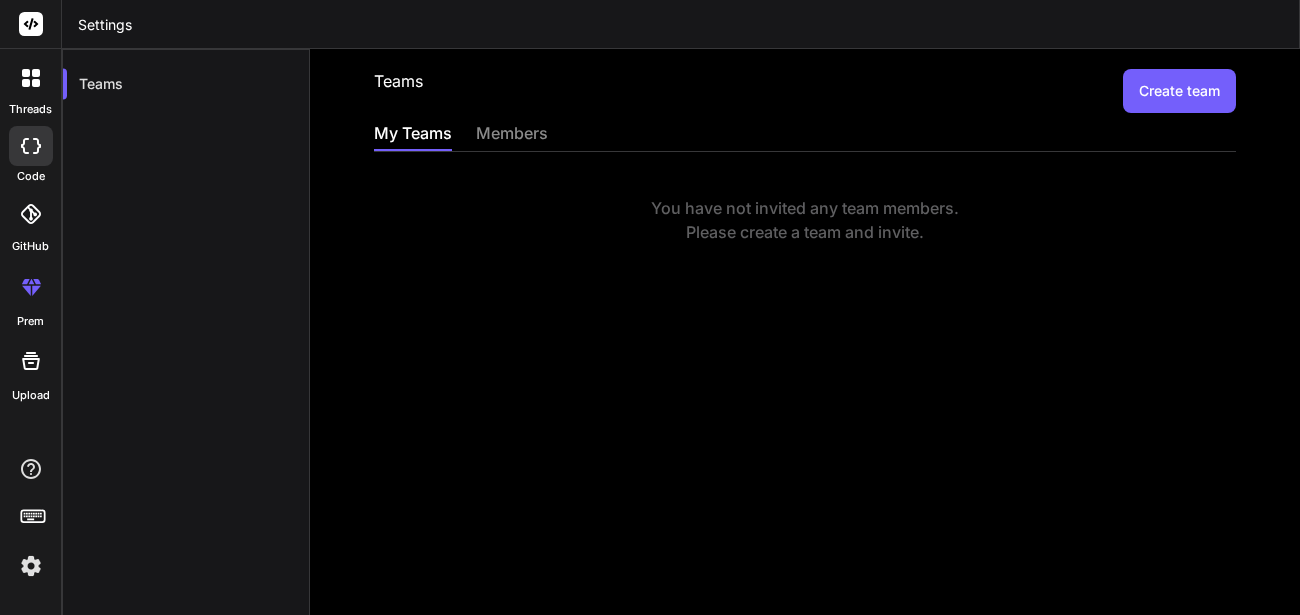 click on "Create team" at bounding box center (1179, 91) 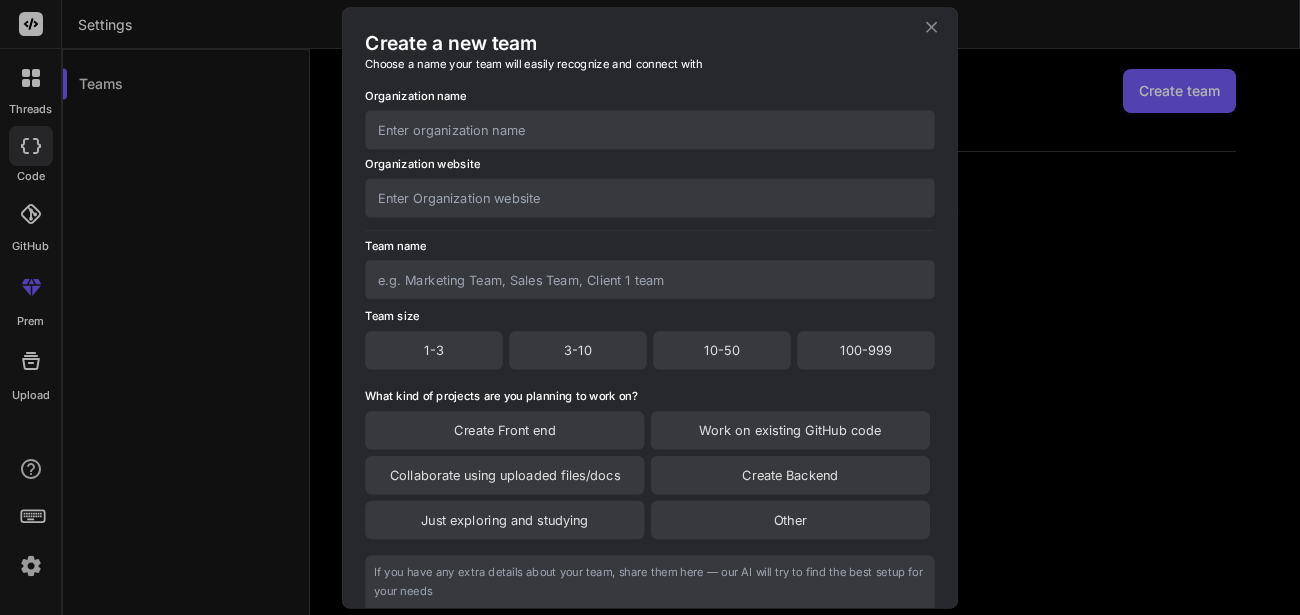 click at bounding box center [650, 129] 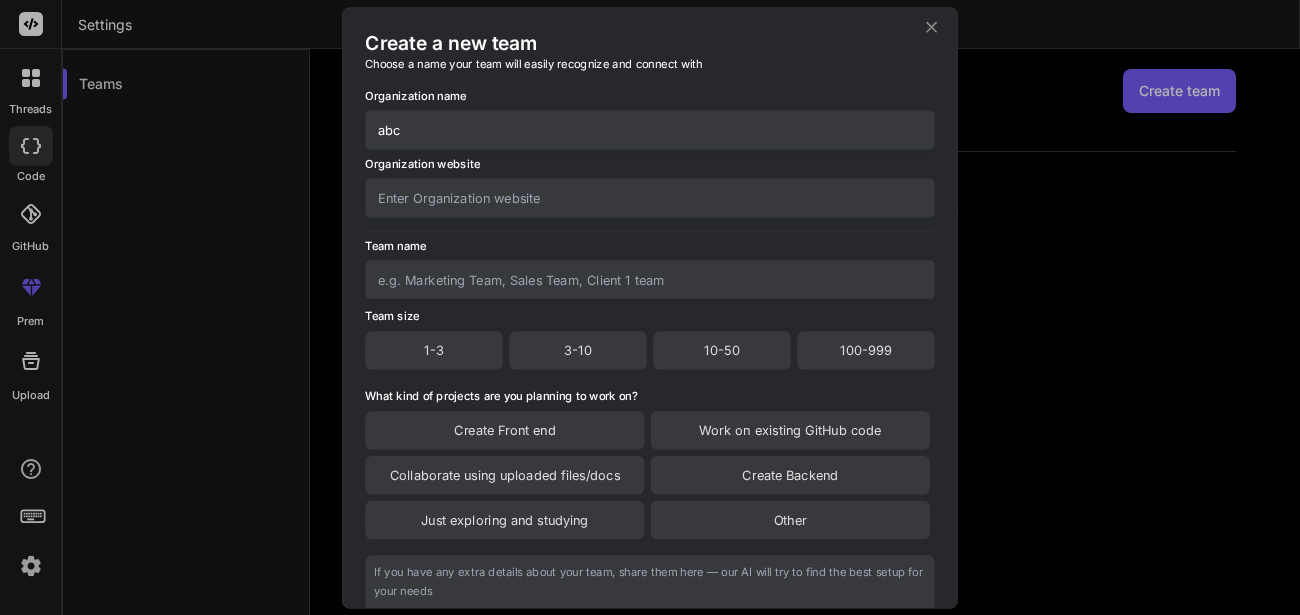 type on "abc" 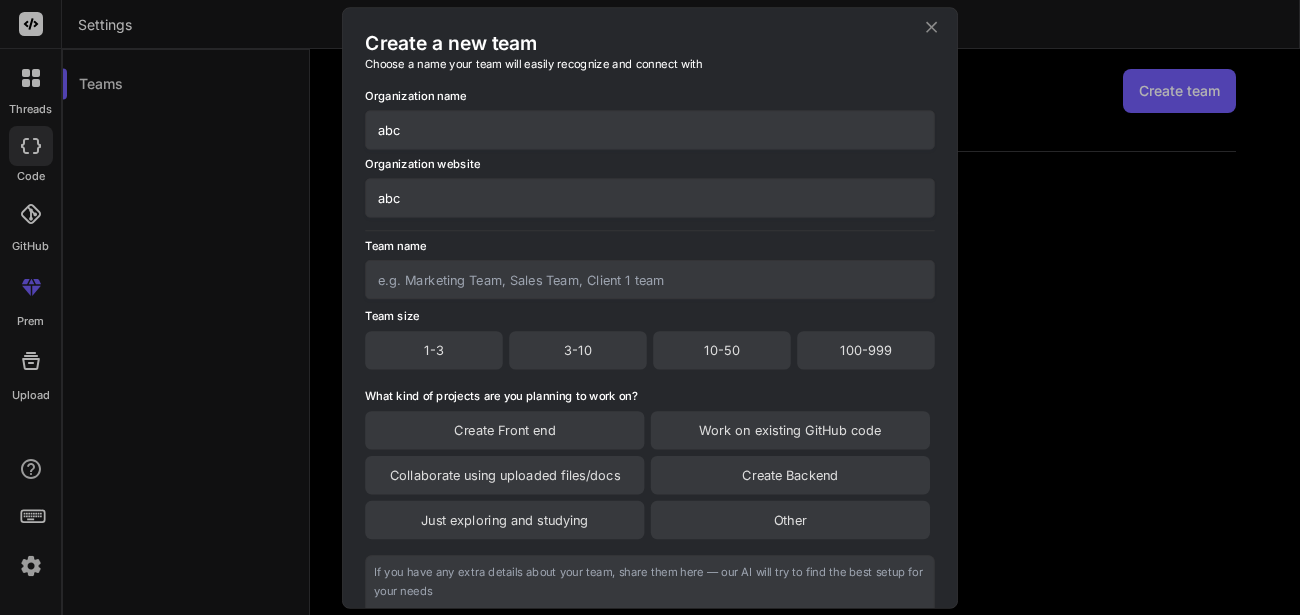 type on "abc" 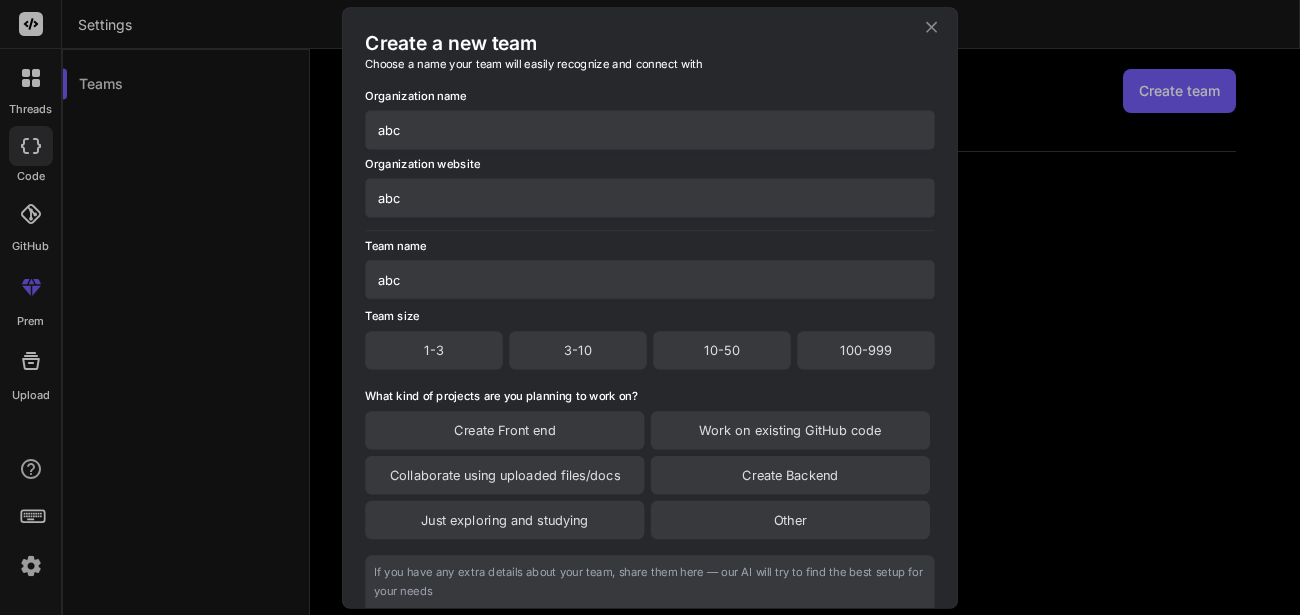 type on "abc" 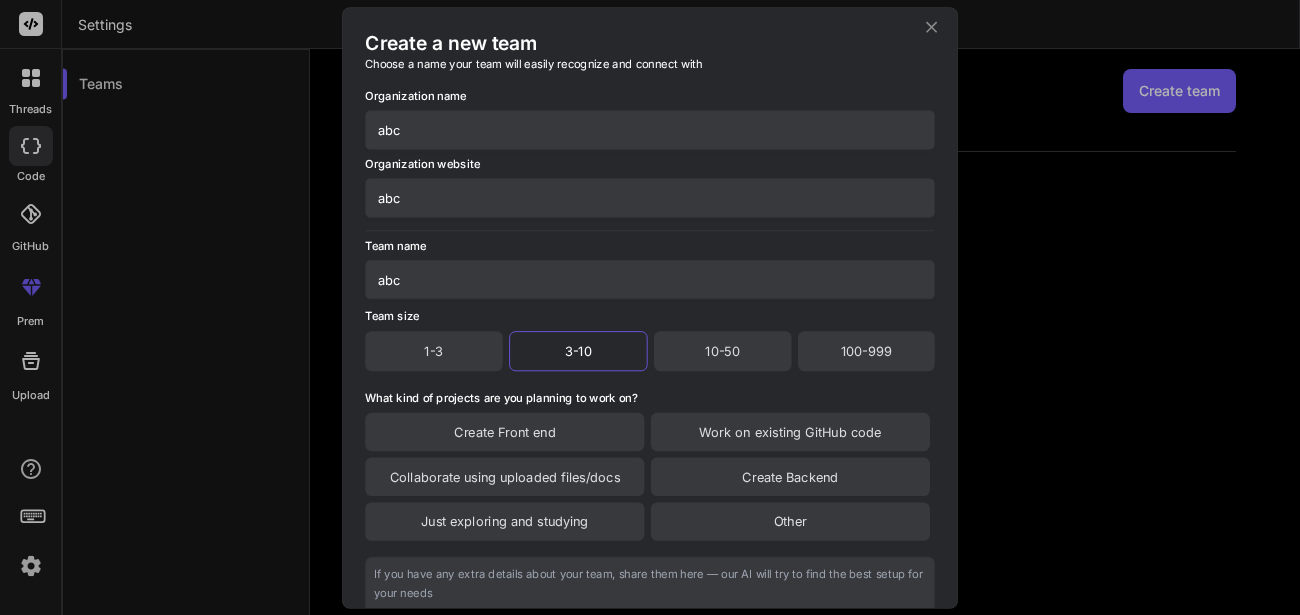 click on "Create Backend" at bounding box center (790, 476) 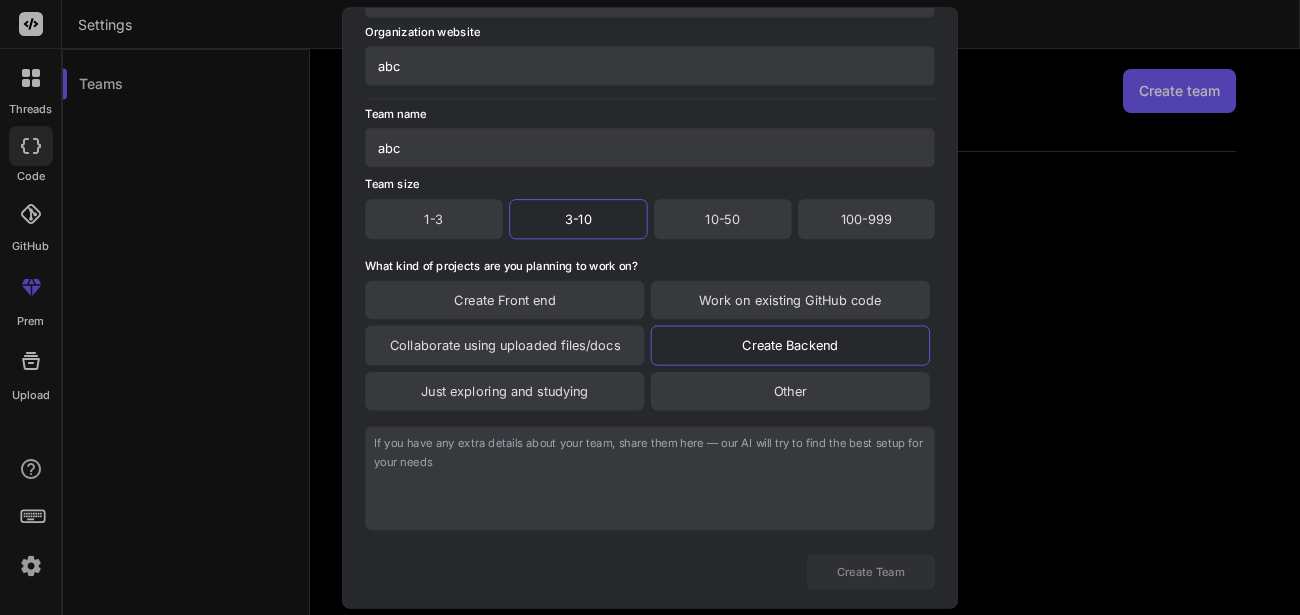 scroll, scrollTop: 170, scrollLeft: 0, axis: vertical 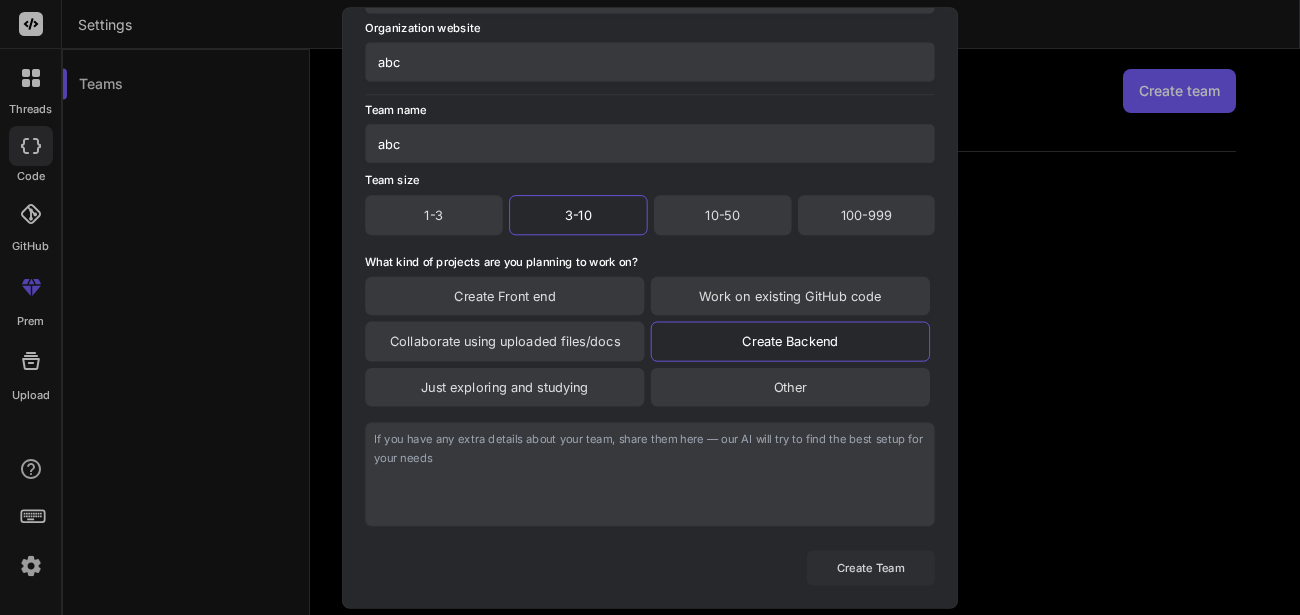 click on "Create Team" at bounding box center [871, 567] 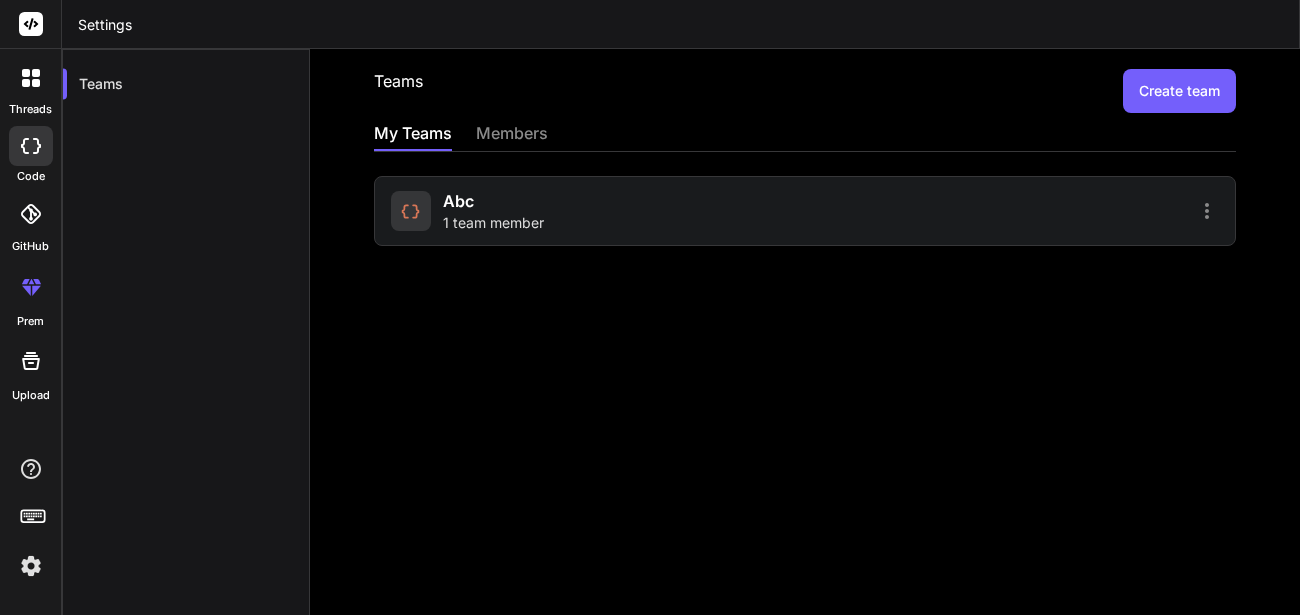 click at bounding box center (411, 211) 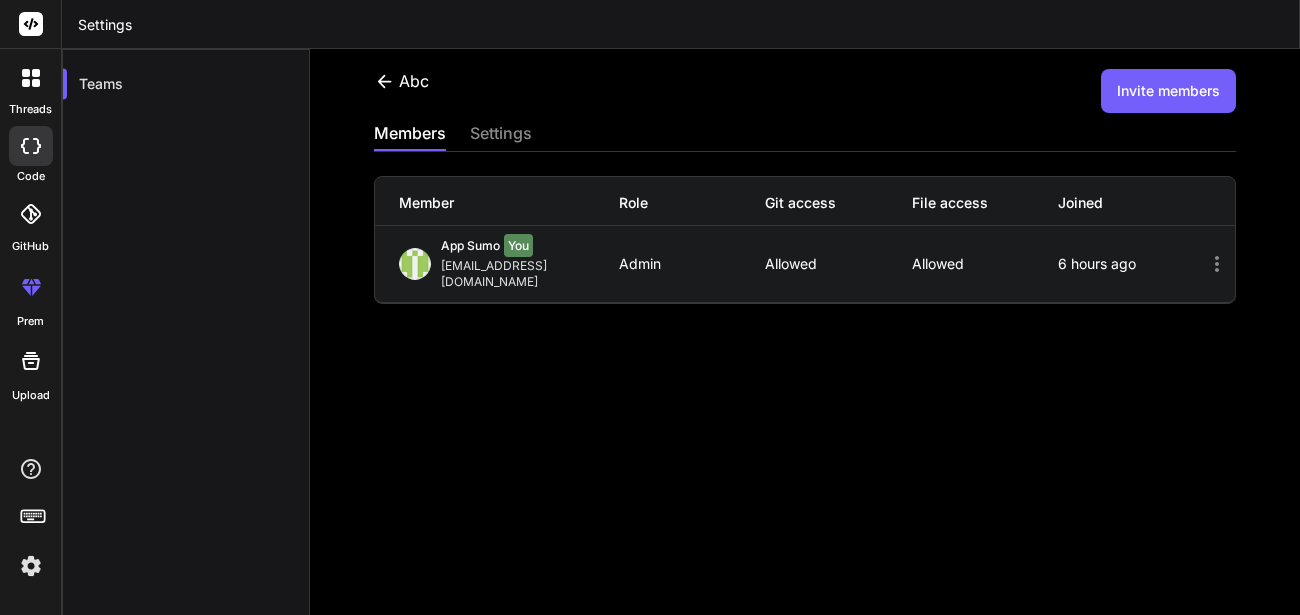 click on "Invite members" at bounding box center [1168, 91] 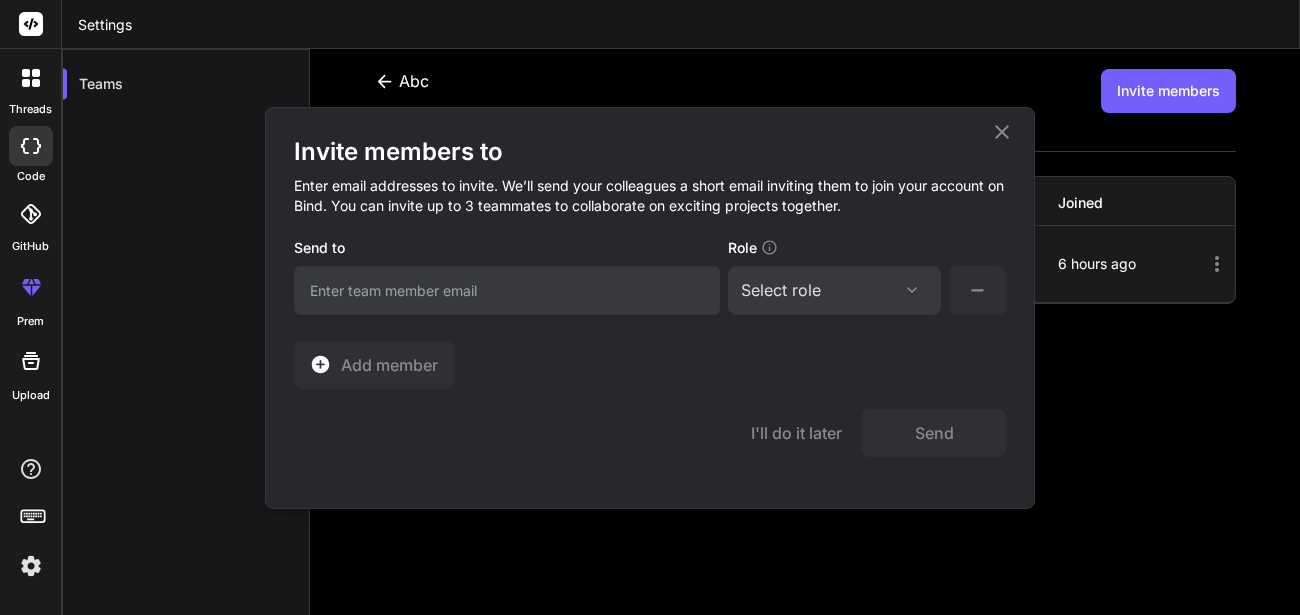 click at bounding box center [507, 290] 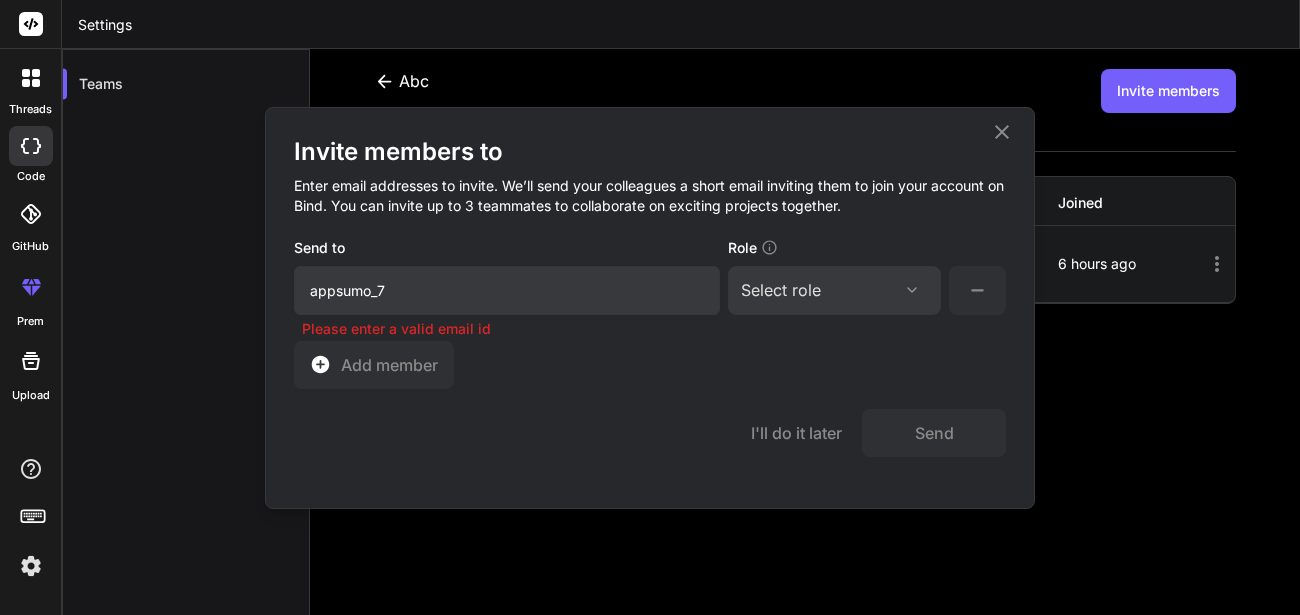 click on "Select role" at bounding box center [834, 290] 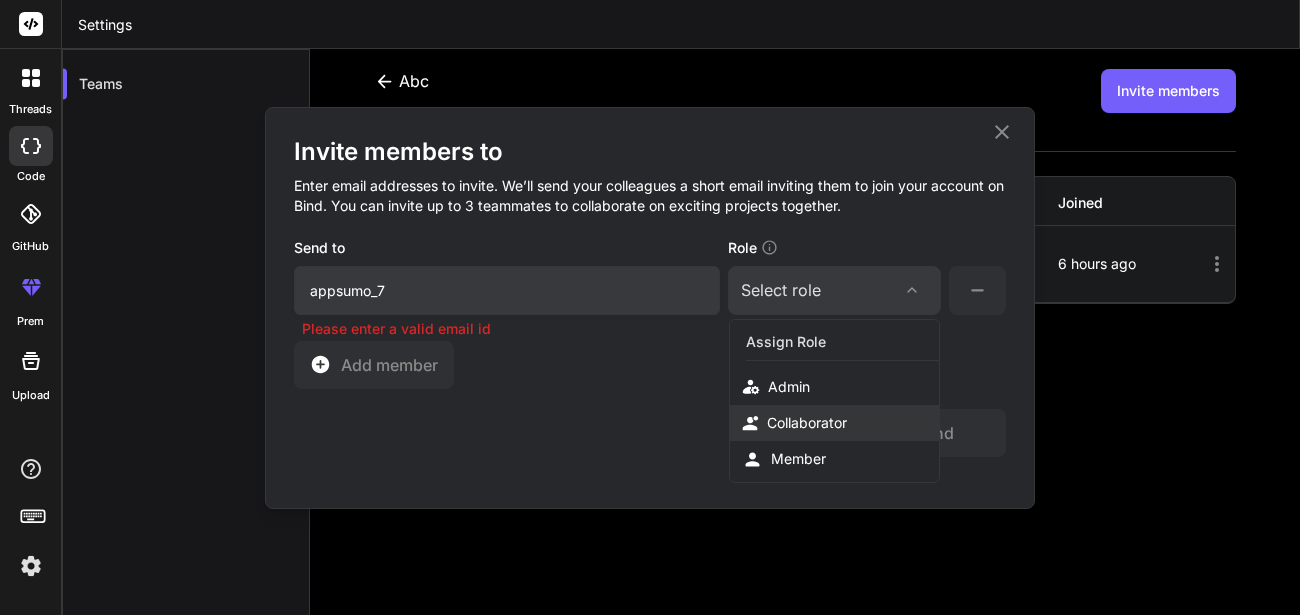 click on "Collaborator" at bounding box center (807, 423) 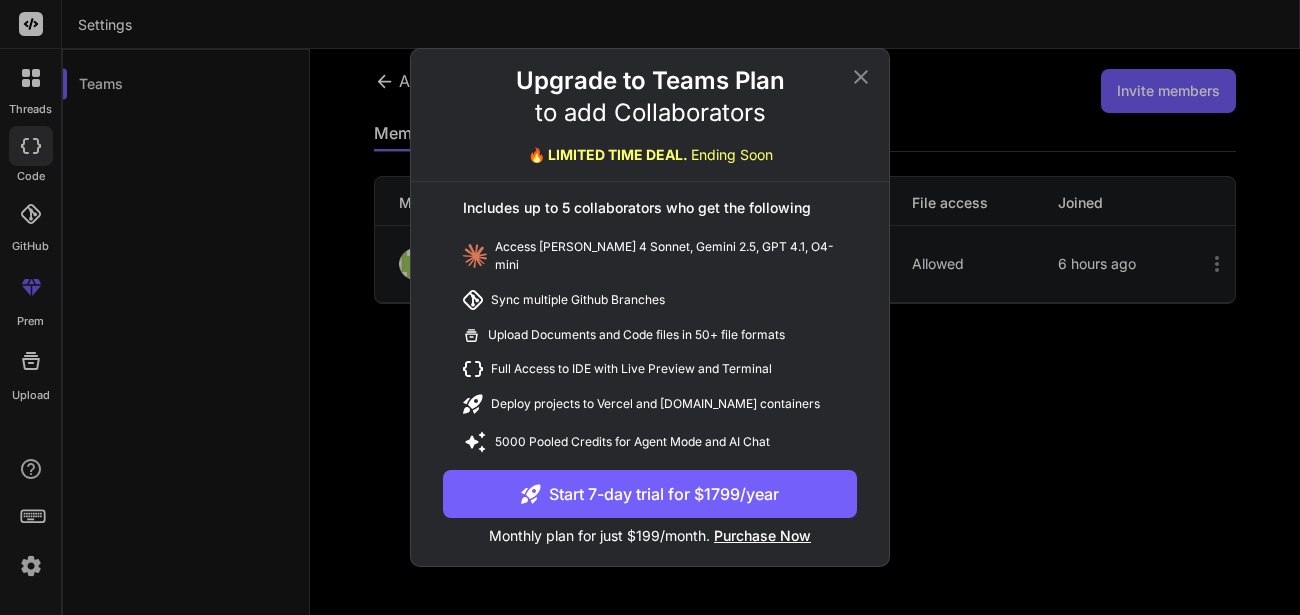 click 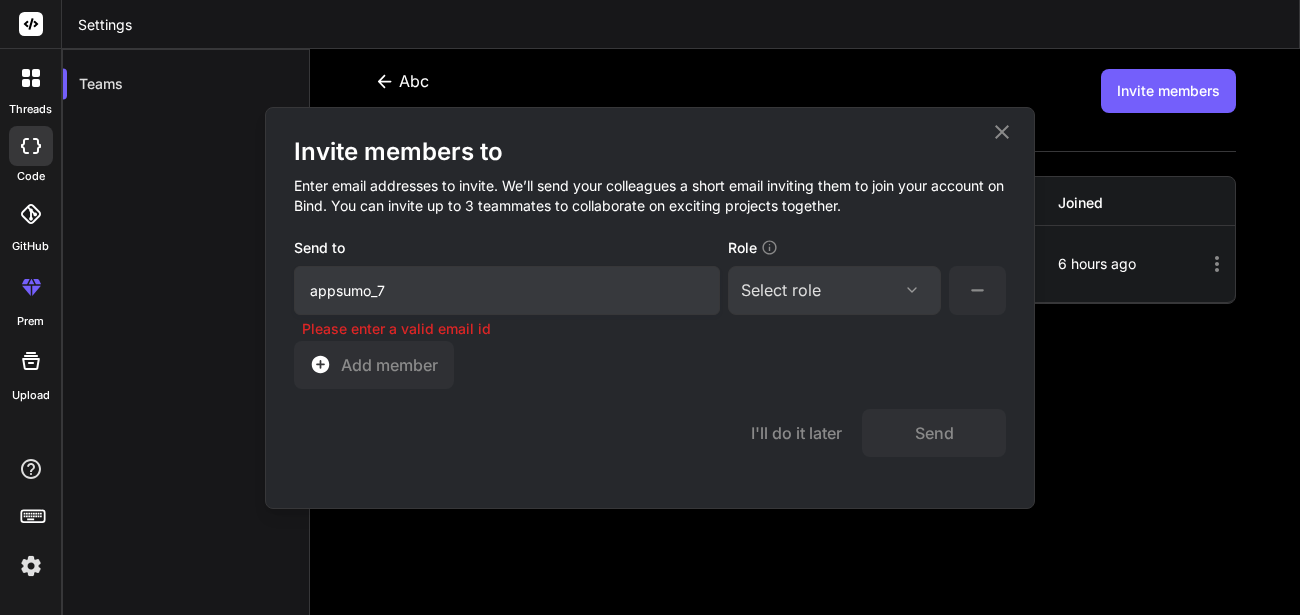 click on "appsumo_7" at bounding box center (507, 290) 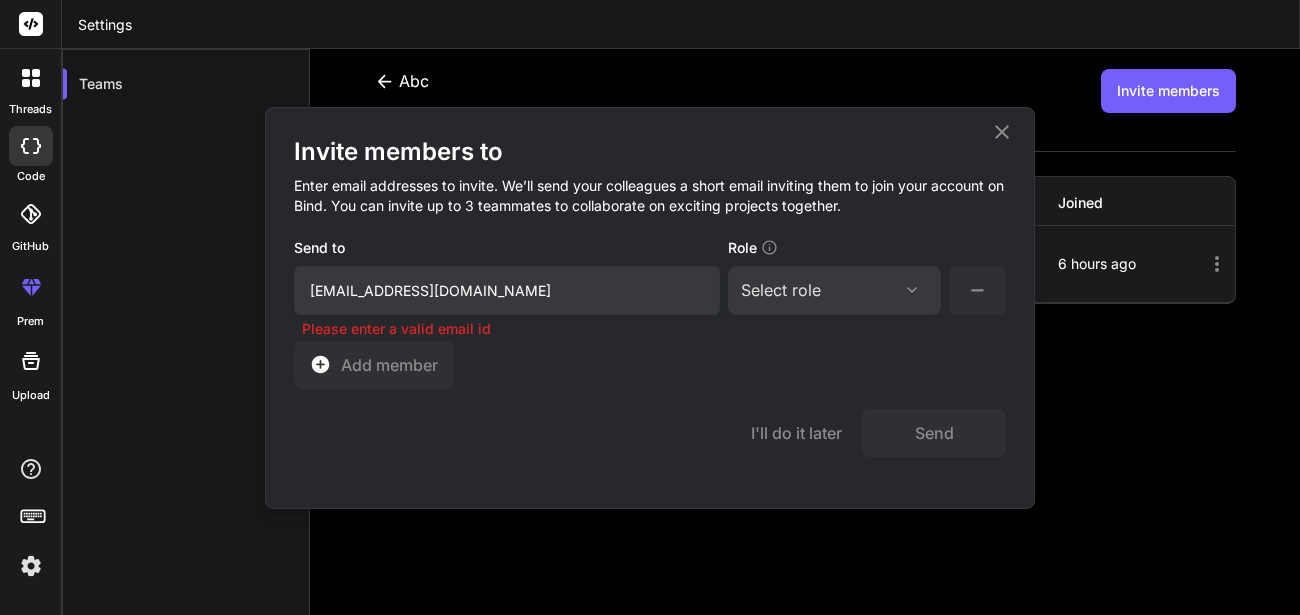 click on "[EMAIL_ADDRESS][DOMAIN_NAME]" at bounding box center [507, 290] 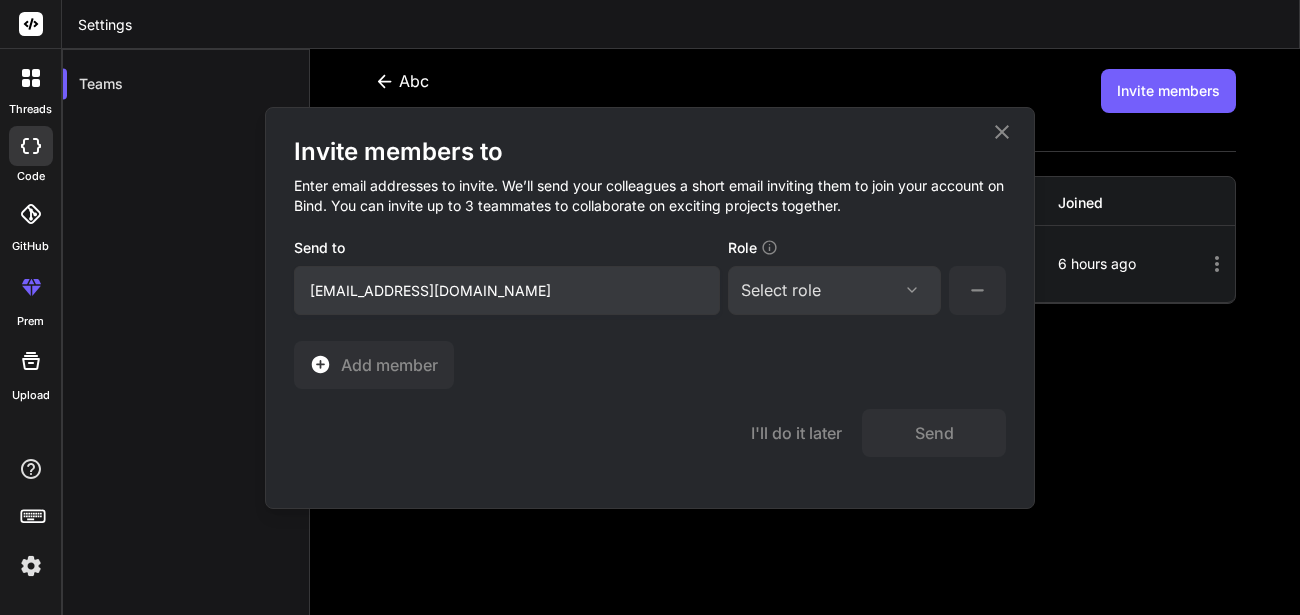click on "Select role" at bounding box center [781, 290] 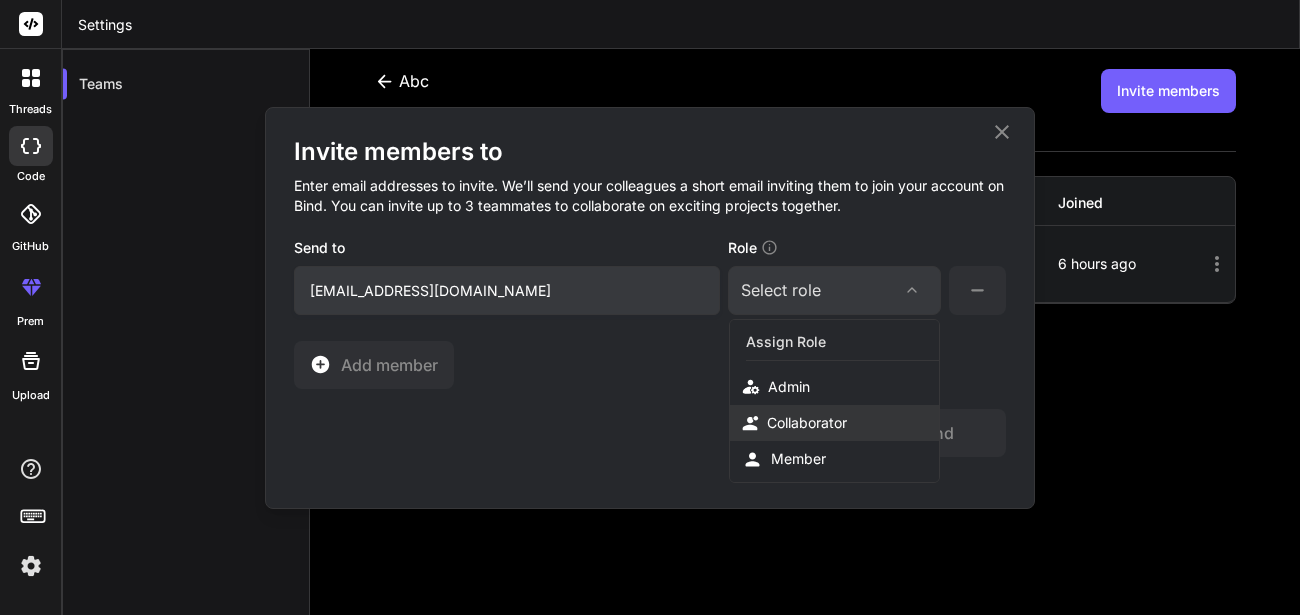 click on "Collaborator" at bounding box center (834, 423) 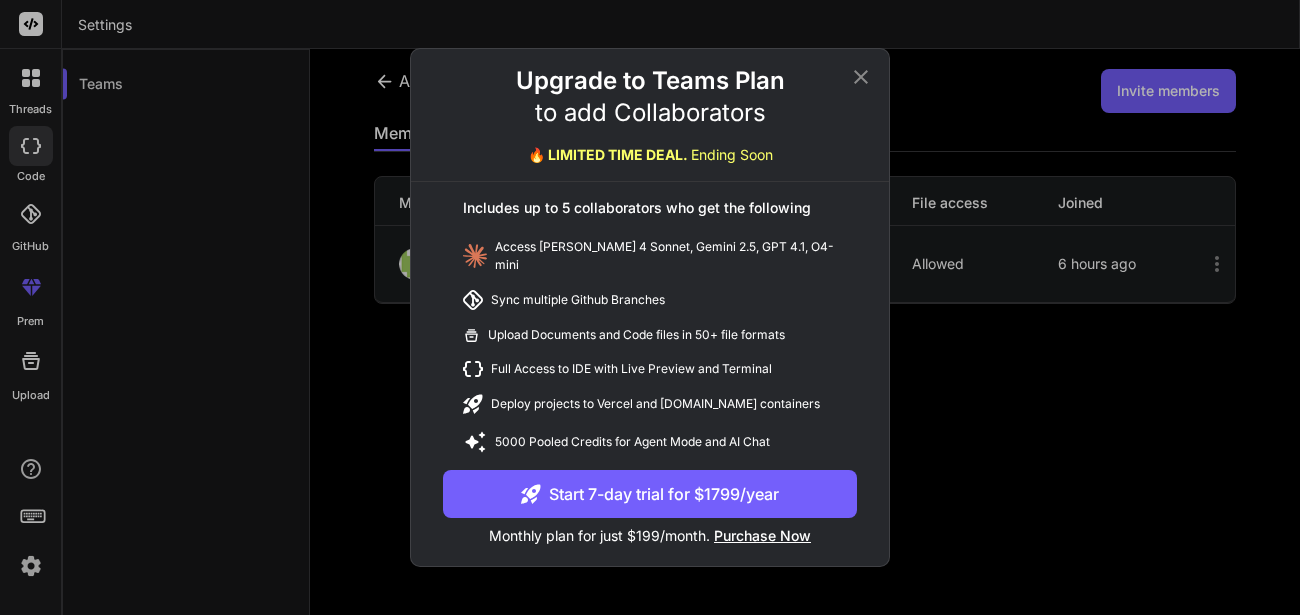 click on "Start 7-day trial for $1799/year" at bounding box center [650, 494] 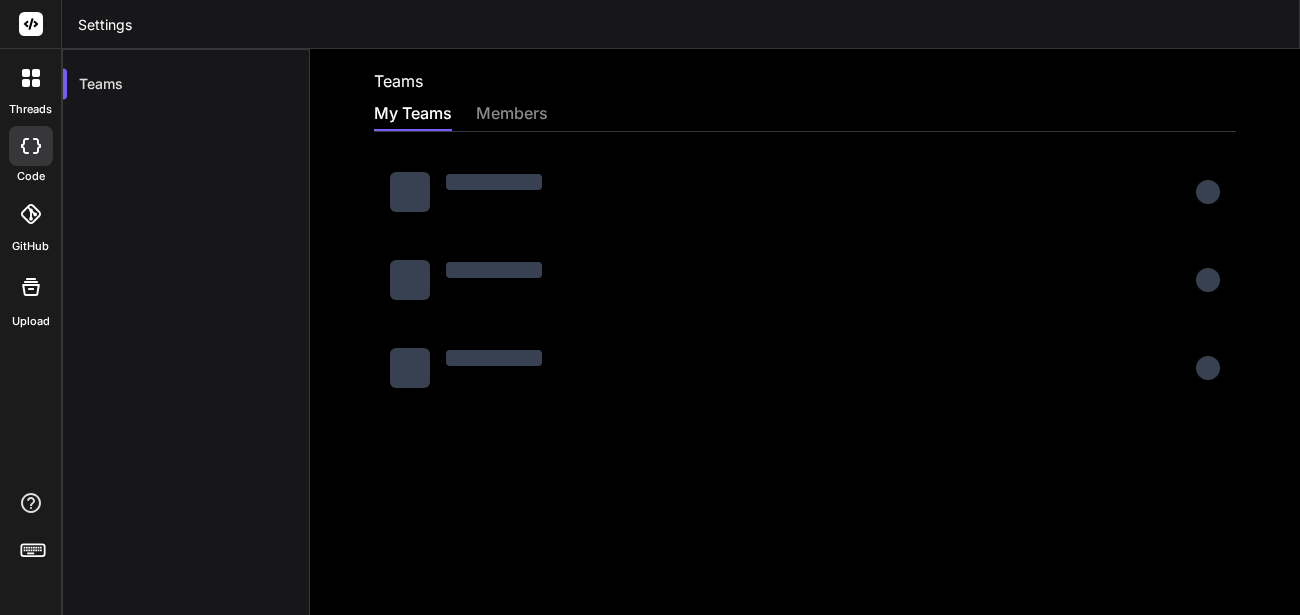 scroll, scrollTop: 0, scrollLeft: 0, axis: both 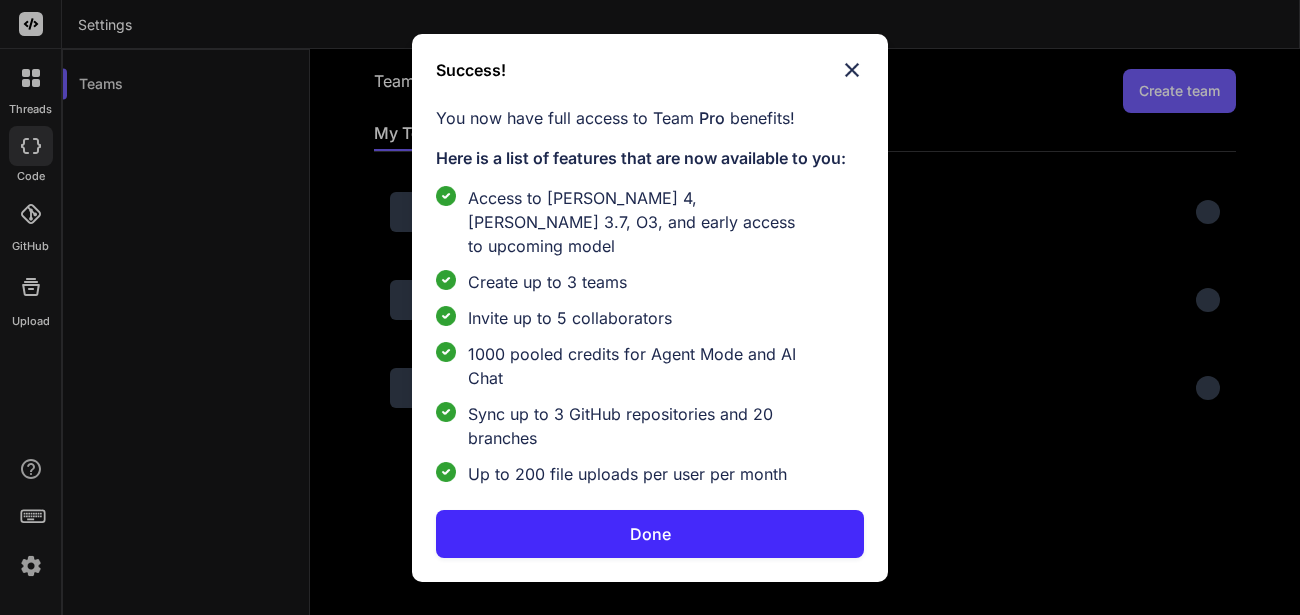 click on "Done" at bounding box center [650, 534] 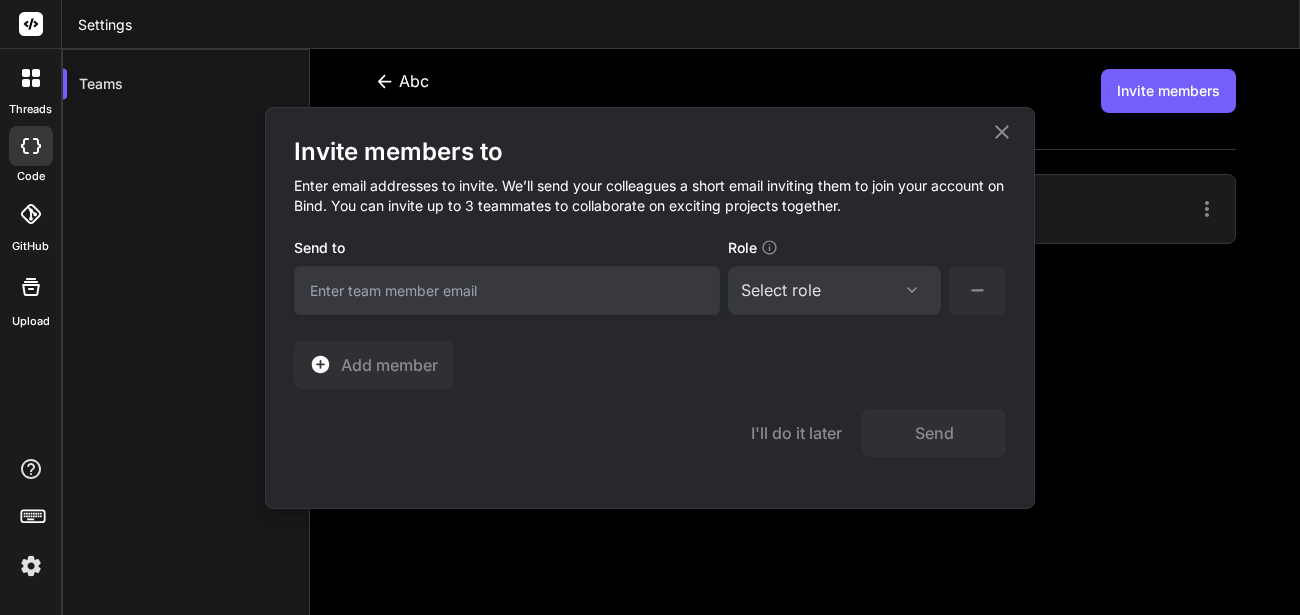 click 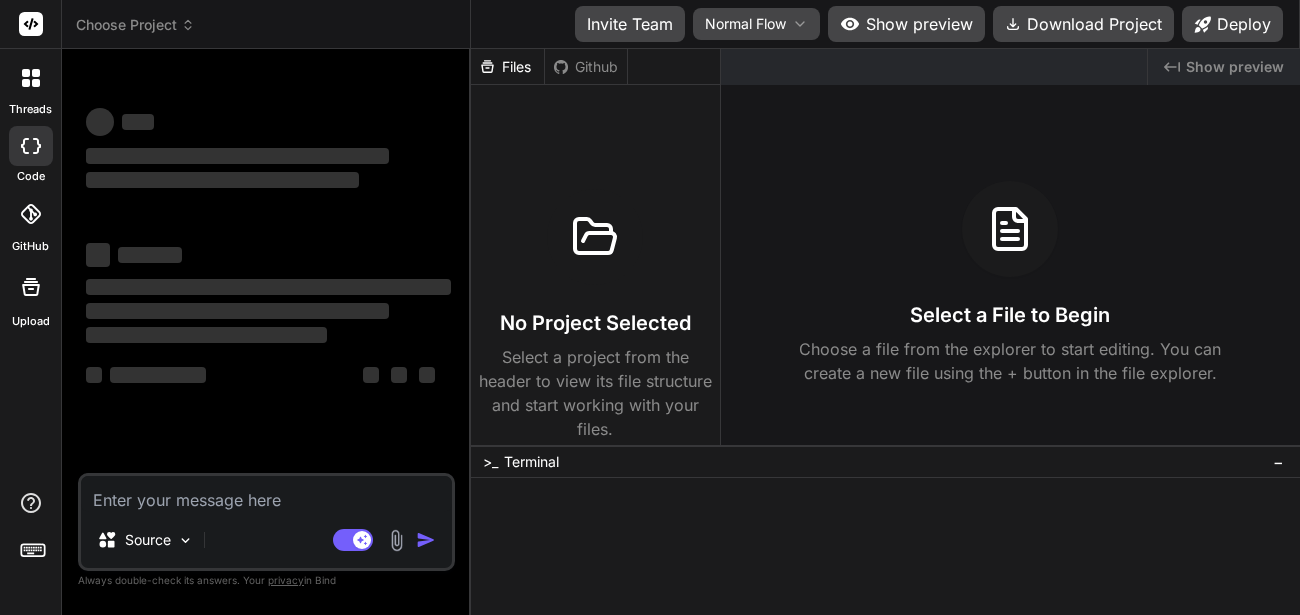 scroll, scrollTop: 0, scrollLeft: 0, axis: both 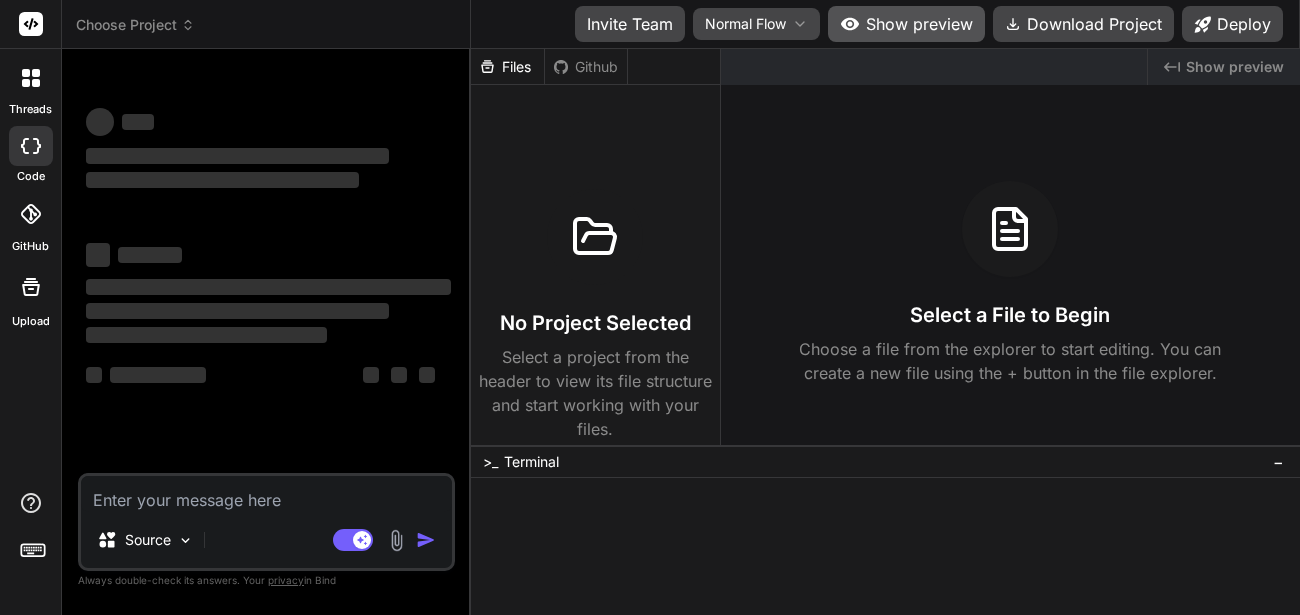 type on "x" 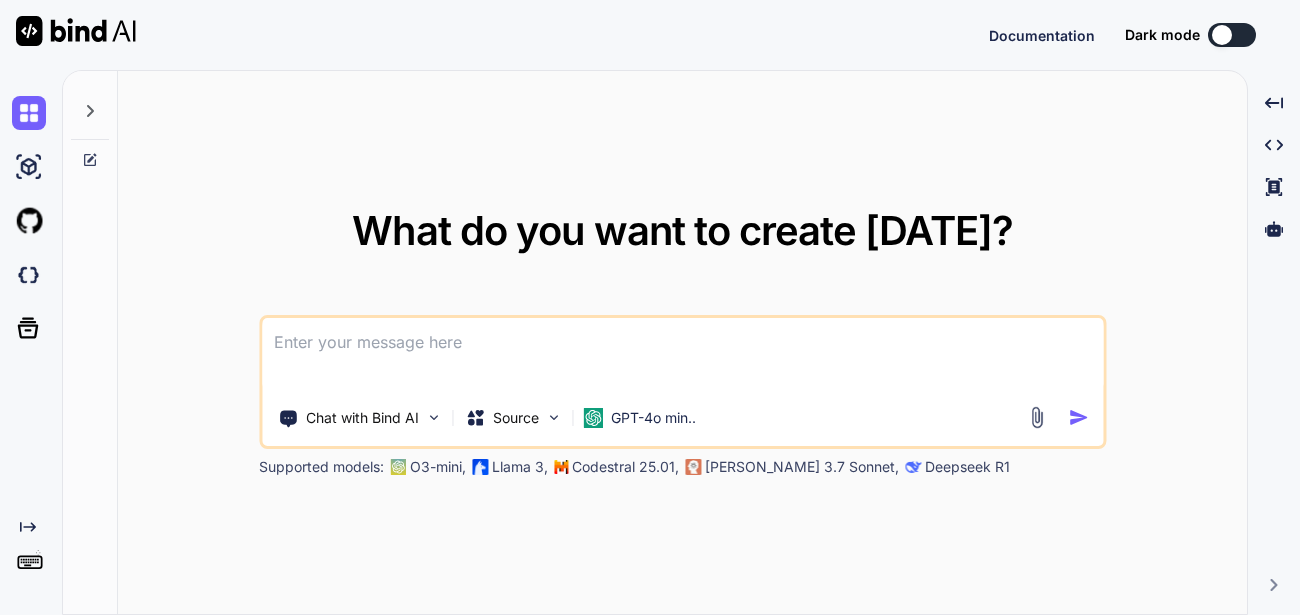 scroll, scrollTop: 0, scrollLeft: 0, axis: both 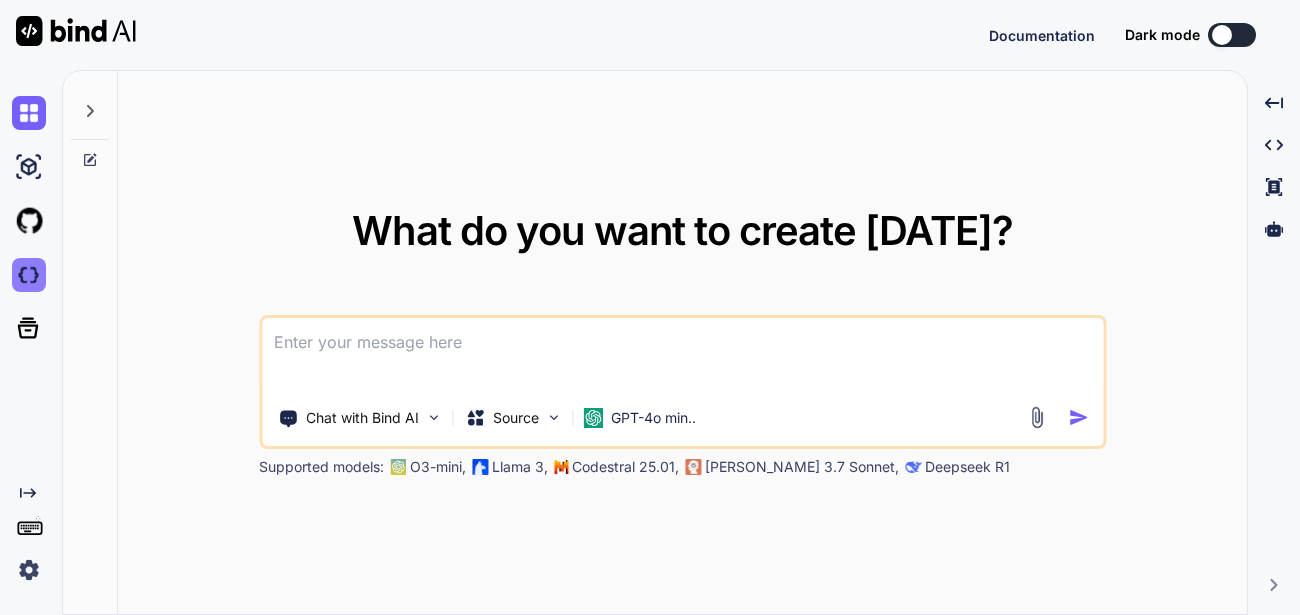 click at bounding box center [29, 275] 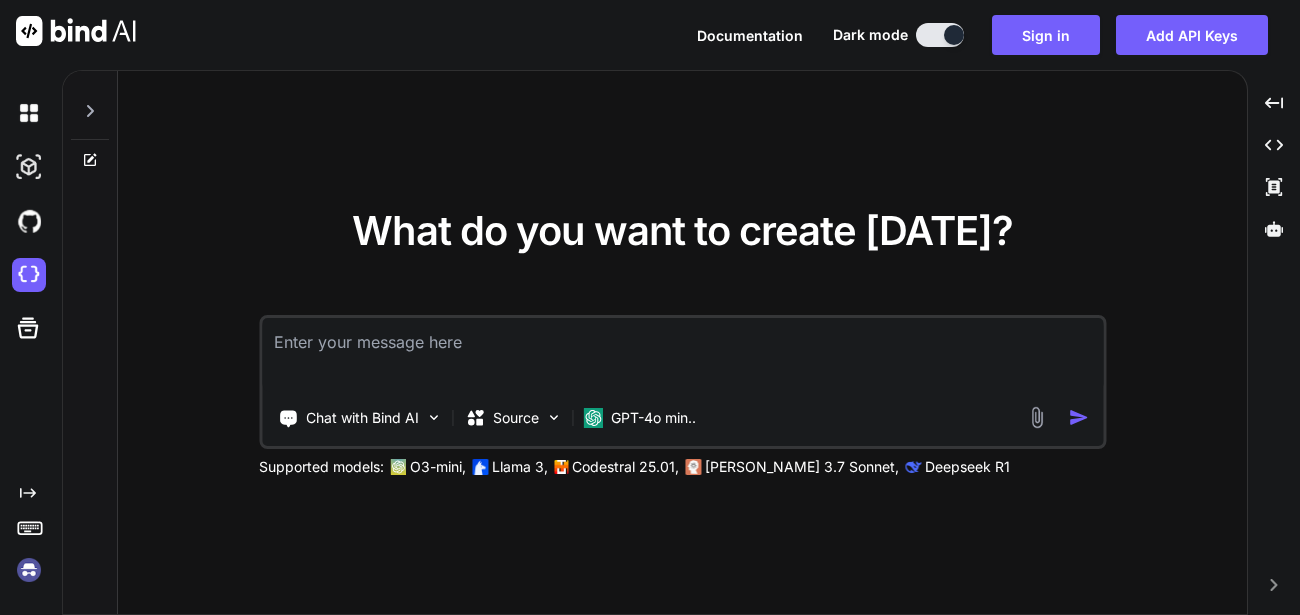 click at bounding box center [29, 570] 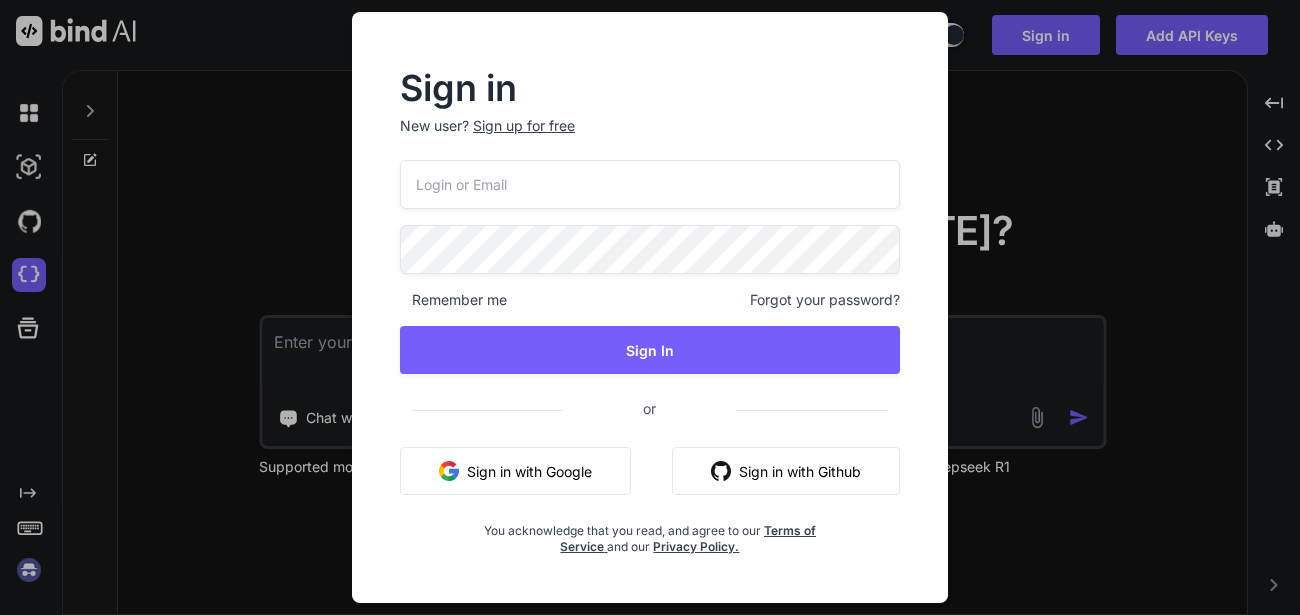 click at bounding box center (650, 184) 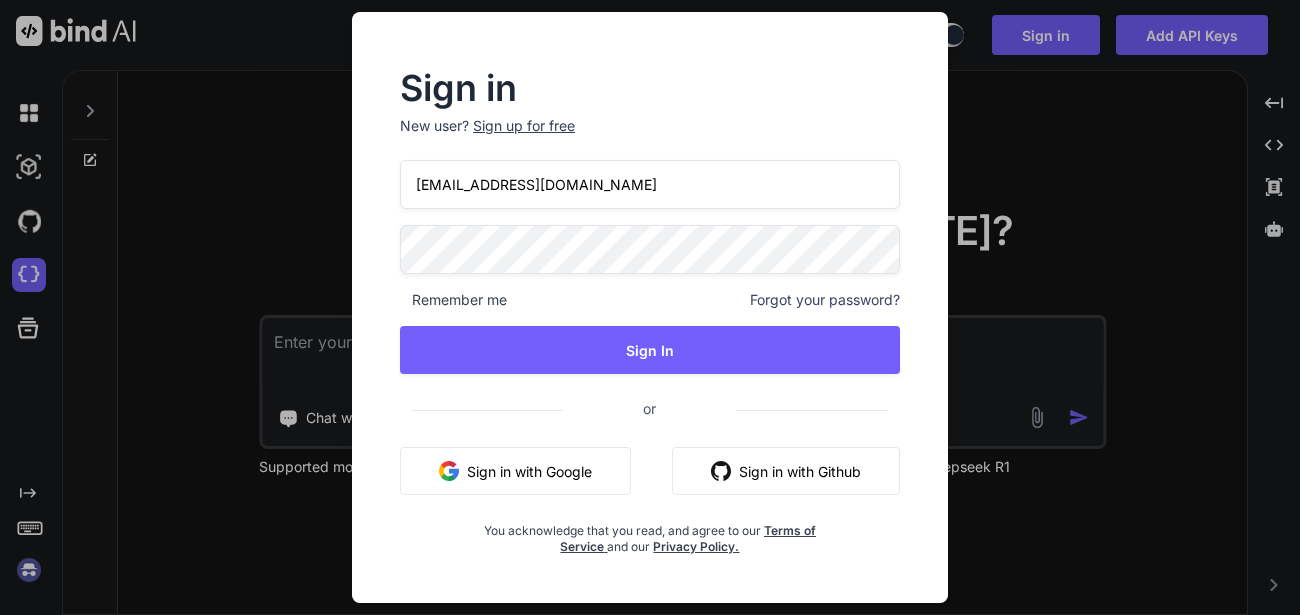 type on "[EMAIL_ADDRESS][DOMAIN_NAME]" 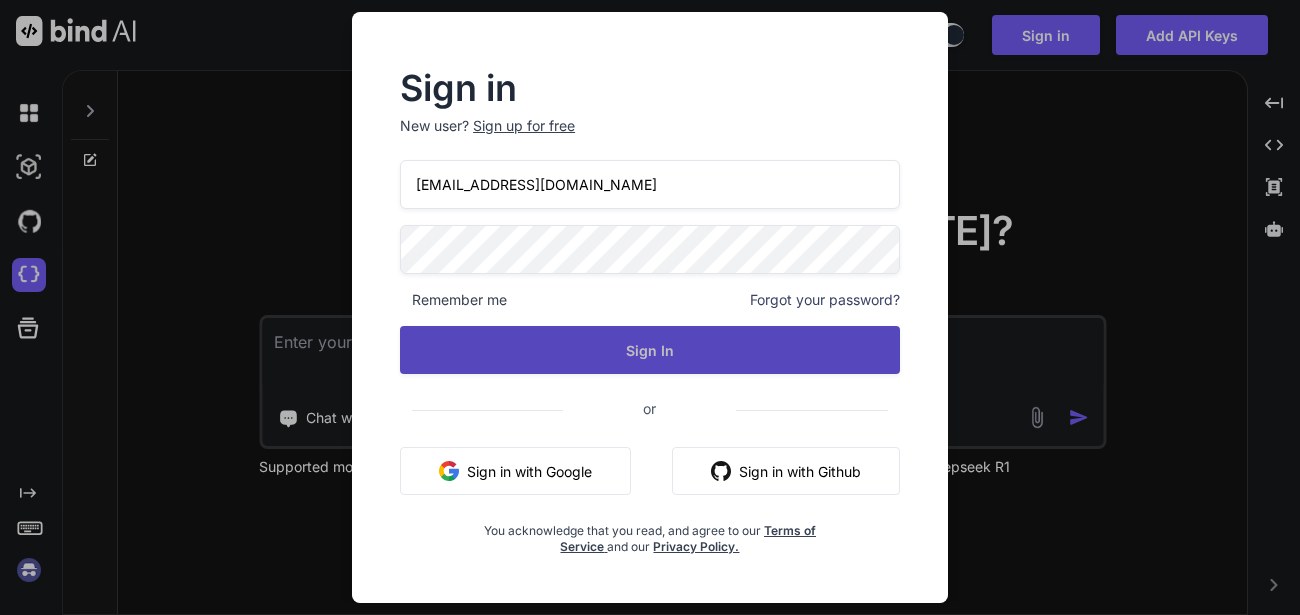 click on "Sign In" at bounding box center (650, 350) 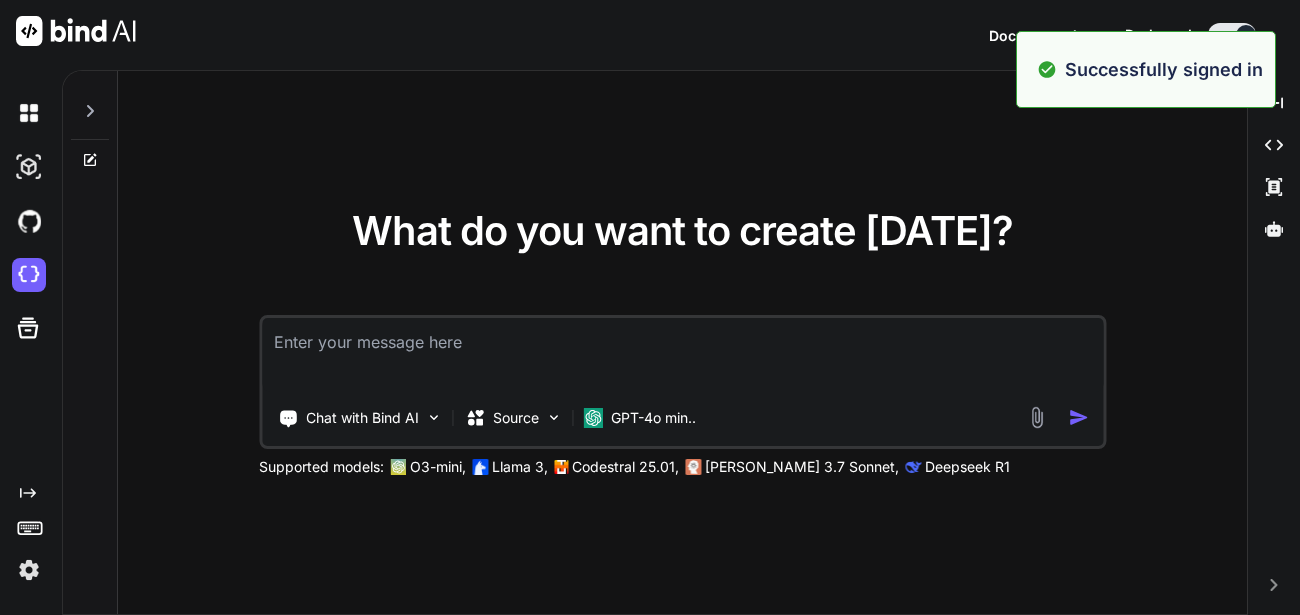 click at bounding box center [29, 570] 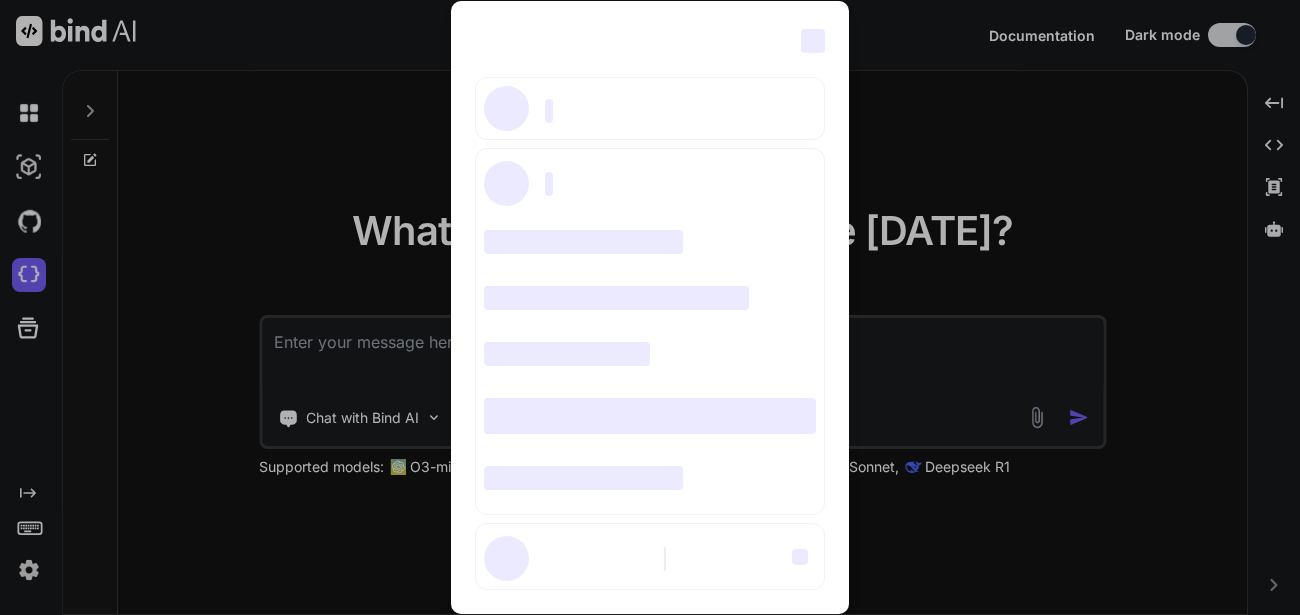 click on "‌ ‌ ‌ ‌ ‌ ‌ ‌ ‌ ‌ ‌ ‌ ‌ ‌ ‌ ‌" at bounding box center (650, 307) 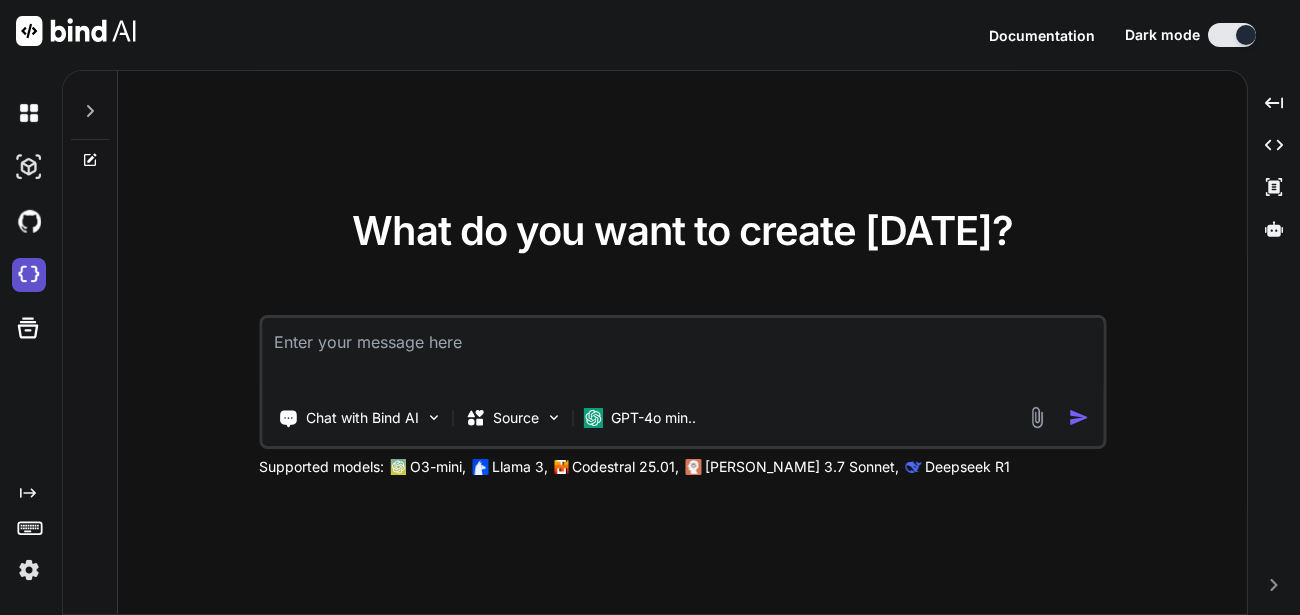 click at bounding box center [27, 220] 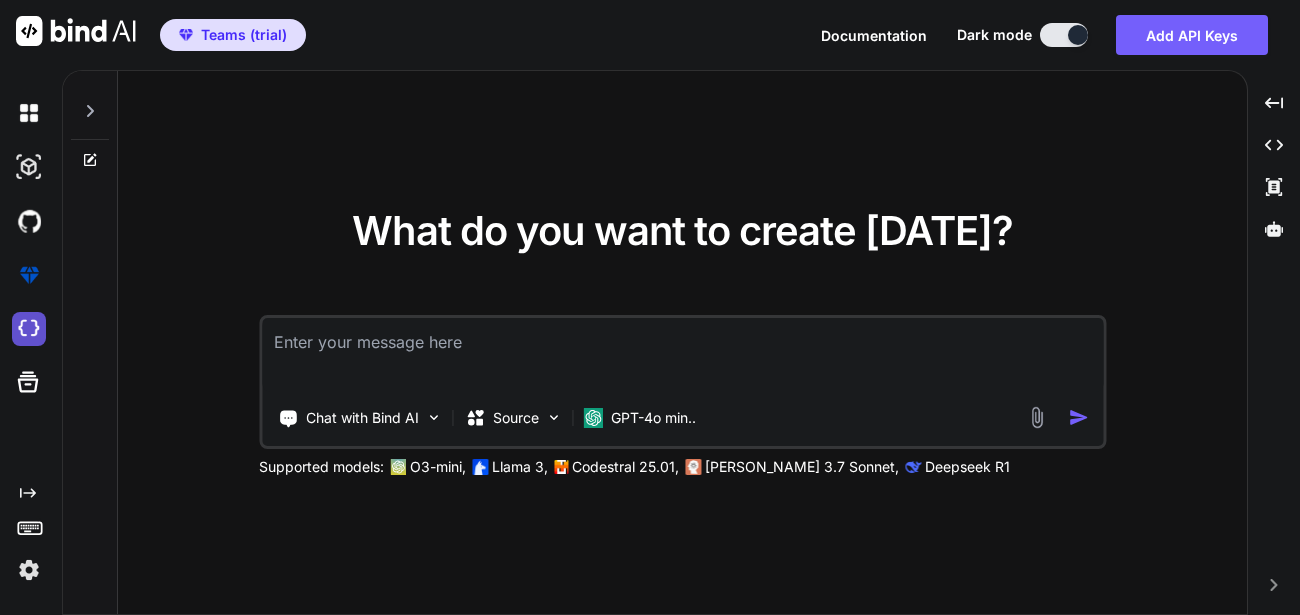 click at bounding box center [29, 329] 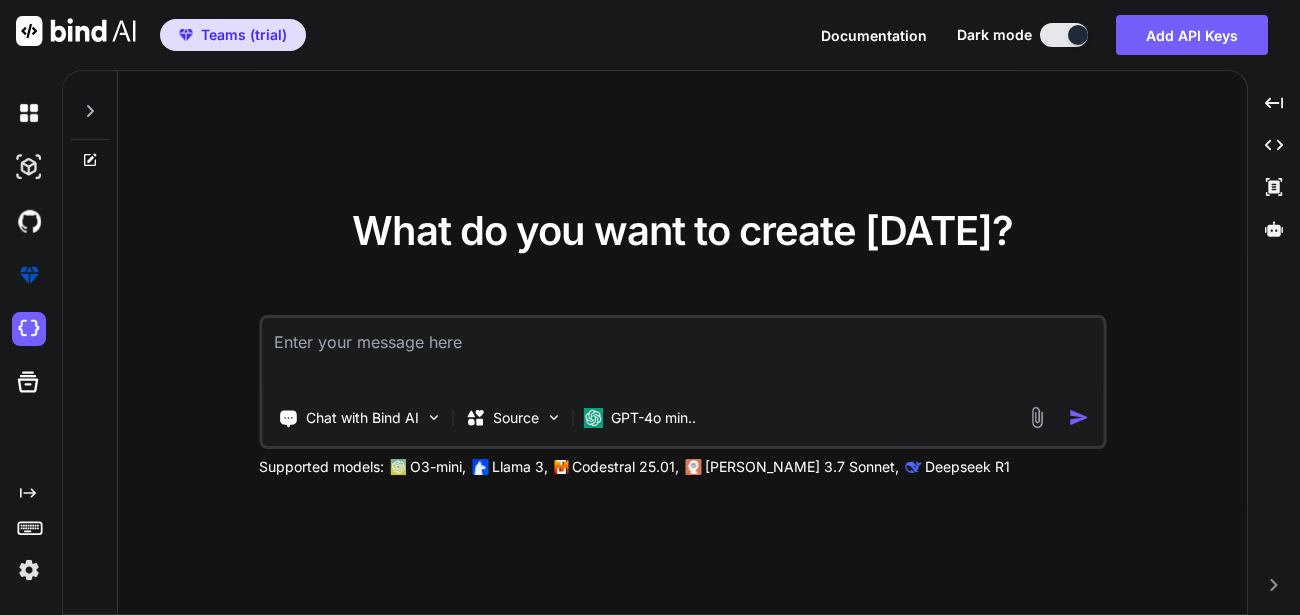 click on "What do you want to create today?" at bounding box center [682, 230] 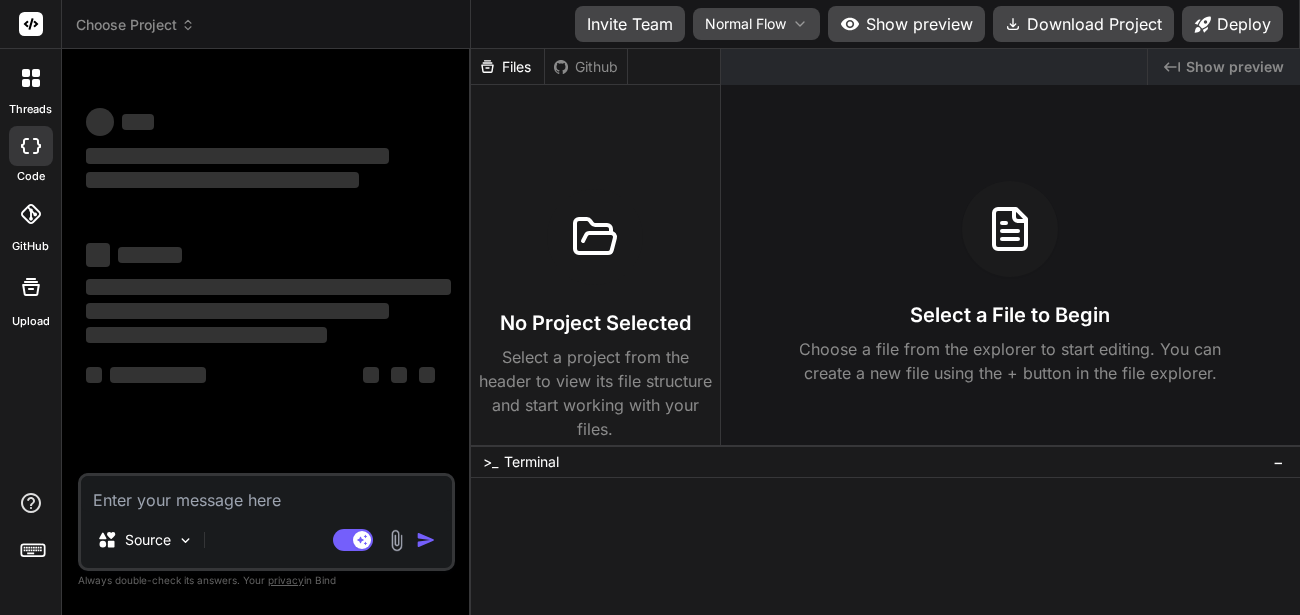 scroll, scrollTop: 0, scrollLeft: 0, axis: both 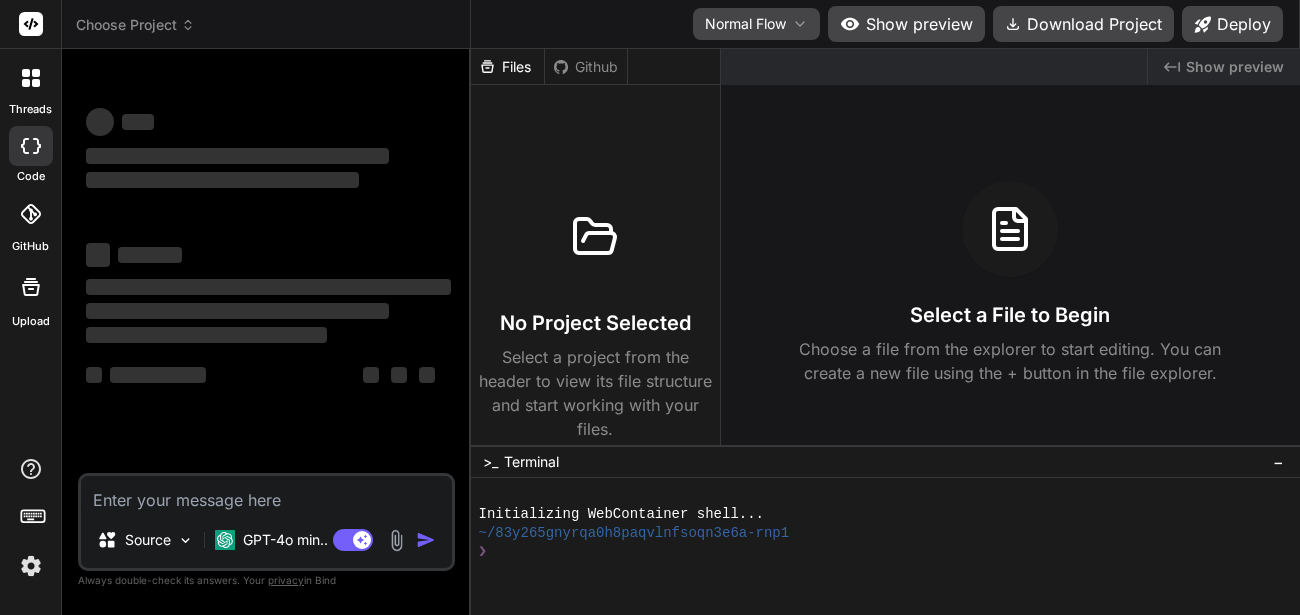 type on "x" 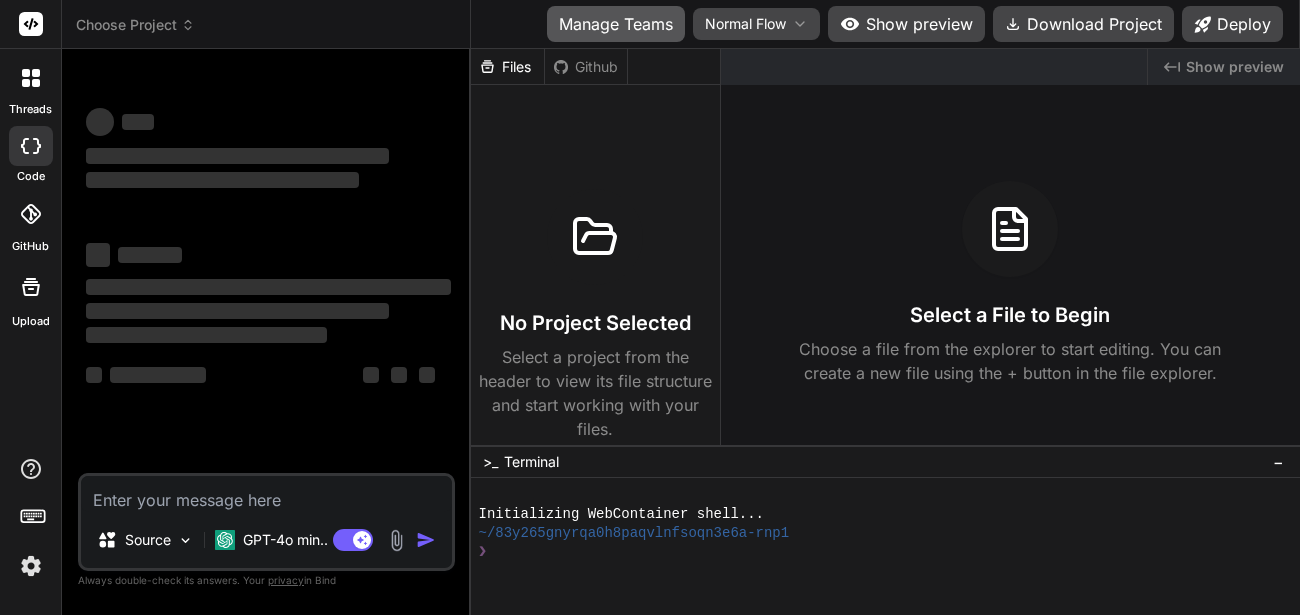 click on "Manage Teams" at bounding box center (616, 24) 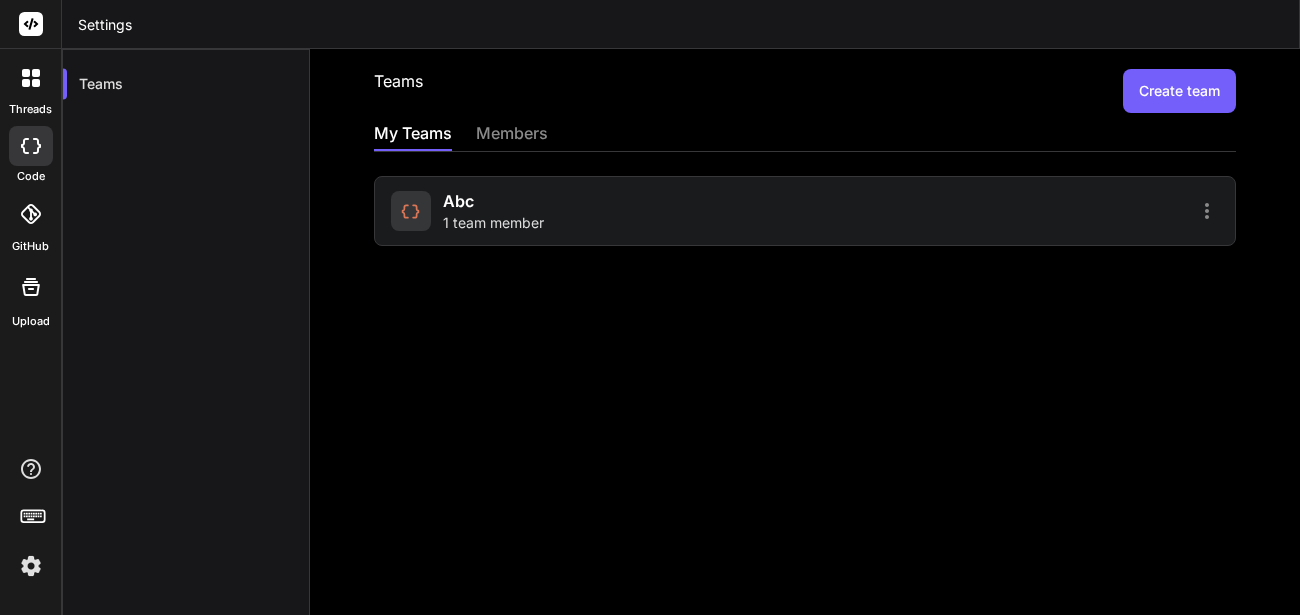 click 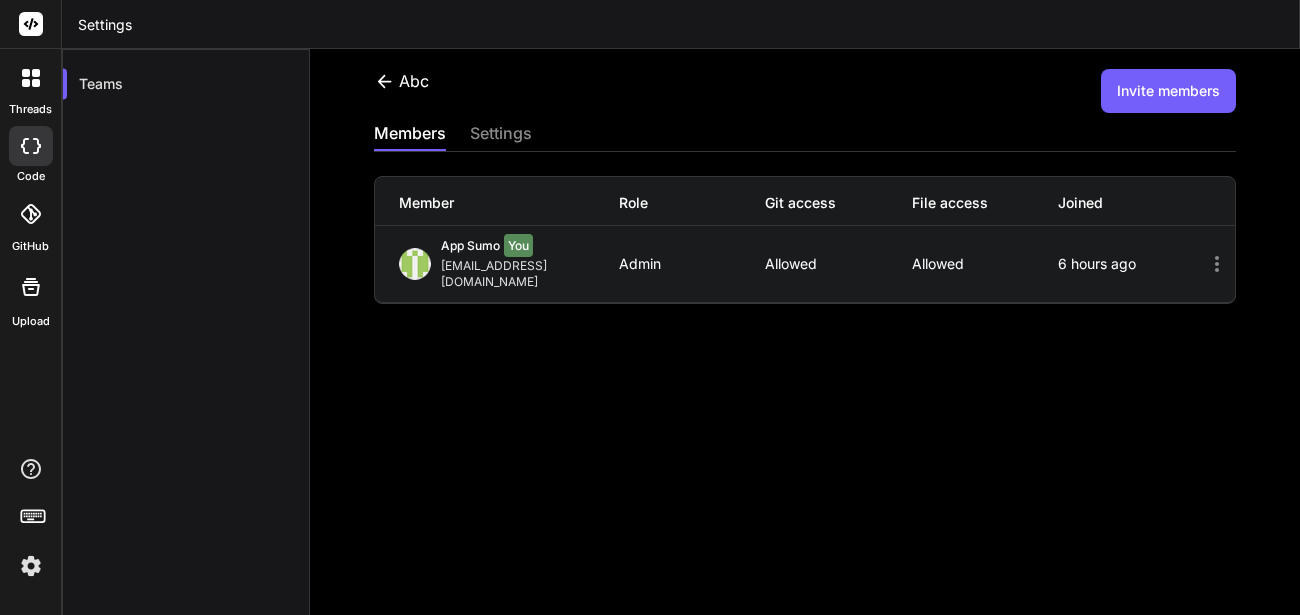 click on "Invite members" at bounding box center (1168, 91) 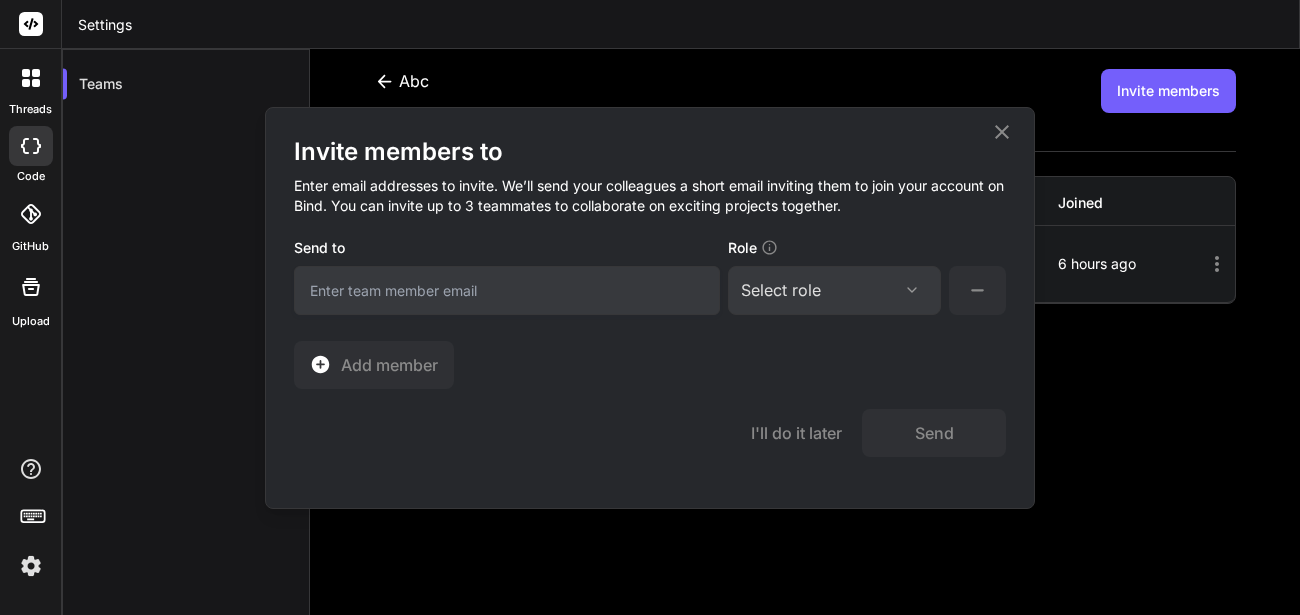 click at bounding box center (507, 290) 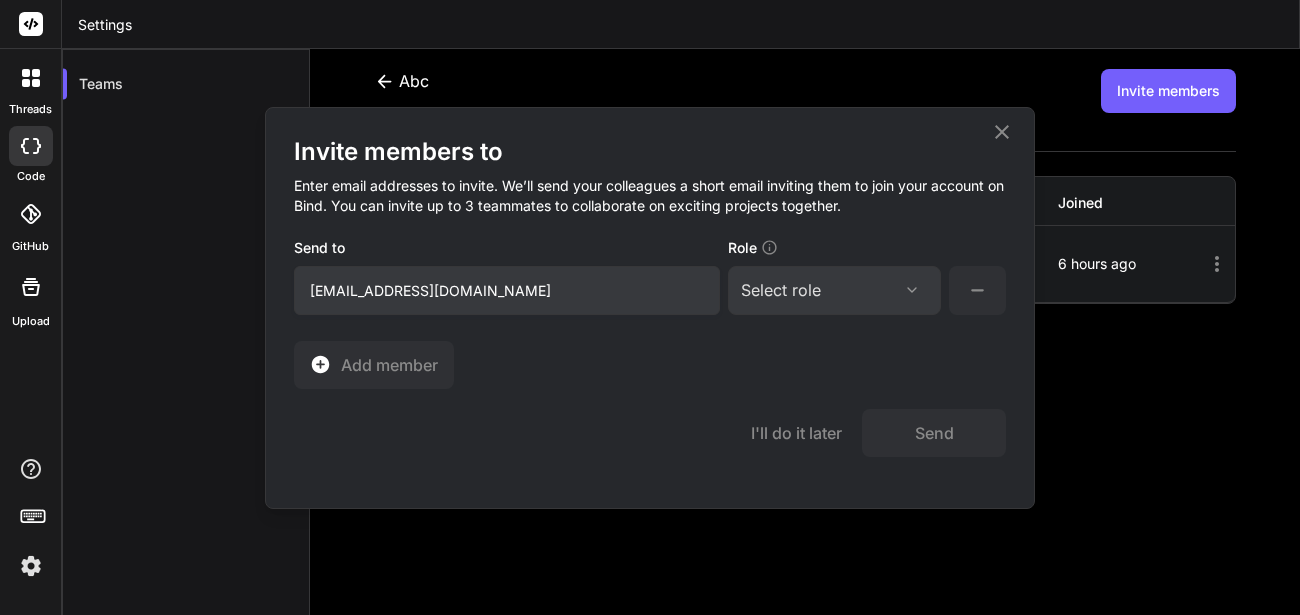 type on "[EMAIL_ADDRESS][DOMAIN_NAME]" 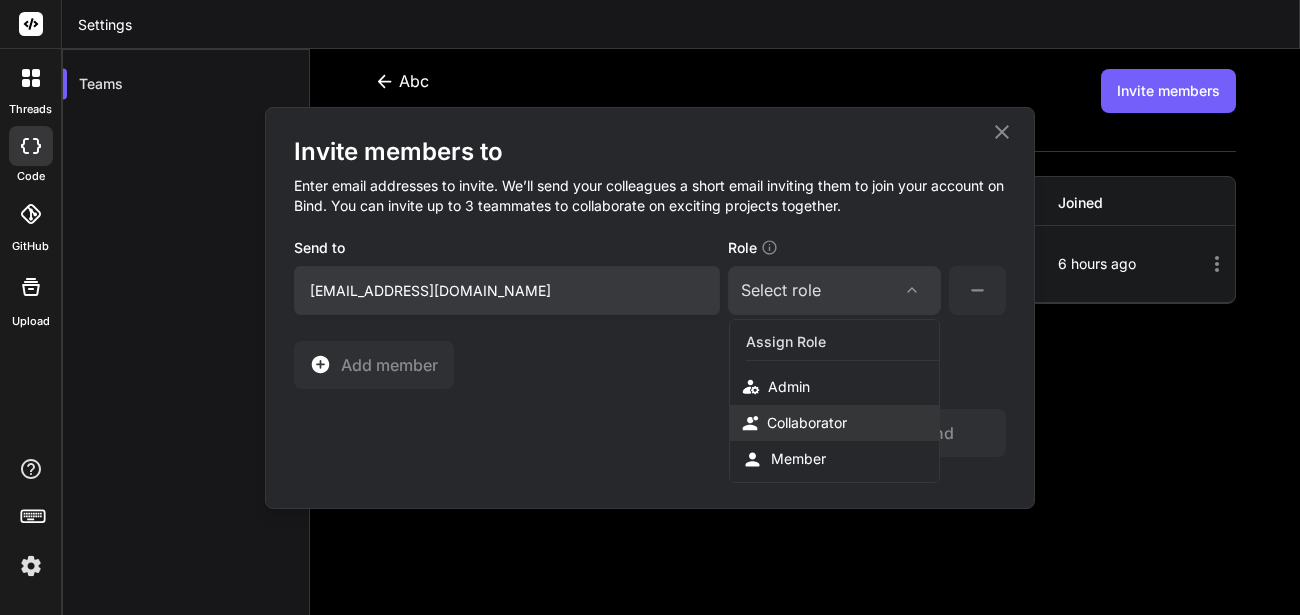 click on "Collaborator" at bounding box center (834, 423) 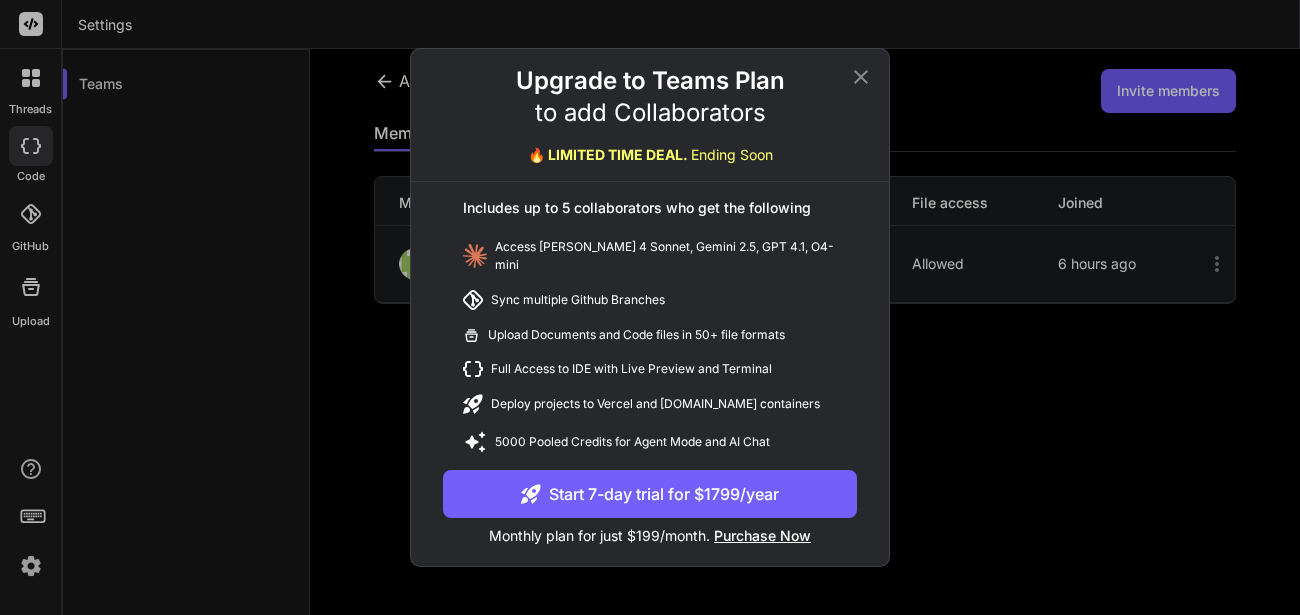 click 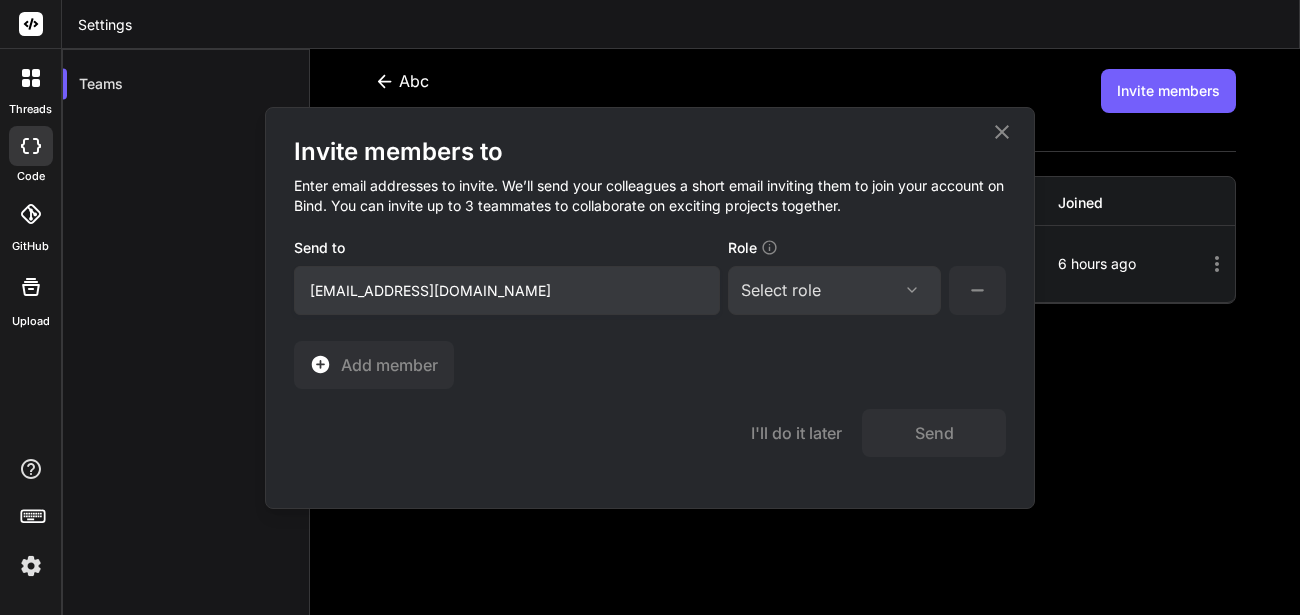 click 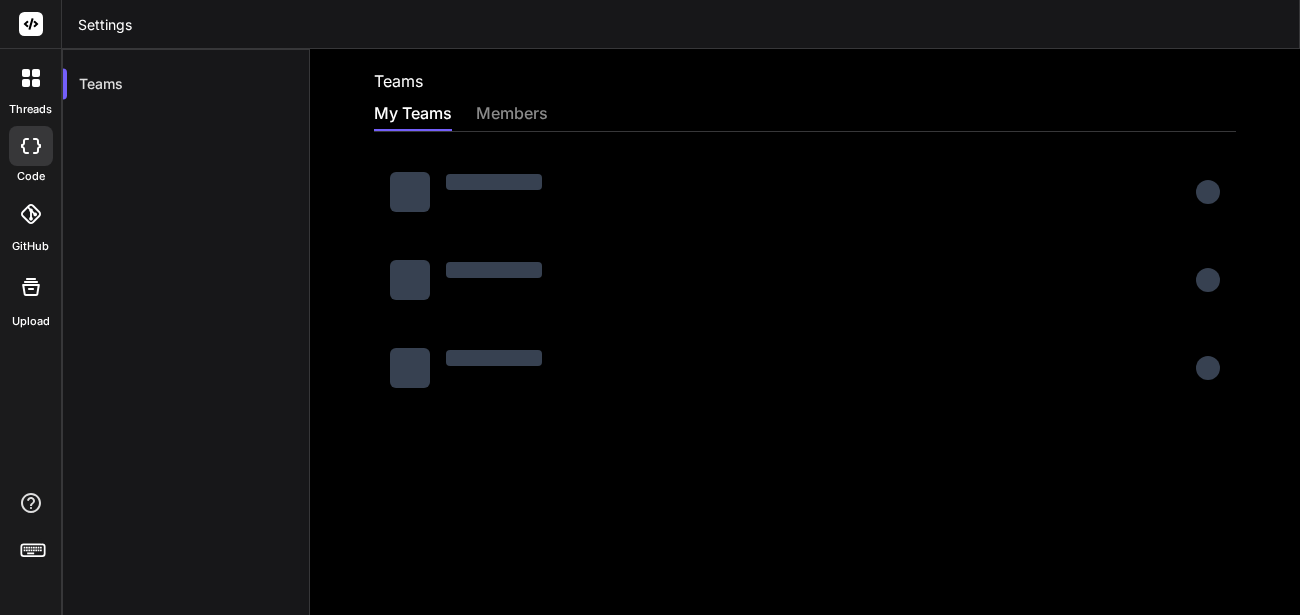 scroll, scrollTop: 0, scrollLeft: 0, axis: both 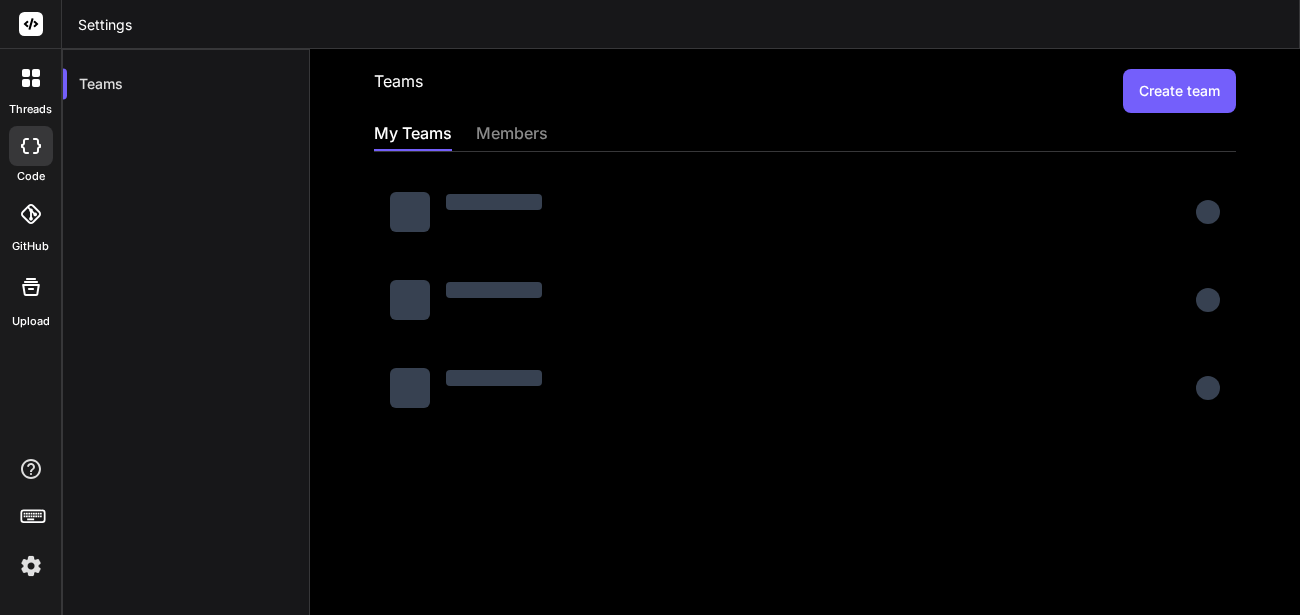click on "members" at bounding box center [512, 135] 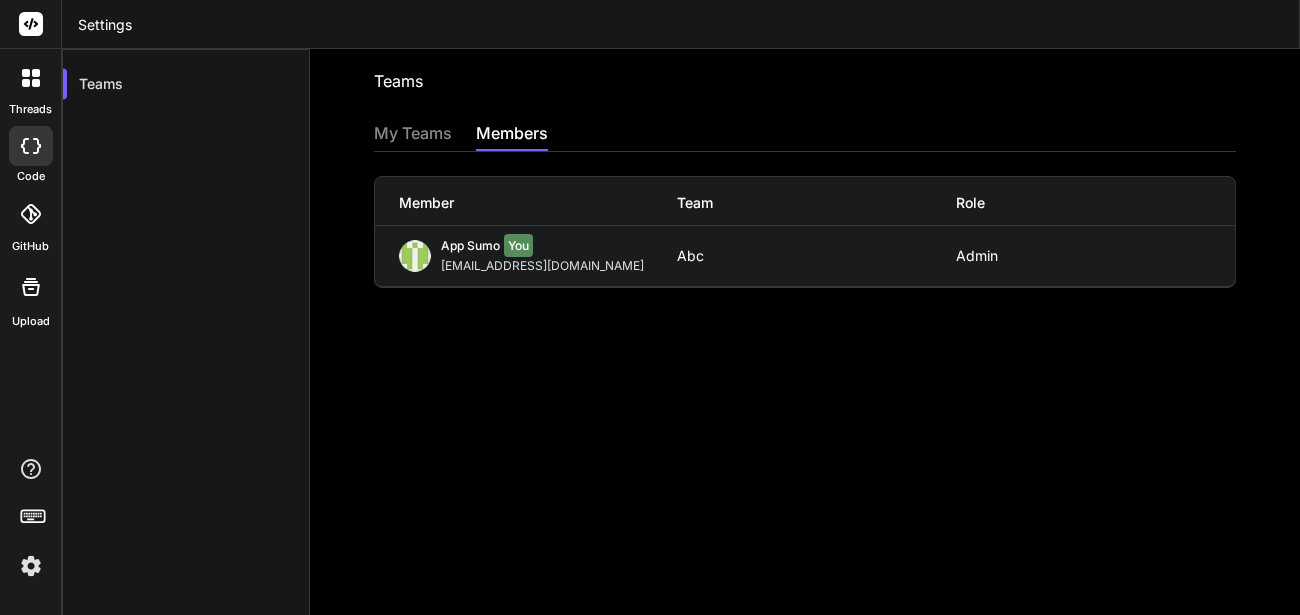 click on "[EMAIL_ADDRESS][DOMAIN_NAME]" at bounding box center (546, 266) 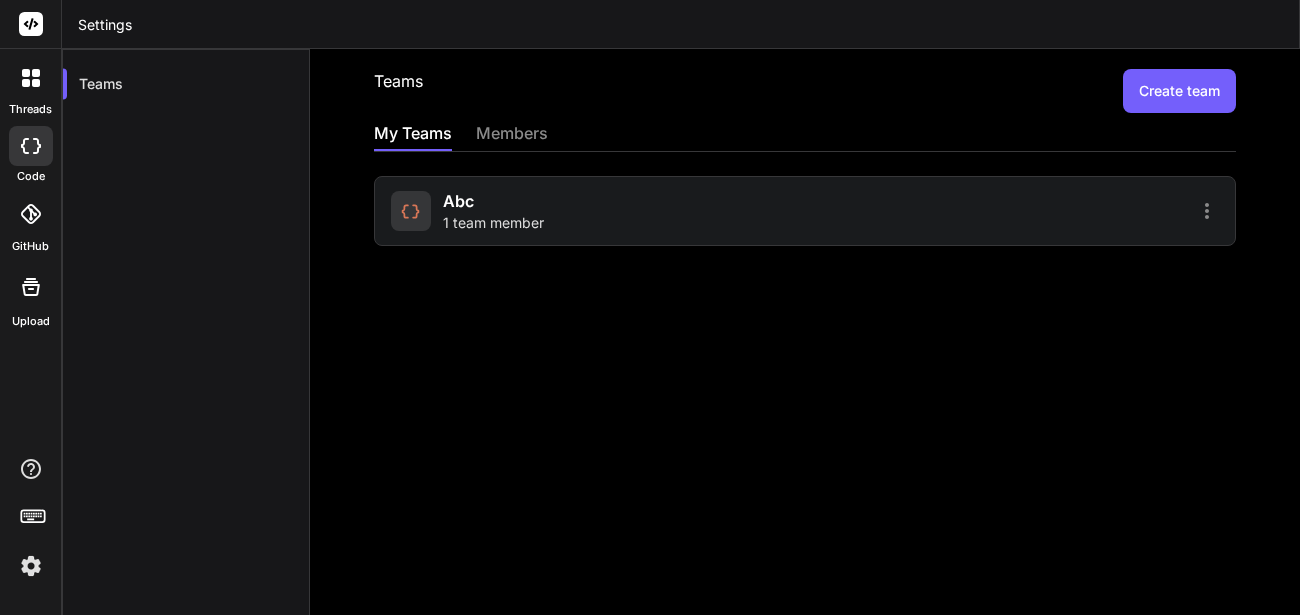 click on "abc" at bounding box center (458, 201) 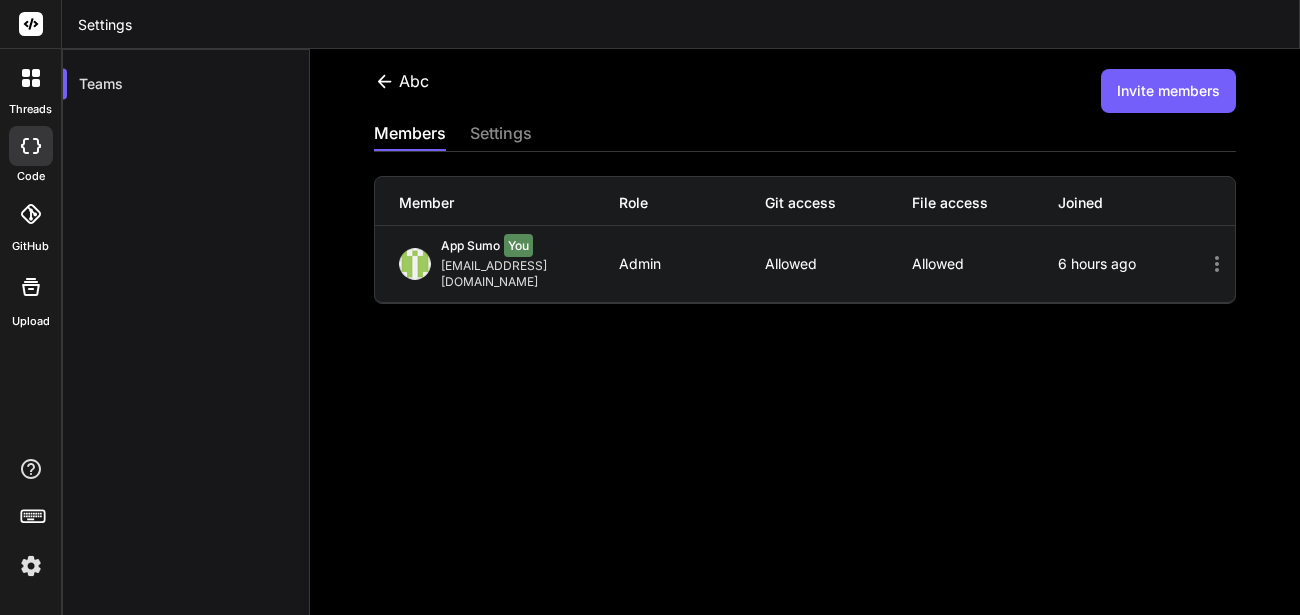 click on "Invite members" at bounding box center (1168, 91) 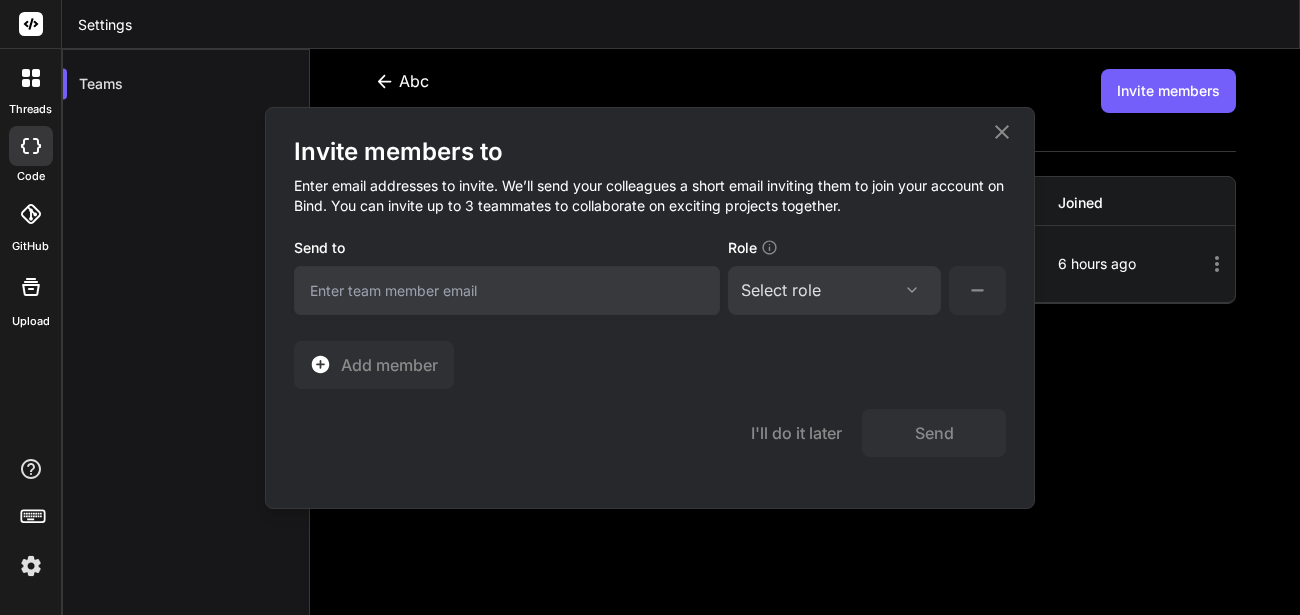 click at bounding box center (507, 290) 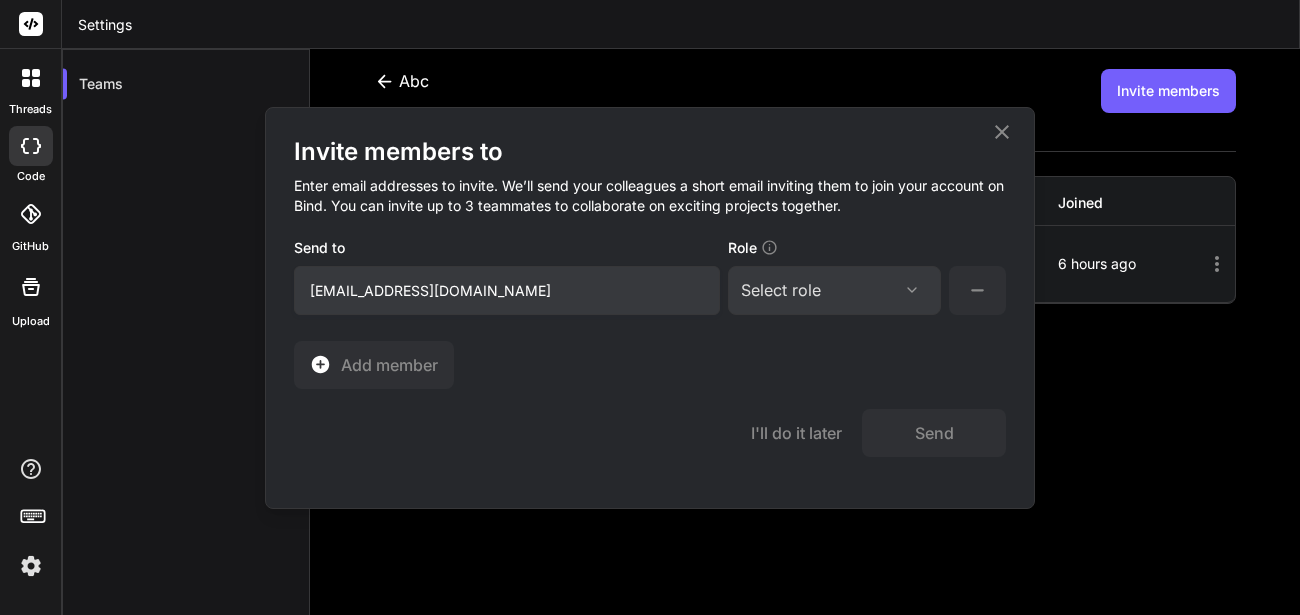 type on "appsumo_7@yopmail.com" 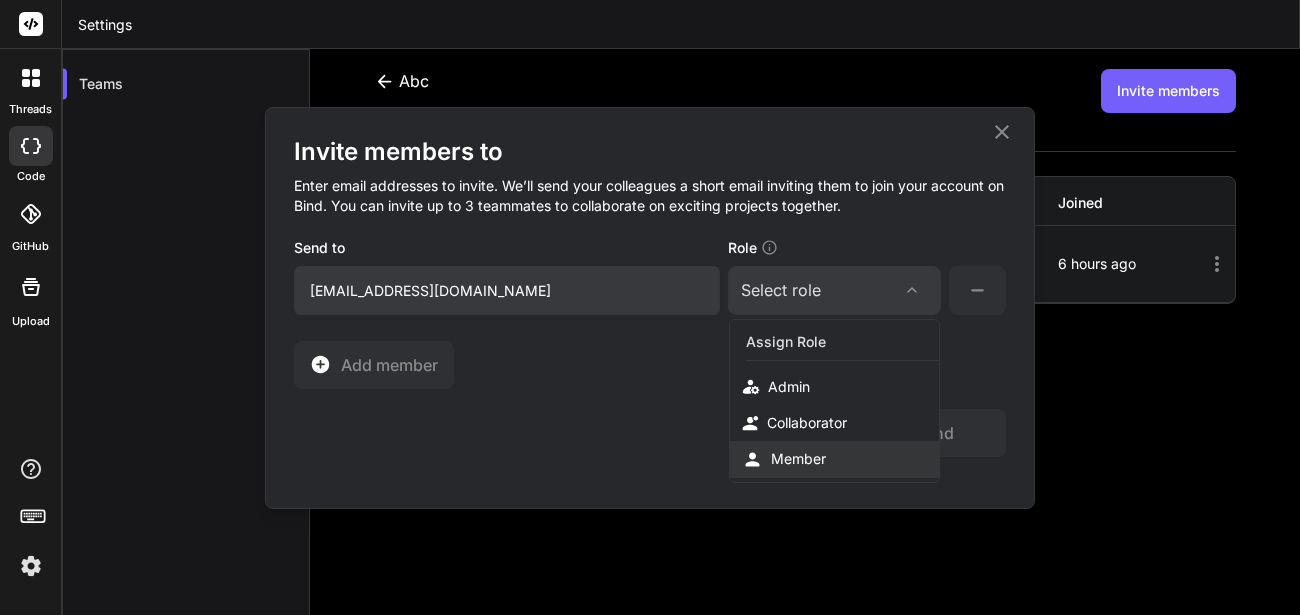 click on "Member" at bounding box center (798, 459) 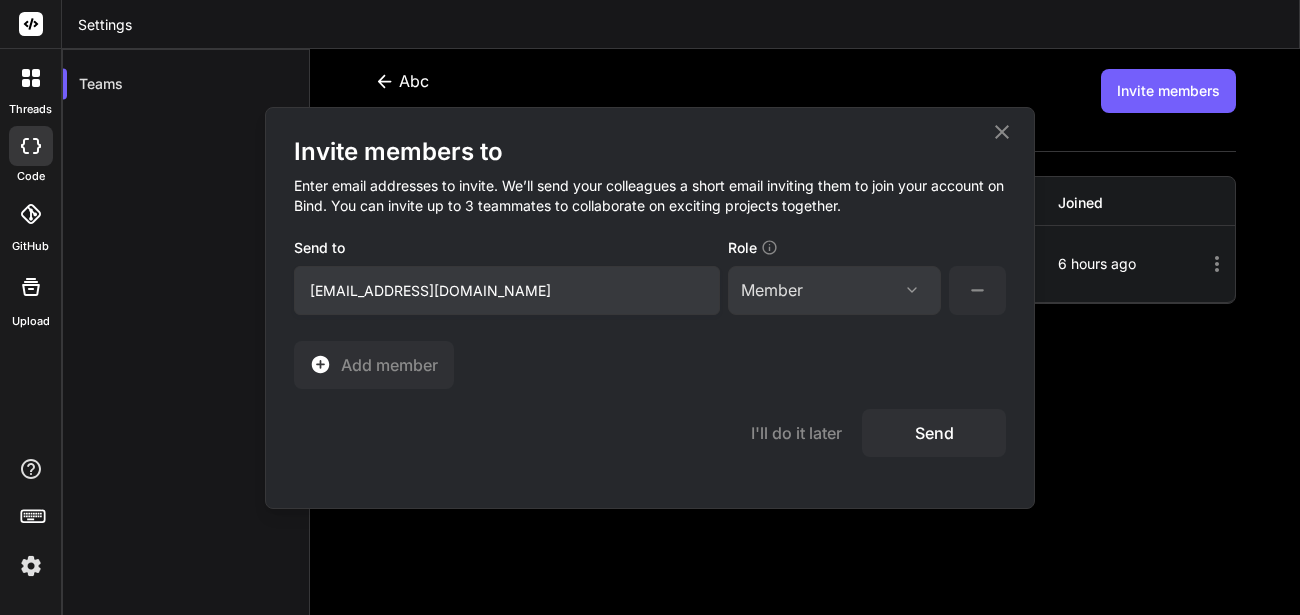 click on "Send" at bounding box center [934, 433] 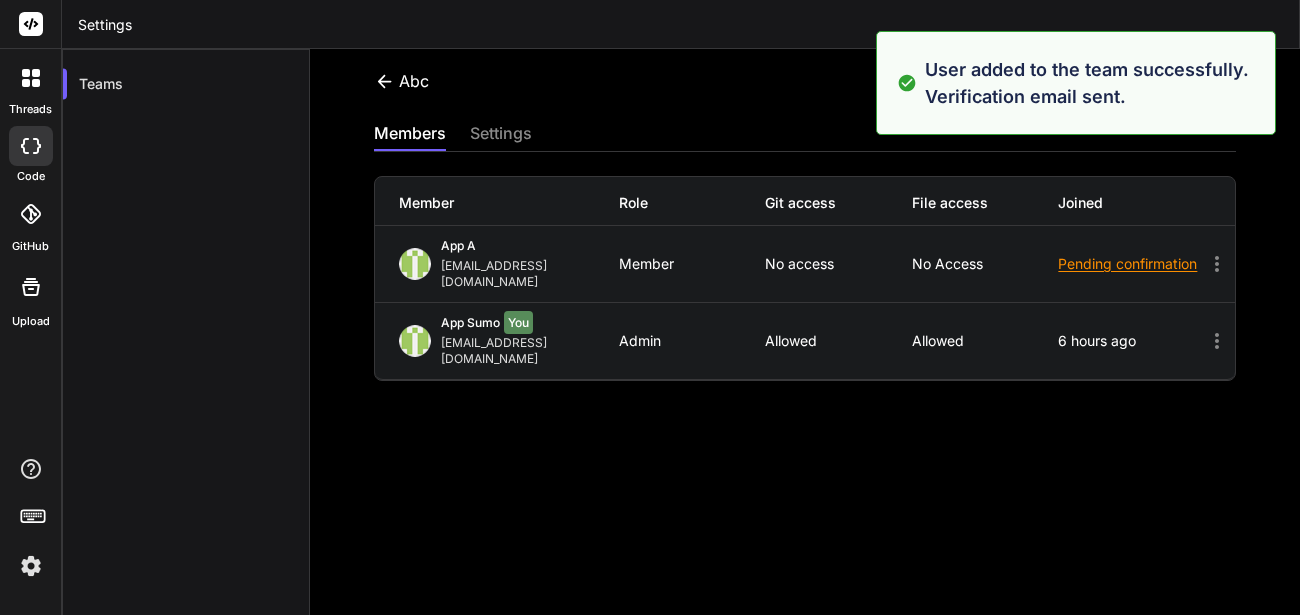 click on "app a appsumo_7@yopmail.com Member No access No access Pending confirmation" at bounding box center (805, 264) 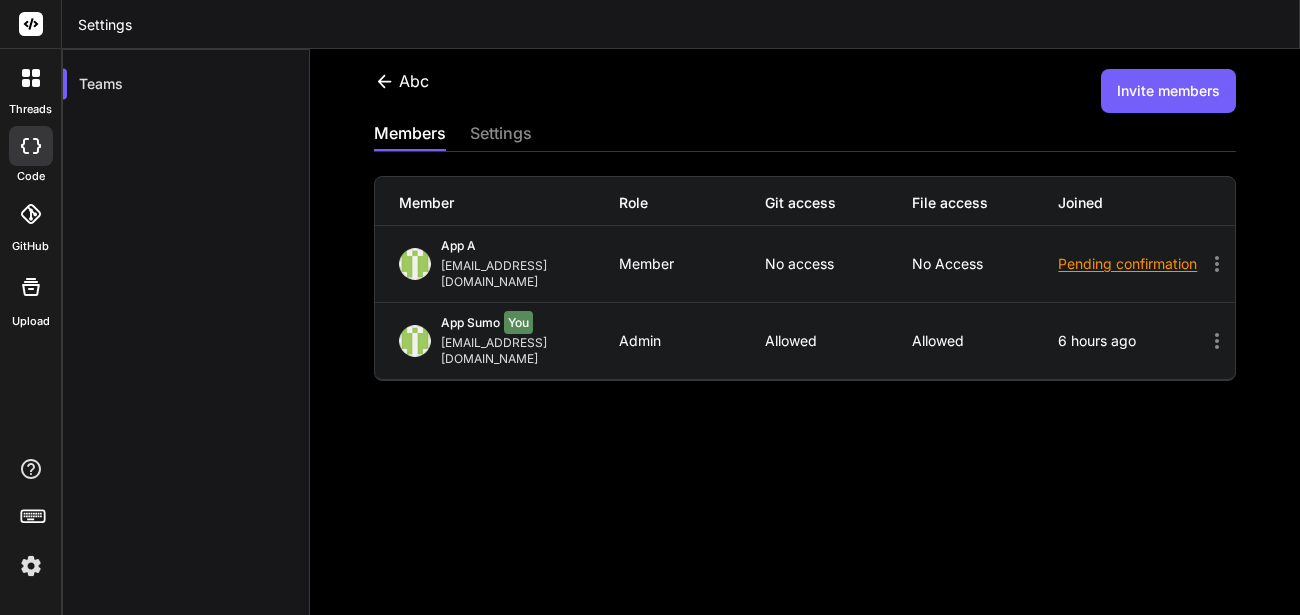 click 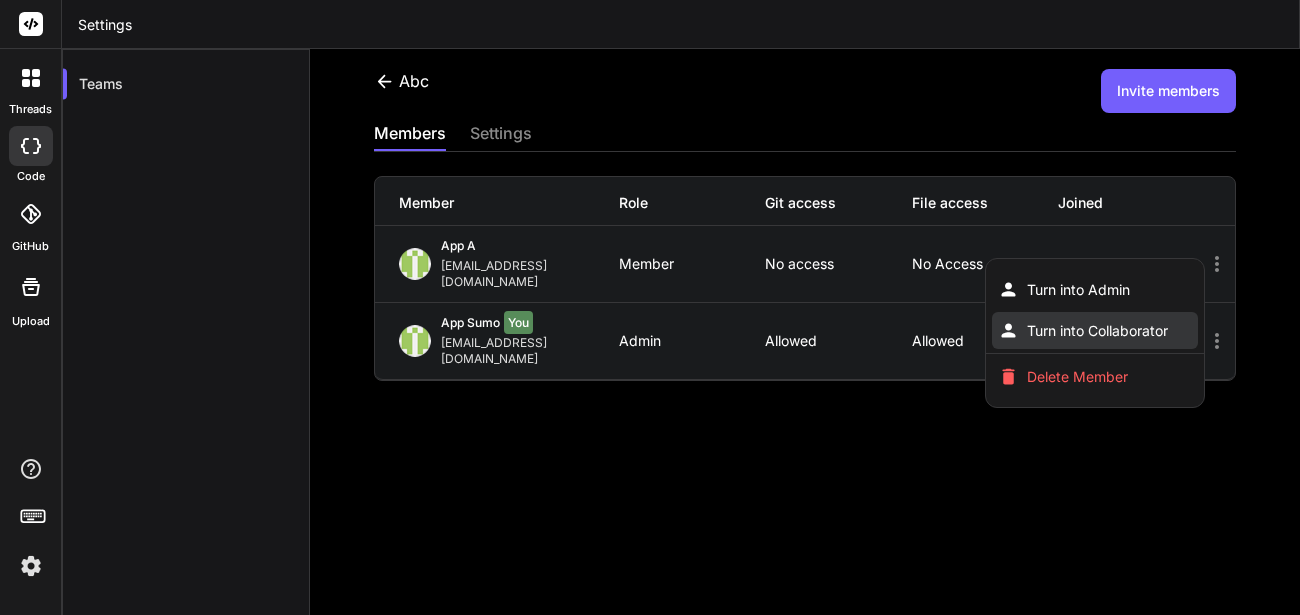 click on "Turn into Collaborator" at bounding box center (1097, 331) 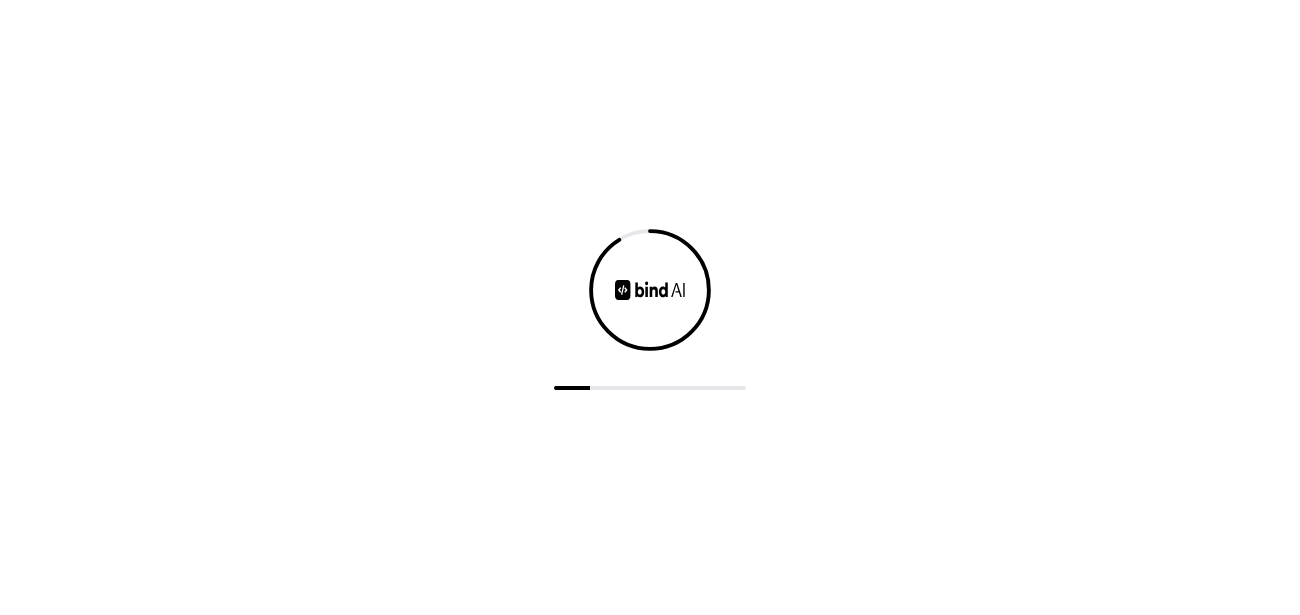 scroll, scrollTop: 0, scrollLeft: 0, axis: both 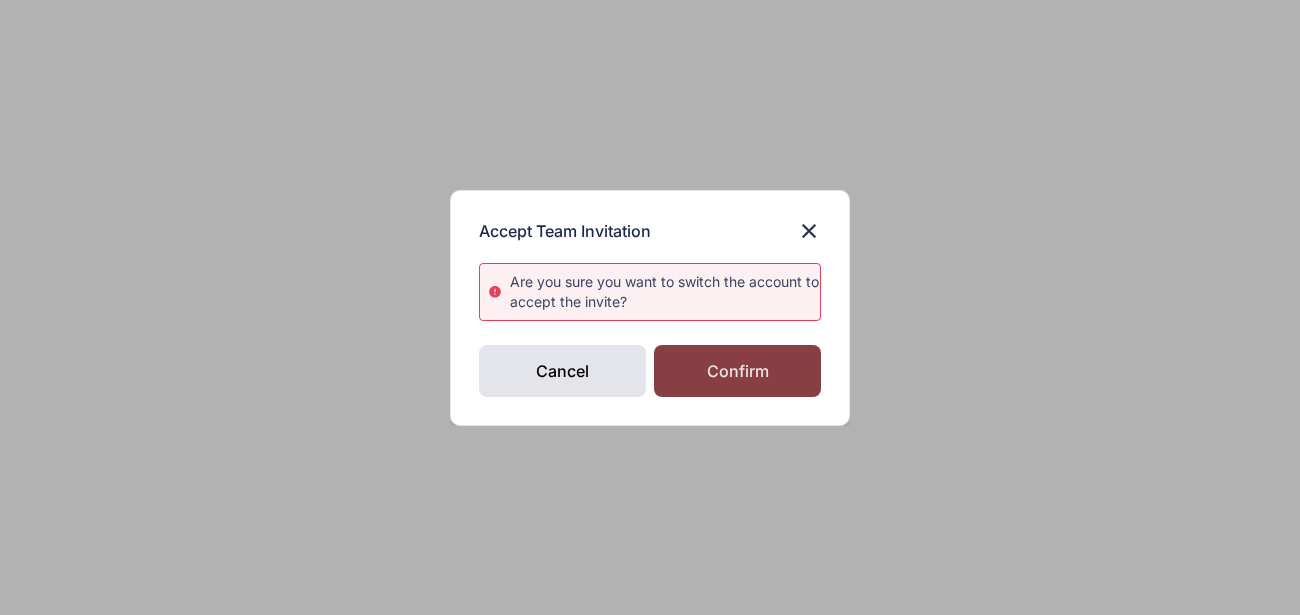click on "Confirm" at bounding box center (737, 371) 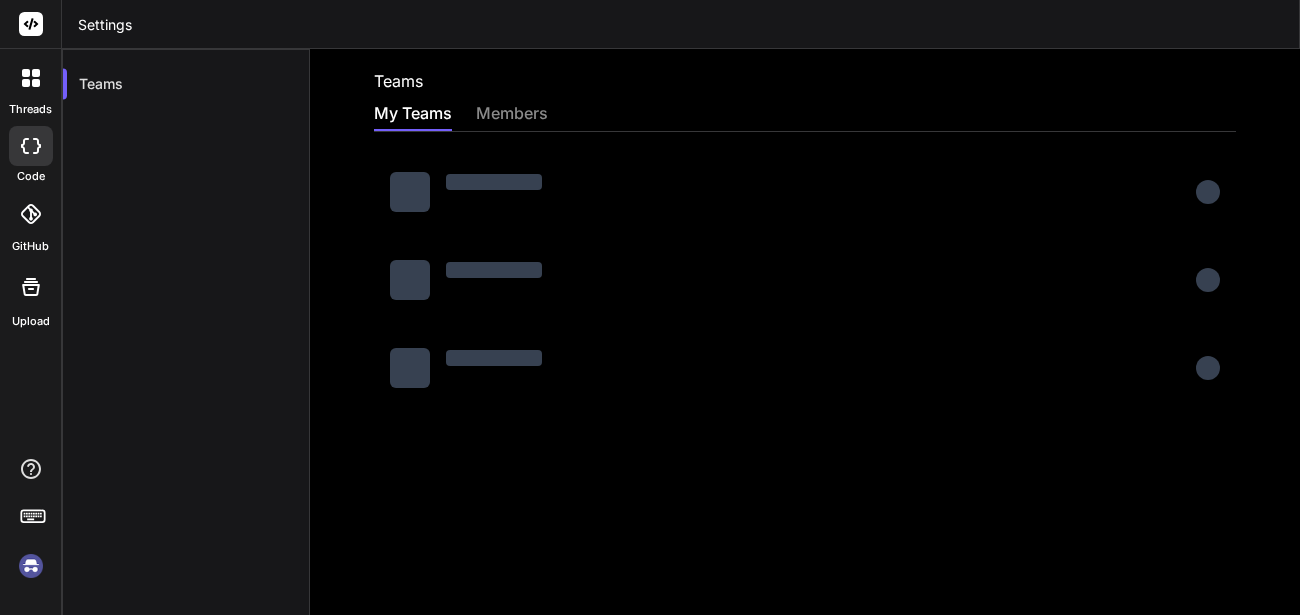 scroll, scrollTop: 0, scrollLeft: 0, axis: both 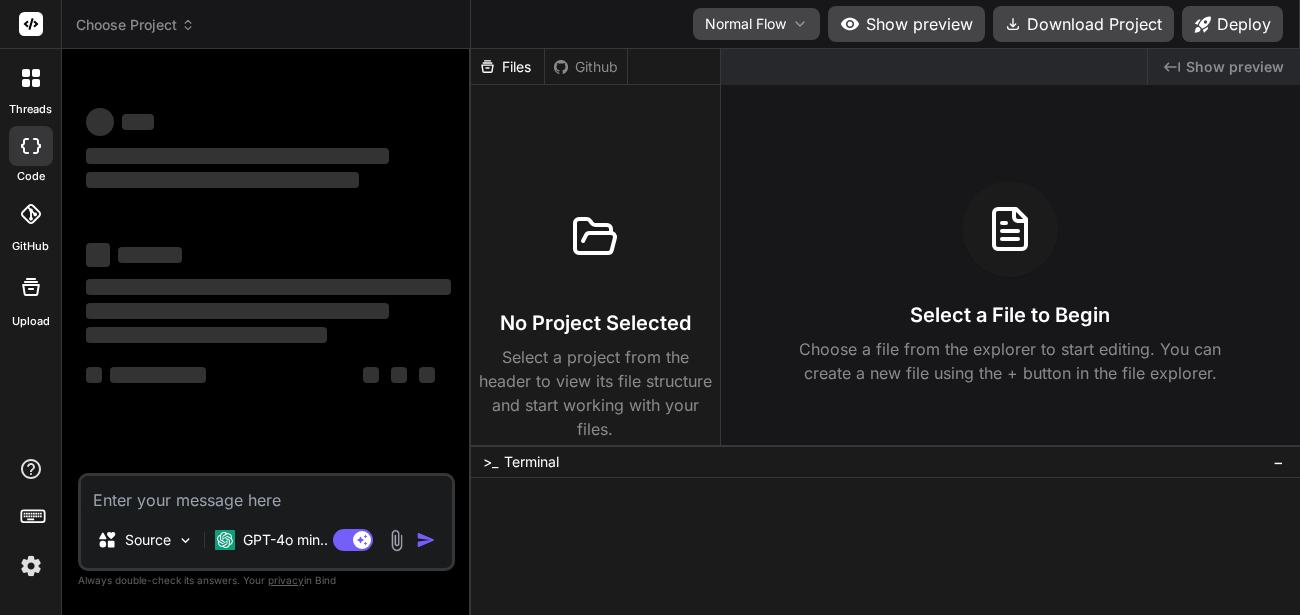 click on "Normal Flow     Show preview Download Project Deploy" at bounding box center (885, 24) 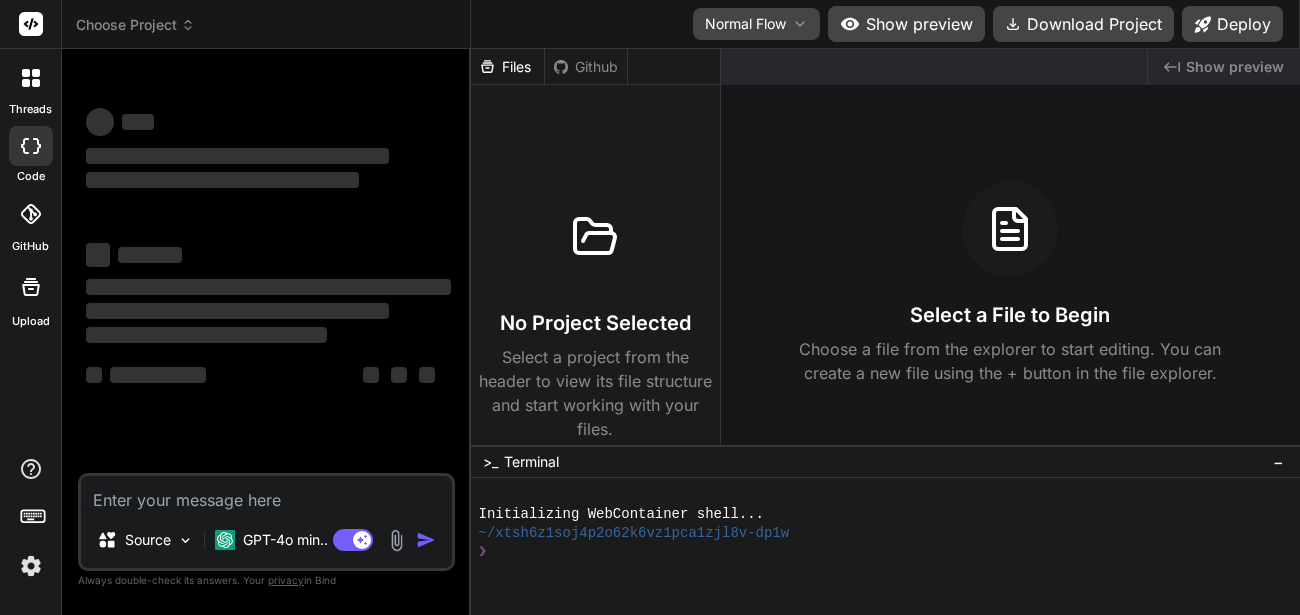 type on "x" 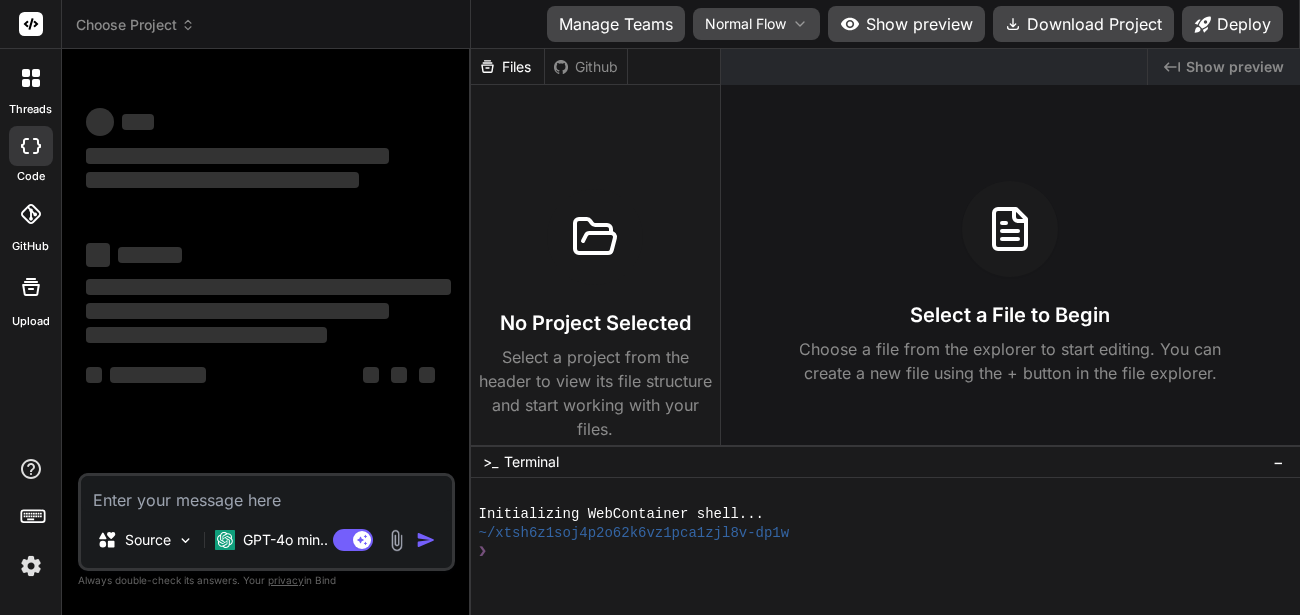 click on "Manage Teams" at bounding box center [616, 24] 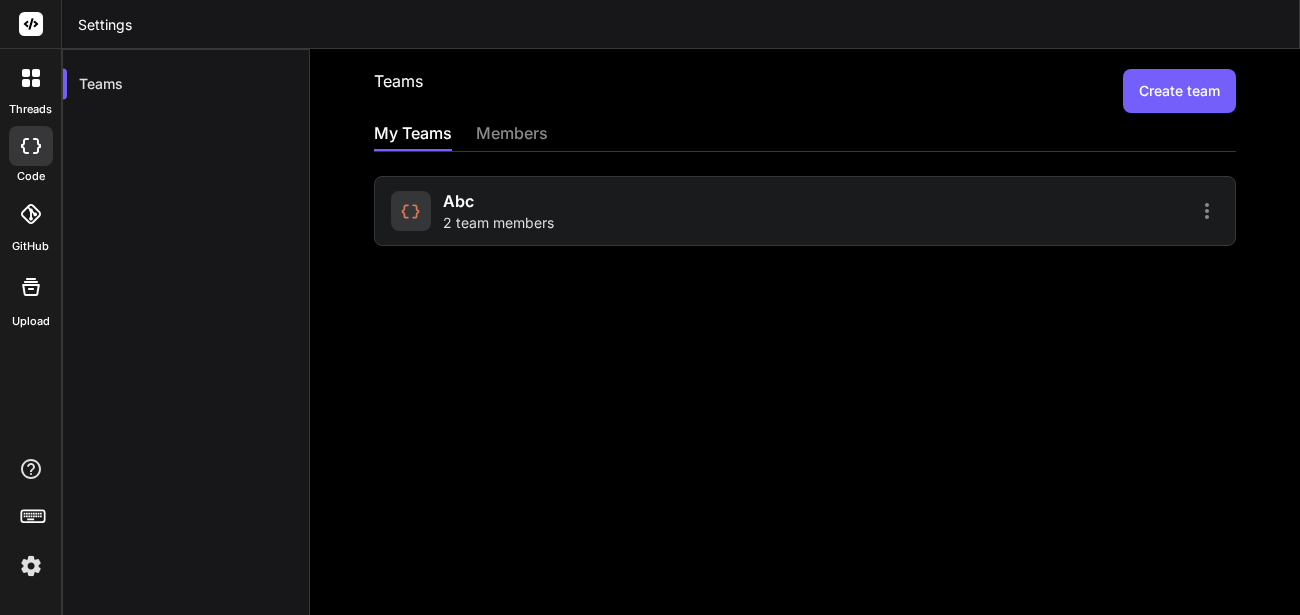 click 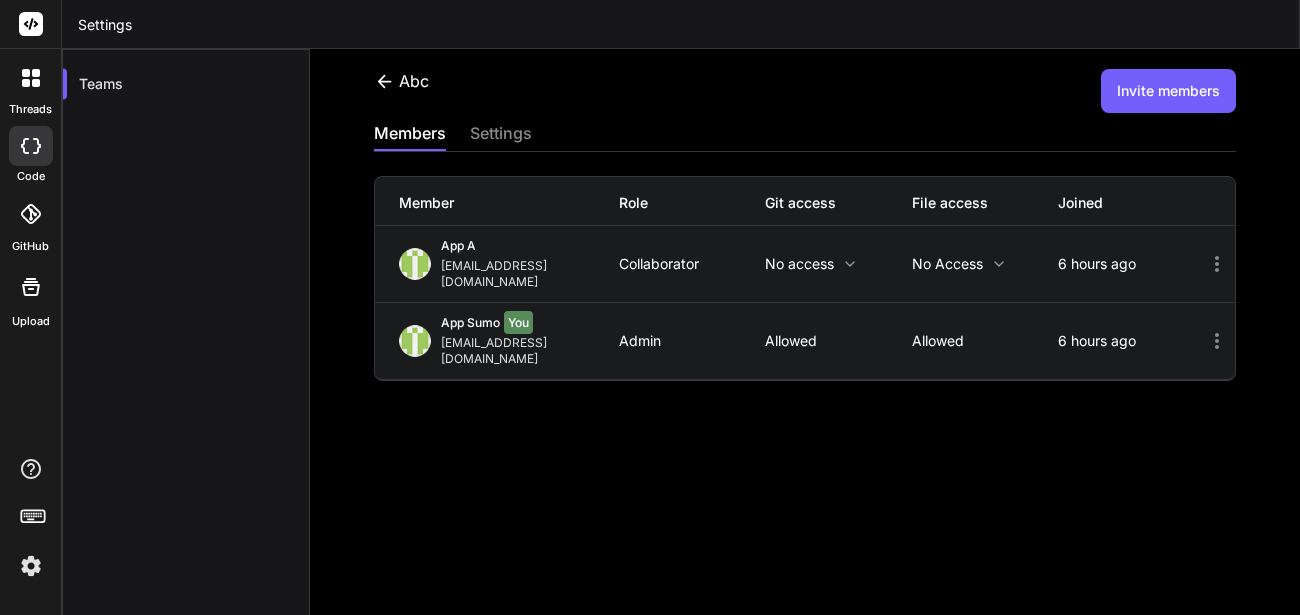 click on "No access" at bounding box center (838, 264) 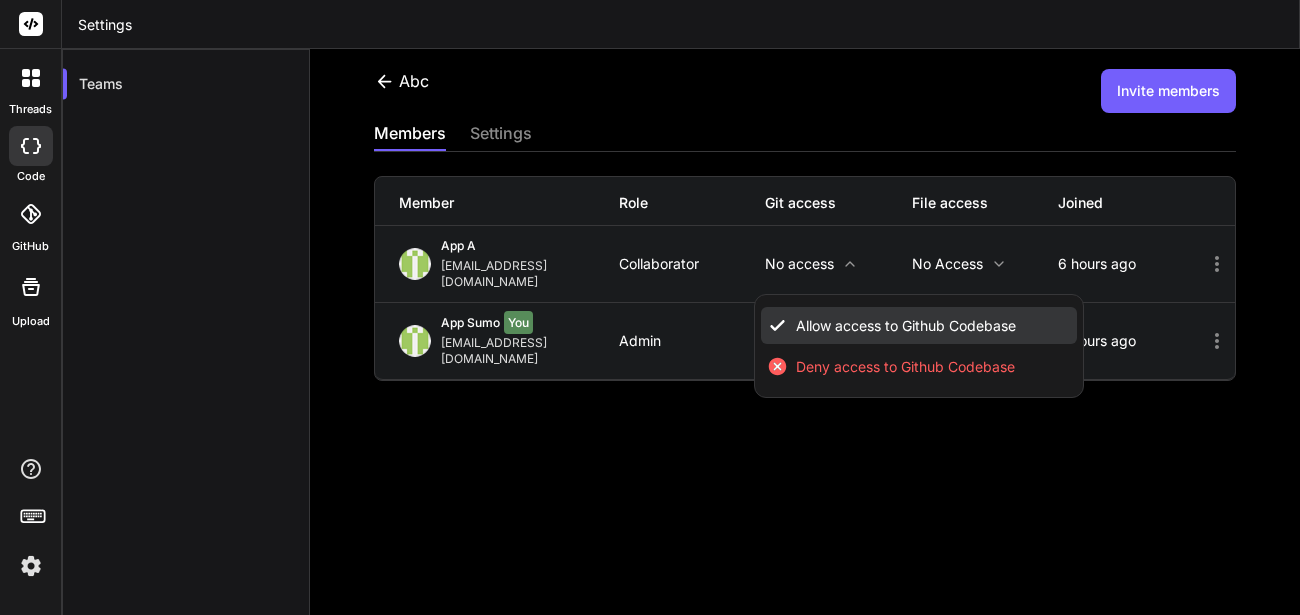 click 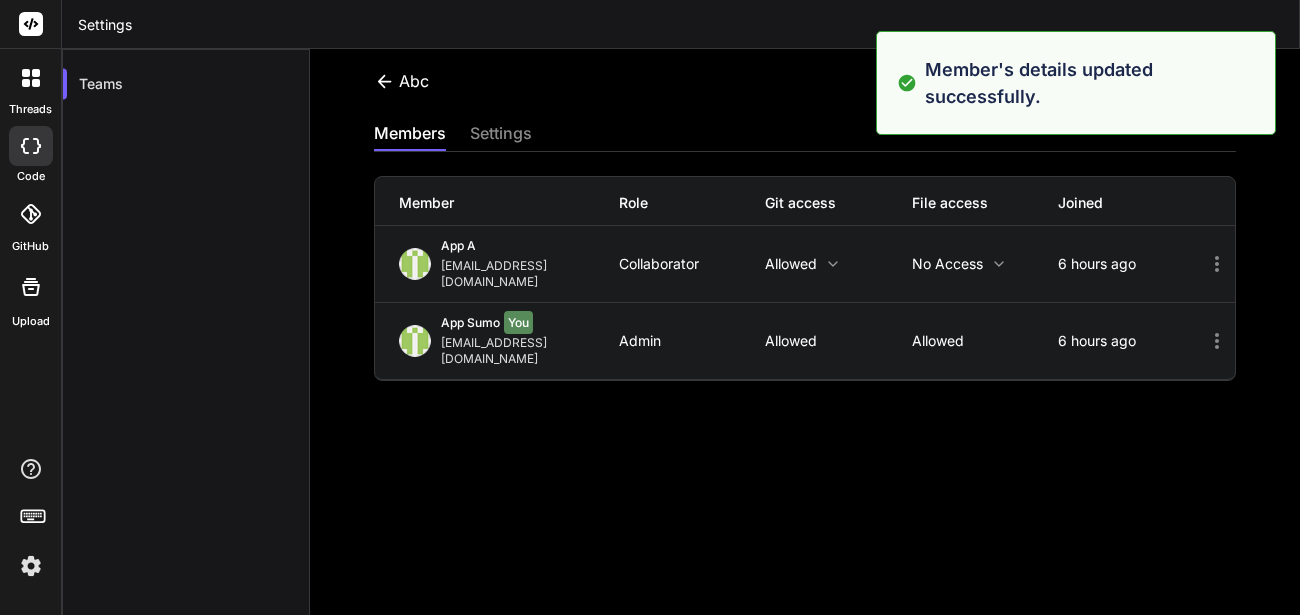 click on "No access" at bounding box center (985, 264) 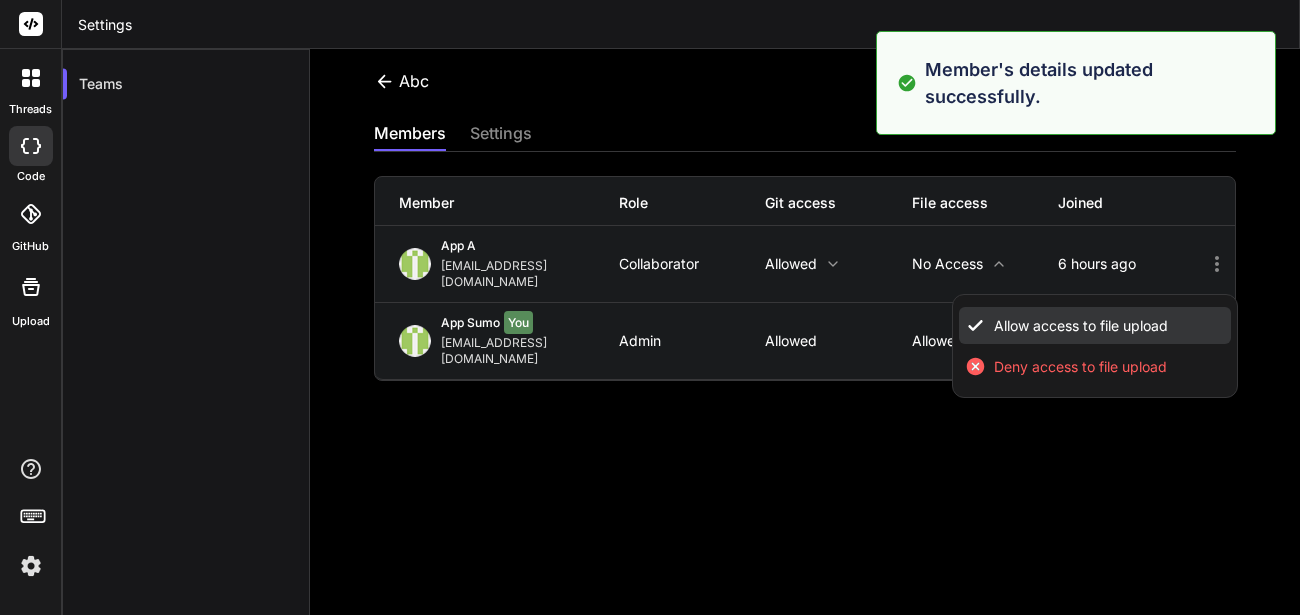 click 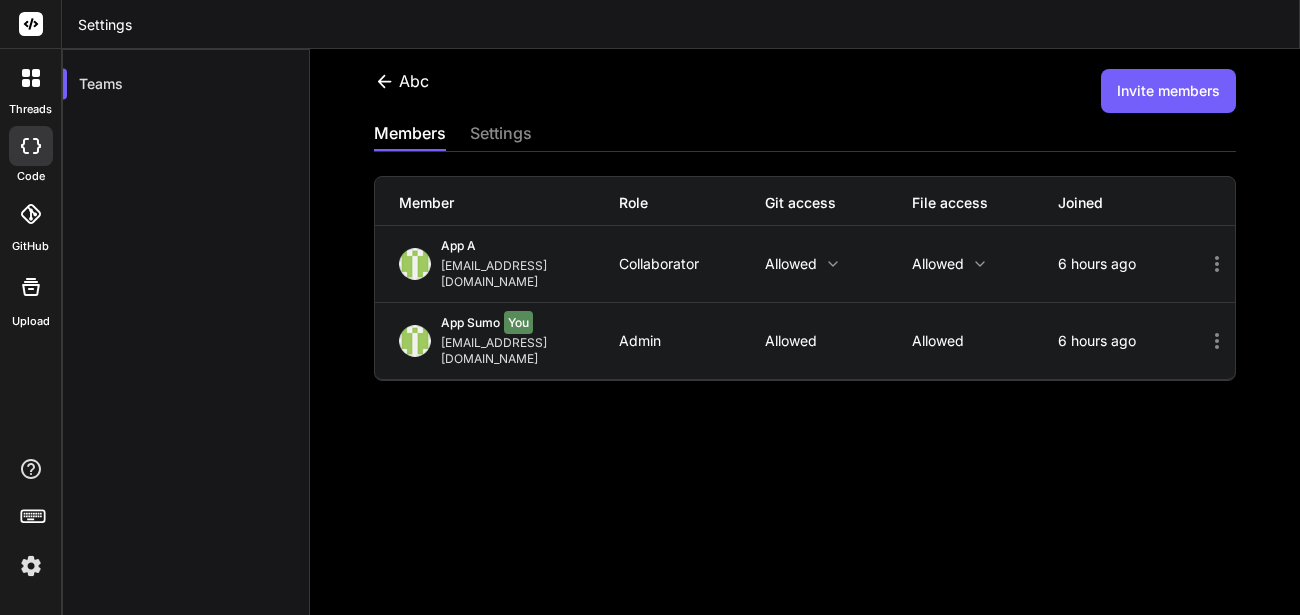 click 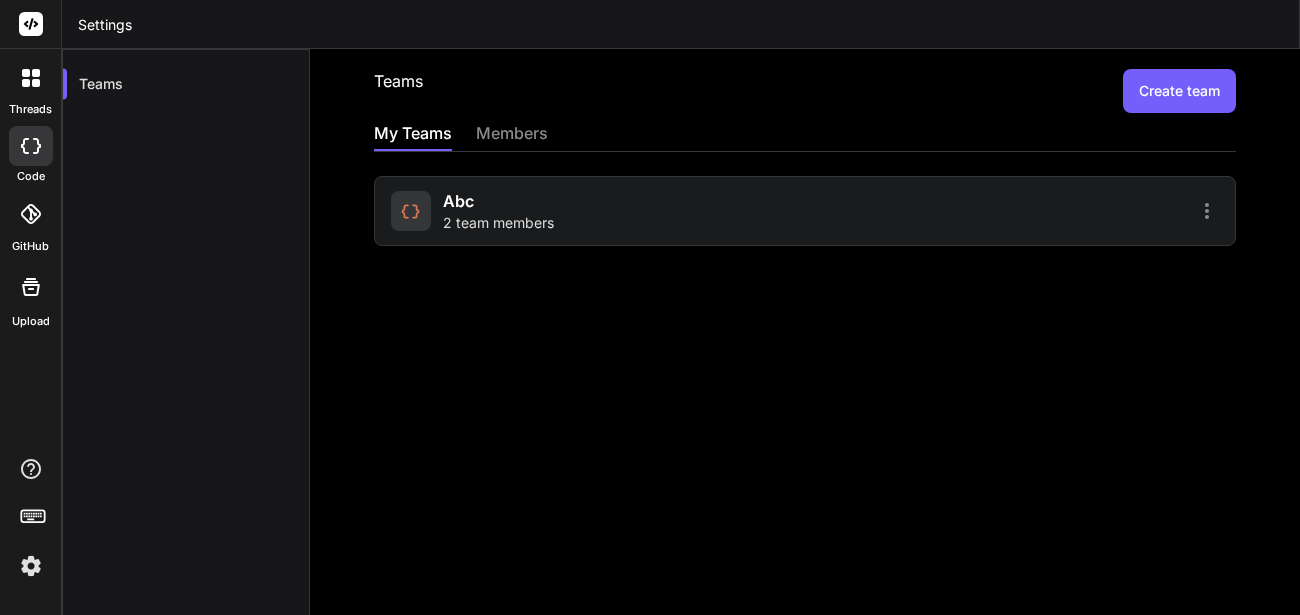 click on "Create team" at bounding box center (1179, 91) 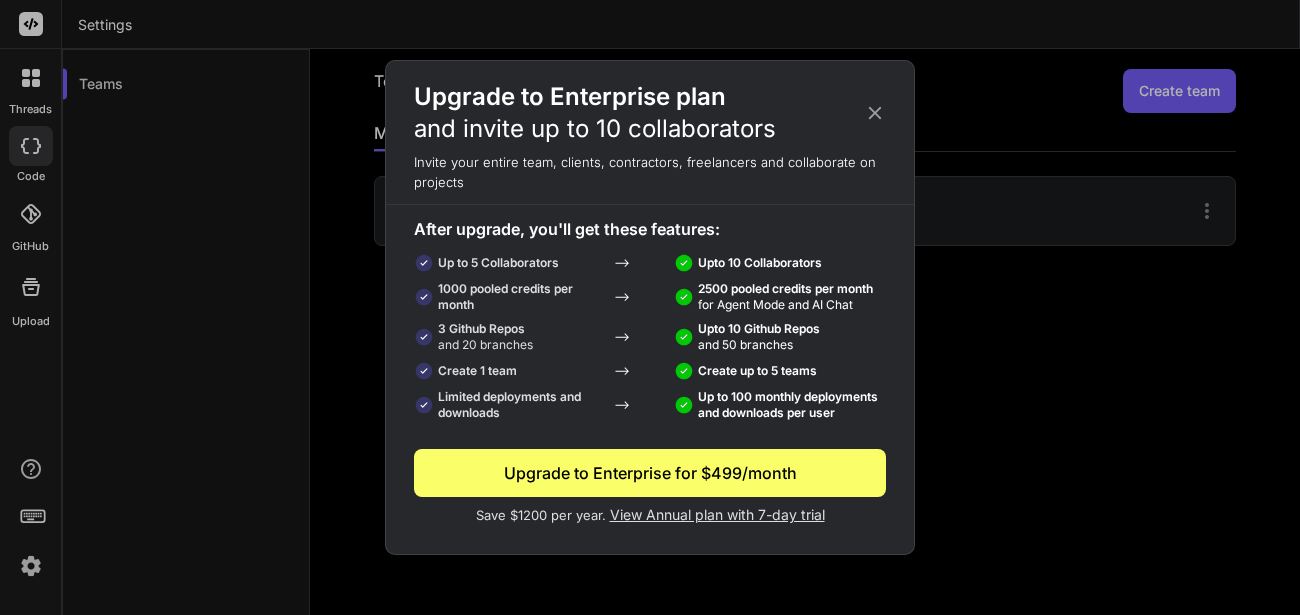 click on "Upgrade to Enterprise for $499/month" at bounding box center (650, 473) 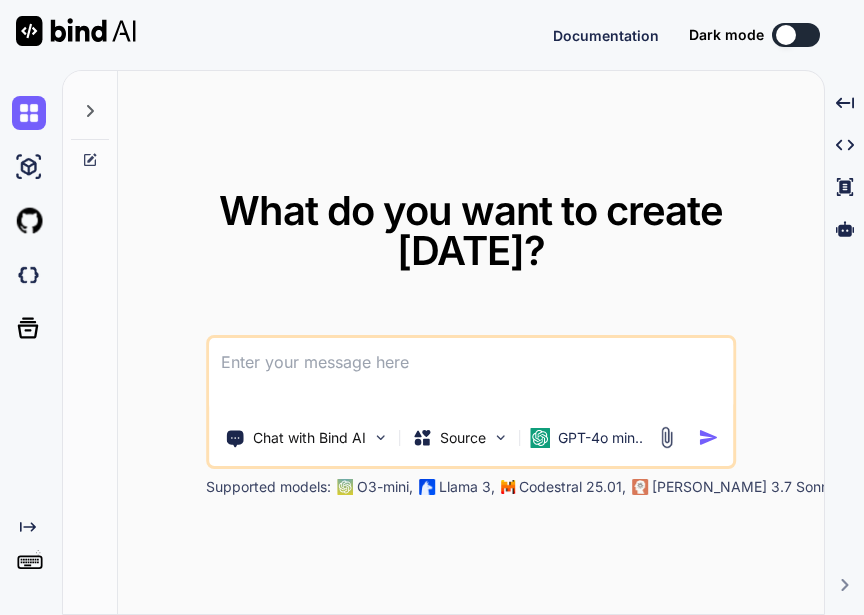 scroll, scrollTop: 0, scrollLeft: 0, axis: both 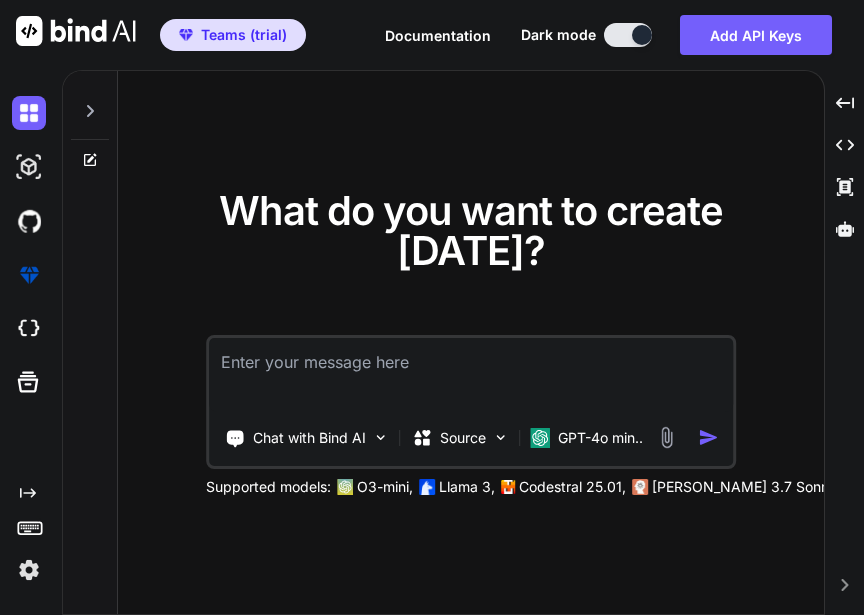 type on "x" 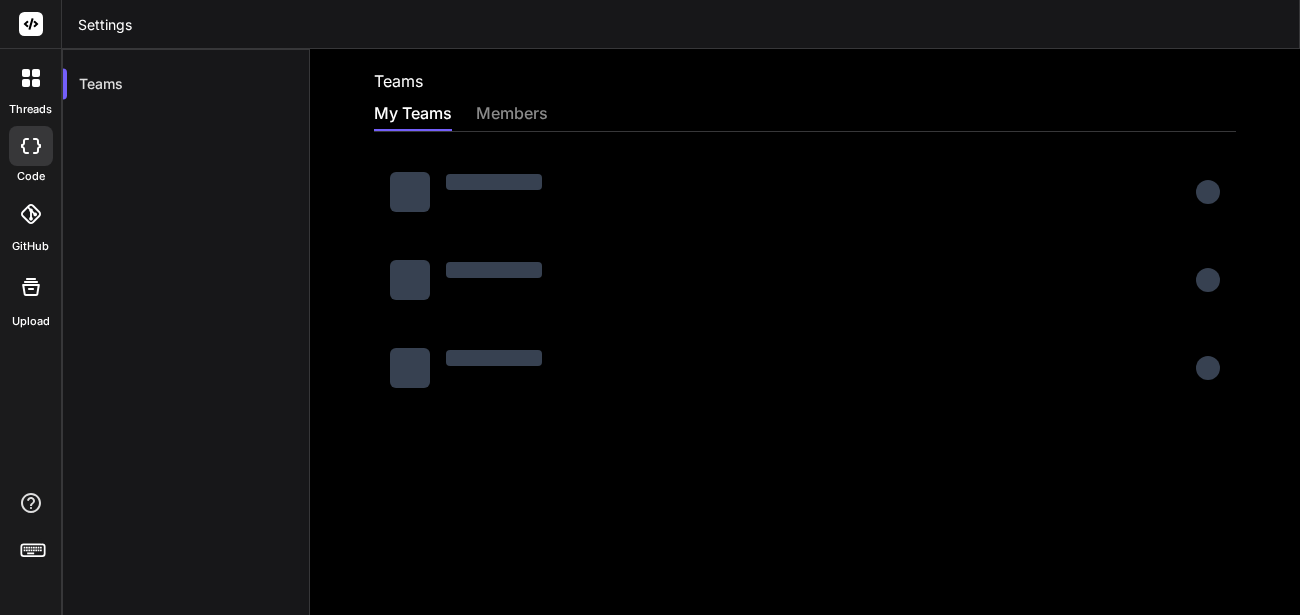scroll, scrollTop: 0, scrollLeft: 0, axis: both 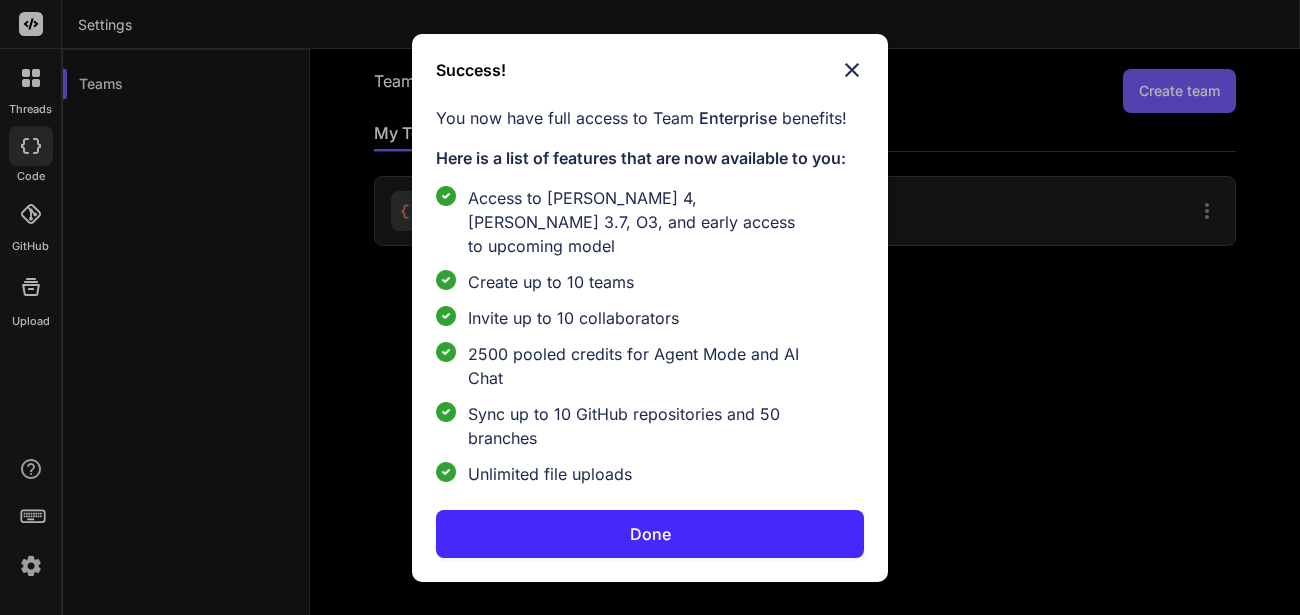 click on "Done" at bounding box center (650, 534) 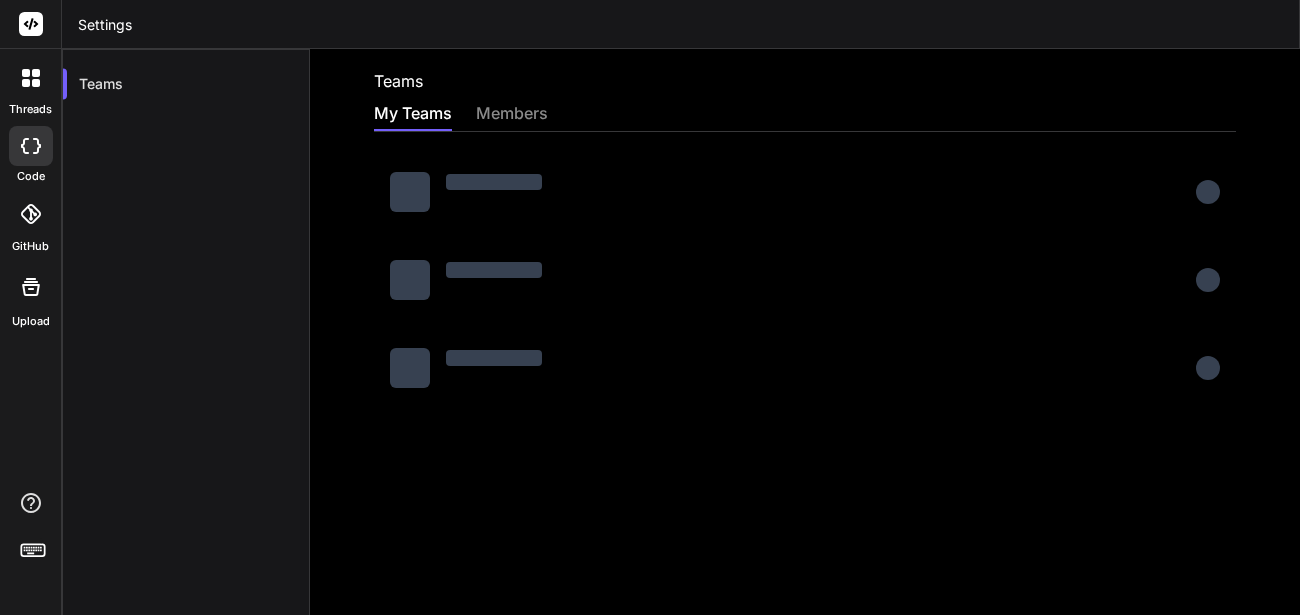scroll, scrollTop: 0, scrollLeft: 0, axis: both 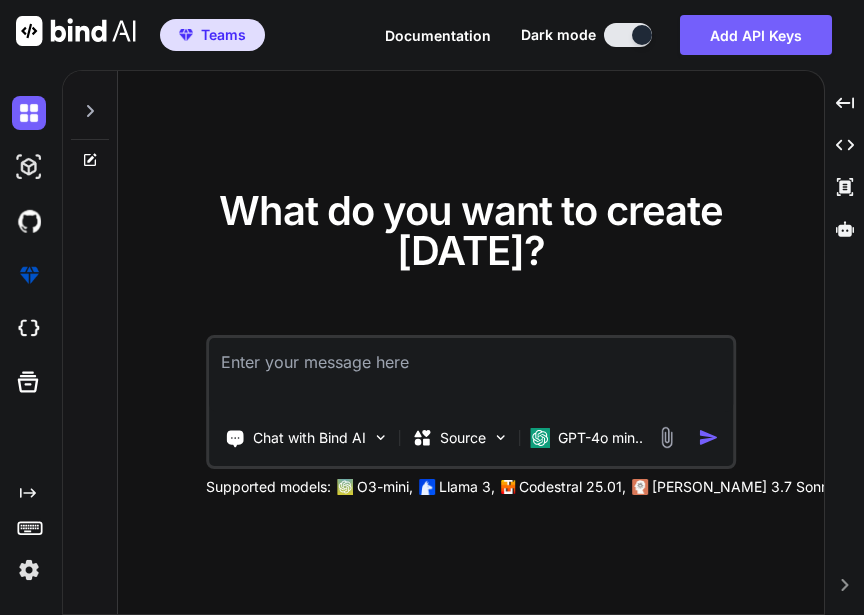 type on "x" 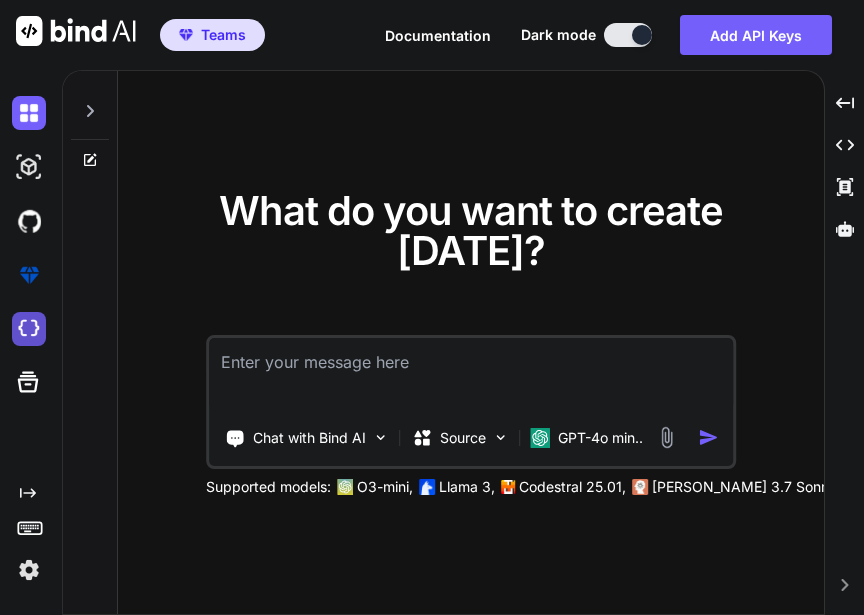 click at bounding box center [29, 329] 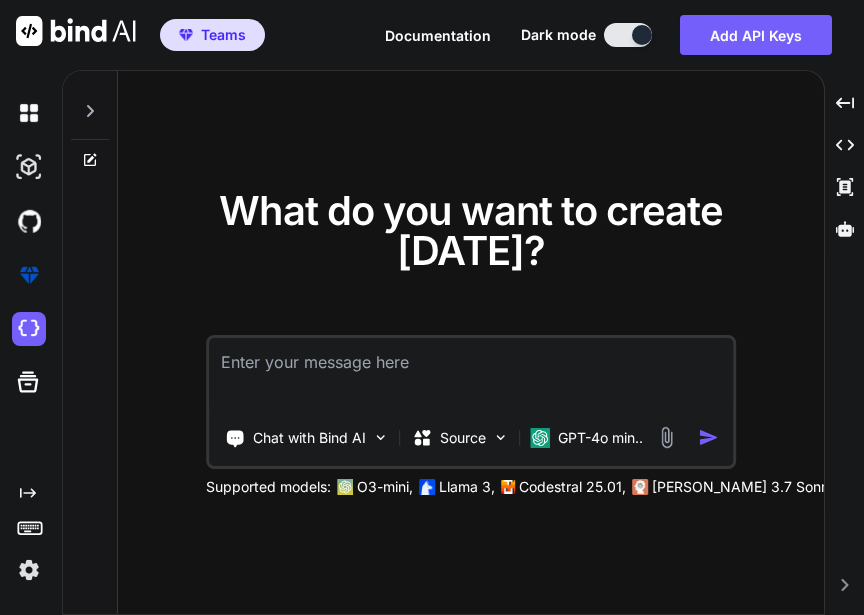 click at bounding box center (29, 570) 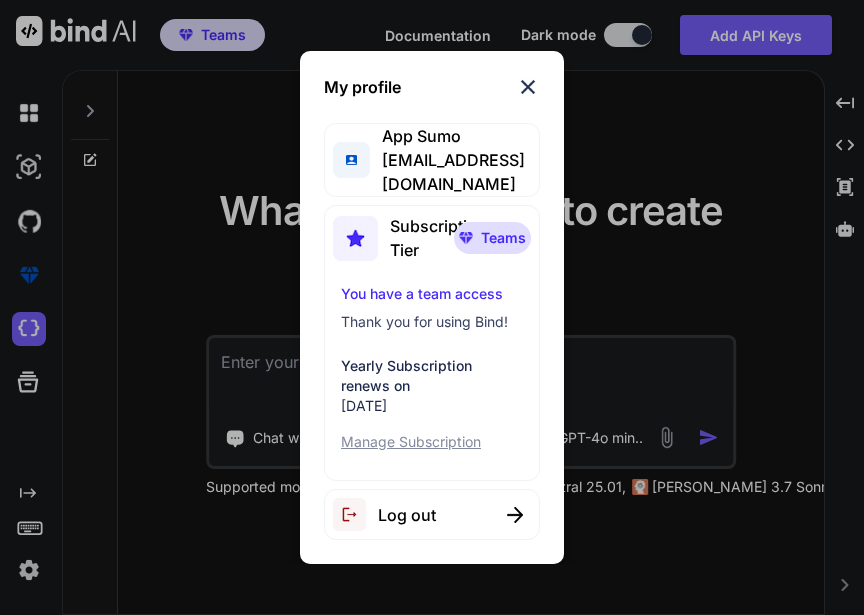 click at bounding box center [528, 87] 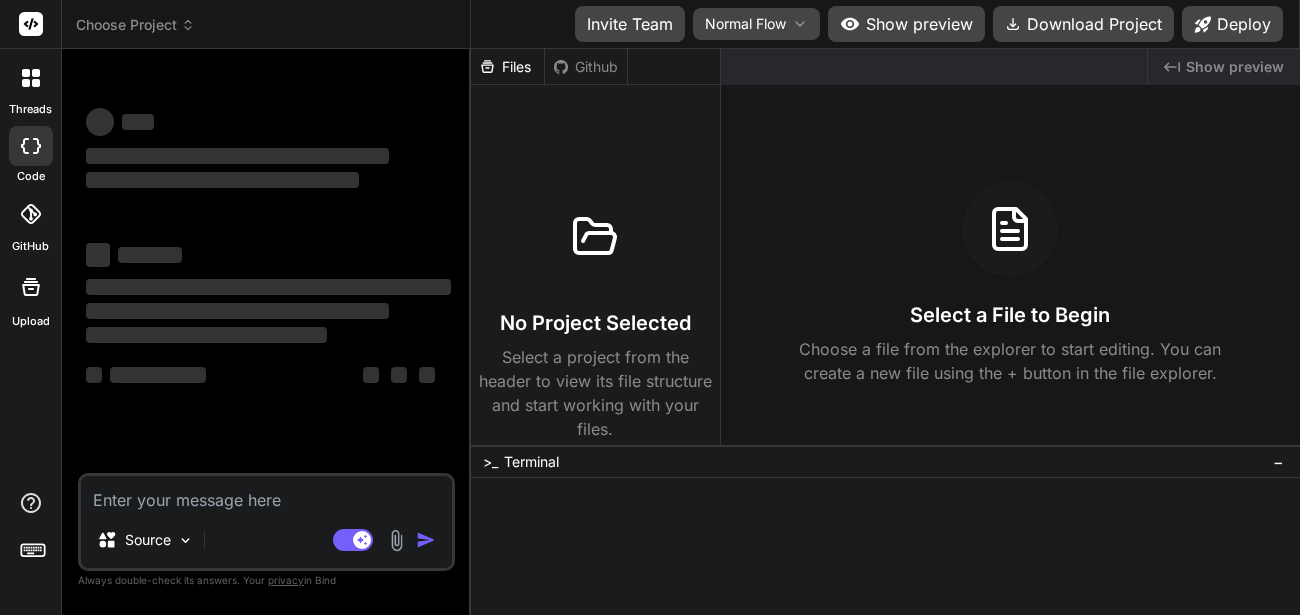 scroll, scrollTop: 0, scrollLeft: 0, axis: both 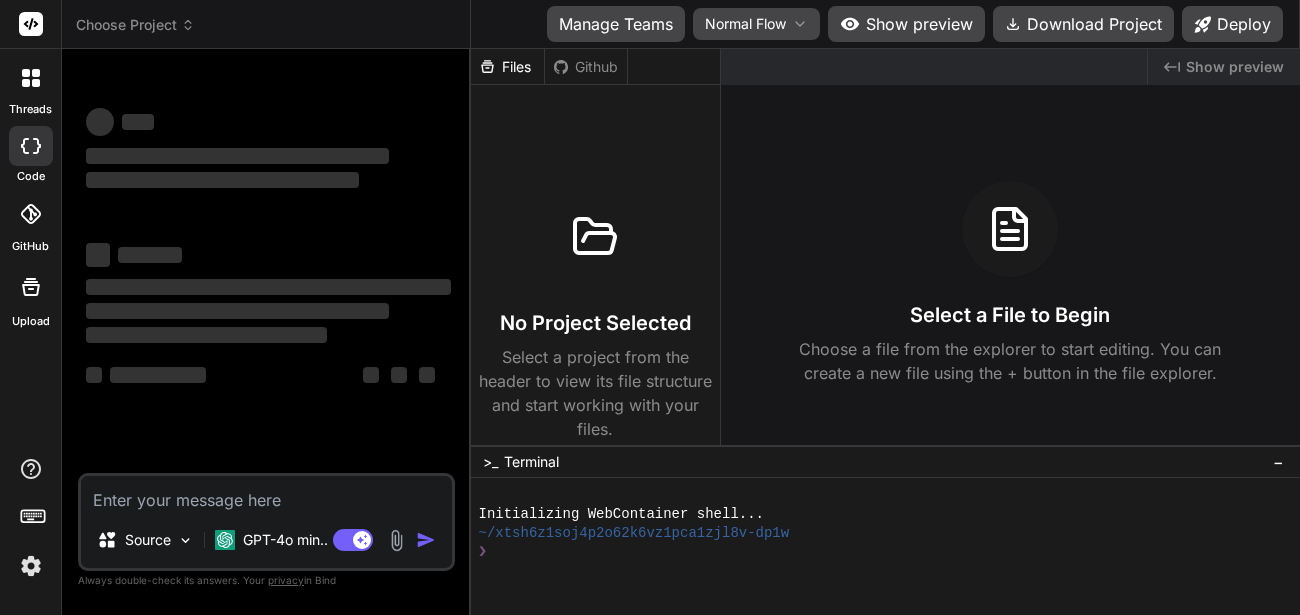 type on "x" 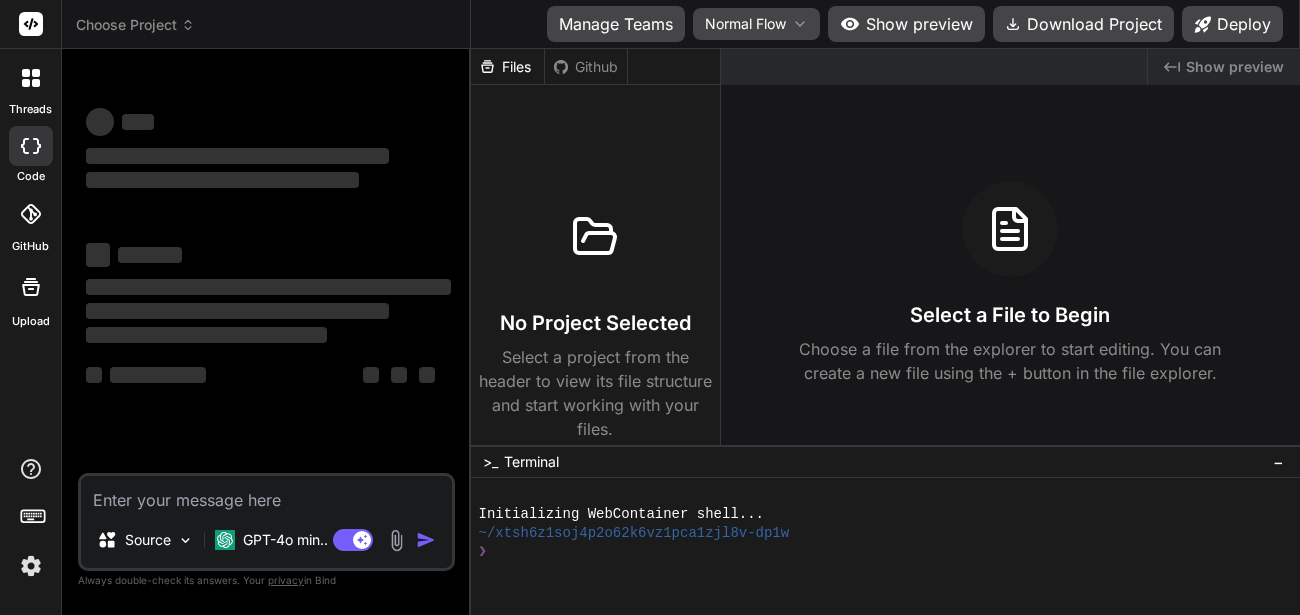 click on "Manage Teams" at bounding box center [616, 24] 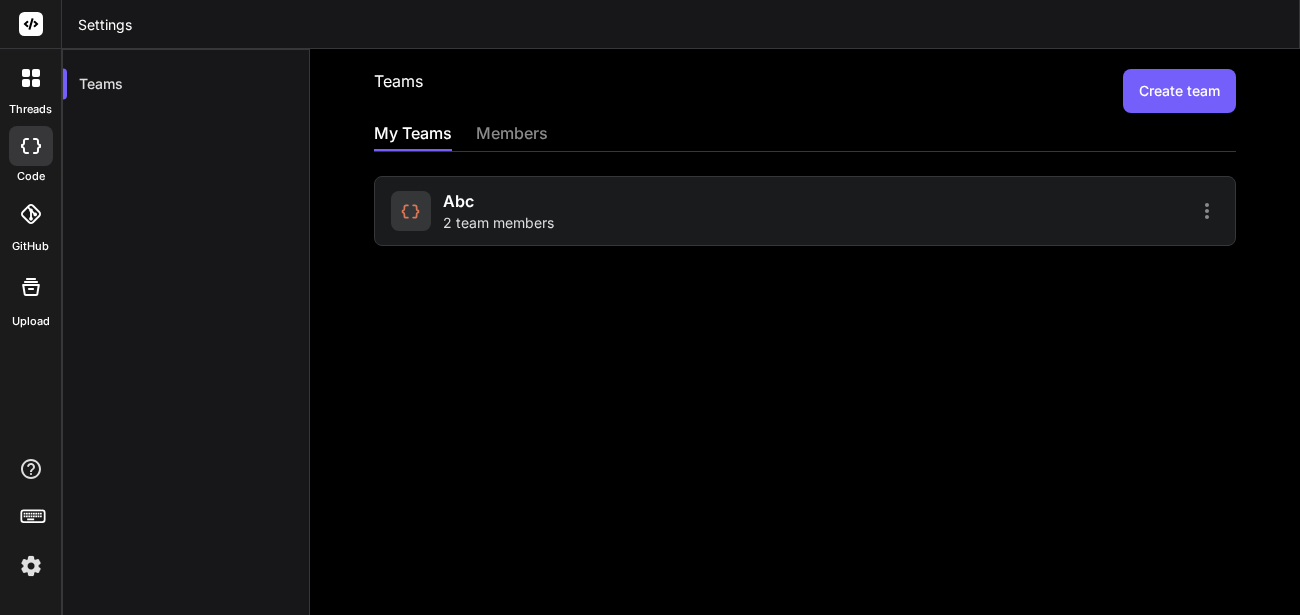 click on "Create team" at bounding box center [1179, 91] 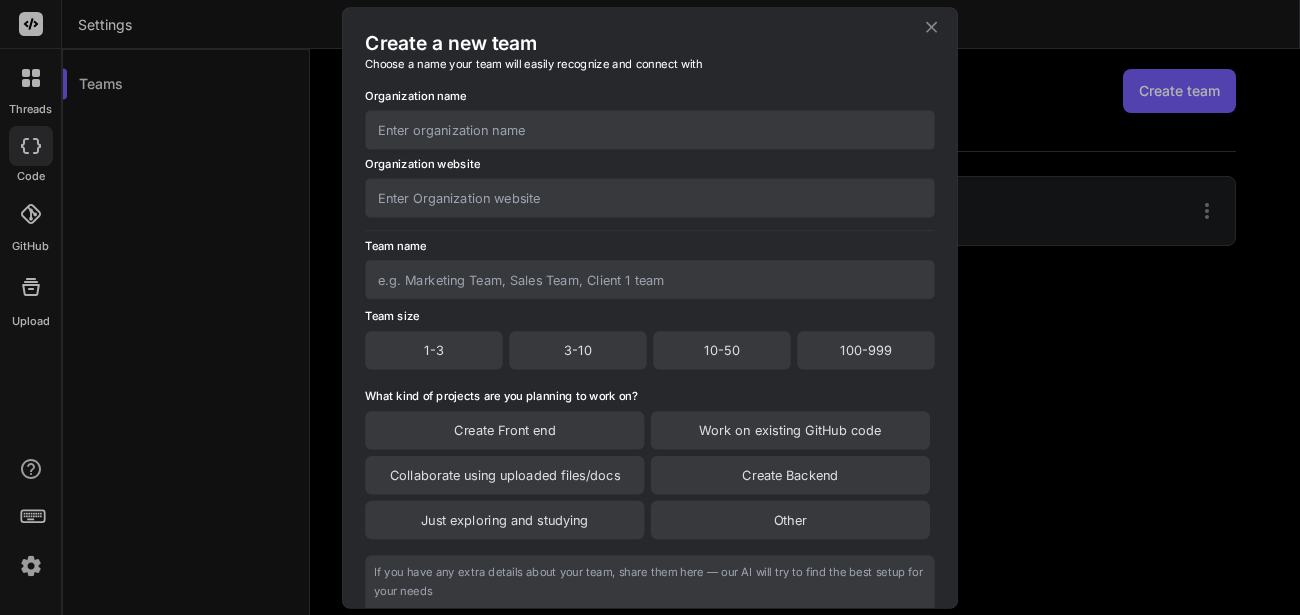 click at bounding box center (650, 129) 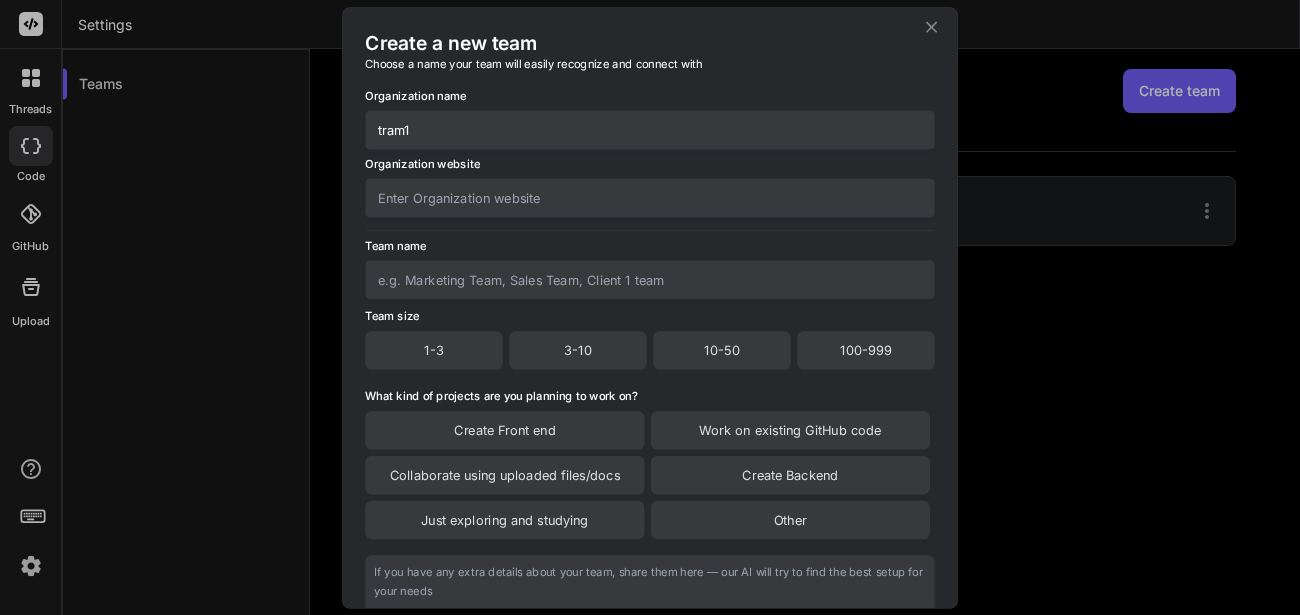 type on "tram1" 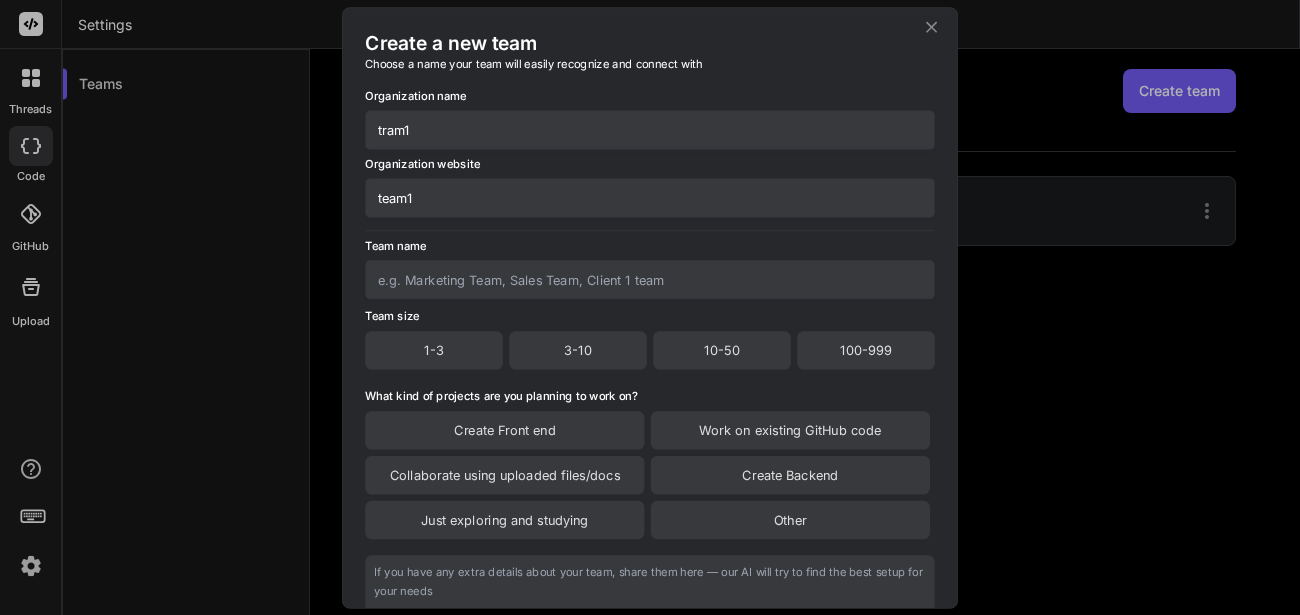 type on "team1" 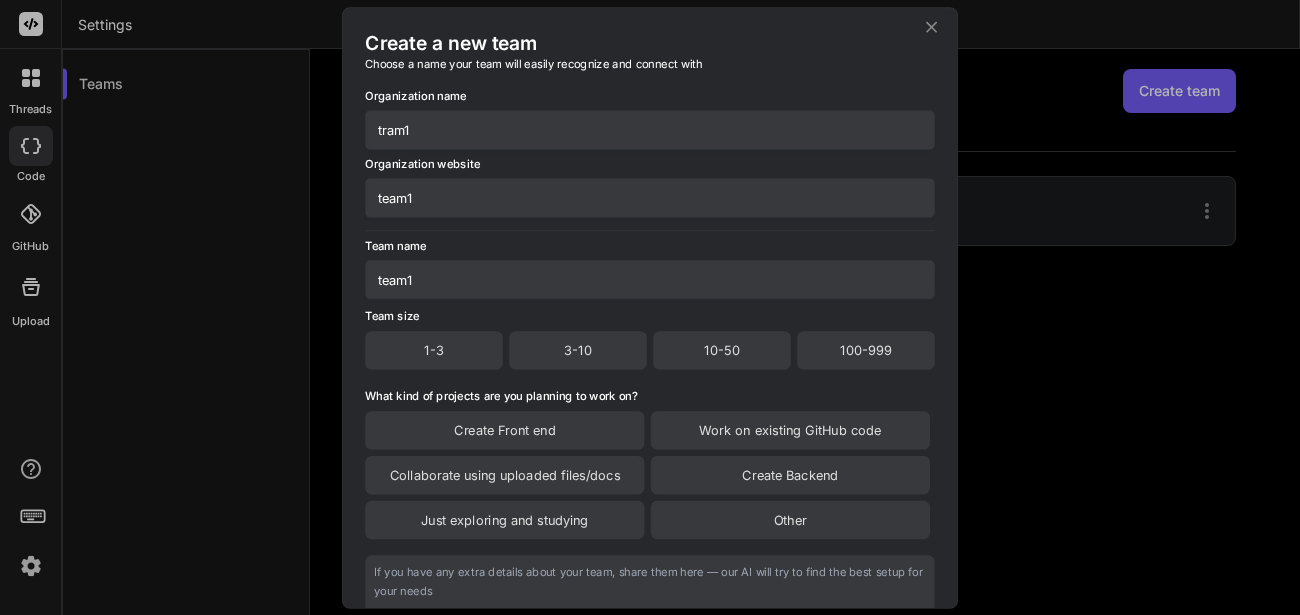 type on "team1" 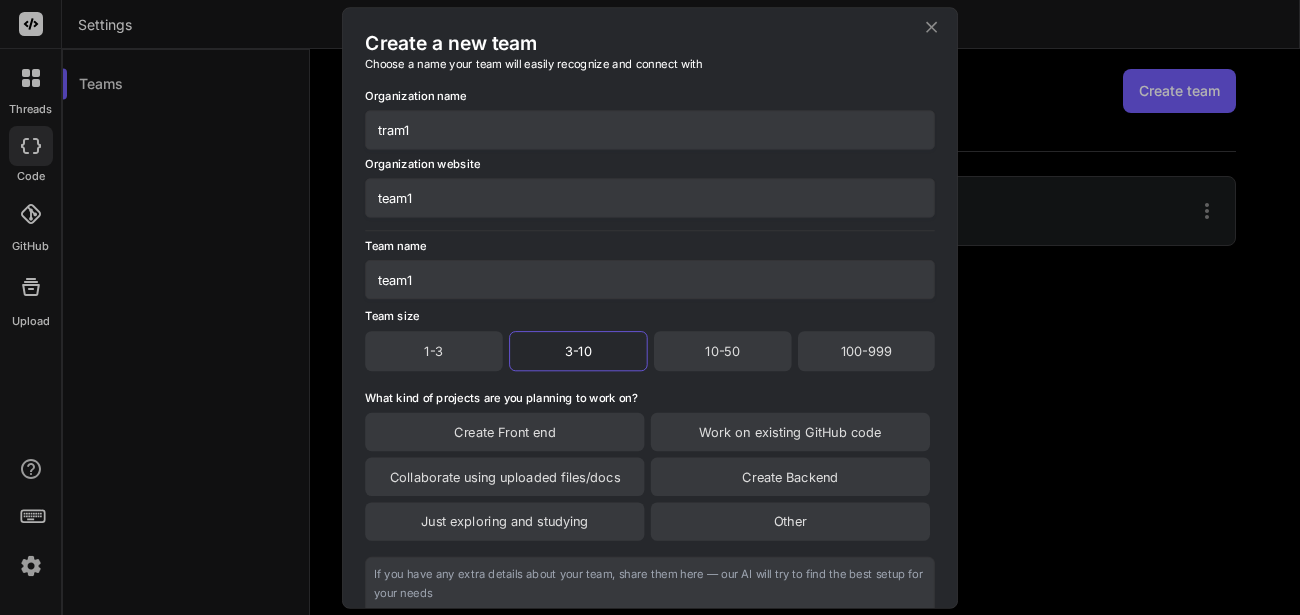 click on "Create Backend" at bounding box center (790, 476) 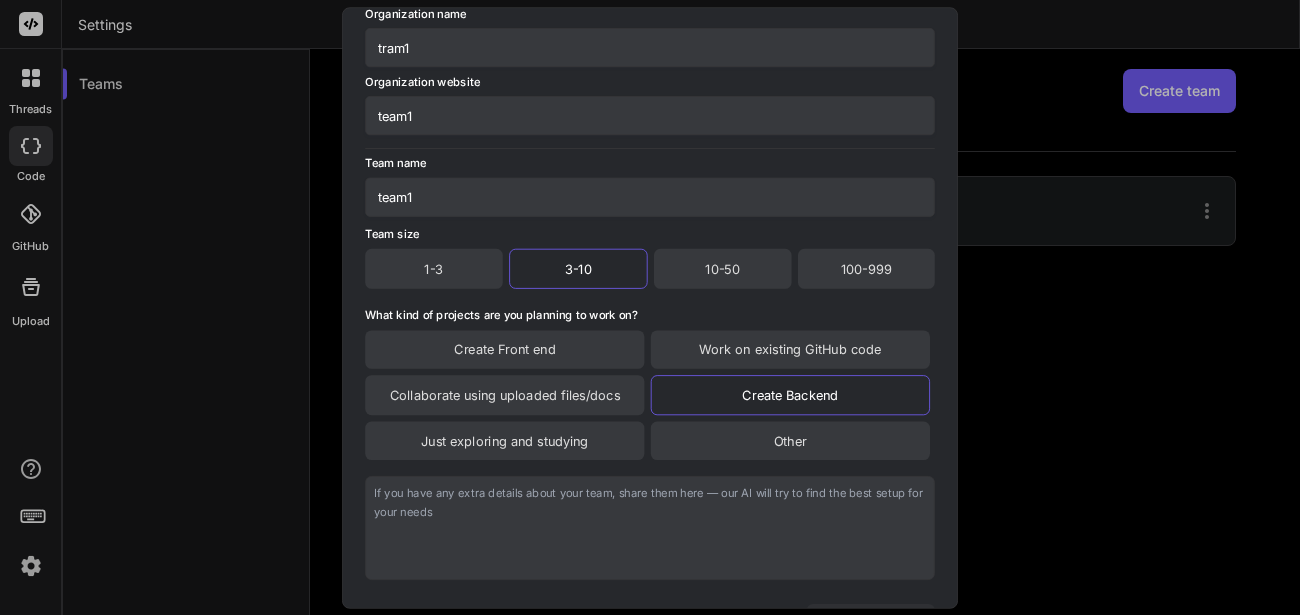 scroll, scrollTop: 170, scrollLeft: 0, axis: vertical 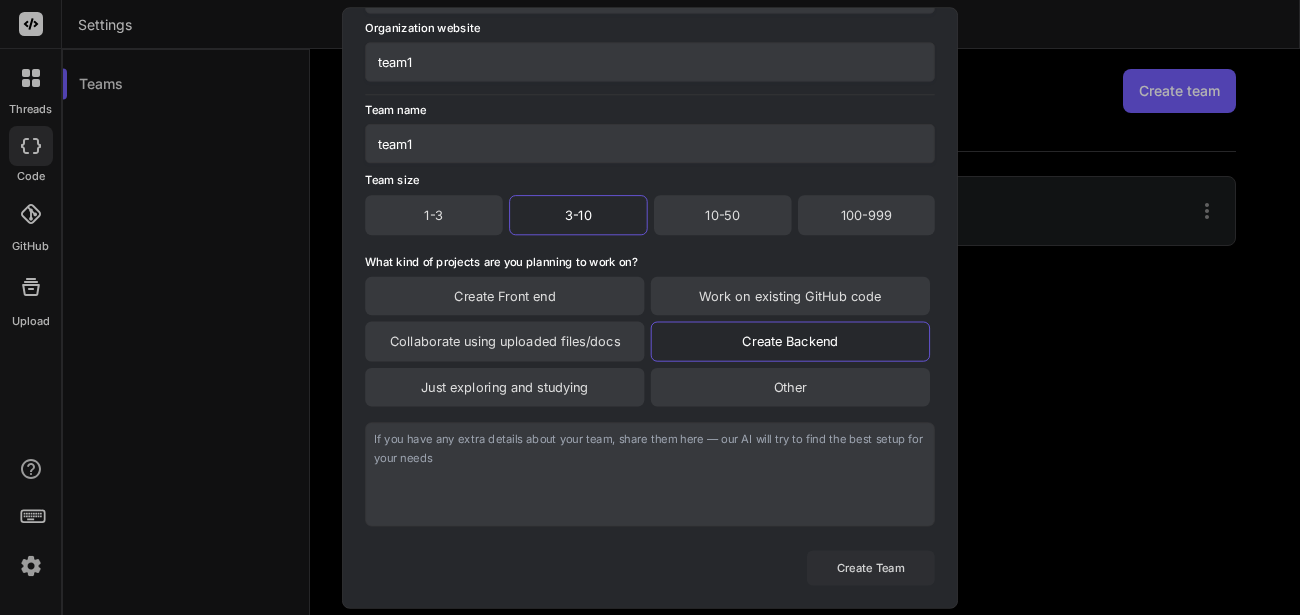 click on "Create Team" at bounding box center [871, 567] 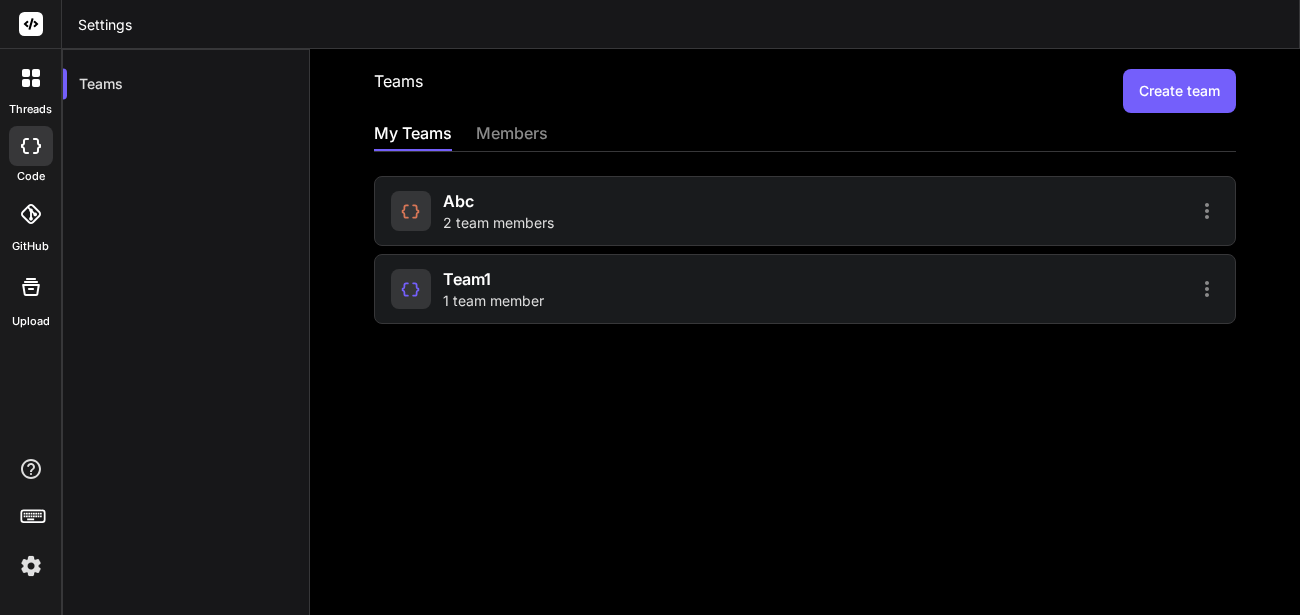 click 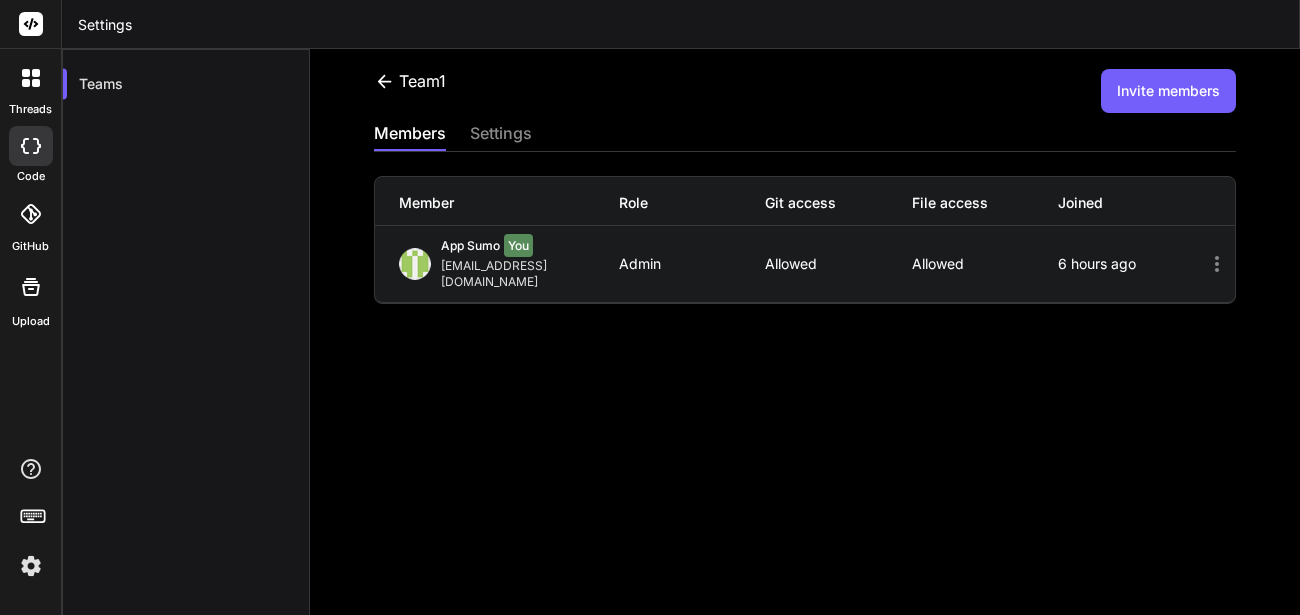 click on "Invite members" at bounding box center [1168, 91] 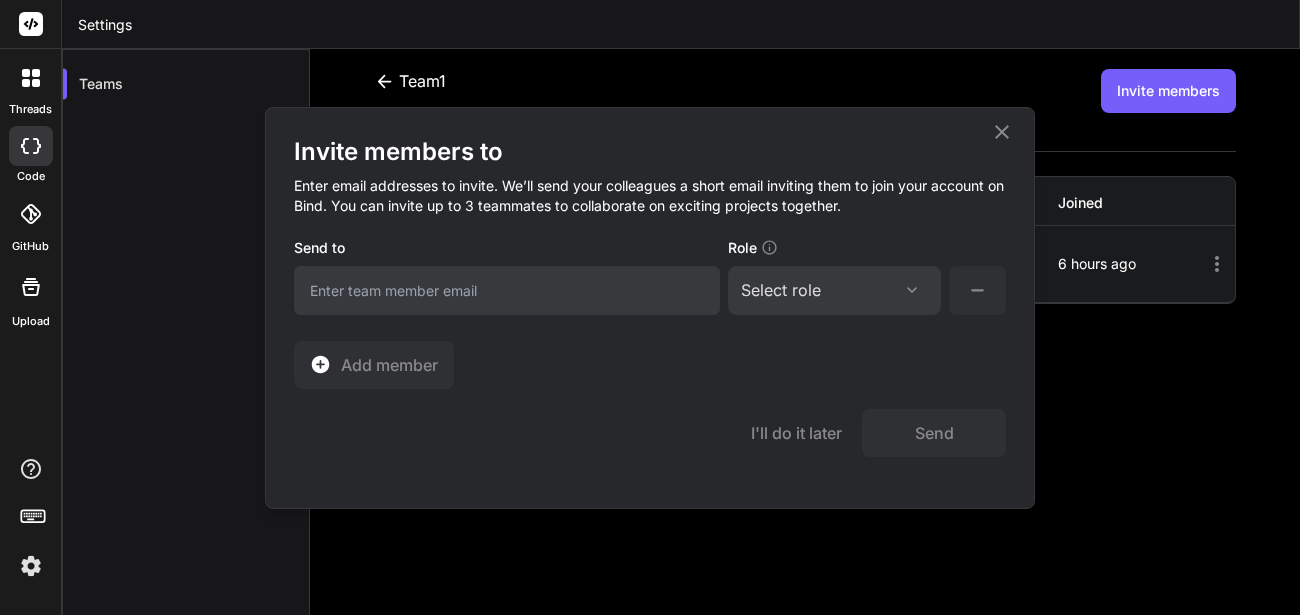 click at bounding box center [507, 290] 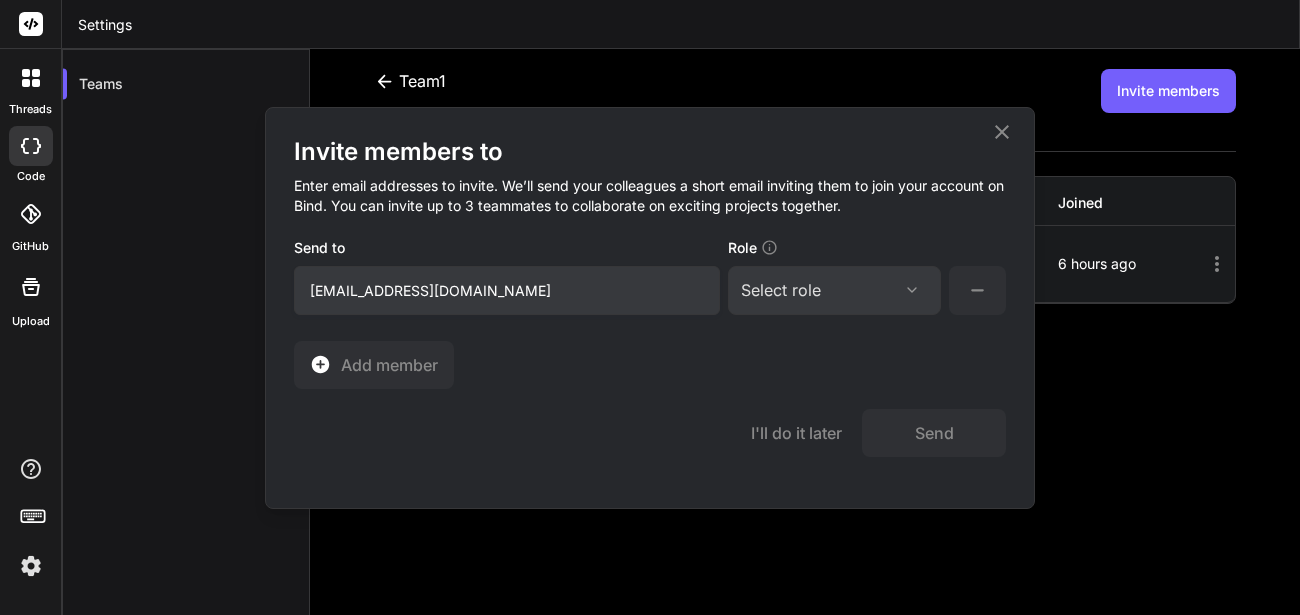 drag, startPoint x: 525, startPoint y: 297, endPoint x: 310, endPoint y: 301, distance: 215.0372 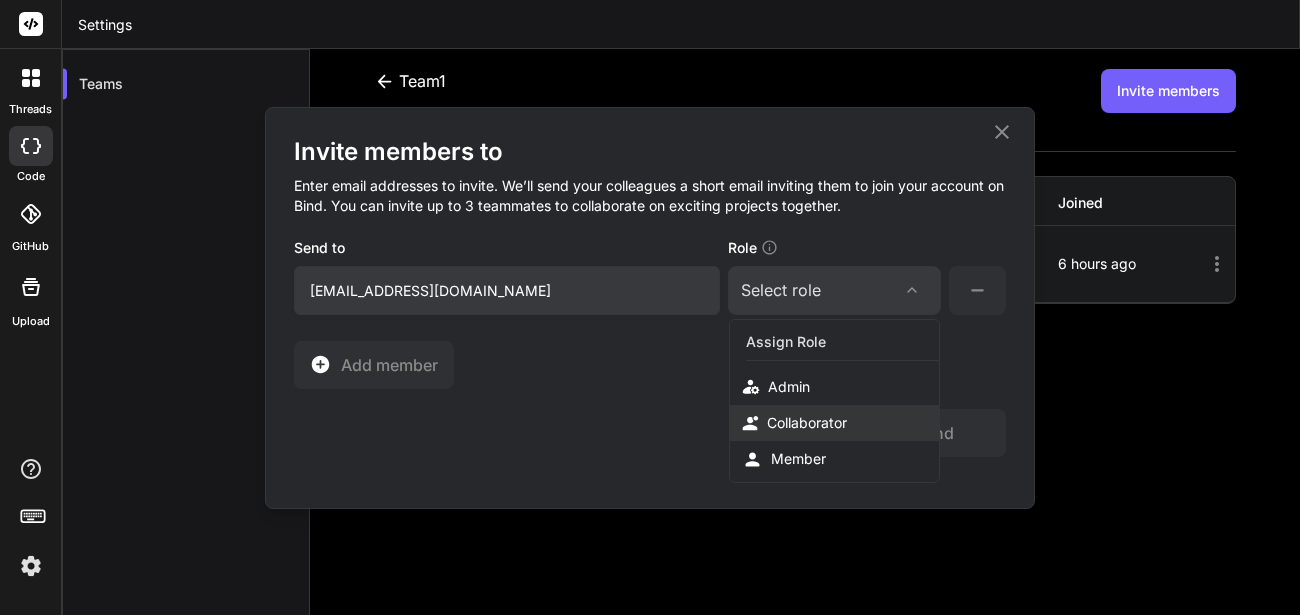 click on "Collaborator" at bounding box center (807, 423) 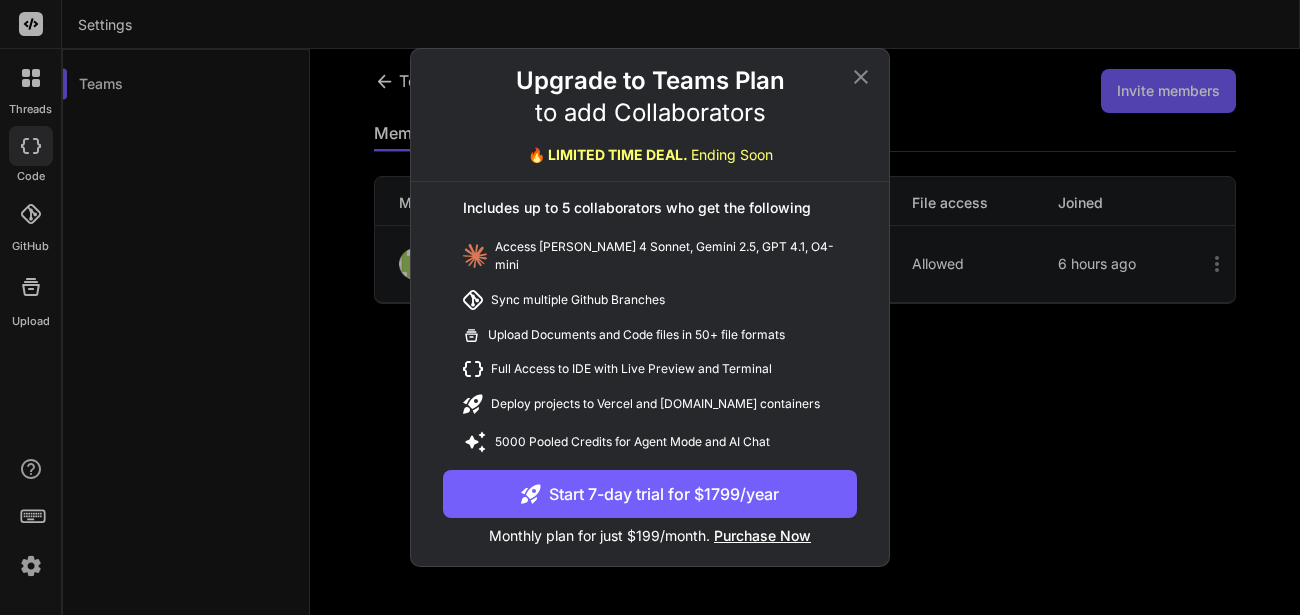 click on "Start 7-day trial for $1799/year" at bounding box center [650, 494] 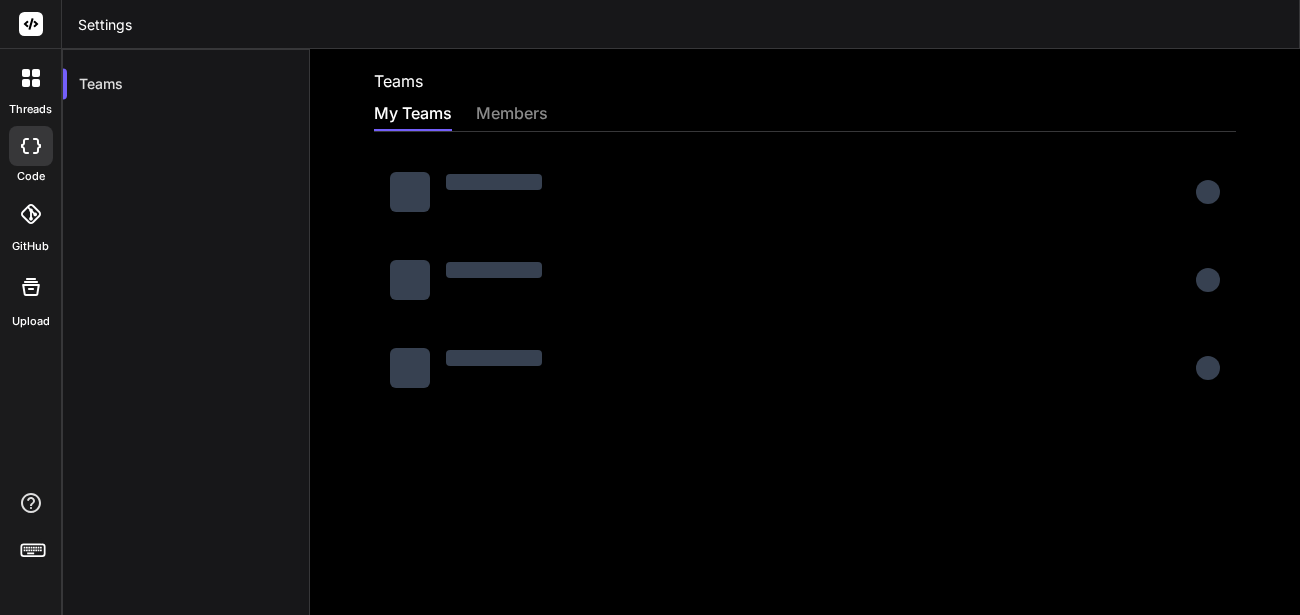 scroll, scrollTop: 0, scrollLeft: 0, axis: both 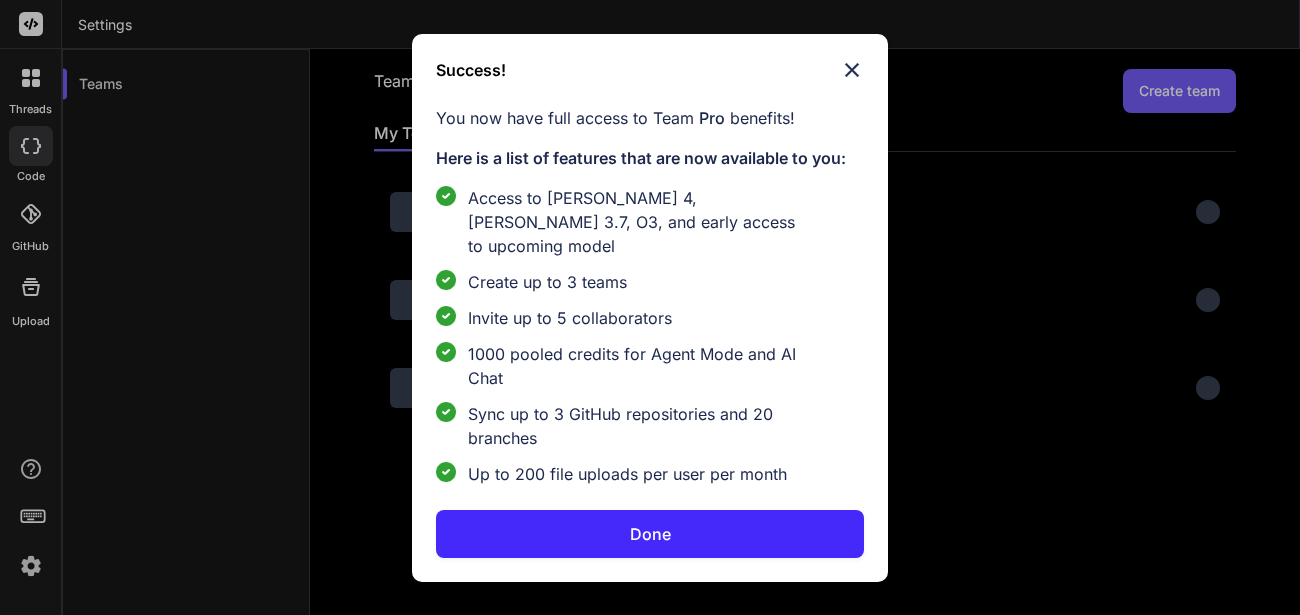 click on "Done" at bounding box center (650, 534) 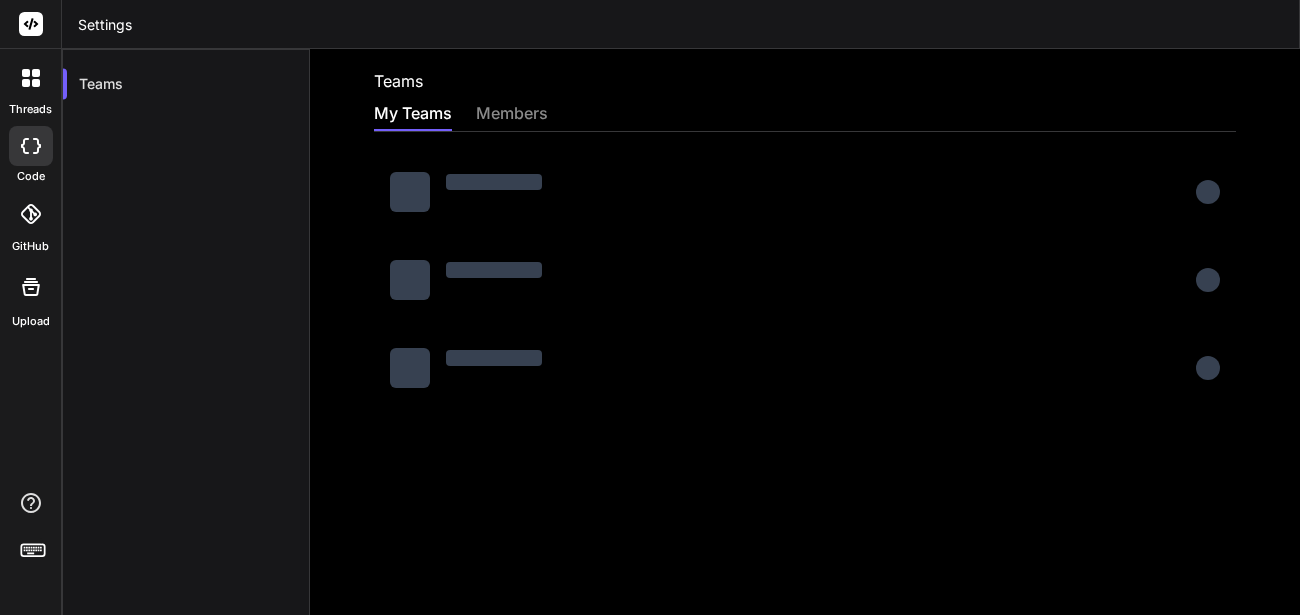 scroll, scrollTop: 0, scrollLeft: 0, axis: both 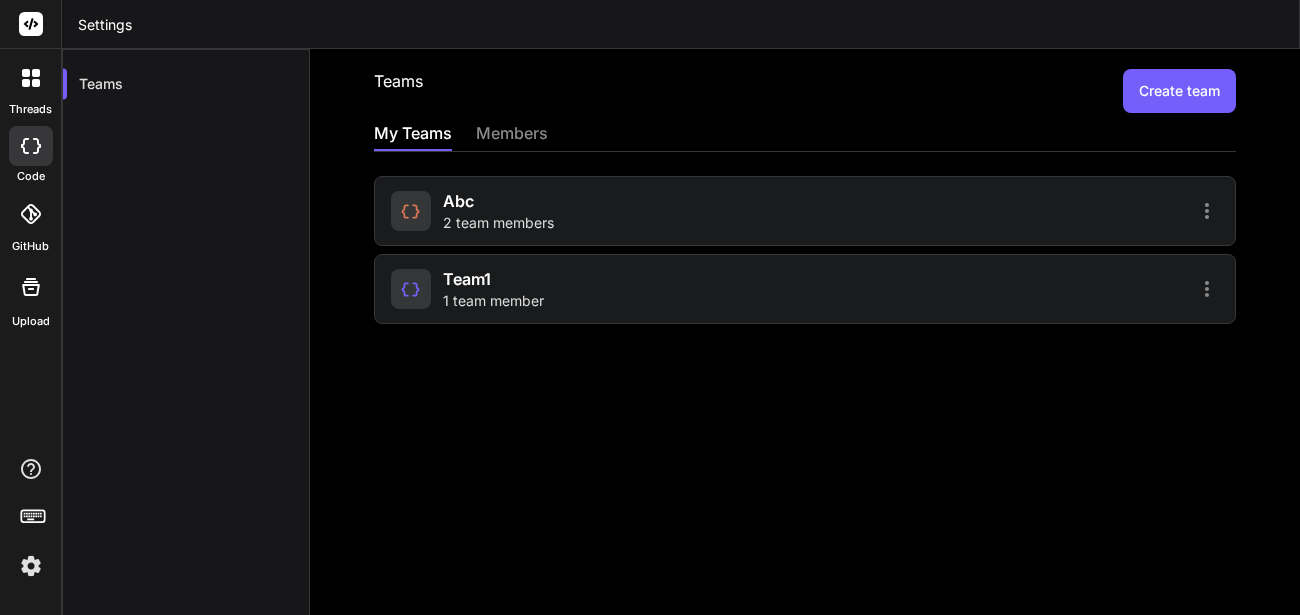 click on "team1 1 team member" at bounding box center (493, 289) 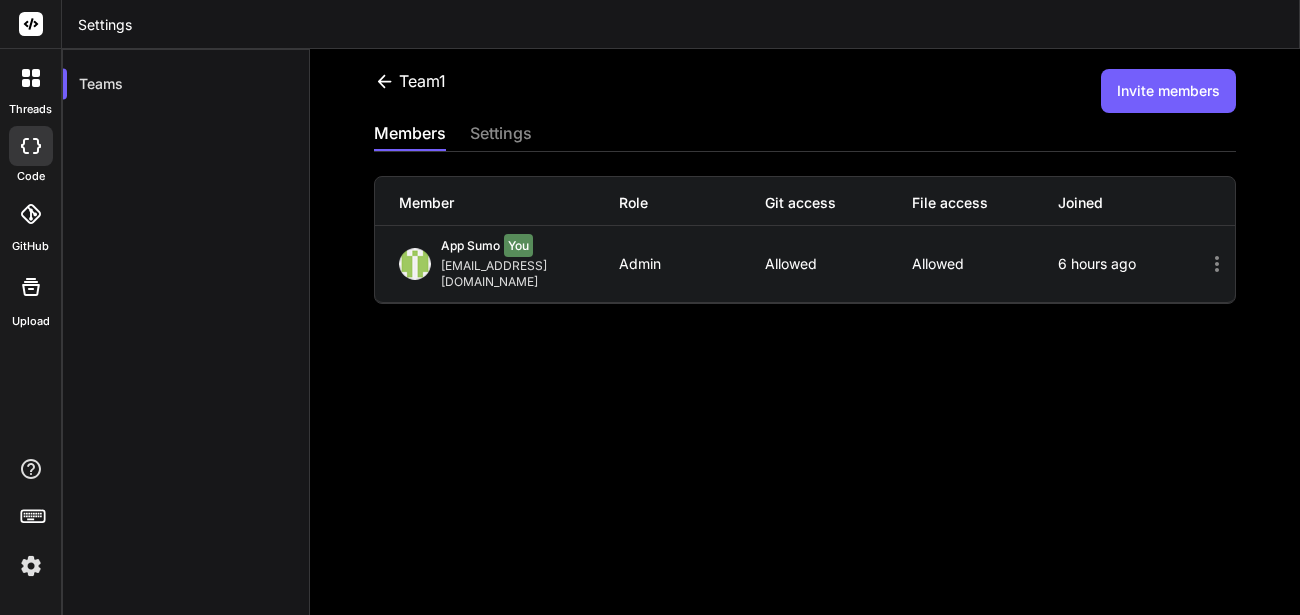 click on "Invite members" at bounding box center (1168, 91) 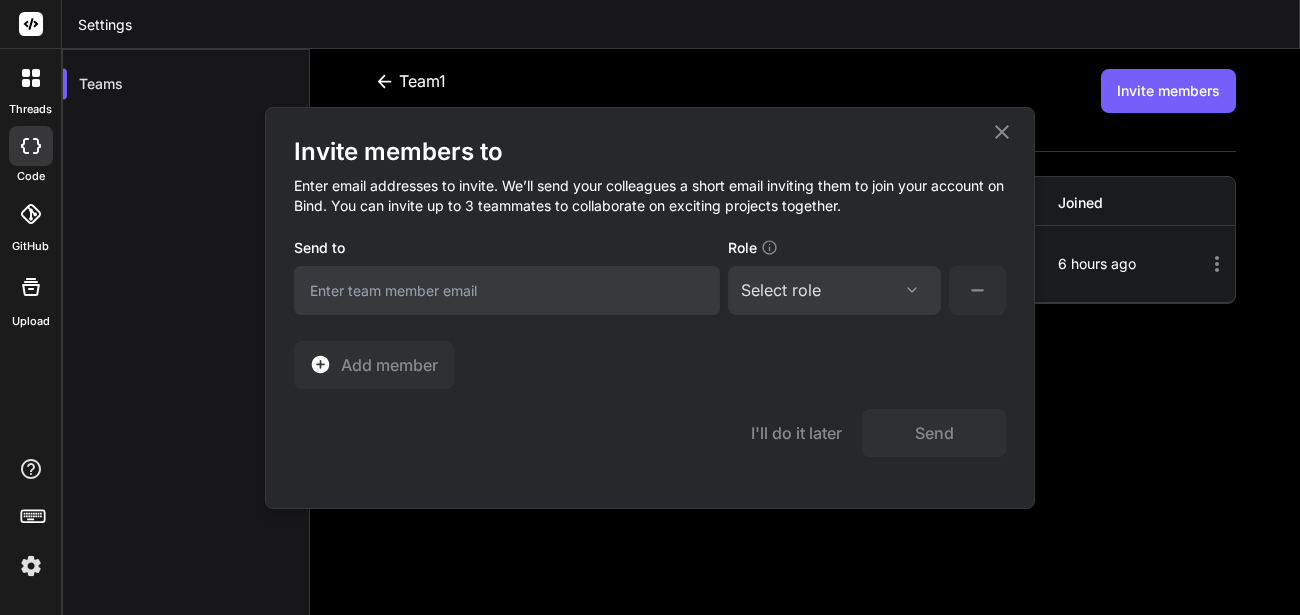 click at bounding box center [507, 290] 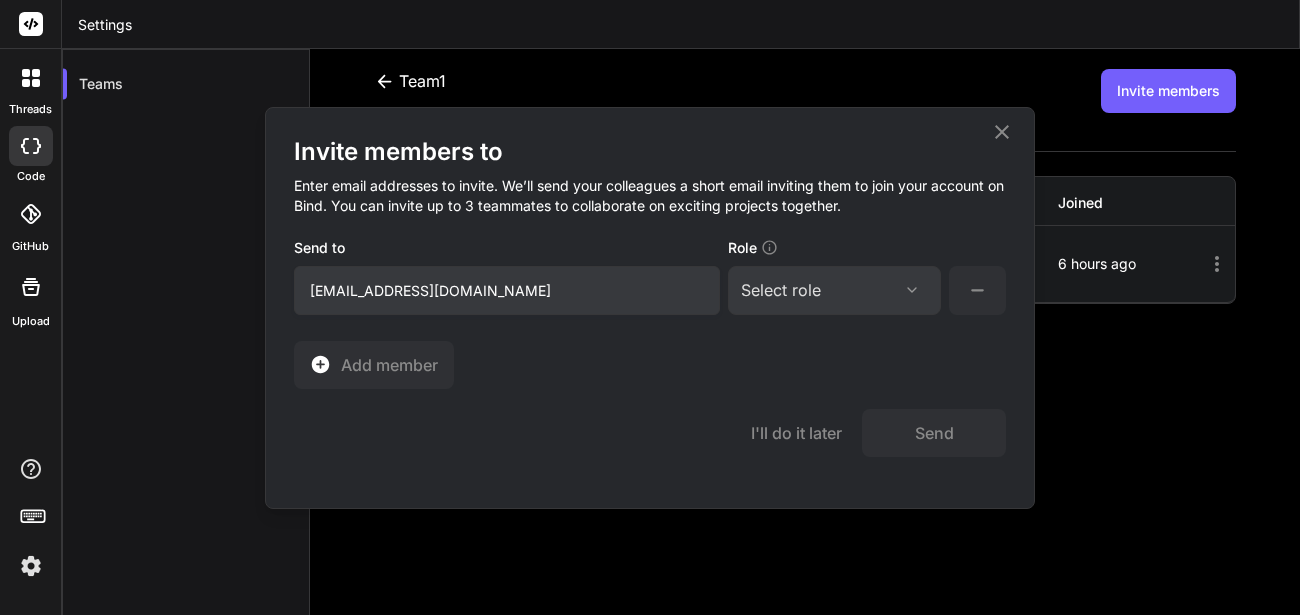 type on "[EMAIL_ADDRESS][DOMAIN_NAME]" 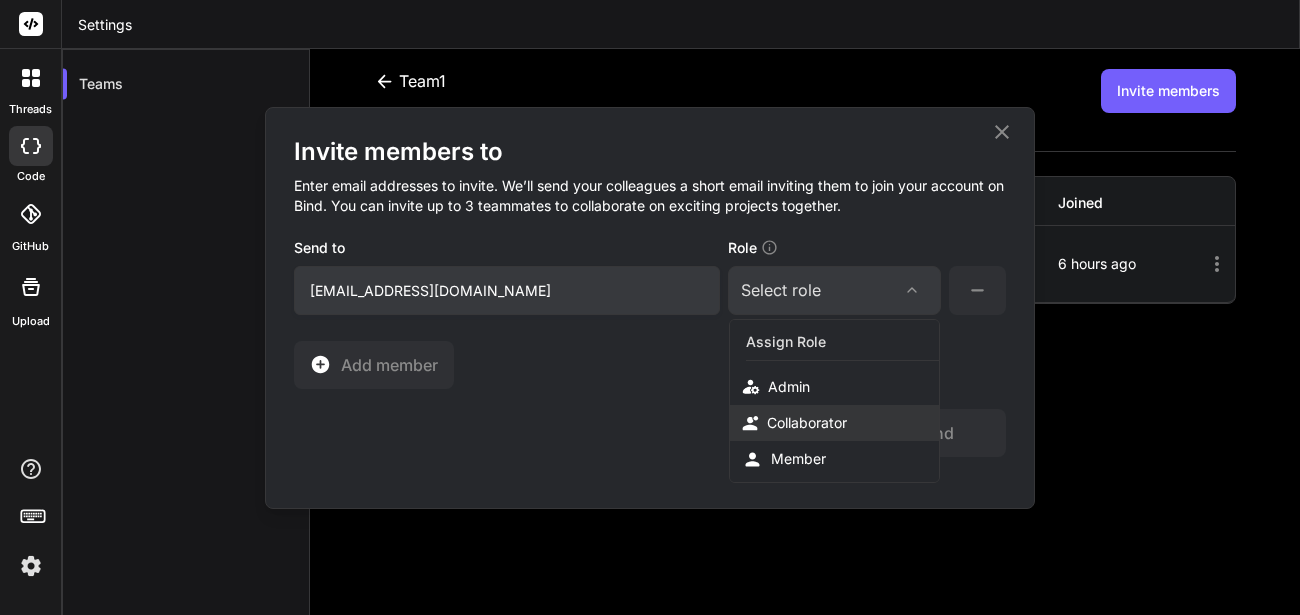 click on "Collaborator" at bounding box center [807, 423] 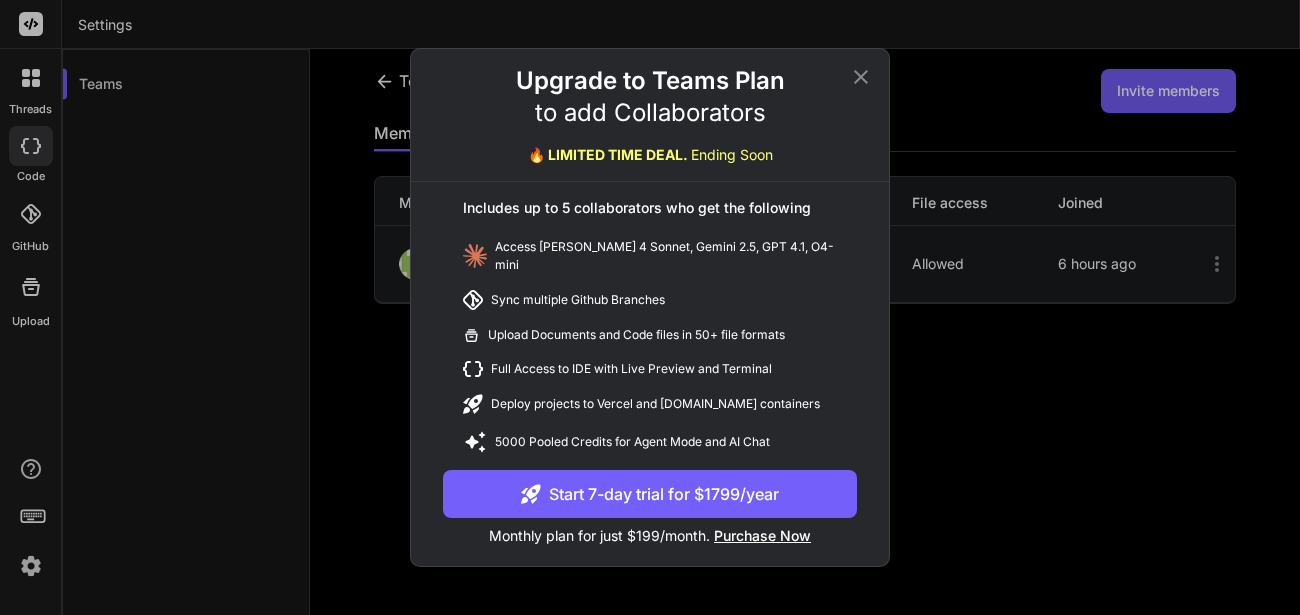 click on "Upgrade to Teams Plan to add Collaborators 🔥 LIMITED TIME DEAL.   Ending Soon" at bounding box center (650, 123) 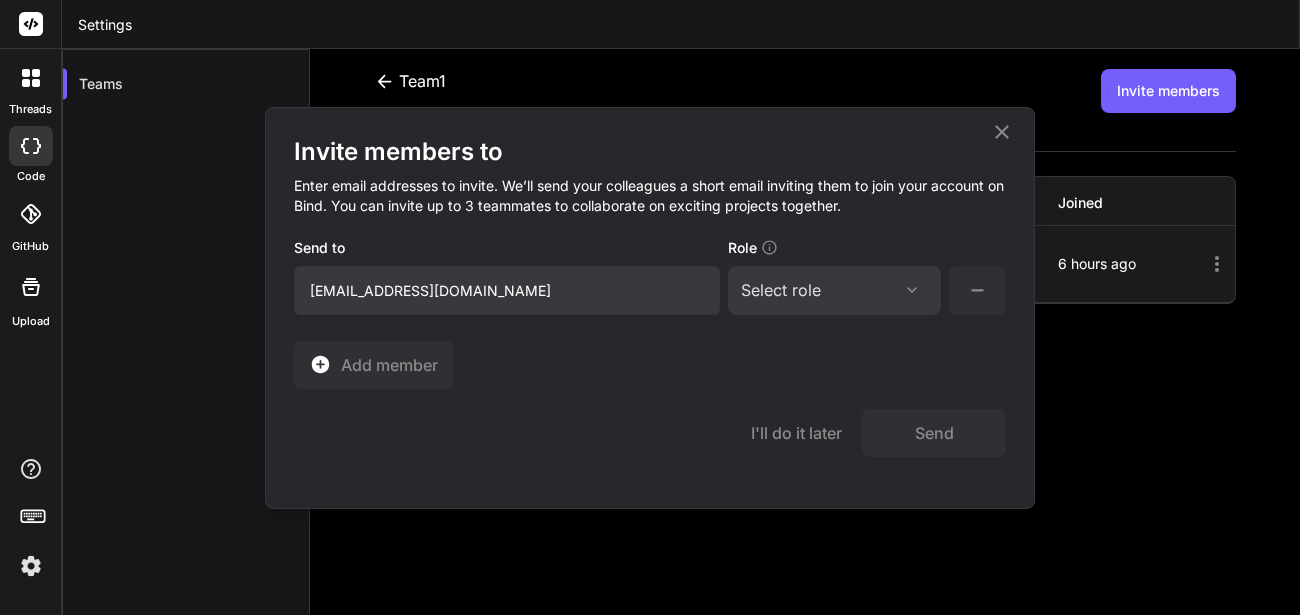 click 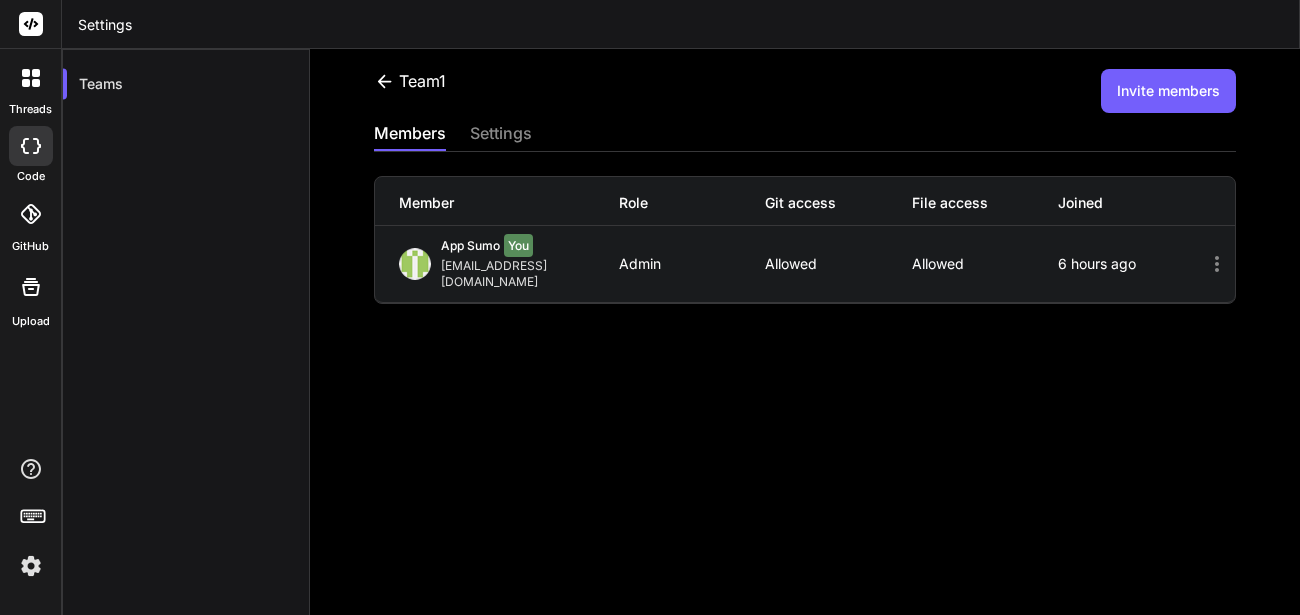 click 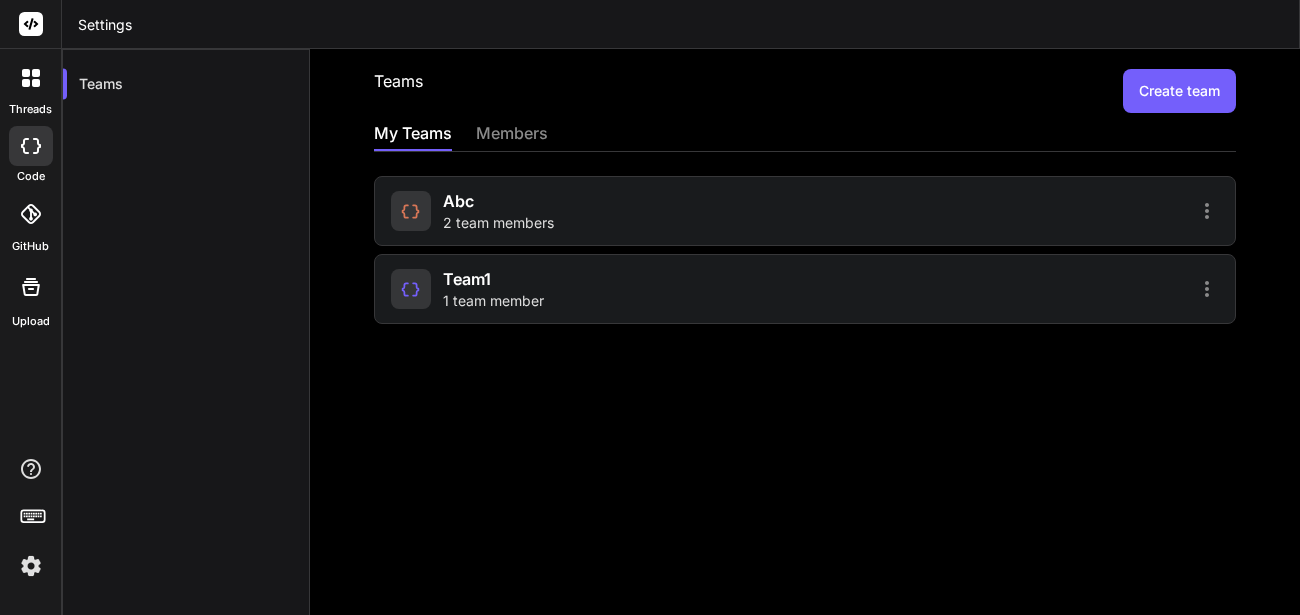 click on "abc 2 team members" at bounding box center [498, 211] 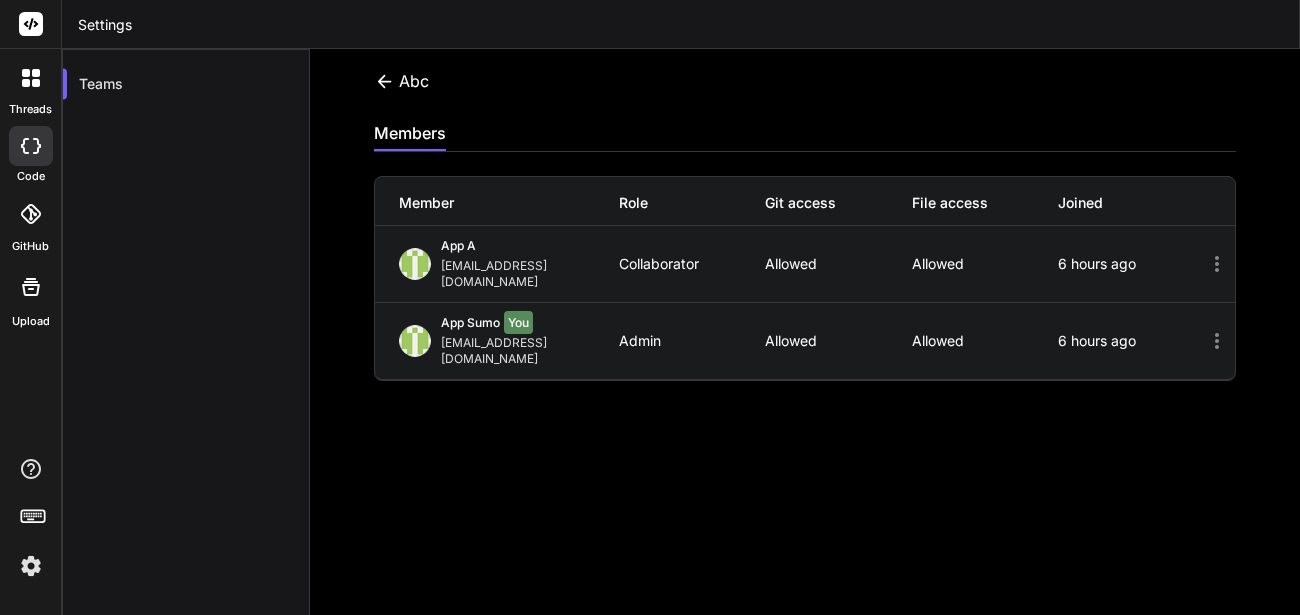click 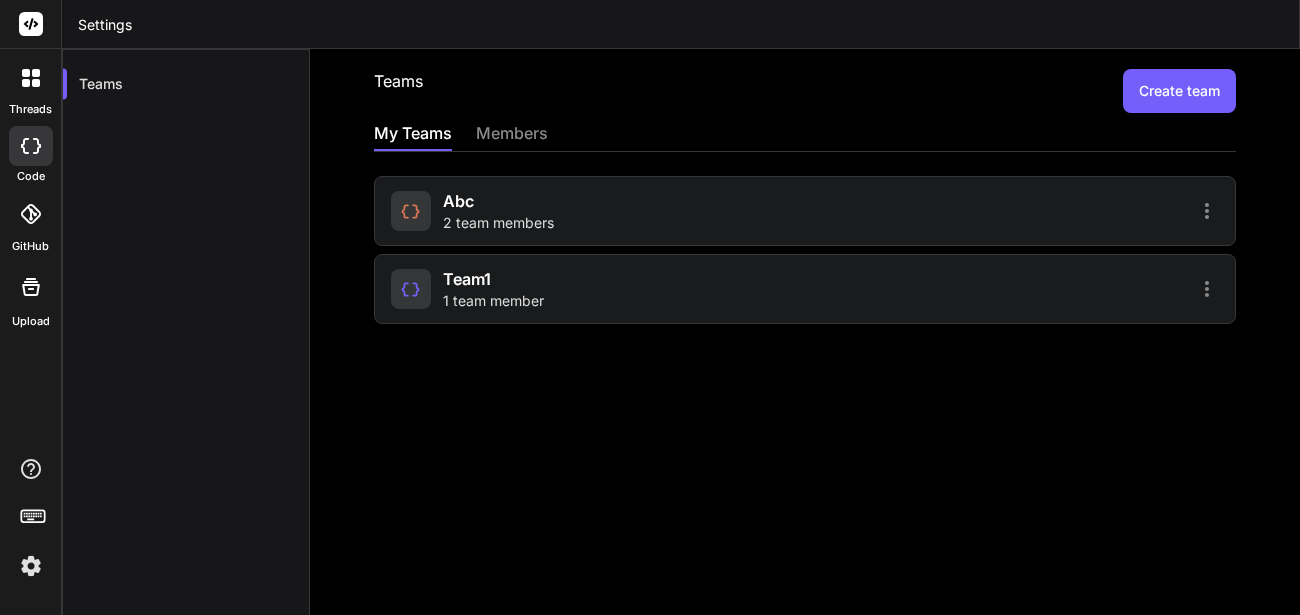 click at bounding box center (411, 211) 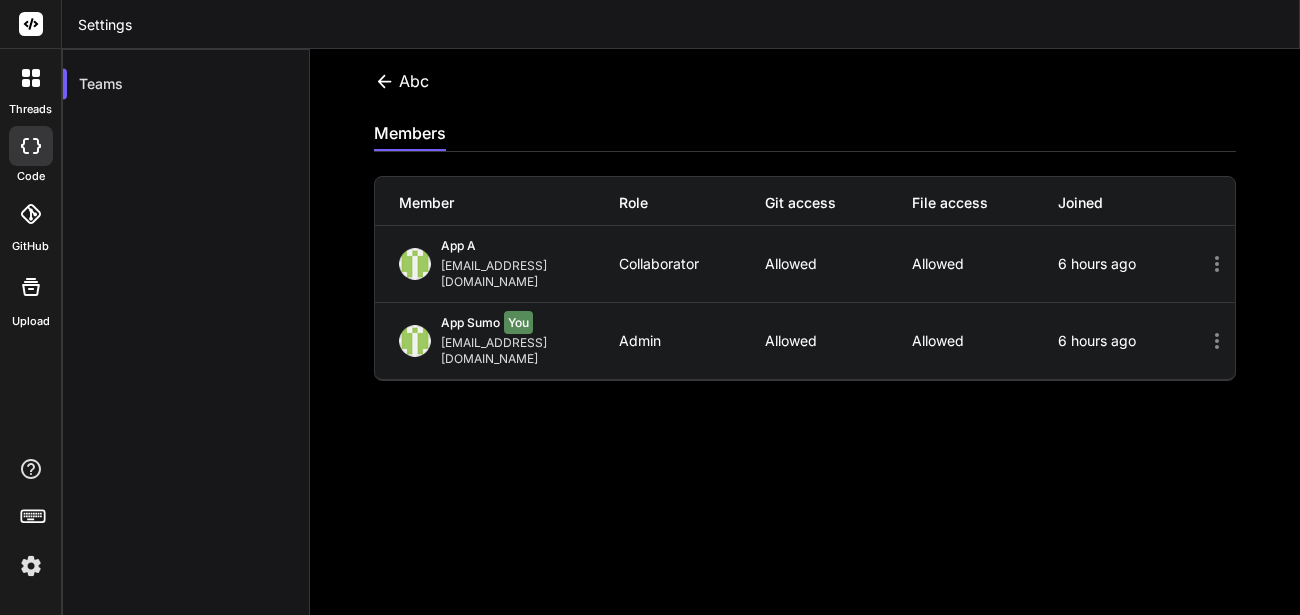 click on "abc Invite members" at bounding box center [805, 91] 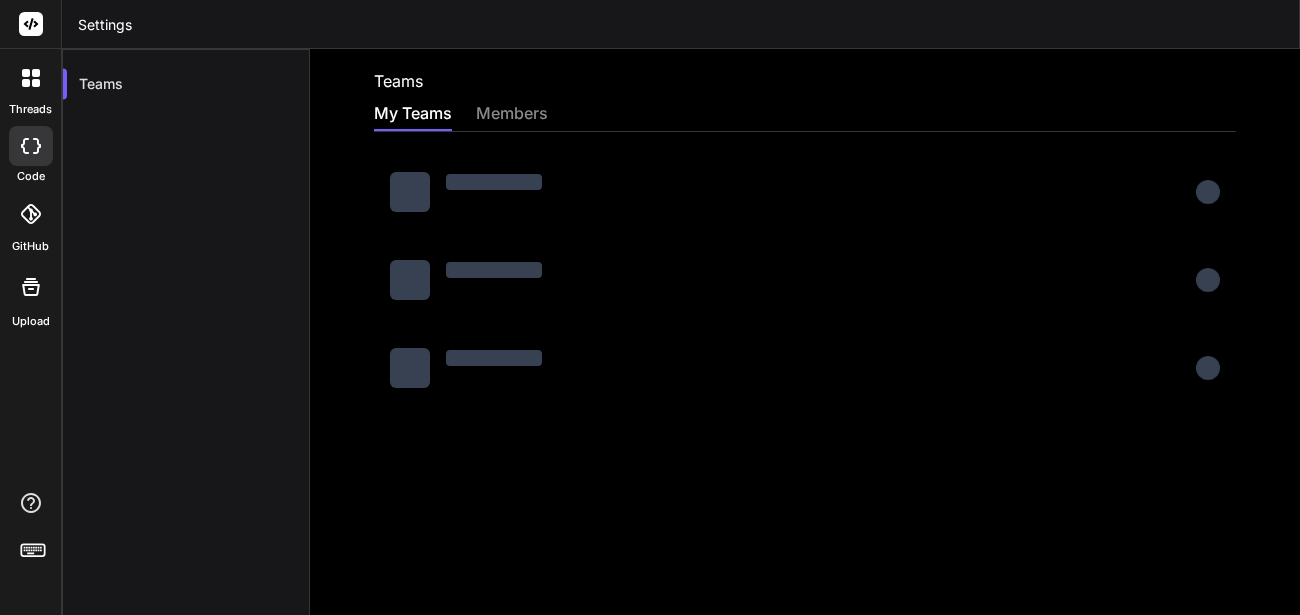 scroll, scrollTop: 0, scrollLeft: 0, axis: both 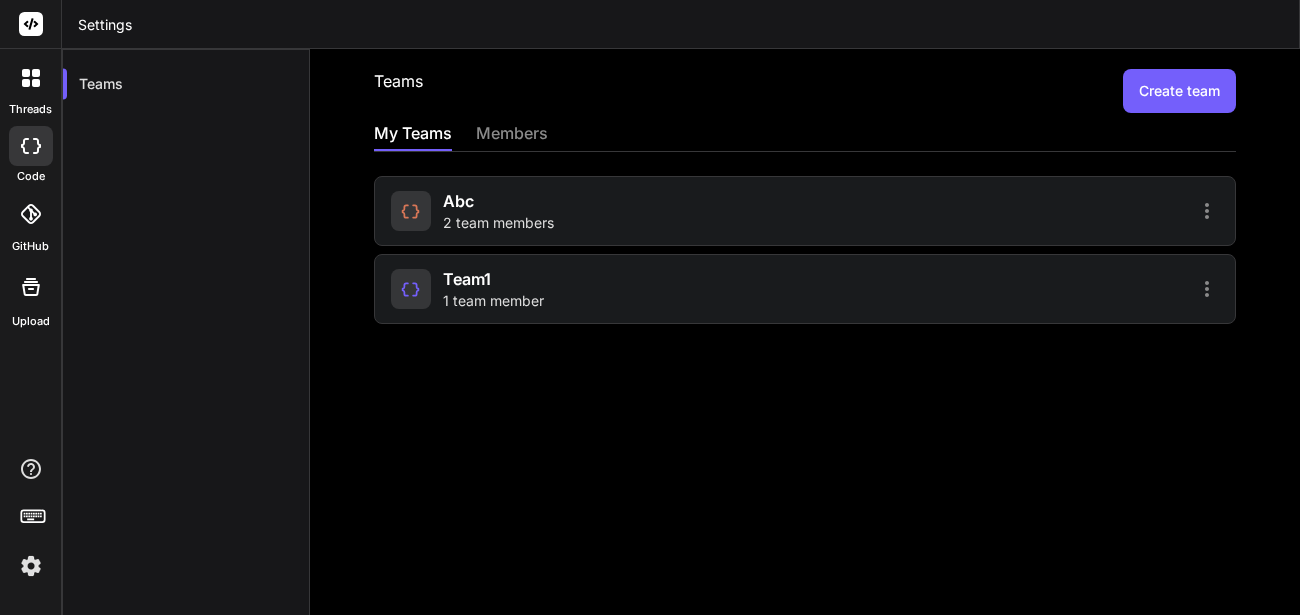 click at bounding box center [411, 211] 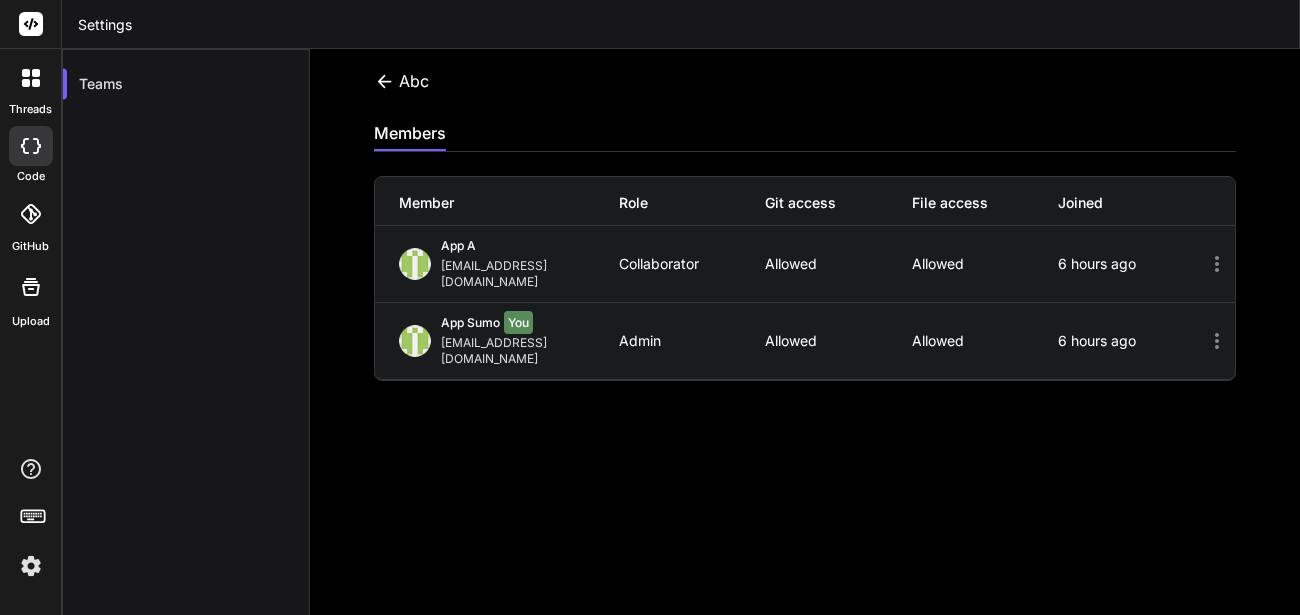 click on "Invite members" at bounding box center [1168, 91] 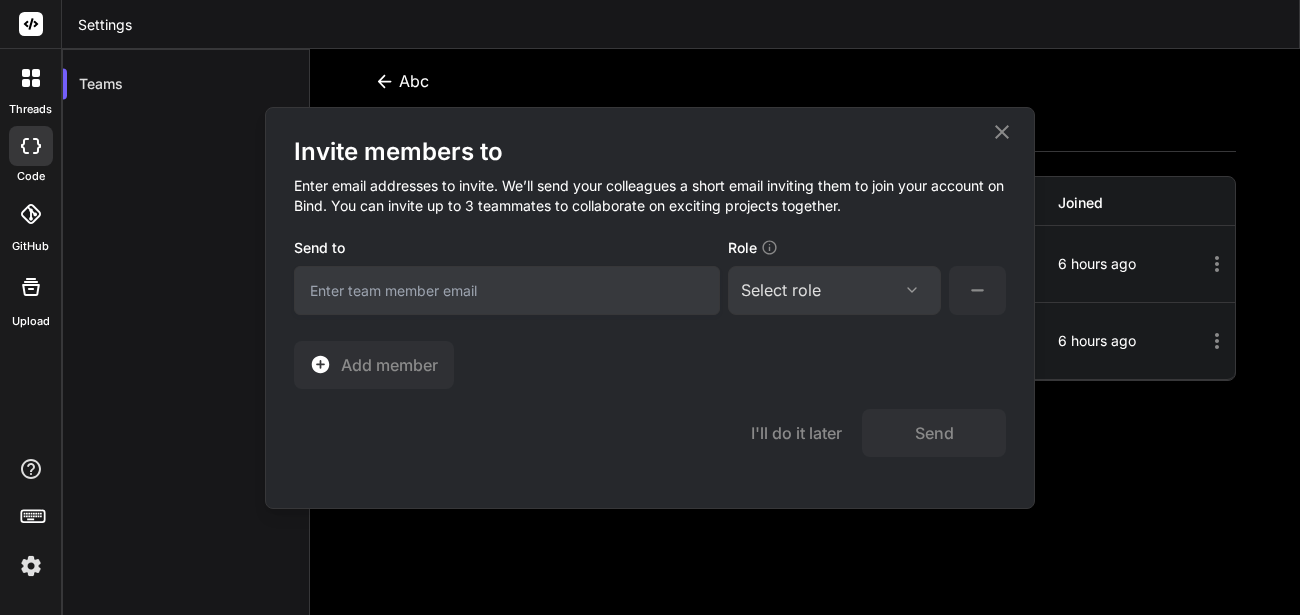 click 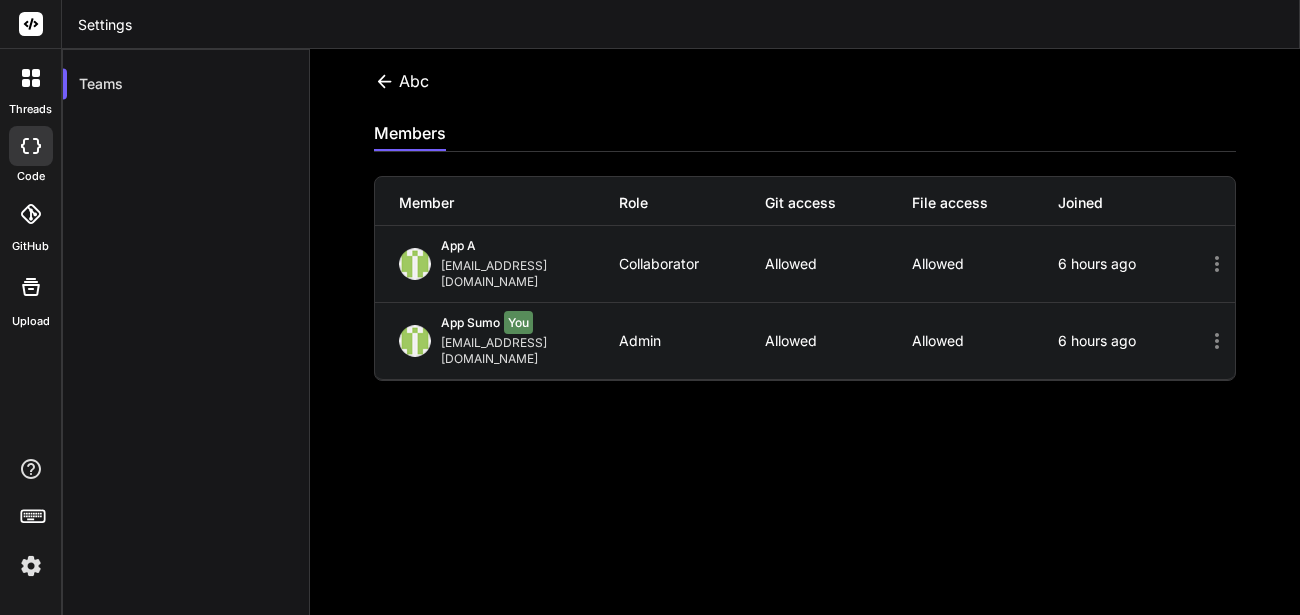 click on "Invite members" at bounding box center [1168, 91] 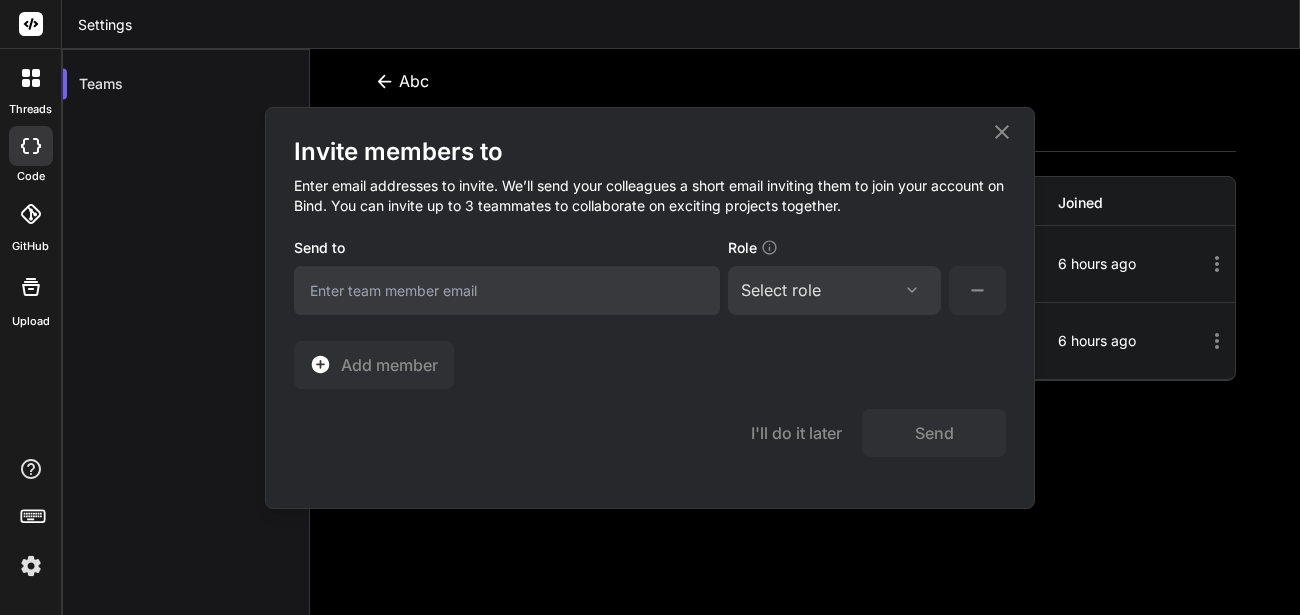 click at bounding box center [507, 290] 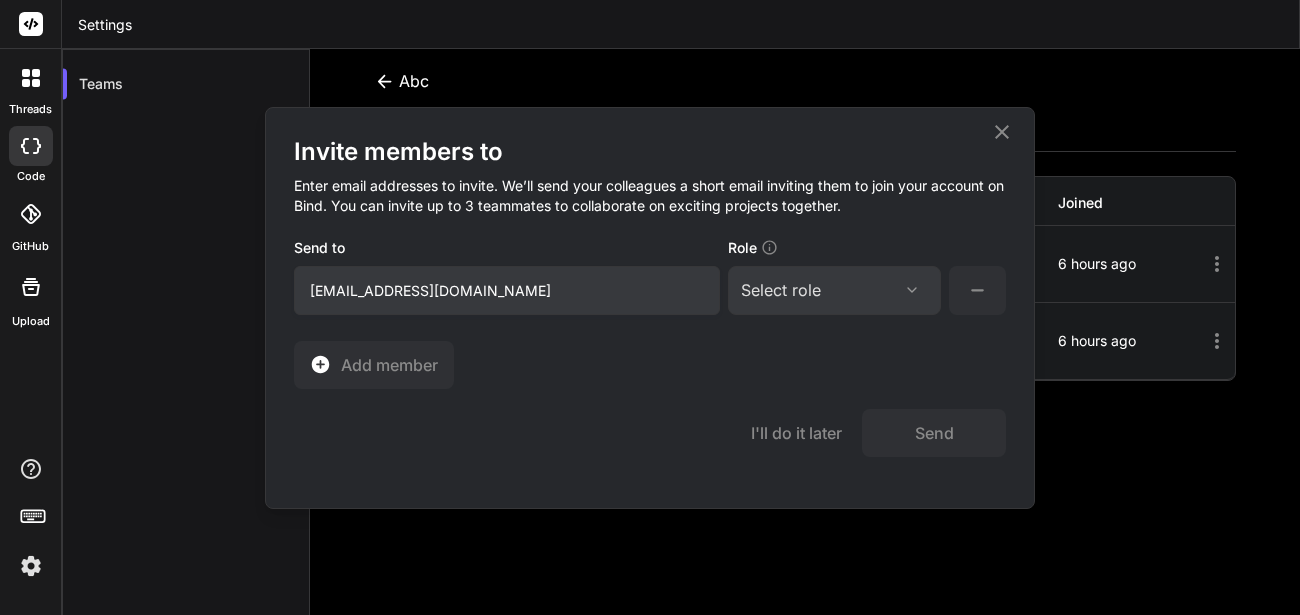 type on "appsumo_8@yopmail.com" 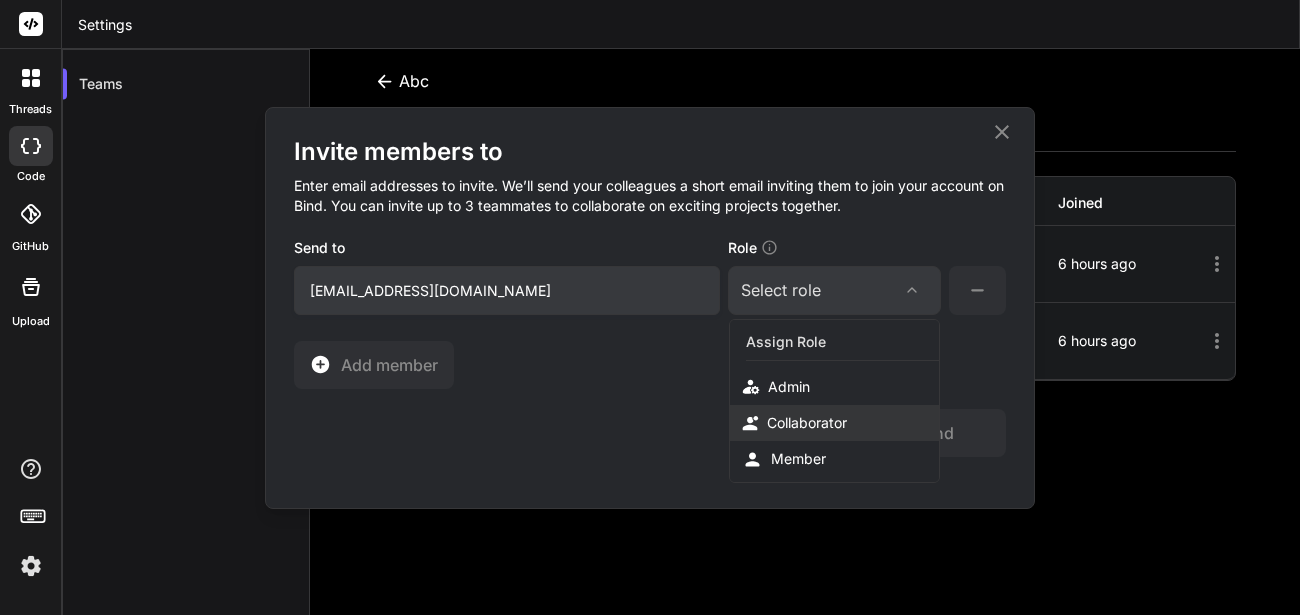 click on "Collaborator" at bounding box center (834, 423) 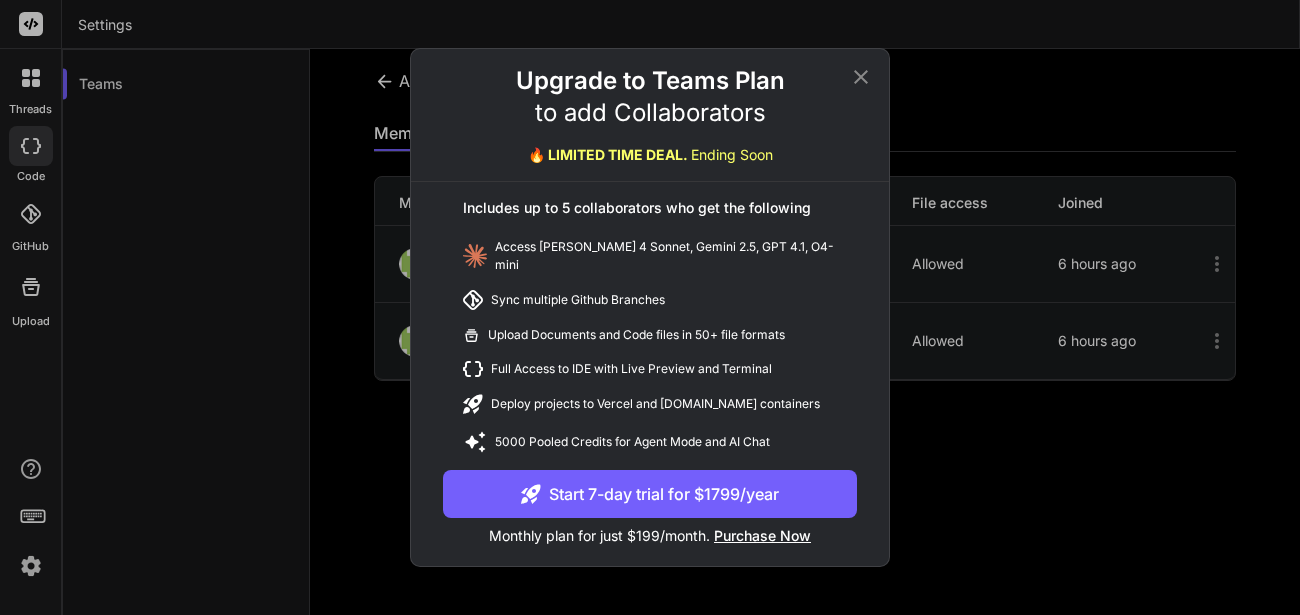 click 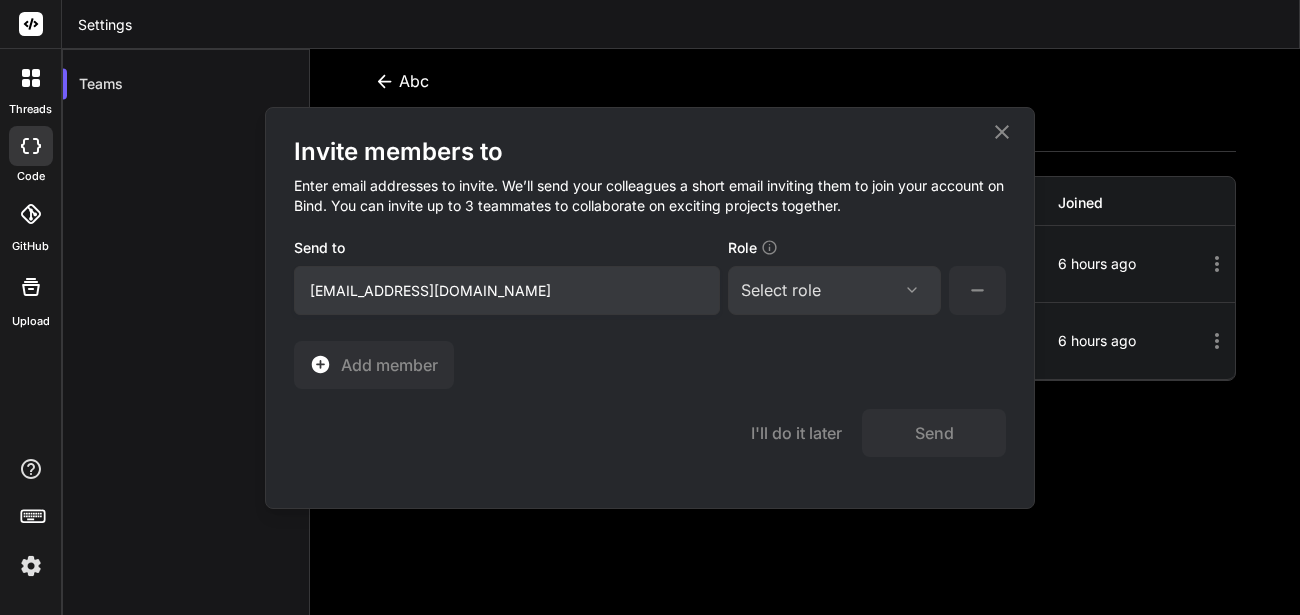 click 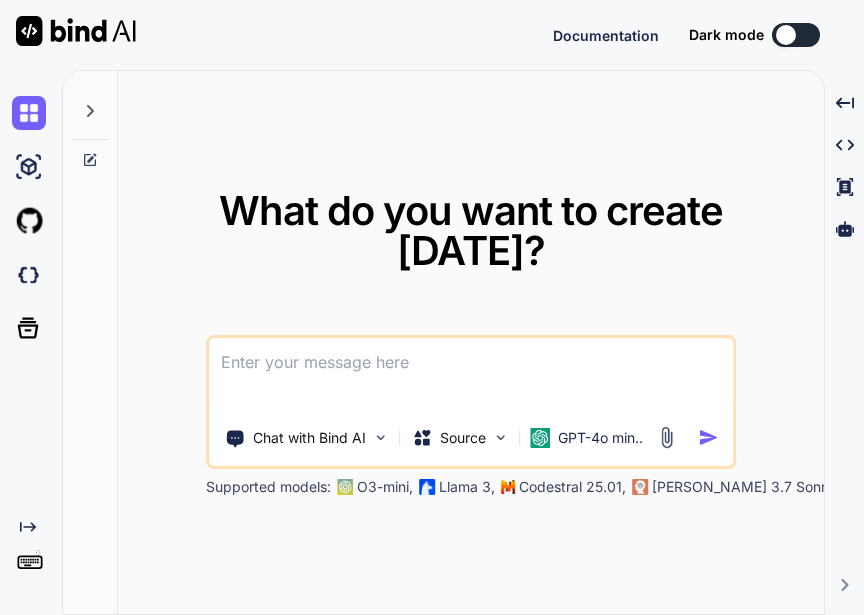 scroll, scrollTop: 0, scrollLeft: 0, axis: both 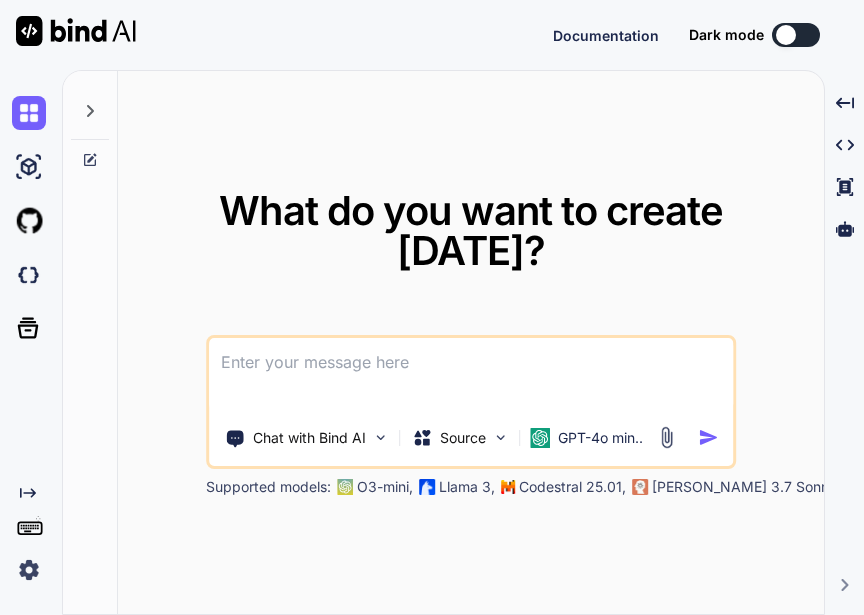 type on "x" 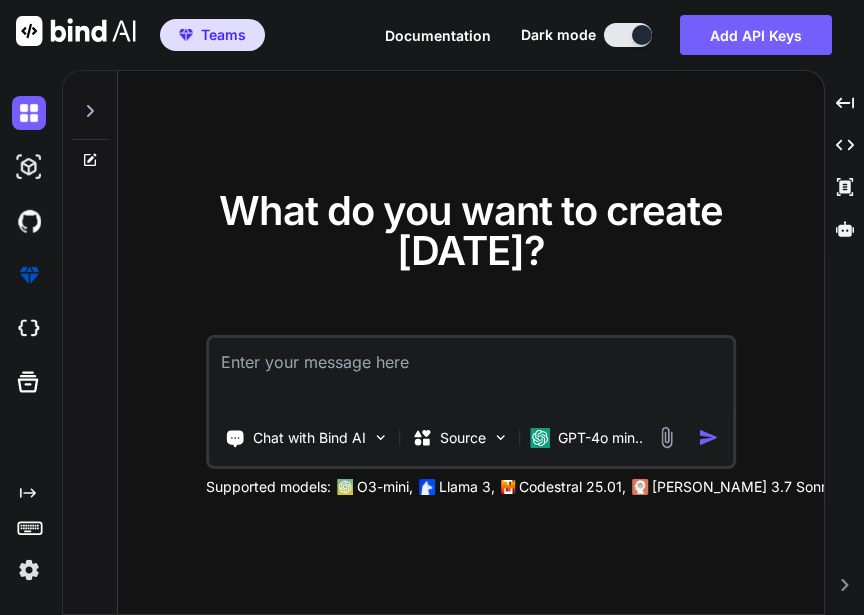 click at bounding box center (29, 570) 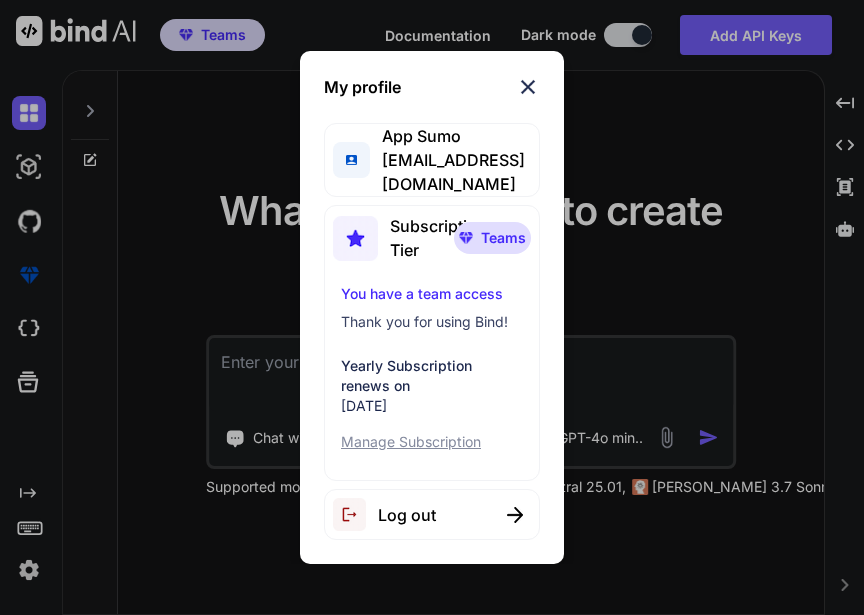 click on "My profile App  Sumo [EMAIL_ADDRESS][DOMAIN_NAME] Subscription Tier Teams You have a team access Thank you for using Bind! Yearly Subscription renews on [DATE] Manage Subscription Log out" at bounding box center (432, 307) 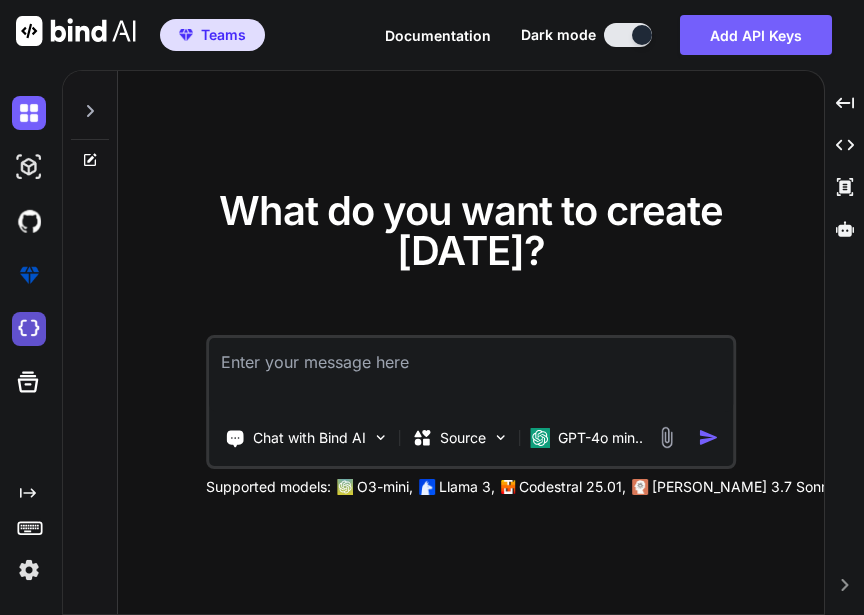 click at bounding box center [29, 329] 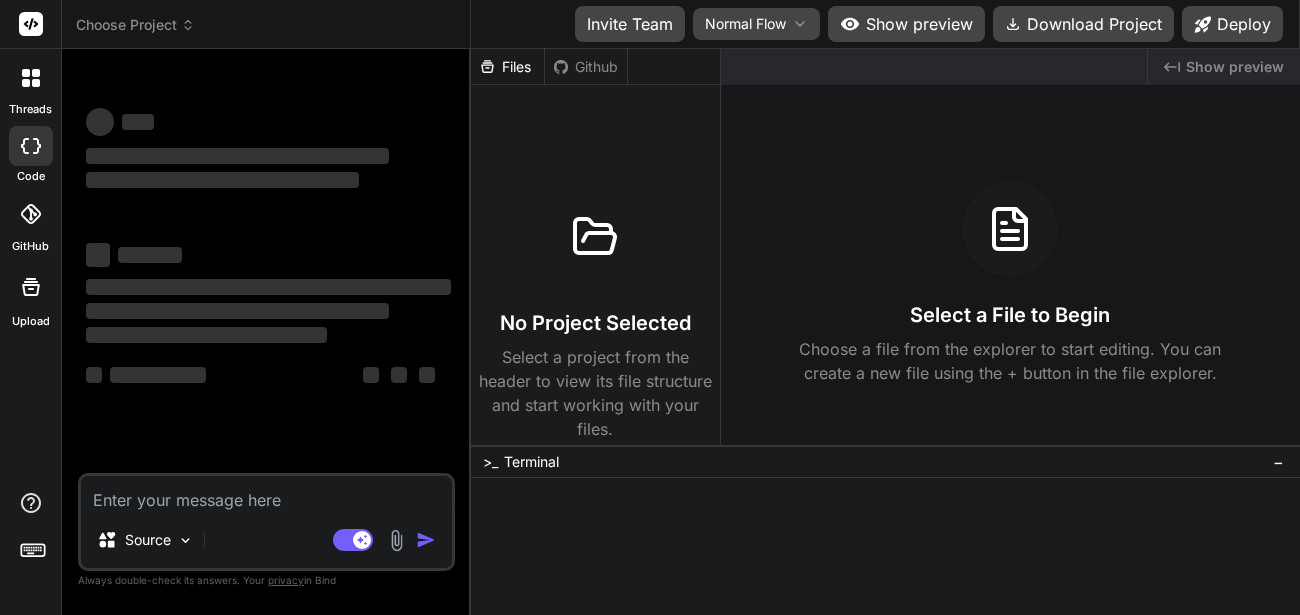 scroll, scrollTop: 0, scrollLeft: 0, axis: both 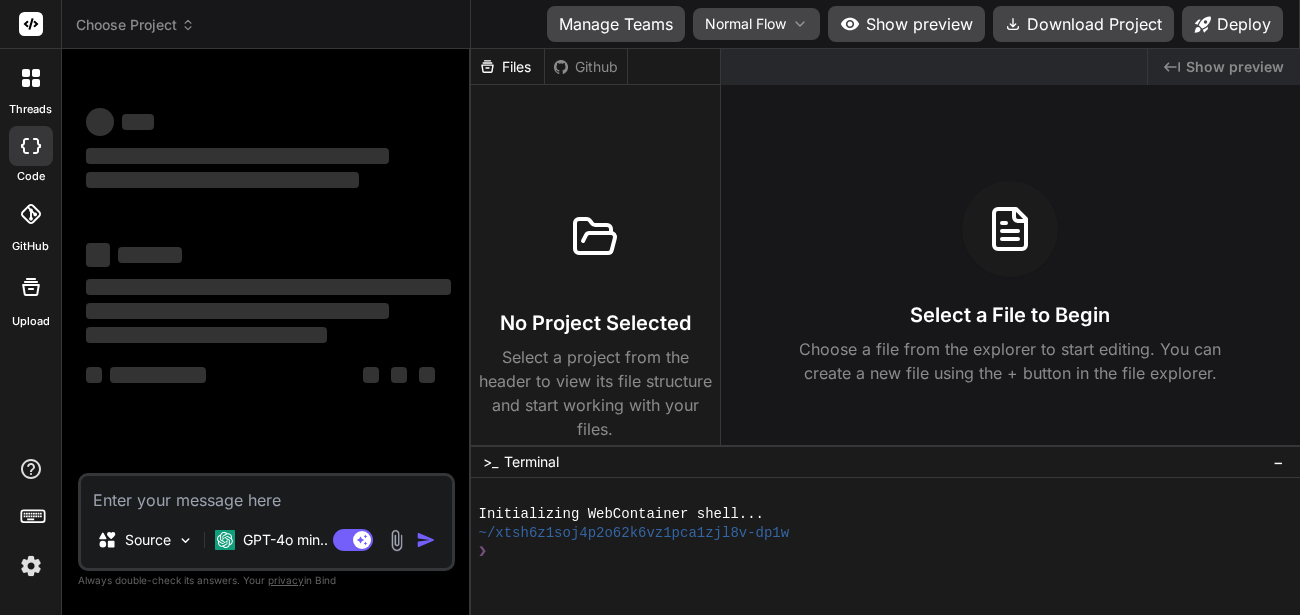 type on "x" 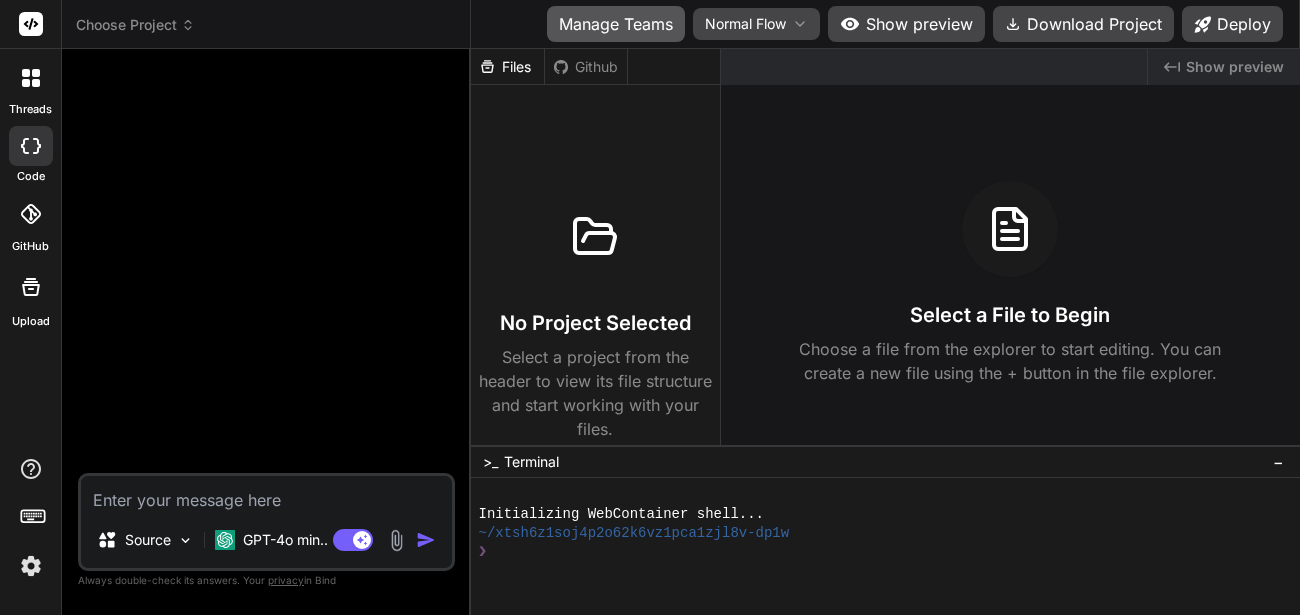 click on "Manage Teams" at bounding box center [616, 24] 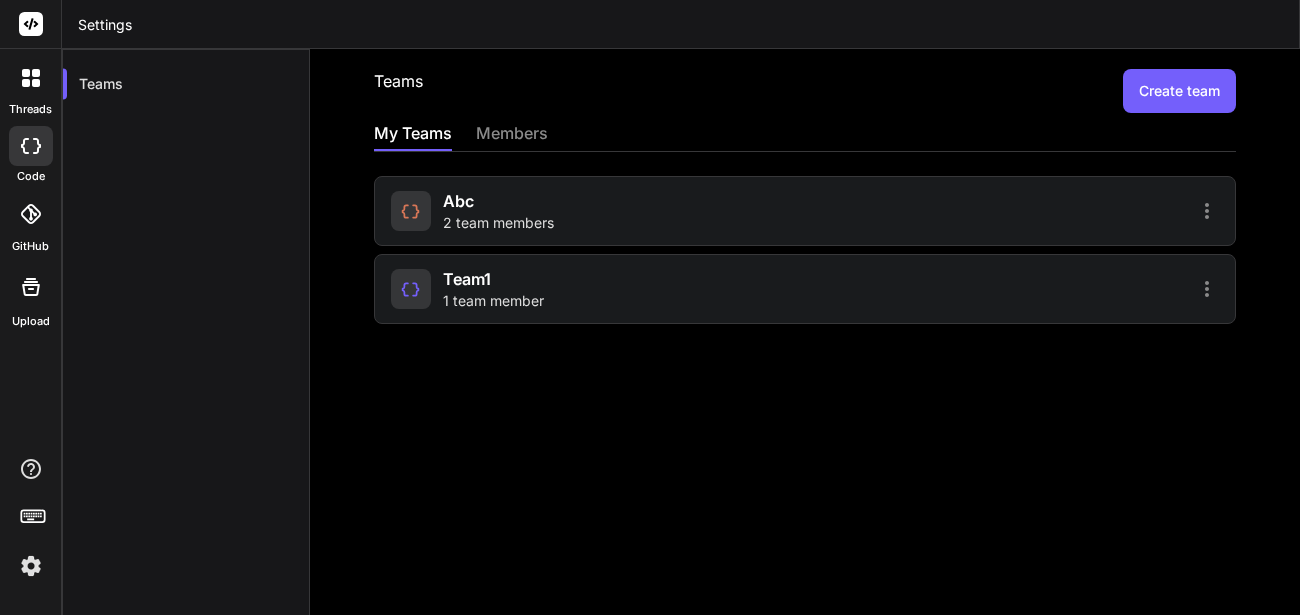 click on "team1 1 team member" at bounding box center [595, 289] 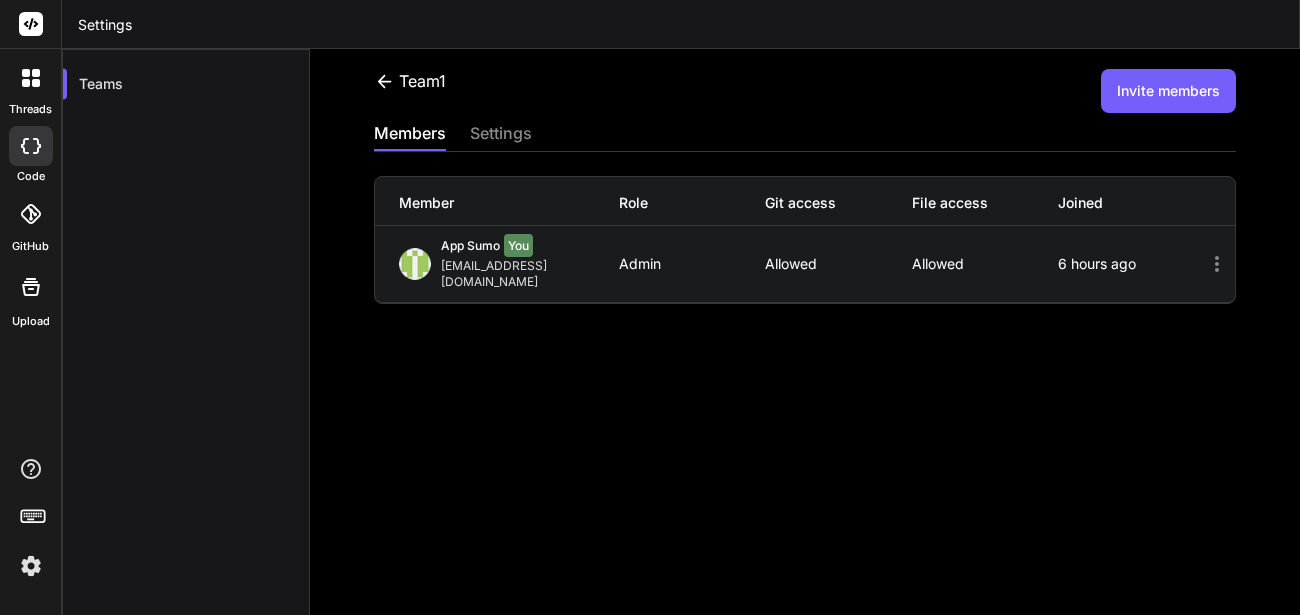 click on "Invite members" at bounding box center [1168, 91] 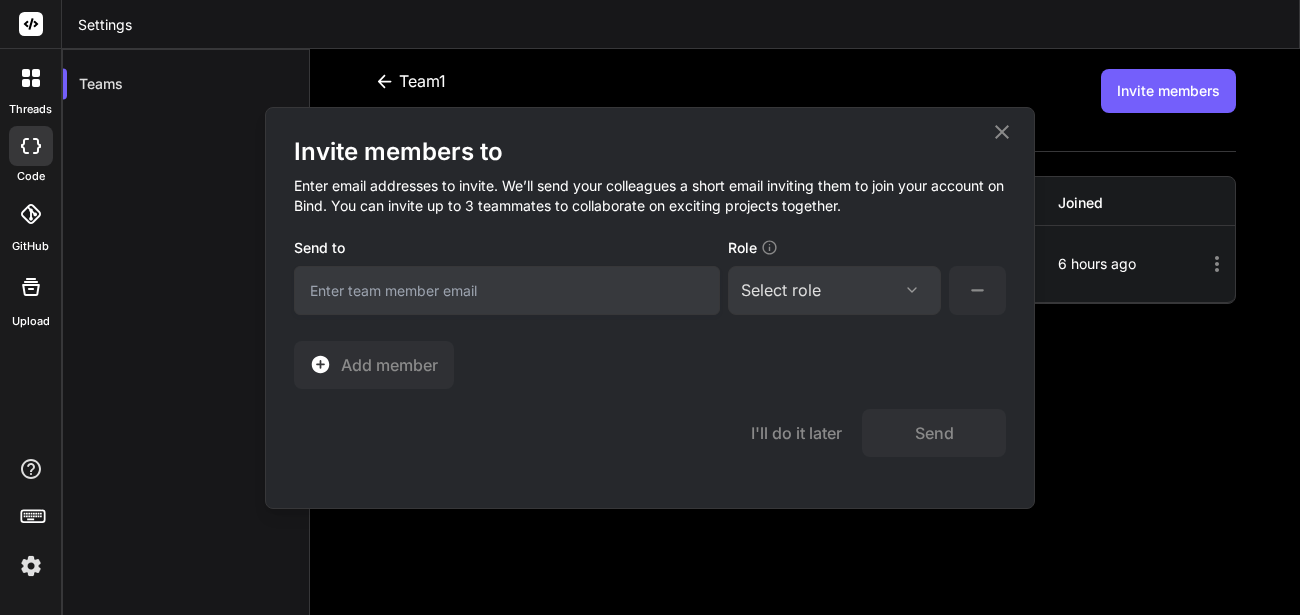 click at bounding box center (507, 290) 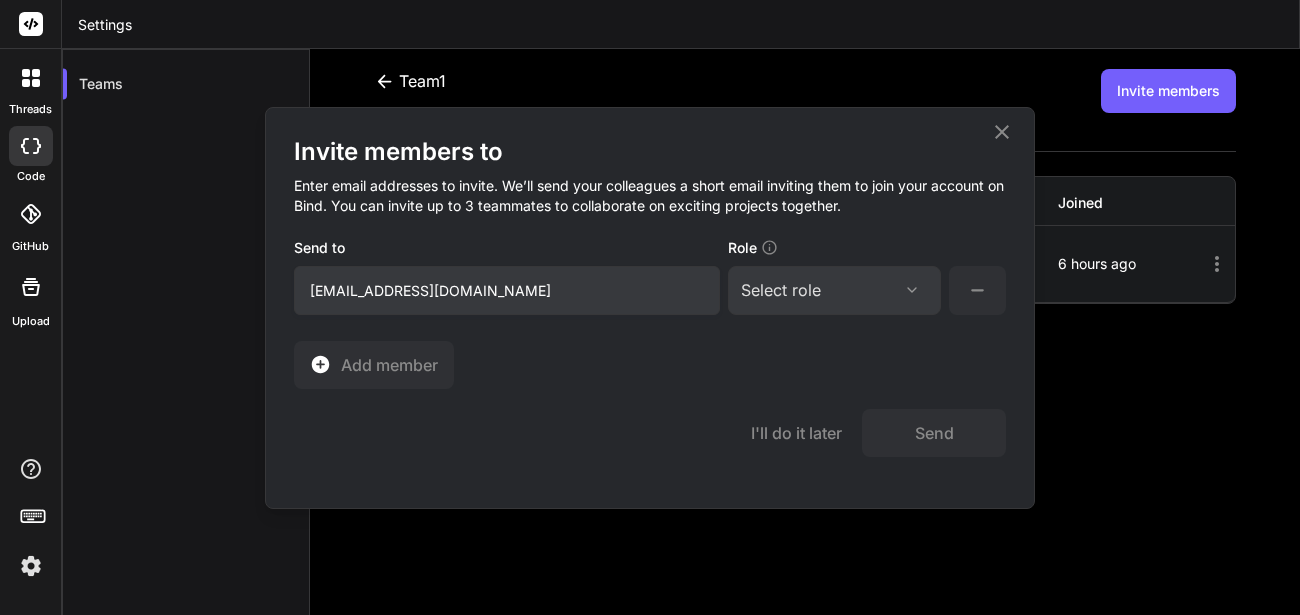 type on "[EMAIL_ADDRESS][DOMAIN_NAME]" 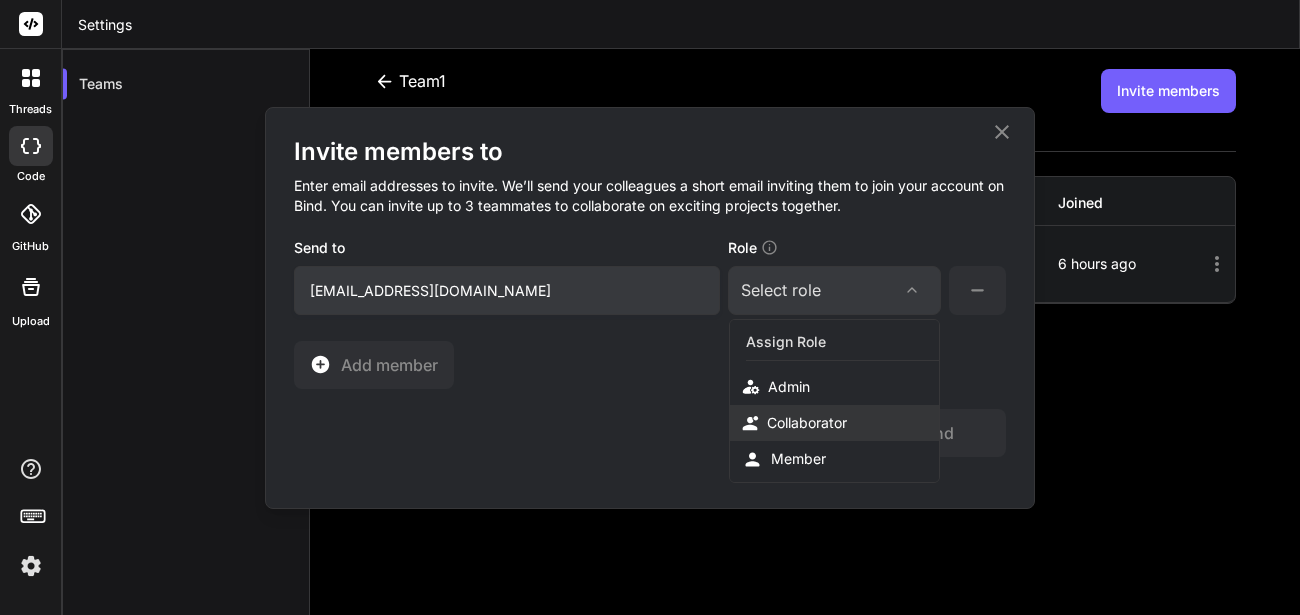click on "Collaborator" at bounding box center (807, 423) 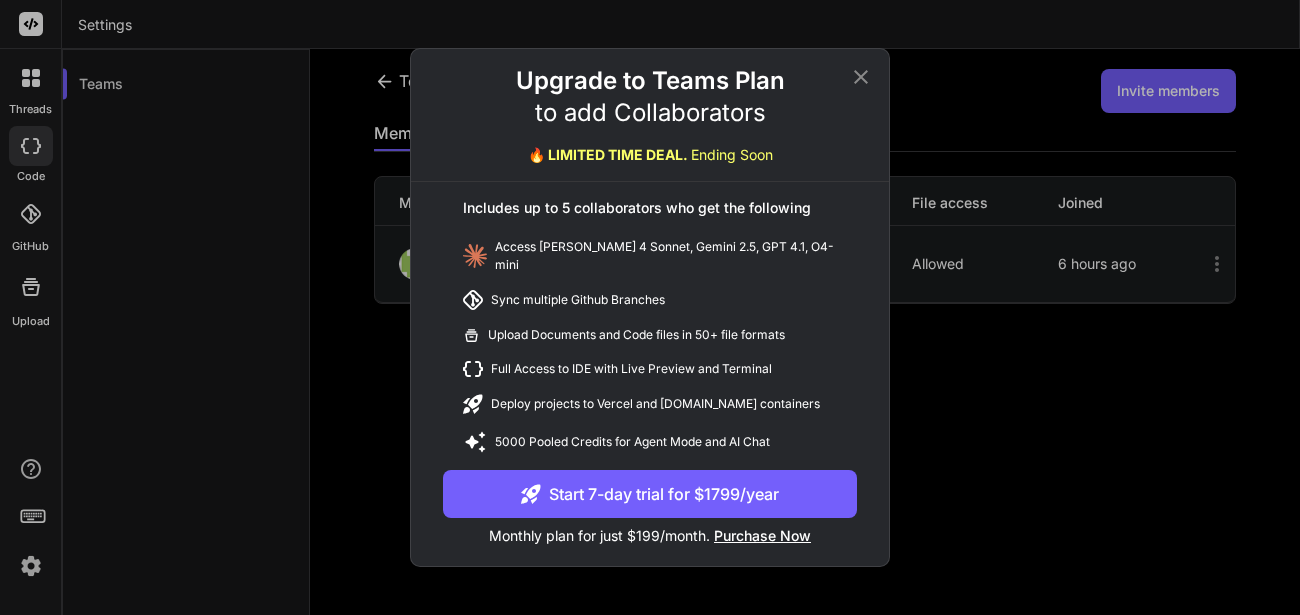 click 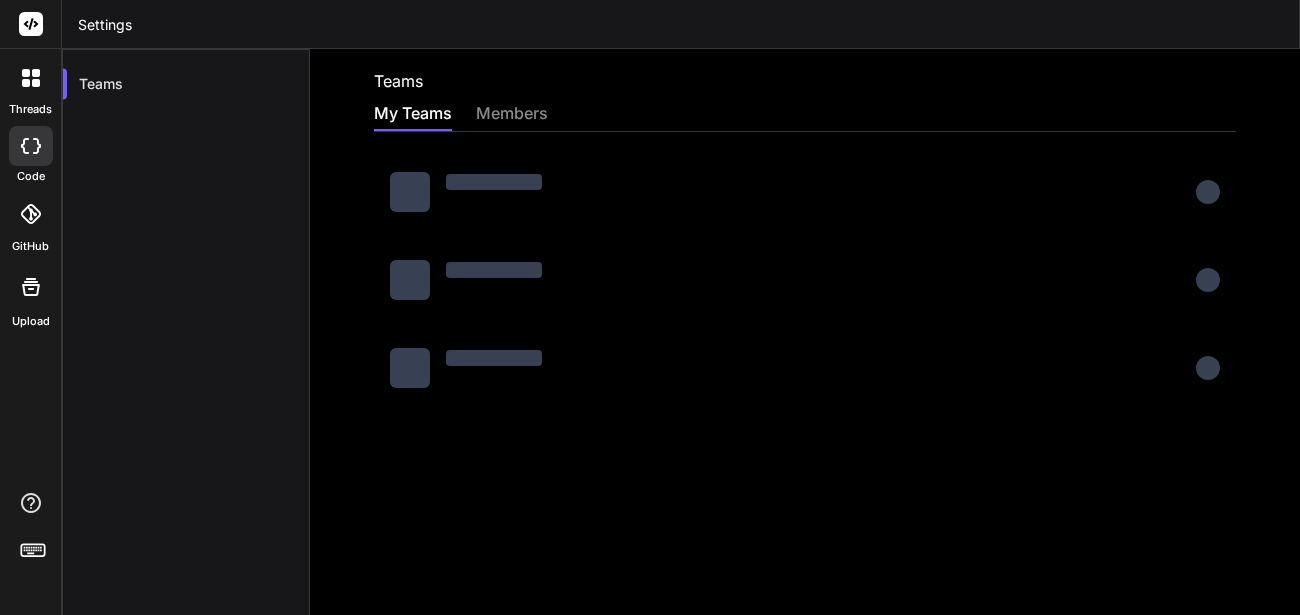 scroll, scrollTop: 0, scrollLeft: 0, axis: both 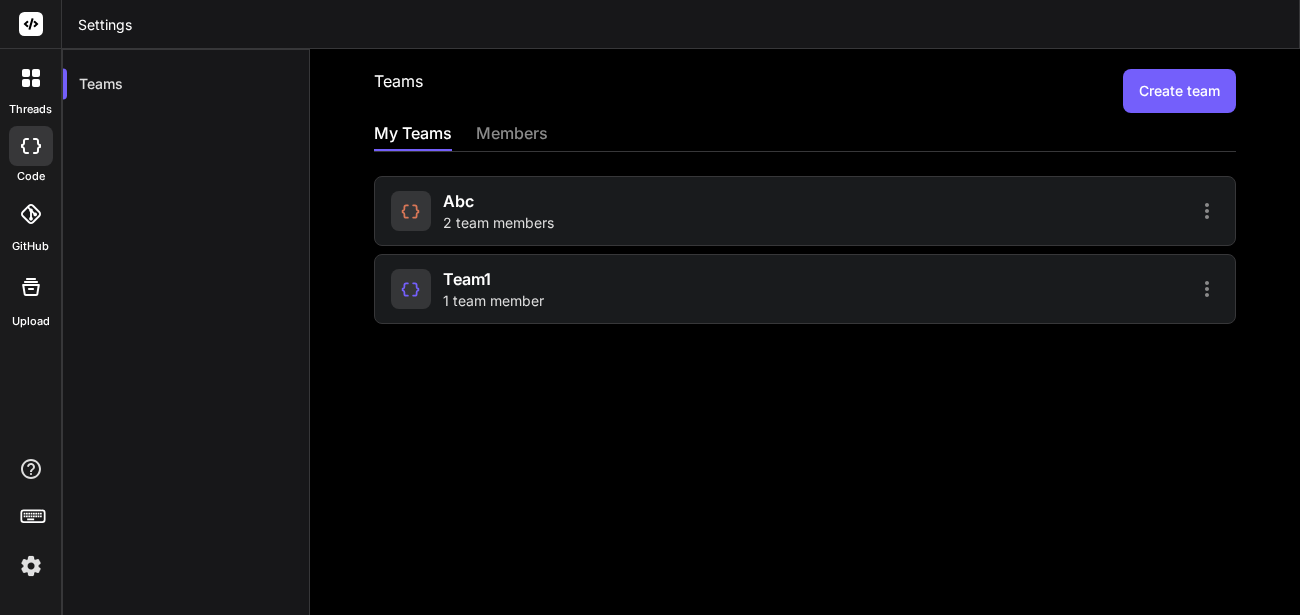 click on "team1 1 team member" at bounding box center [595, 289] 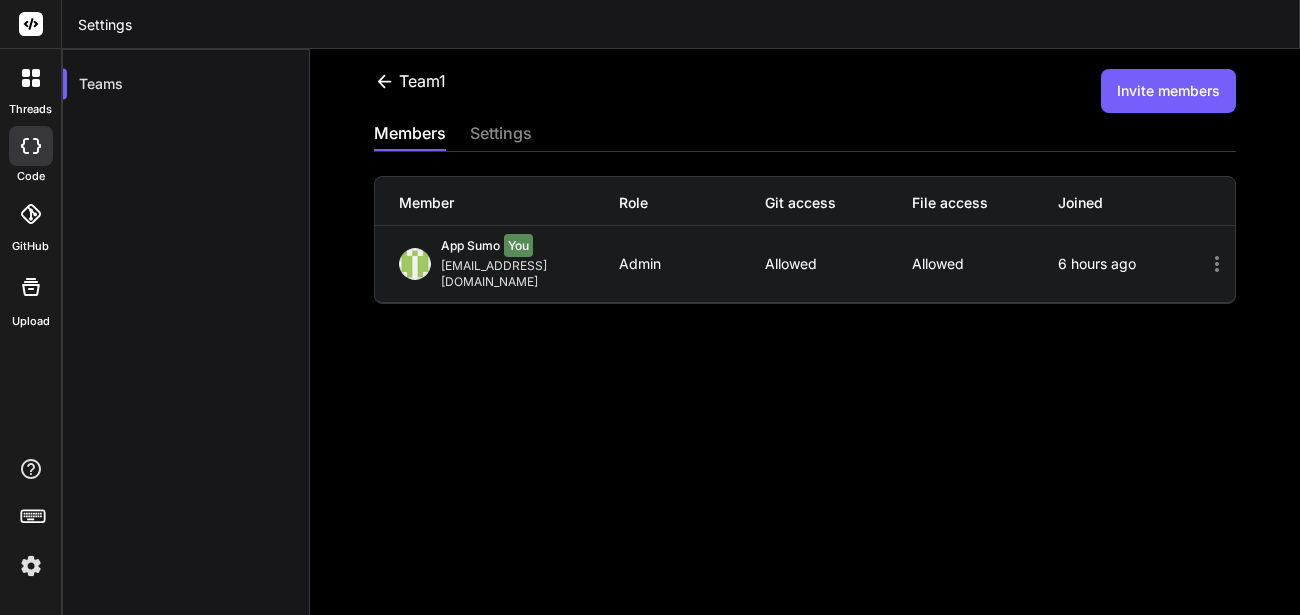 click on "Invite members" at bounding box center (1168, 91) 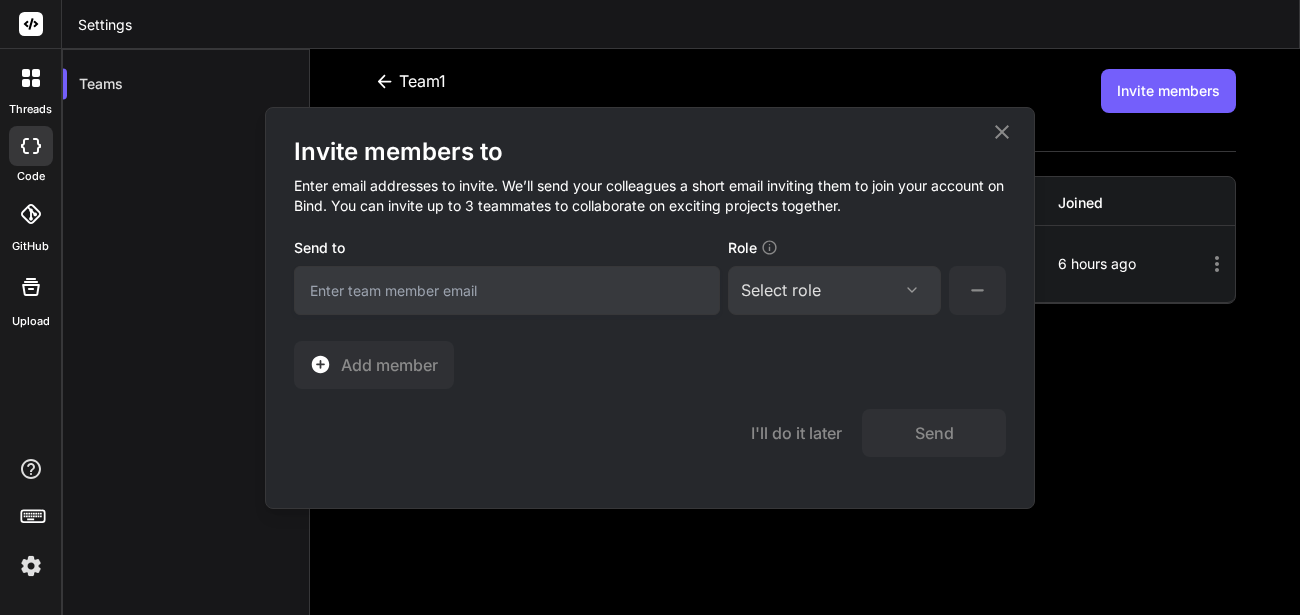click at bounding box center [507, 290] 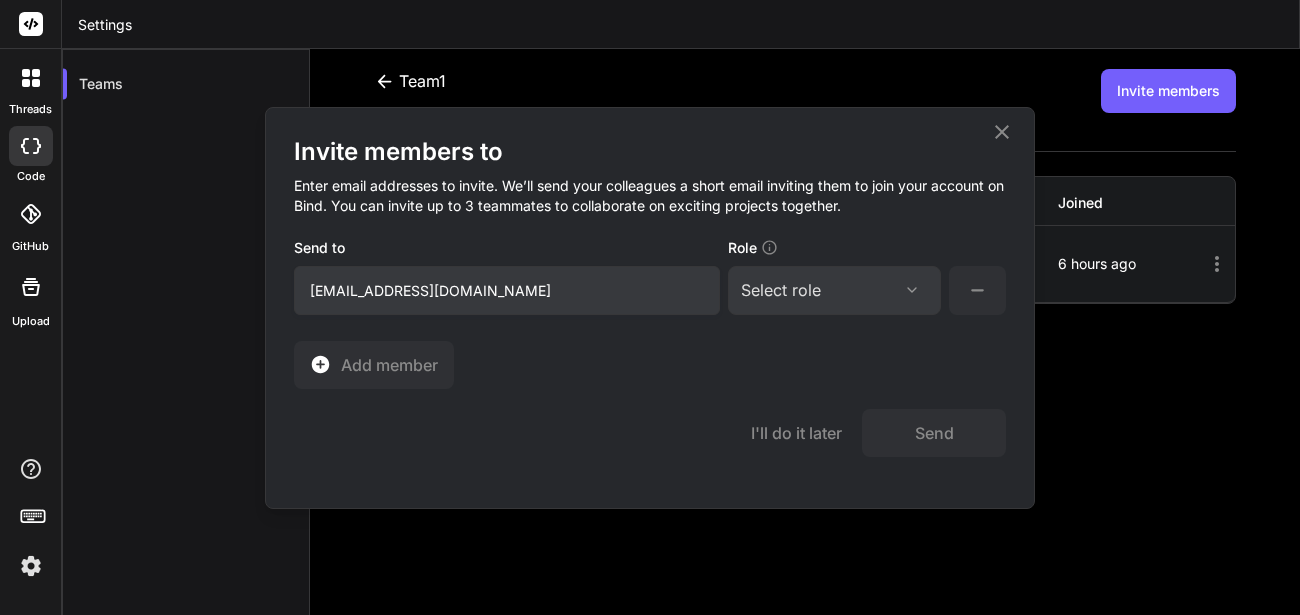 type on "[EMAIL_ADDRESS][DOMAIN_NAME]" 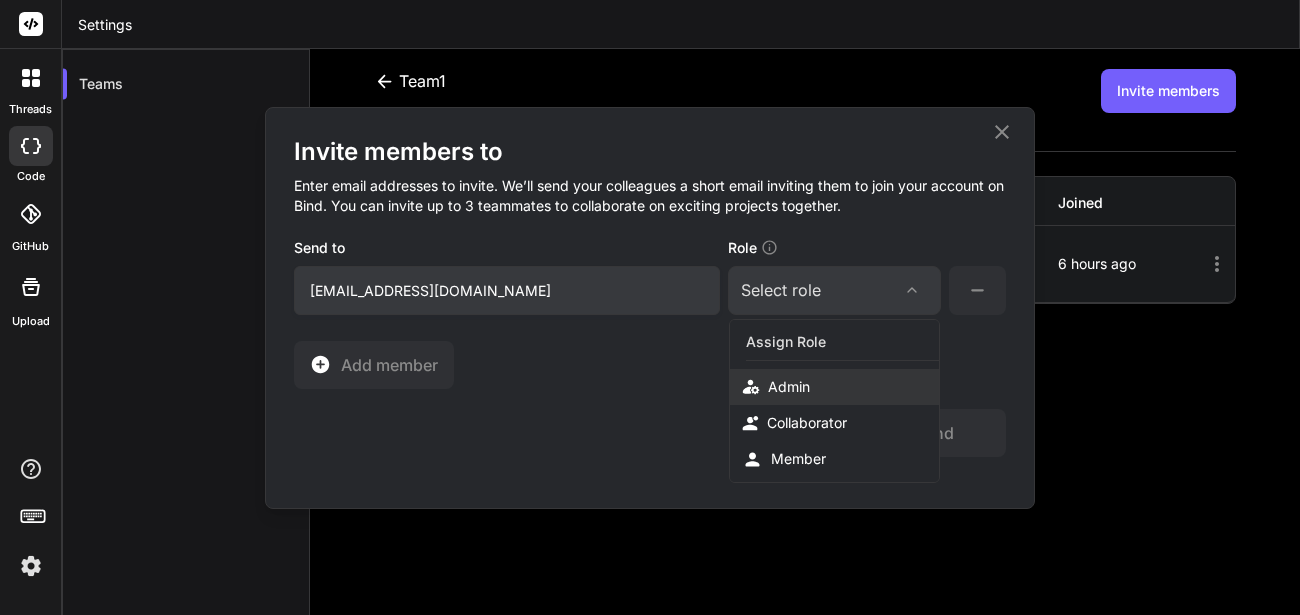 click on "Admin" at bounding box center [789, 387] 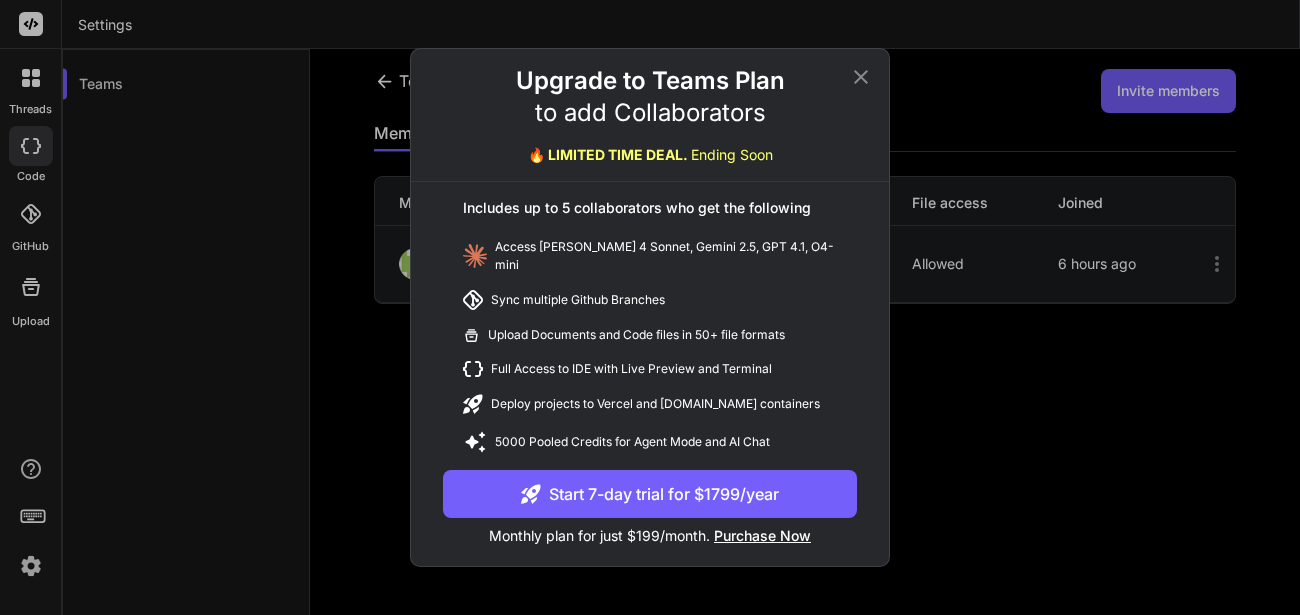 click 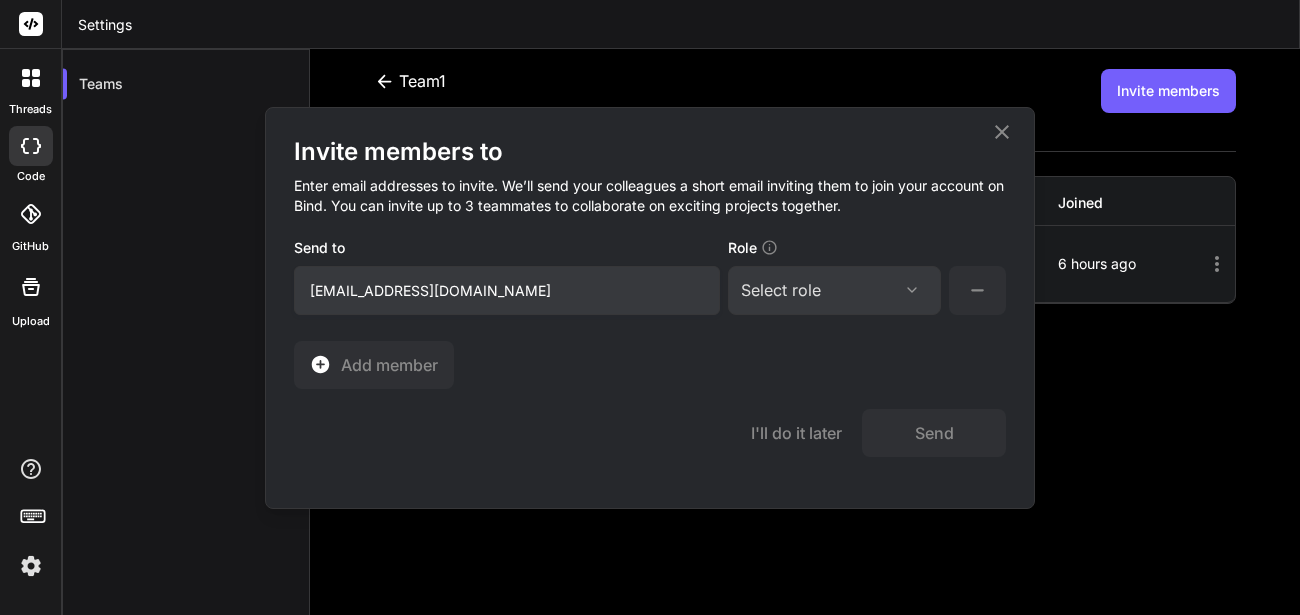 click 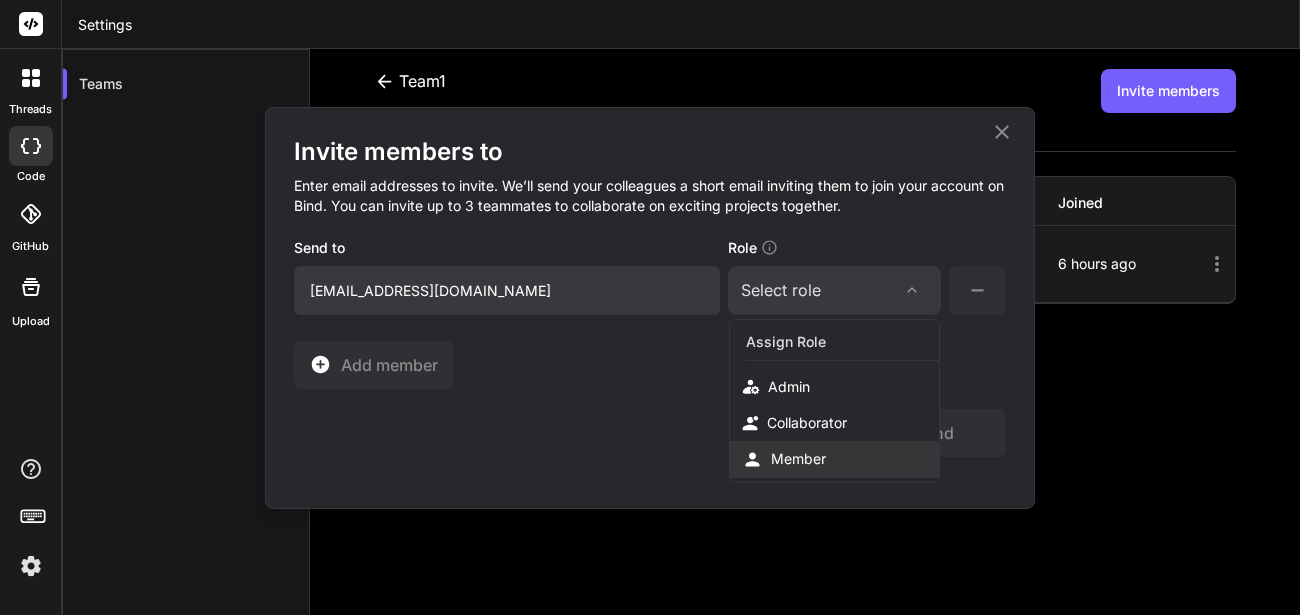click on "Member" at bounding box center [798, 459] 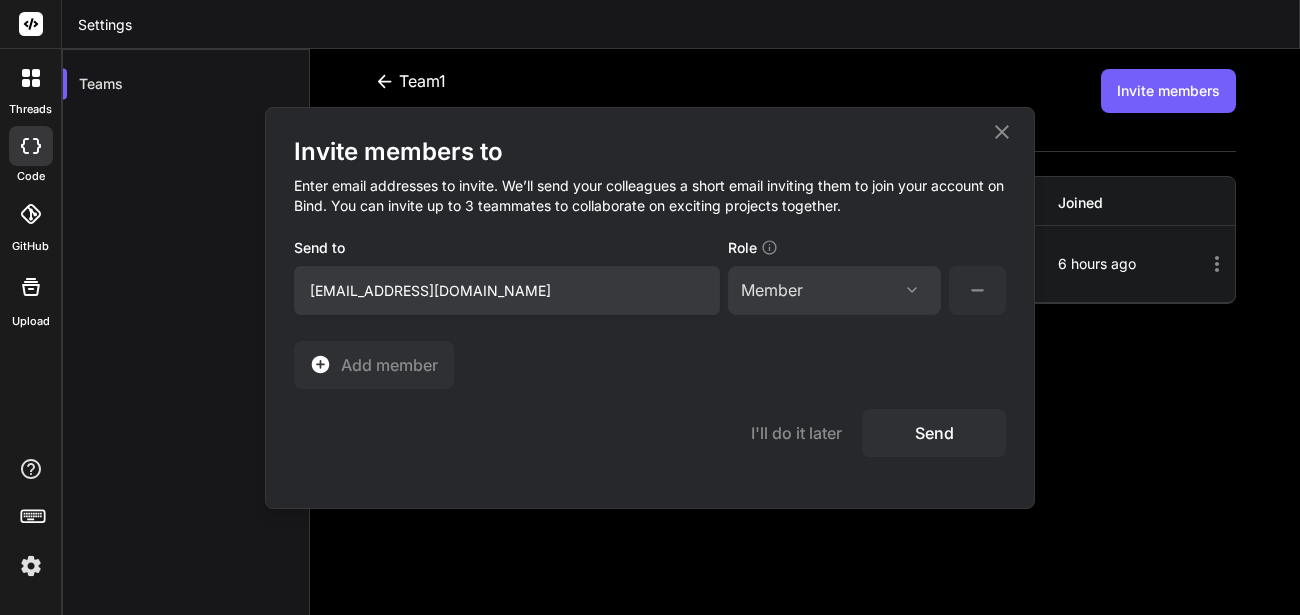 click on "Send" at bounding box center (934, 433) 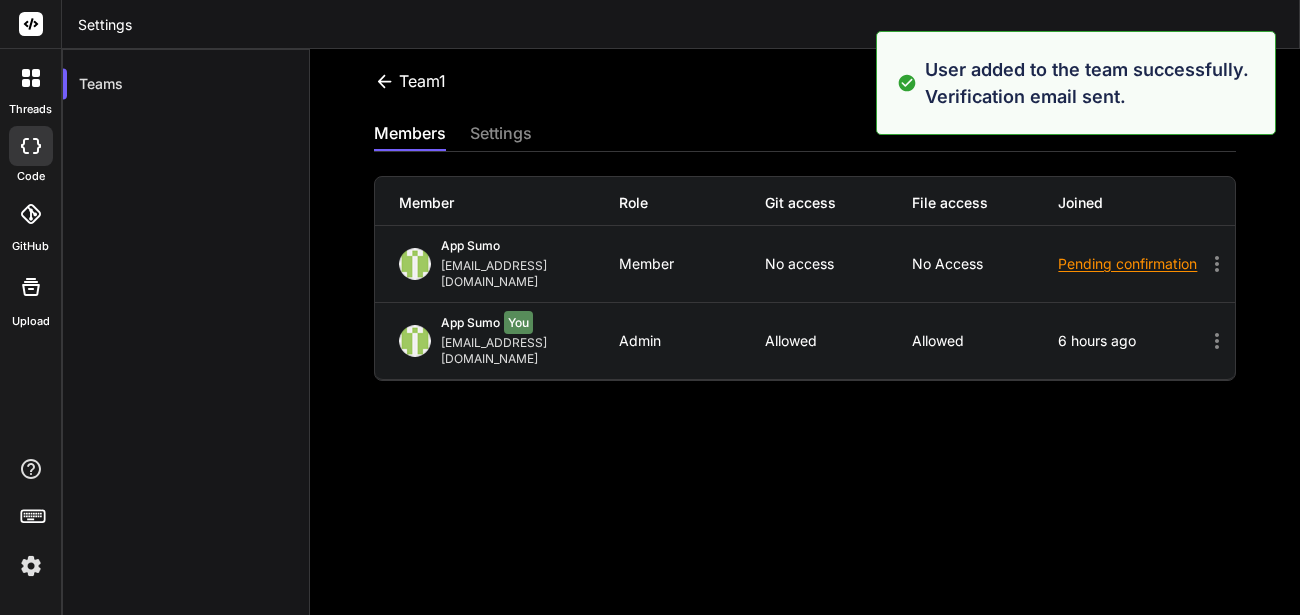 click 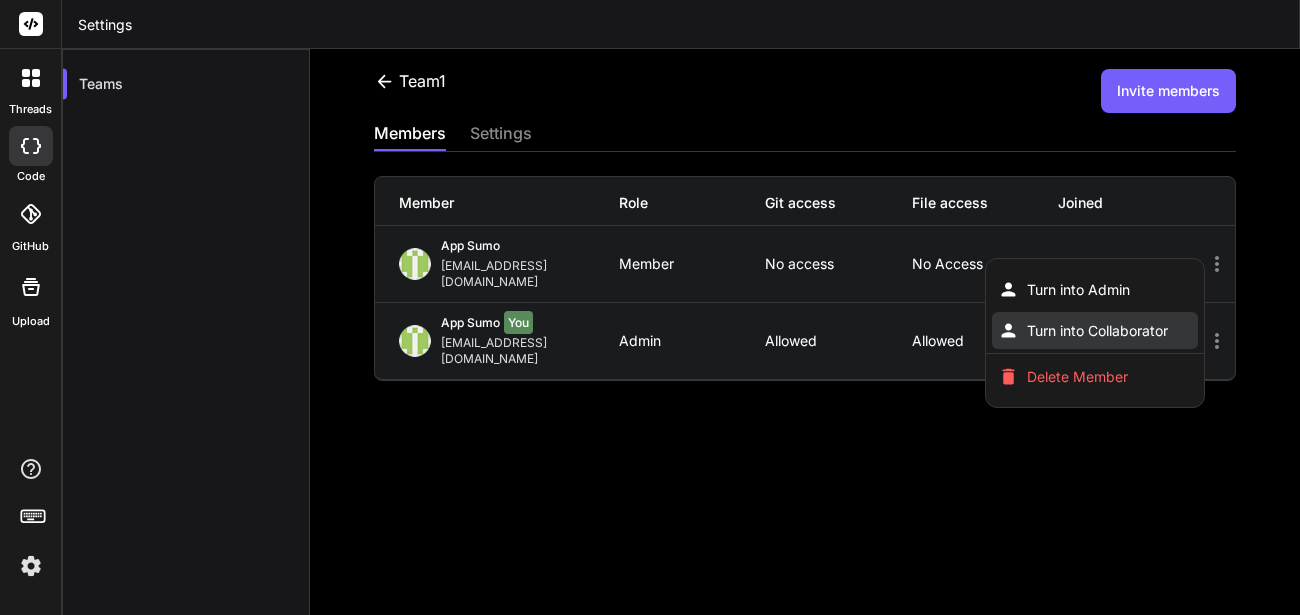 click on "Turn into Collaborator" at bounding box center (1095, 330) 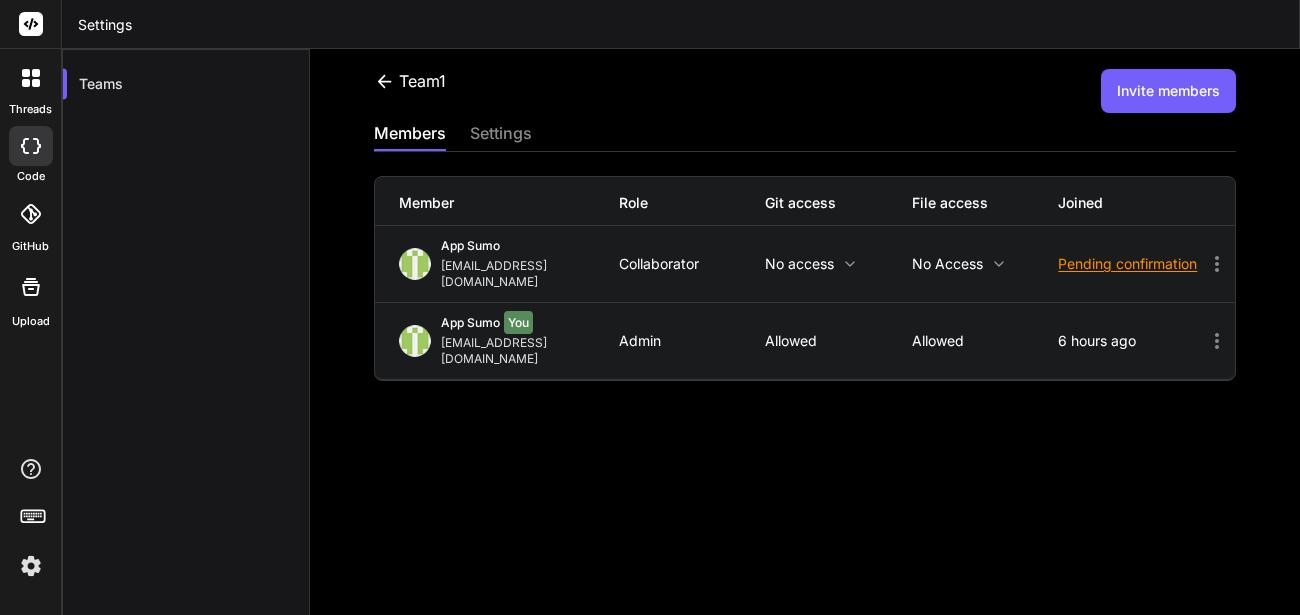 click 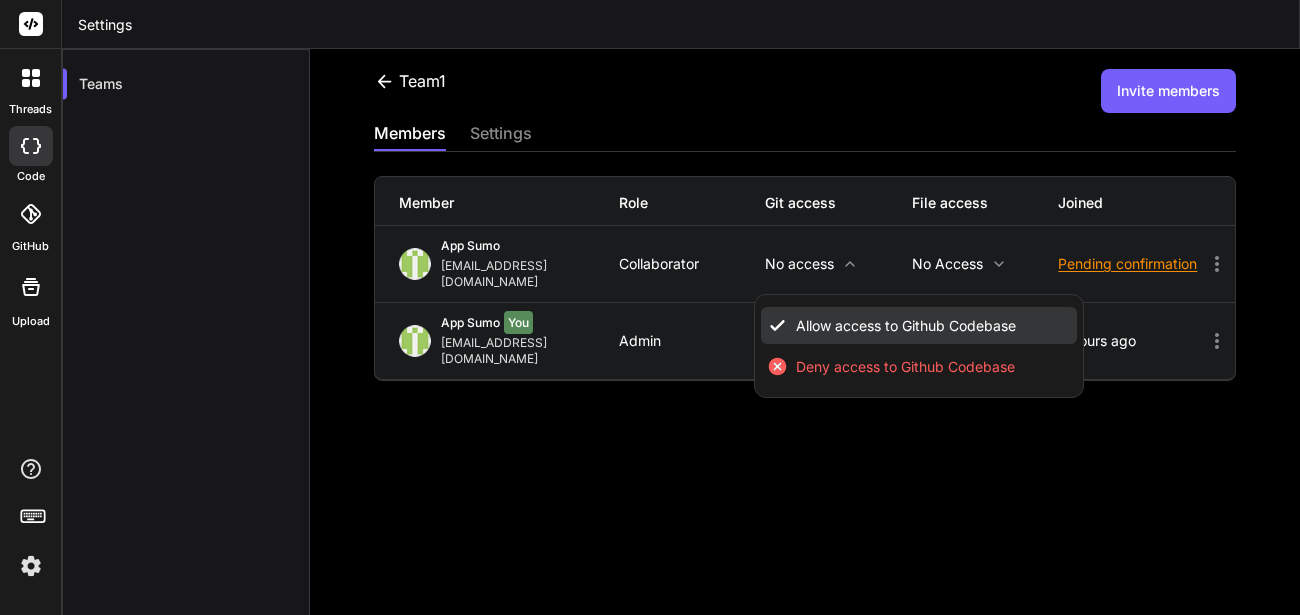 click on "Allow access to Github Codebase" at bounding box center [919, 325] 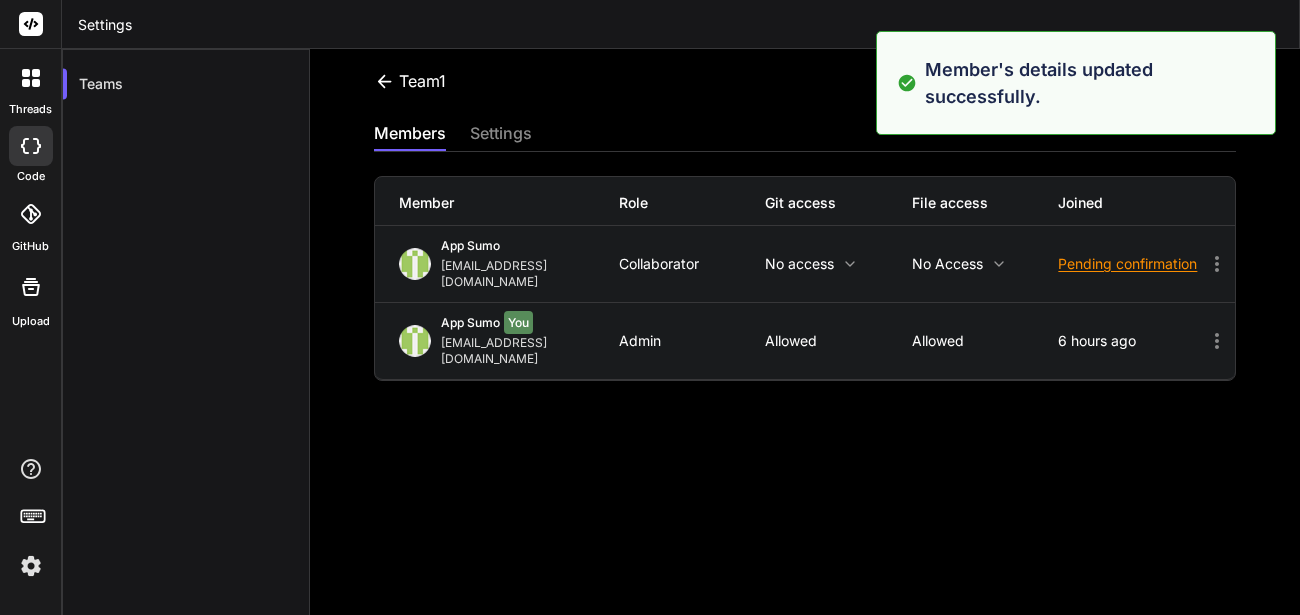 click on "App  Sumo You appsumo_11@yopmail.com Admin Allowed Allowed 6 hours ago" at bounding box center [805, 341] 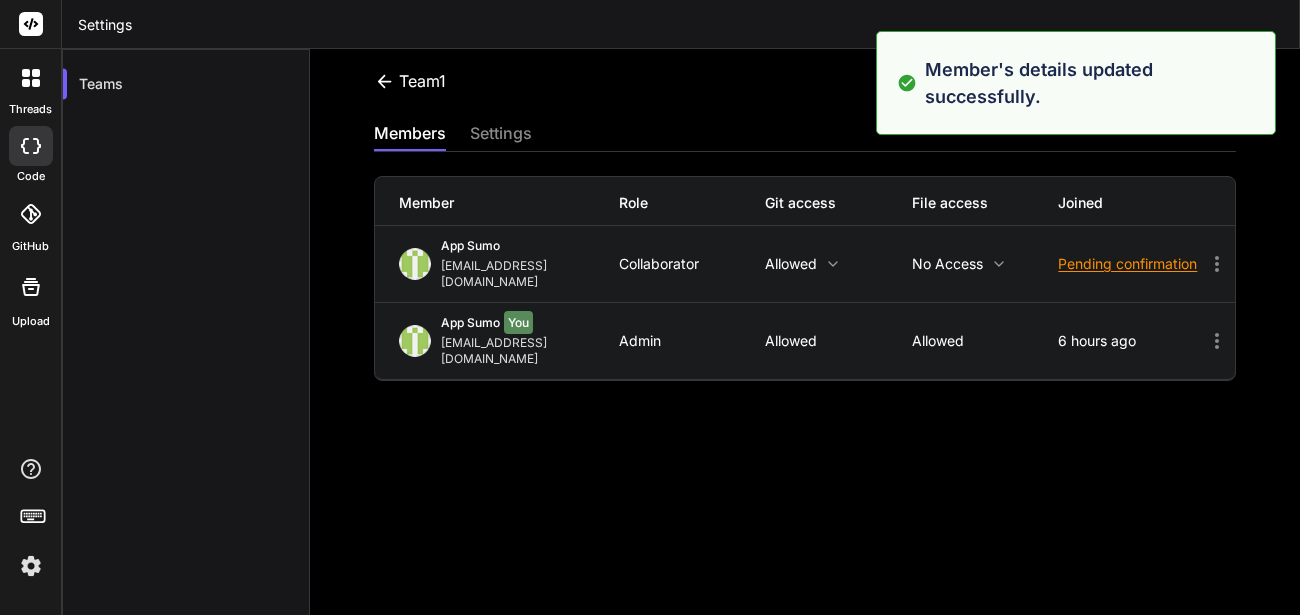 click on "No access" at bounding box center (985, 264) 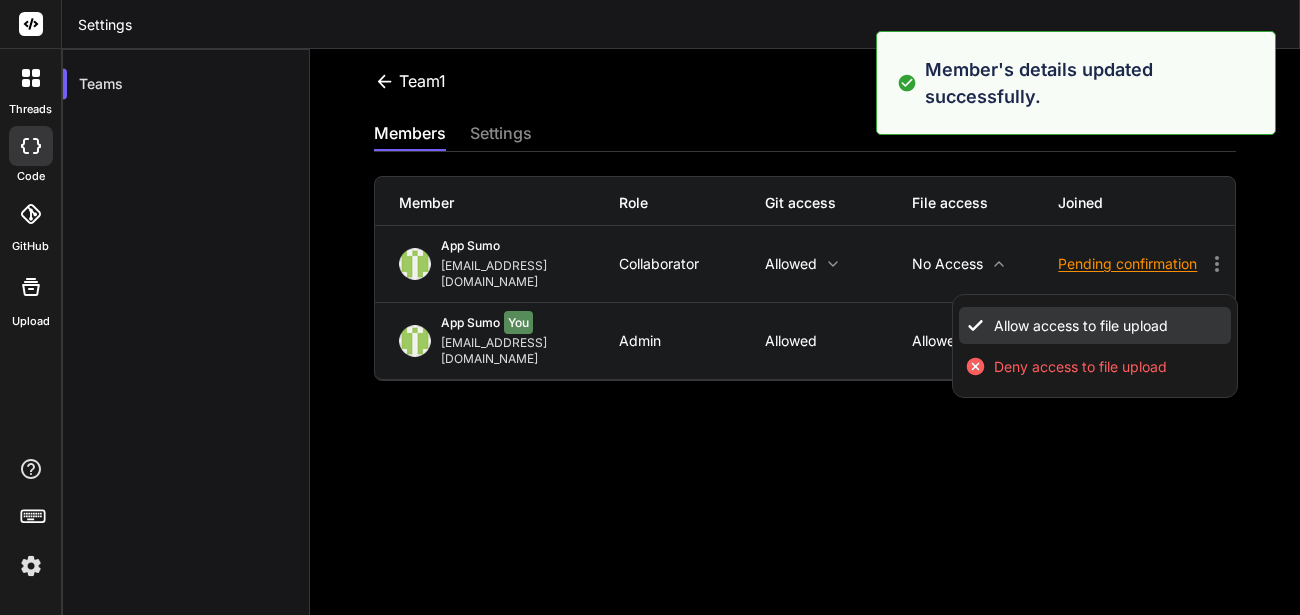 click on "Allow access to file upload" at bounding box center [1095, 325] 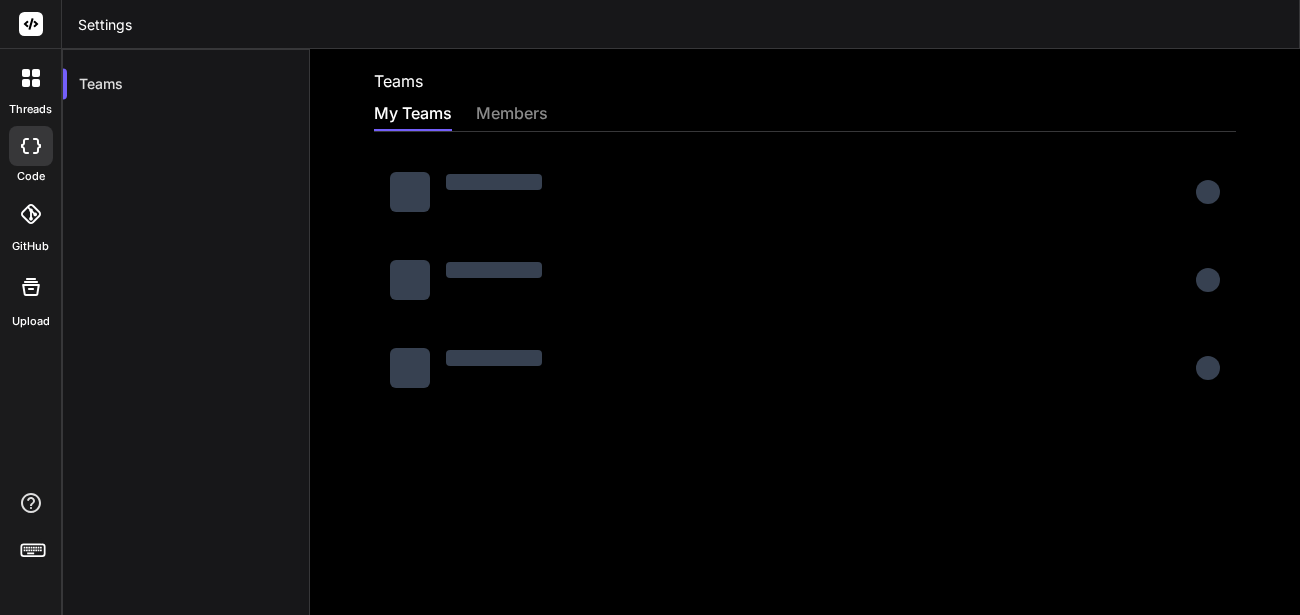 scroll, scrollTop: 0, scrollLeft: 0, axis: both 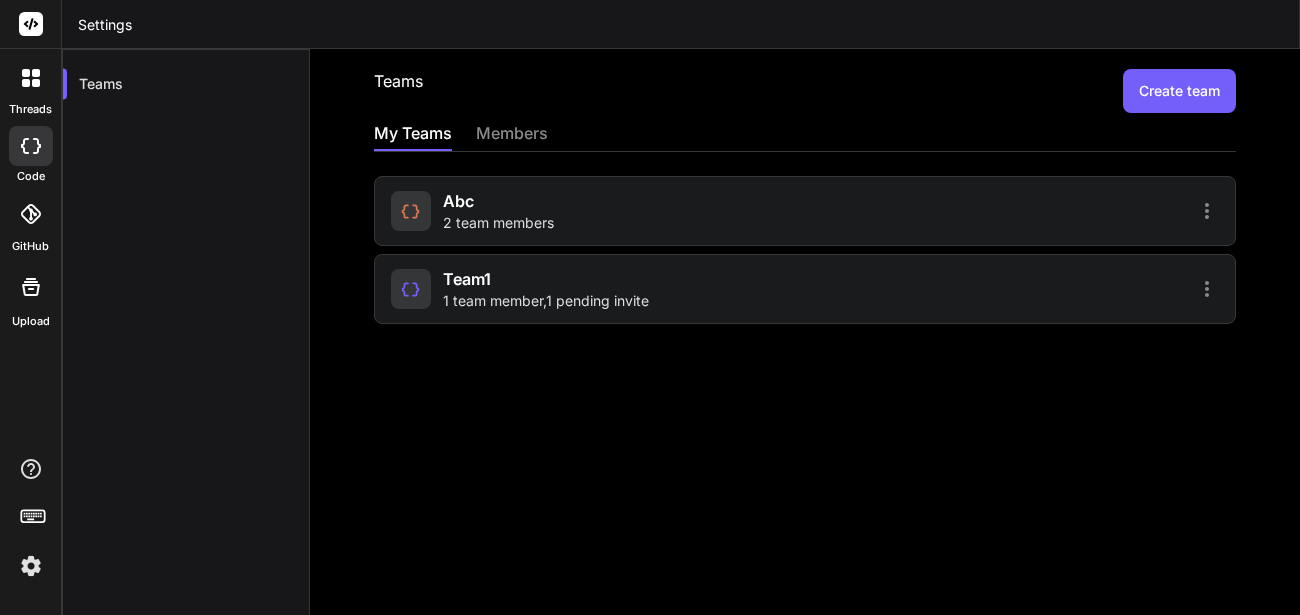 click at bounding box center (411, 289) 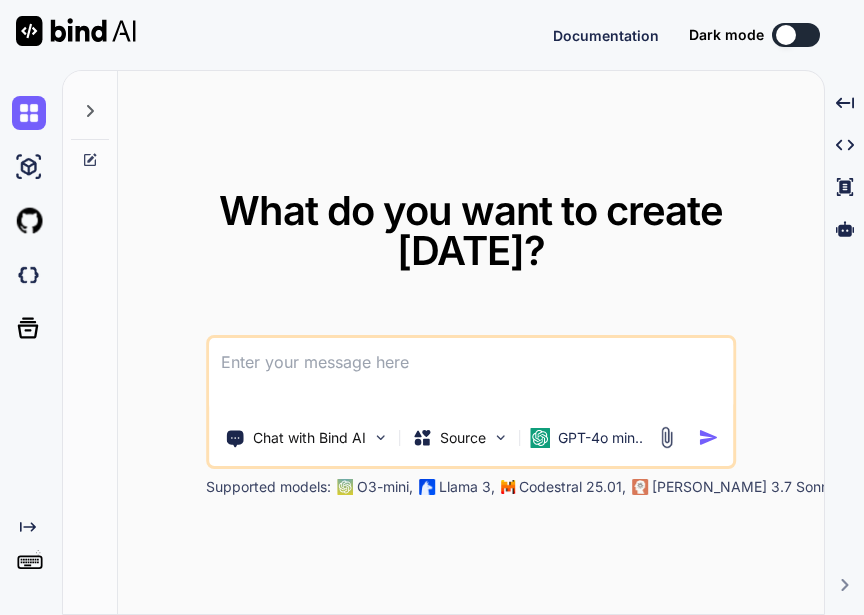 scroll, scrollTop: 0, scrollLeft: 0, axis: both 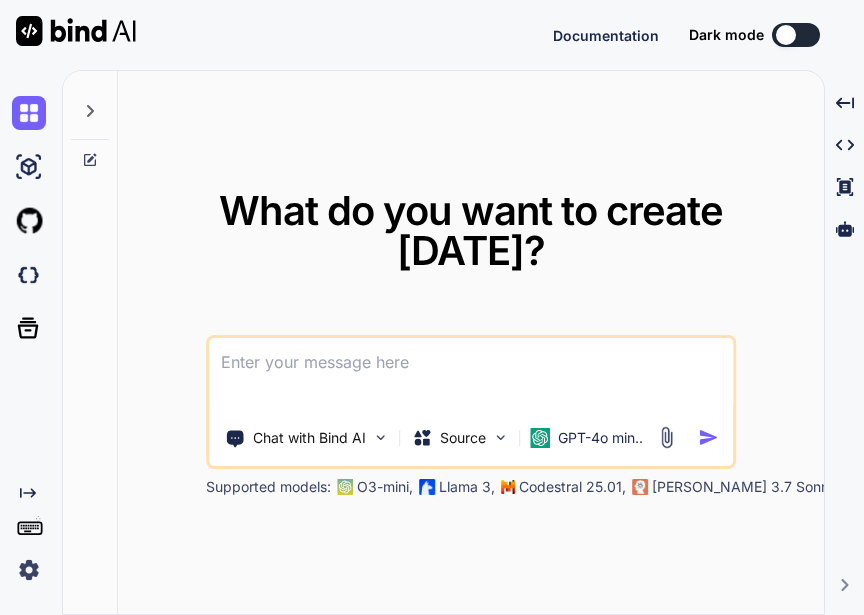 type on "x" 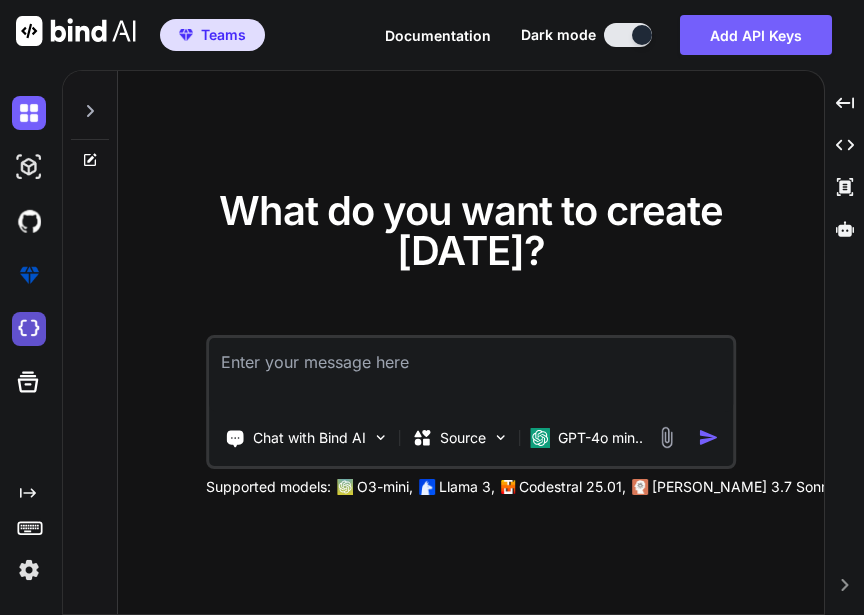 click at bounding box center (29, 329) 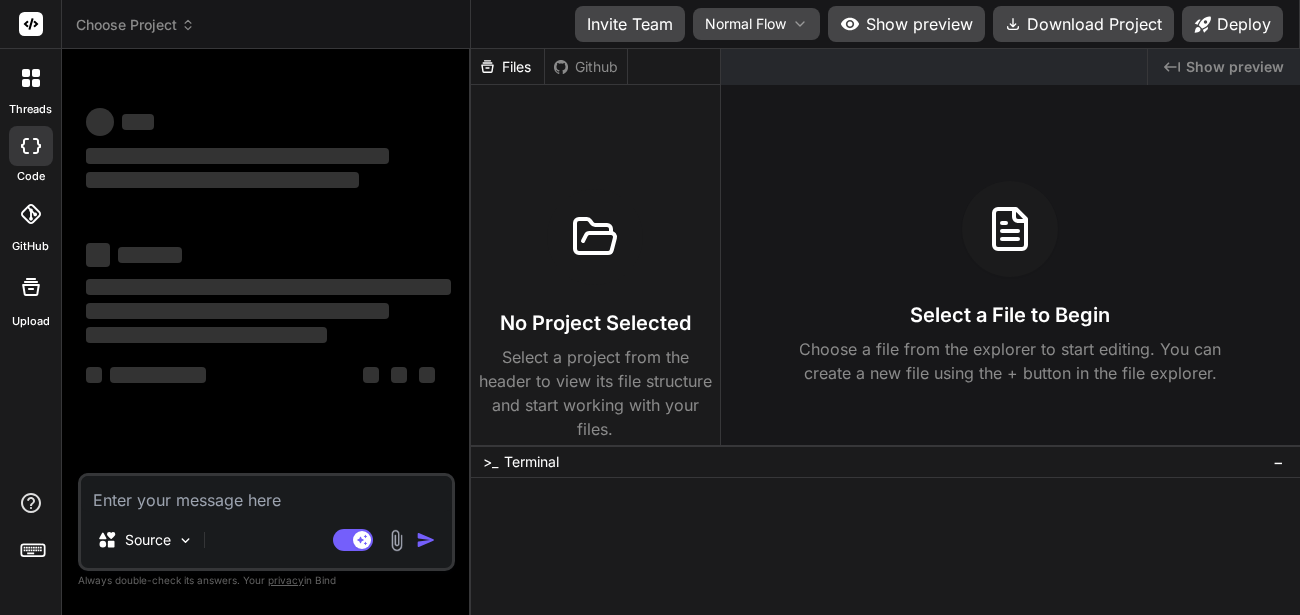 scroll, scrollTop: 0, scrollLeft: 0, axis: both 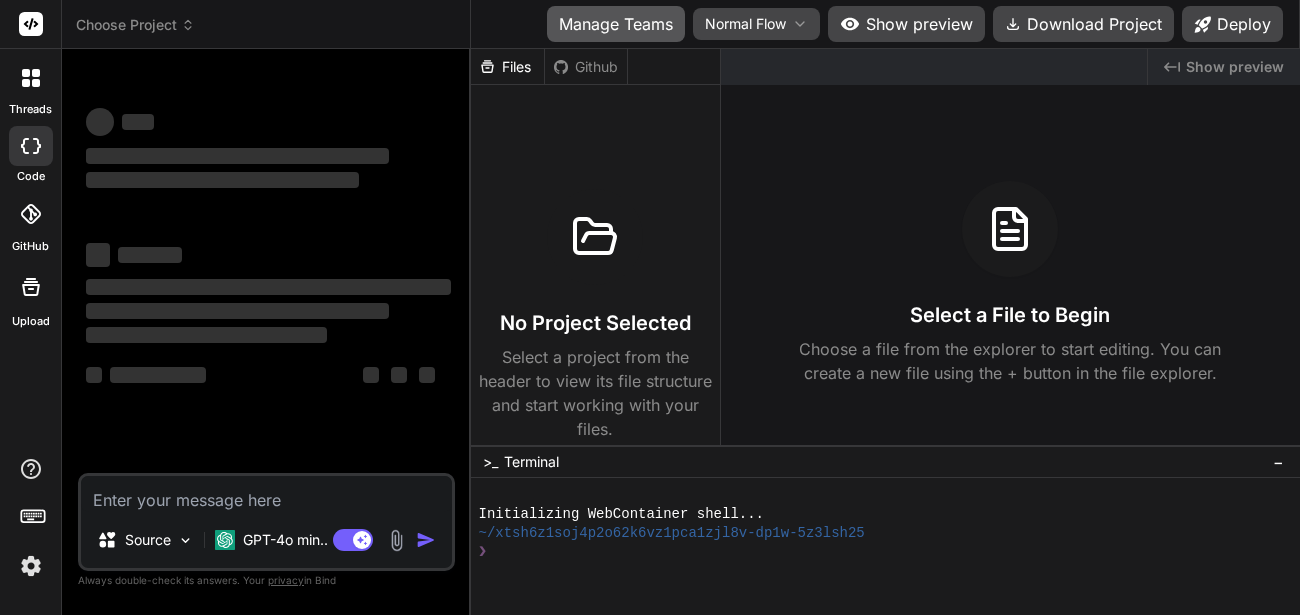 type on "x" 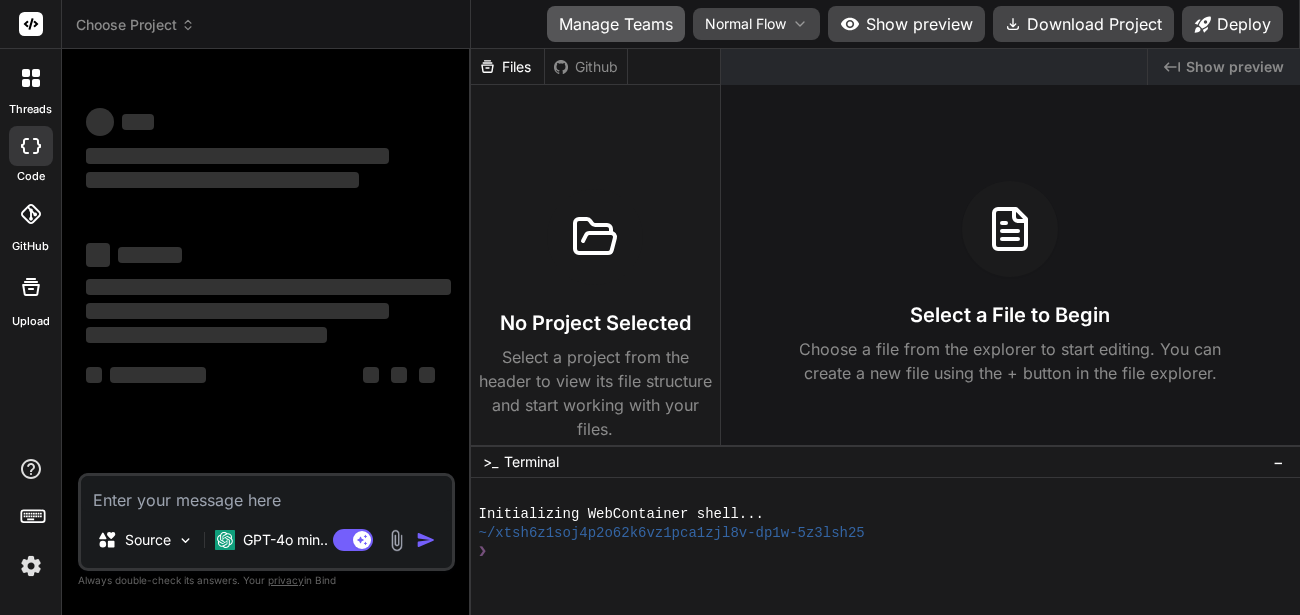 click on "Manage Teams" at bounding box center [616, 24] 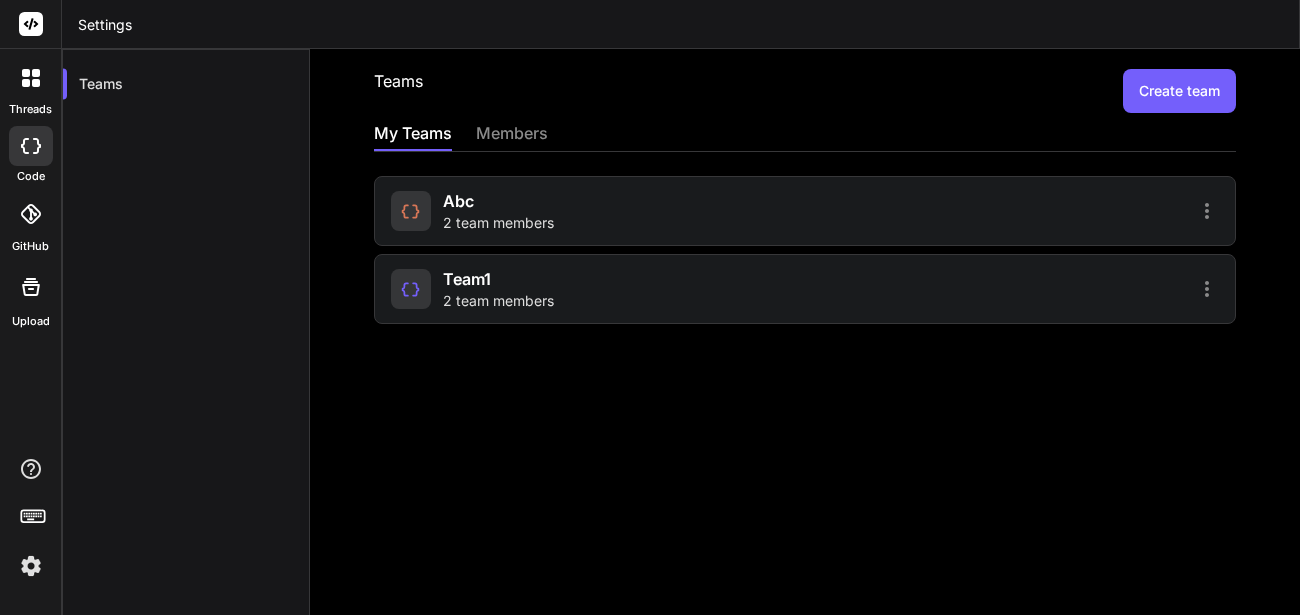 click at bounding box center (31, 566) 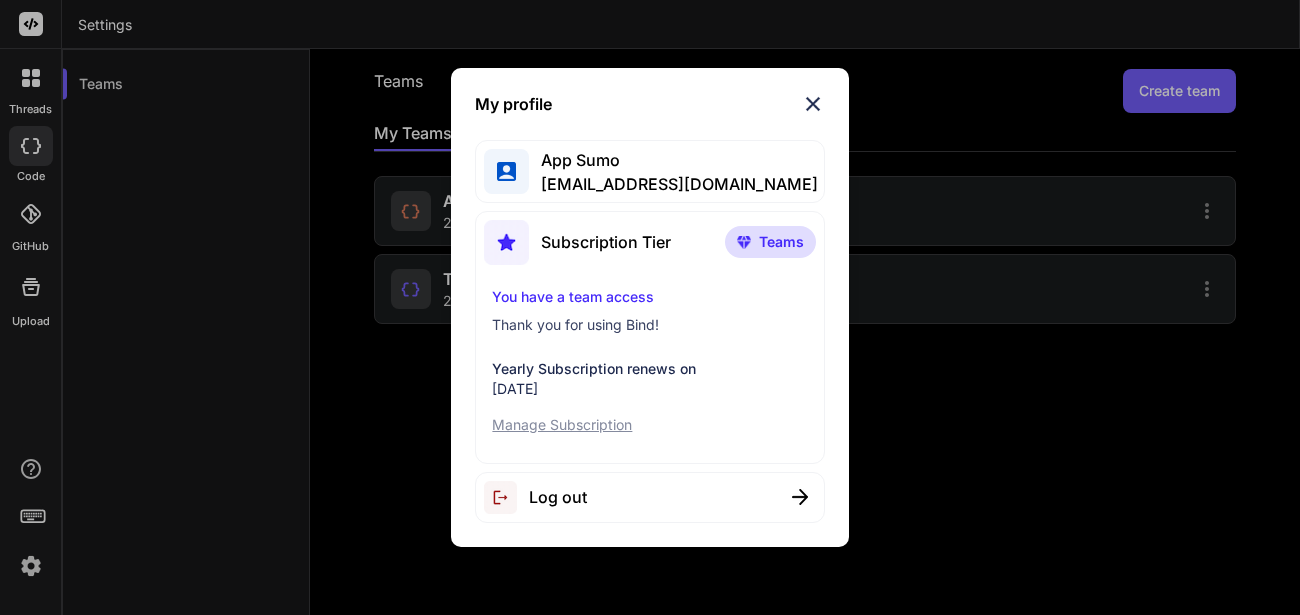 click at bounding box center (813, 104) 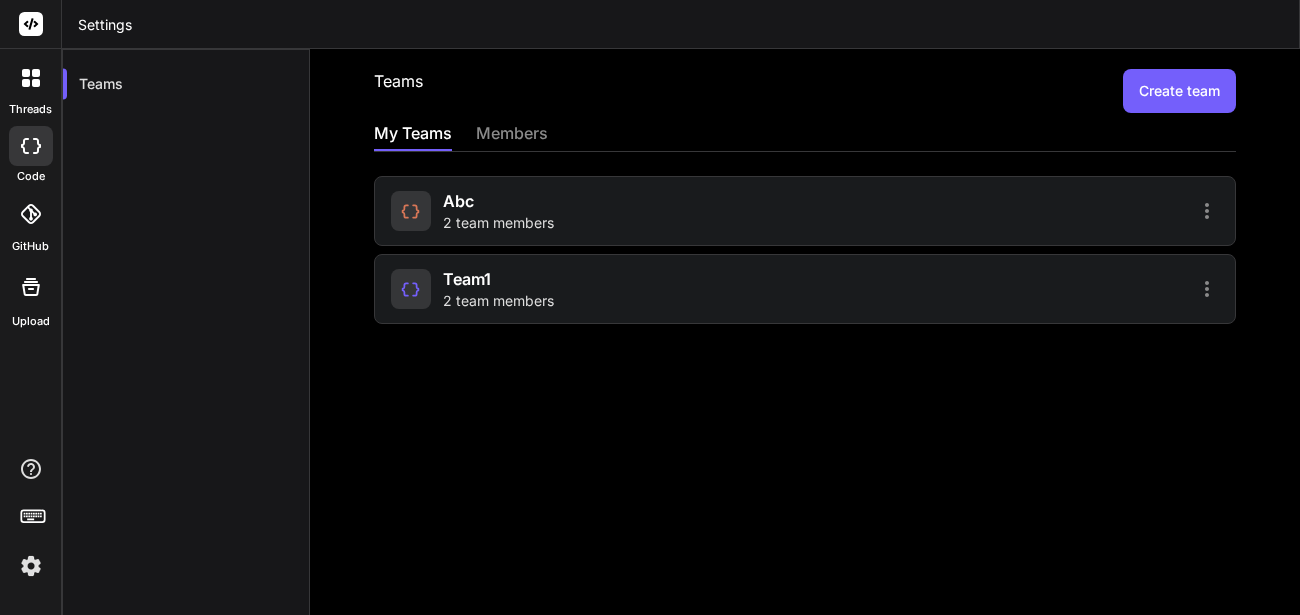 click on "Create team" at bounding box center (1179, 91) 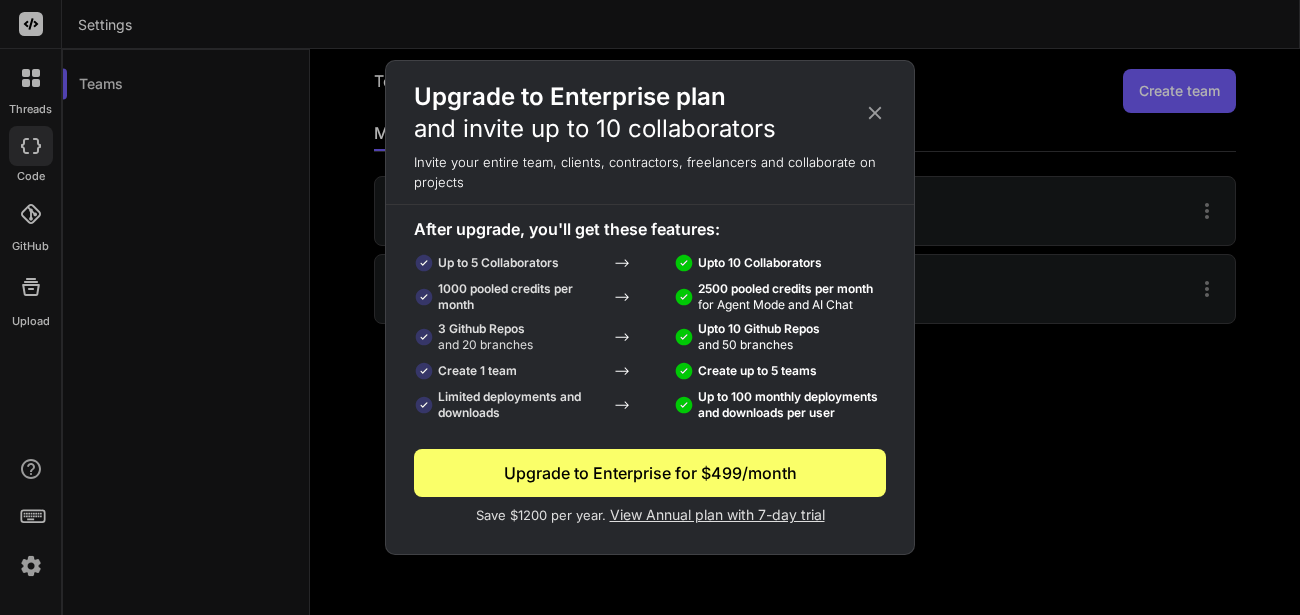 click 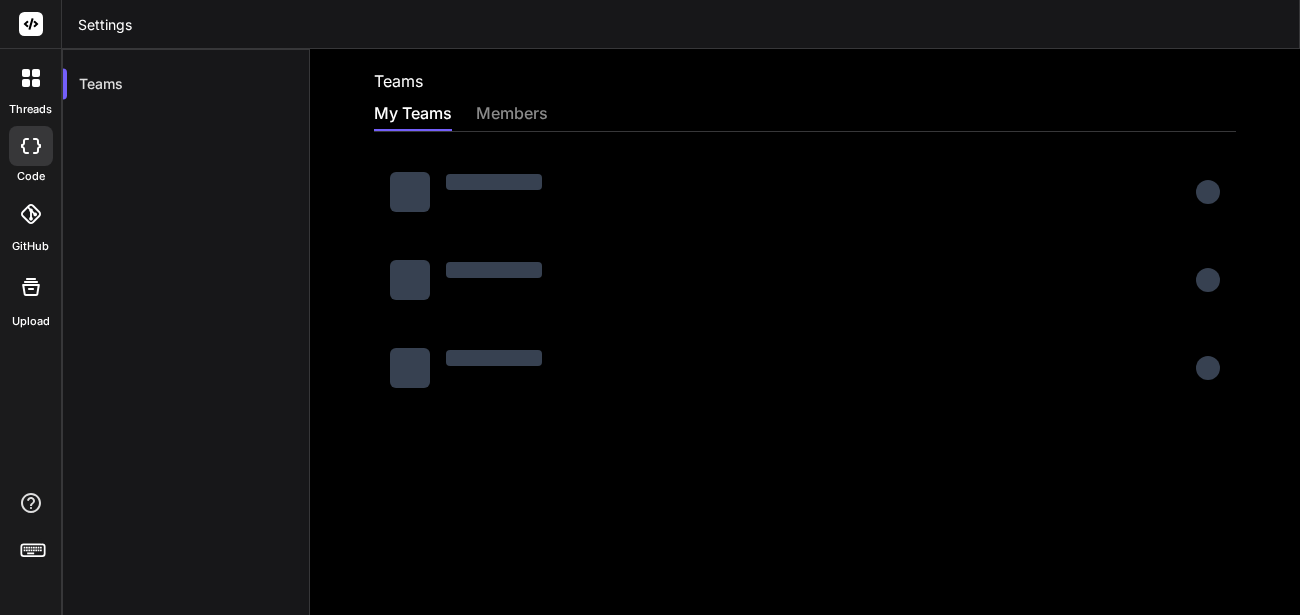 scroll, scrollTop: 0, scrollLeft: 0, axis: both 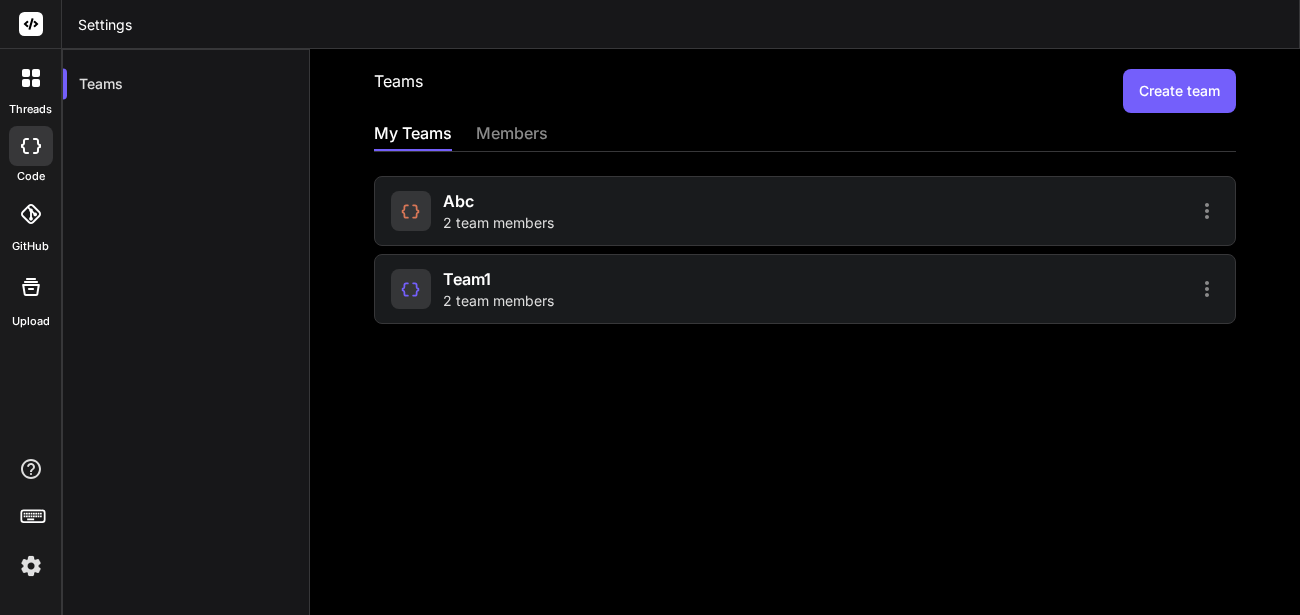 click on "Create team" at bounding box center [1179, 91] 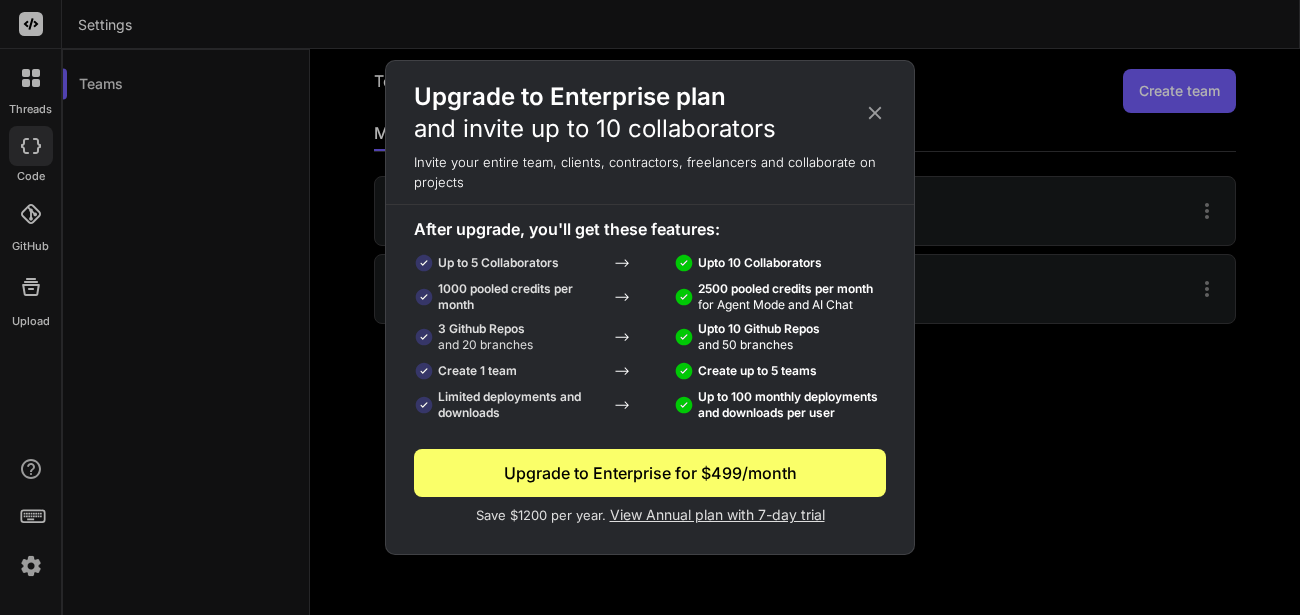 click on "Upgrade to Enterprise for $499/month" at bounding box center [650, 473] 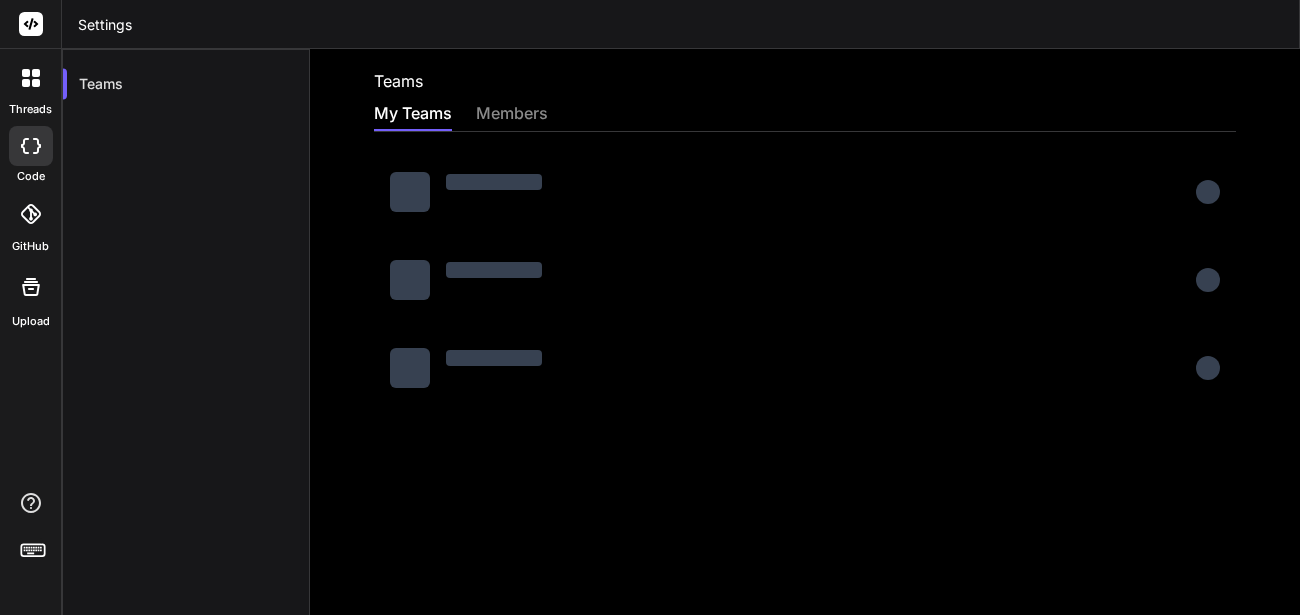 scroll, scrollTop: 0, scrollLeft: 0, axis: both 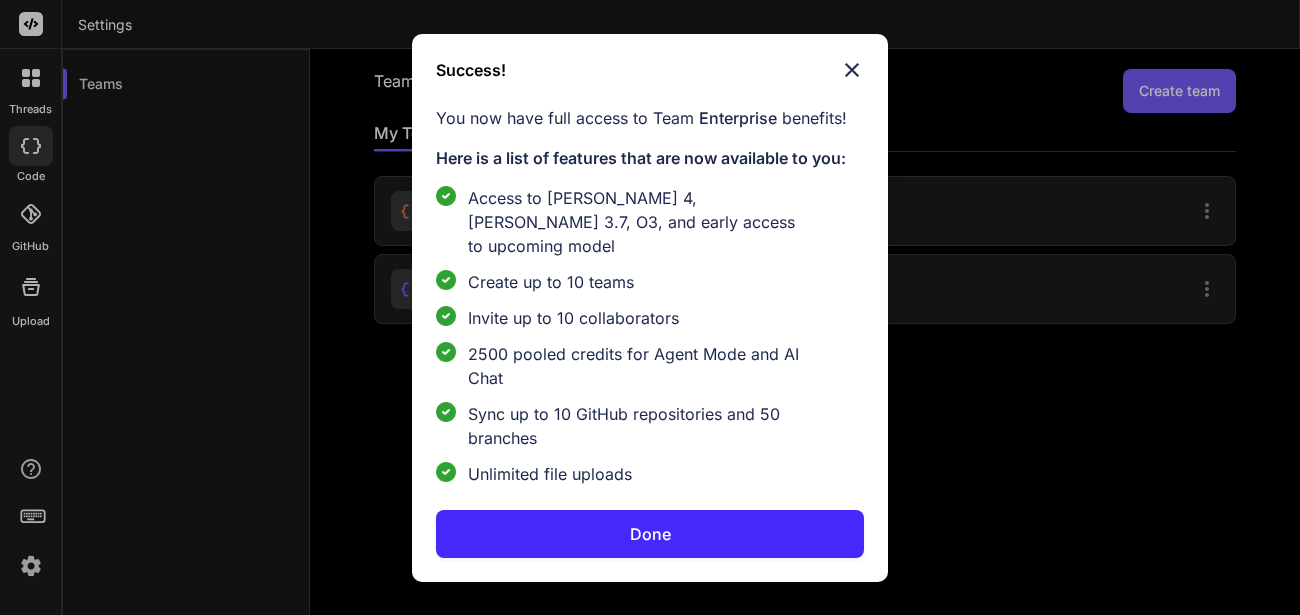 click on "Done" at bounding box center [650, 534] 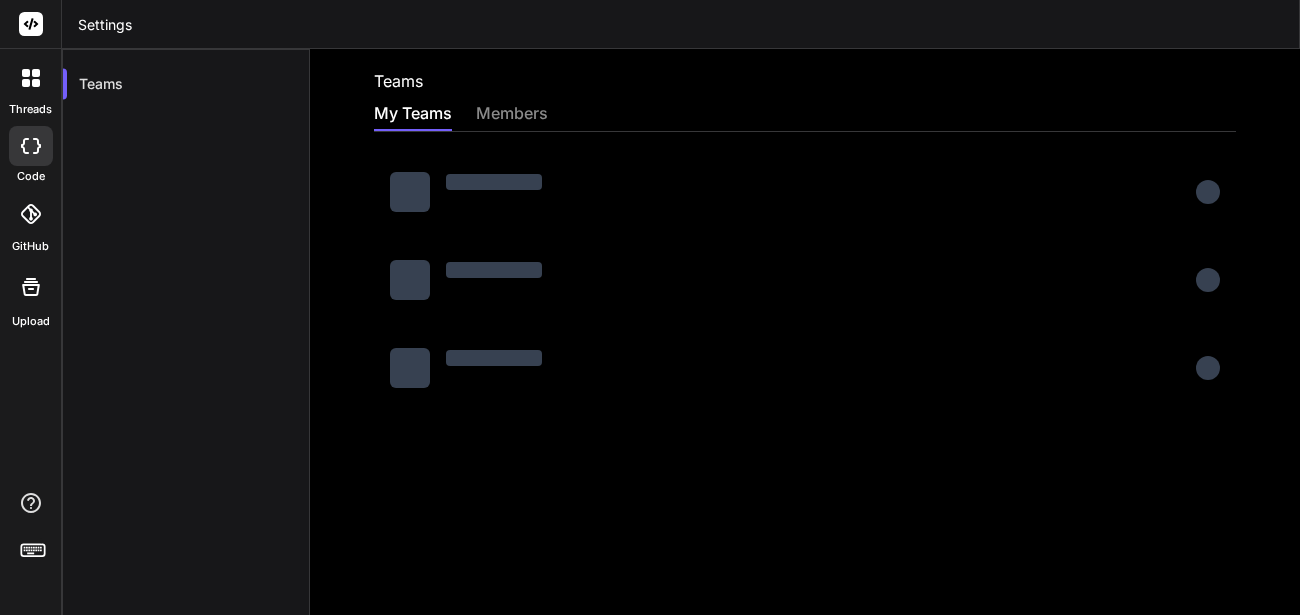 scroll, scrollTop: 0, scrollLeft: 0, axis: both 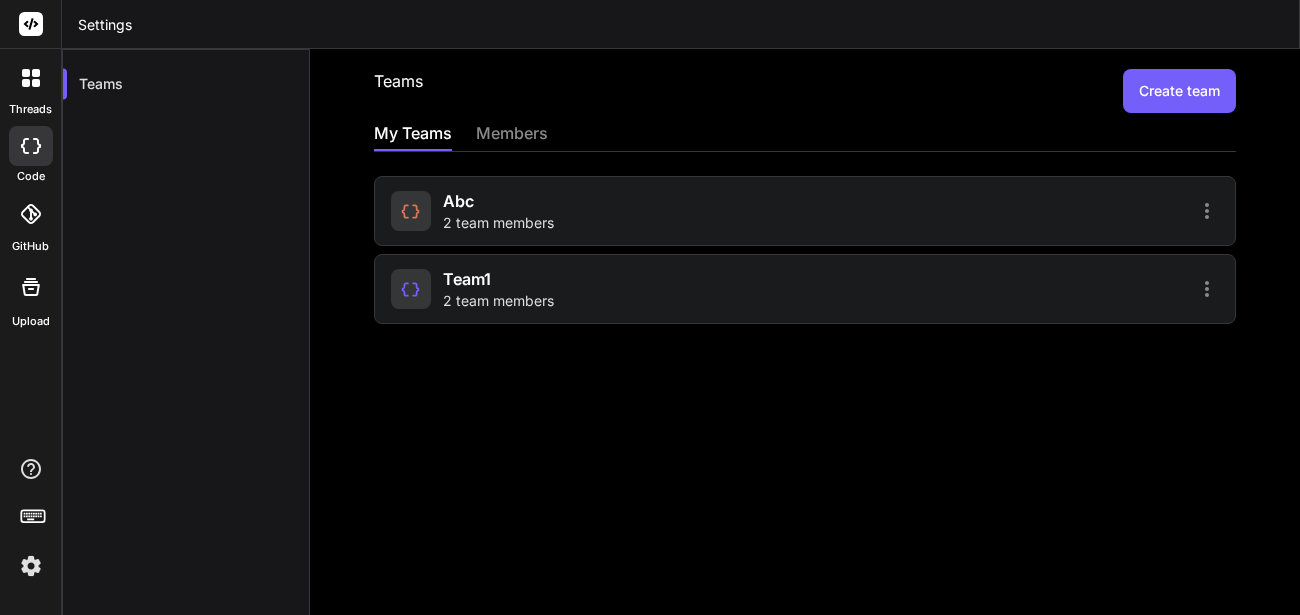 click on "Create team" at bounding box center [1179, 91] 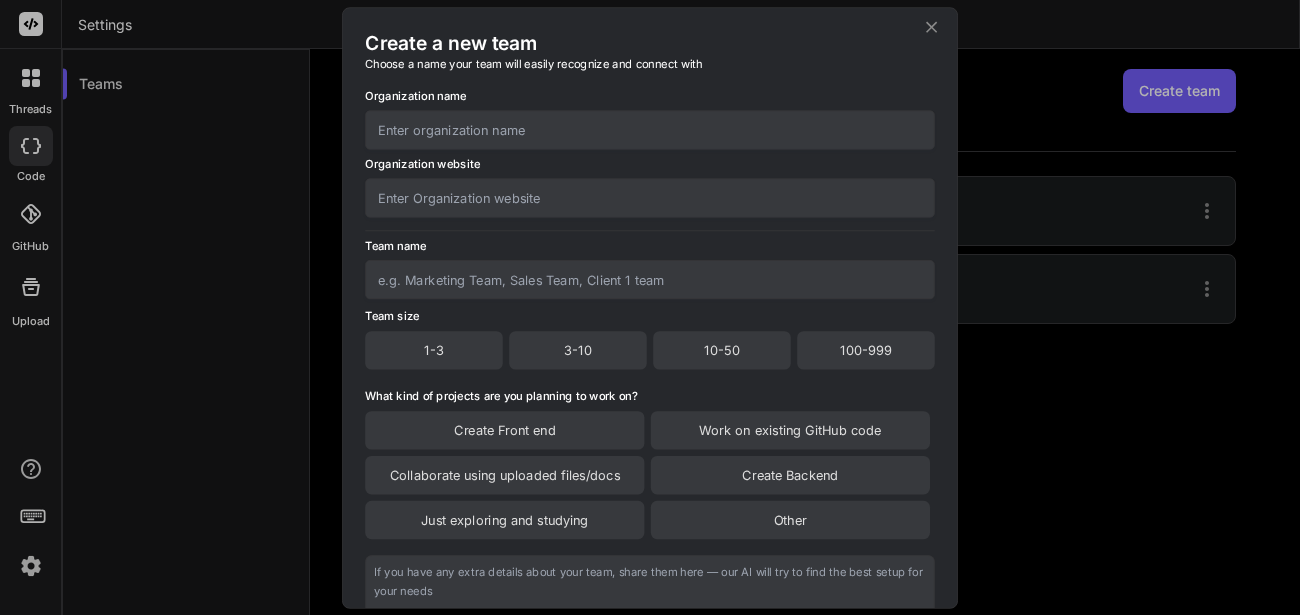 click at bounding box center [650, 129] 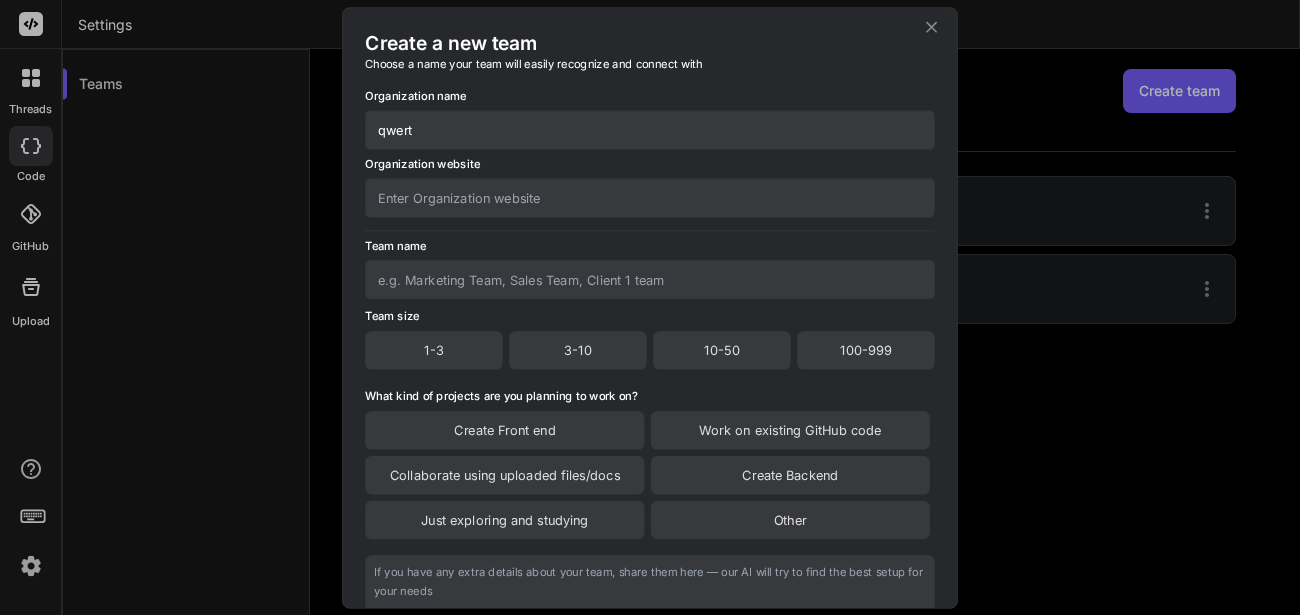 type on "qwert" 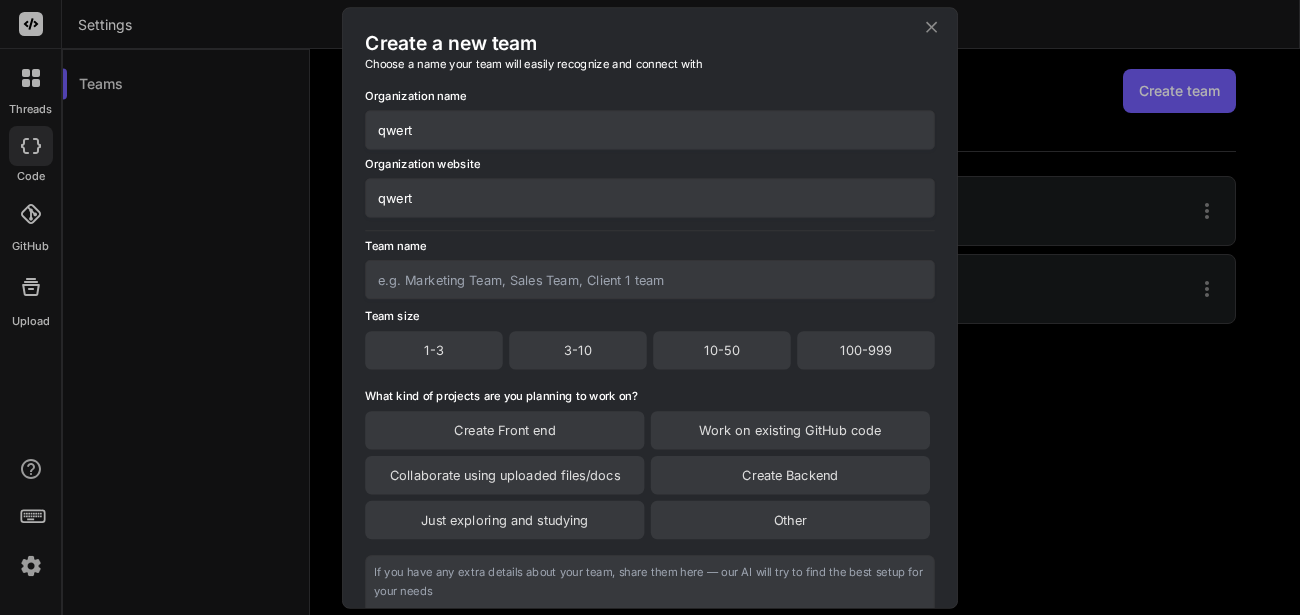 type on "qwert" 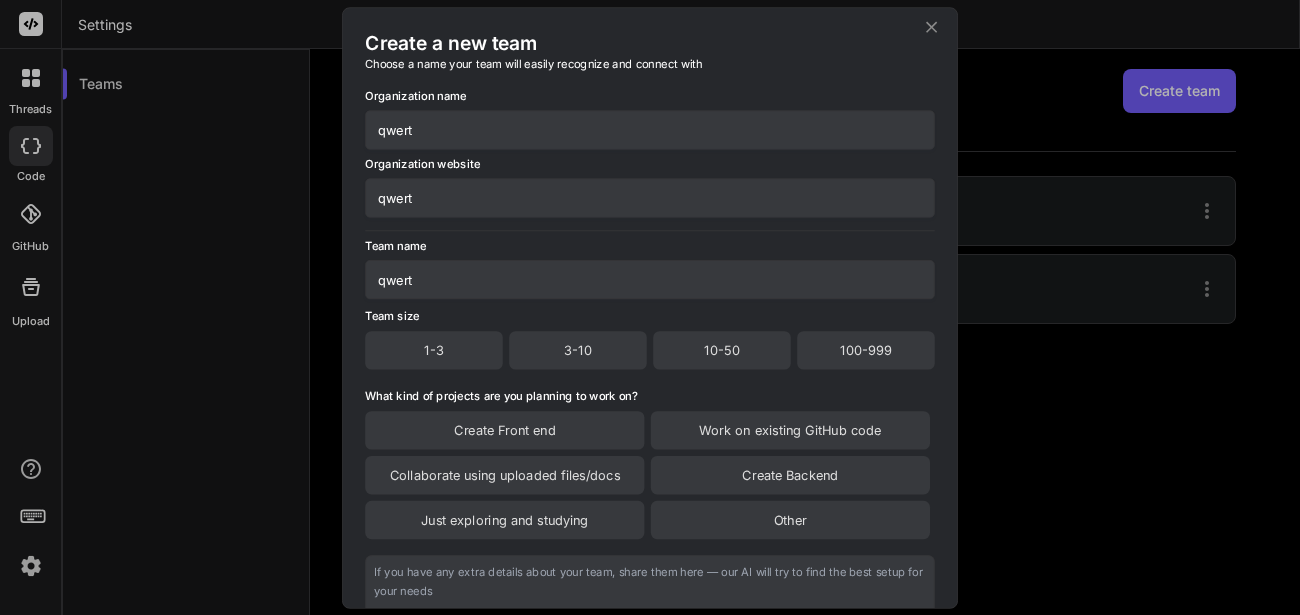 type on "qwert" 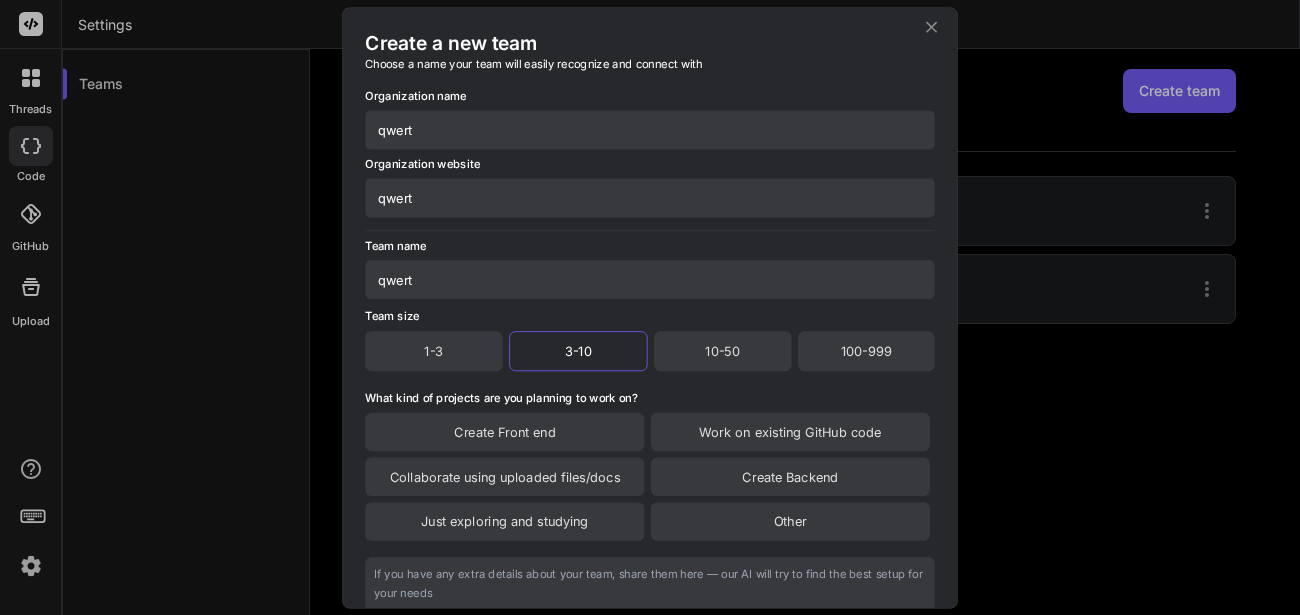 click on "Create Backend" at bounding box center (790, 476) 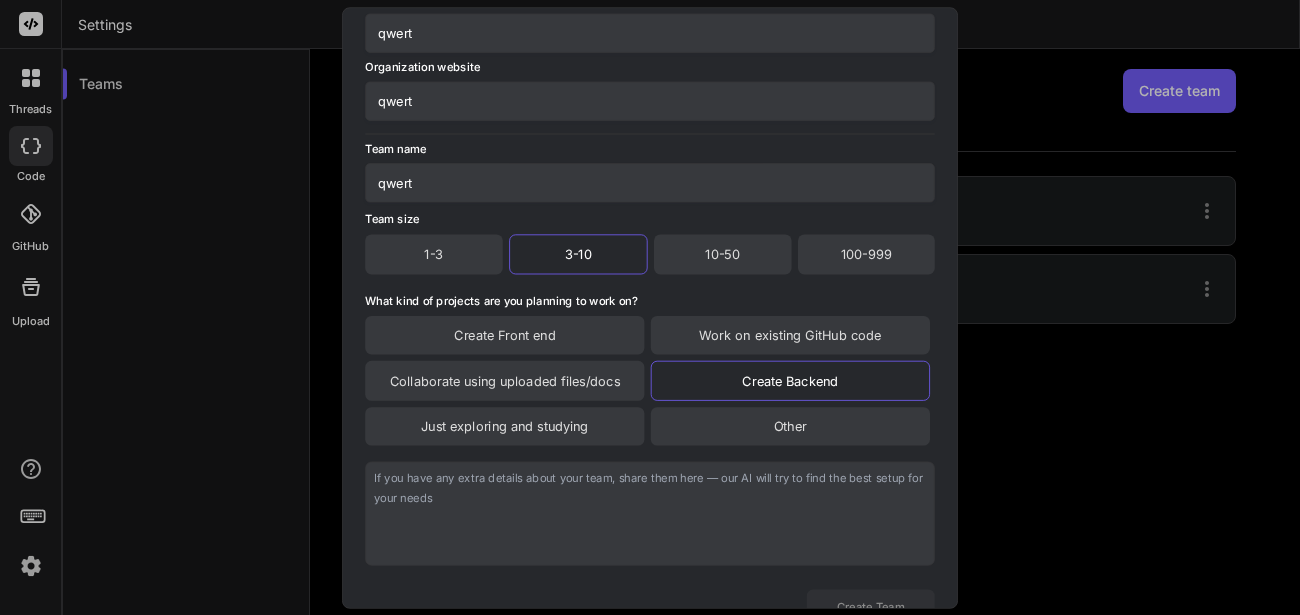 scroll, scrollTop: 170, scrollLeft: 0, axis: vertical 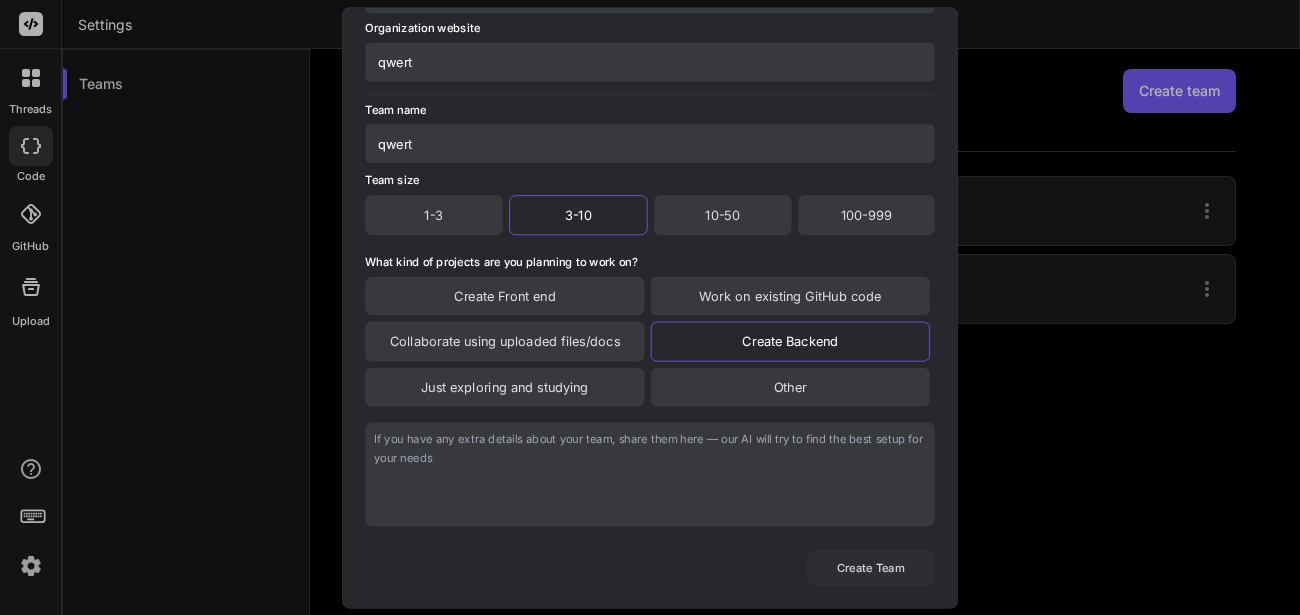 click on "Create Team" at bounding box center (871, 567) 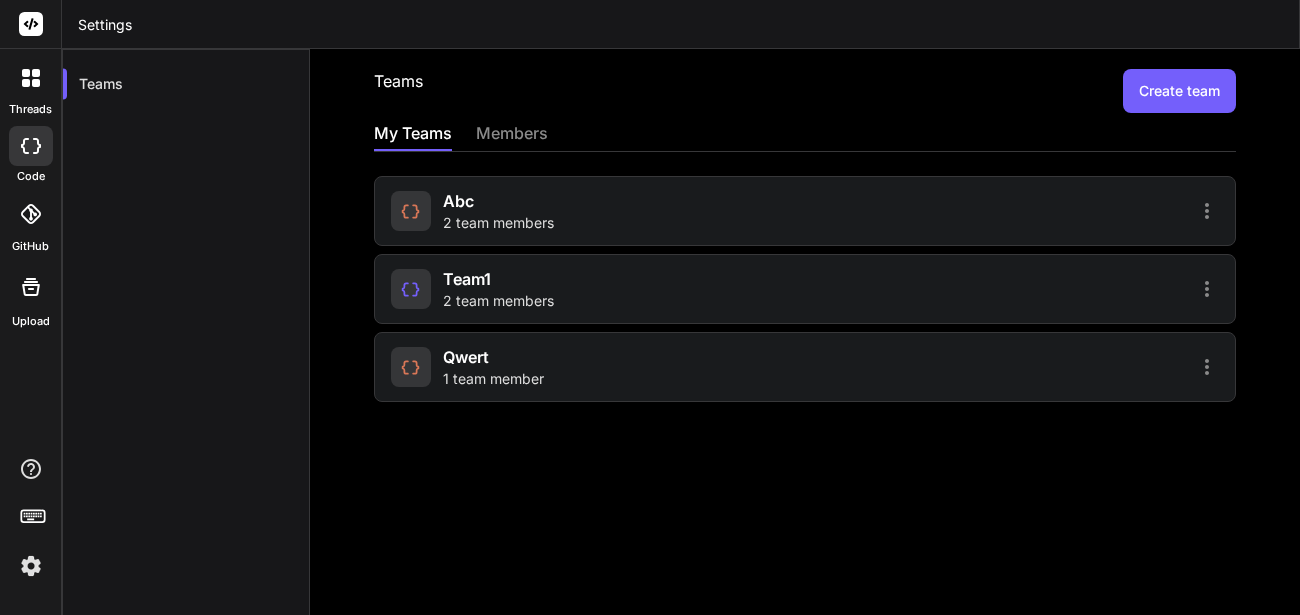 click 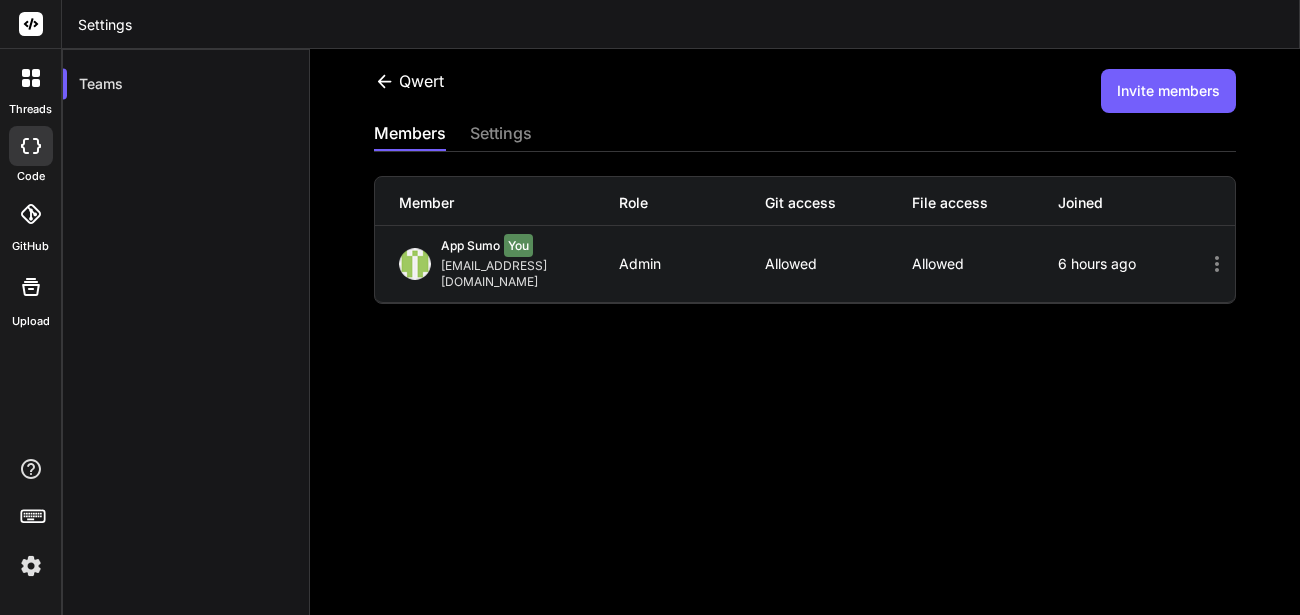 click on "Invite members" at bounding box center [1168, 91] 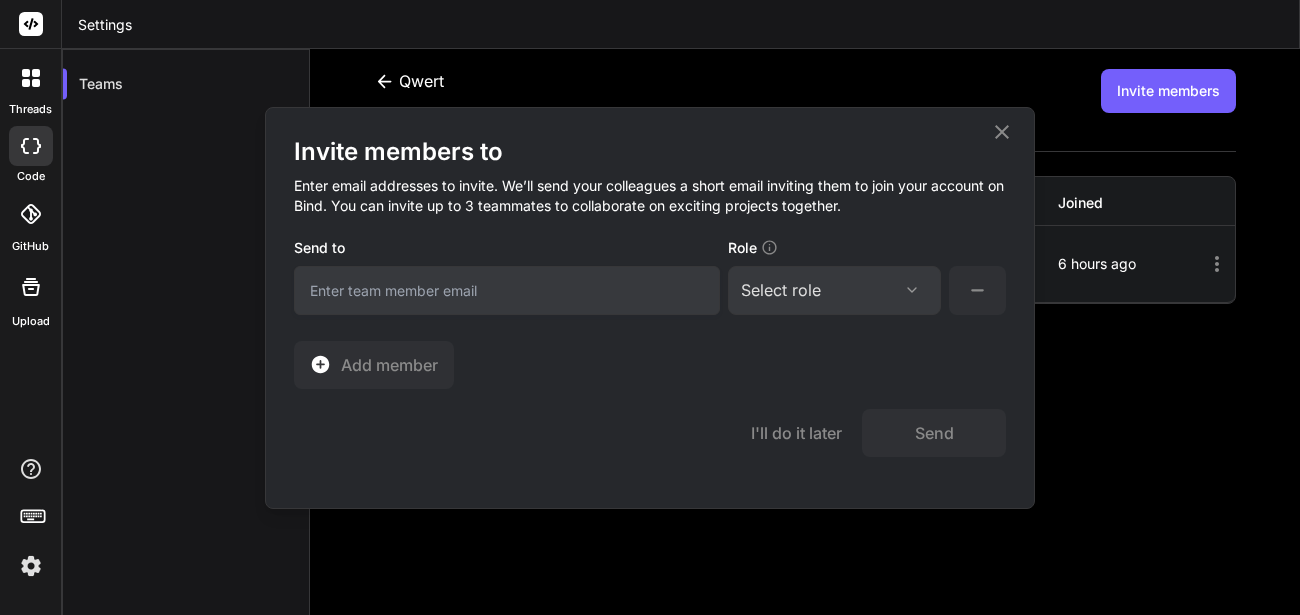 click at bounding box center [507, 290] 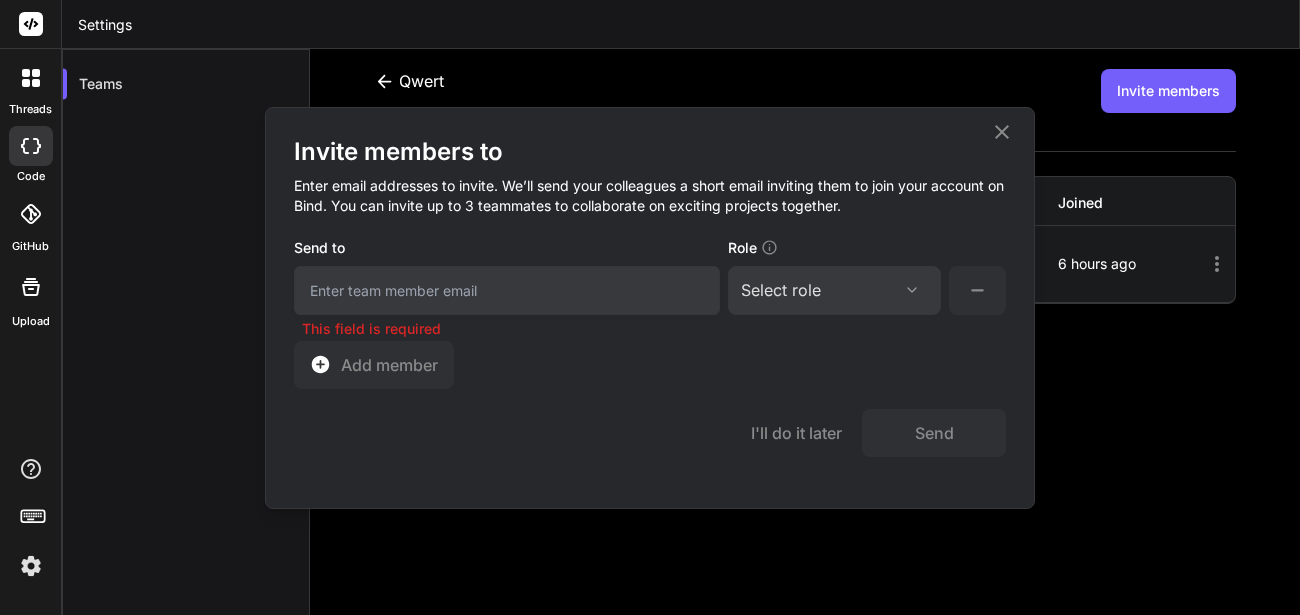 click on "Invite members to  Enter email addresses to invite. We’ll send your colleagues a short email inviting them to join your account on Bind. You can invite up to 3 teammates to collaborate on exciting projects together. Send to This field is required Role Select role Assign Role Admin Collaborator Member Add member I'll do it later Send" at bounding box center [650, 308] 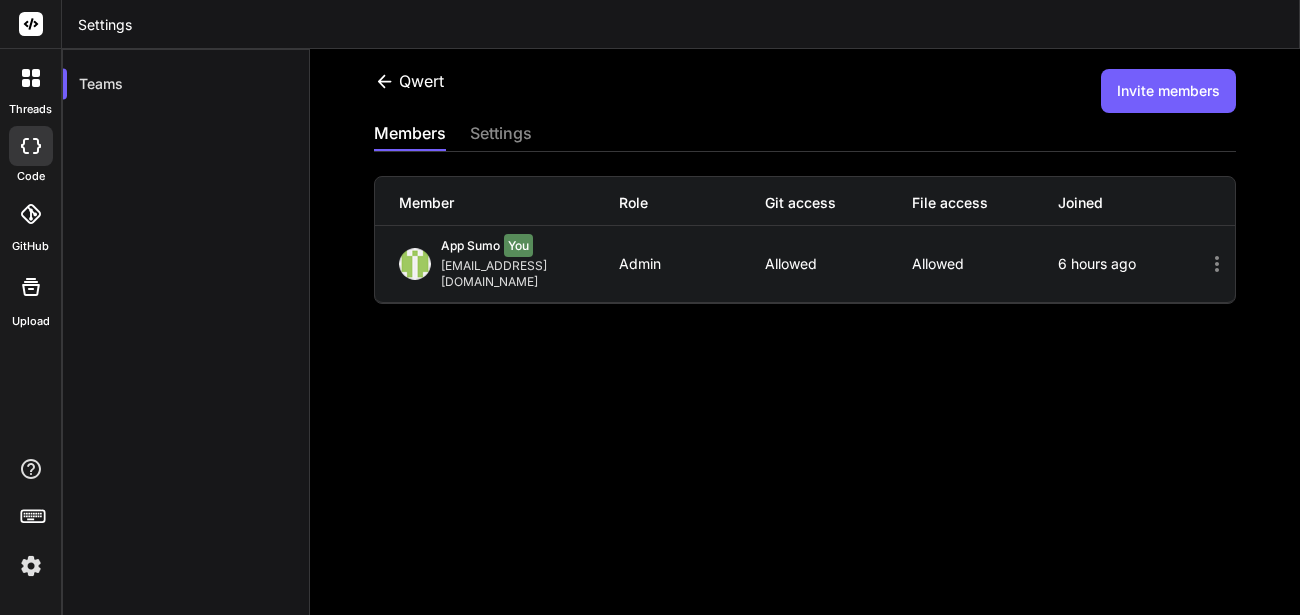 click 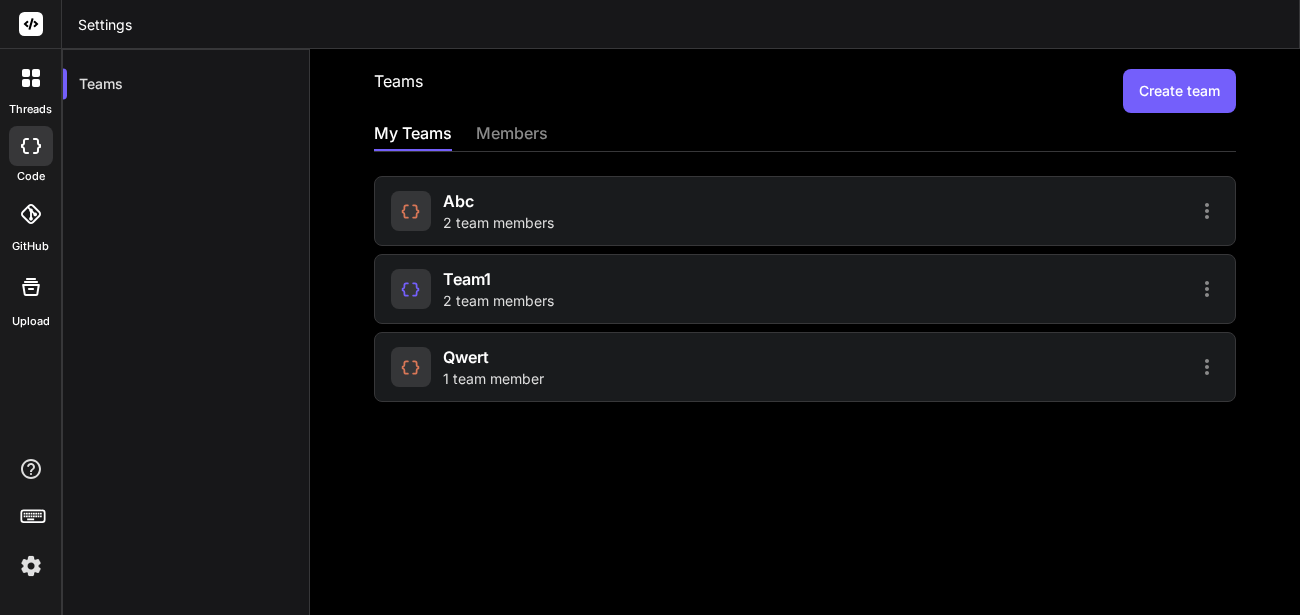 click at bounding box center [411, 211] 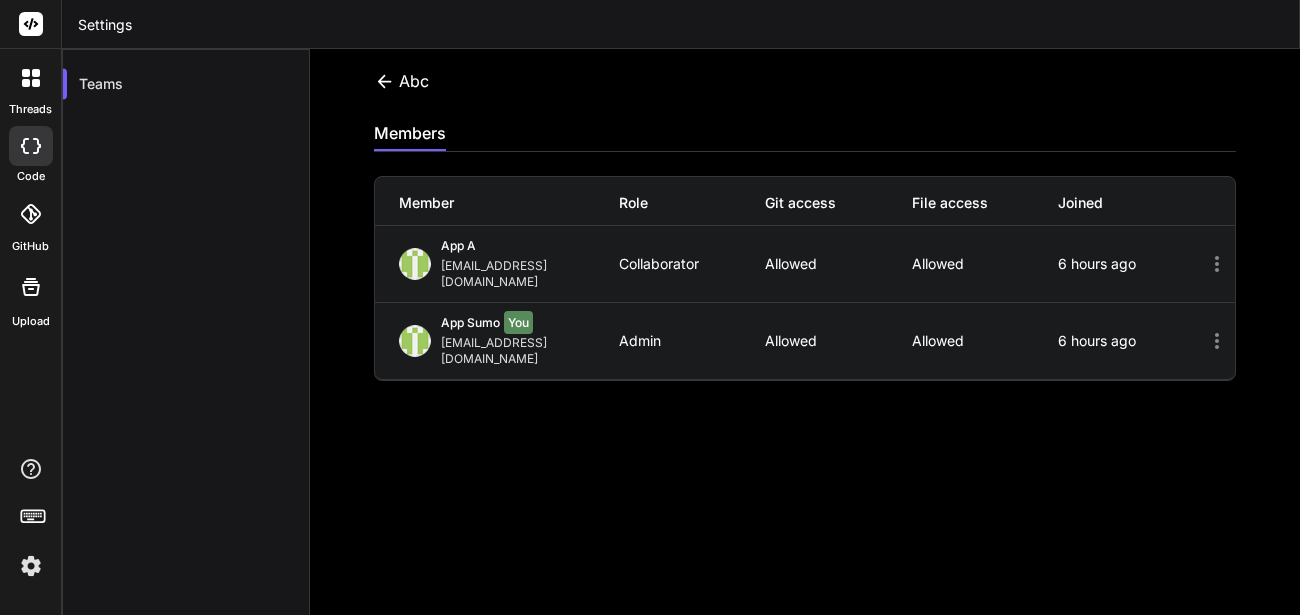 click 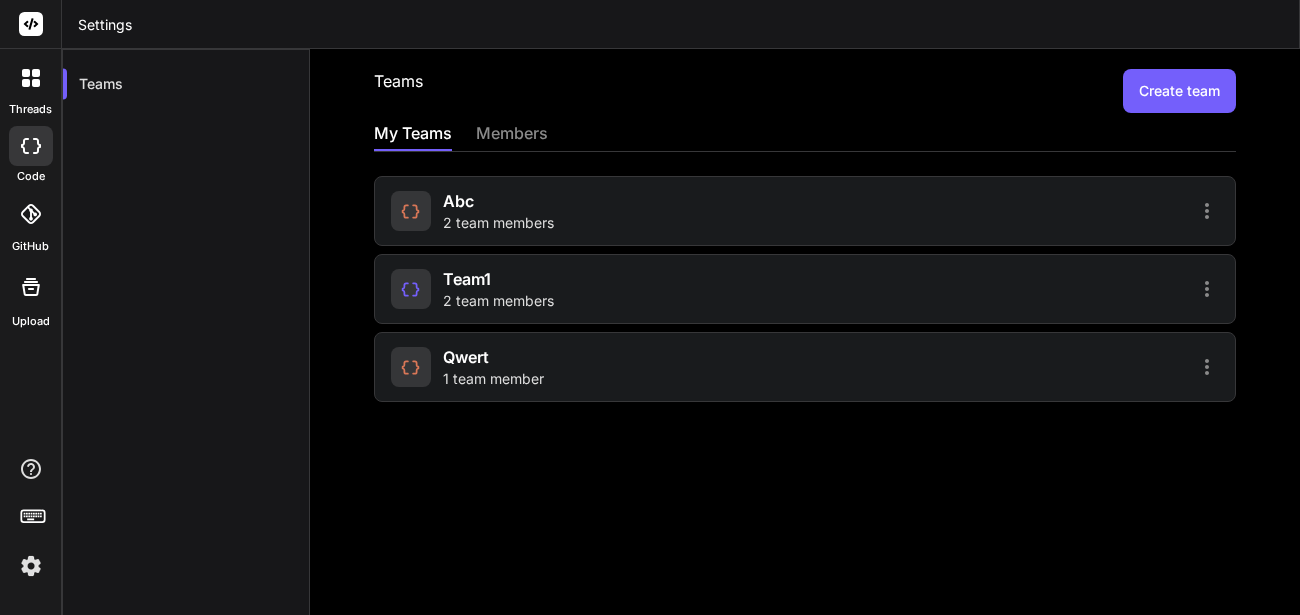 click at bounding box center [411, 289] 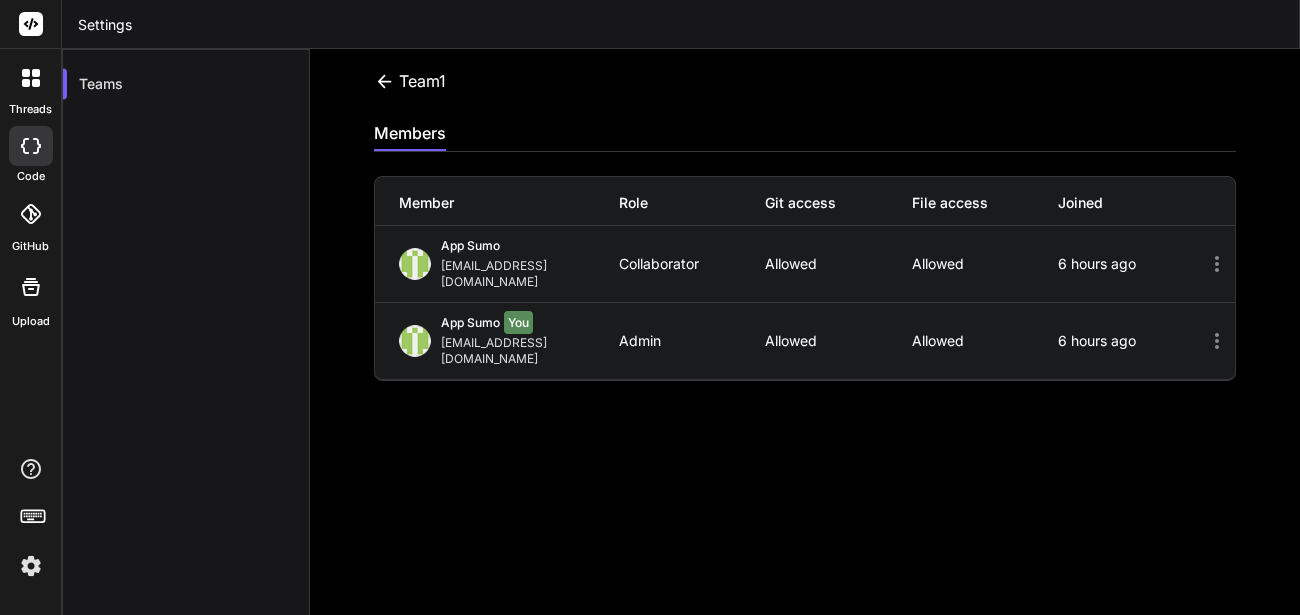 click 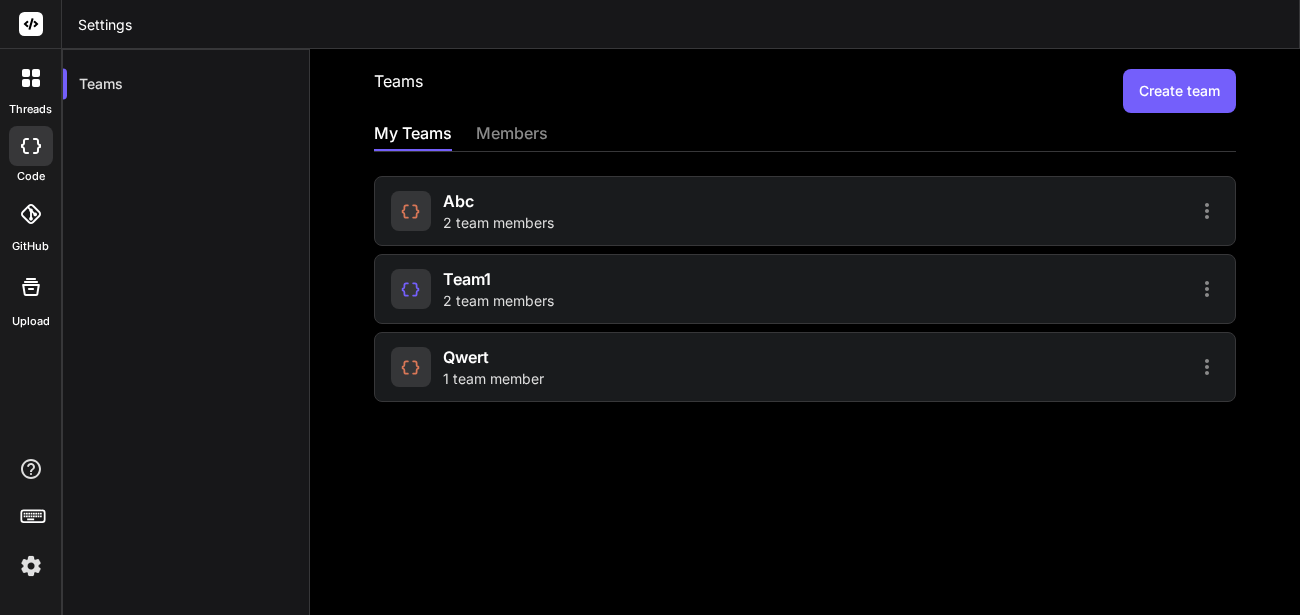 click at bounding box center [411, 367] 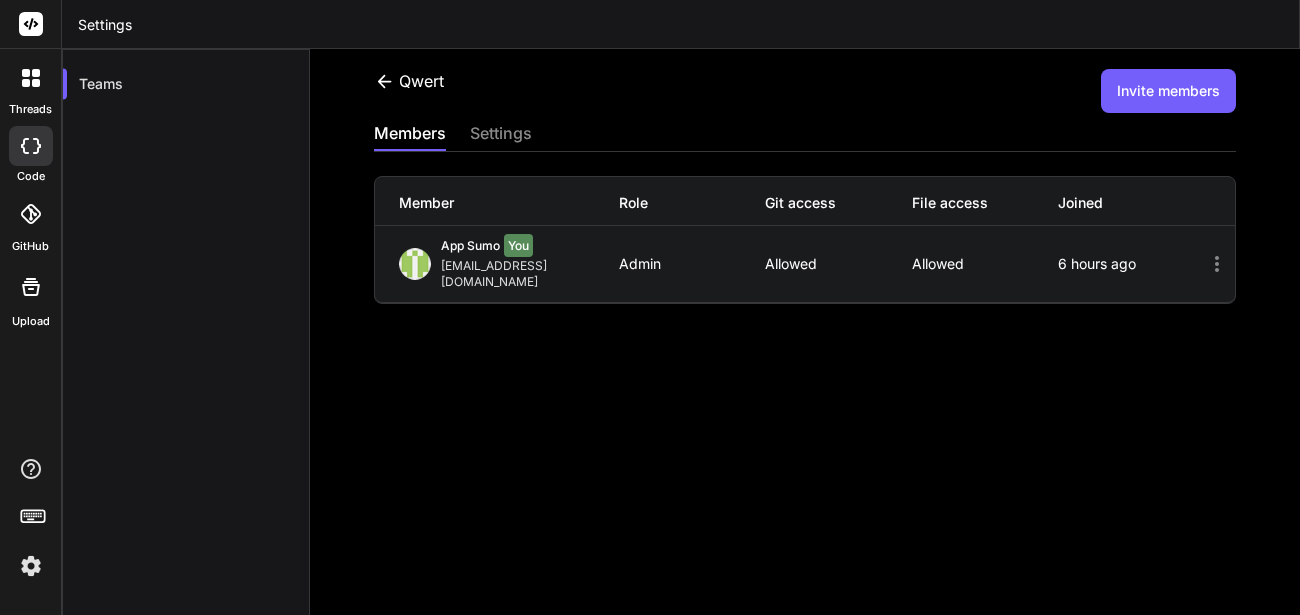 click on "Invite members" at bounding box center (1168, 91) 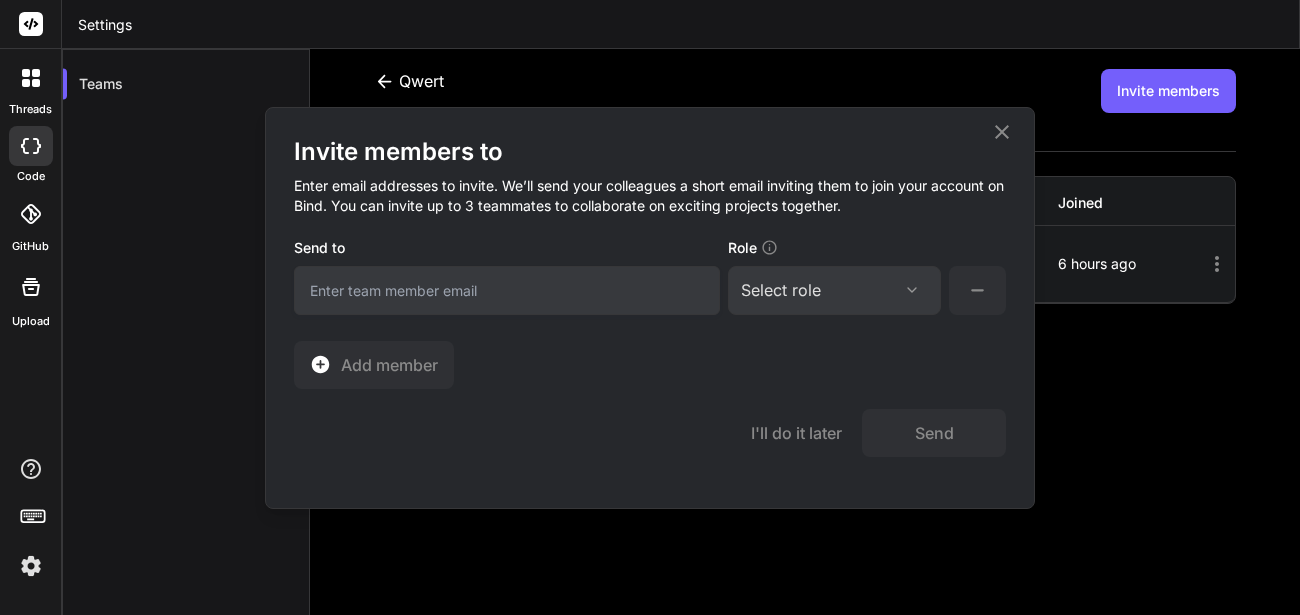 click at bounding box center [507, 290] 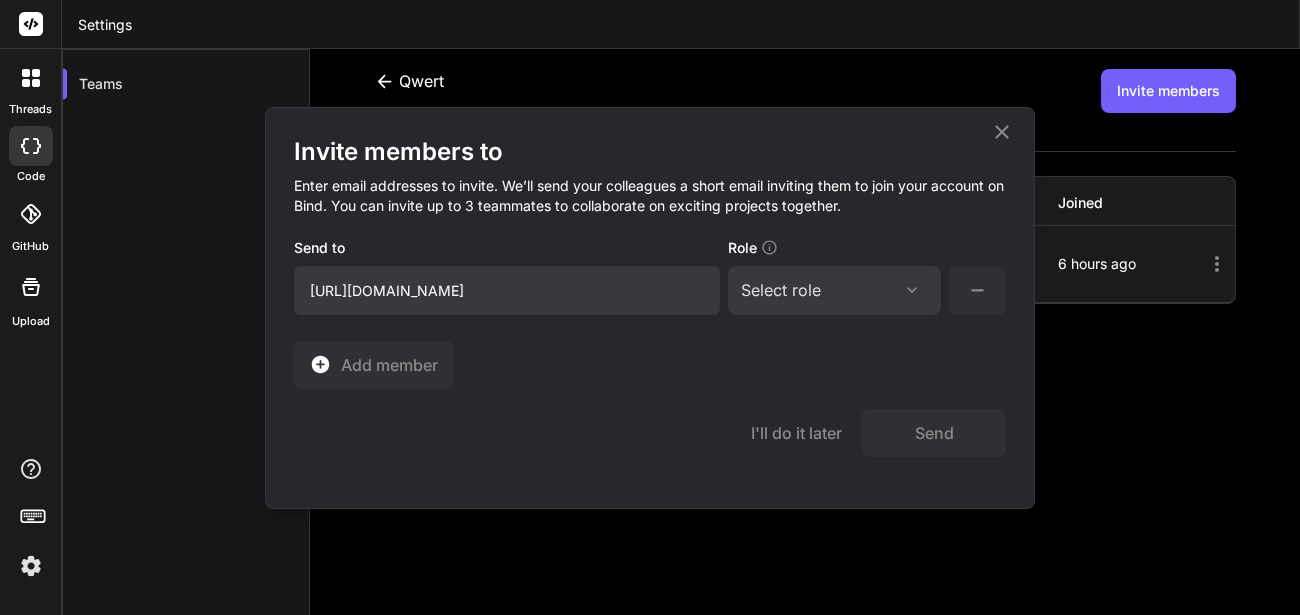 scroll, scrollTop: 0, scrollLeft: 4579, axis: horizontal 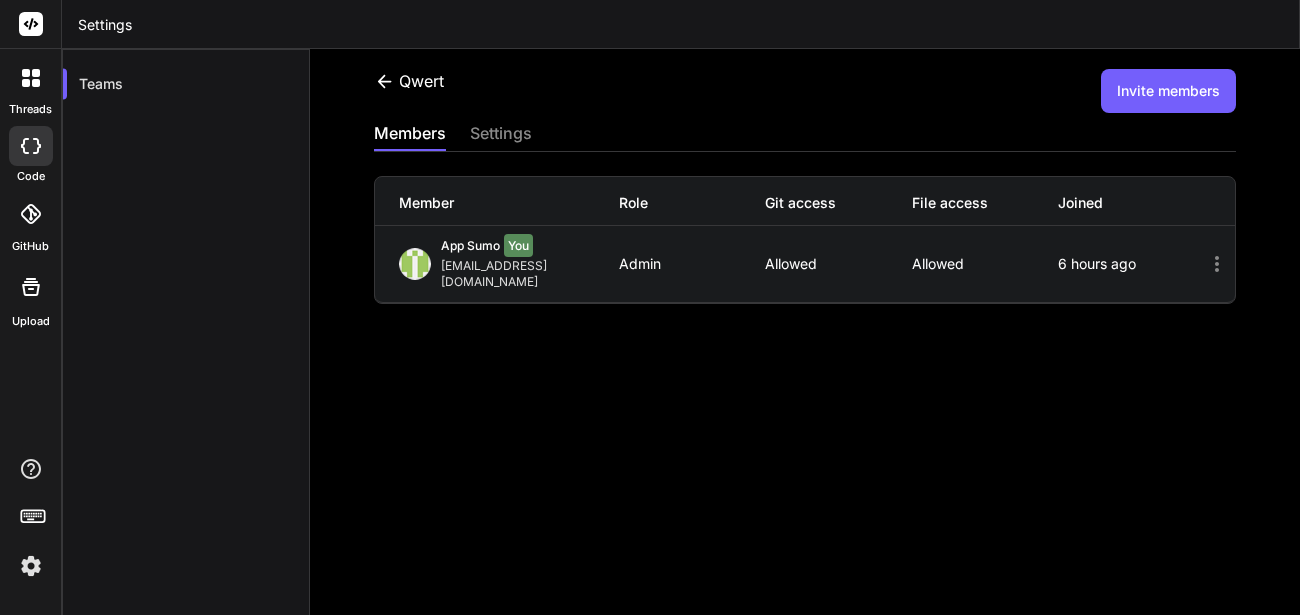 click 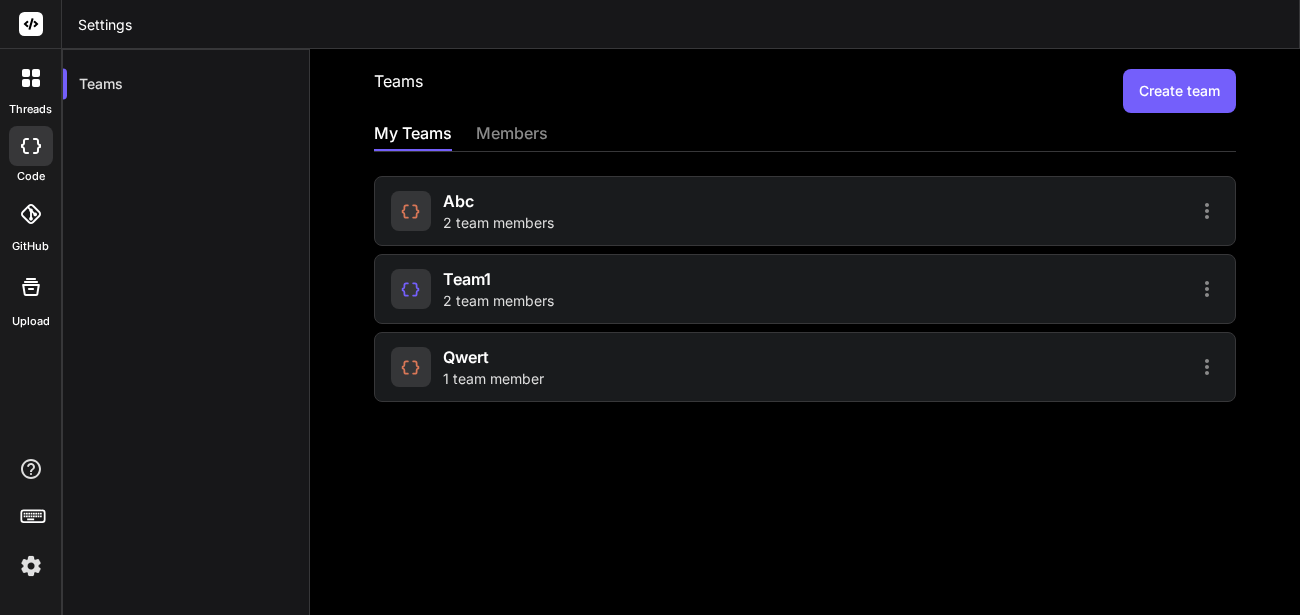 click 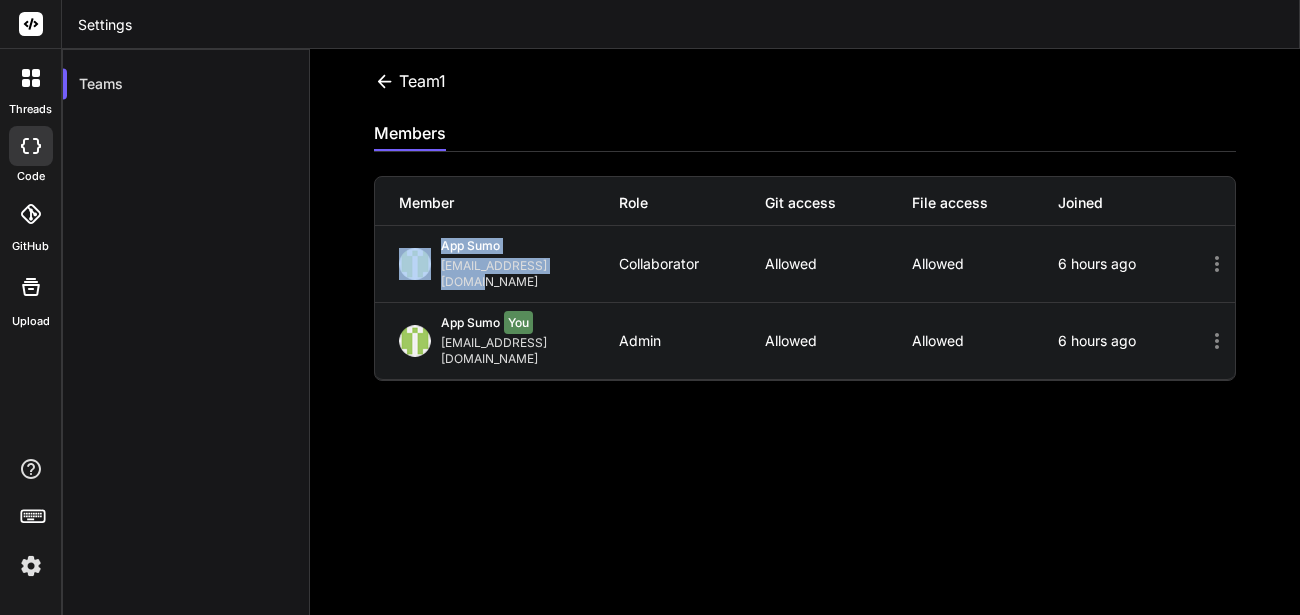 drag, startPoint x: 591, startPoint y: 268, endPoint x: 435, endPoint y: 266, distance: 156.01282 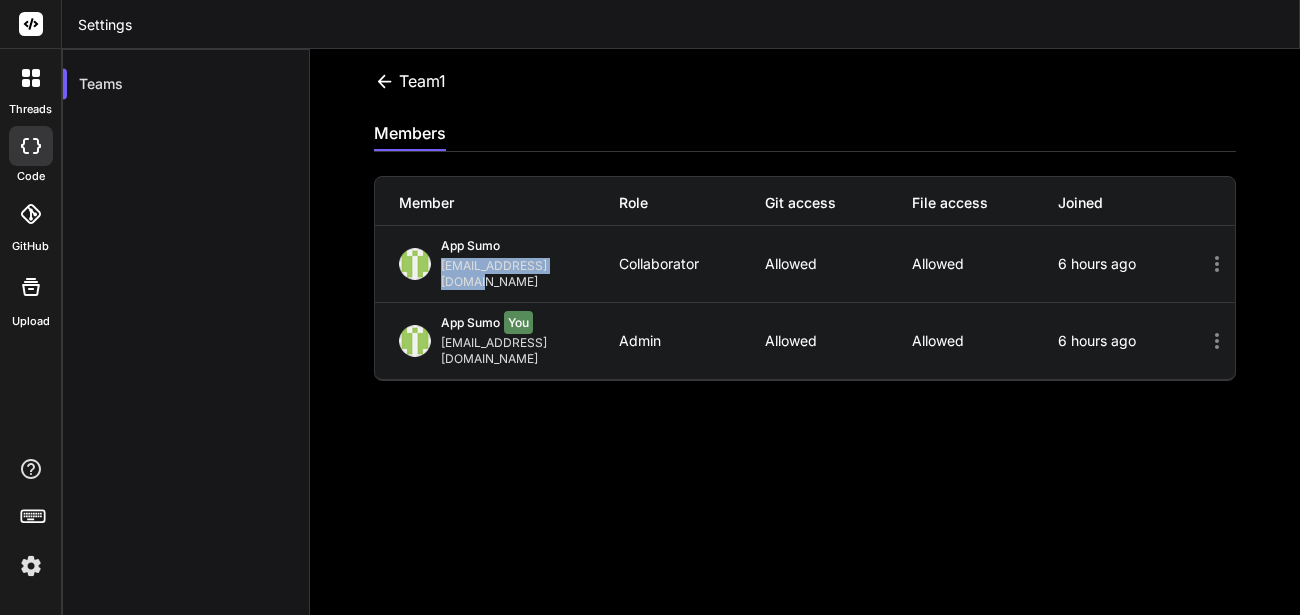 copy on "[EMAIL_ADDRESS][DOMAIN_NAME]" 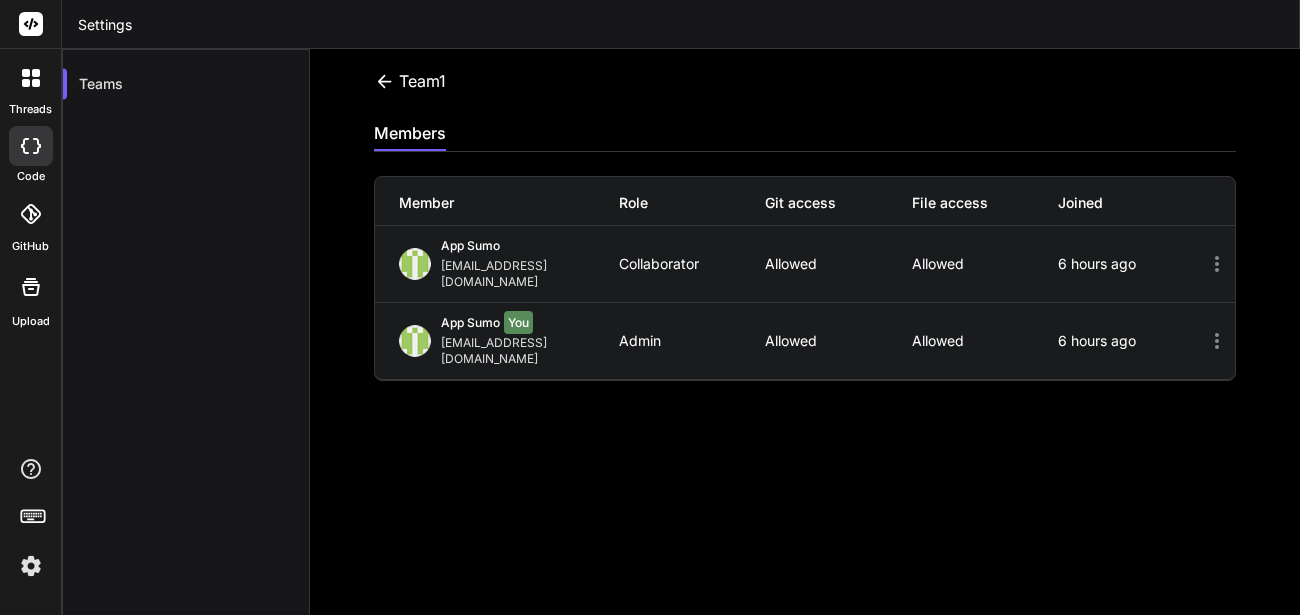 click on "team1" at bounding box center (410, 91) 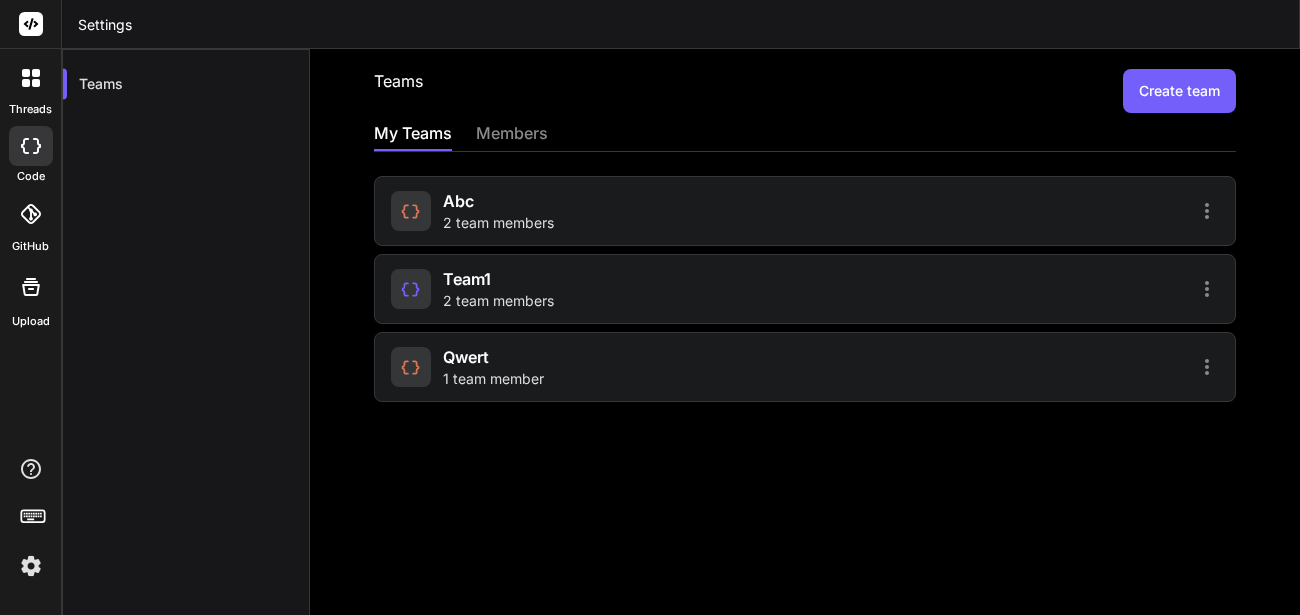 click on "qwert 1 team member" at bounding box center (595, 367) 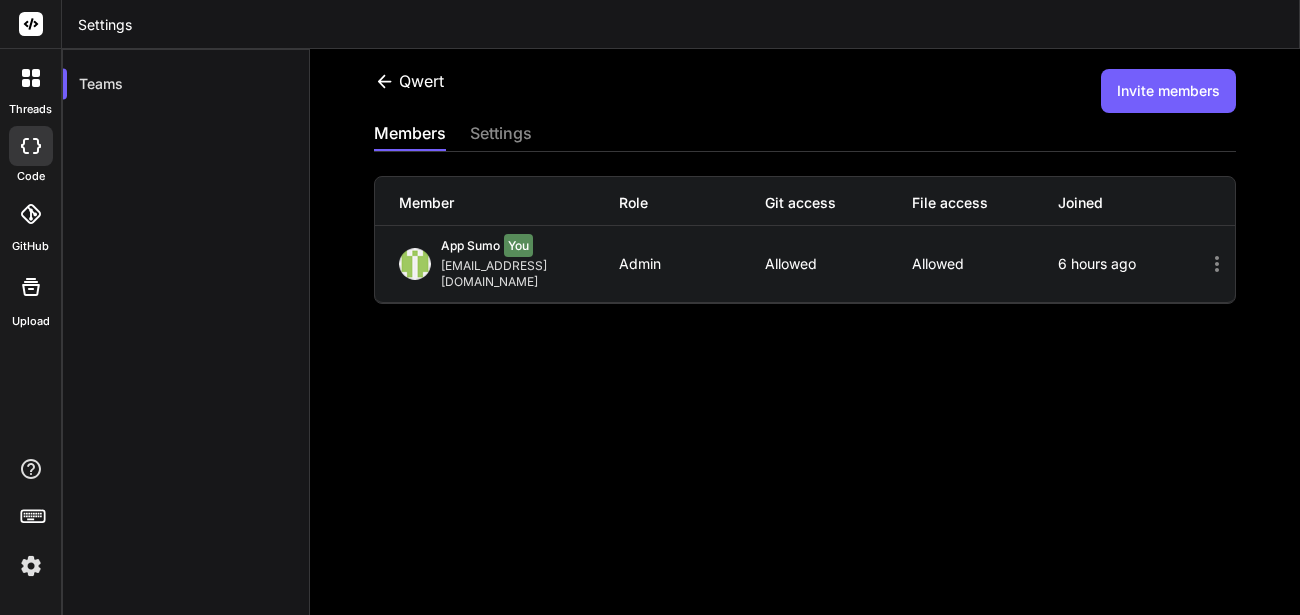 click on "Invite members" at bounding box center [1168, 91] 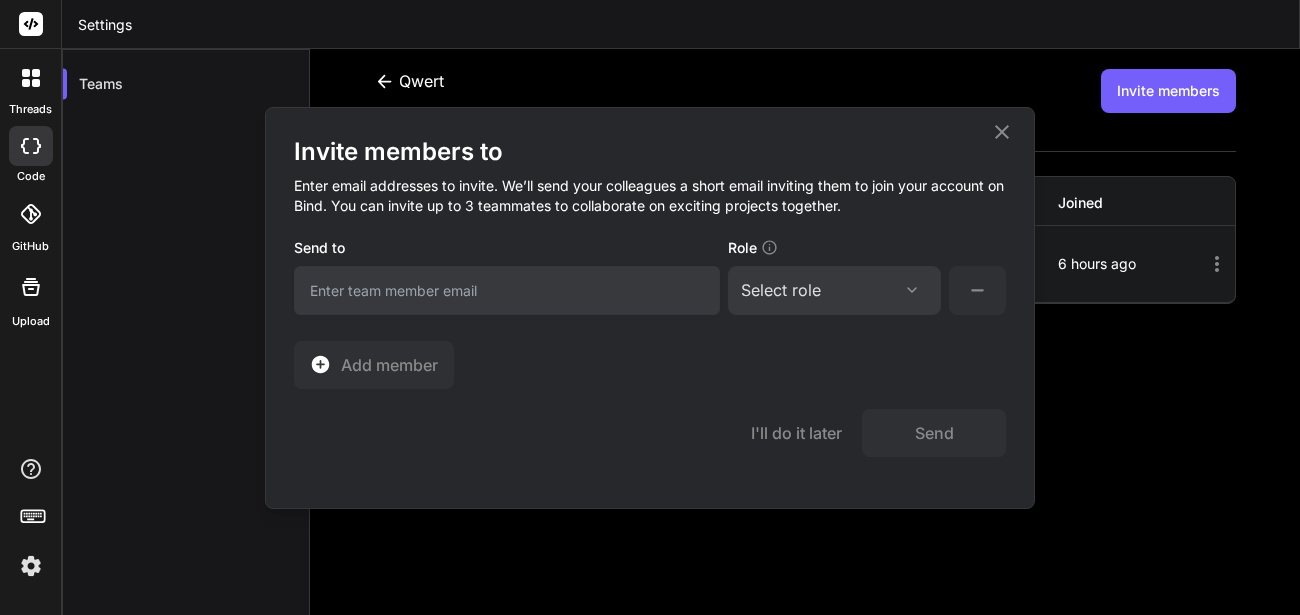 click at bounding box center [507, 290] 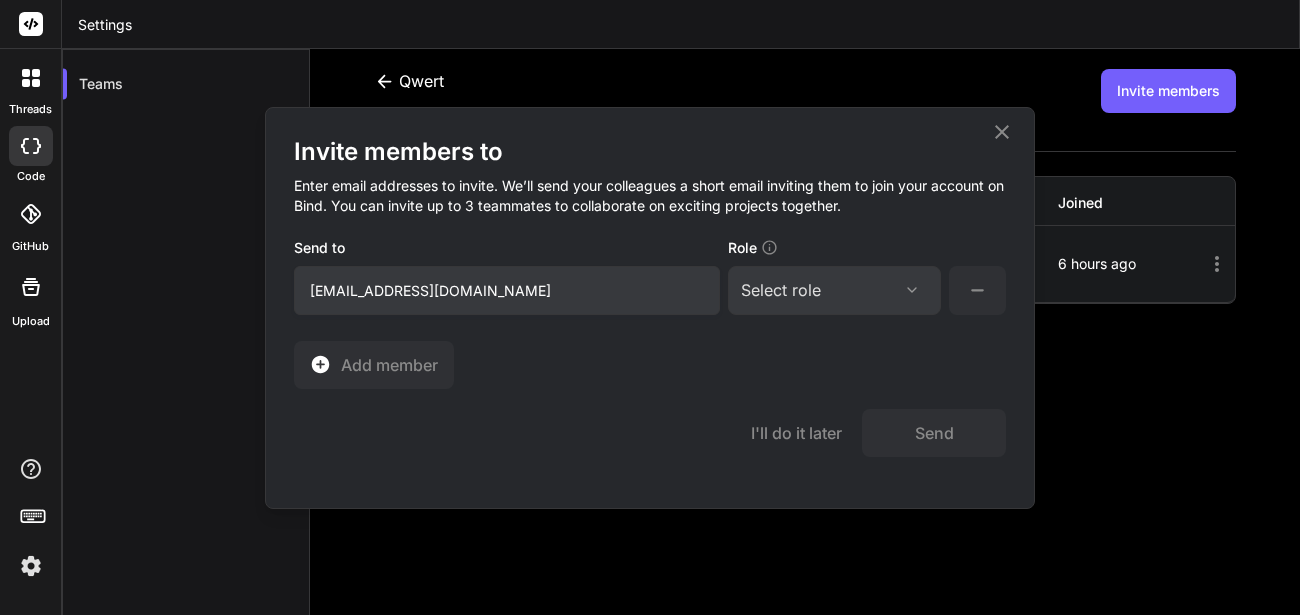 type on "[EMAIL_ADDRESS][DOMAIN_NAME]" 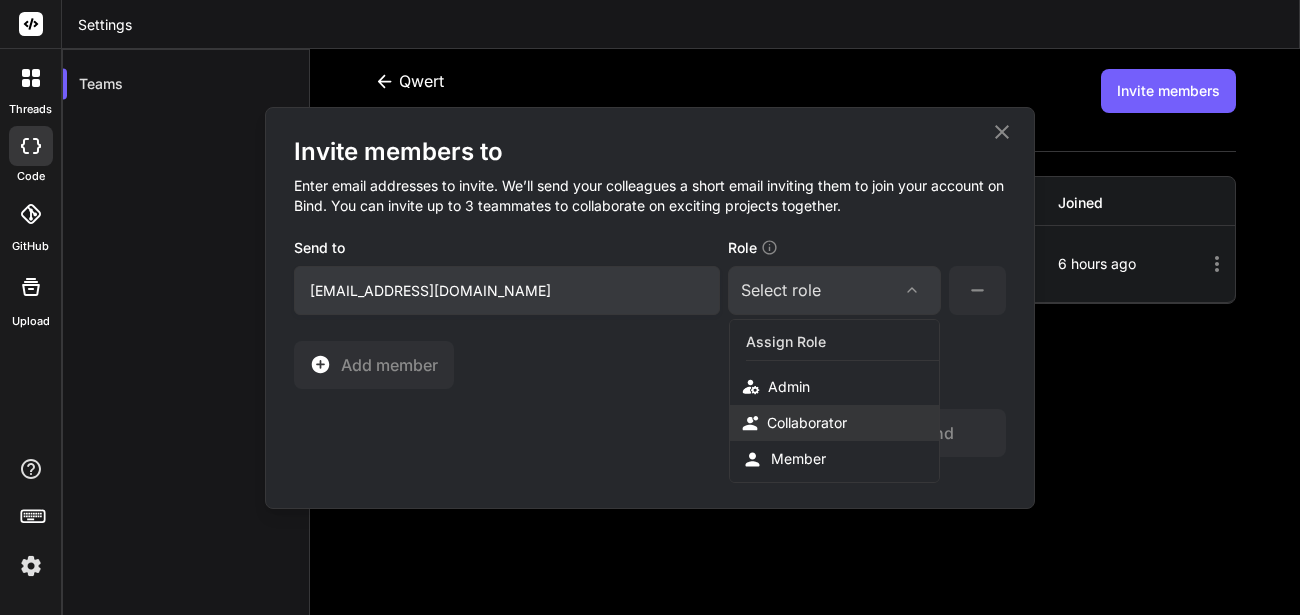 click on "Collaborator" at bounding box center (807, 423) 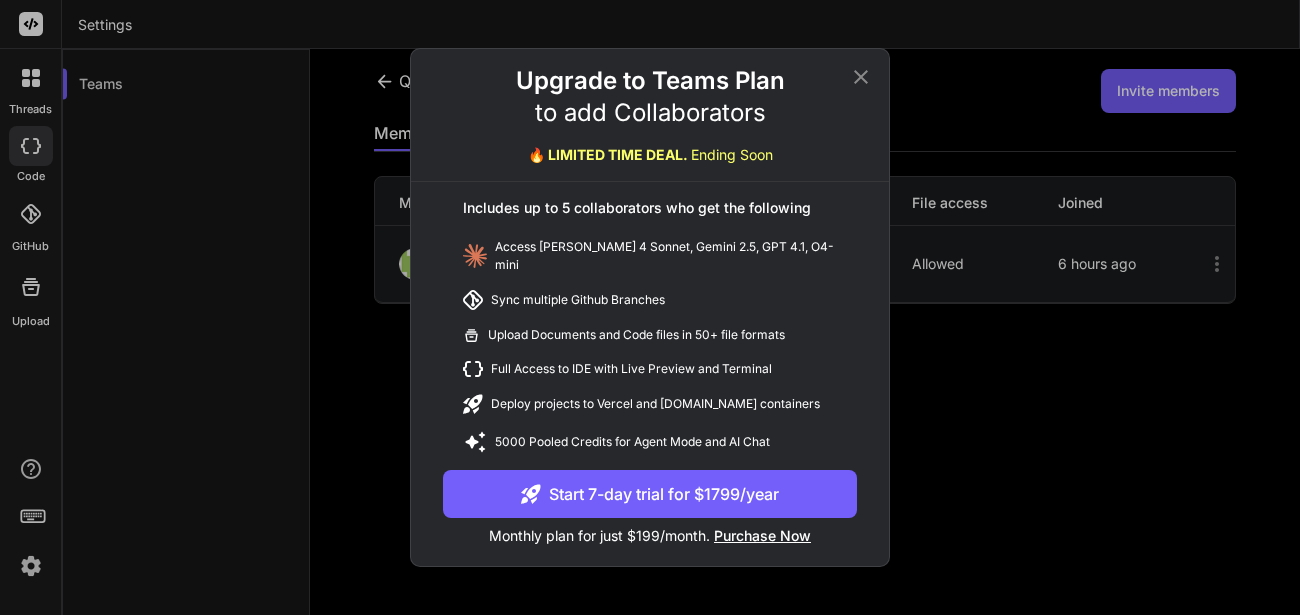 click 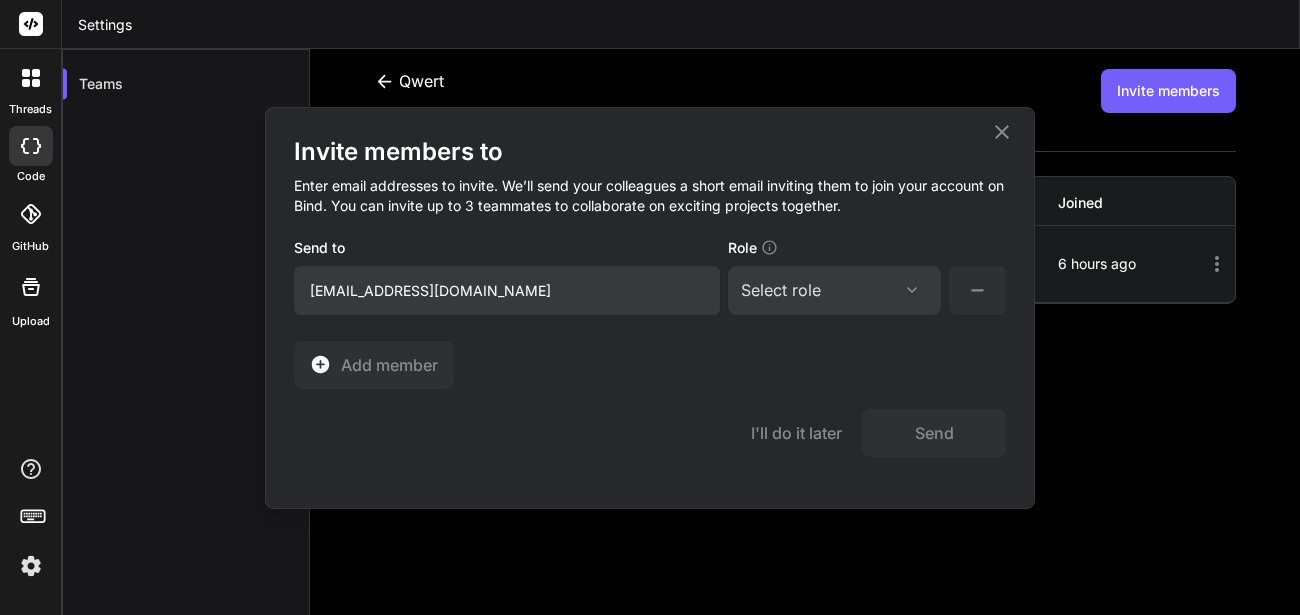 click 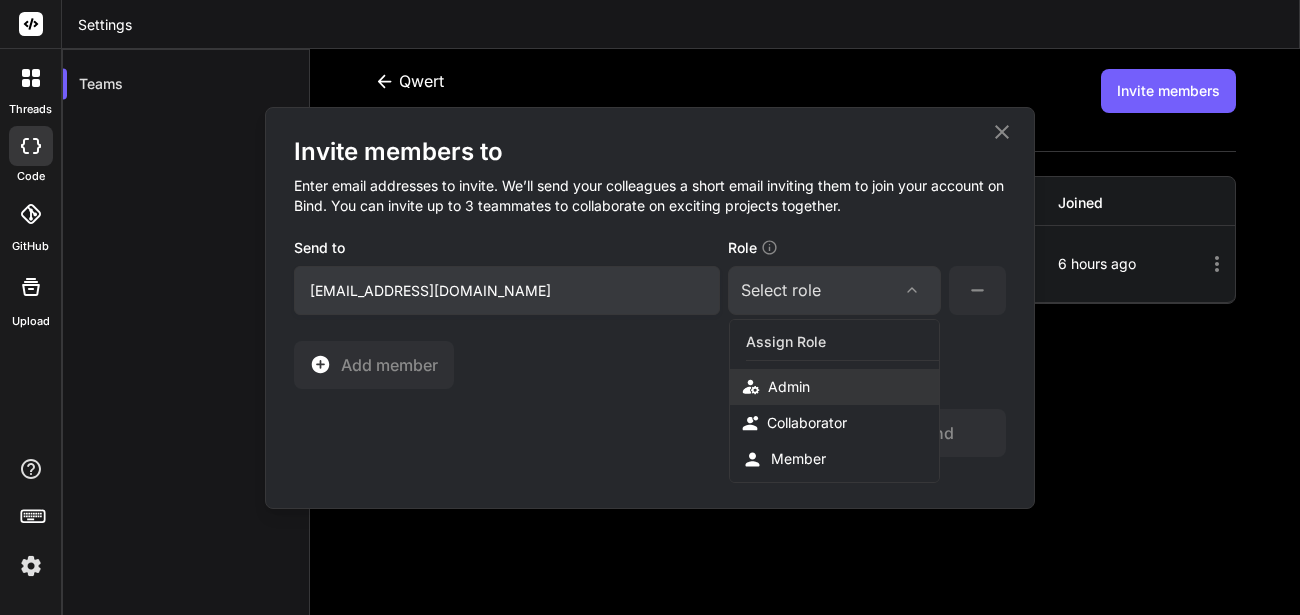 click on "Admin" at bounding box center (834, 387) 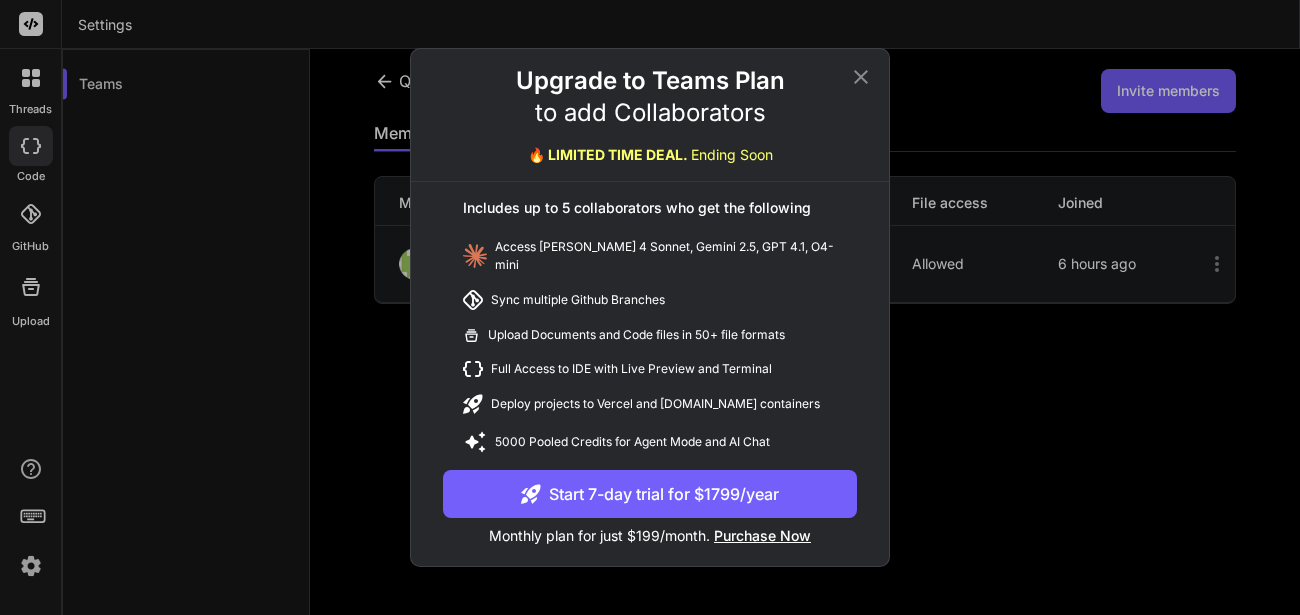 click 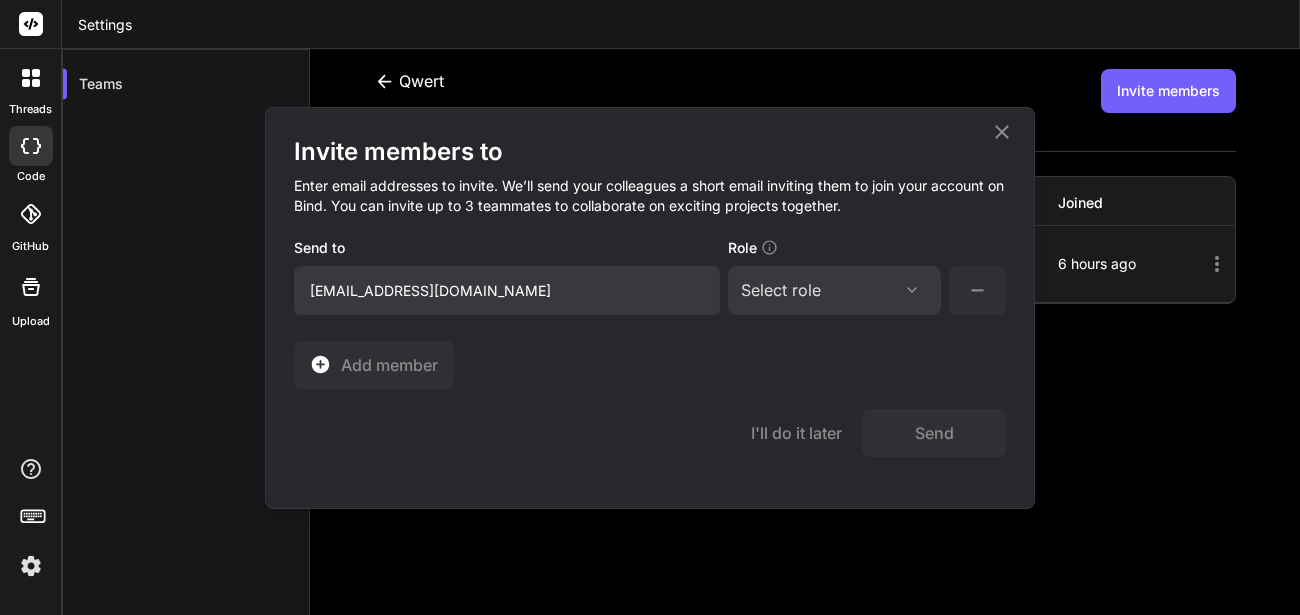 click on "Select role" at bounding box center (834, 290) 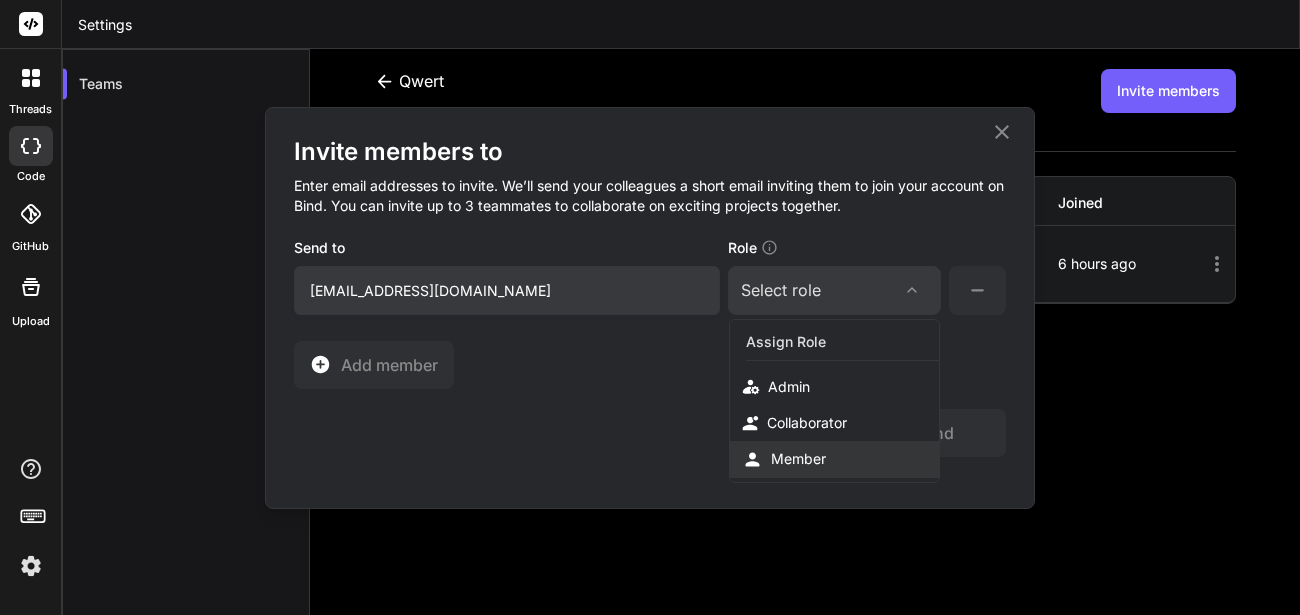 click on "Member" at bounding box center [798, 459] 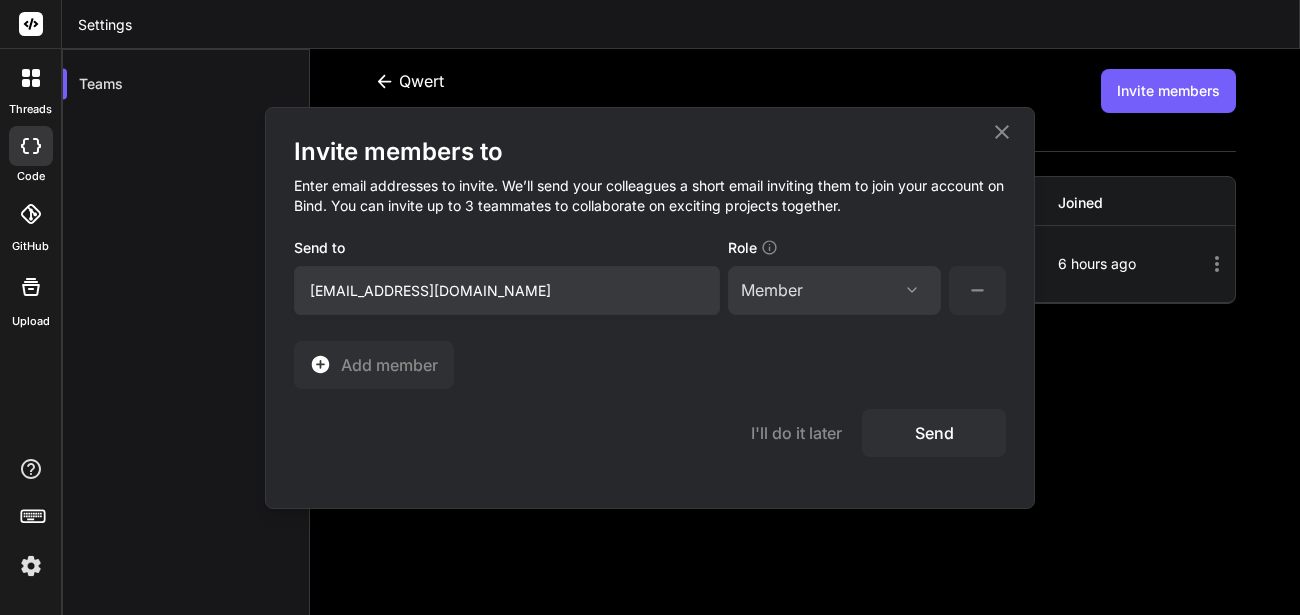click on "Send" at bounding box center [934, 433] 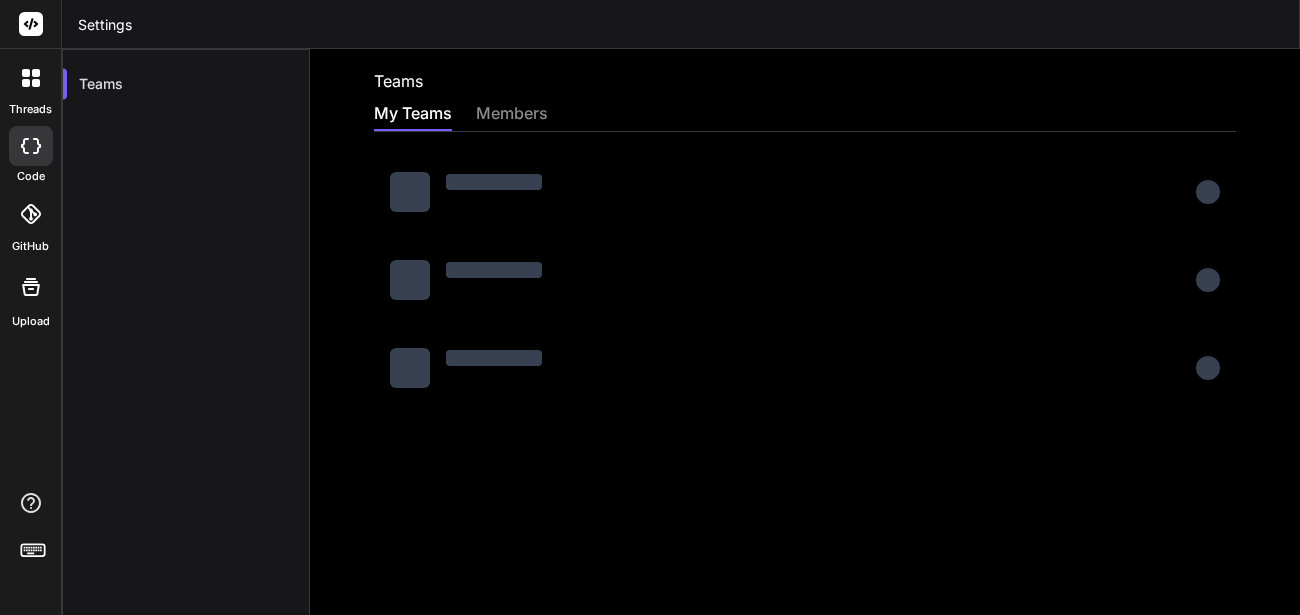 scroll, scrollTop: 0, scrollLeft: 0, axis: both 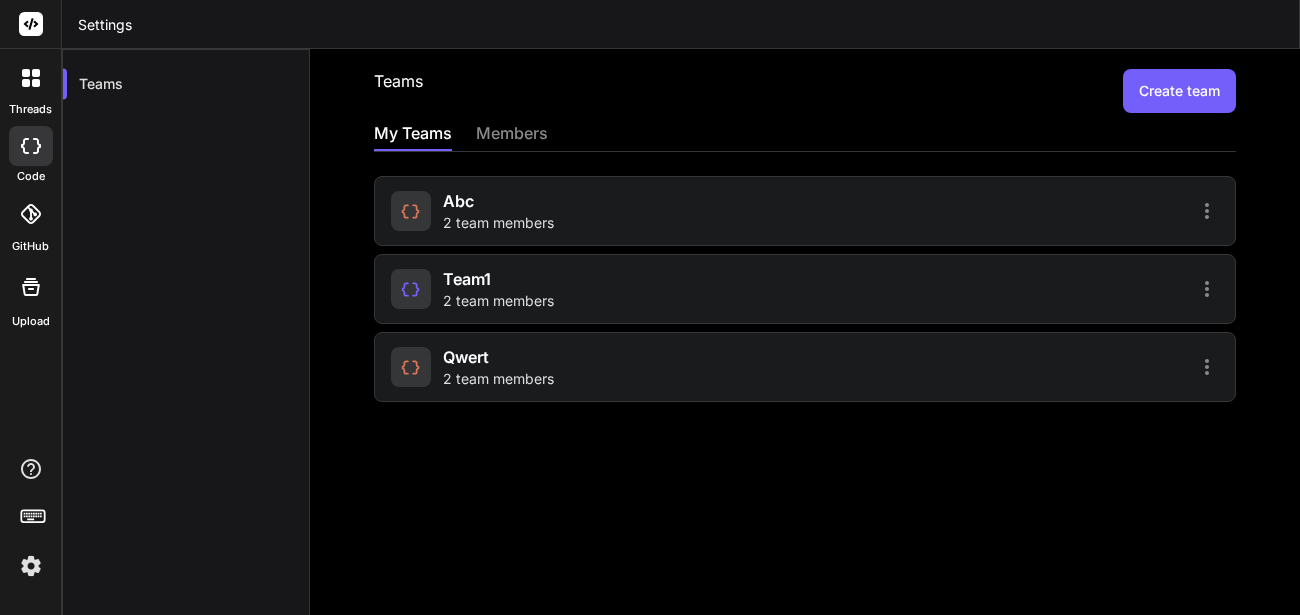 click 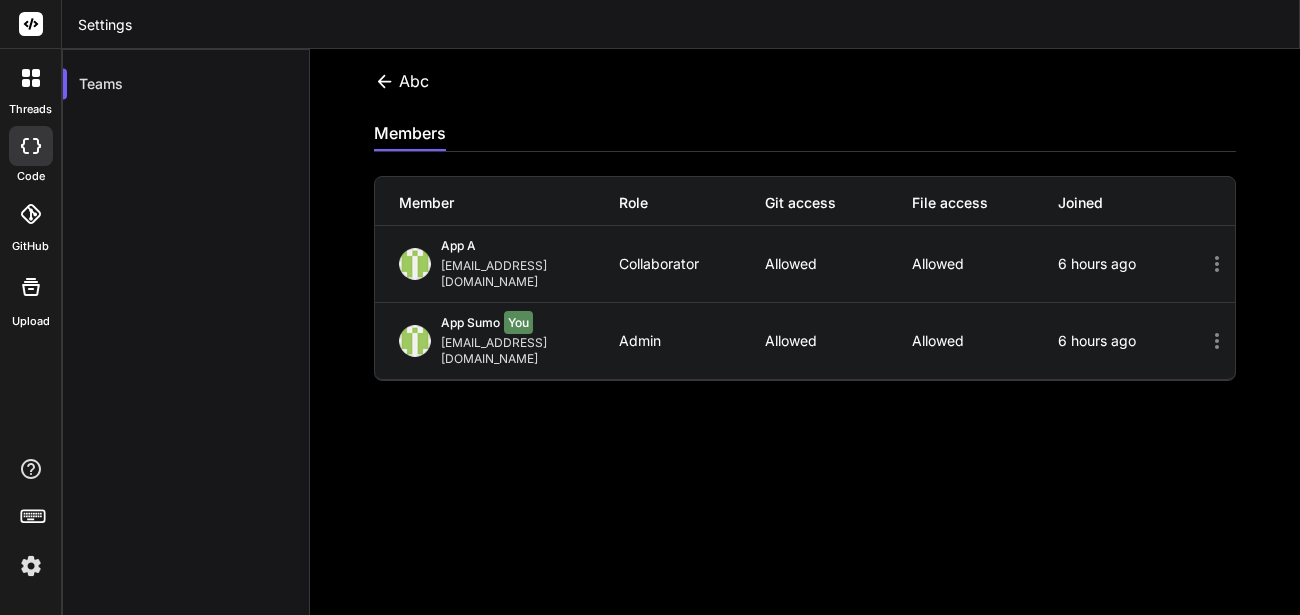 click on "Invite members" at bounding box center [1168, 91] 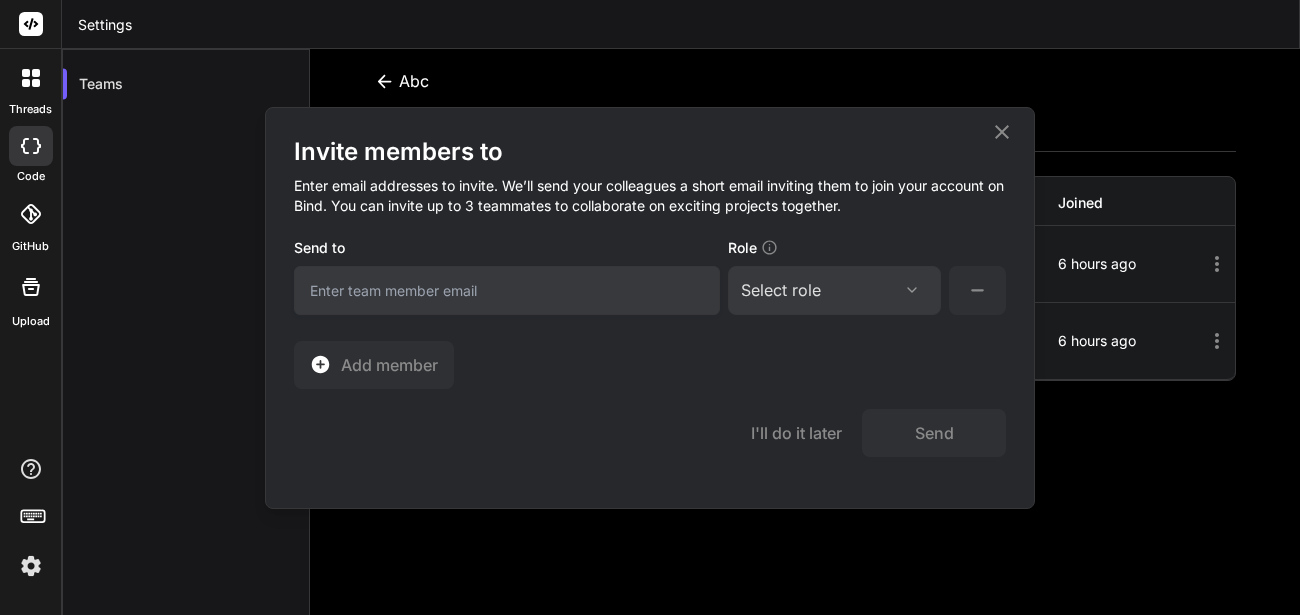 click at bounding box center [507, 290] 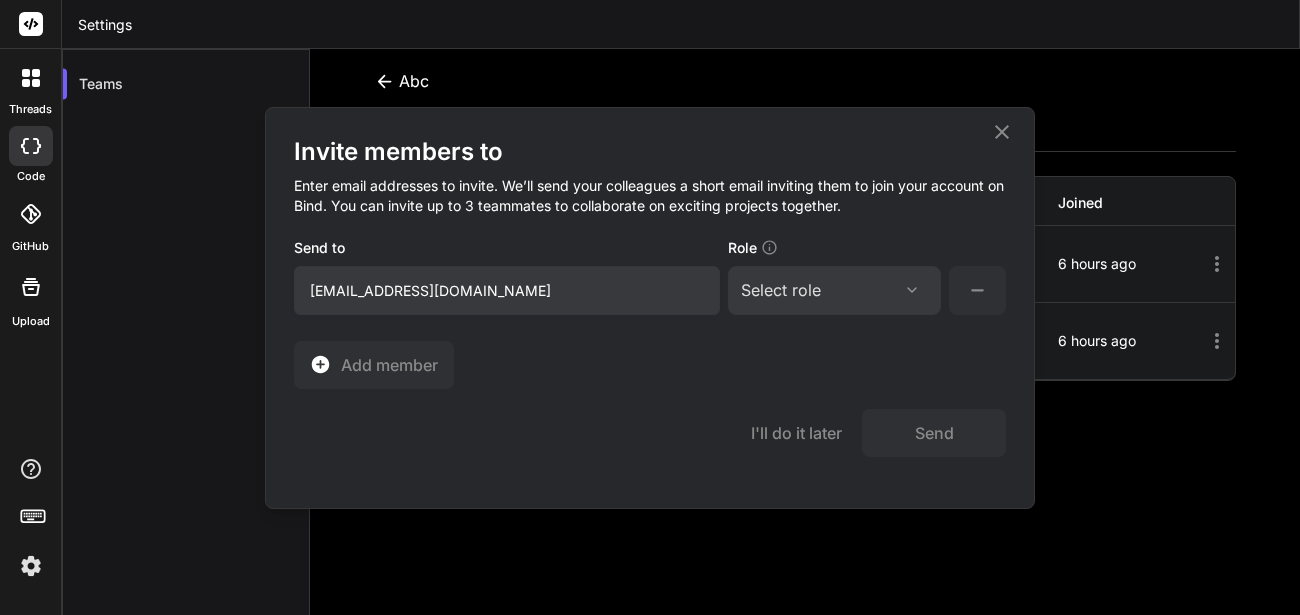 type on "[EMAIL_ADDRESS][DOMAIN_NAME]" 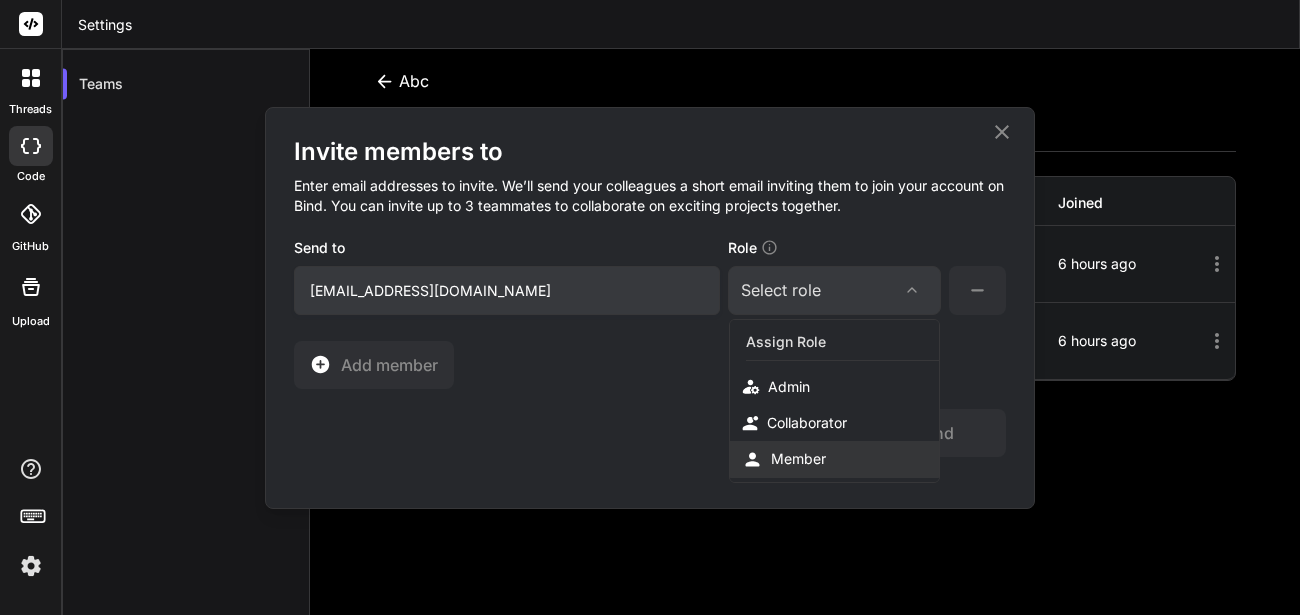 click on "Member" at bounding box center [798, 459] 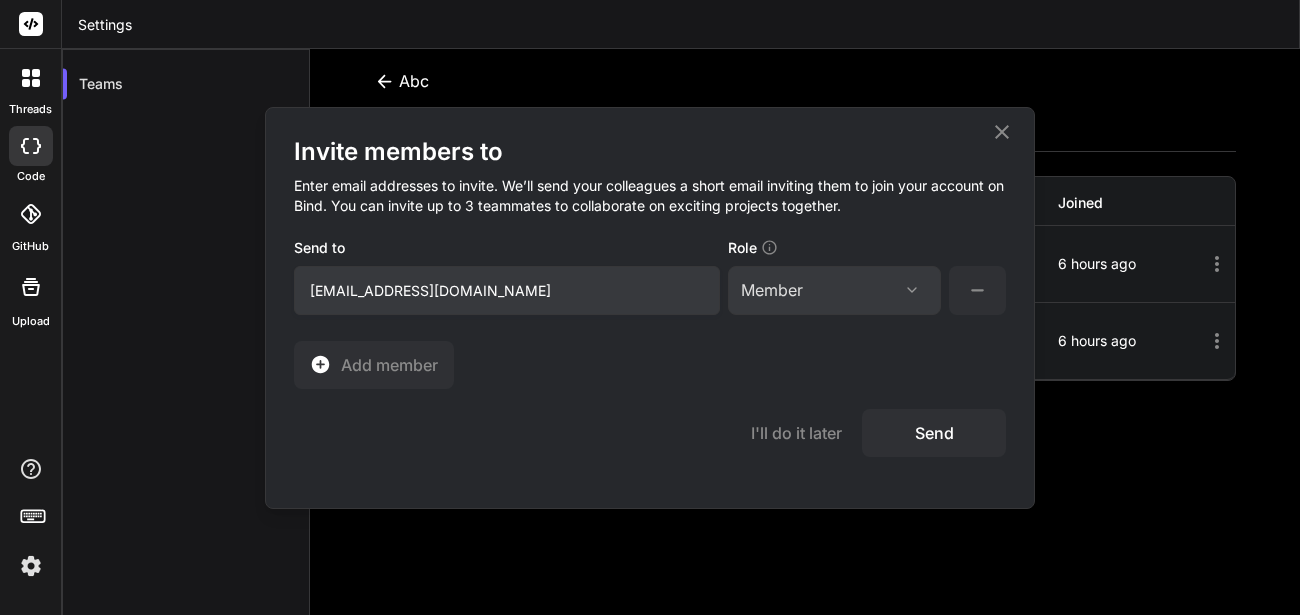 click on "Send" at bounding box center (934, 433) 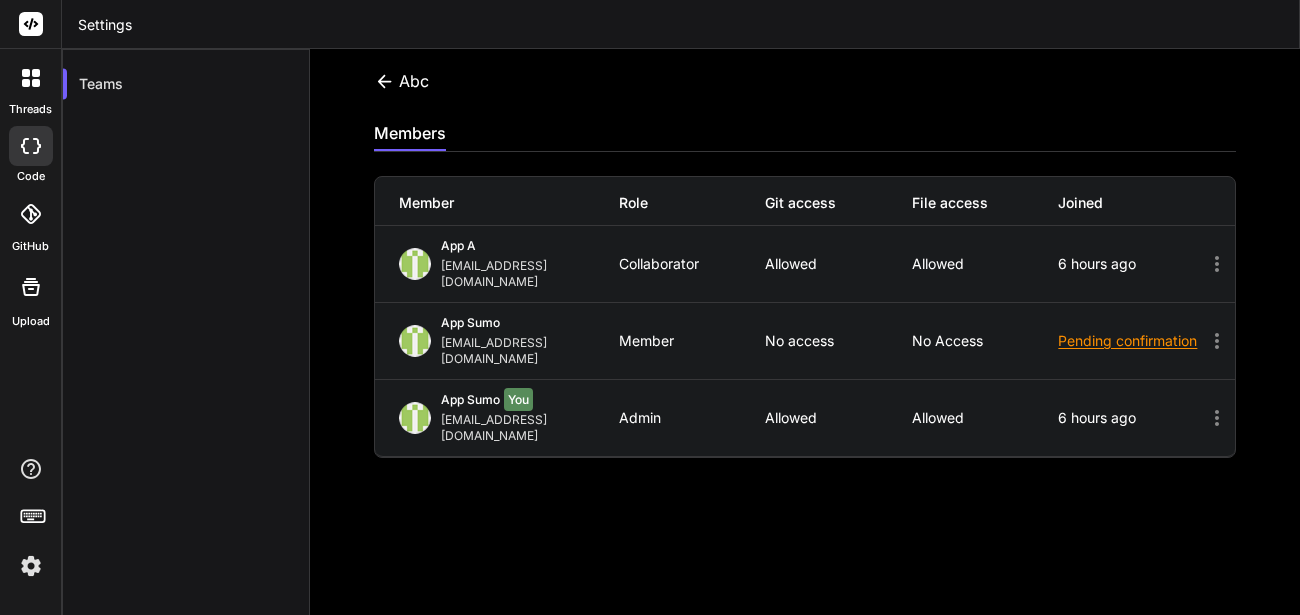 click 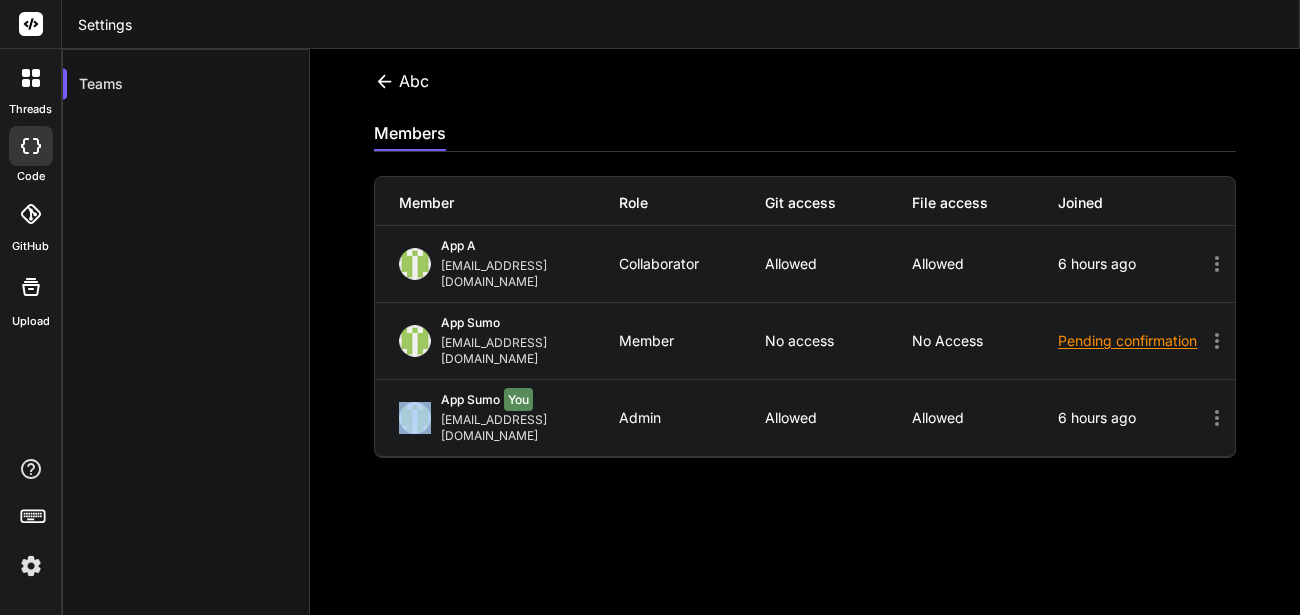 click 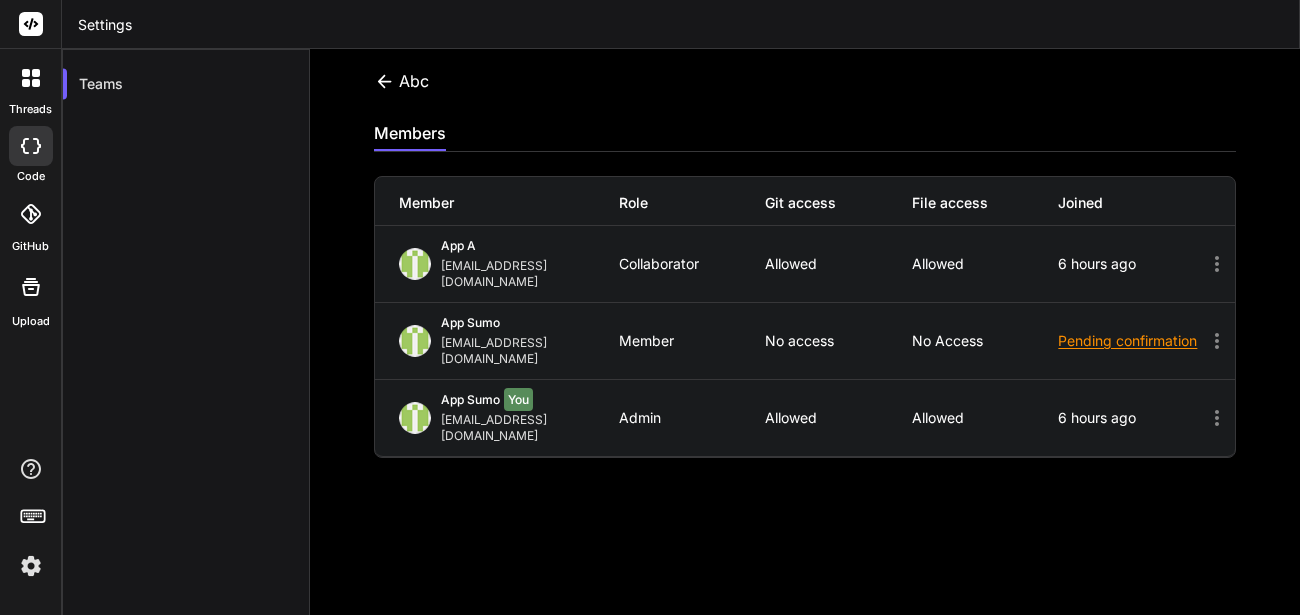 click 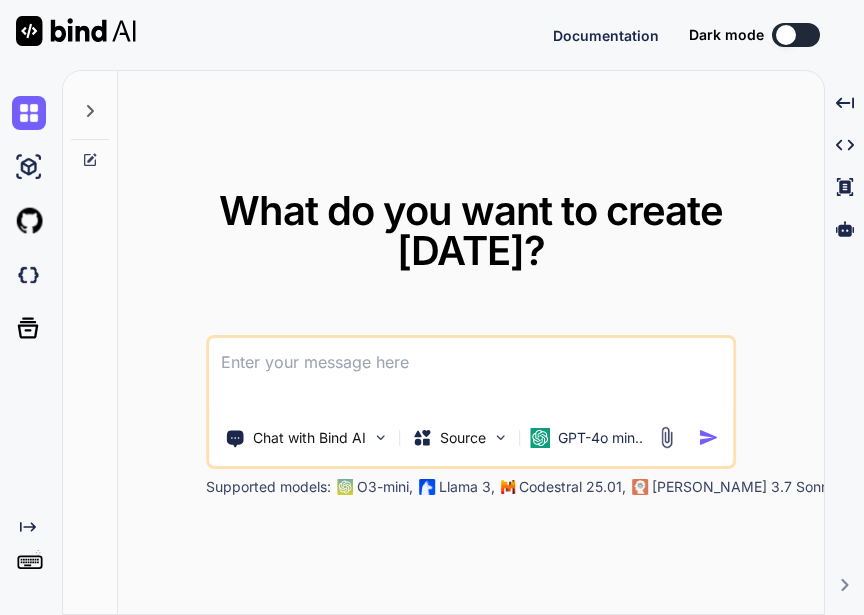 scroll, scrollTop: 0, scrollLeft: 0, axis: both 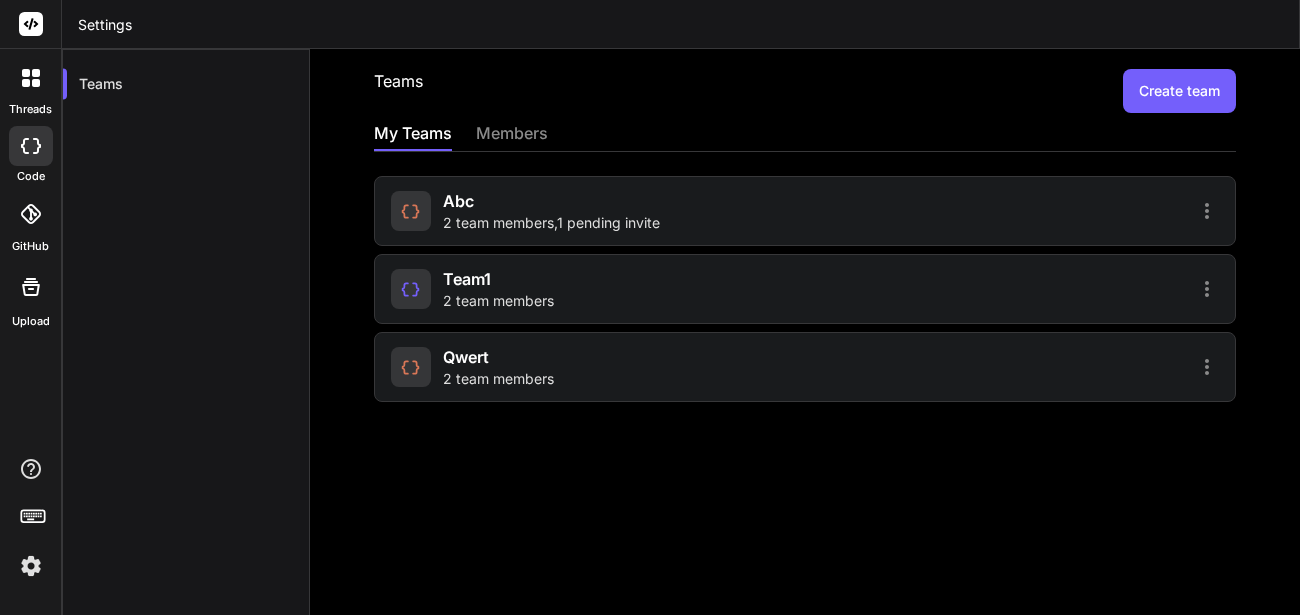 click at bounding box center (411, 289) 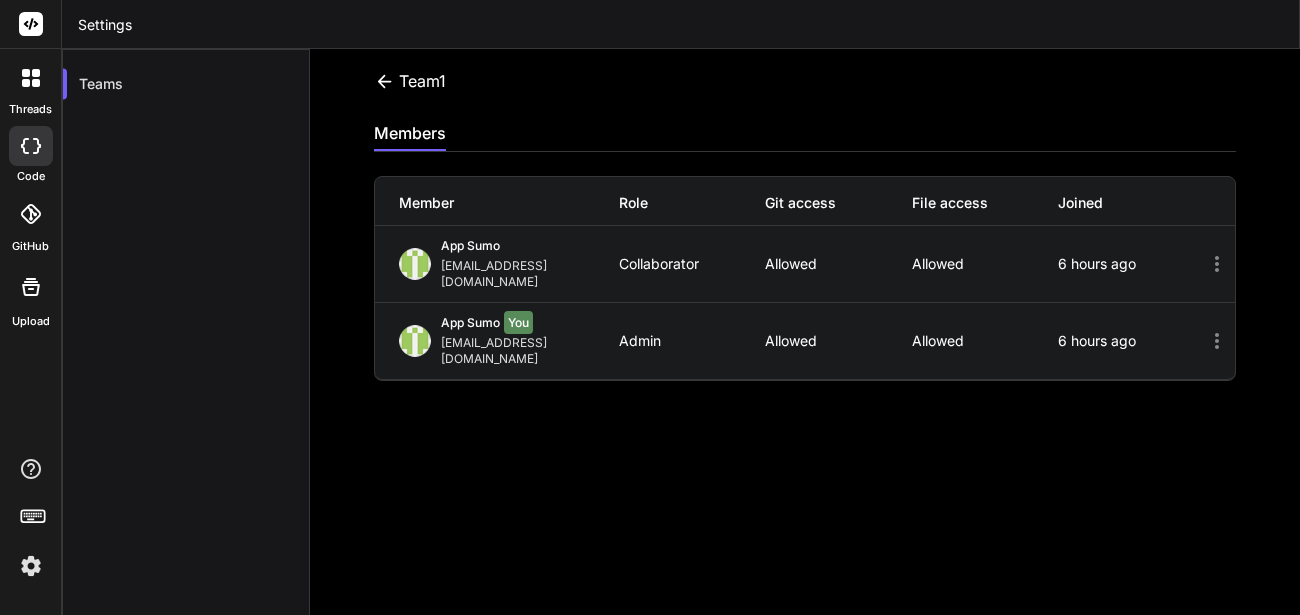 click 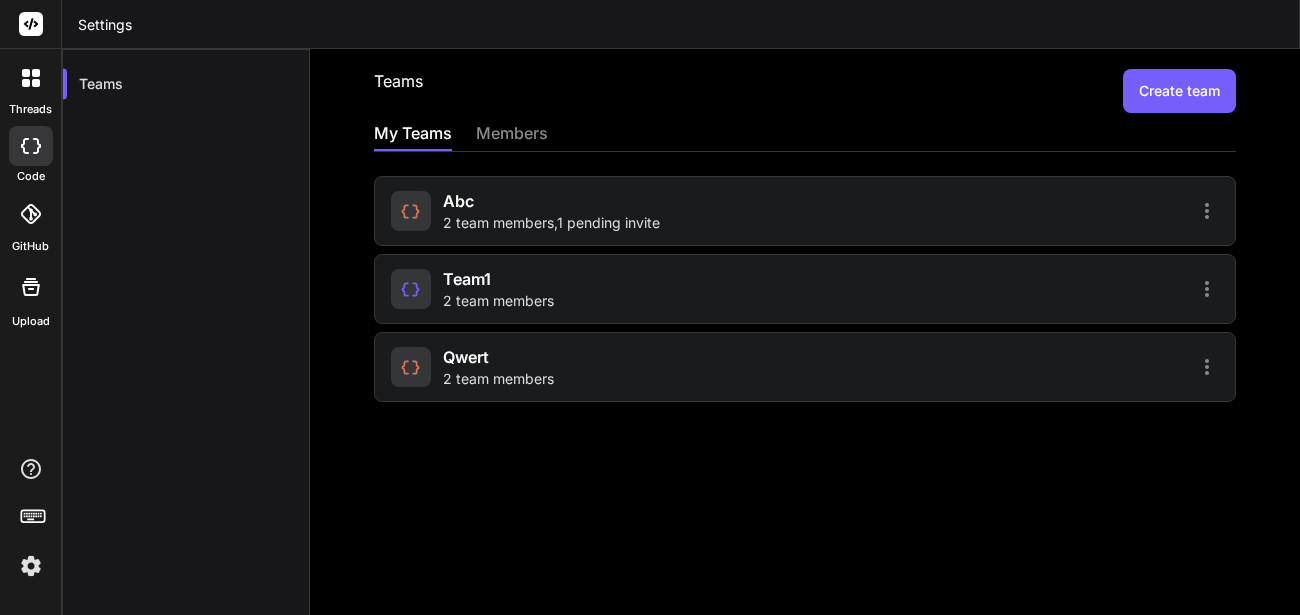 click on "2 team members" at bounding box center [498, 379] 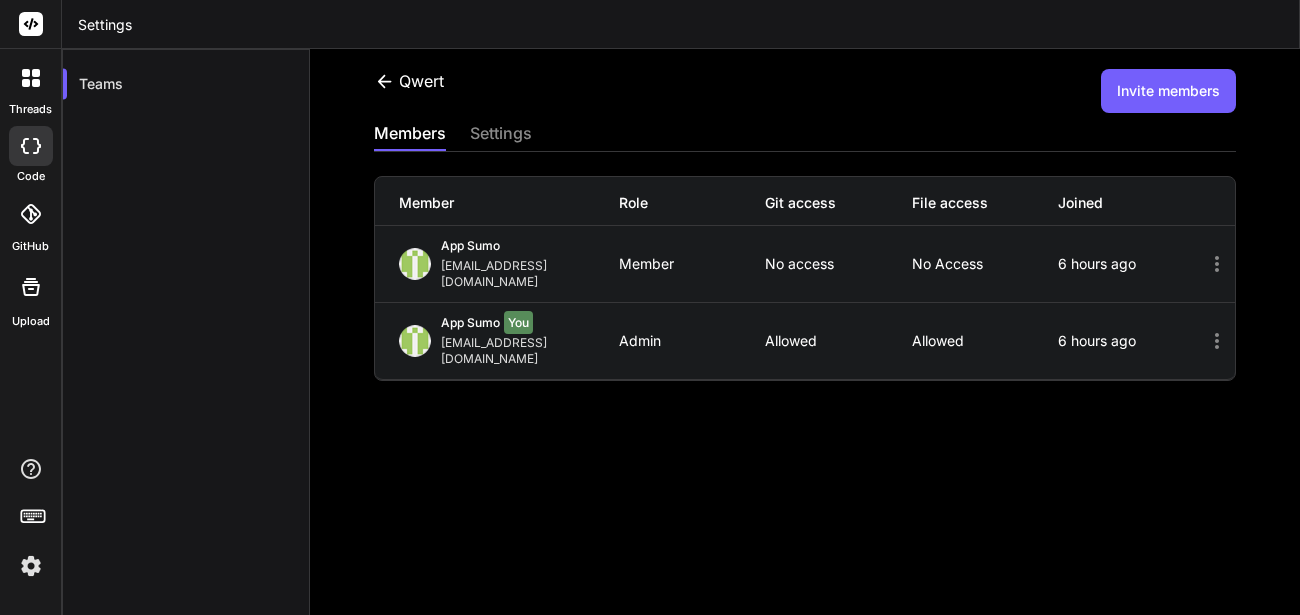 click 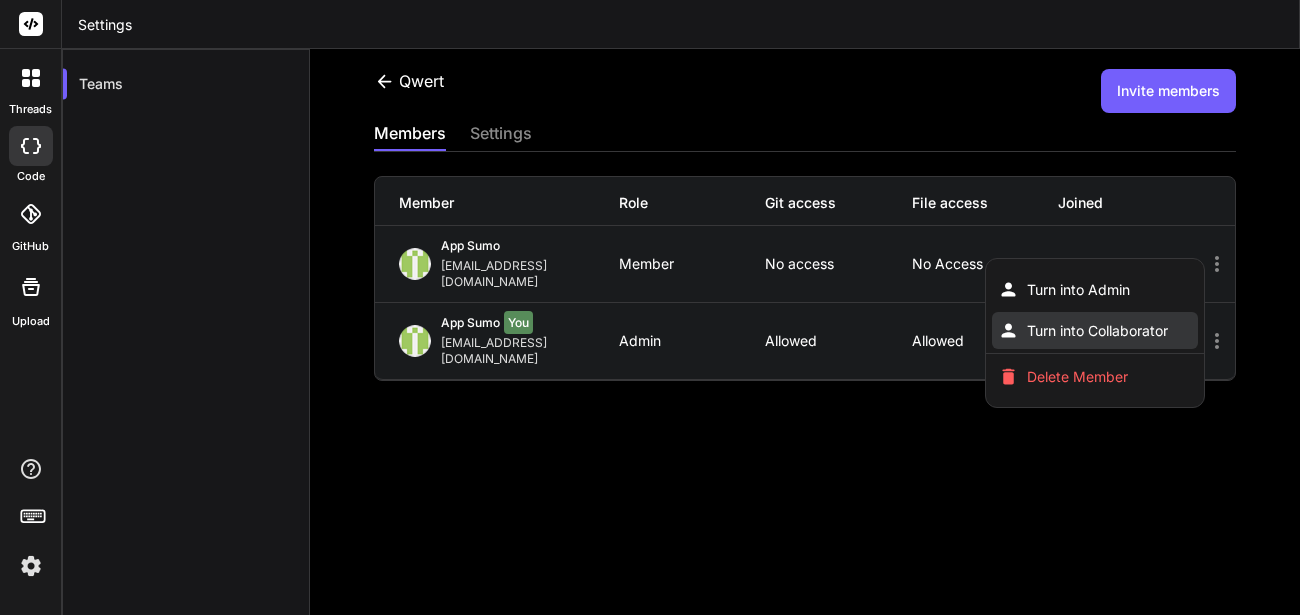 click on "Turn into Collaborator" at bounding box center [1097, 331] 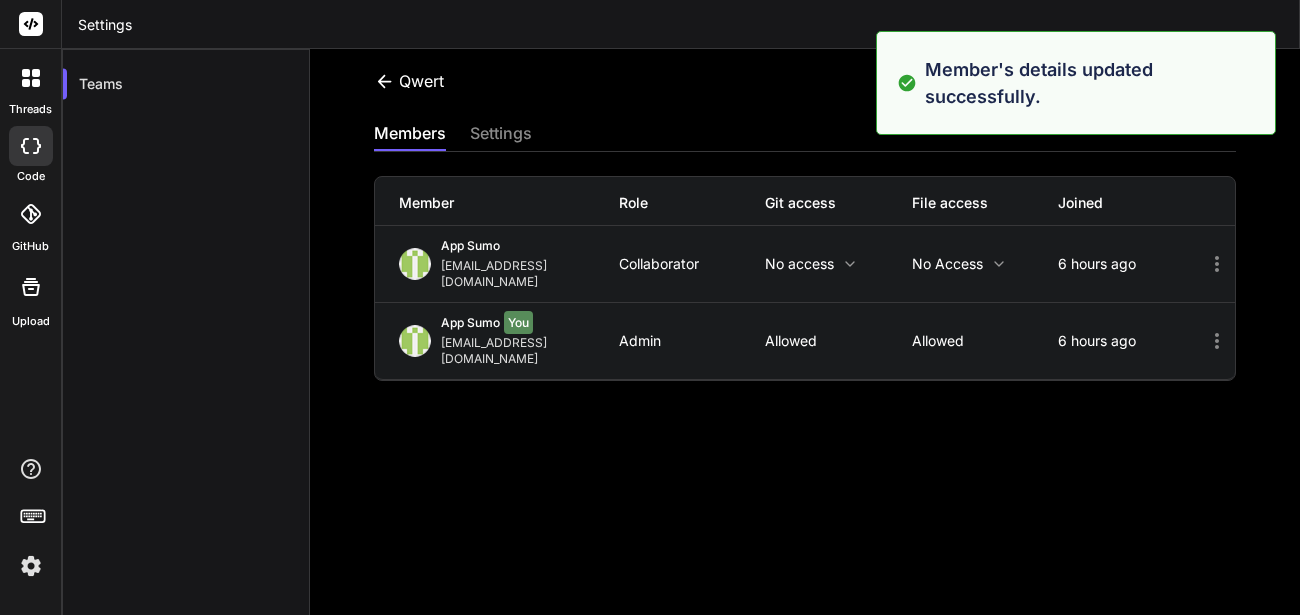 click on "No access" at bounding box center [838, 264] 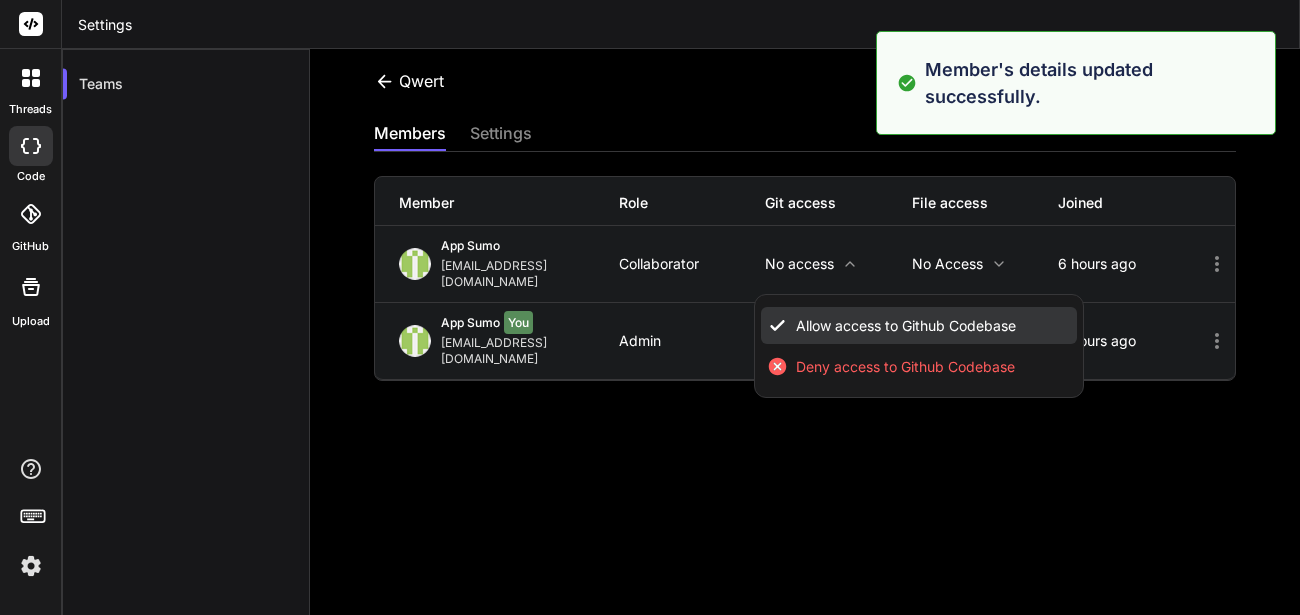click on "Allow access to Github Codebase" at bounding box center [919, 325] 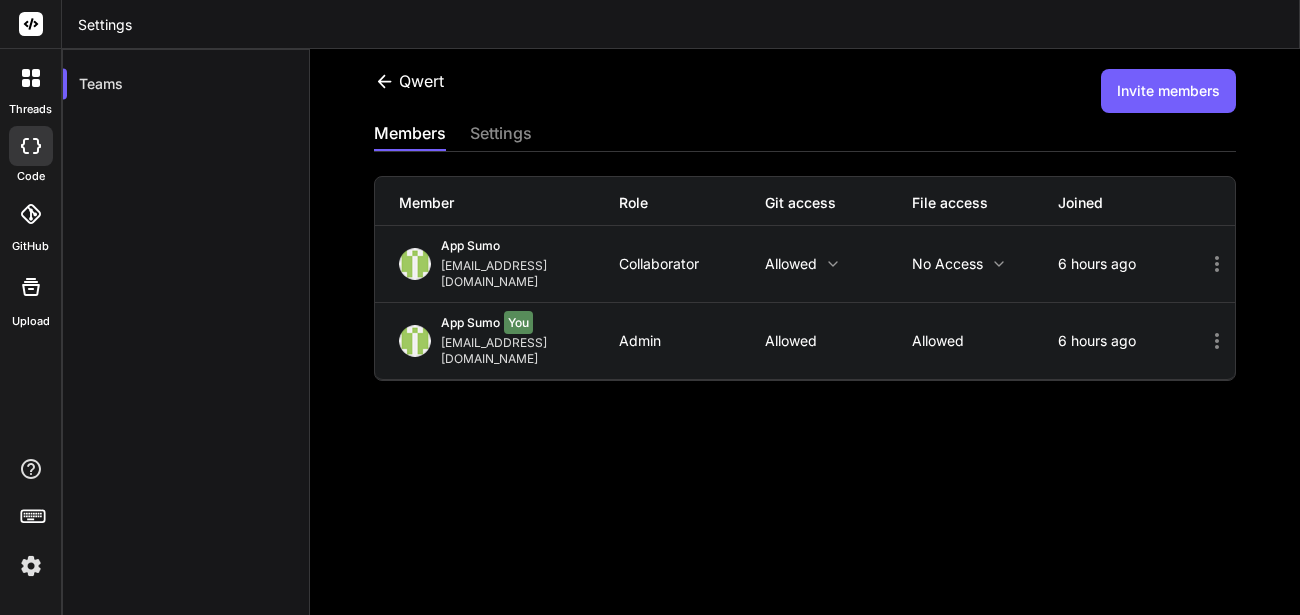click on "No access" at bounding box center (985, 264) 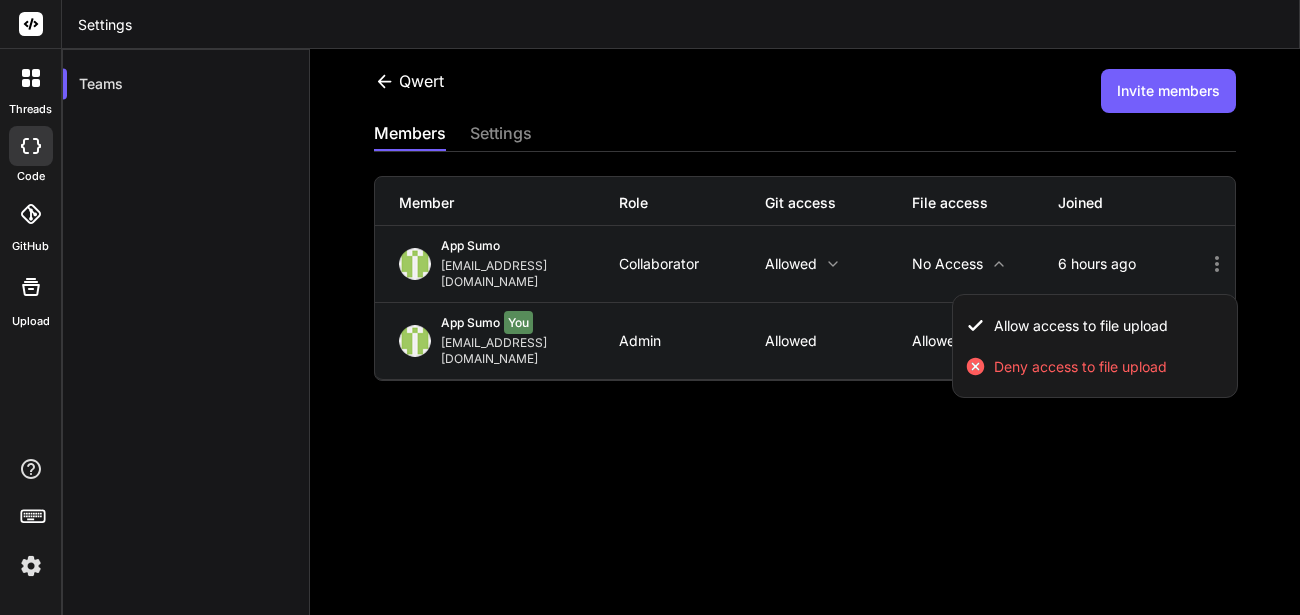 click on "Allow access to file upload   Deny access to file upload" at bounding box center [1095, 346] 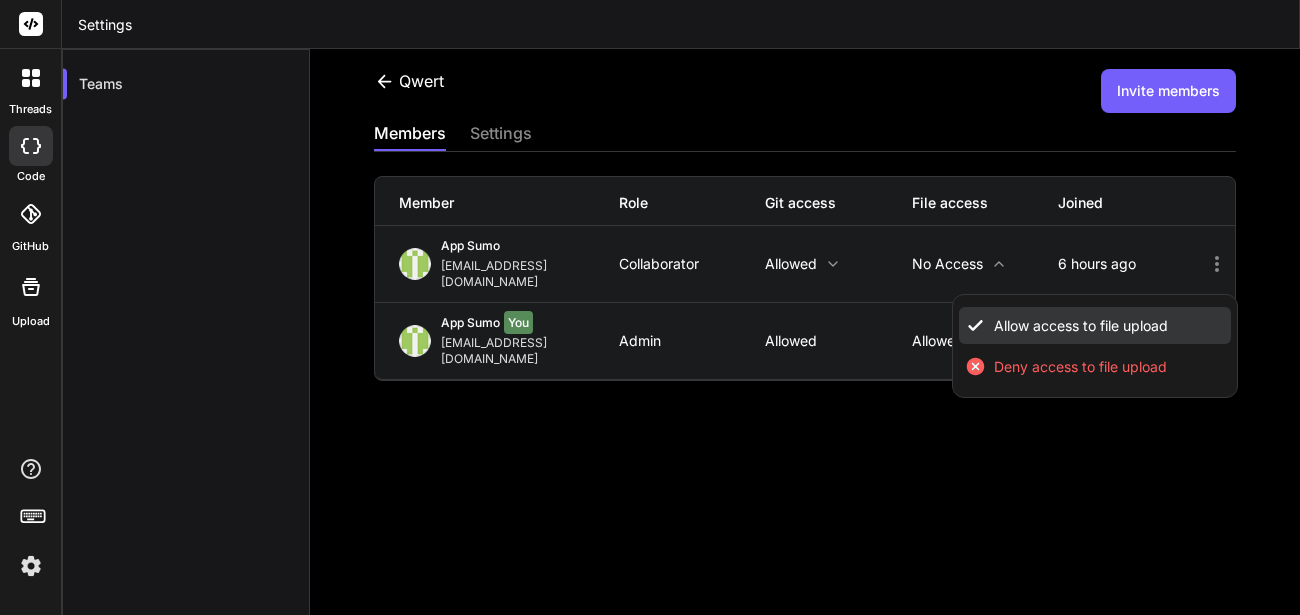 click on "Allow access to file upload" at bounding box center [1095, 325] 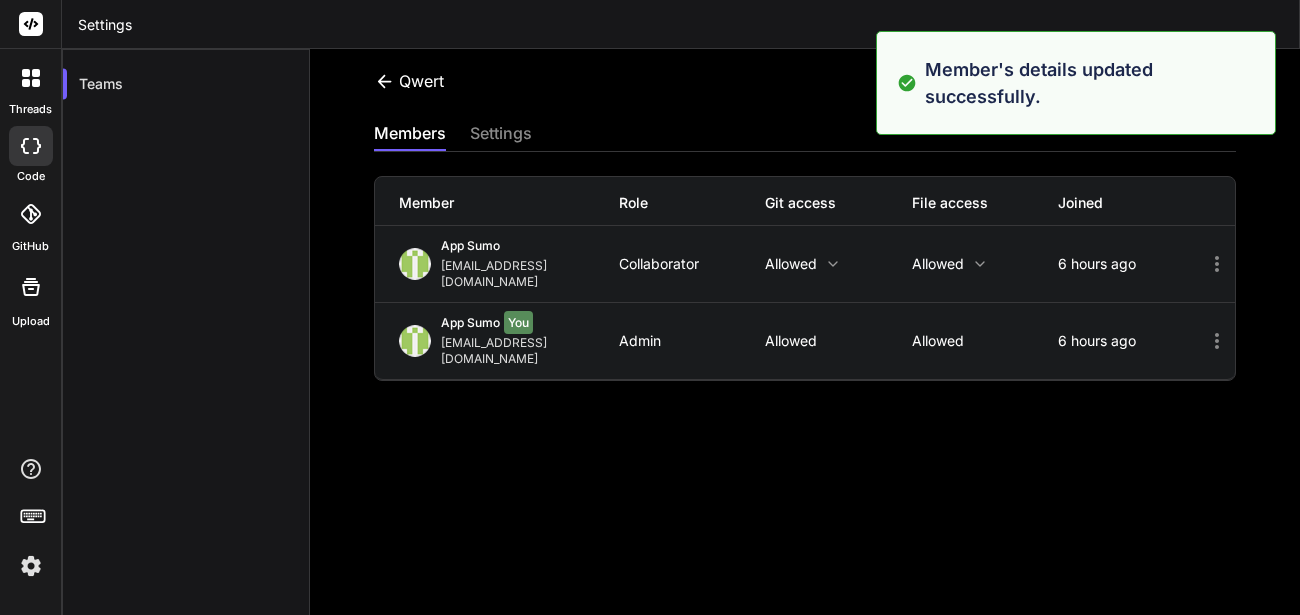 click 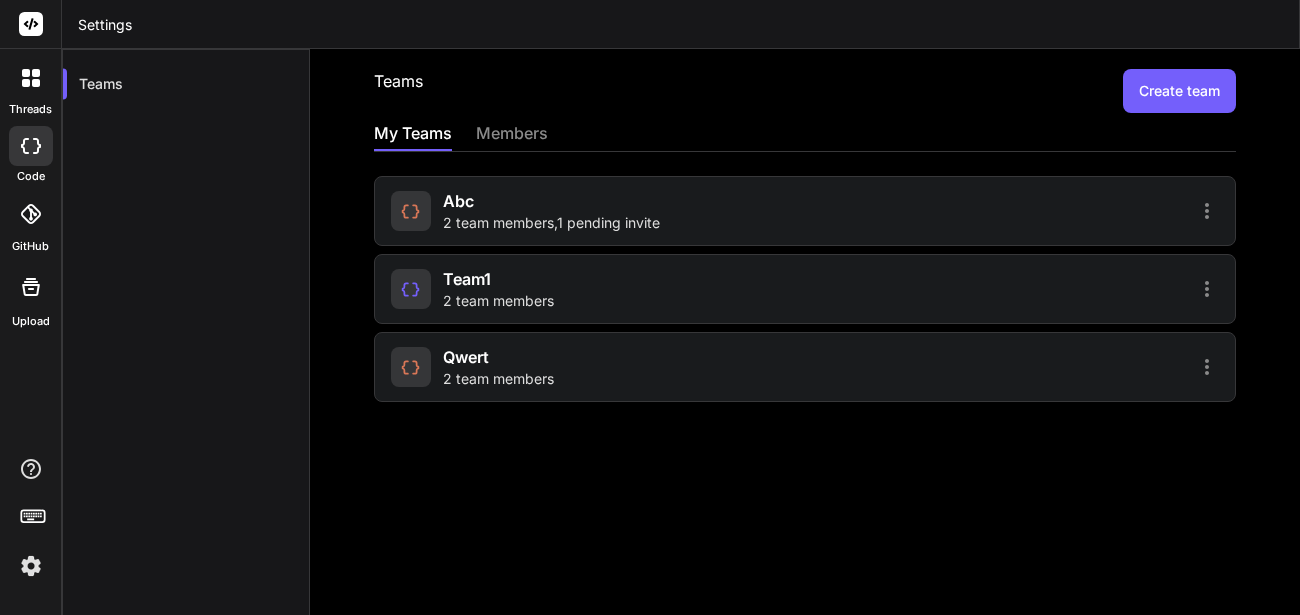 click on "abc 2 team members ,  1 pending invite" at bounding box center (551, 211) 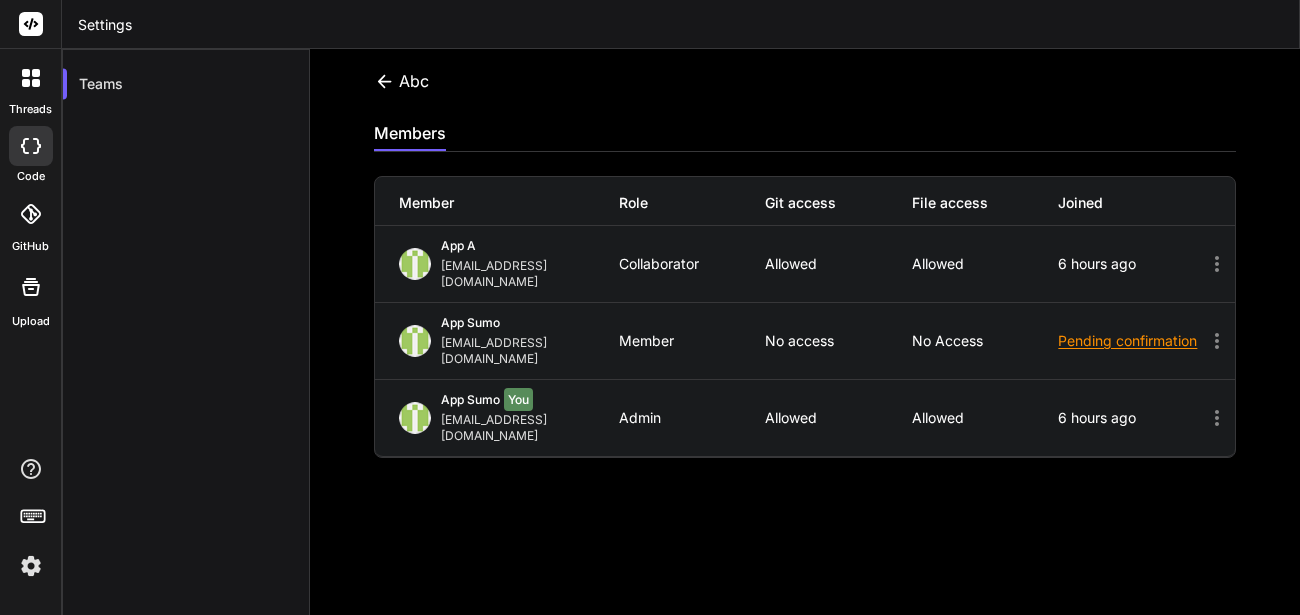 click 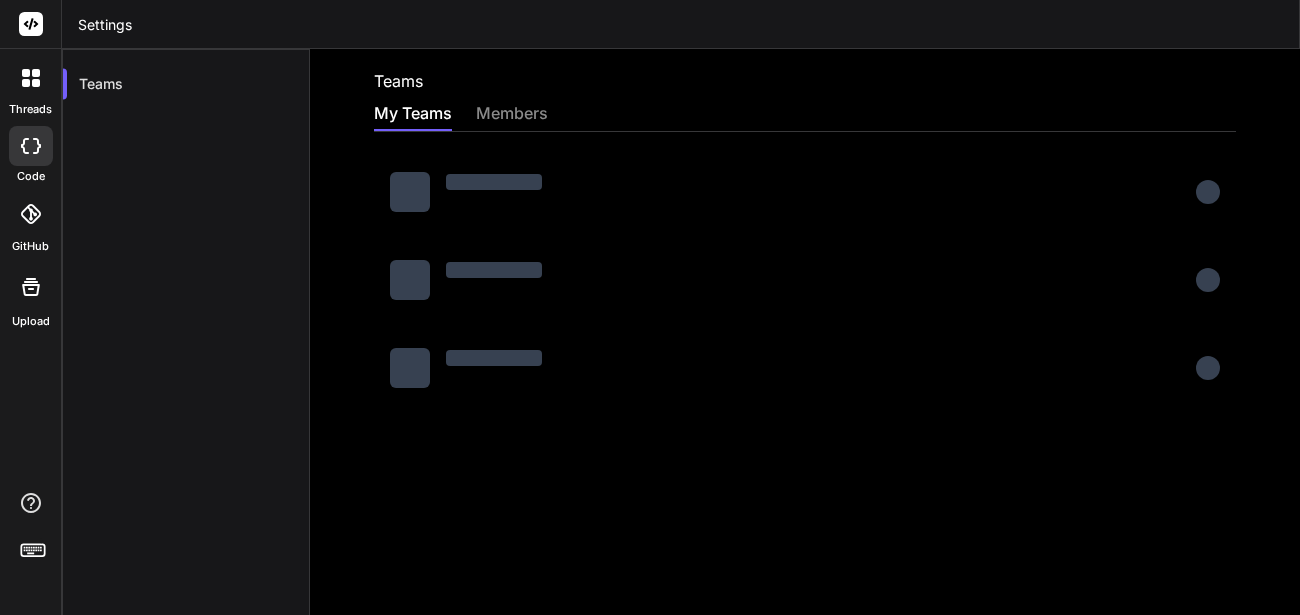 scroll, scrollTop: 0, scrollLeft: 0, axis: both 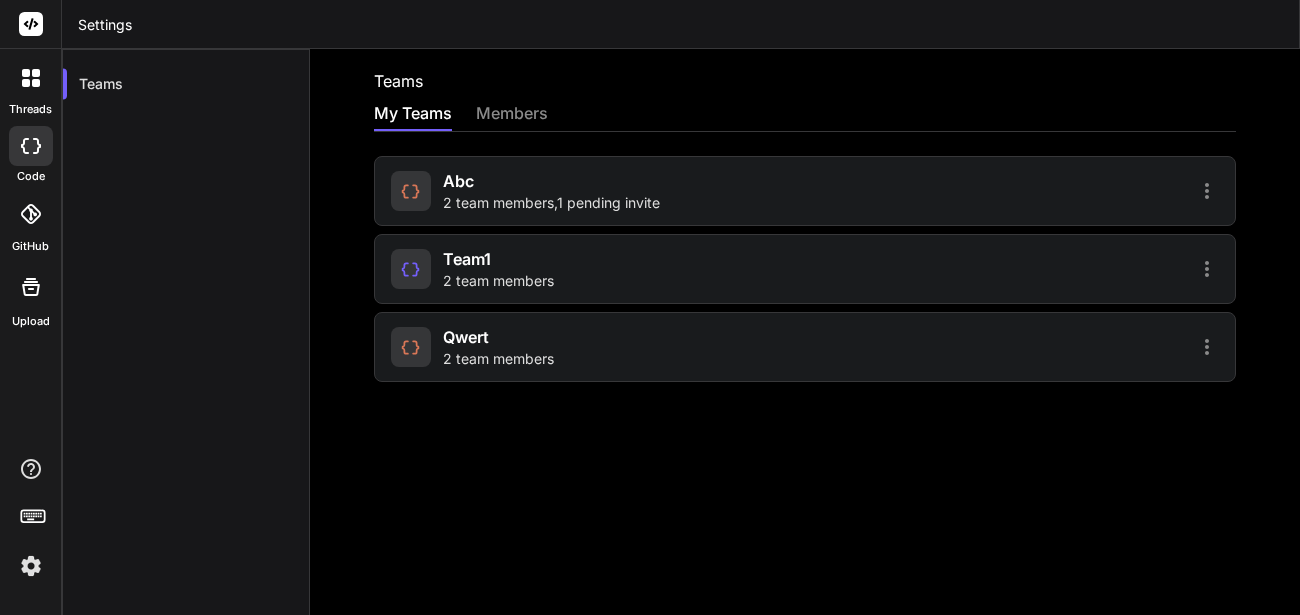 click on "abc" at bounding box center (458, 181) 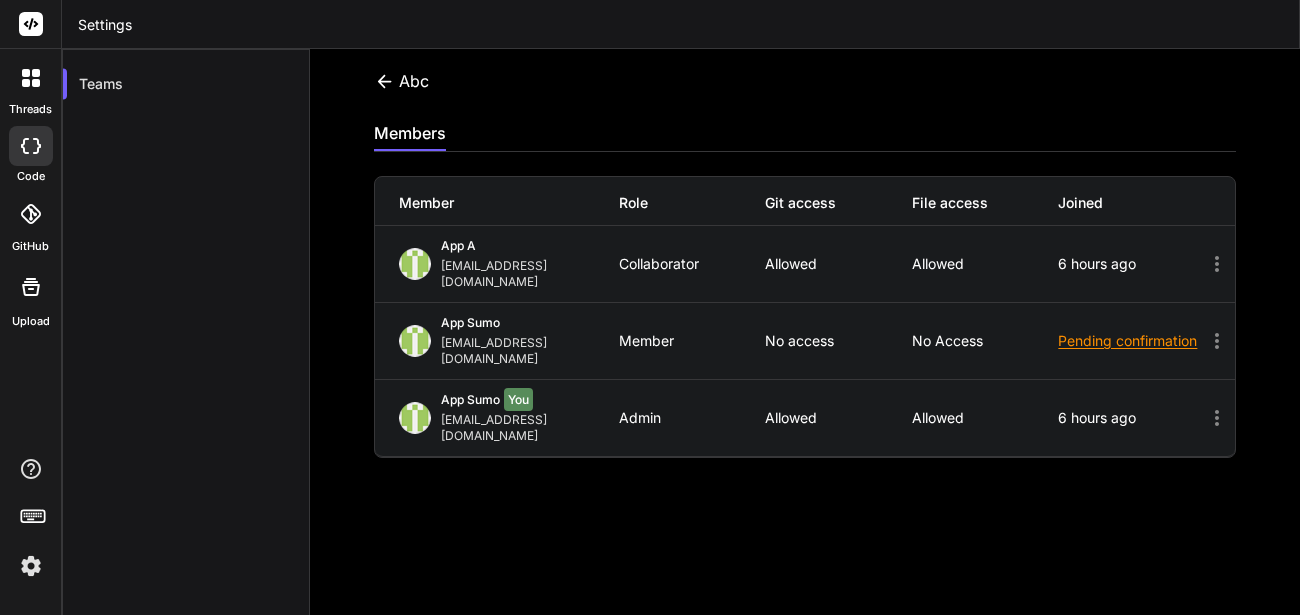 click on "Pending confirmation" at bounding box center (1131, 341) 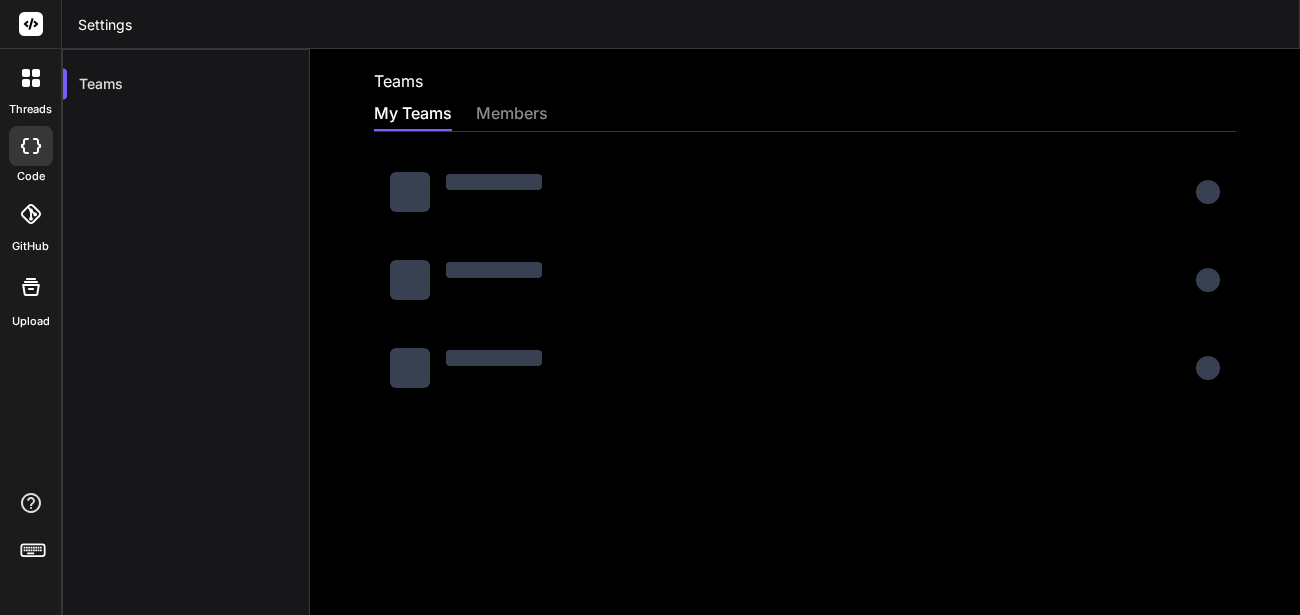 scroll, scrollTop: 0, scrollLeft: 0, axis: both 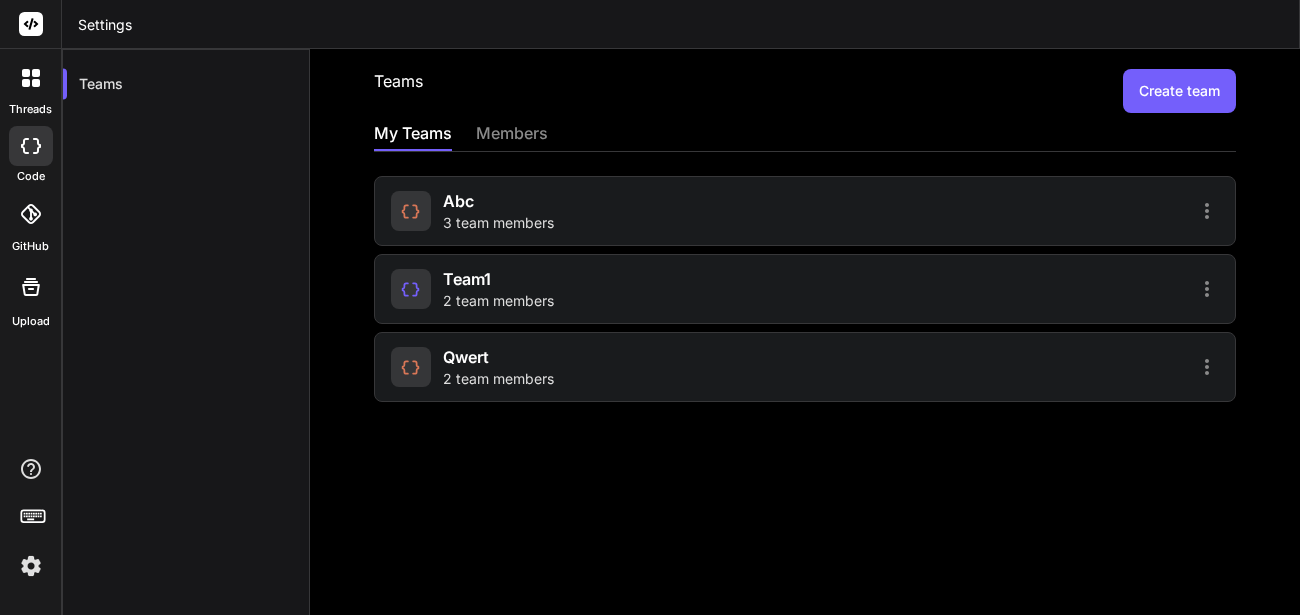 click on "abc 3 team members" at bounding box center (805, 211) 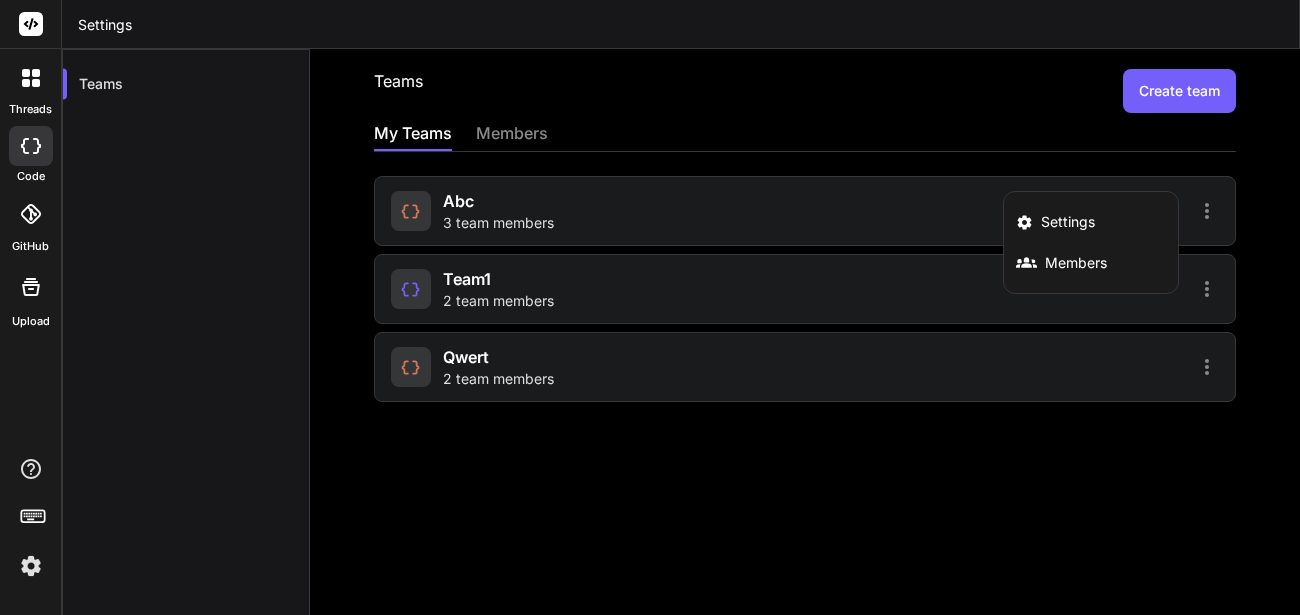 click at bounding box center [650, 307] 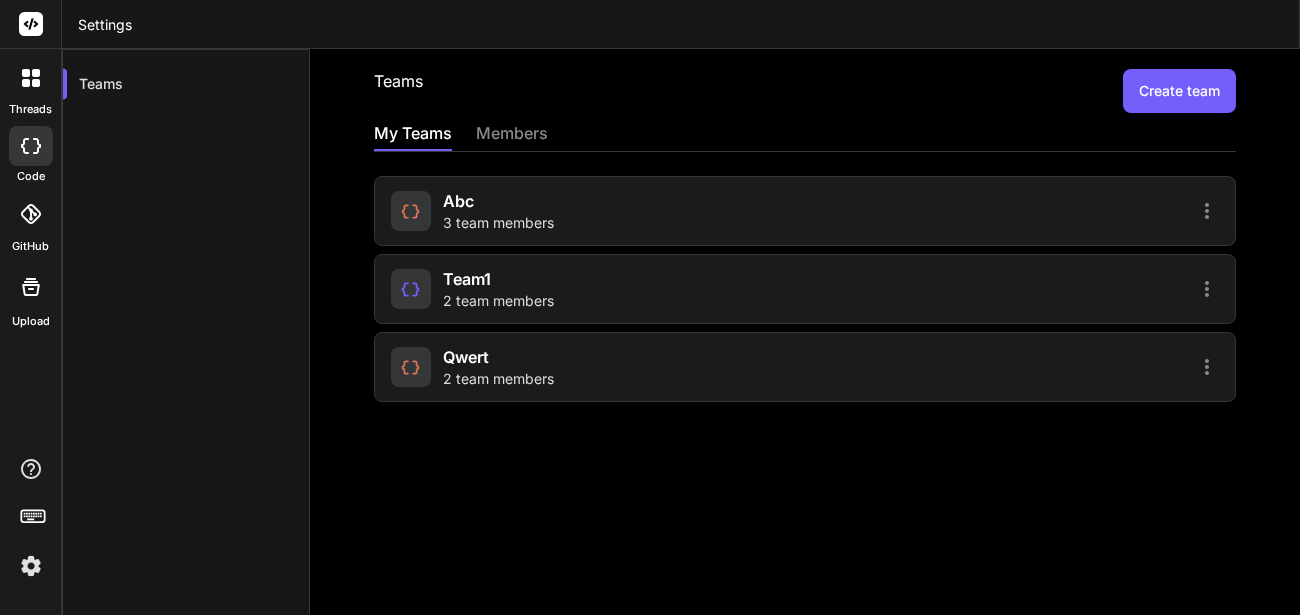 click at bounding box center [411, 211] 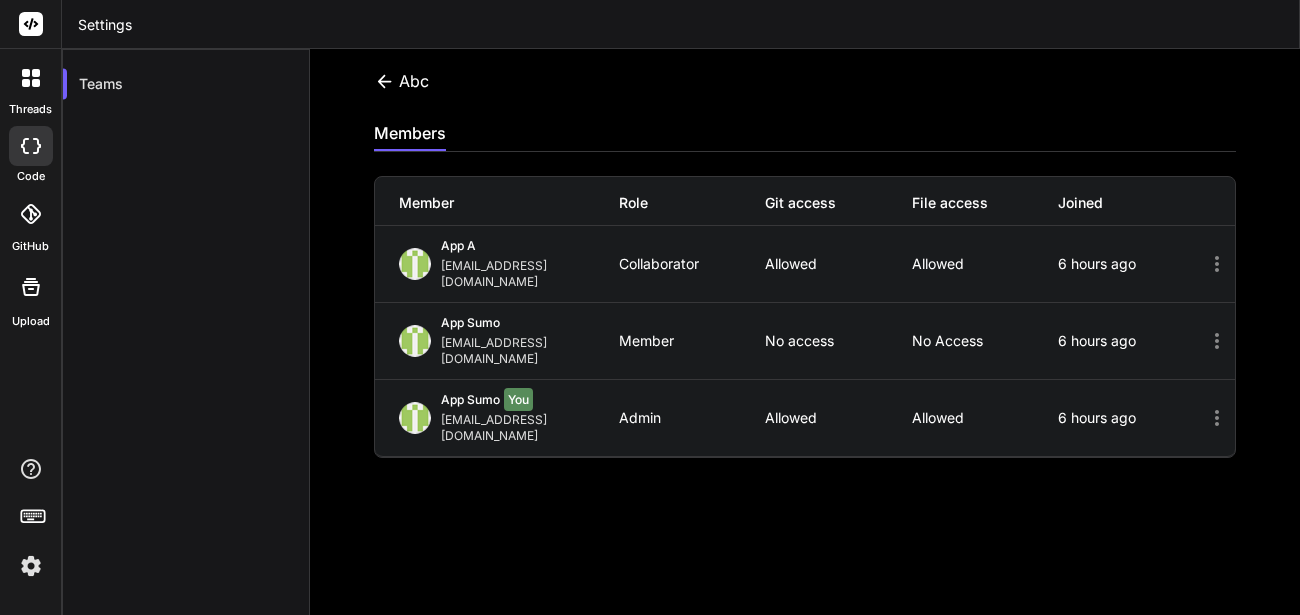 click 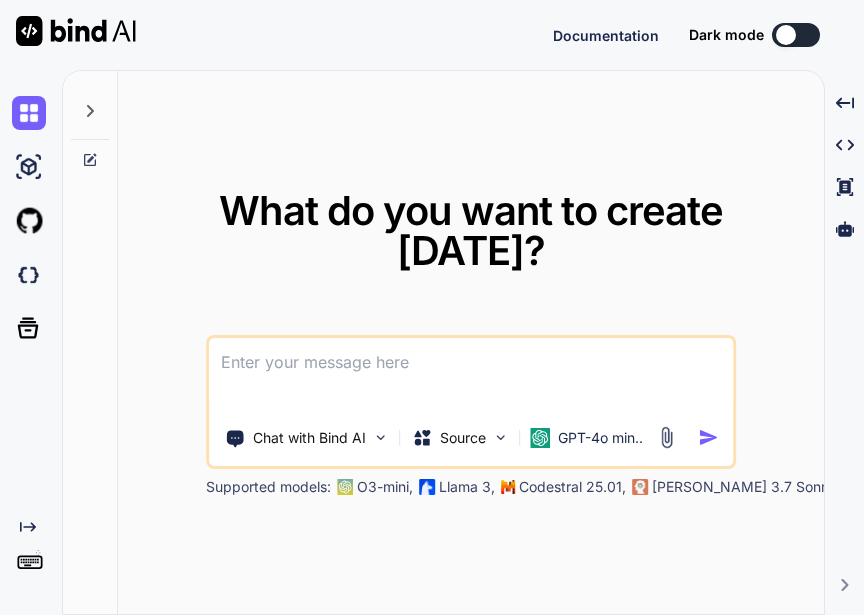 scroll, scrollTop: 0, scrollLeft: 0, axis: both 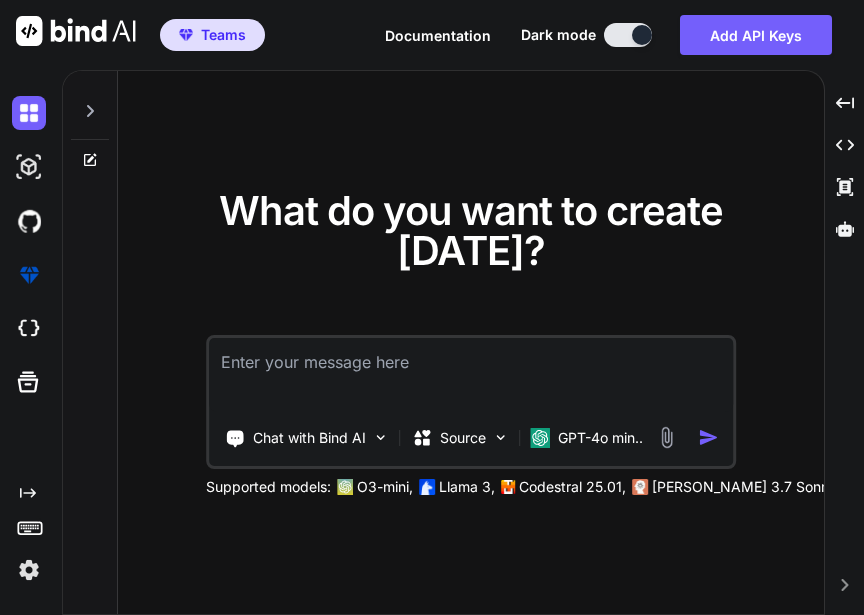type on "x" 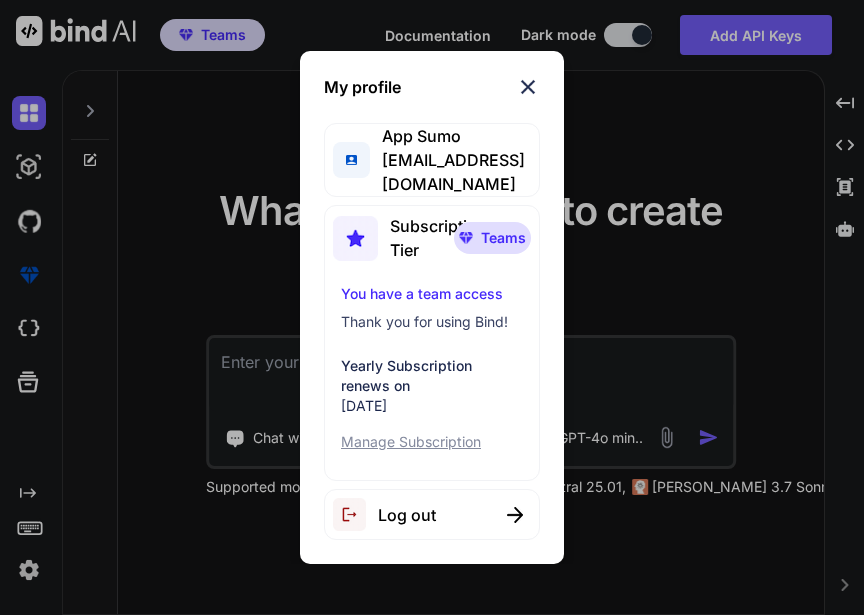 click at bounding box center (528, 87) 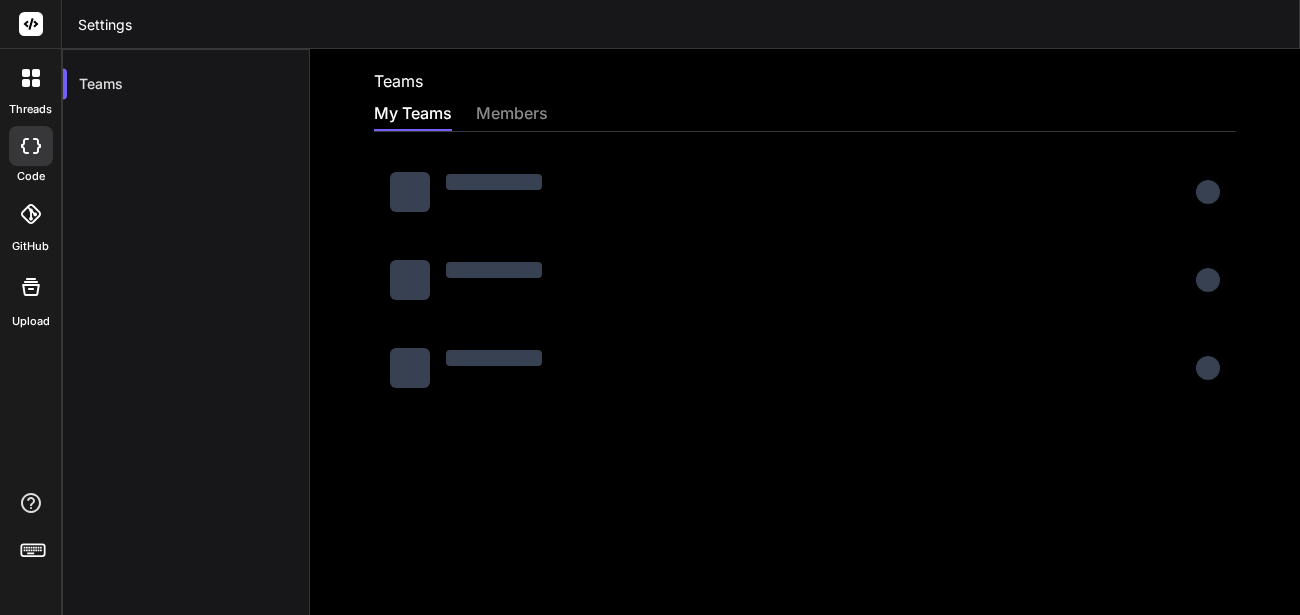 scroll, scrollTop: 0, scrollLeft: 0, axis: both 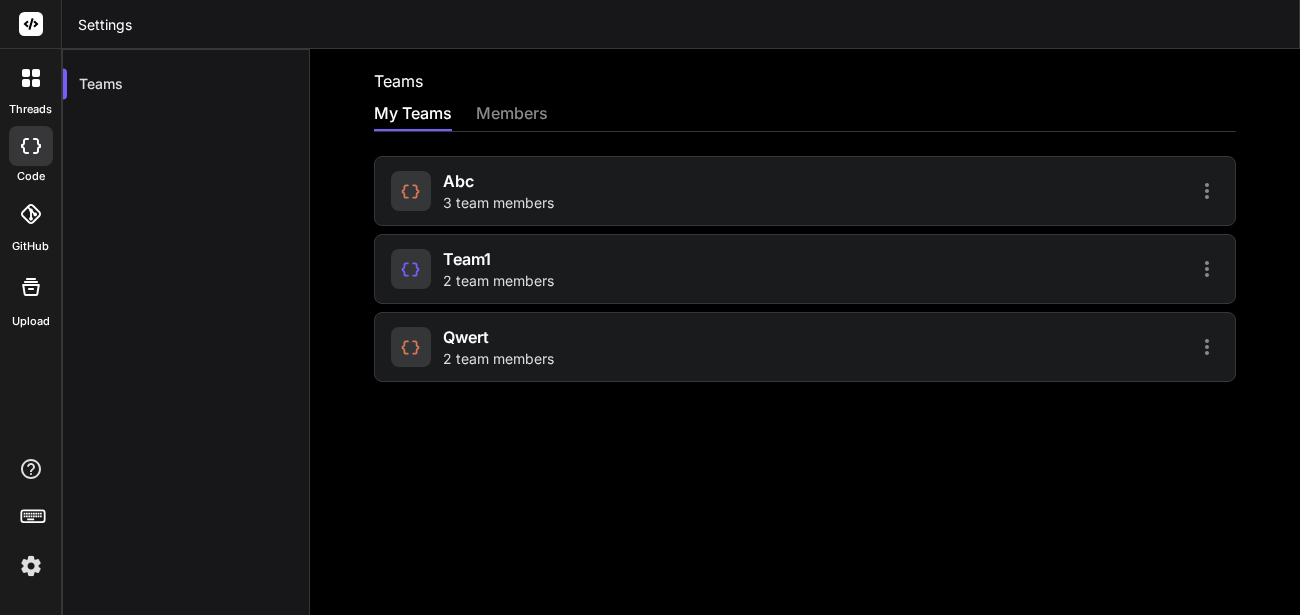 click on "abc 3 team members" at bounding box center (805, 191) 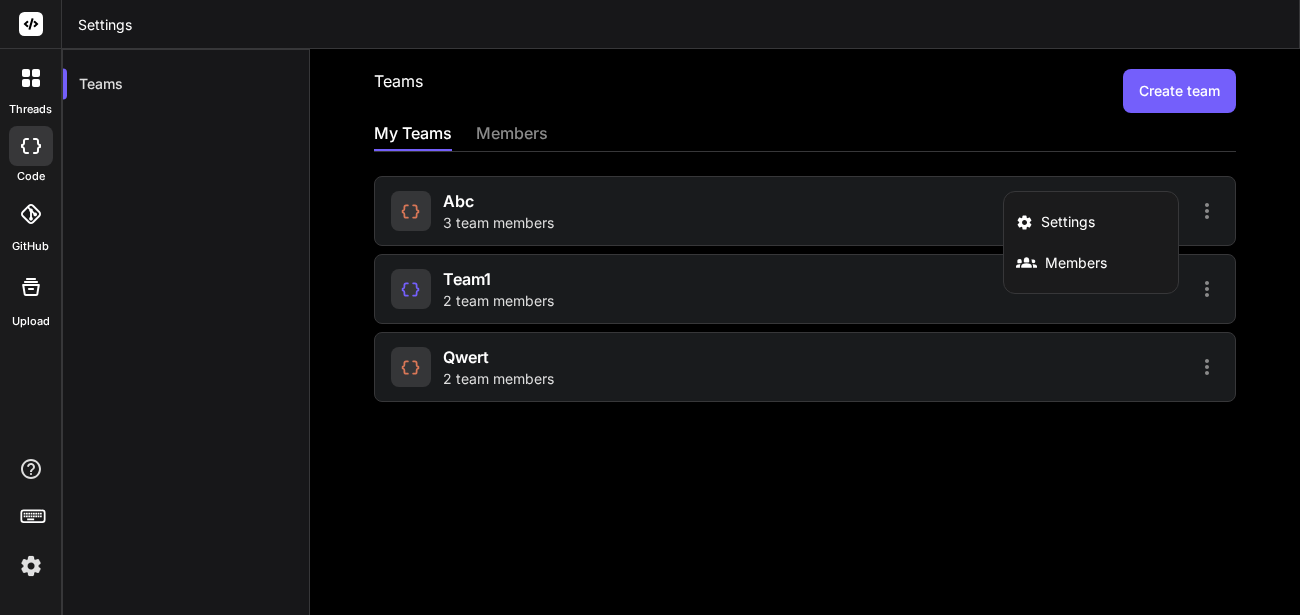 click at bounding box center [650, 307] 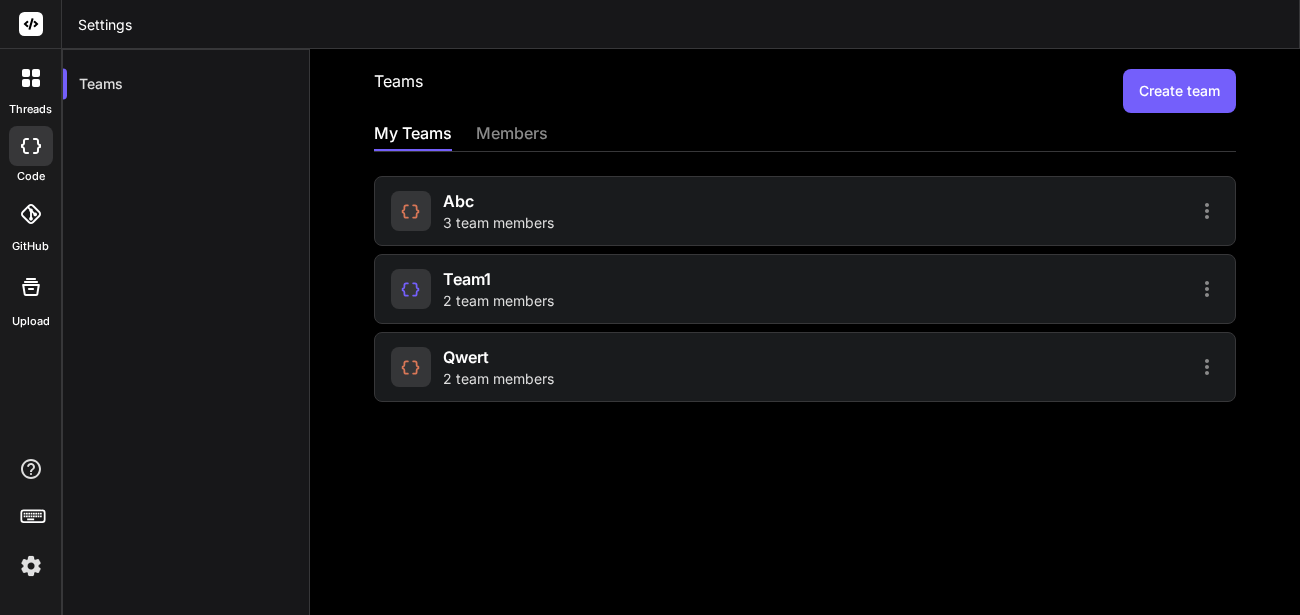 click 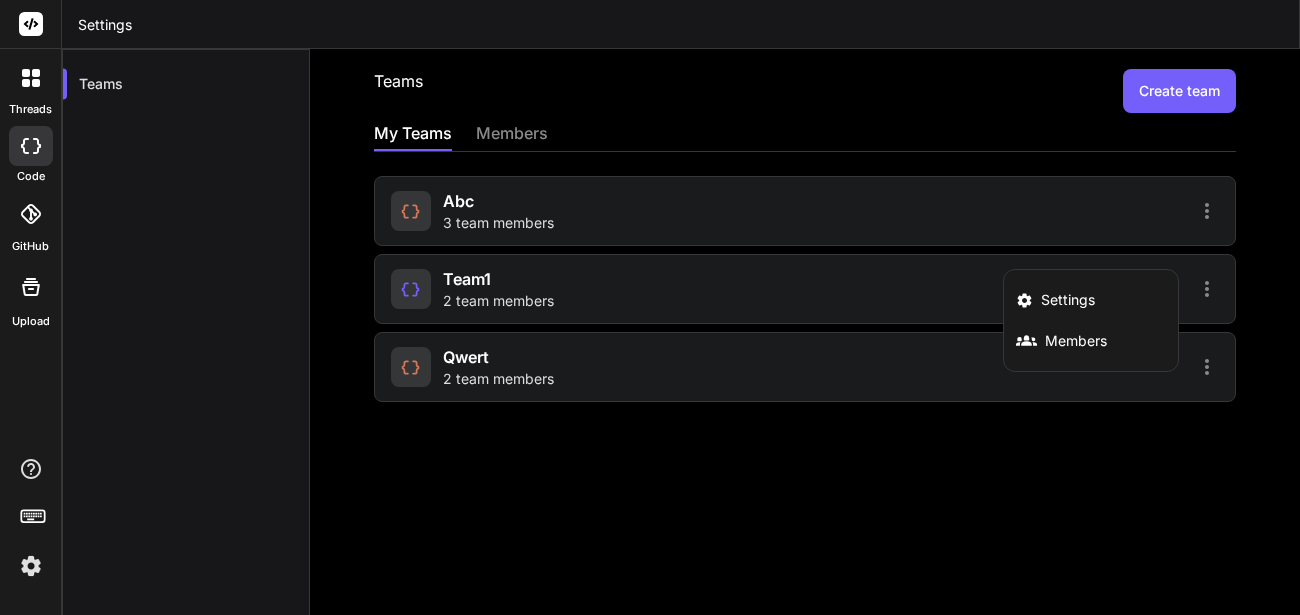 click at bounding box center [650, 307] 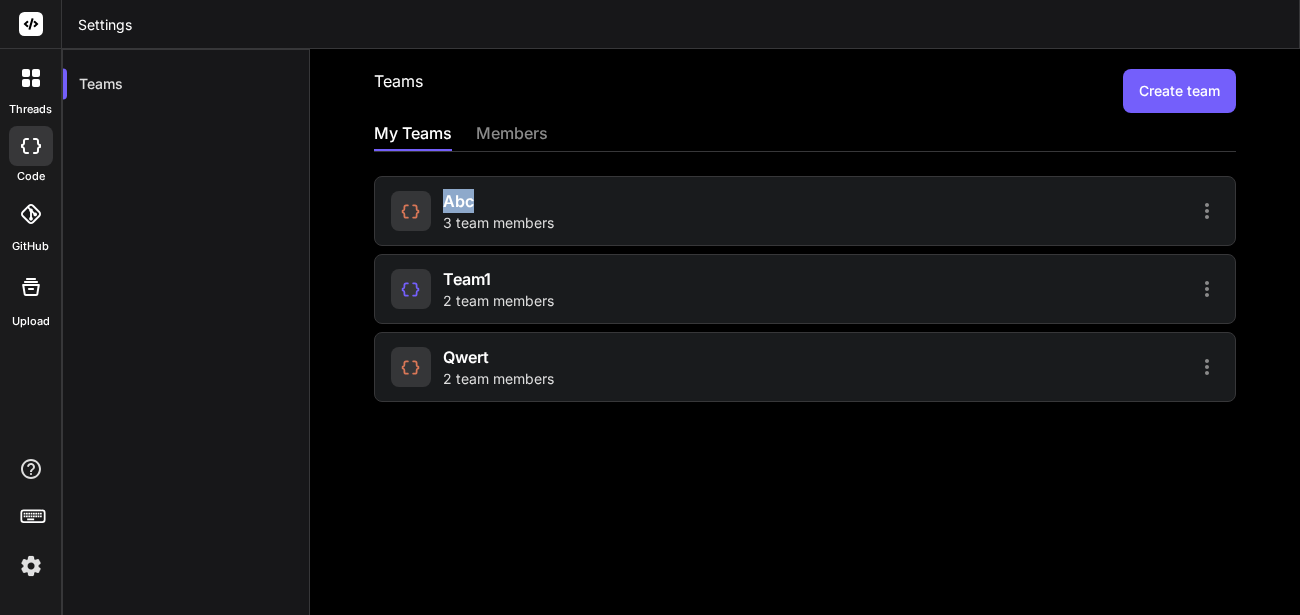 click 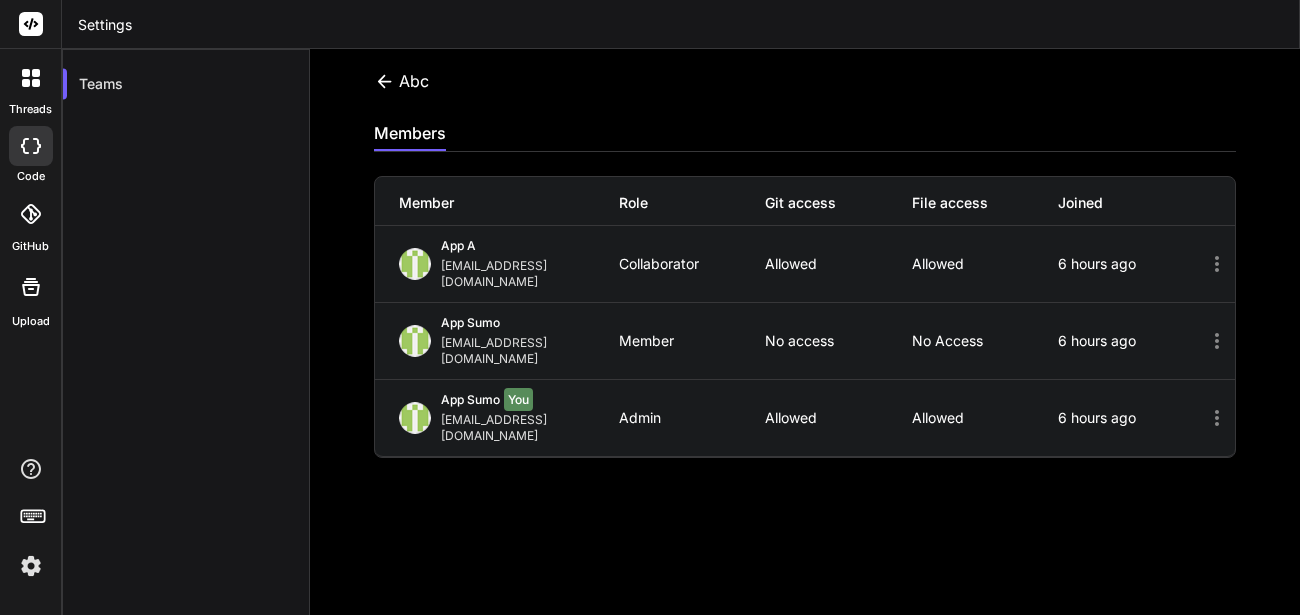 click 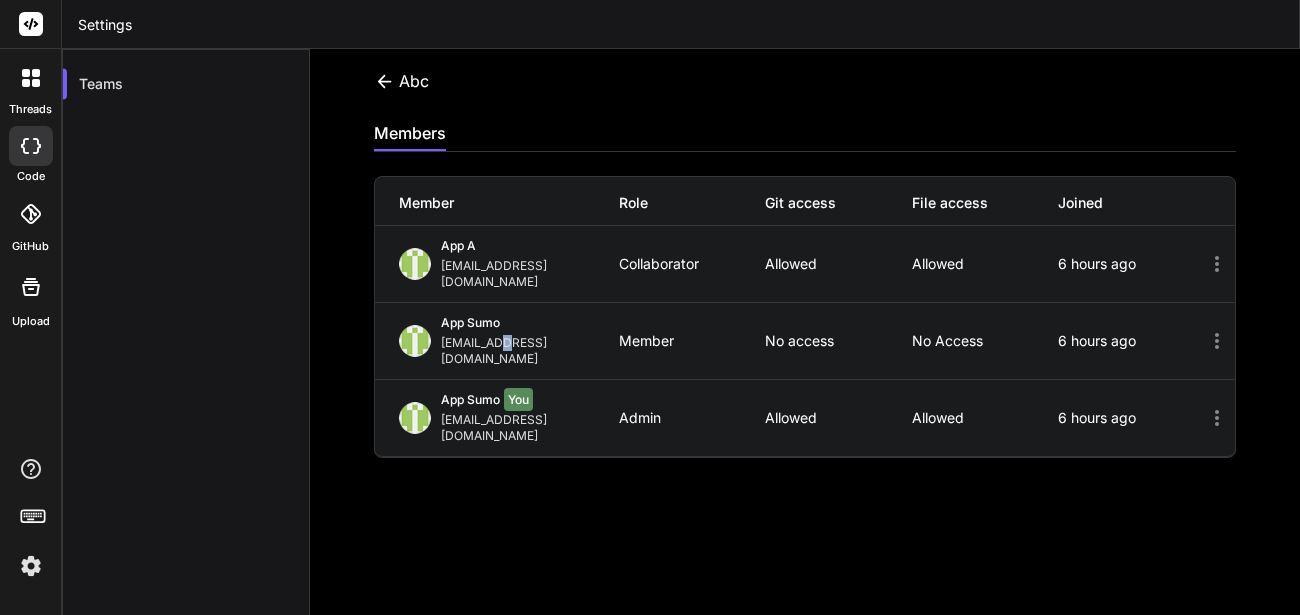click on "[EMAIL_ADDRESS][DOMAIN_NAME]" at bounding box center (530, 351) 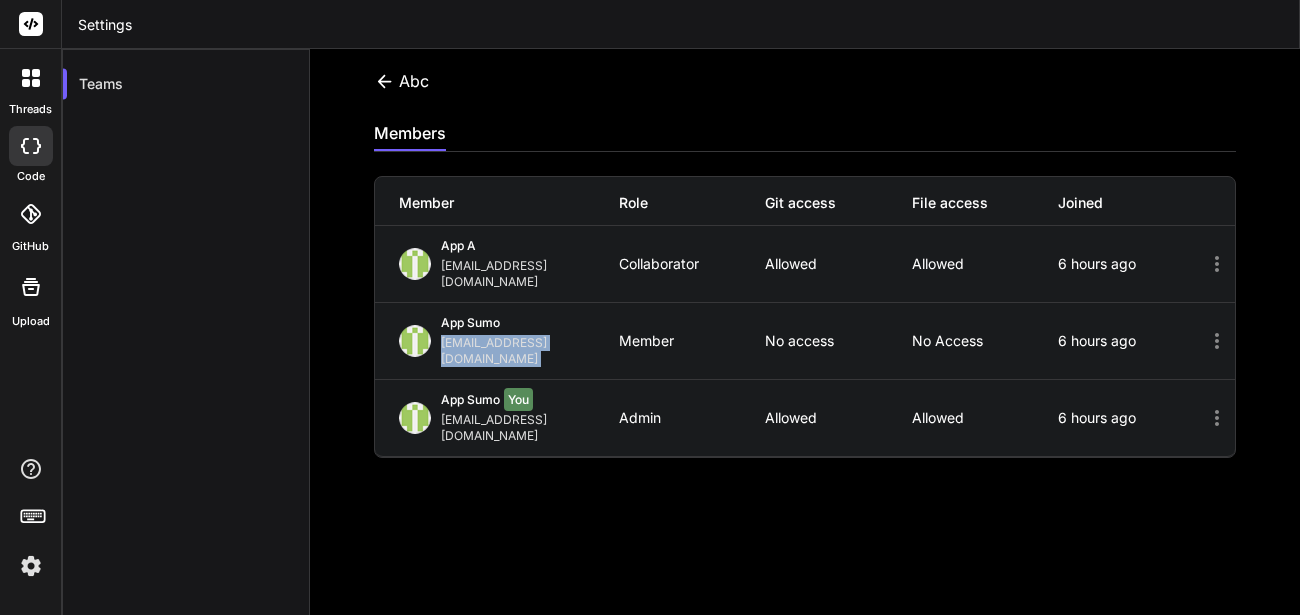 click on "[EMAIL_ADDRESS][DOMAIN_NAME]" at bounding box center (530, 351) 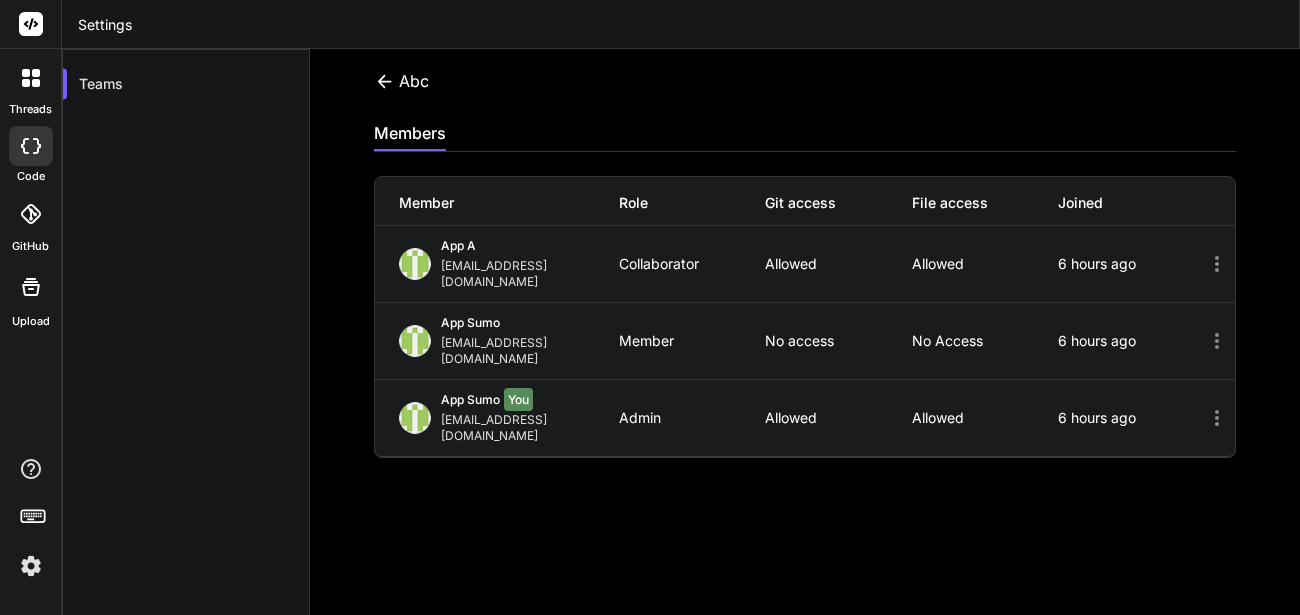 click on "Member" at bounding box center (692, 341) 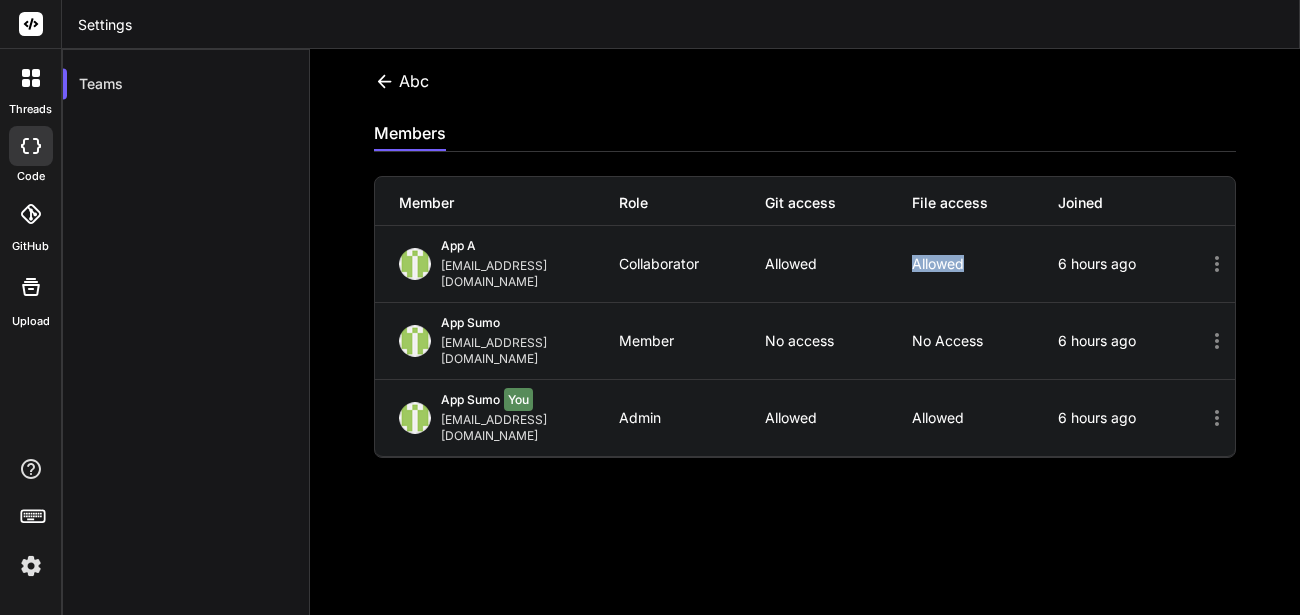 click on "Allowed" at bounding box center [985, 264] 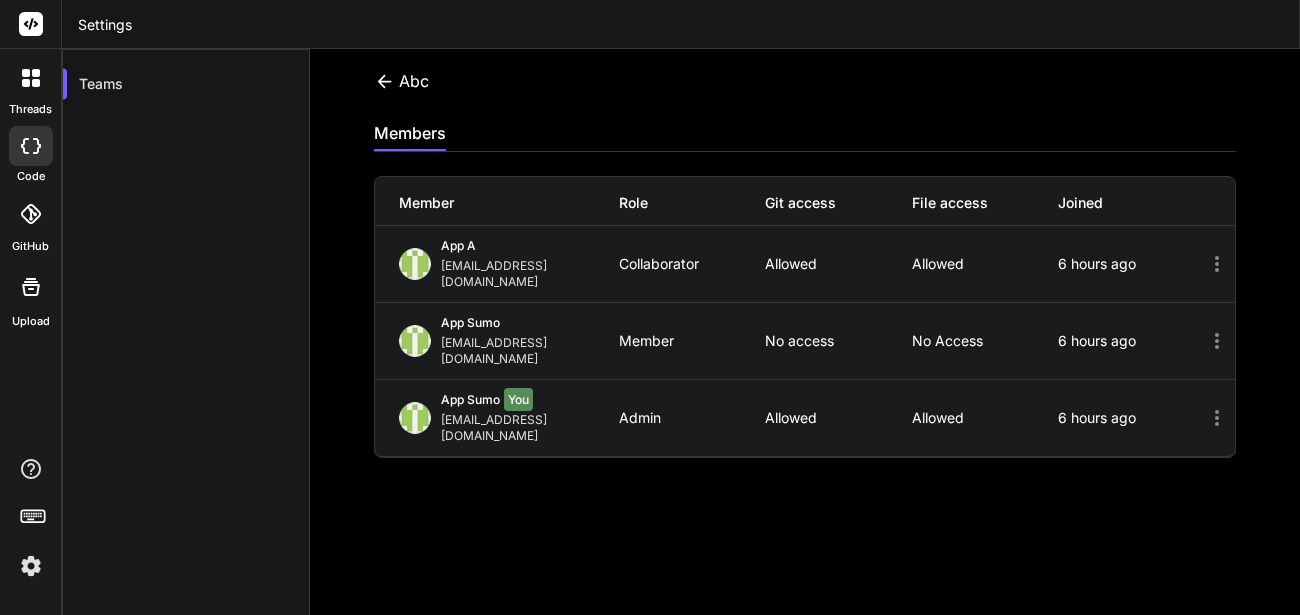 click on "app a appsumo_7@yopmail.com Collaborator Allowed Allowed 6 hours ago" at bounding box center (805, 264) 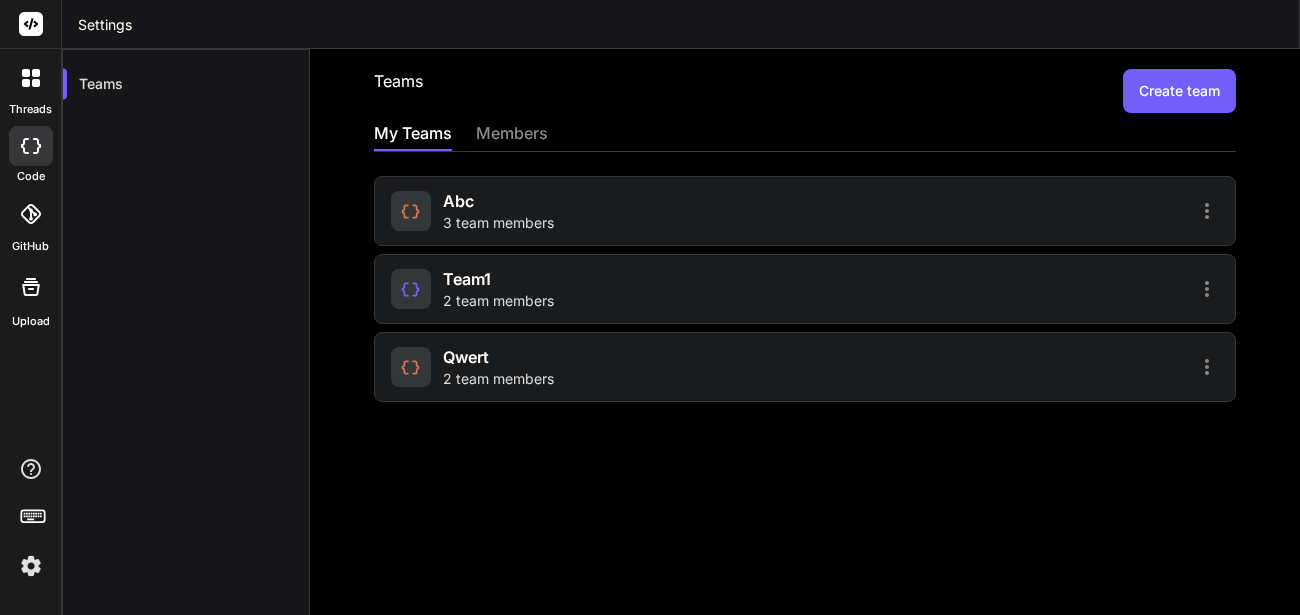 click on "team1" at bounding box center (467, 279) 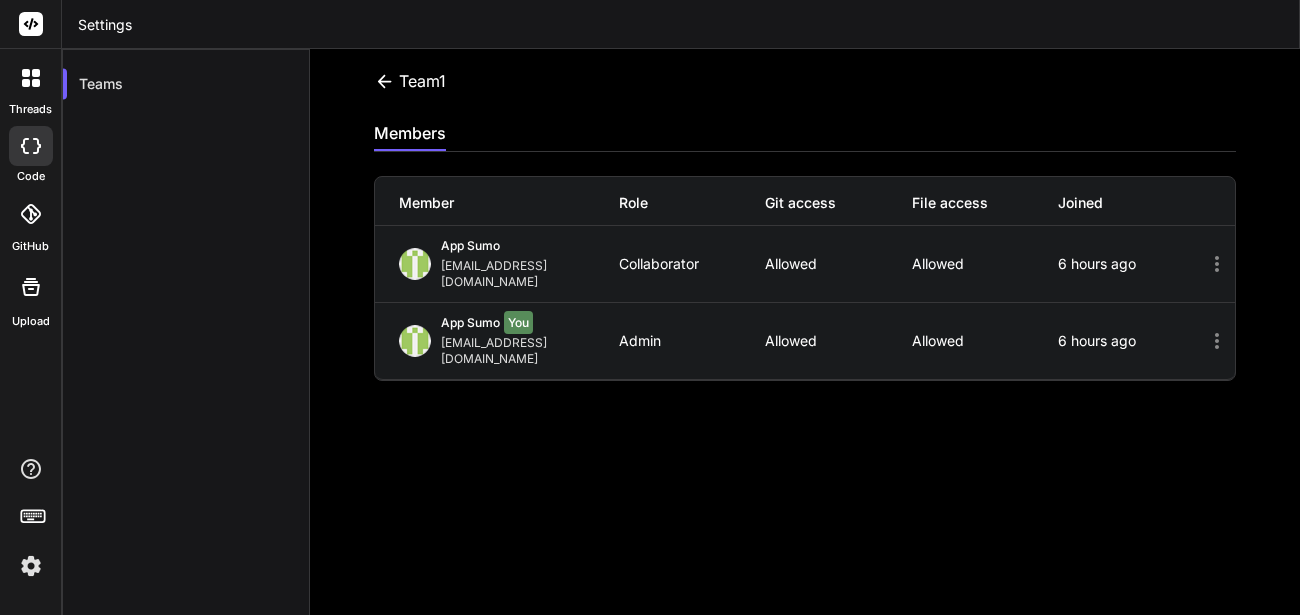 click 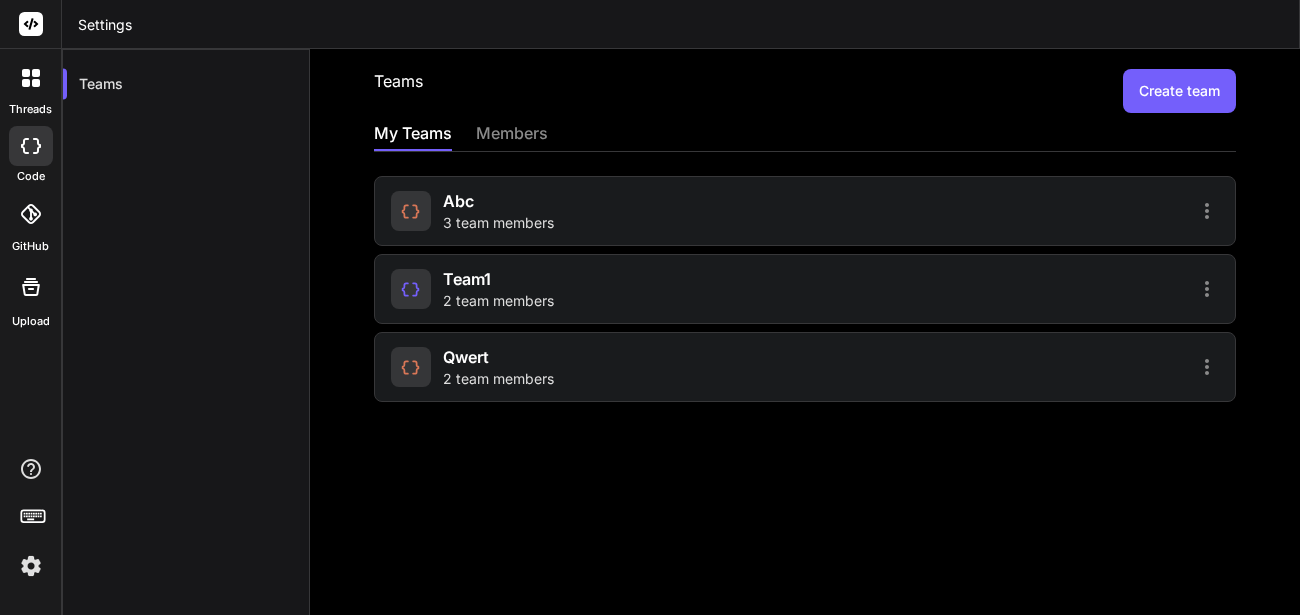 click on "qwert" at bounding box center (466, 357) 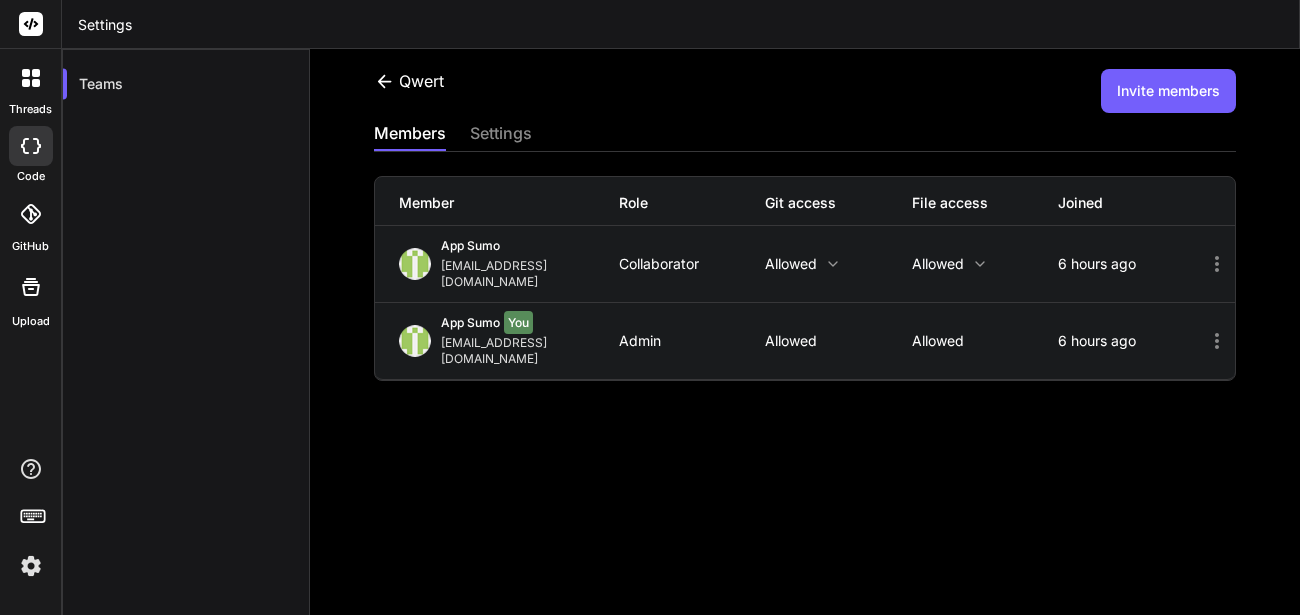 click 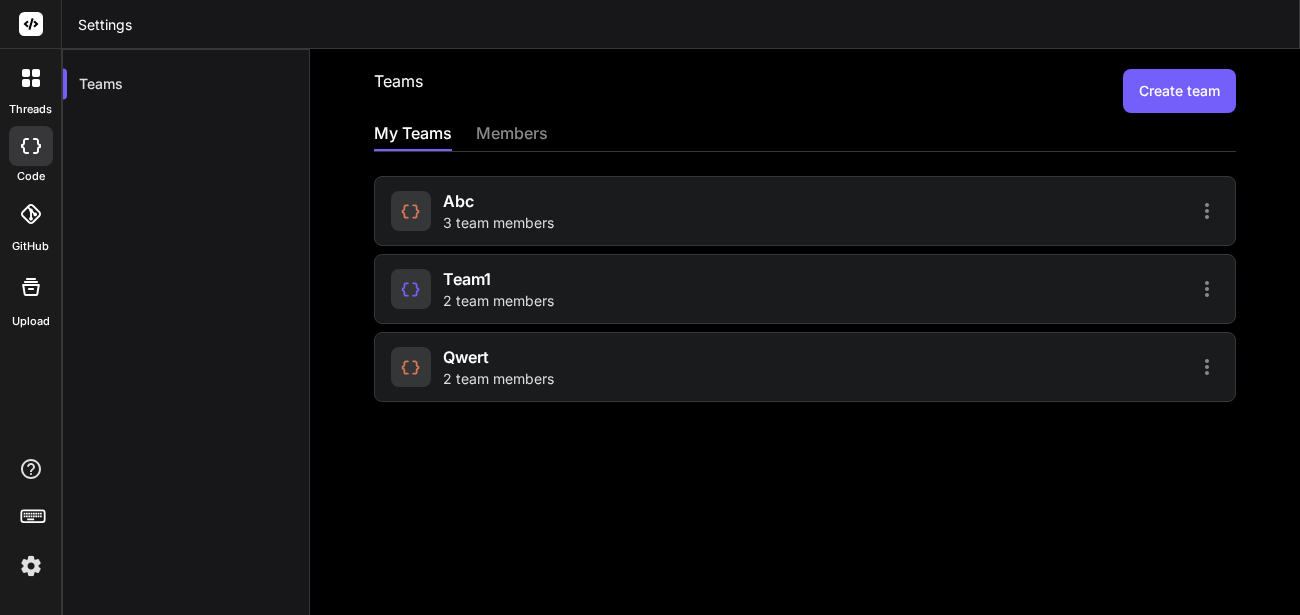 click on "team1 2 team members" at bounding box center [805, 289] 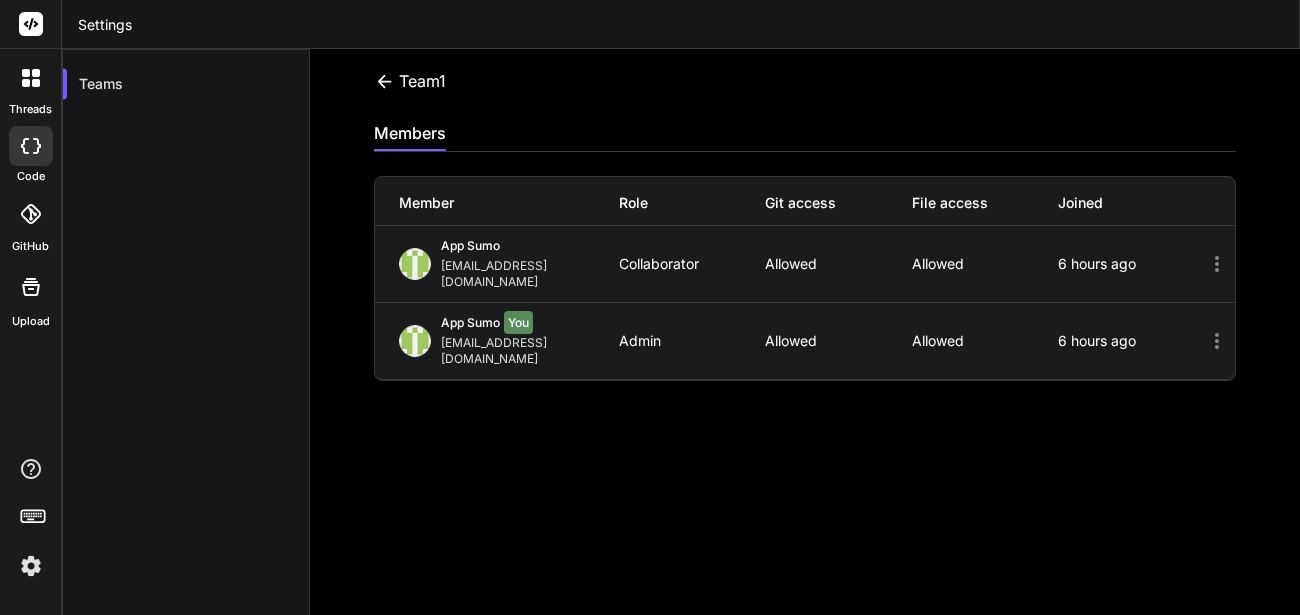 click on "Invite members" at bounding box center [1168, 91] 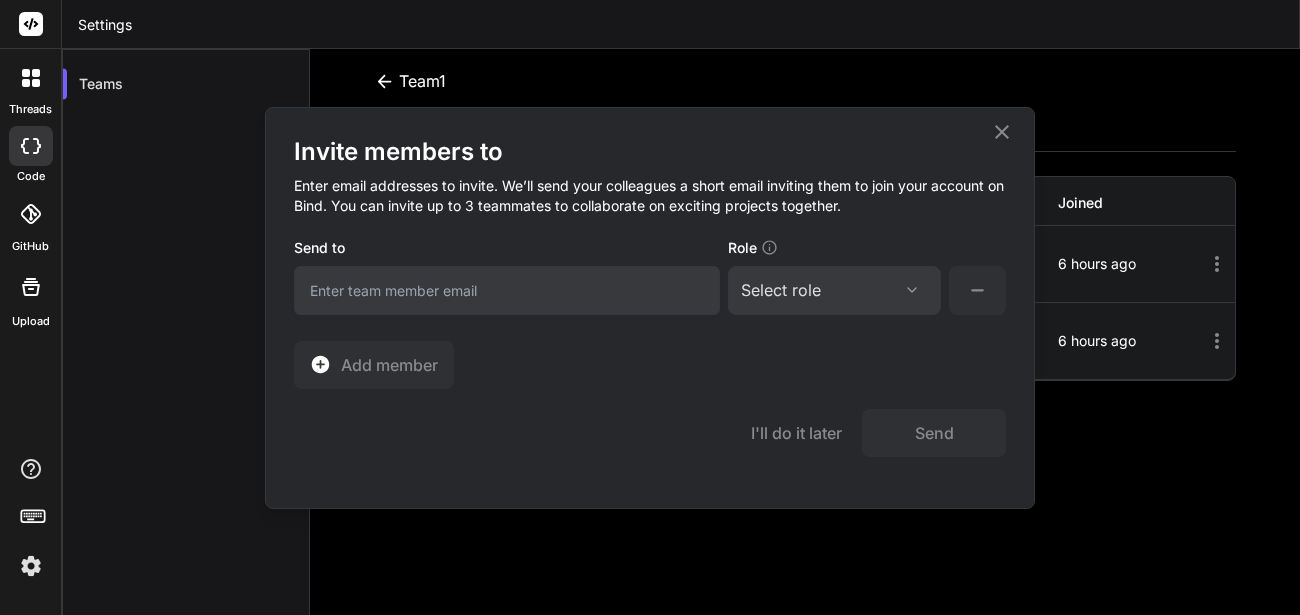 click at bounding box center (507, 290) 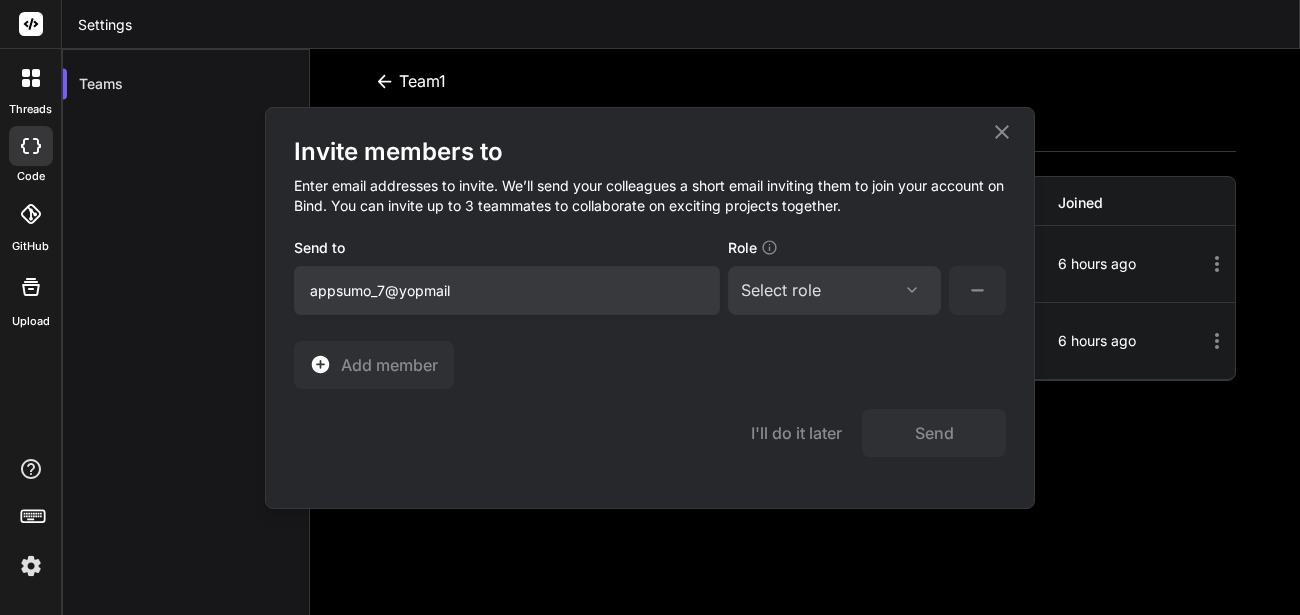 click on "appsumo_7@yopmail" at bounding box center (507, 290) 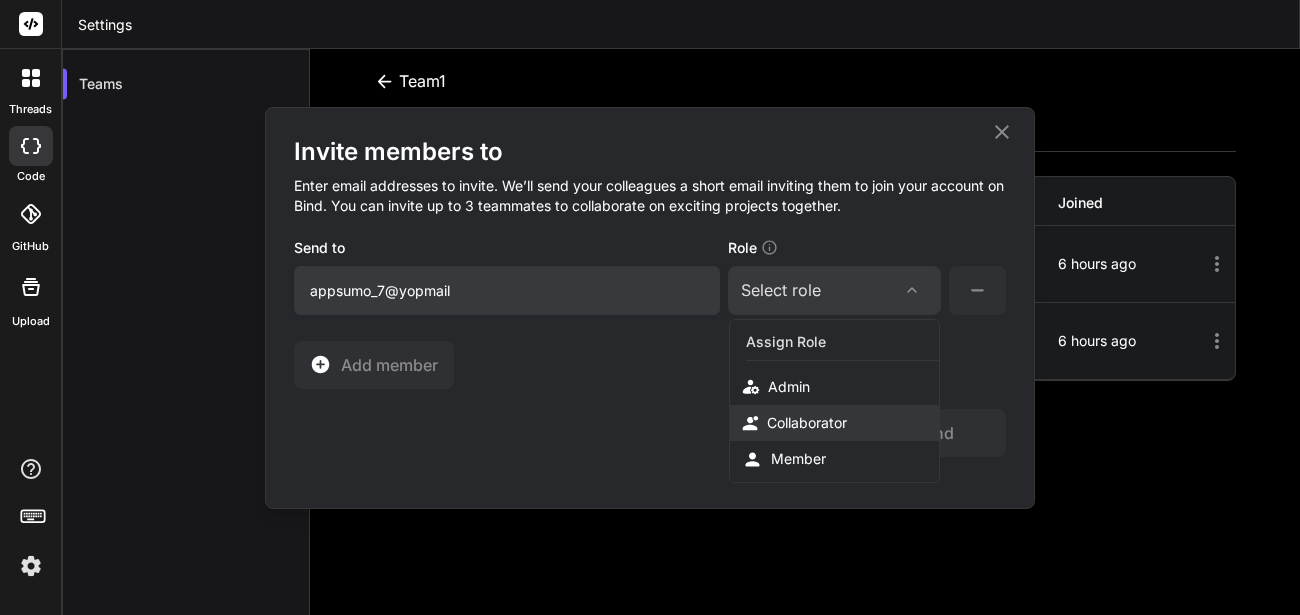click on "Collaborator" at bounding box center [834, 423] 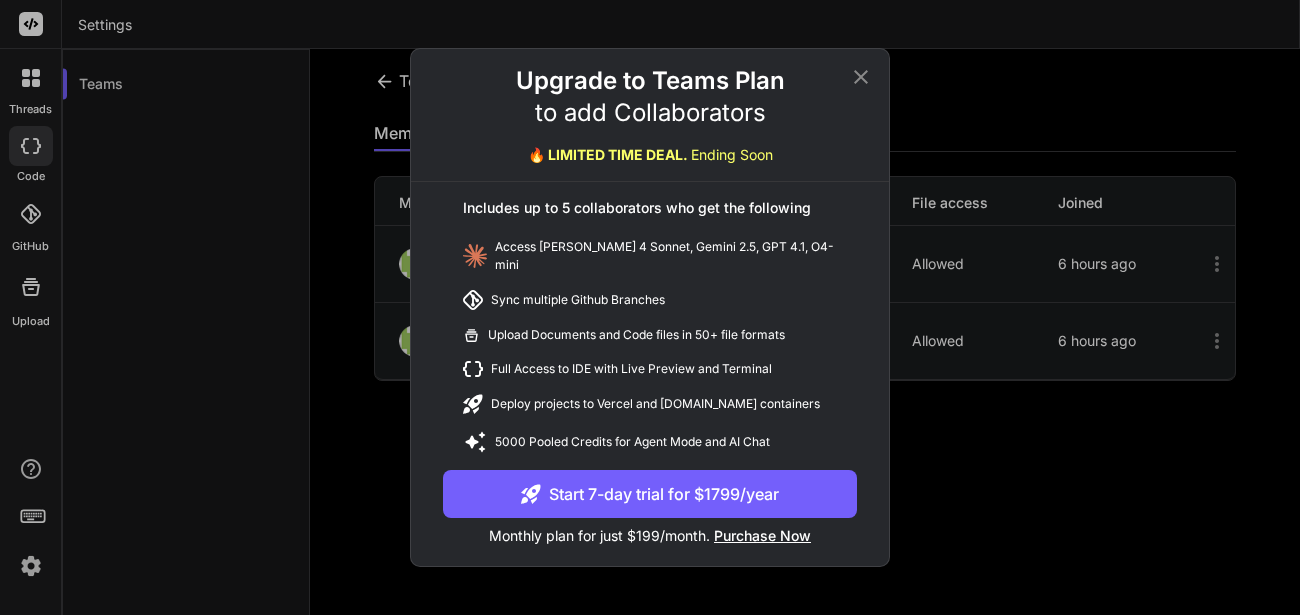 click 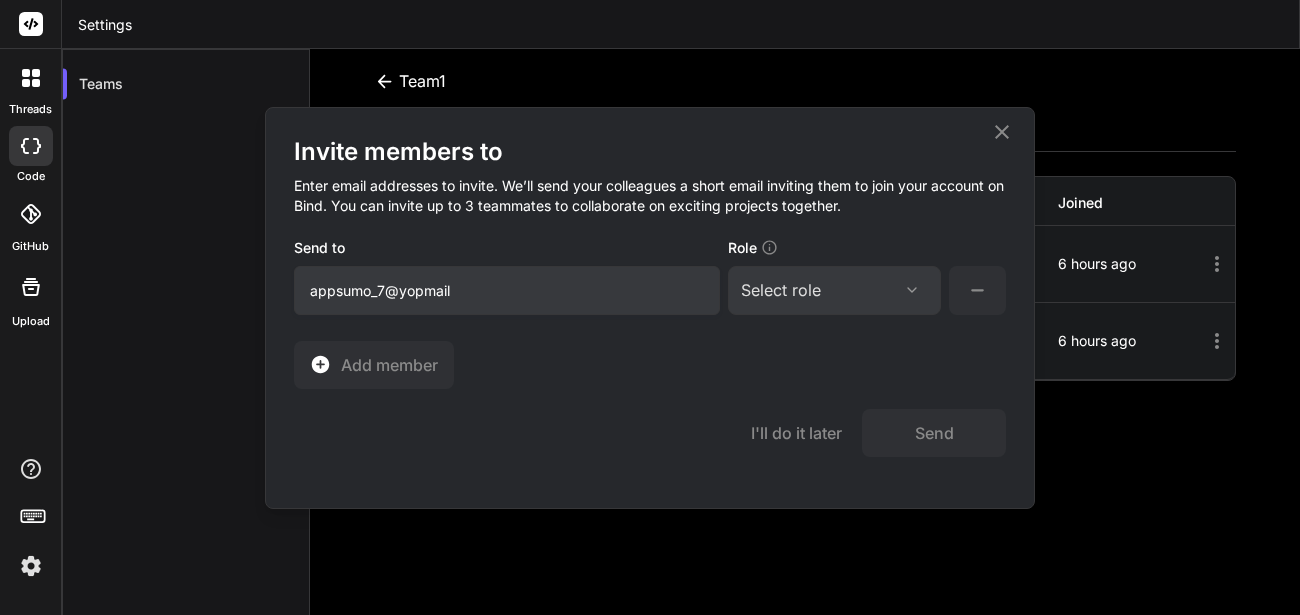 click on "Select role" at bounding box center [834, 290] 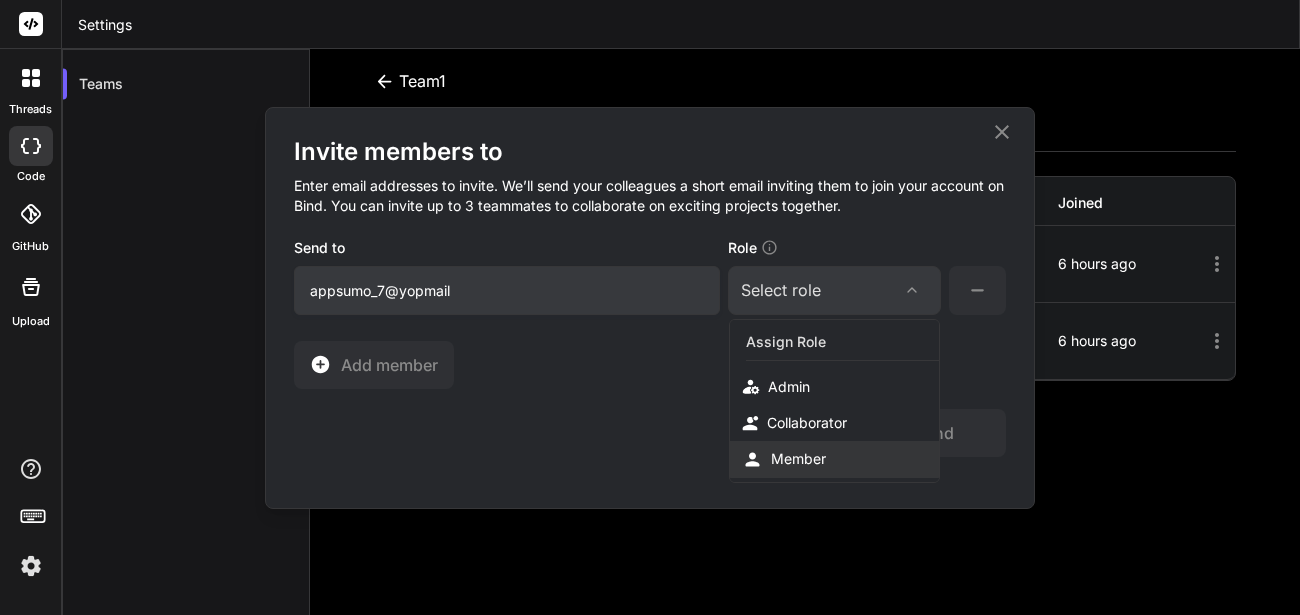 click on "Member" at bounding box center [798, 459] 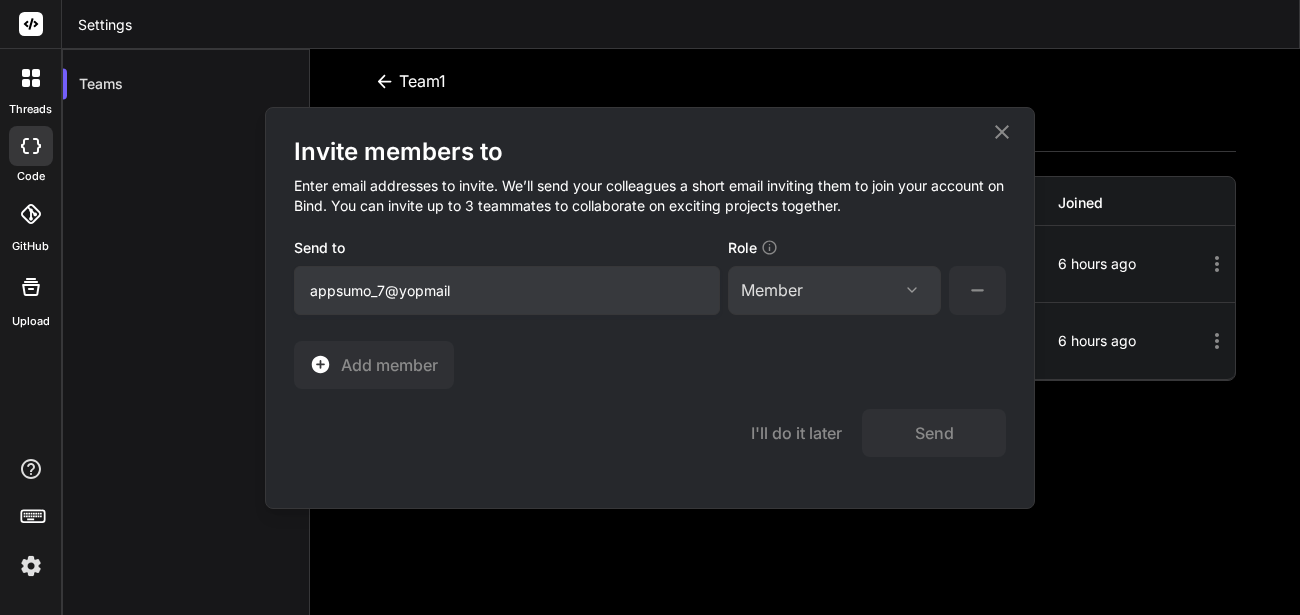 click on "appsumo_7@yopmail" at bounding box center (507, 290) 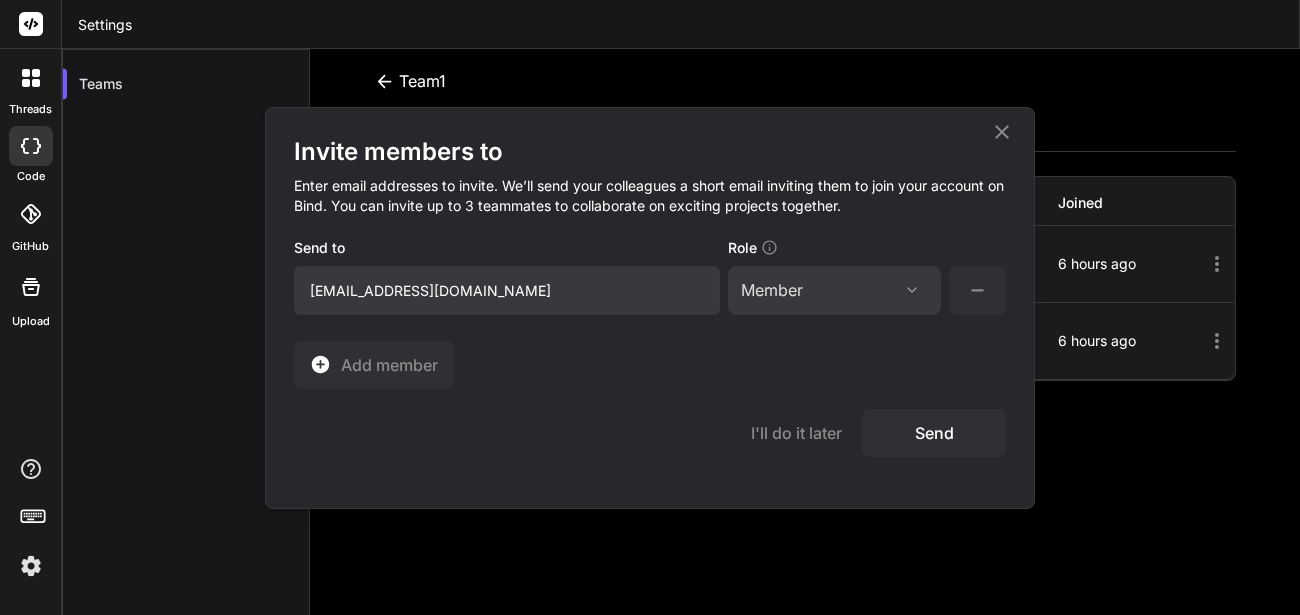 type on "appsumo_7@yopmail.com" 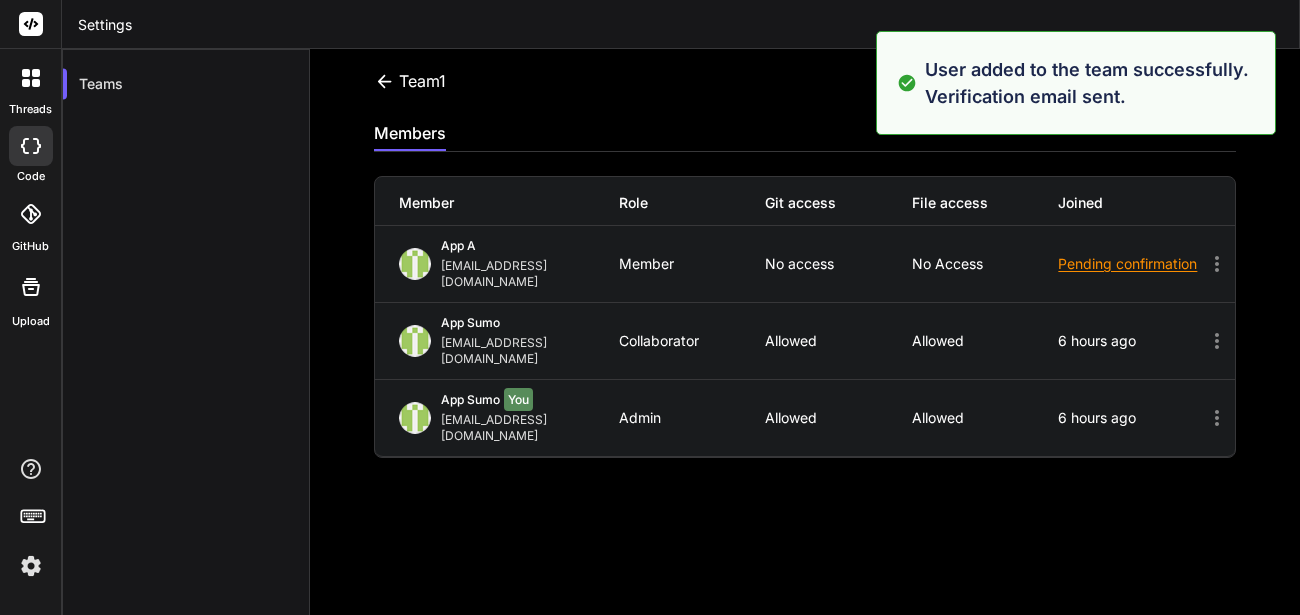 click 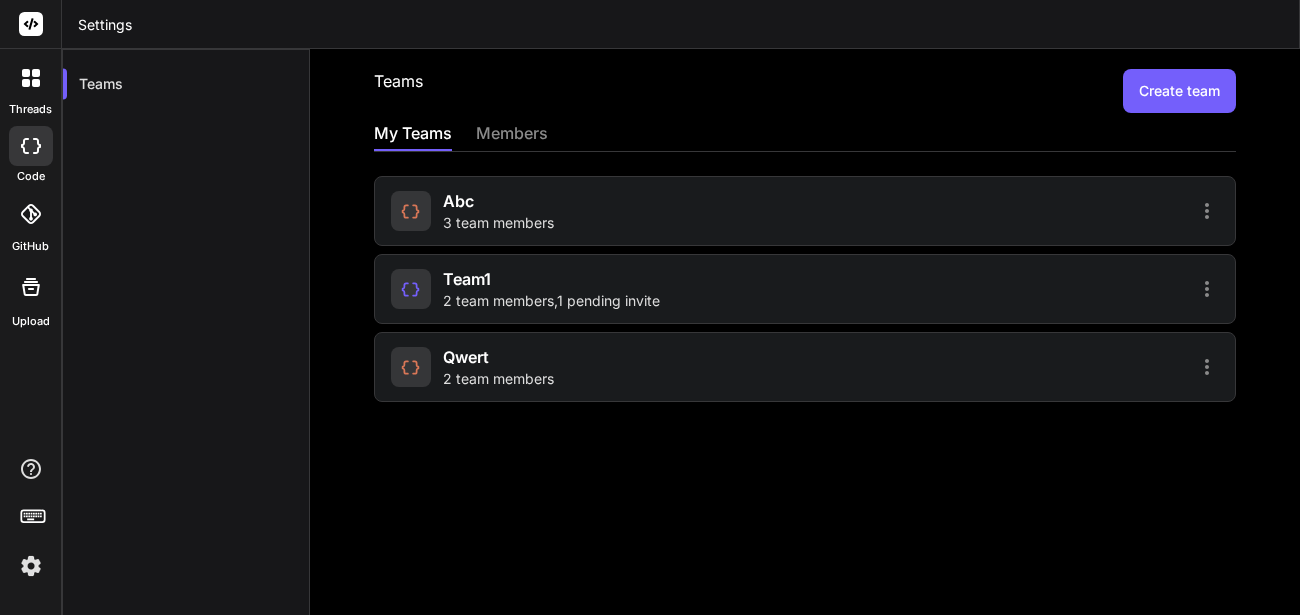 click on "qwert" at bounding box center [466, 357] 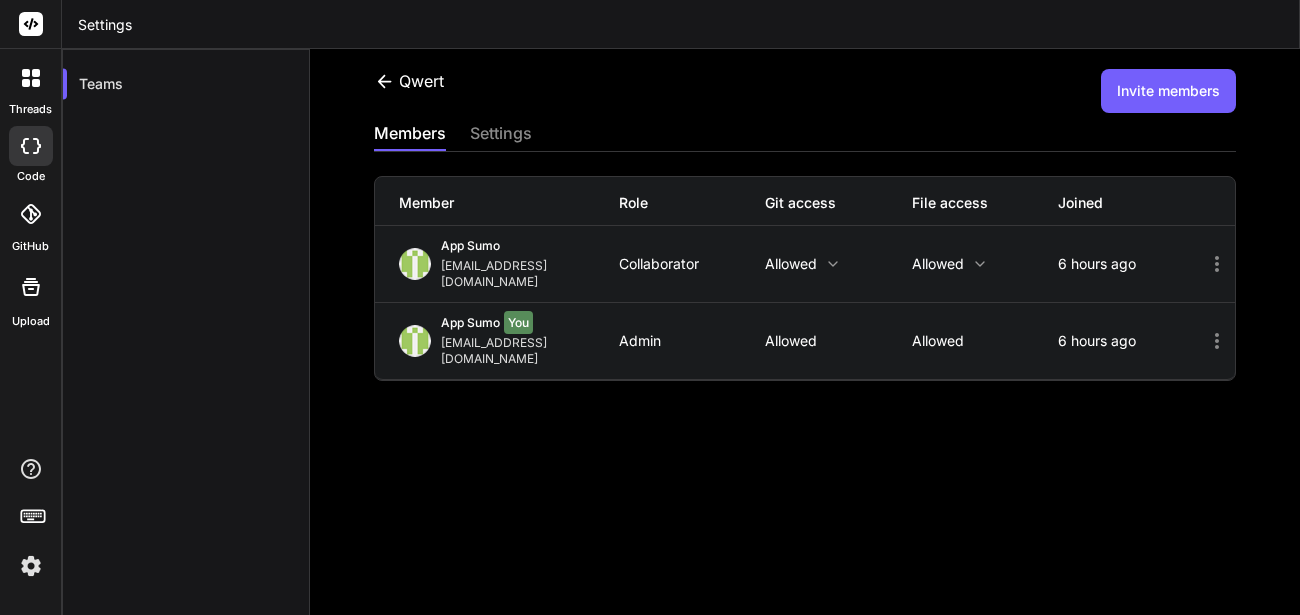 click on "Invite members" at bounding box center [1168, 91] 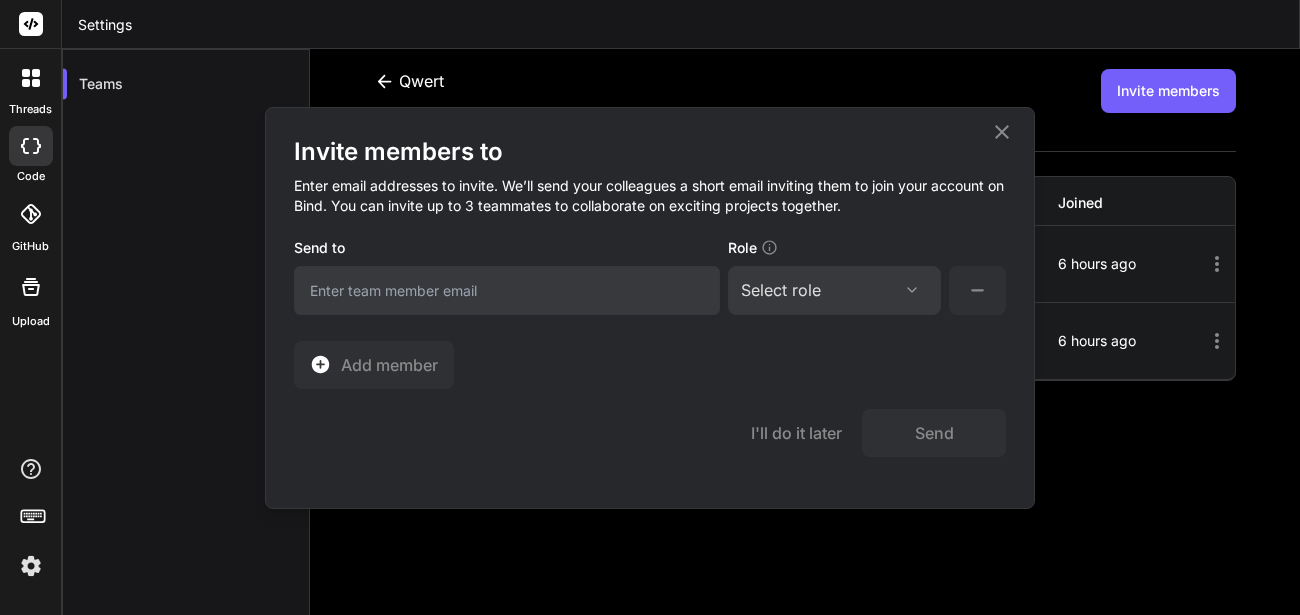 click at bounding box center [507, 290] 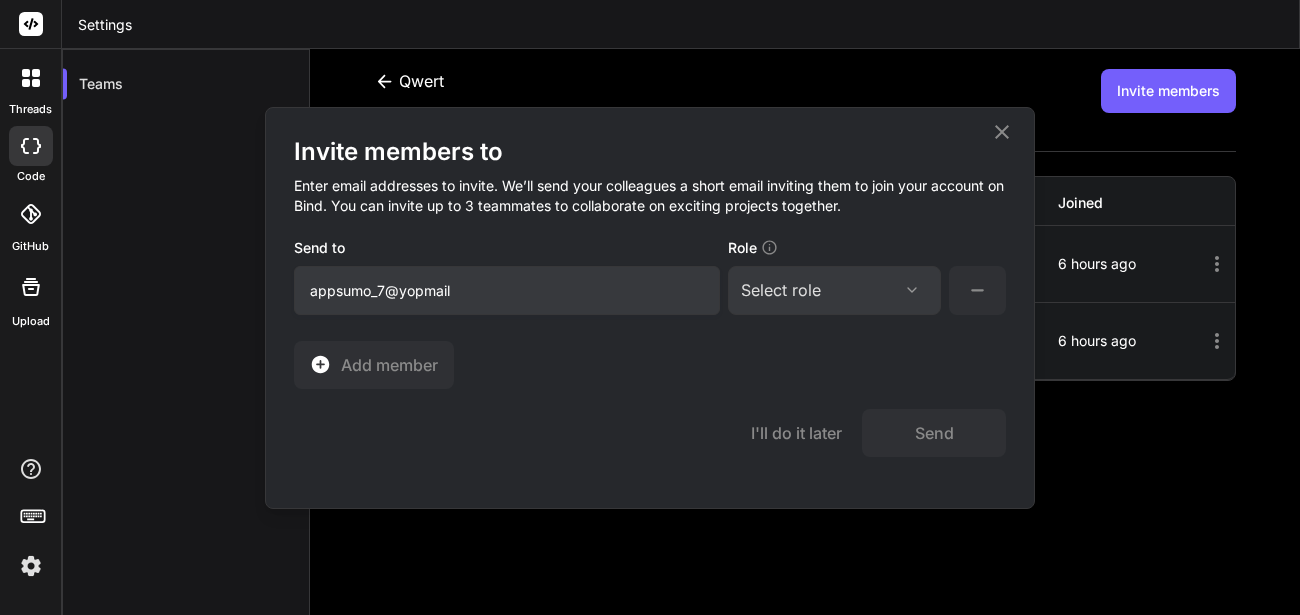 click on "Select role" at bounding box center (781, 290) 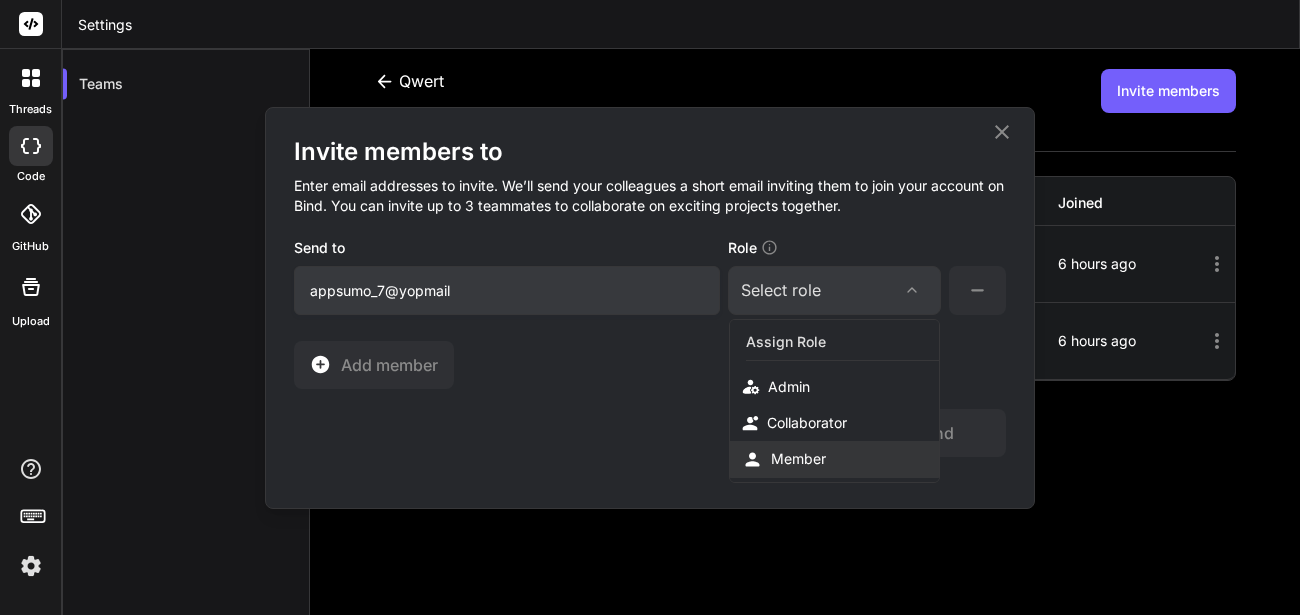 click on "Member" at bounding box center (798, 459) 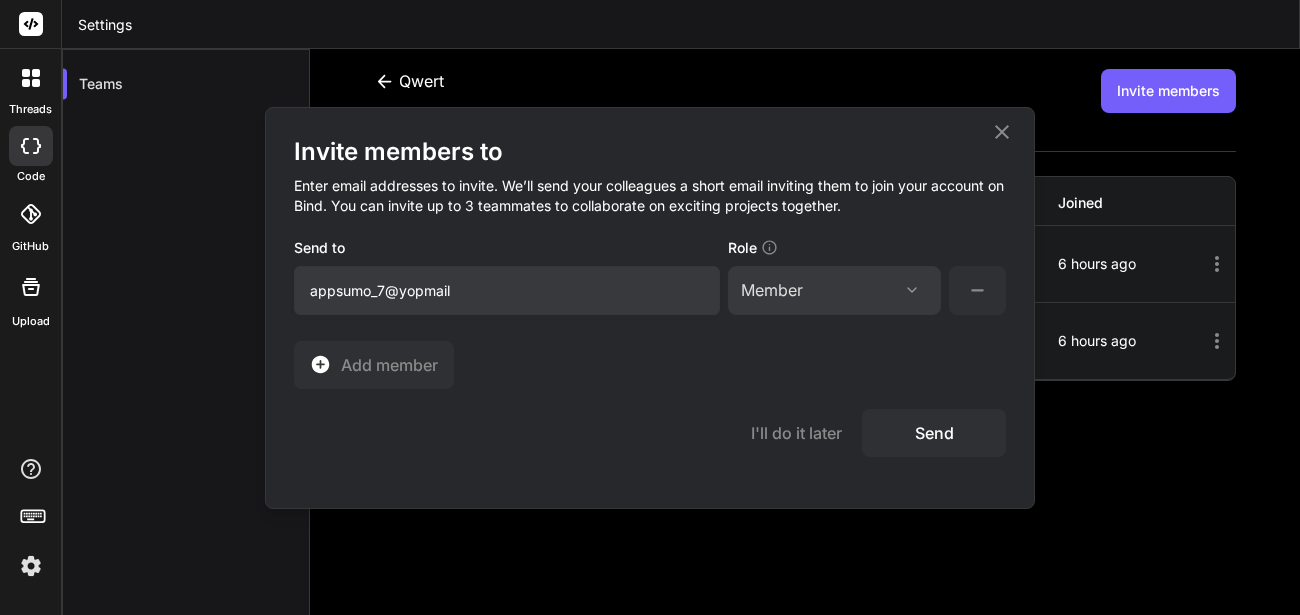 click on "Send" at bounding box center [934, 433] 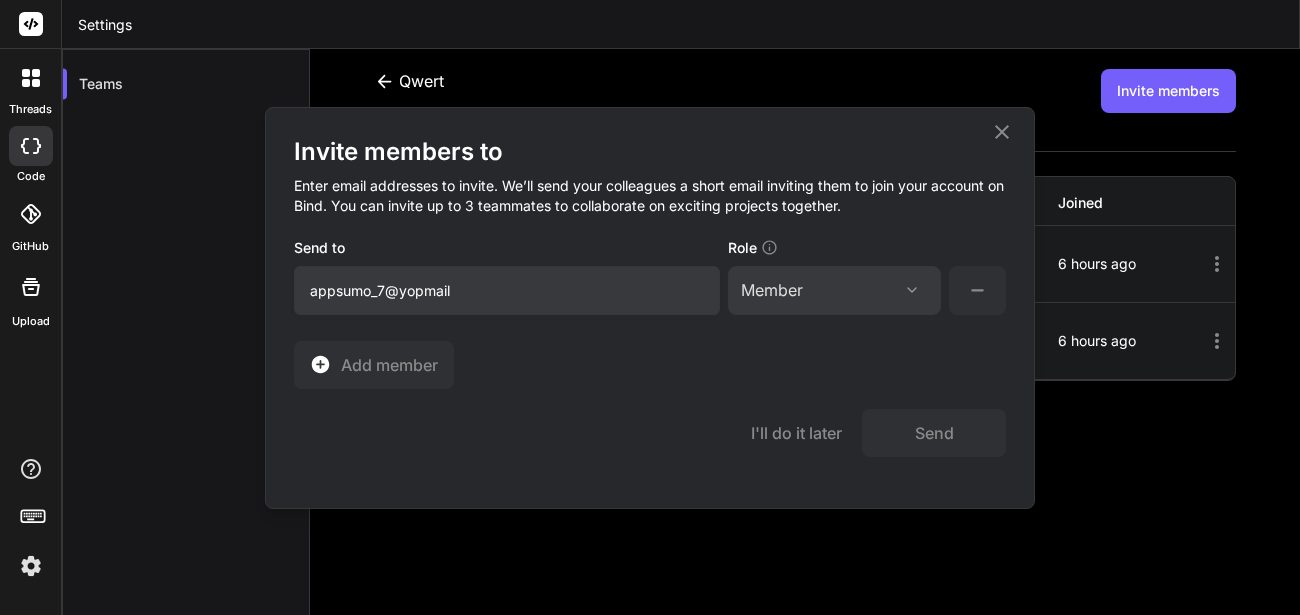 click on "appsumo_7@yopmail" at bounding box center [507, 290] 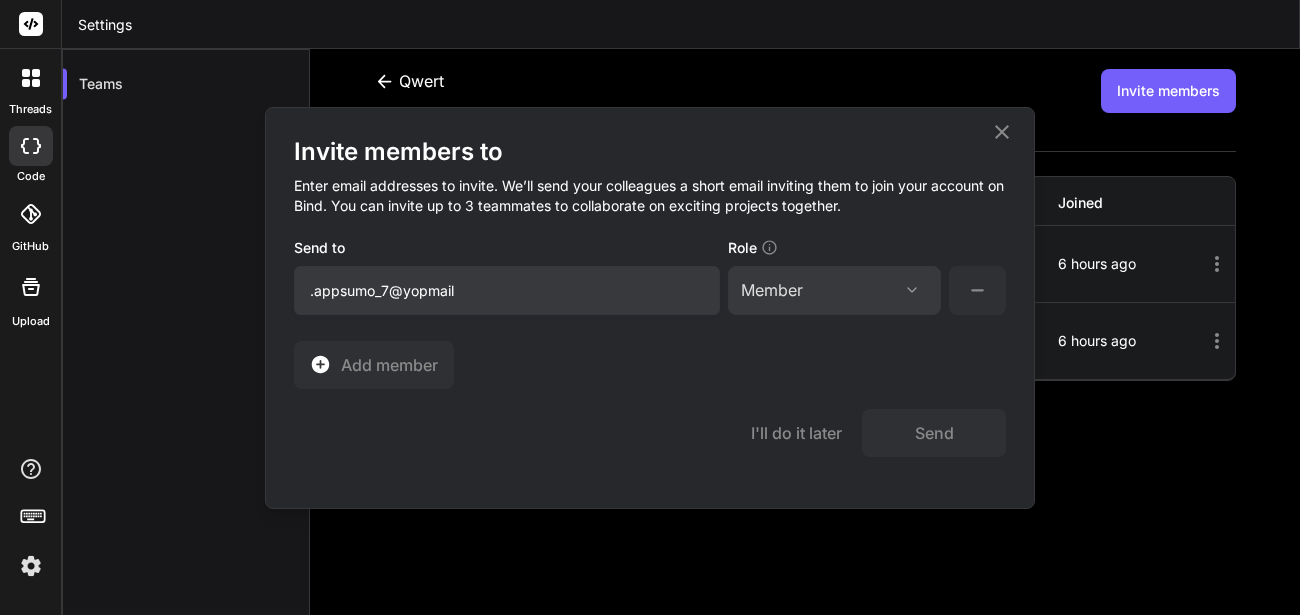 click on ".appsumo_7@yopmail" at bounding box center [507, 290] 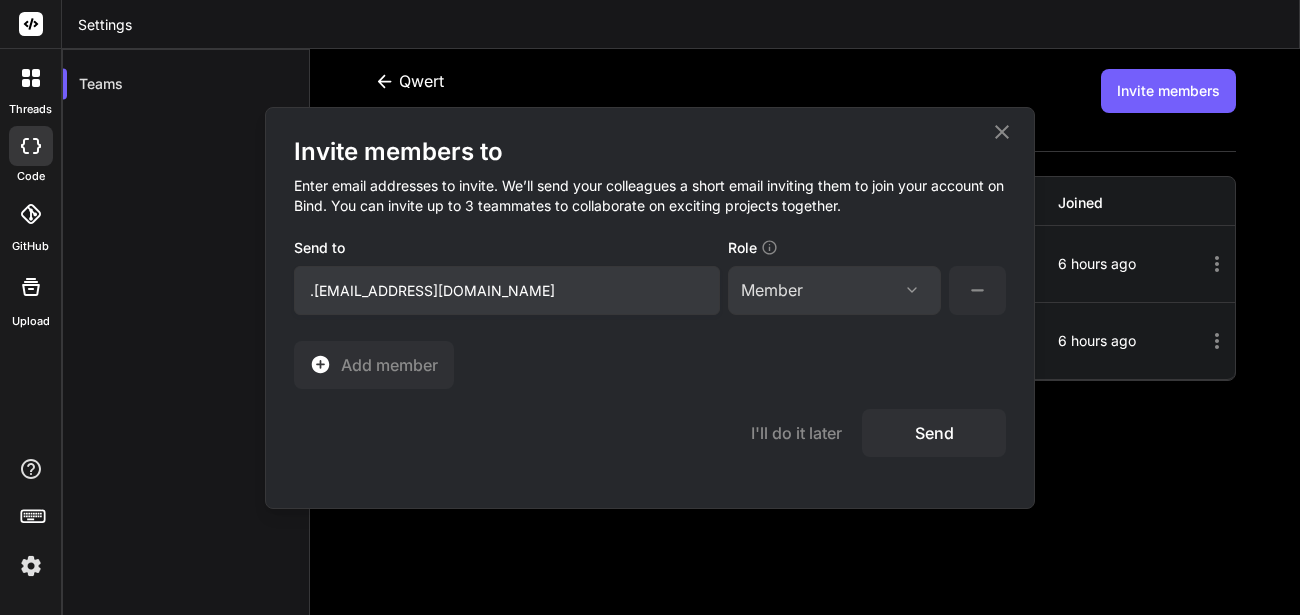 type on ".appsumo_7@yopmail.com" 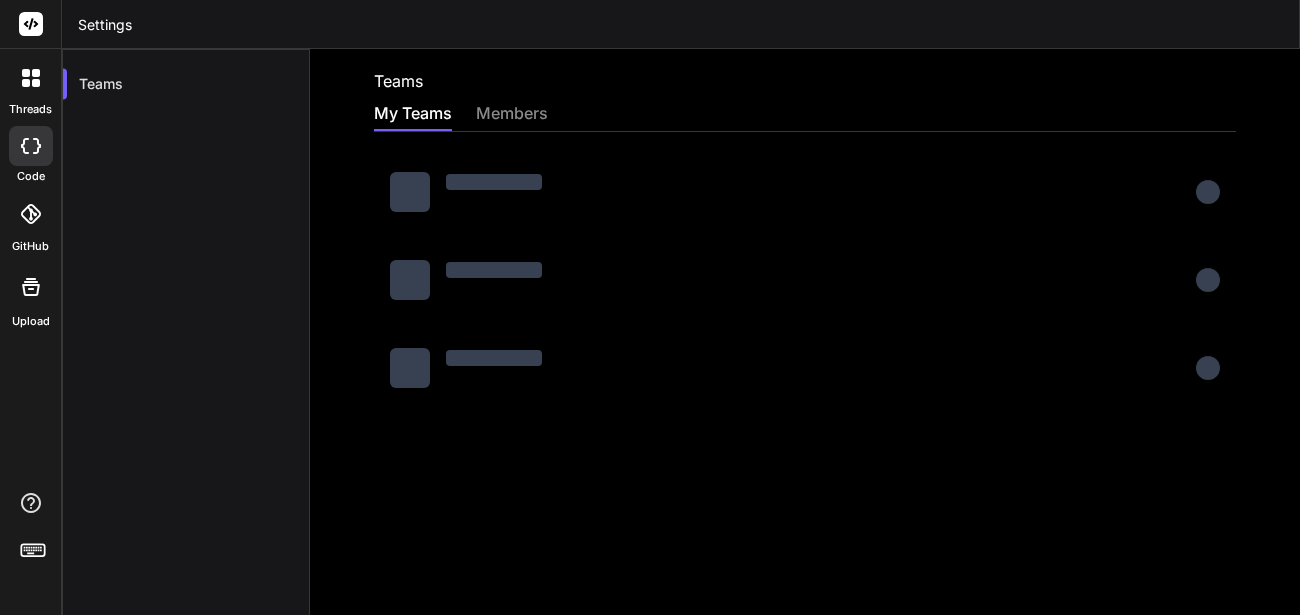 scroll, scrollTop: 0, scrollLeft: 0, axis: both 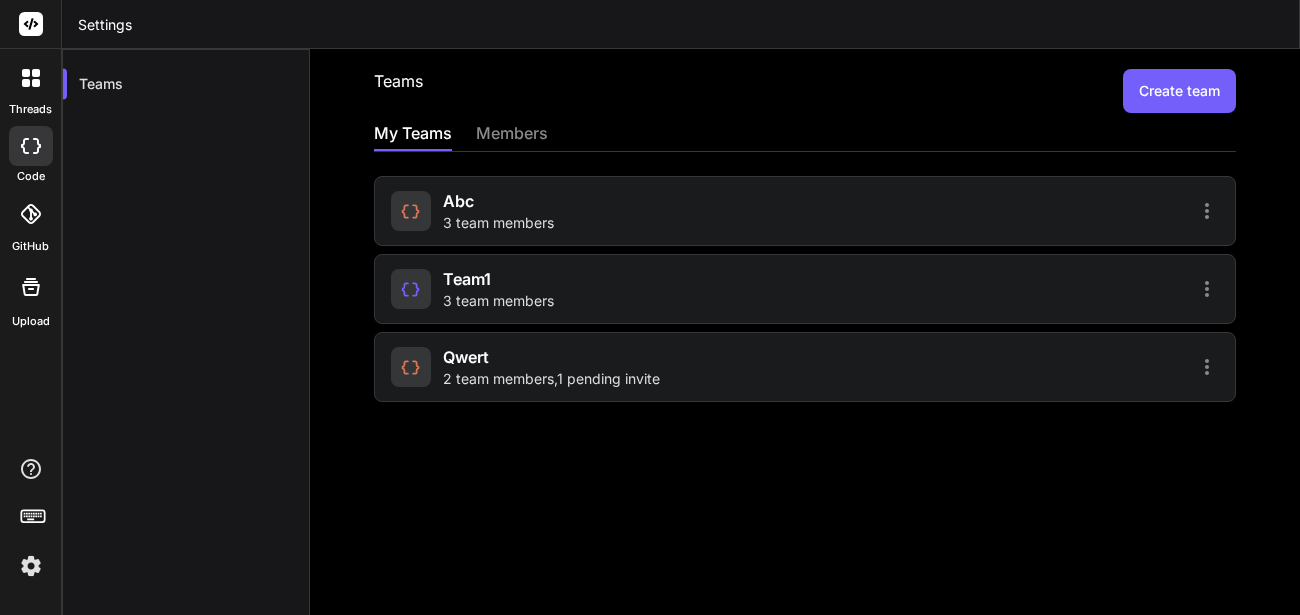 click 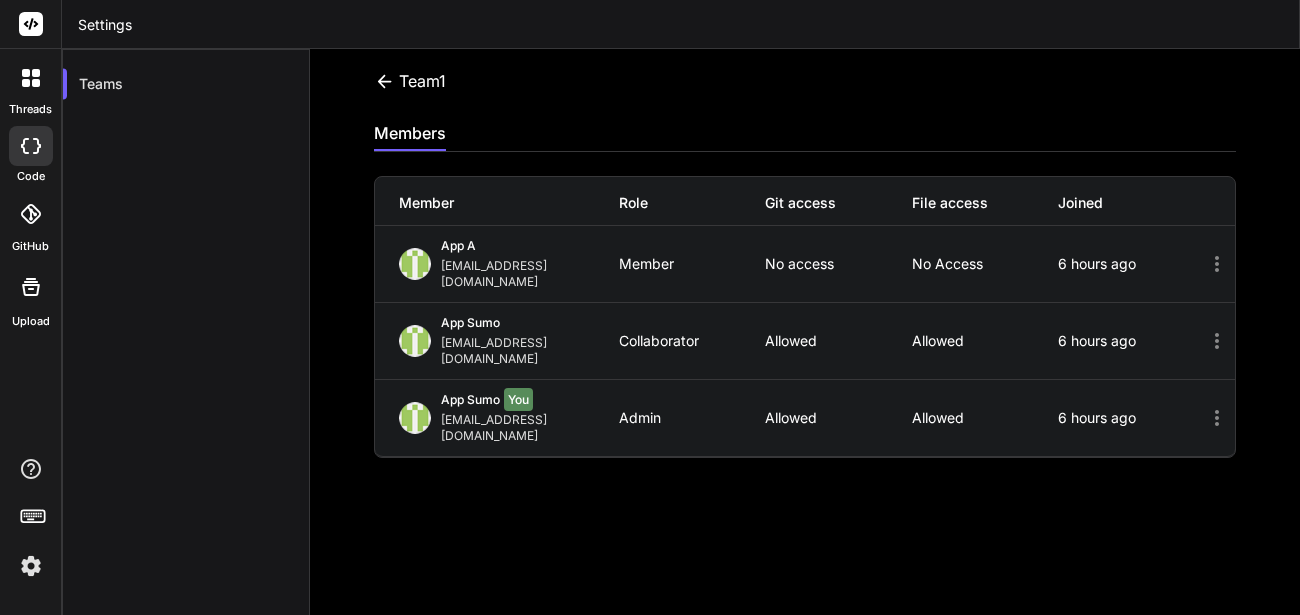 click 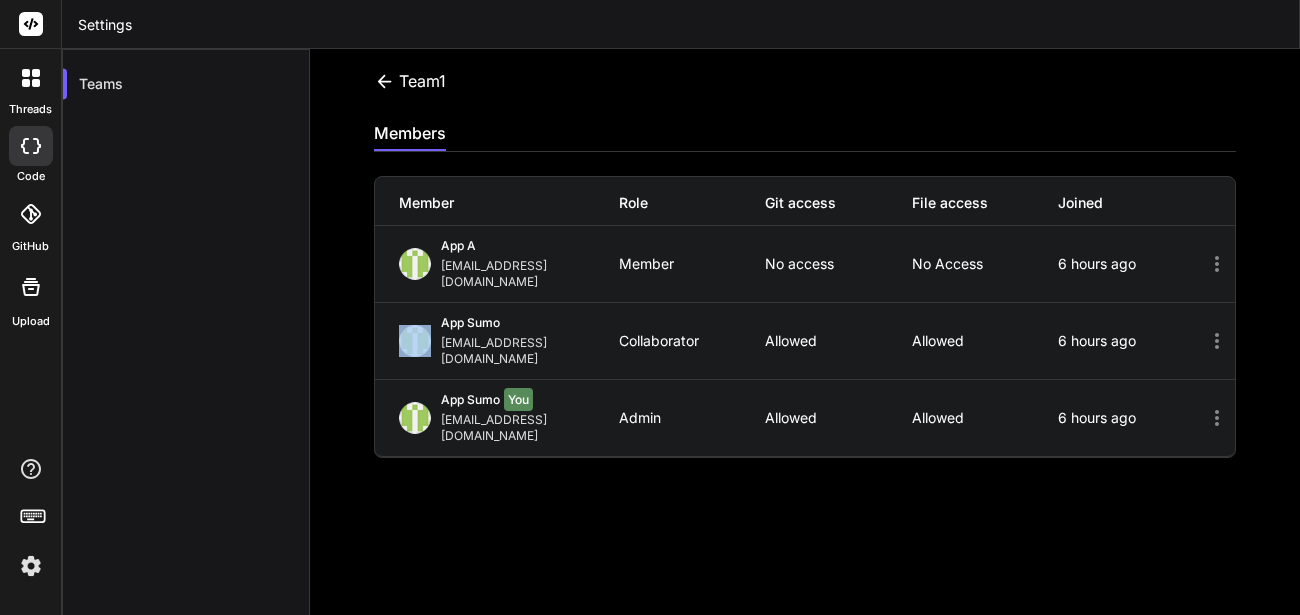 drag, startPoint x: 1197, startPoint y: 259, endPoint x: 1209, endPoint y: 277, distance: 21.633308 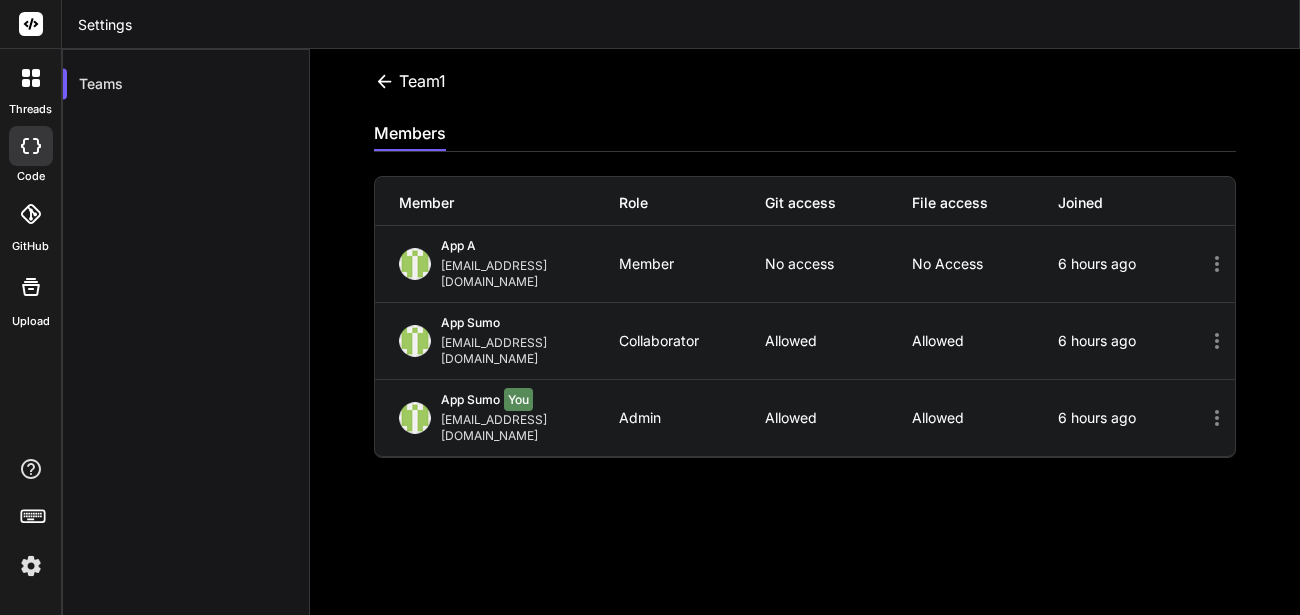 click 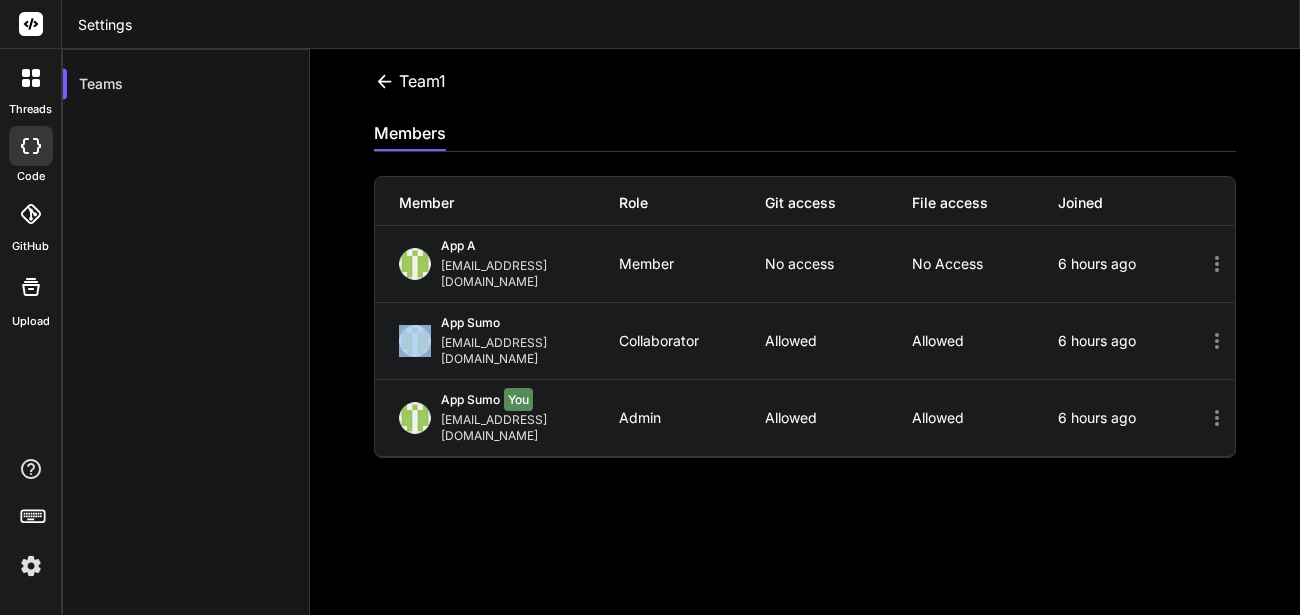 click 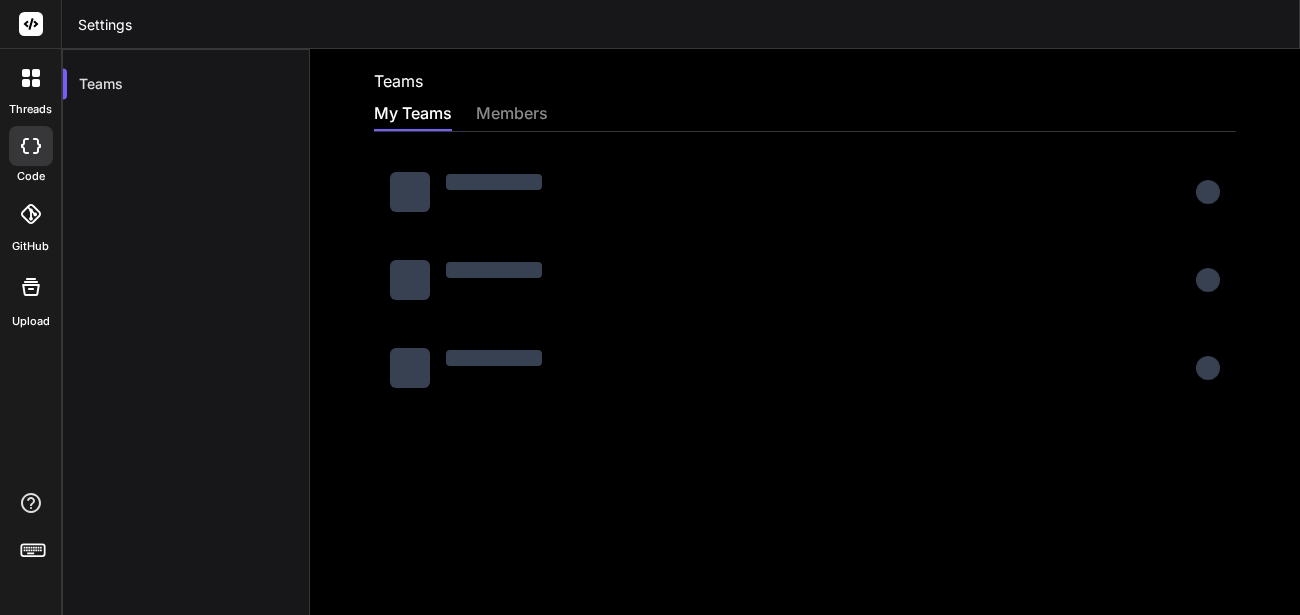 scroll, scrollTop: 0, scrollLeft: 0, axis: both 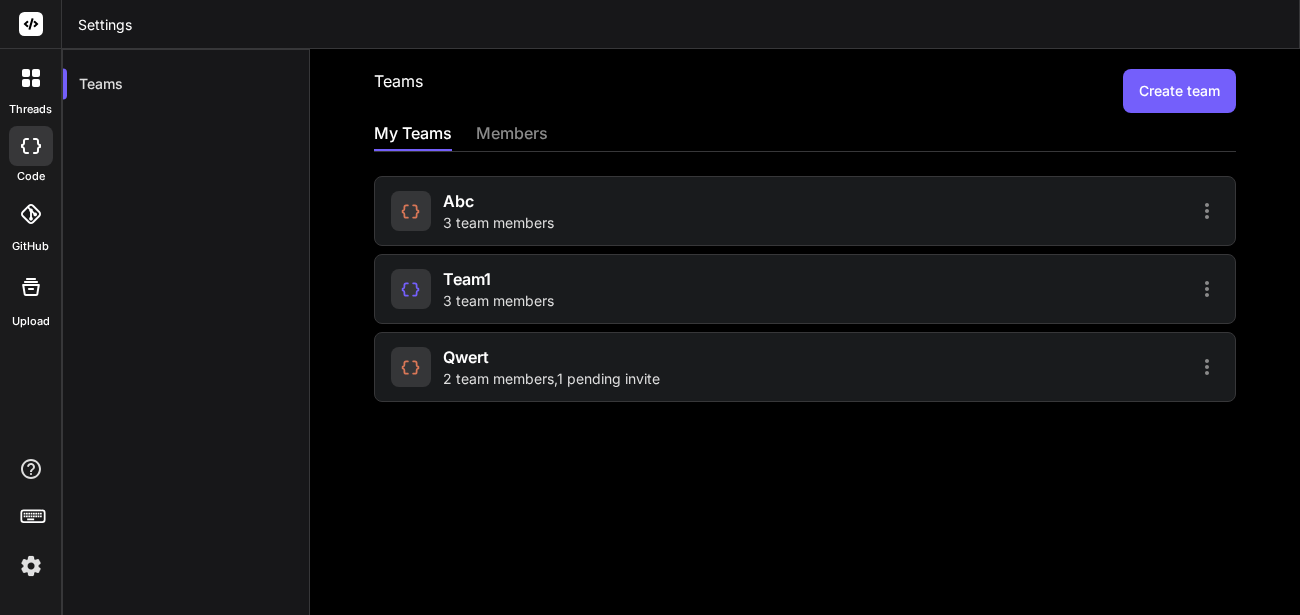 click 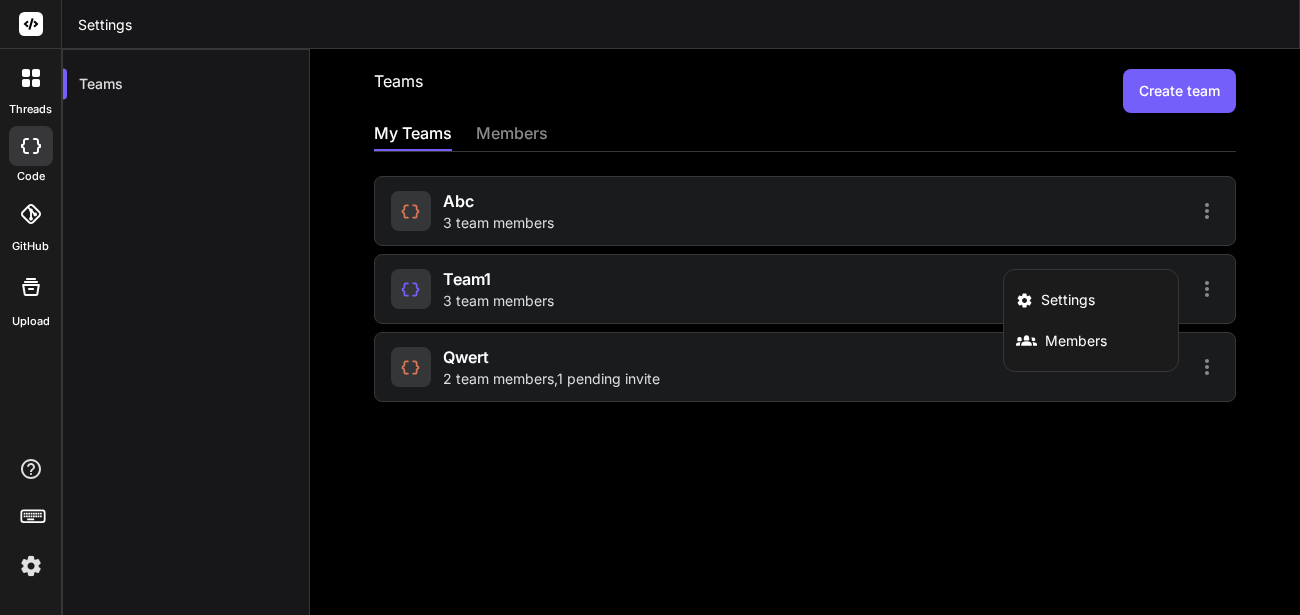 click at bounding box center [650, 307] 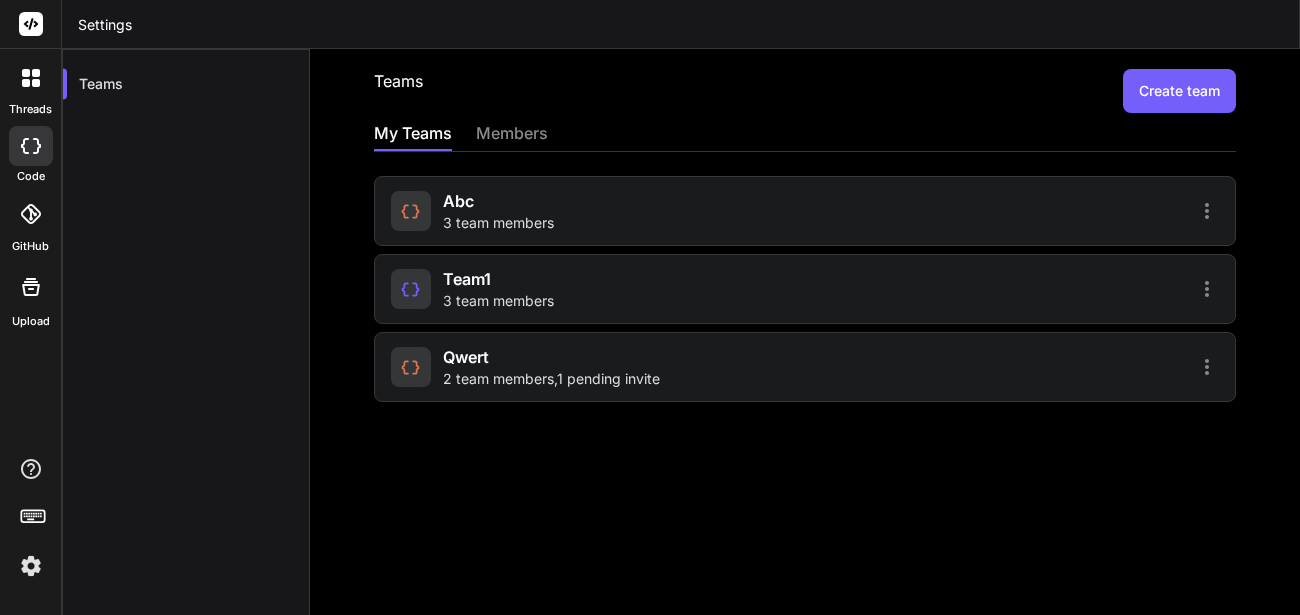 click 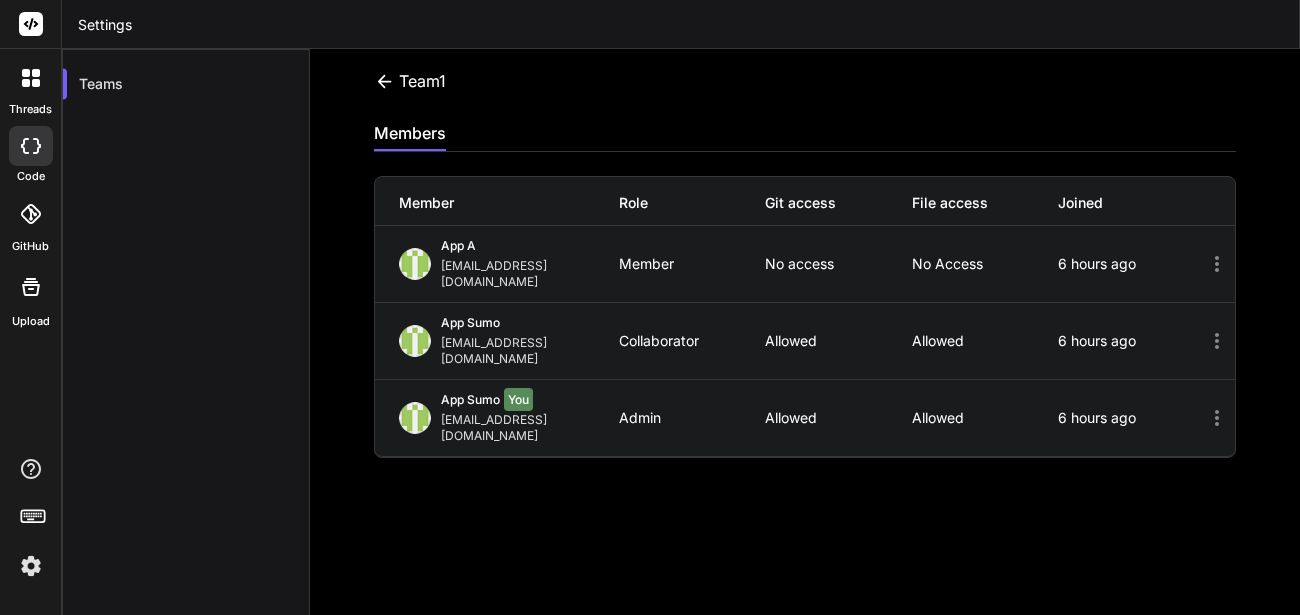 click 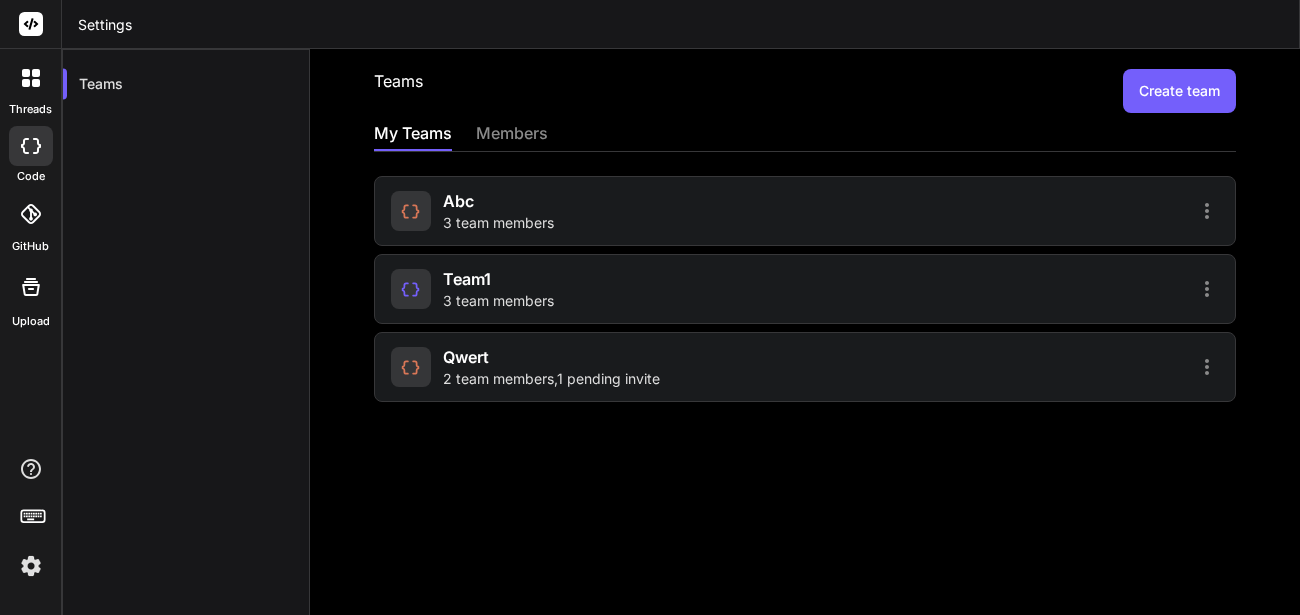 click on "2 team members ,  1 pending invite" at bounding box center (551, 379) 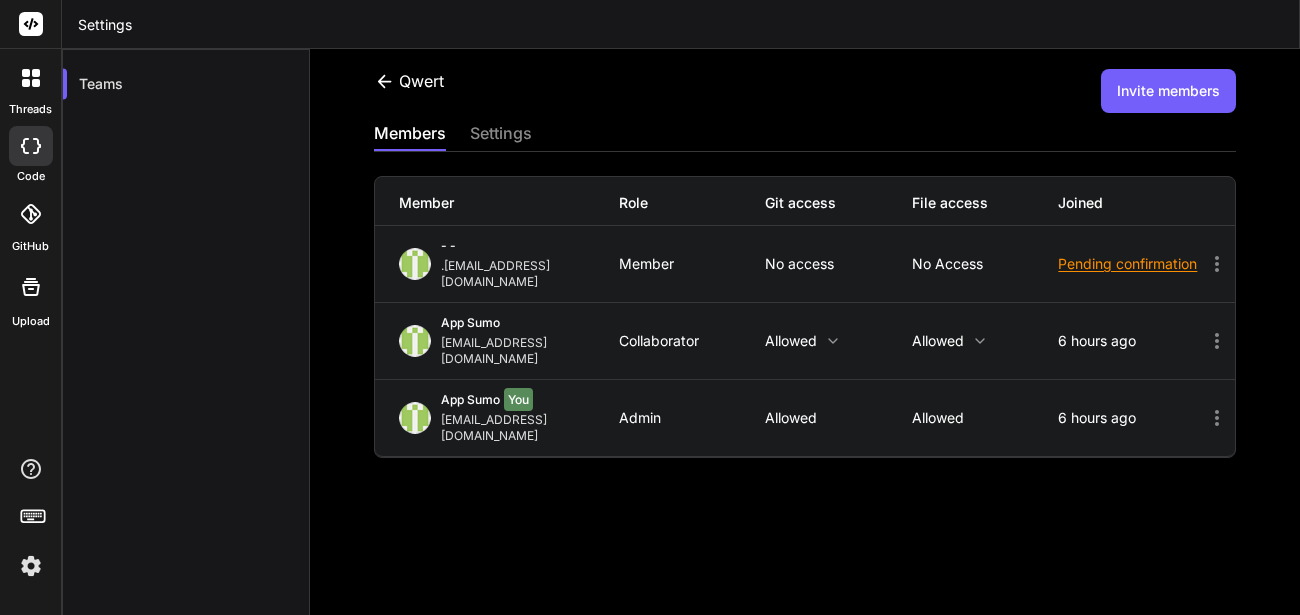 click 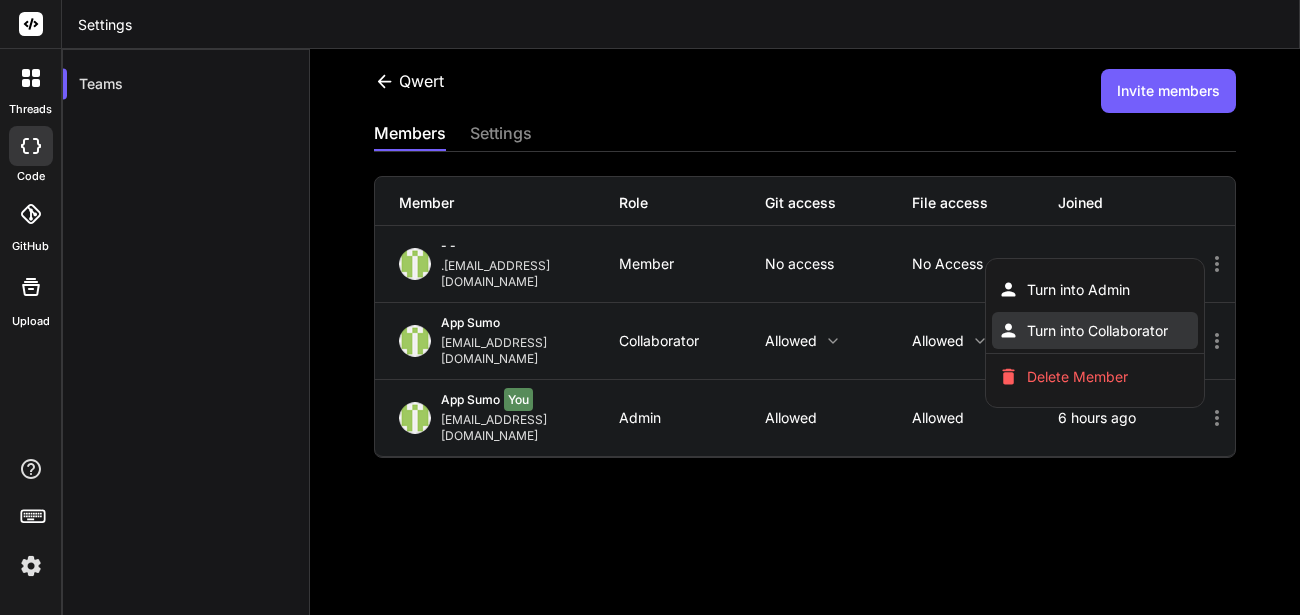 click on "Turn into Collaborator" at bounding box center [1097, 331] 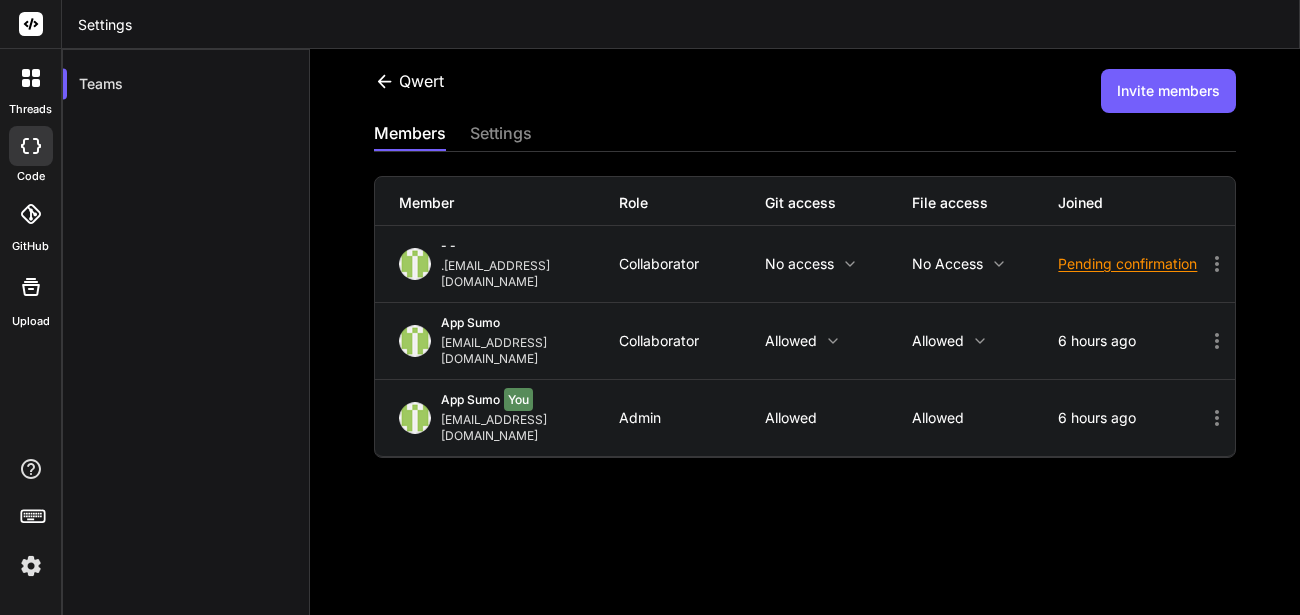 click on "Pending confirmation" at bounding box center [1131, 264] 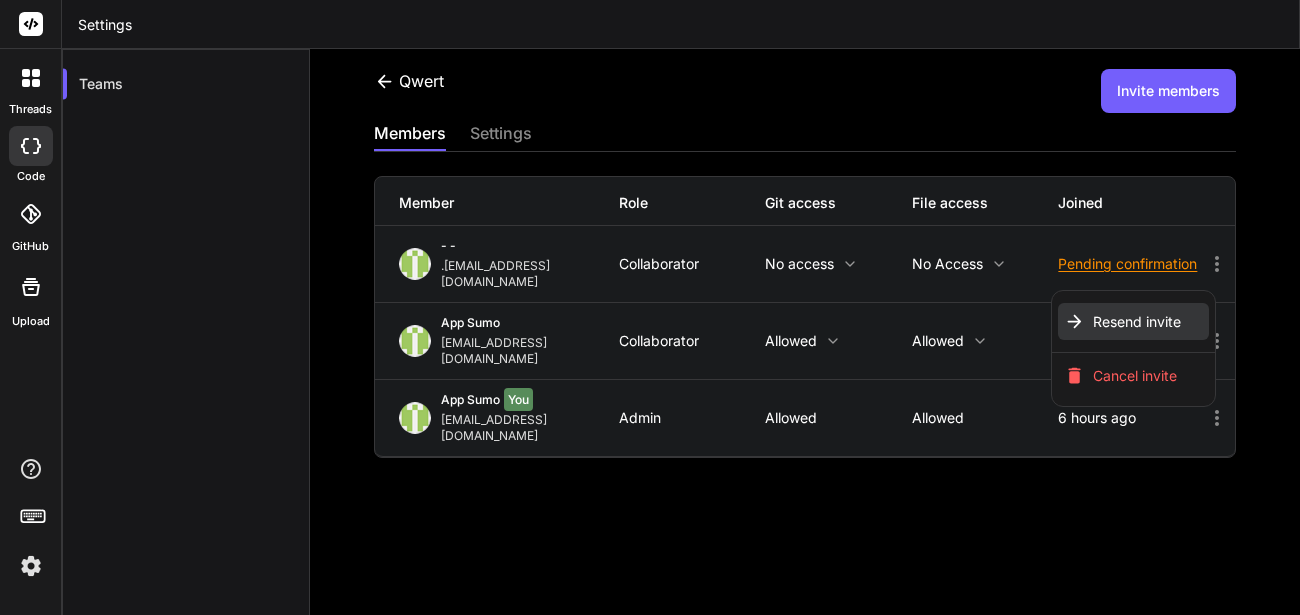 click on "Resend invite" at bounding box center [1137, 322] 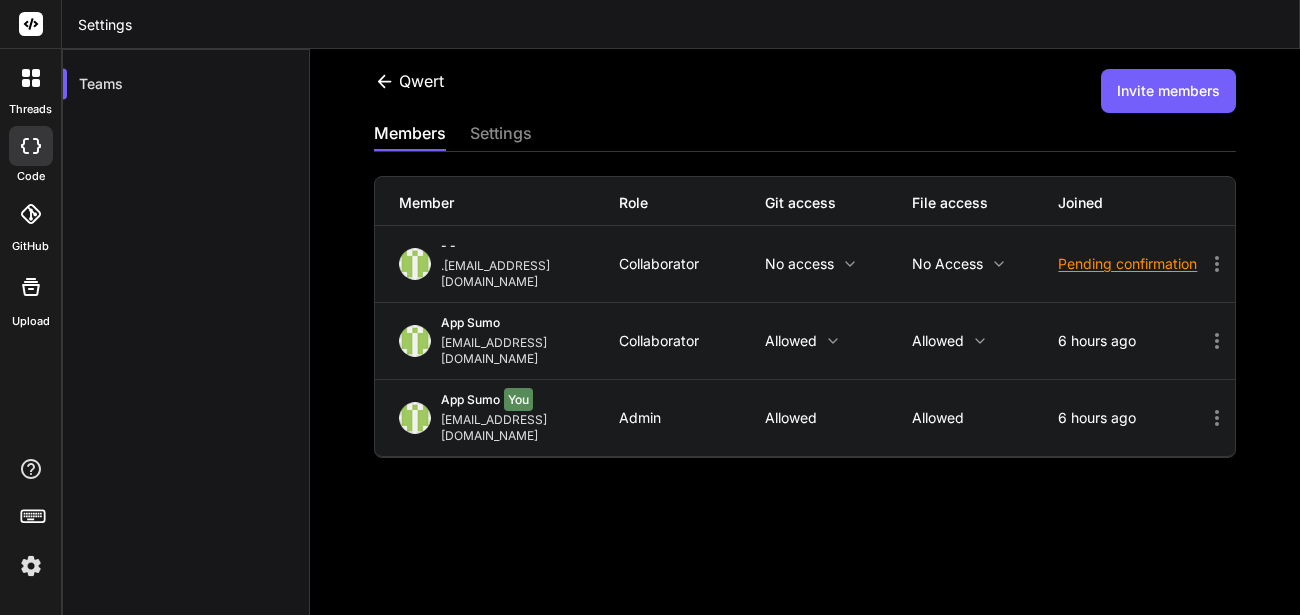 click 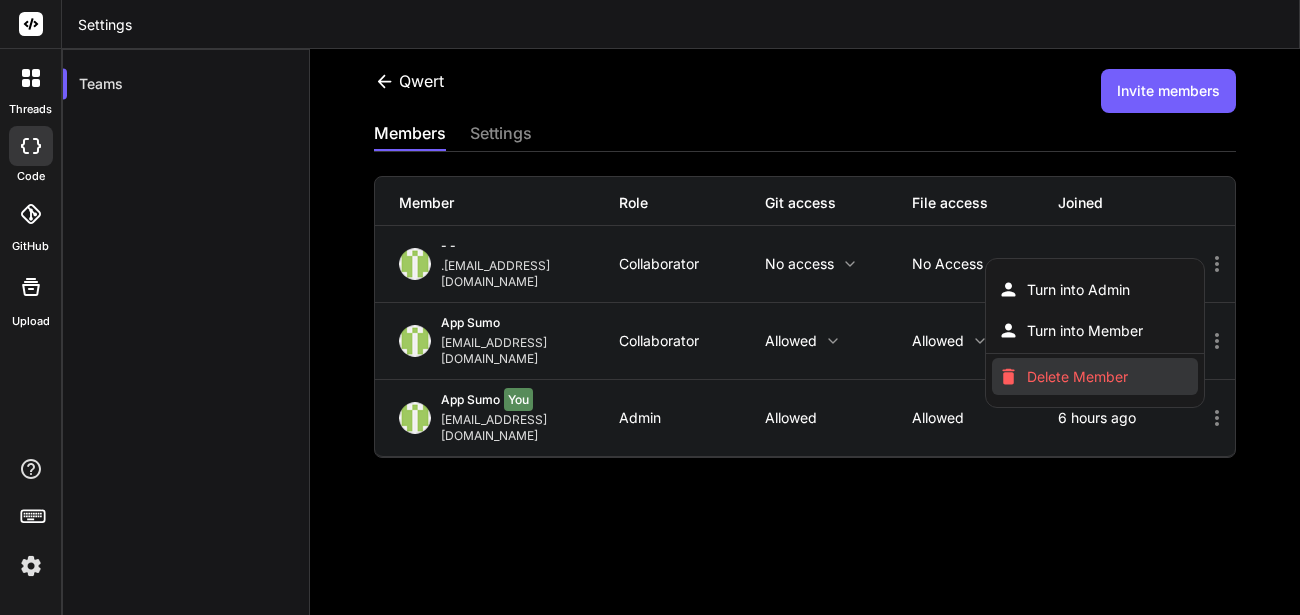 click on "Delete Member" at bounding box center [1077, 377] 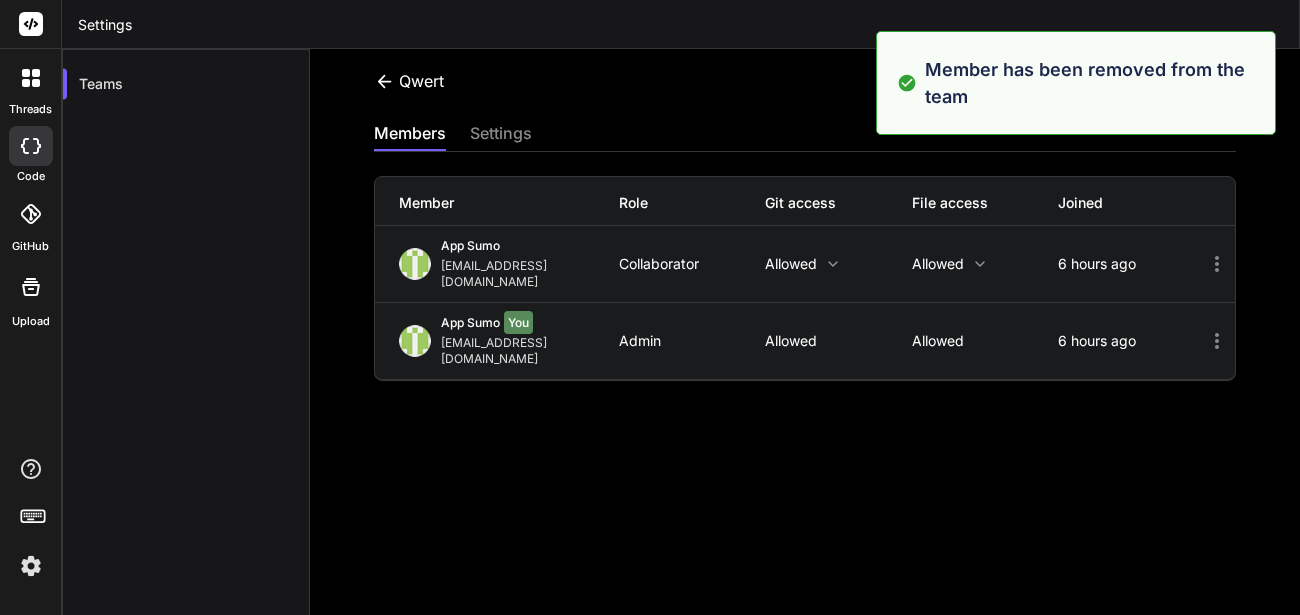 click on "Member Role Git access File access Joined App sumo appsumo_8@yopmail.com Collaborator Allowed Allowed 6 hours ago App  Sumo You appsumo_11@yopmail.com Admin Allowed Allowed 6 hours ago" at bounding box center [805, 266] 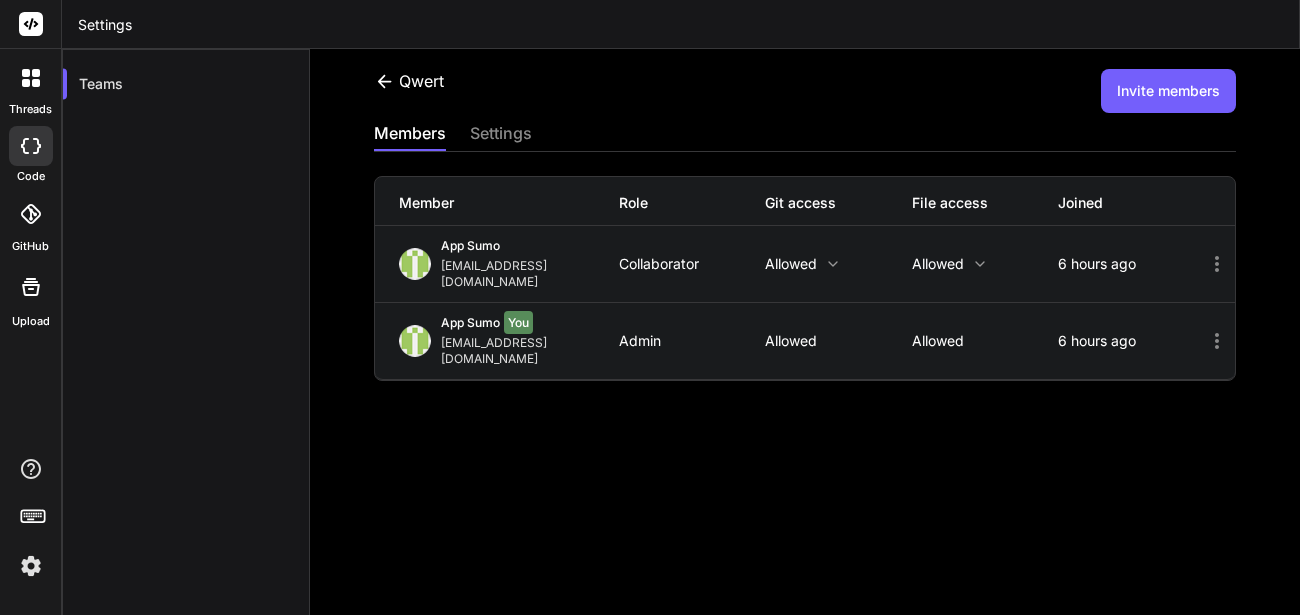 click on "Invite members" at bounding box center [1168, 91] 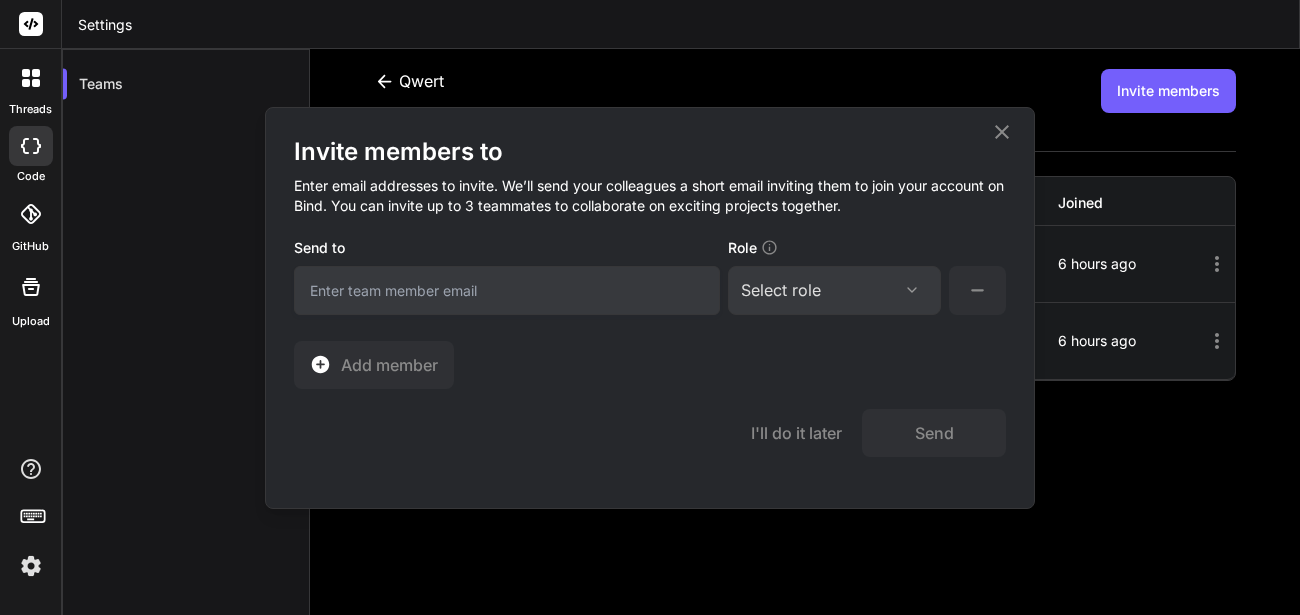 click at bounding box center (507, 290) 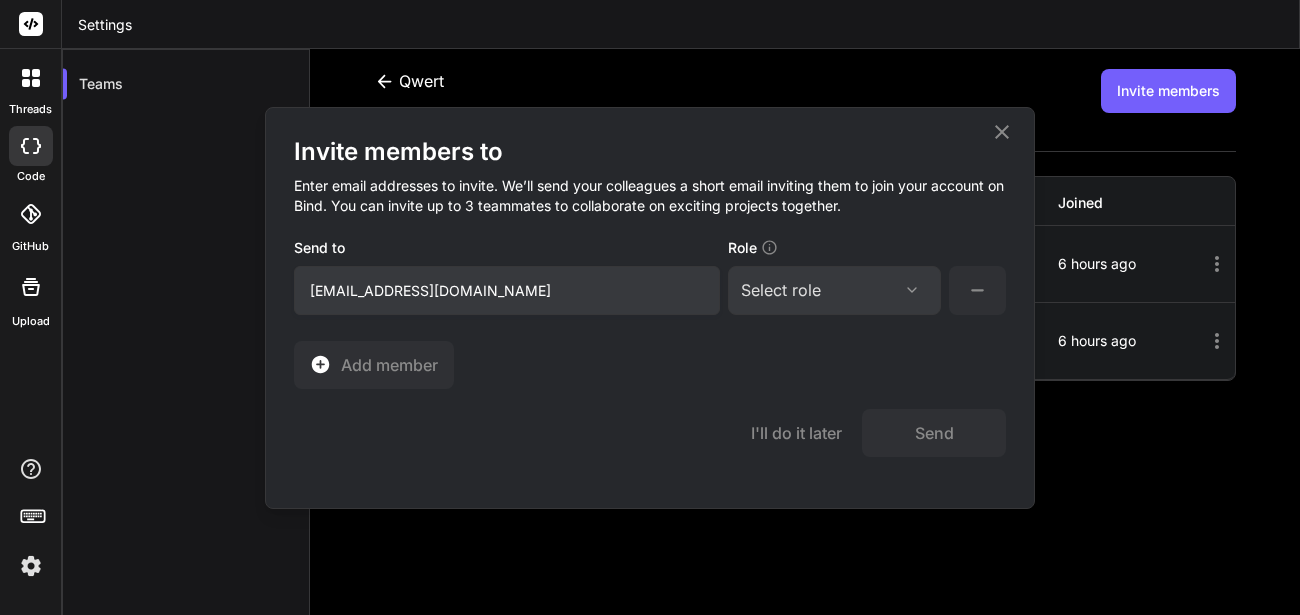 type on "appsumo_7@yopmail.com" 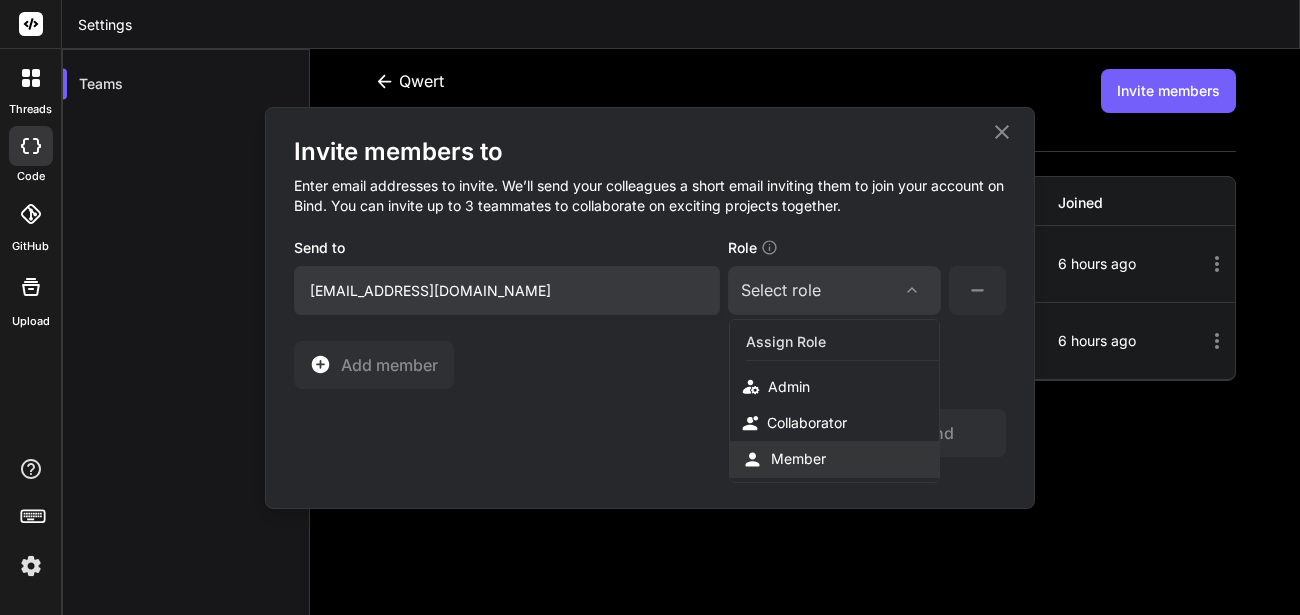 click on "Member" at bounding box center (798, 459) 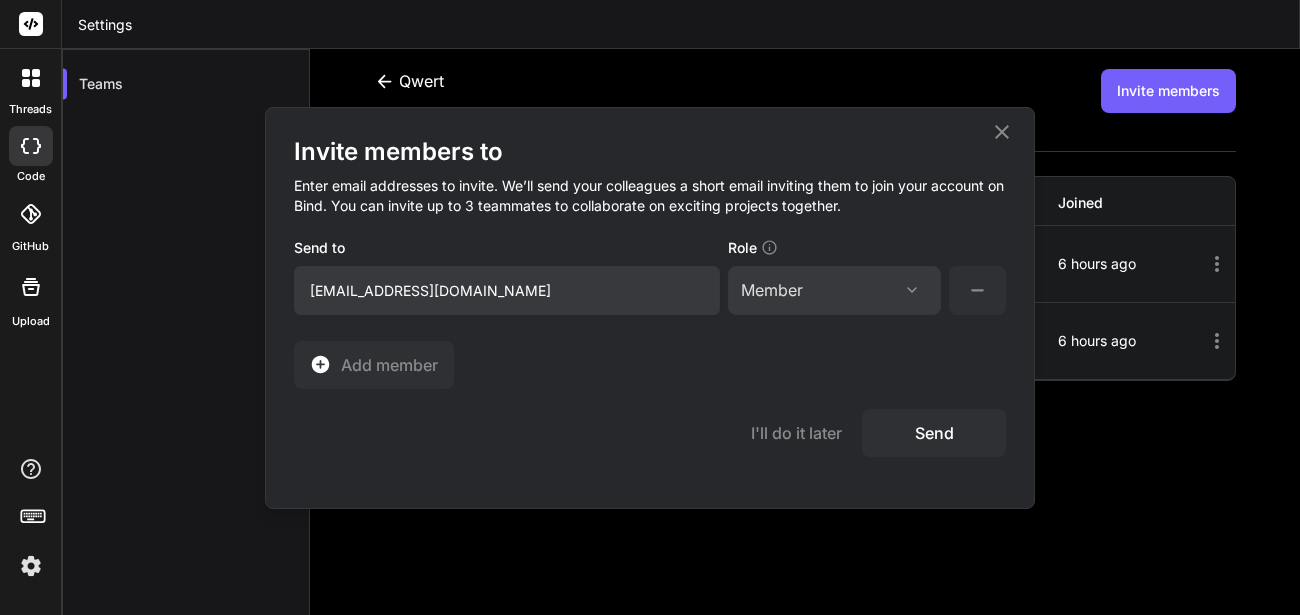 click on "Send" at bounding box center [934, 433] 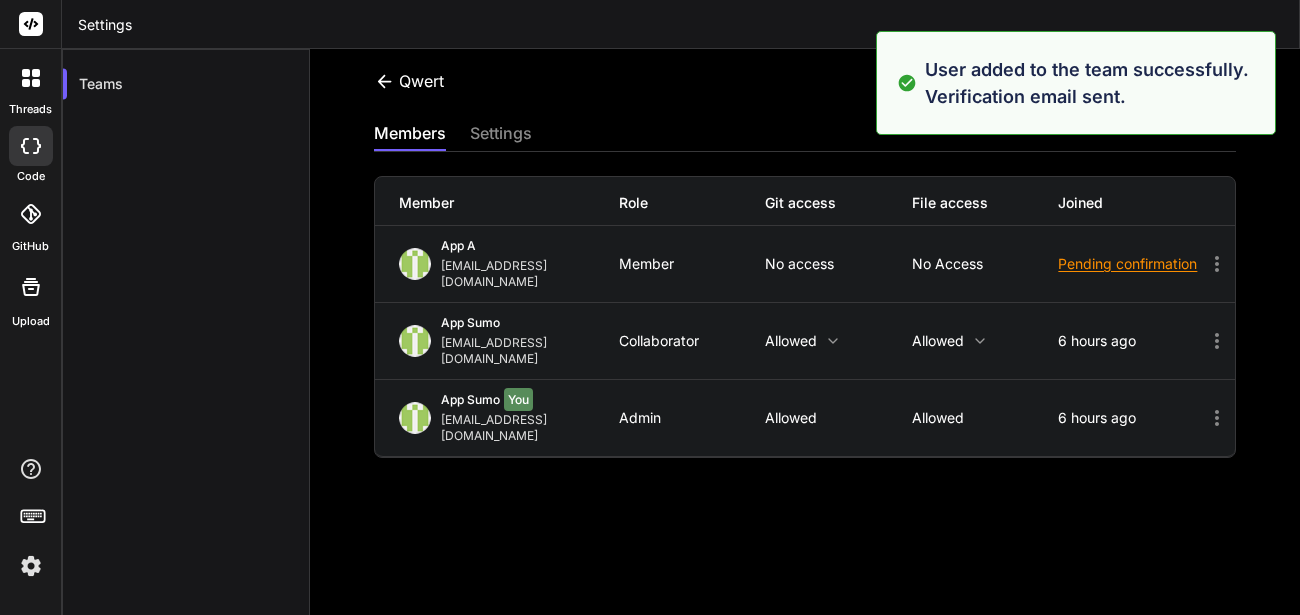 click 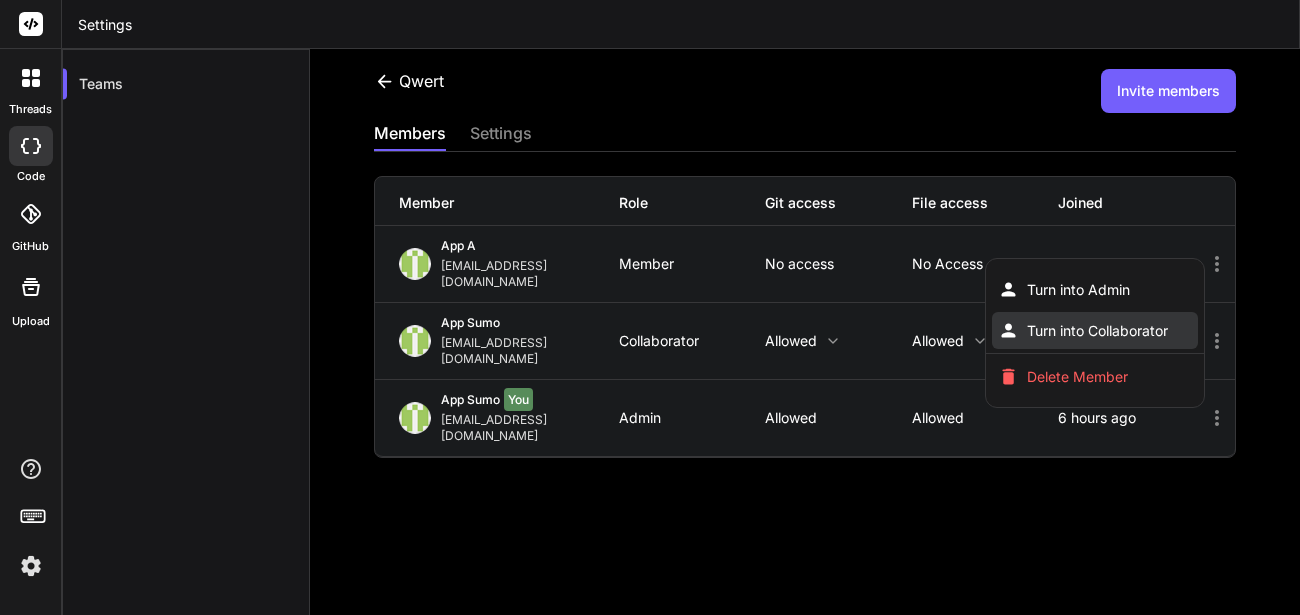 click on "Turn into Collaborator" at bounding box center (1097, 331) 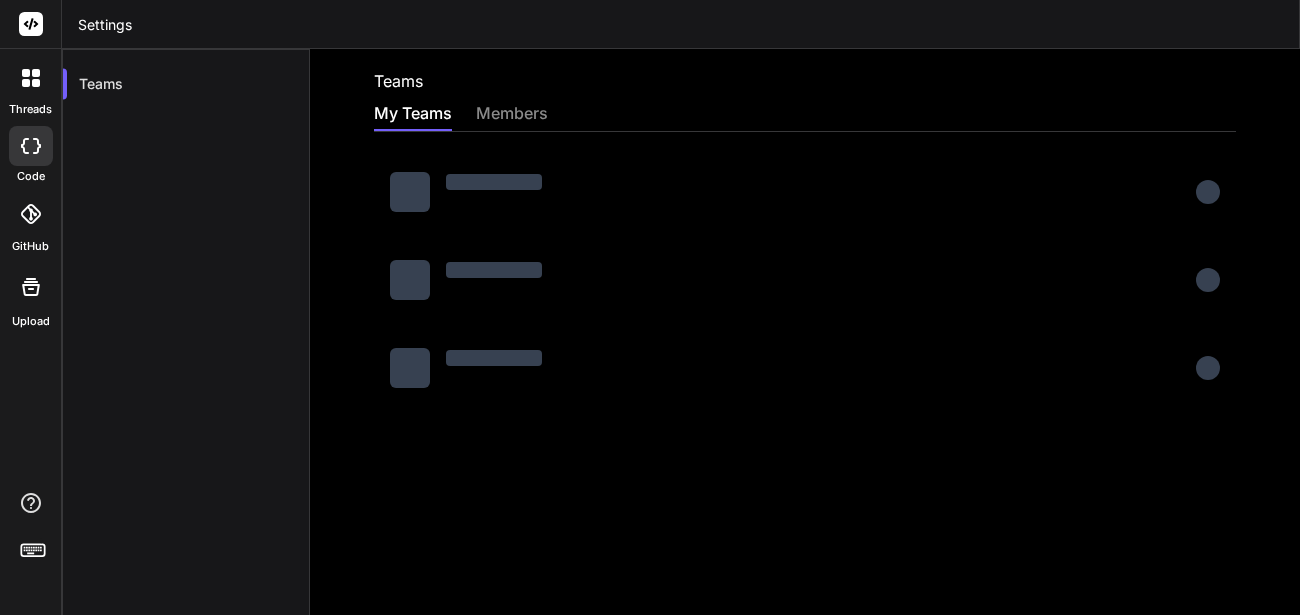 scroll, scrollTop: 0, scrollLeft: 0, axis: both 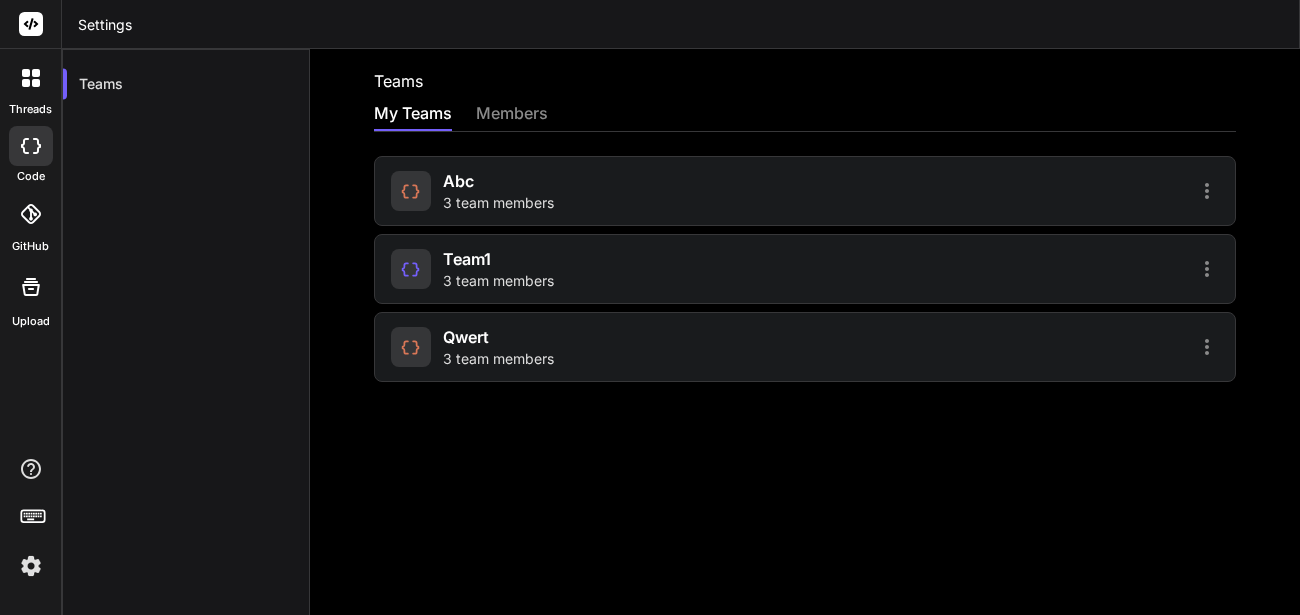 click at bounding box center [411, 269] 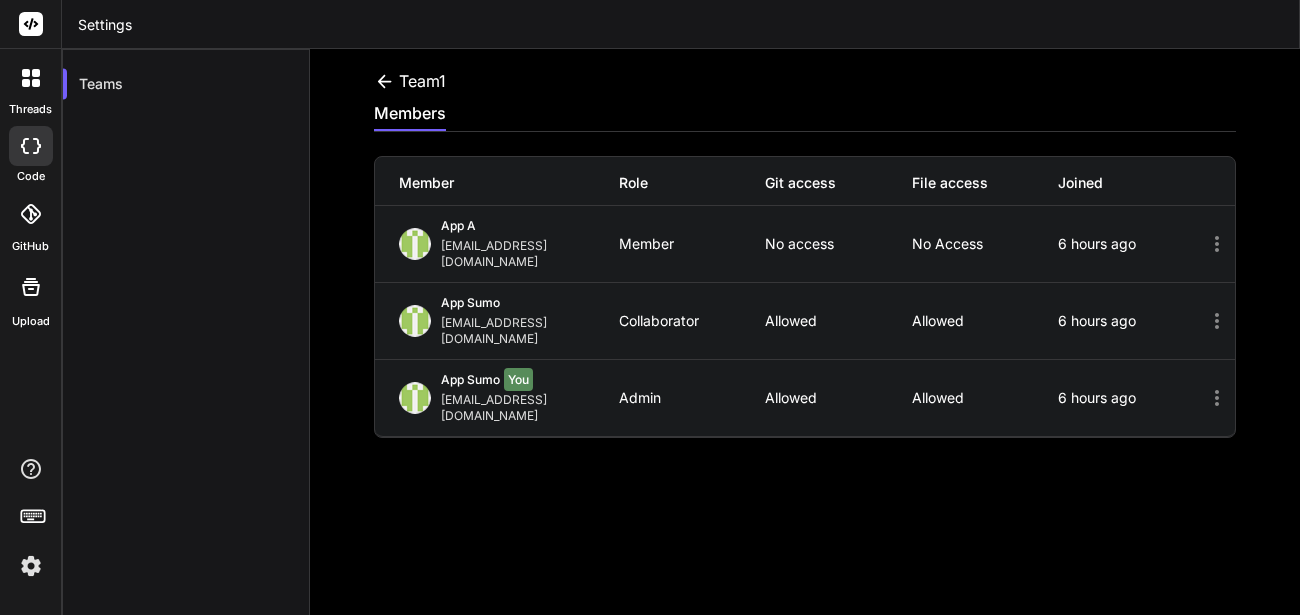 click 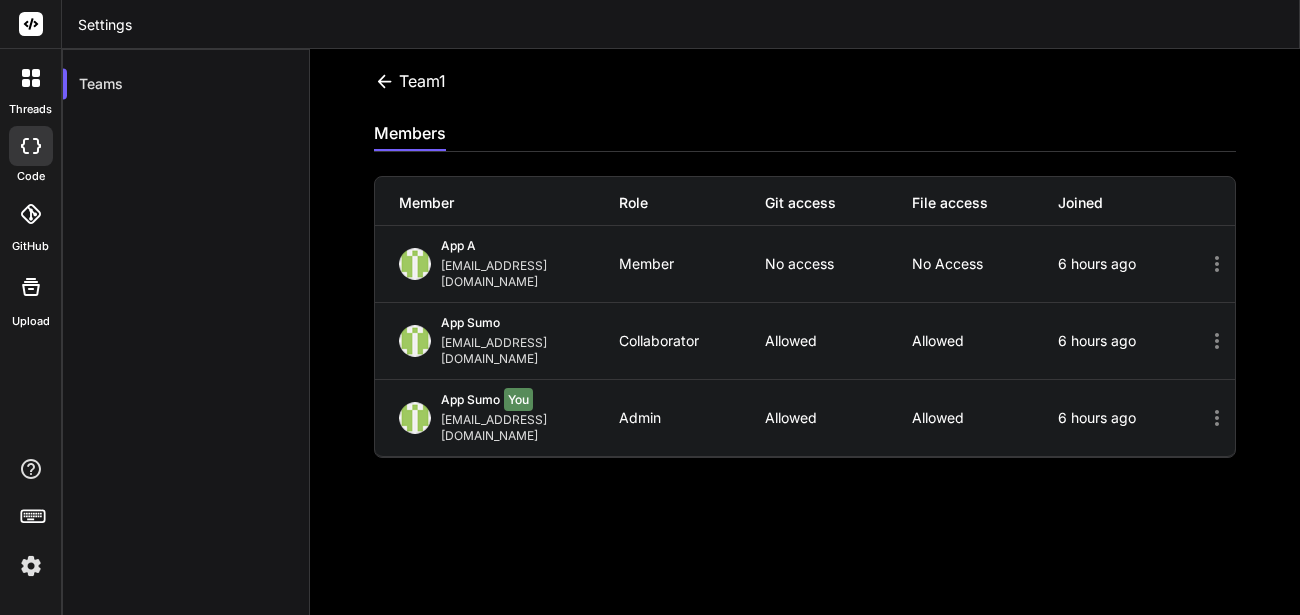 click 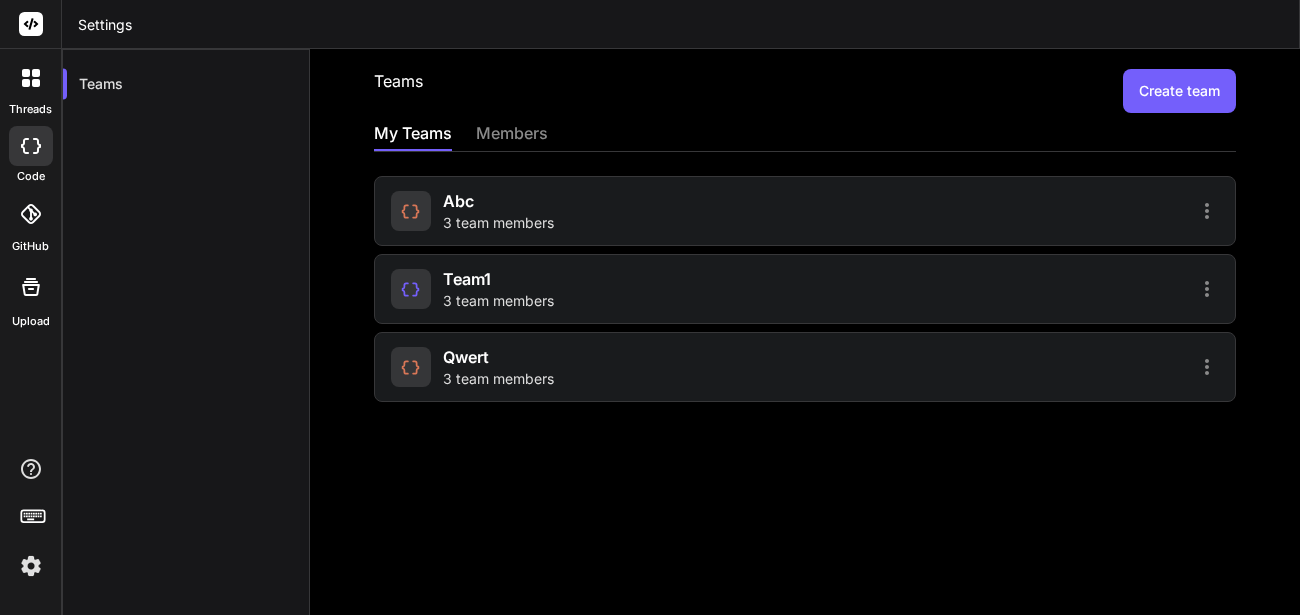 click 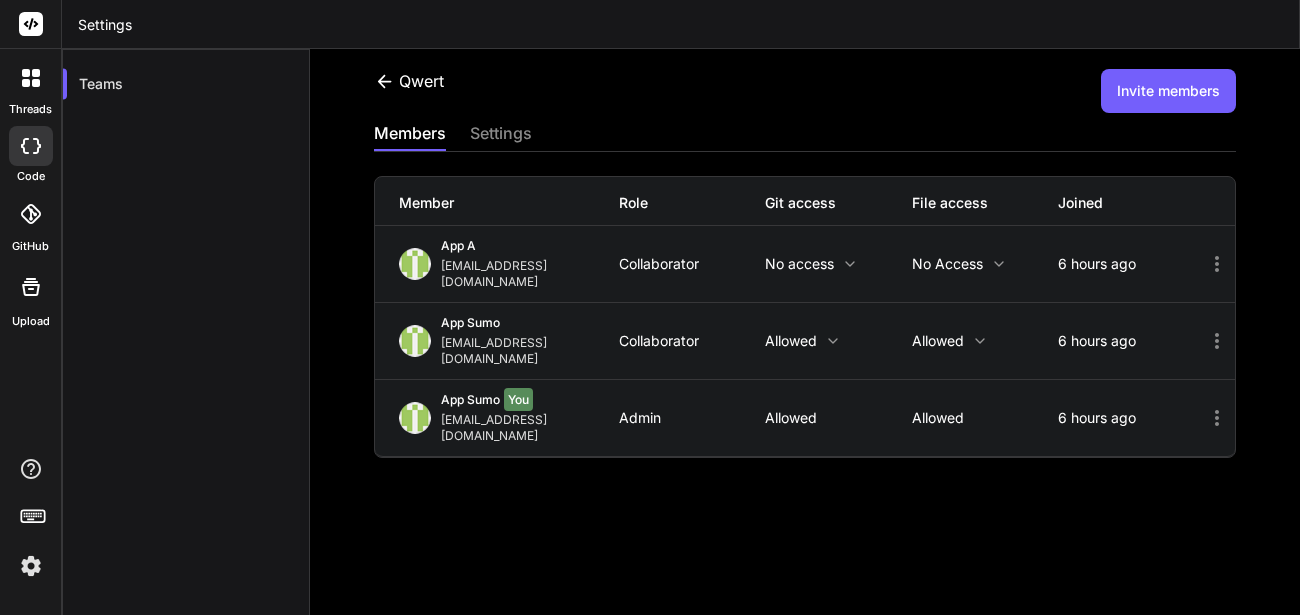 click 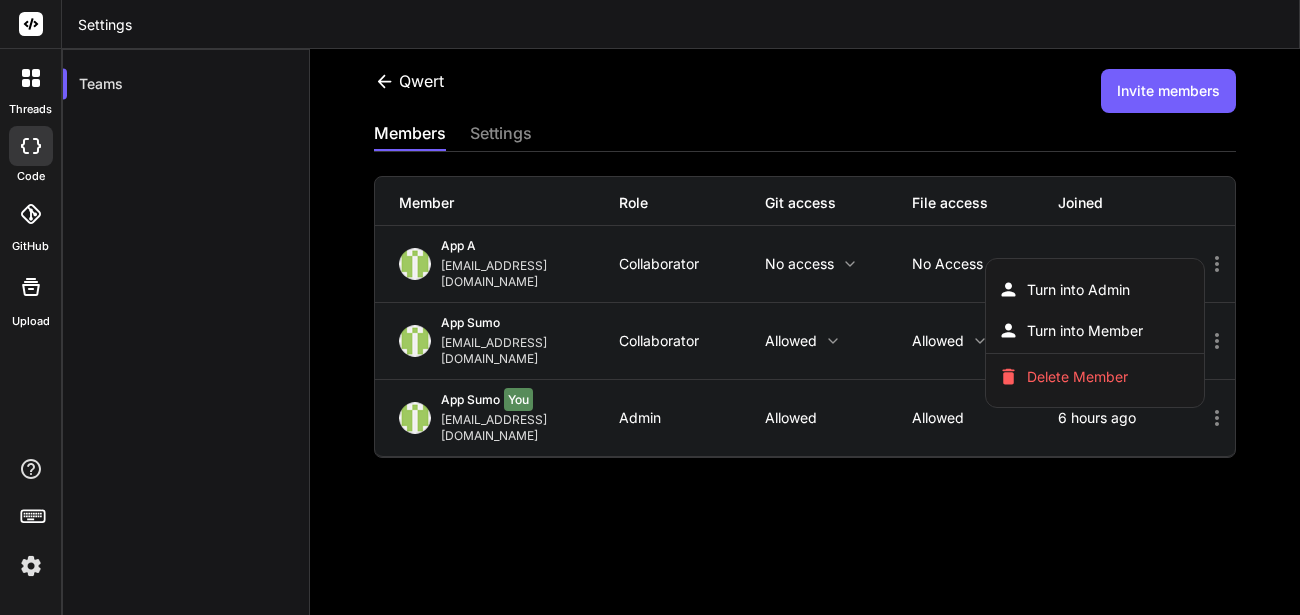 click at bounding box center [650, 307] 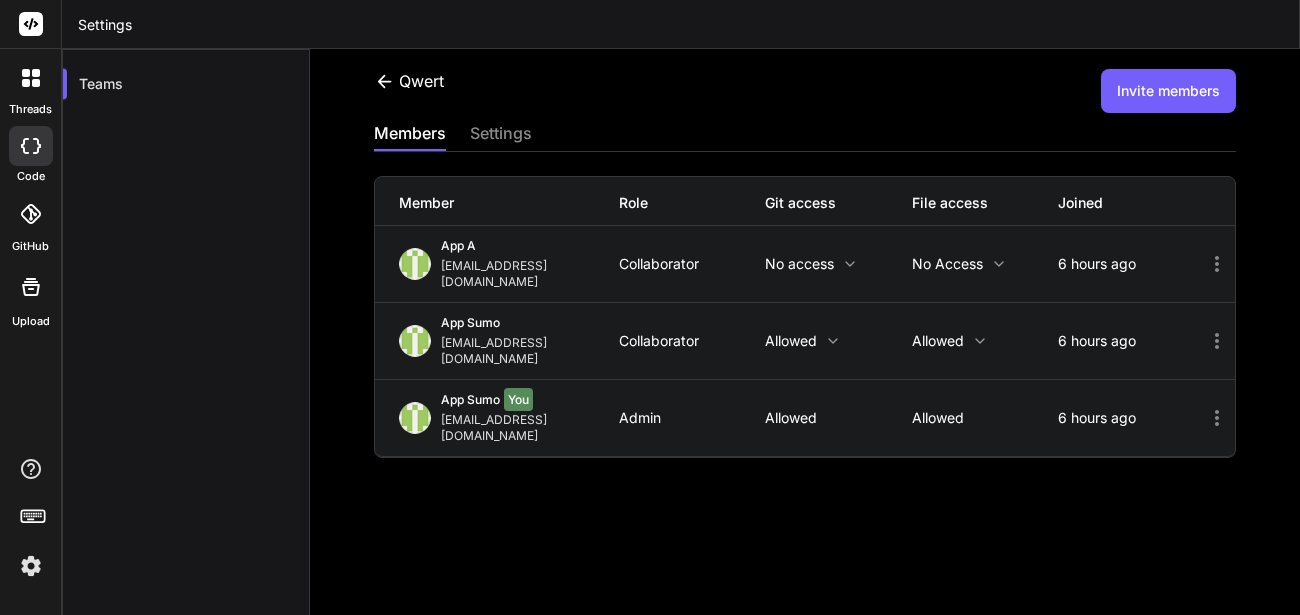 click 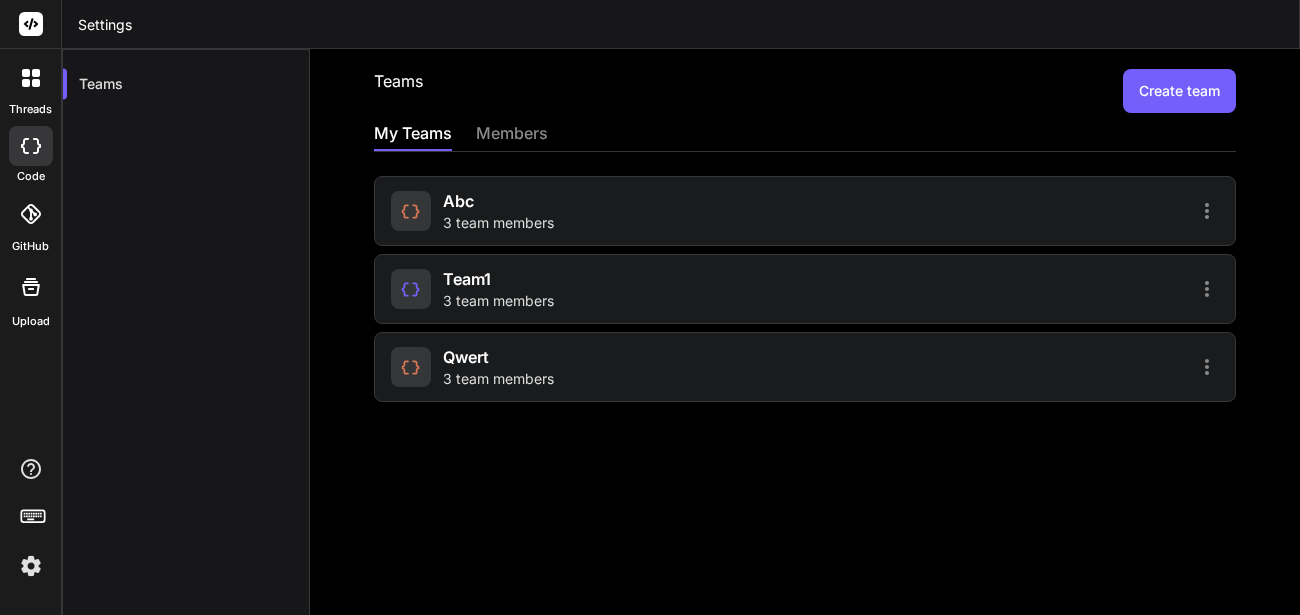 click at bounding box center (411, 211) 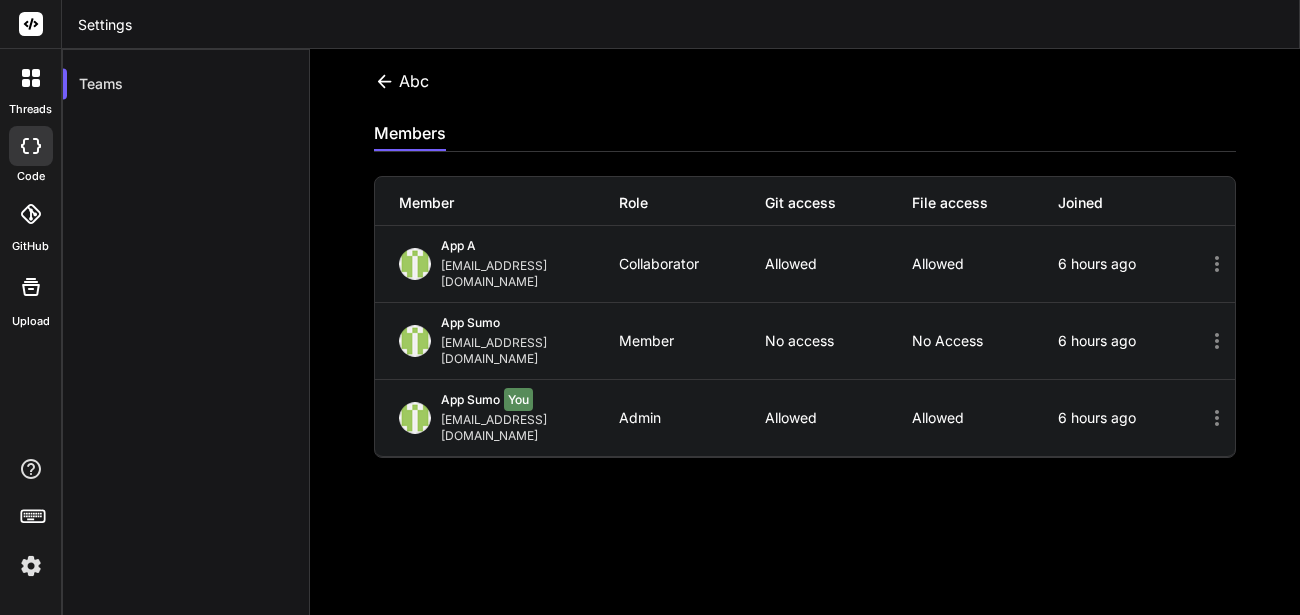 click 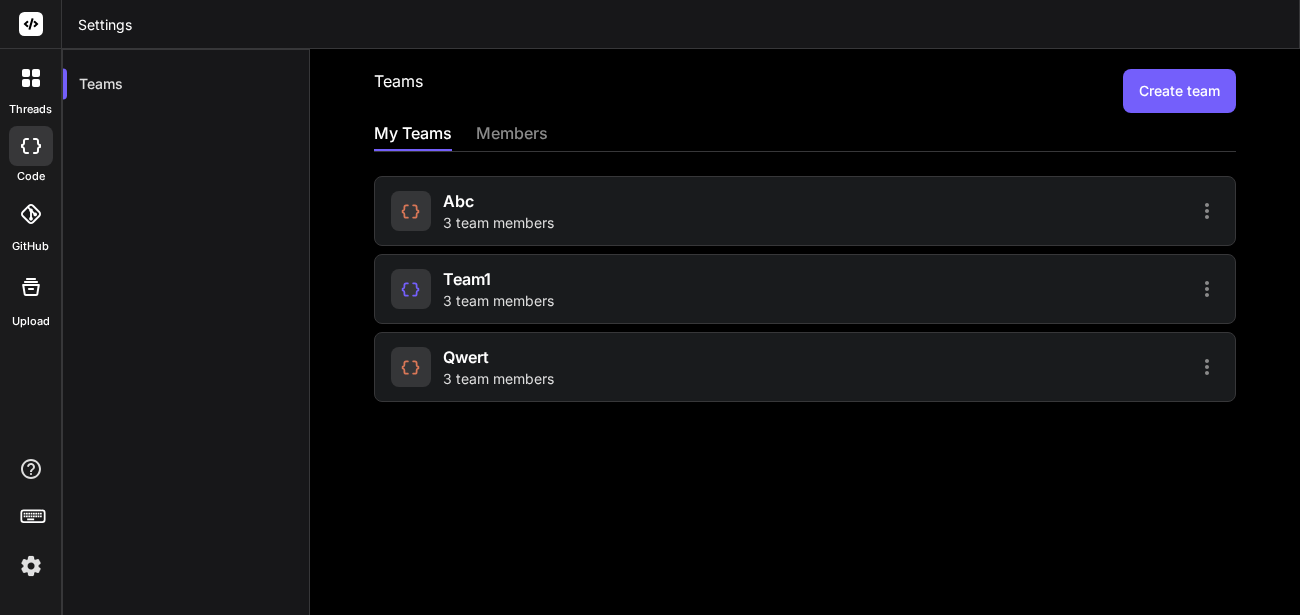 click 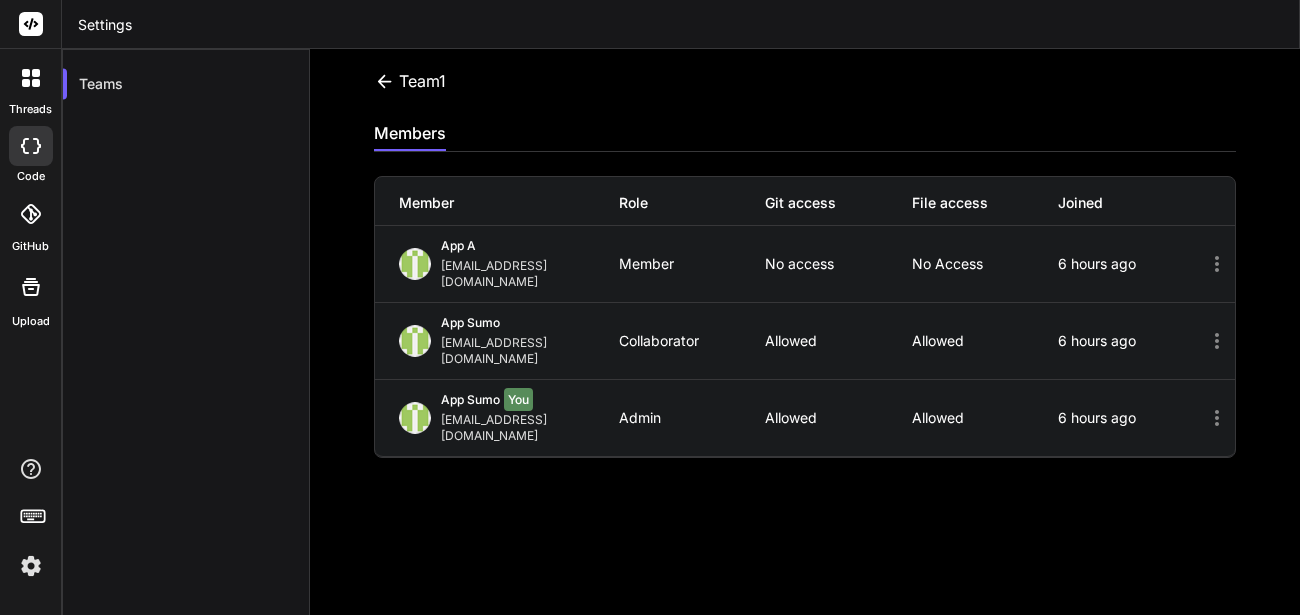 click 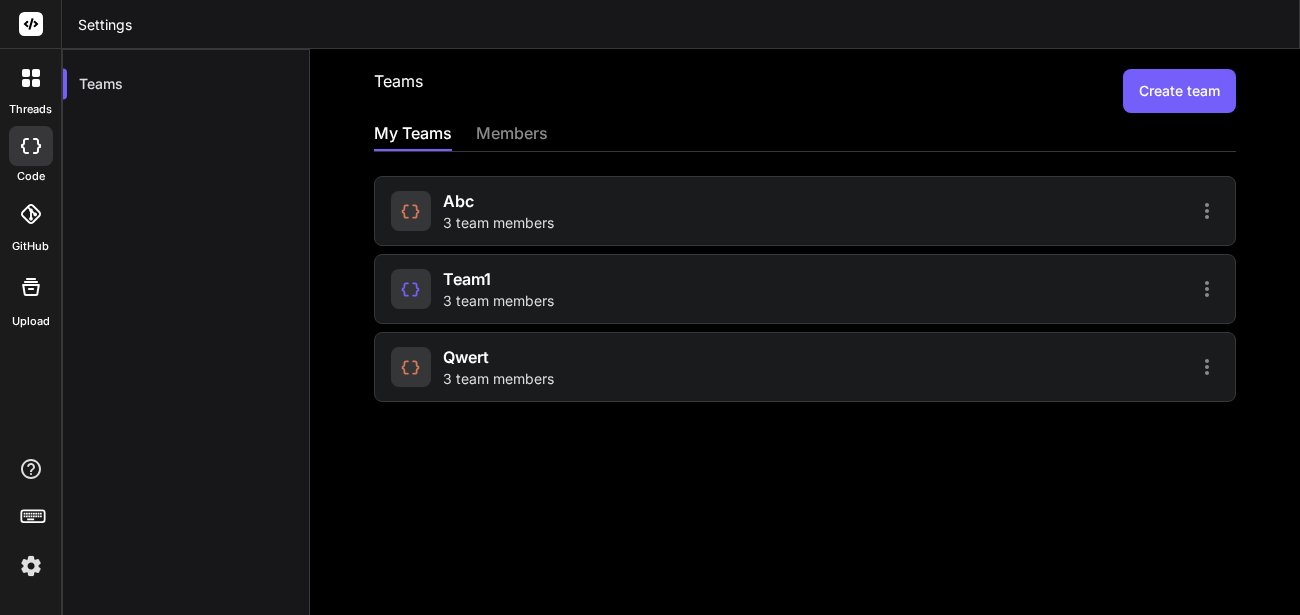 click on "Create team" at bounding box center [1179, 91] 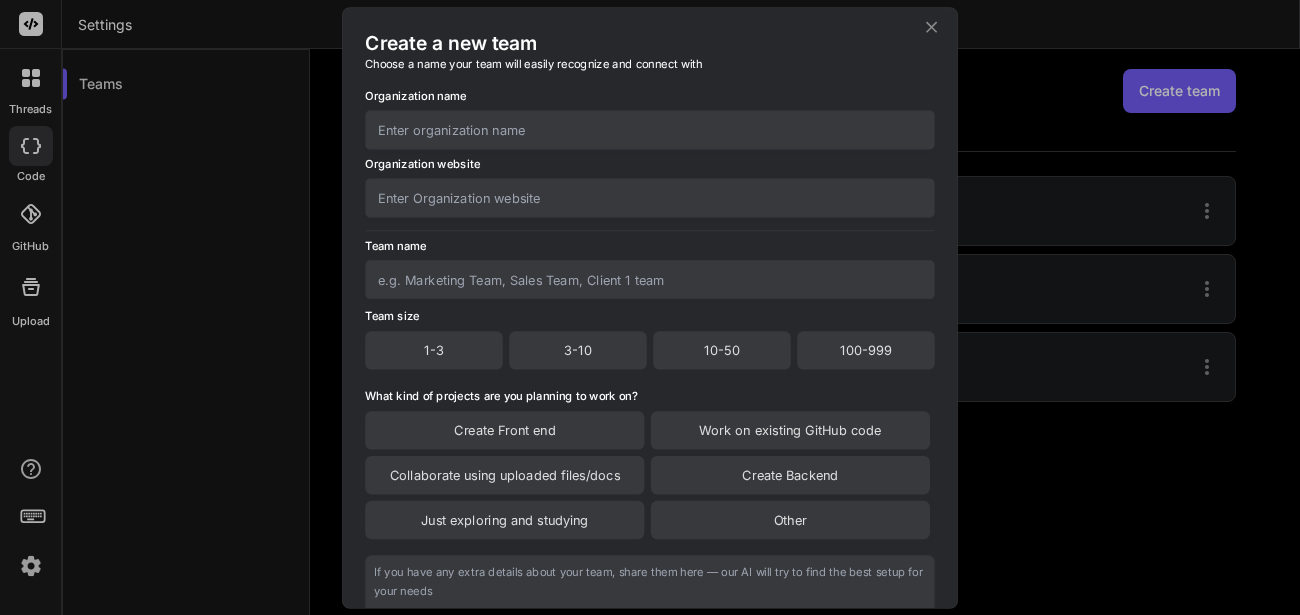 click on "Create a new team Choose a name your team will easily recognize and connect with Organization name Organization website Team name Team size 1-3 3-10 10-50 100-999 What kind of projects are you planning to work on? Create Front end Work on existing GitHub code Collaborate using uploaded files/docs Create Backend Just exploring and studying Other Create Team" at bounding box center (650, 307) 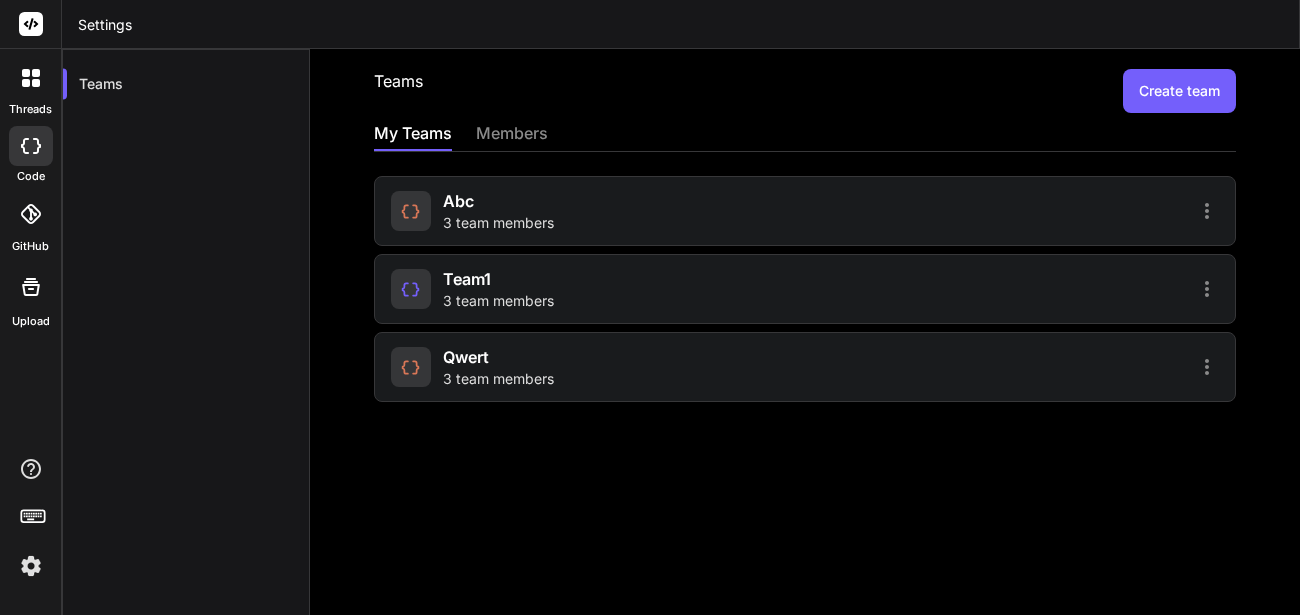 click at bounding box center [31, 566] 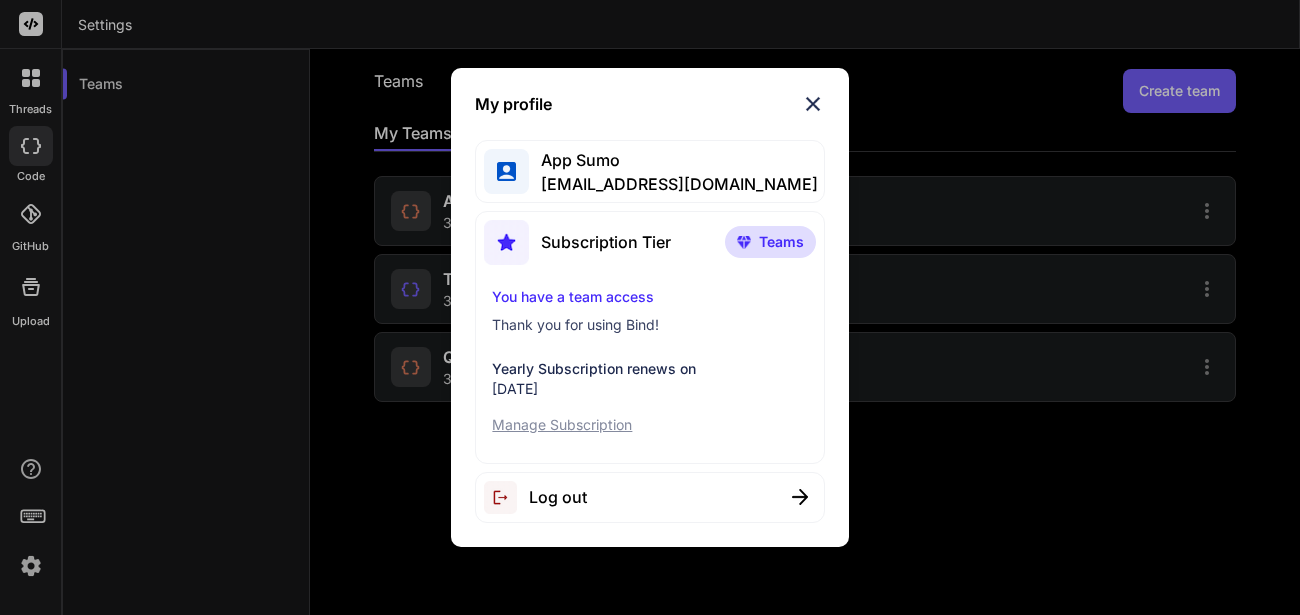 click at bounding box center [813, 104] 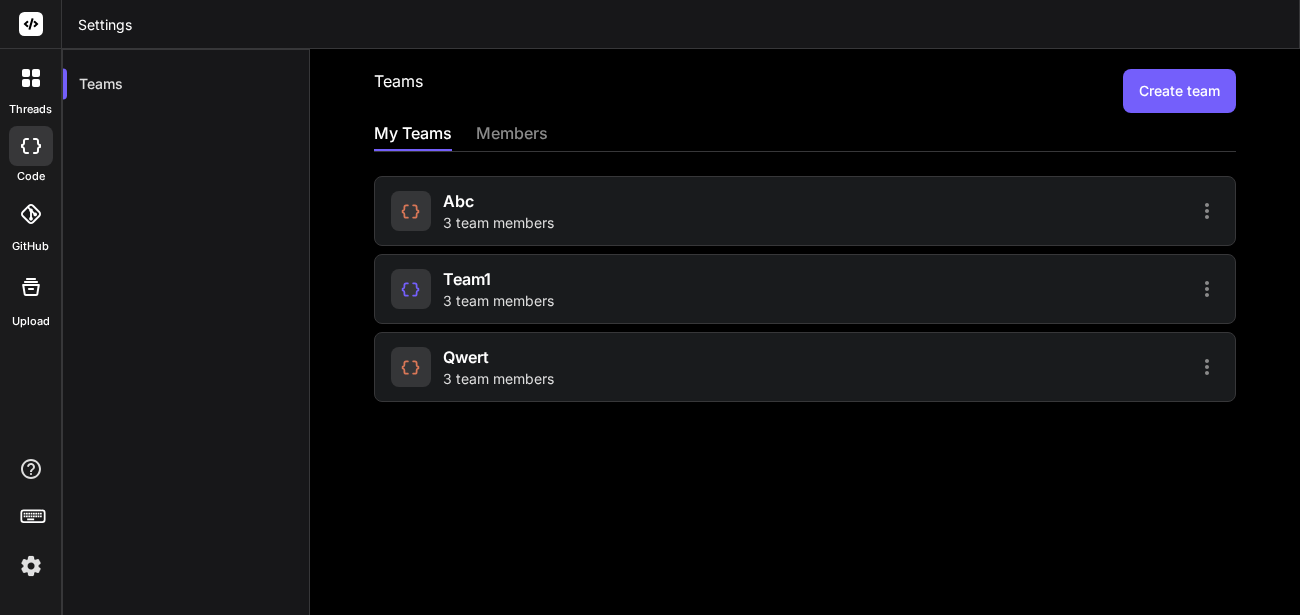 click at bounding box center [31, 566] 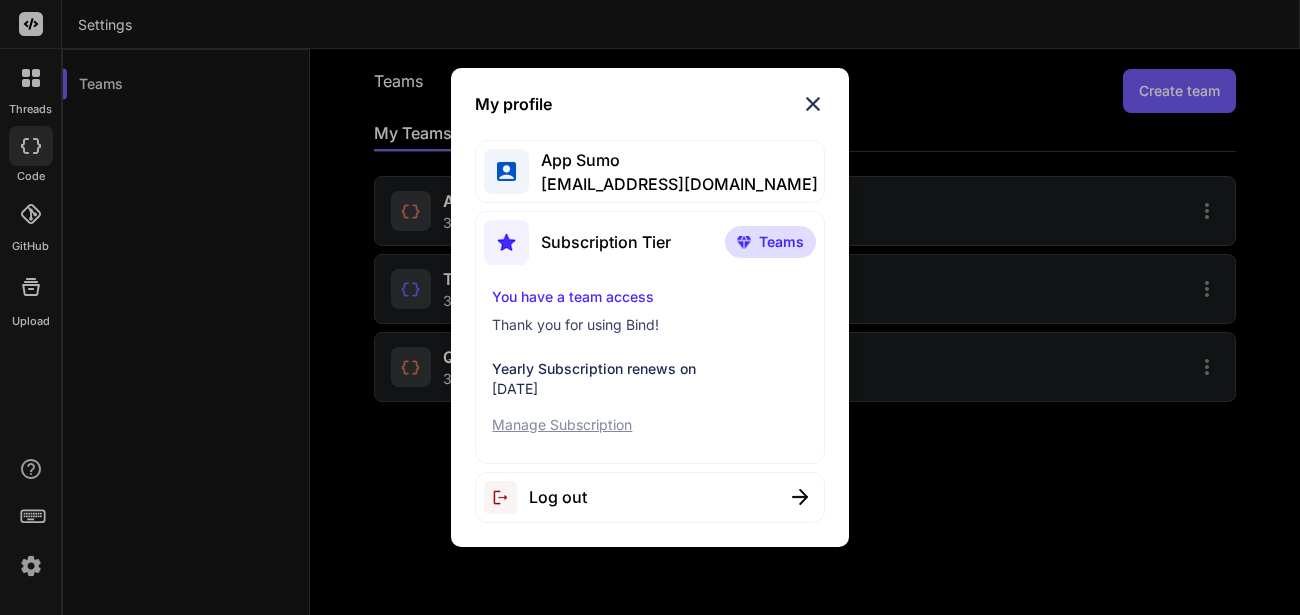 click at bounding box center (813, 104) 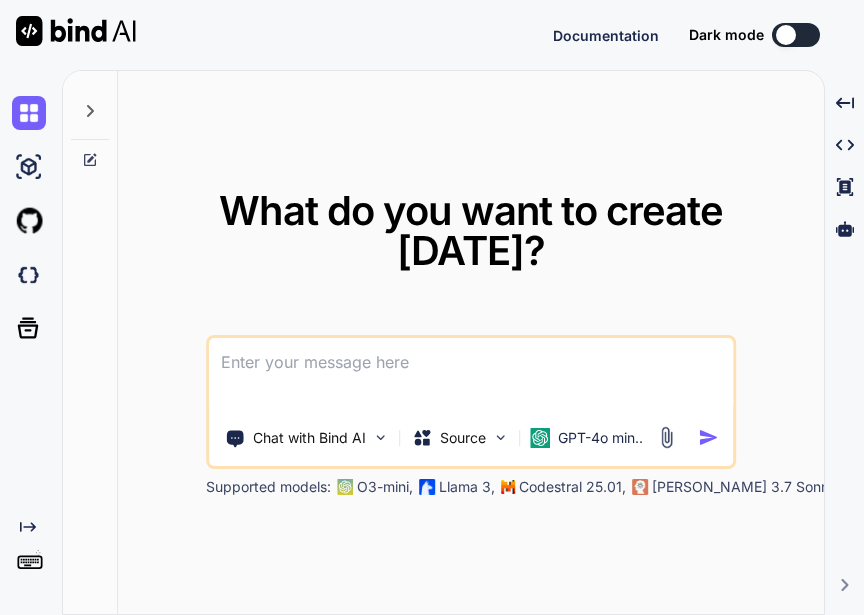 scroll, scrollTop: 0, scrollLeft: 0, axis: both 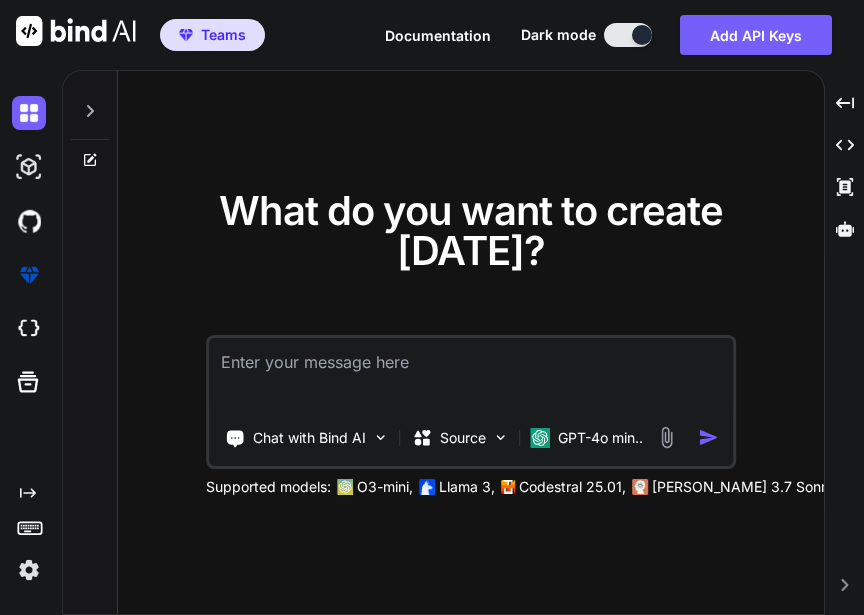 click at bounding box center [29, 570] 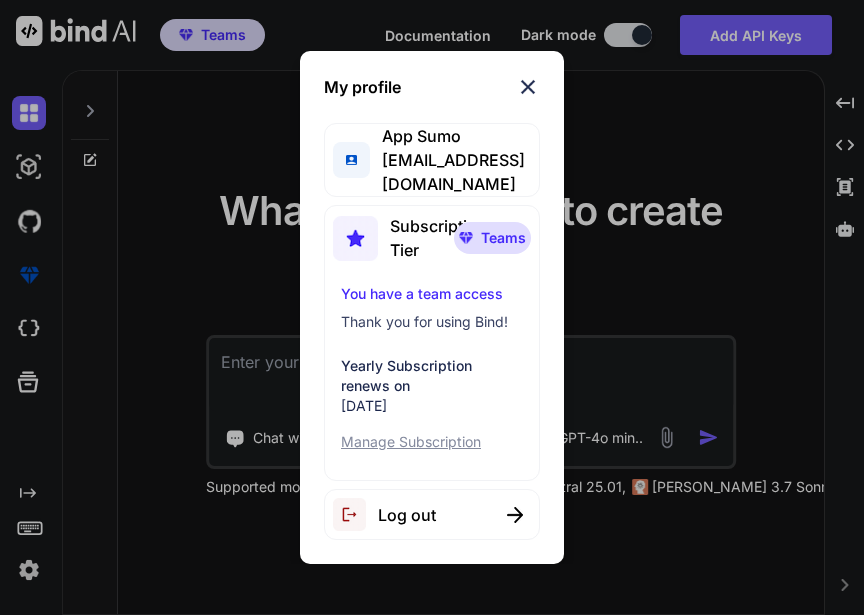 click at bounding box center (528, 87) 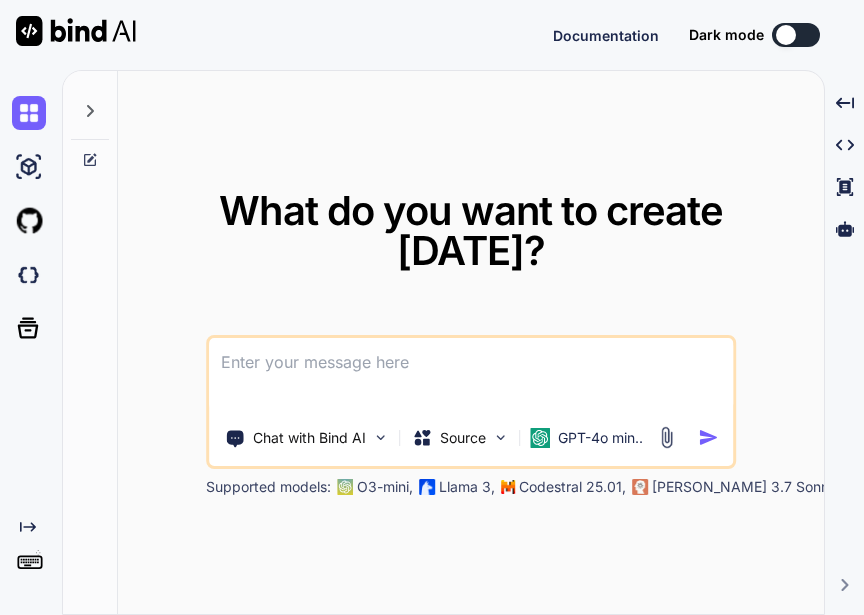scroll, scrollTop: 0, scrollLeft: 0, axis: both 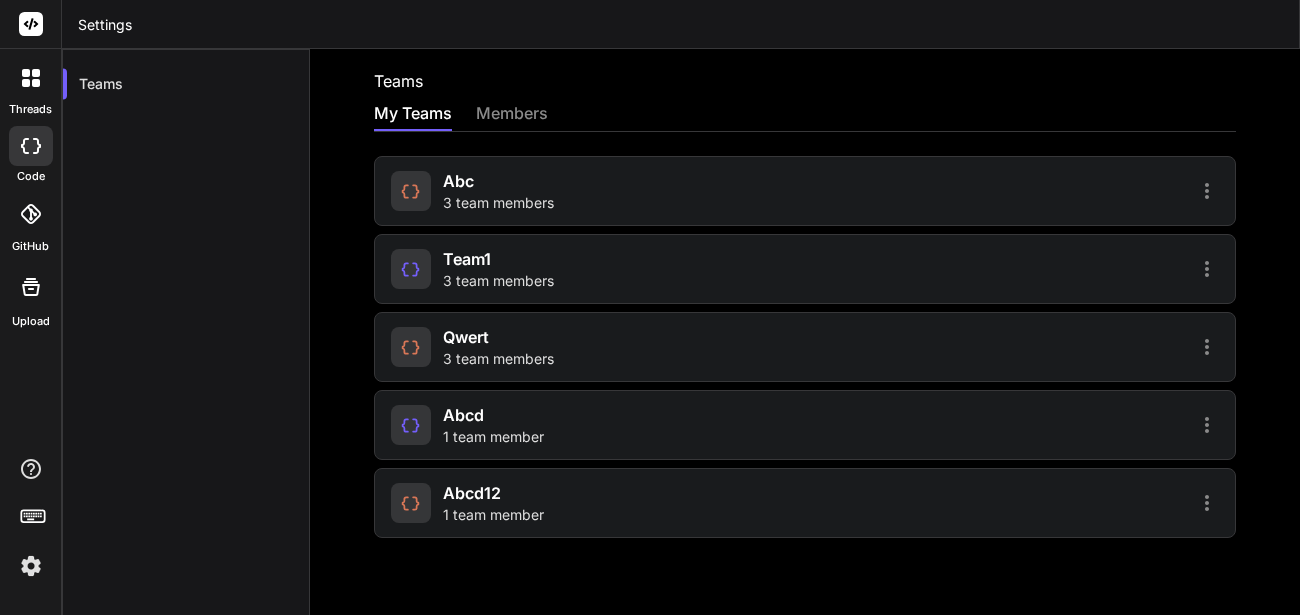 click 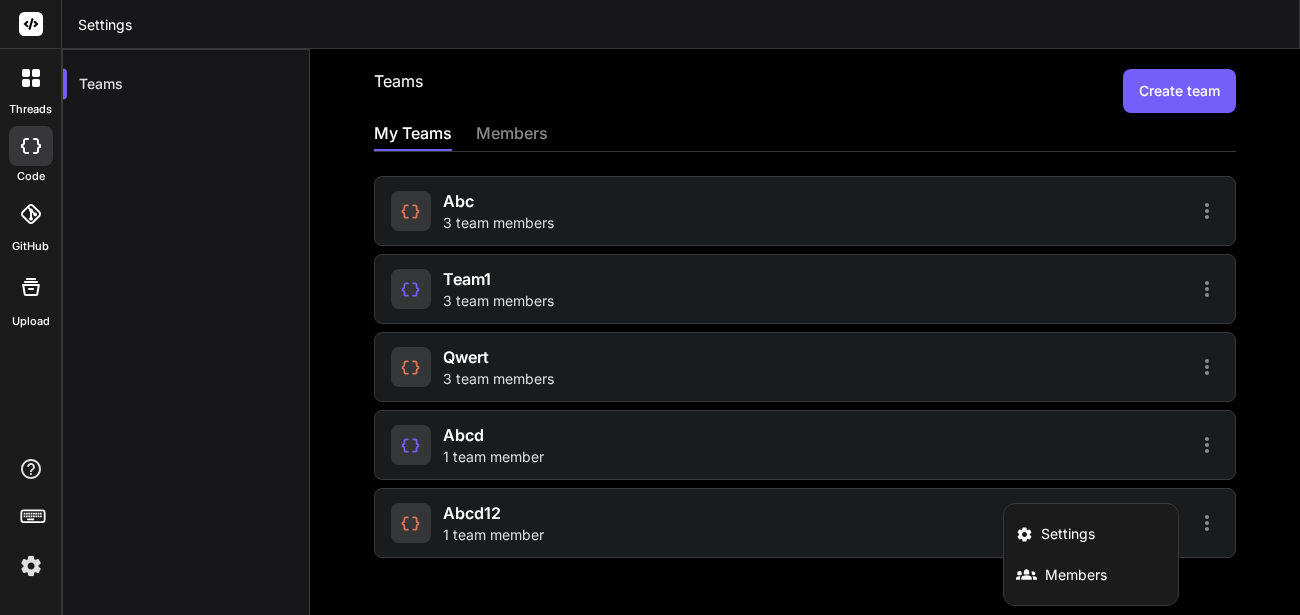 click at bounding box center [650, 307] 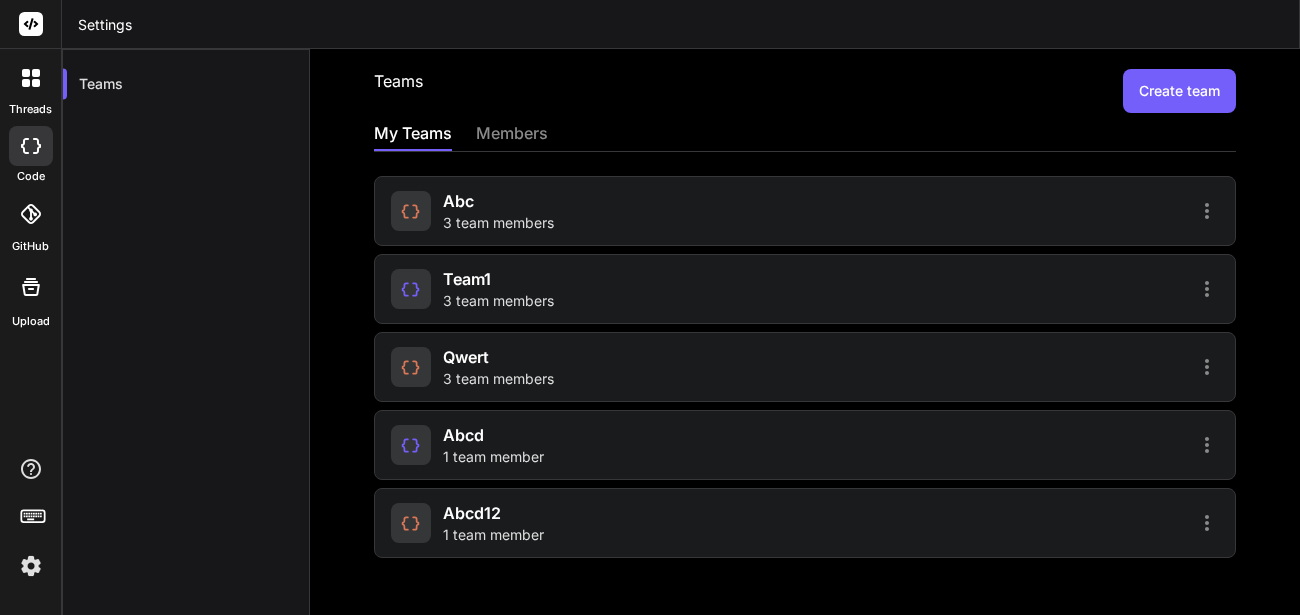 click 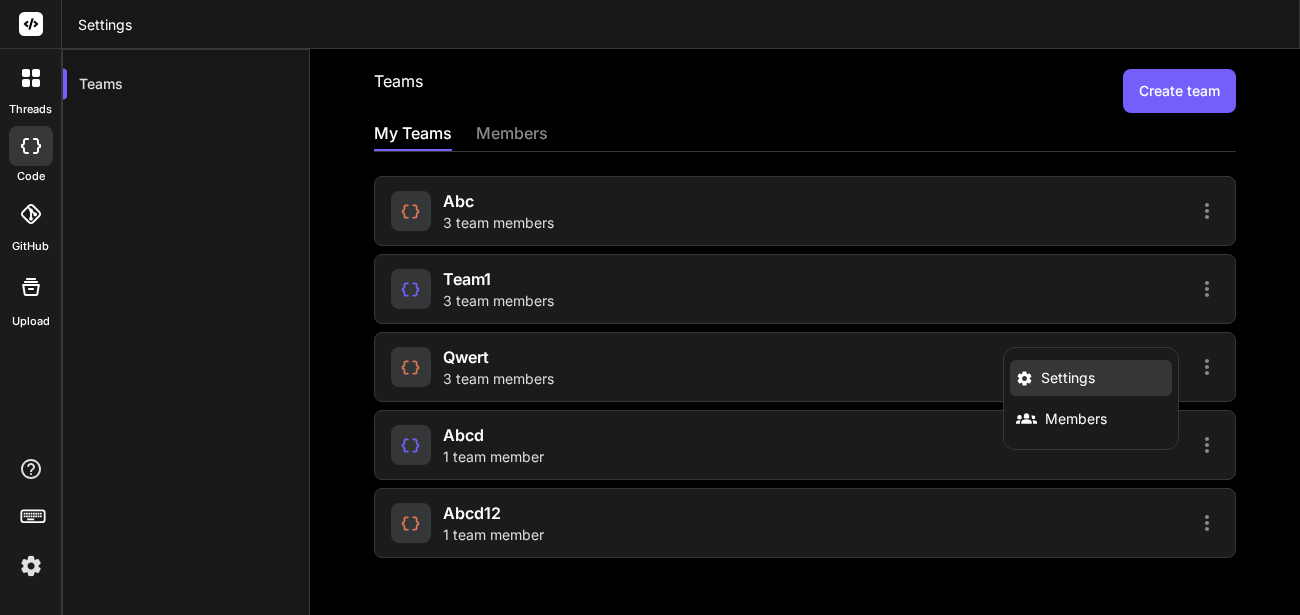 click on "Settings" at bounding box center [1068, 378] 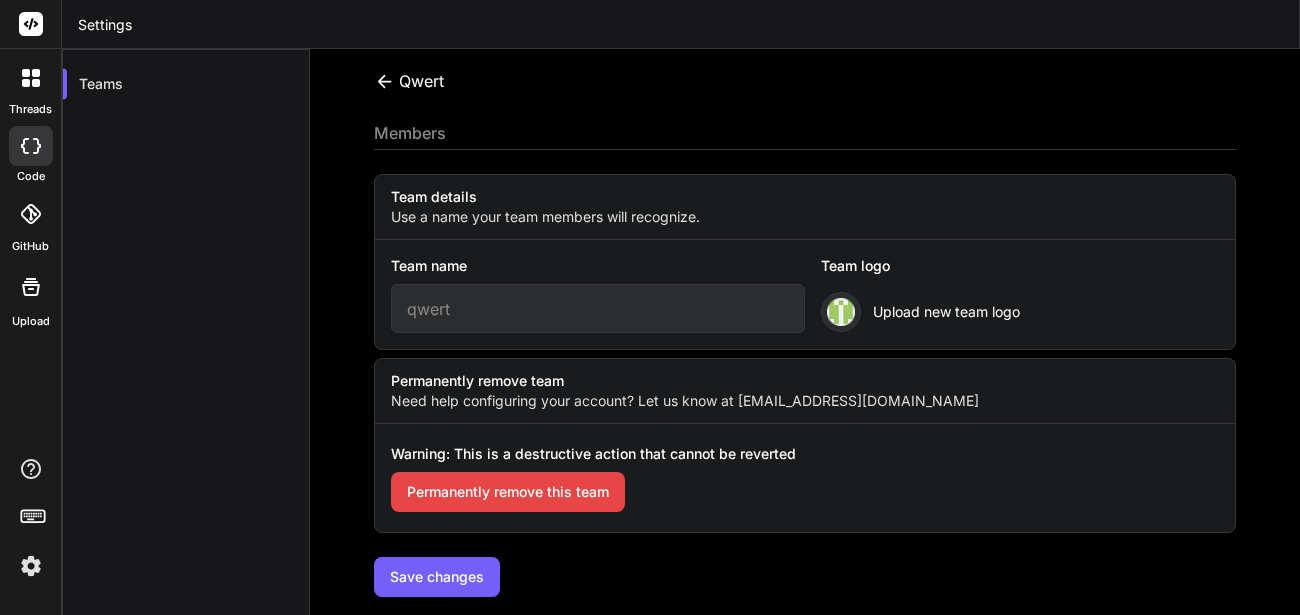 click on "Permanently remove this team" at bounding box center [508, 492] 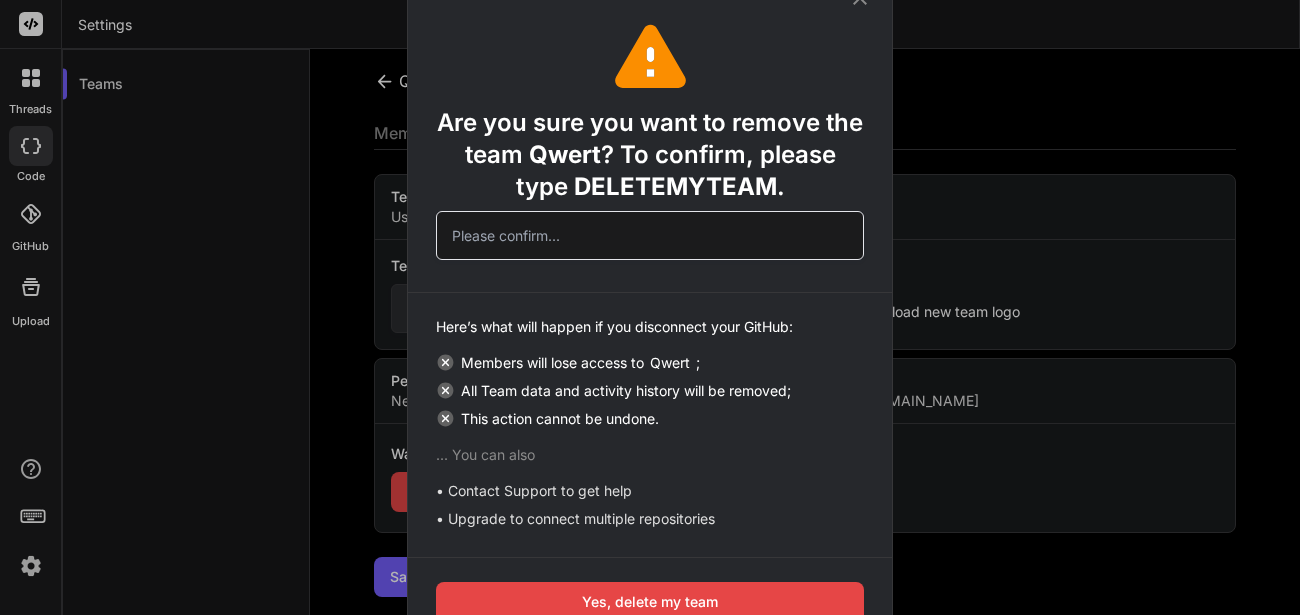 click on "DELETEMYTEAM" at bounding box center [675, 186] 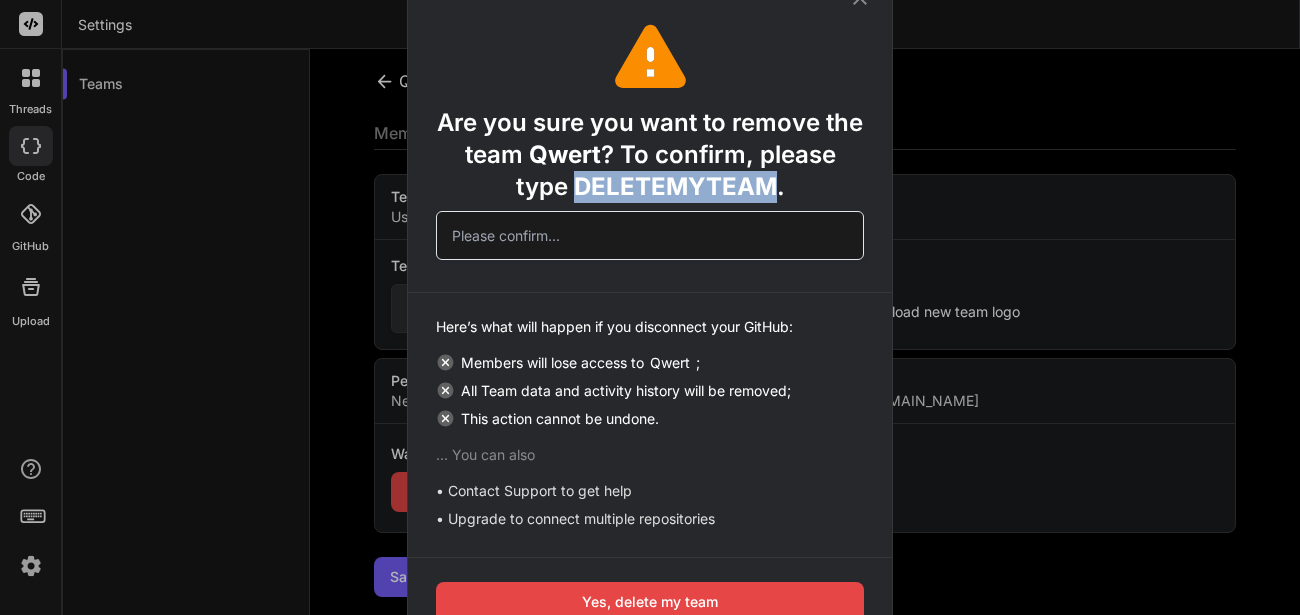 click on "DELETEMYTEAM" at bounding box center (675, 186) 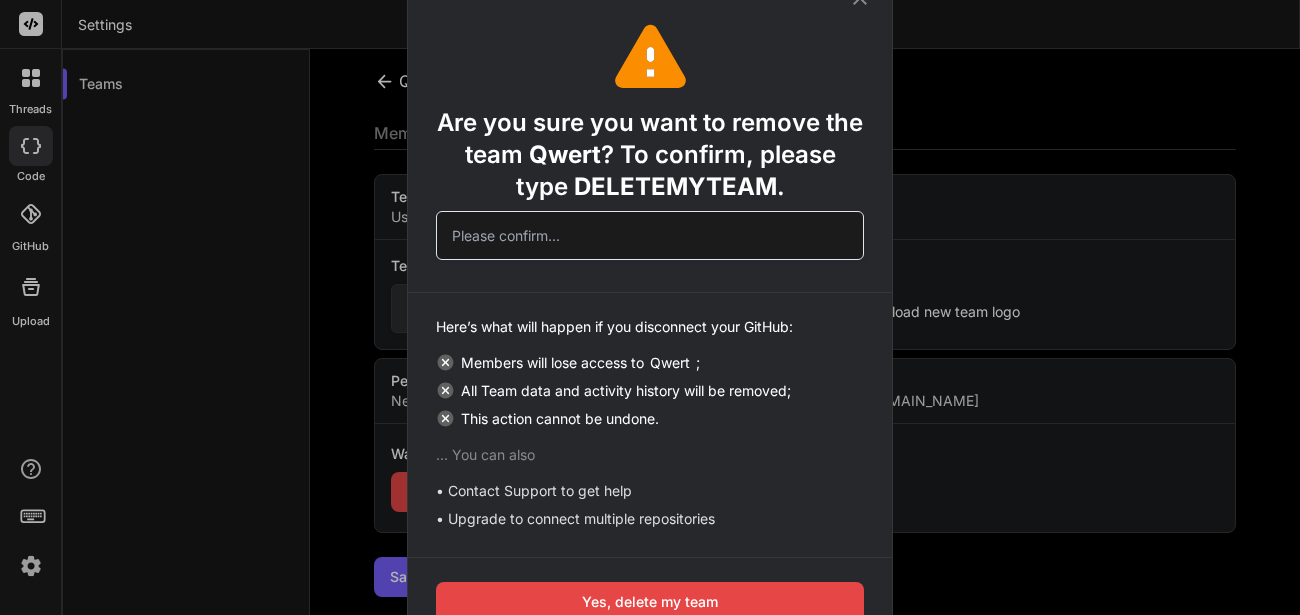 click at bounding box center [650, 235] 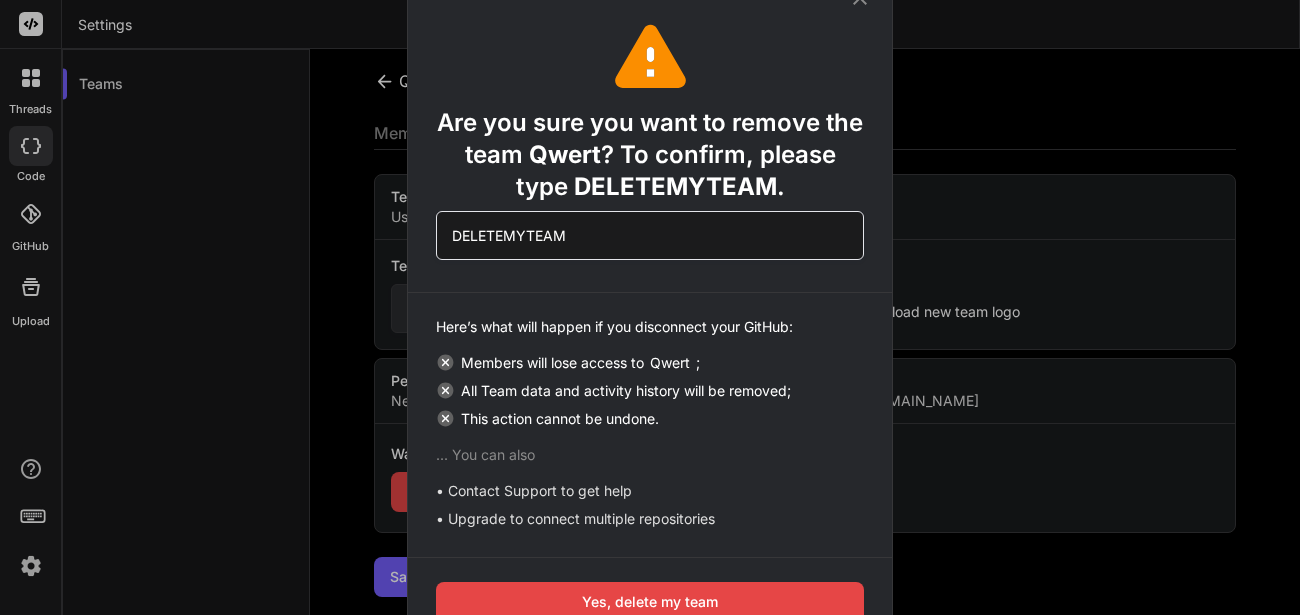 type on "DELETEMYTEAM" 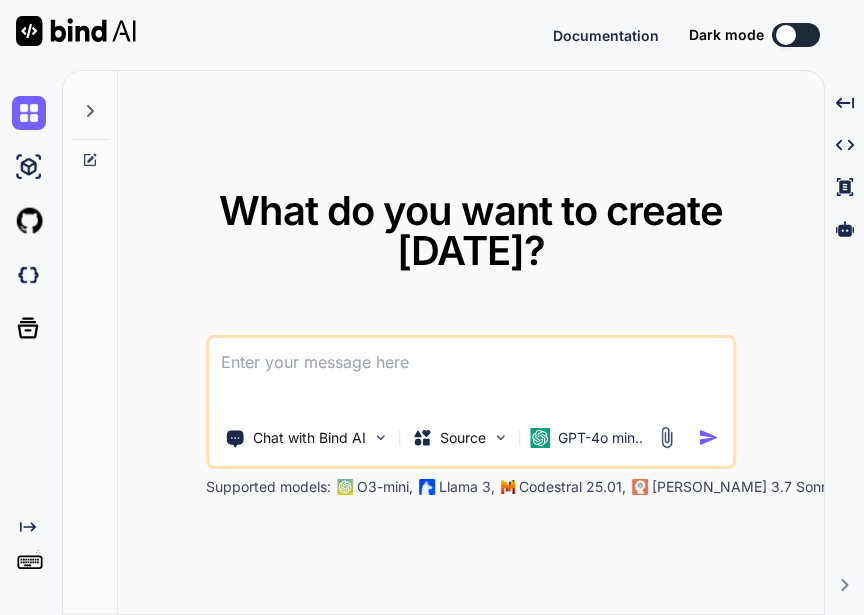 scroll, scrollTop: 0, scrollLeft: 0, axis: both 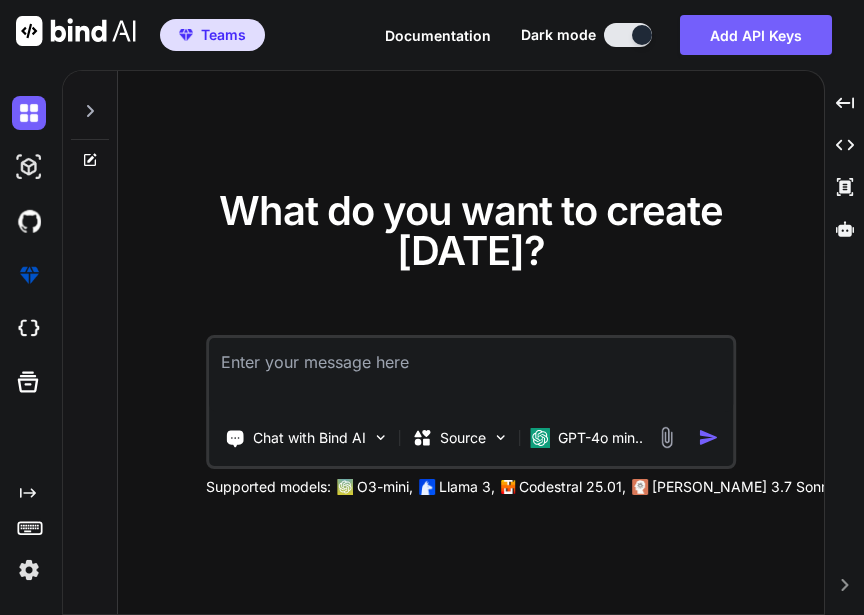type on "x" 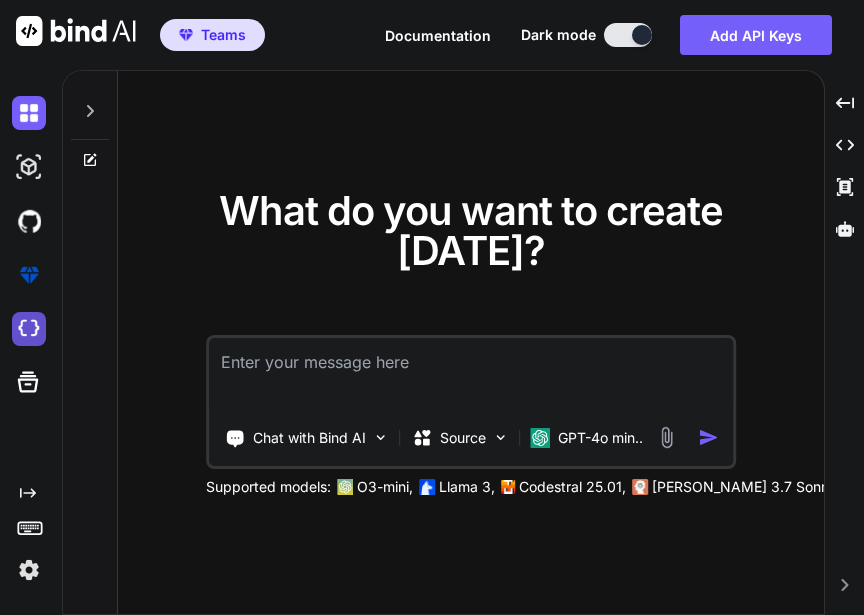click at bounding box center (29, 329) 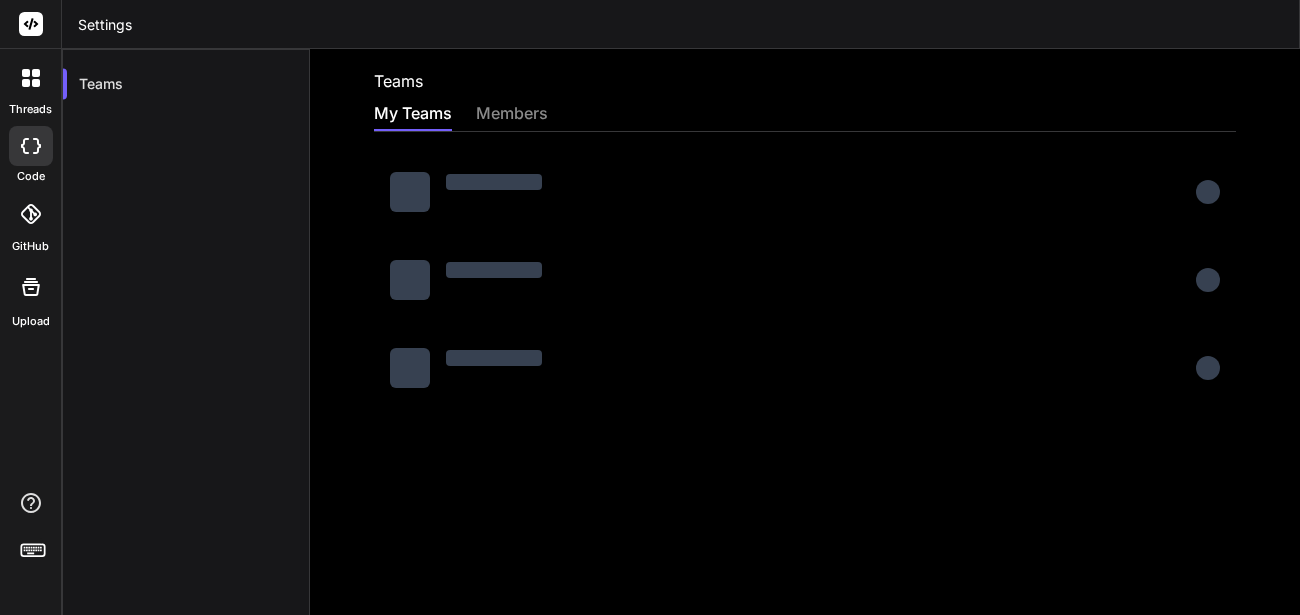 scroll, scrollTop: 0, scrollLeft: 0, axis: both 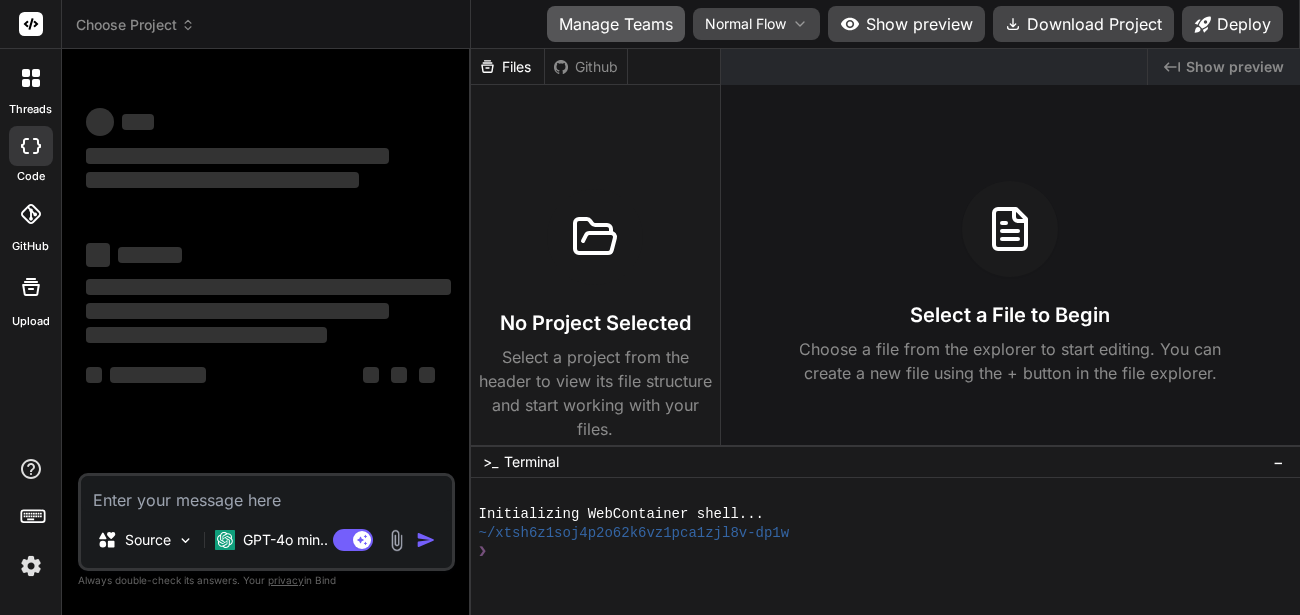 type on "x" 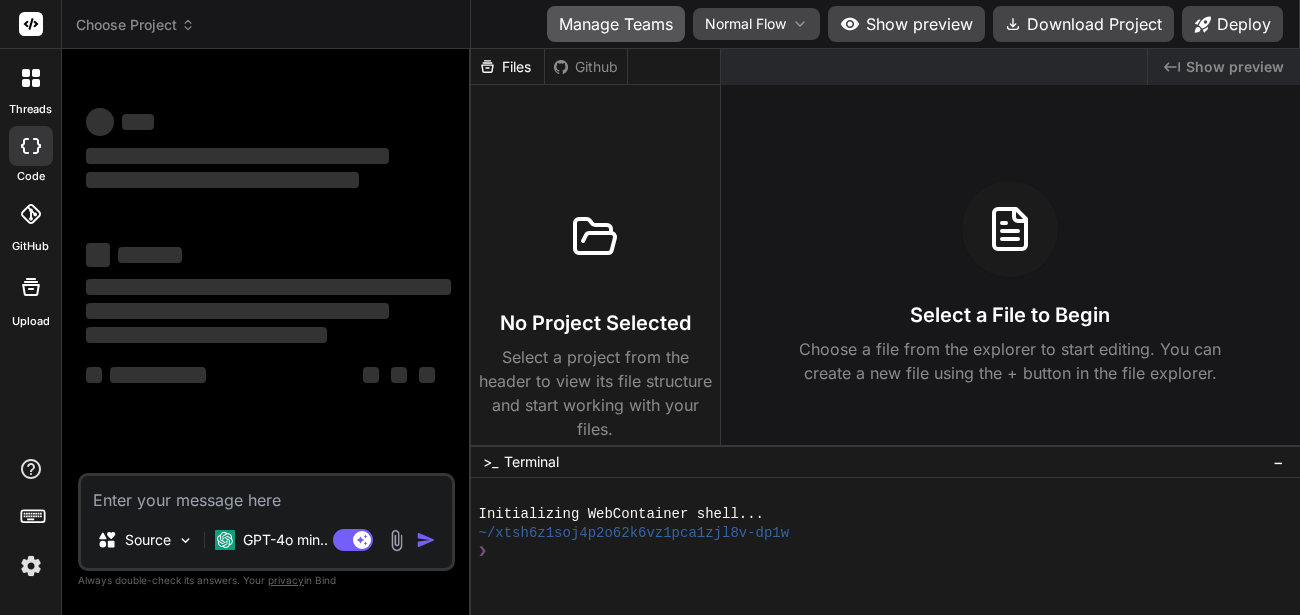 click on "Manage Teams" at bounding box center [616, 24] 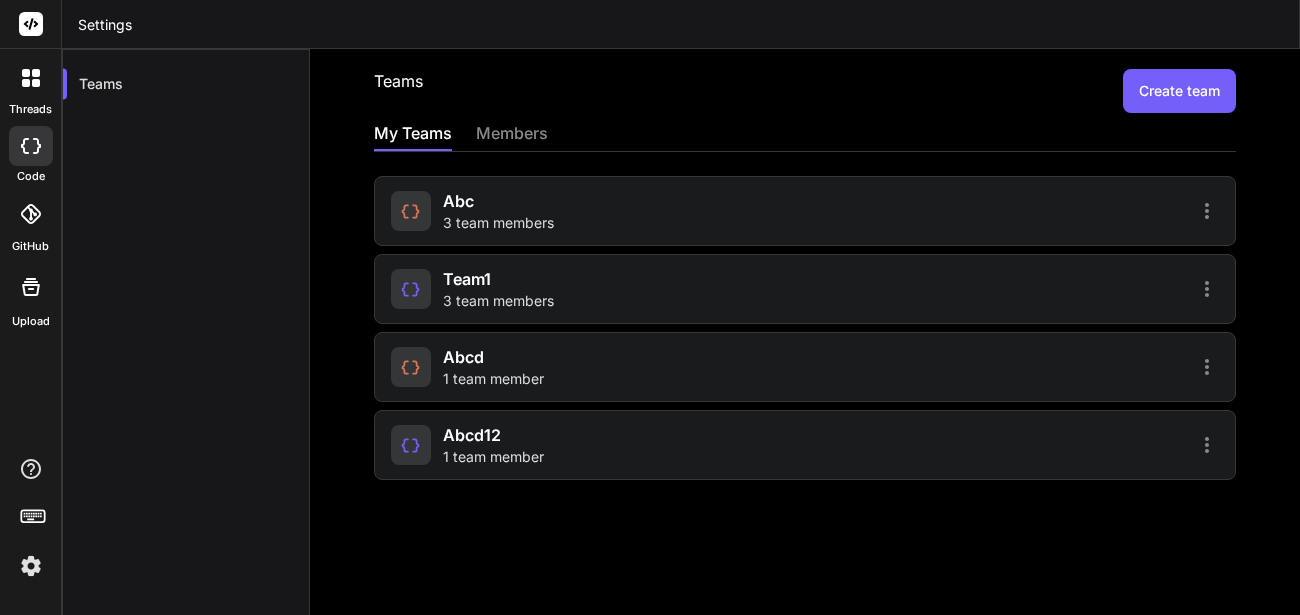 click 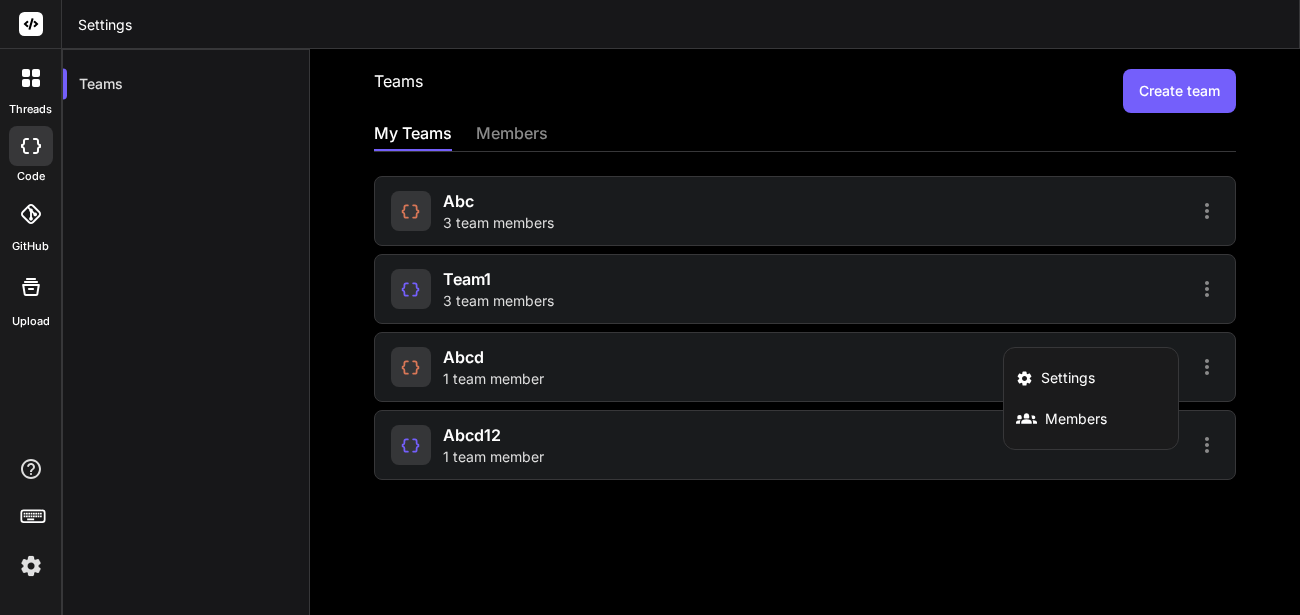 click at bounding box center (650, 307) 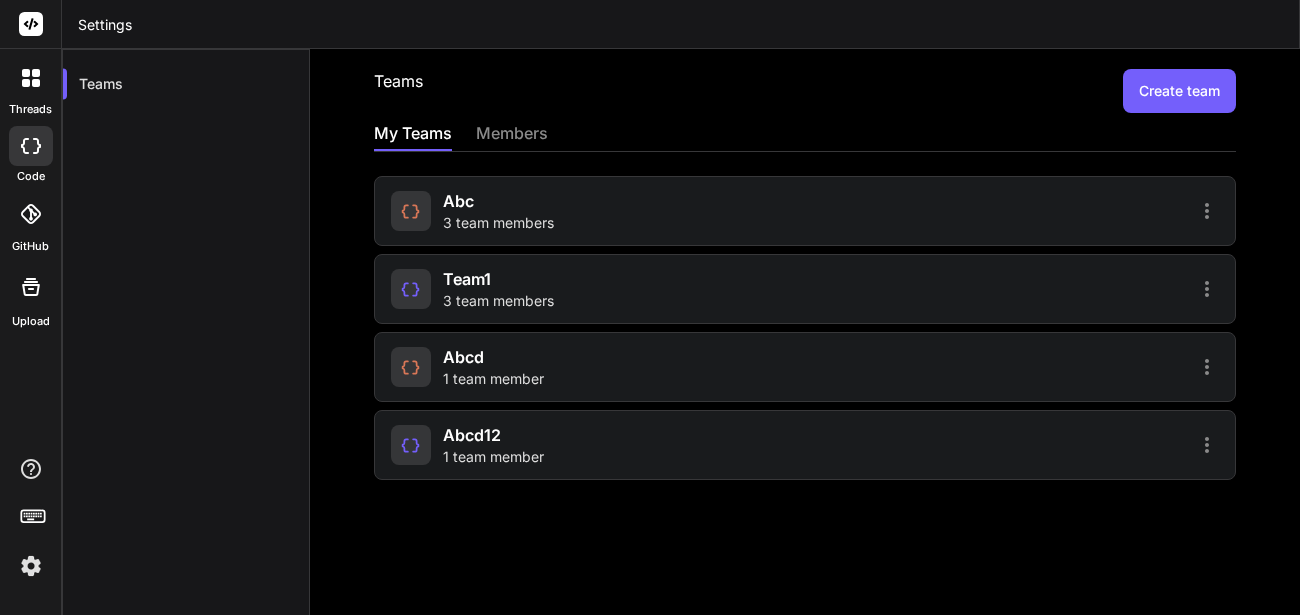 click 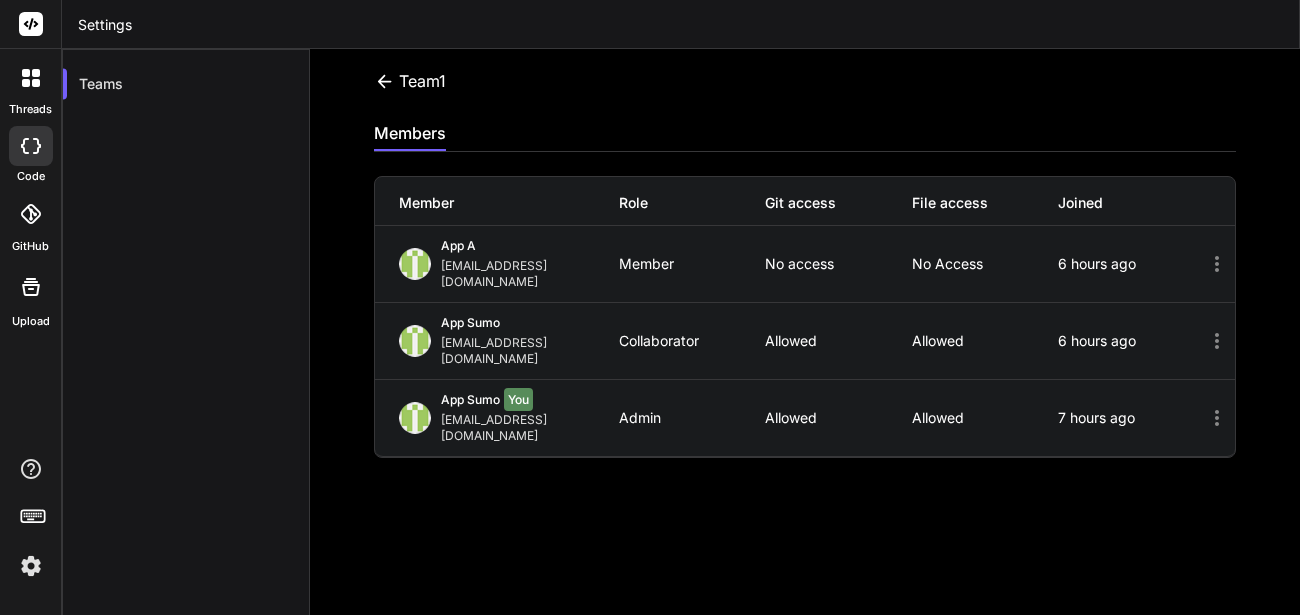 click 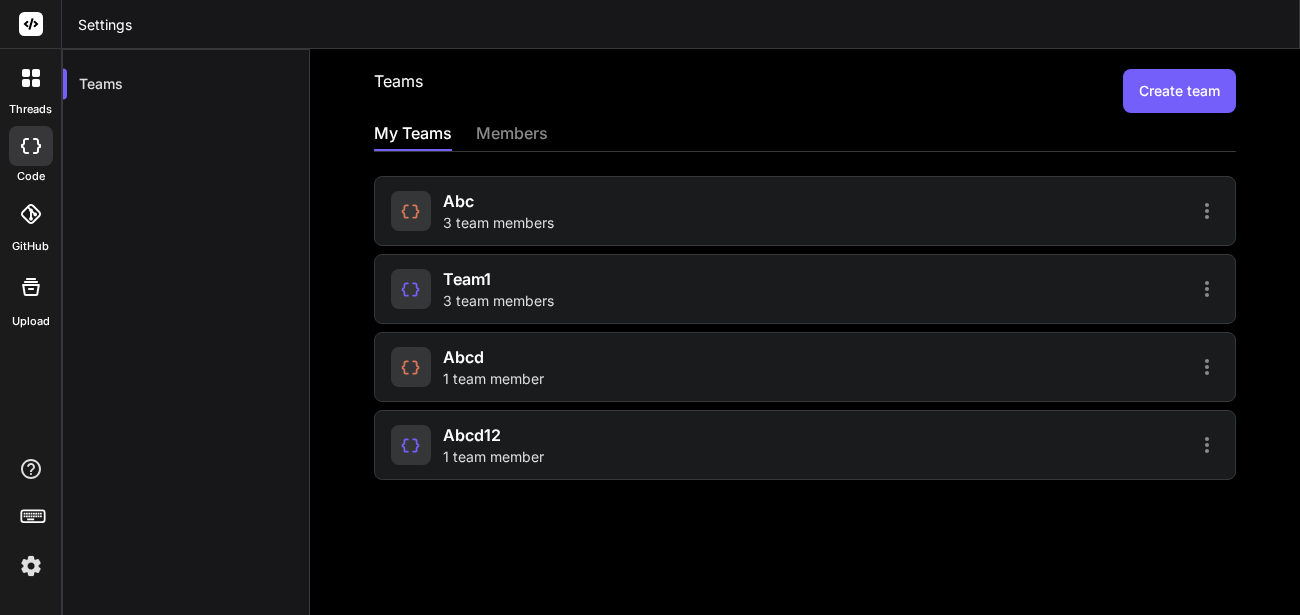 click 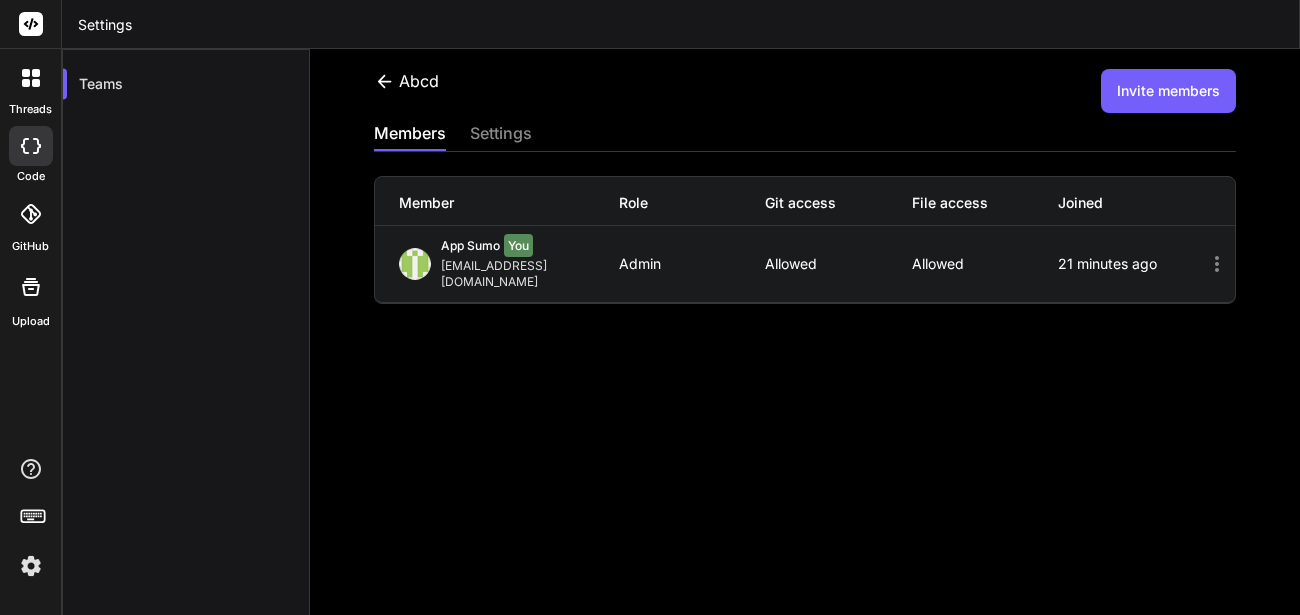 click 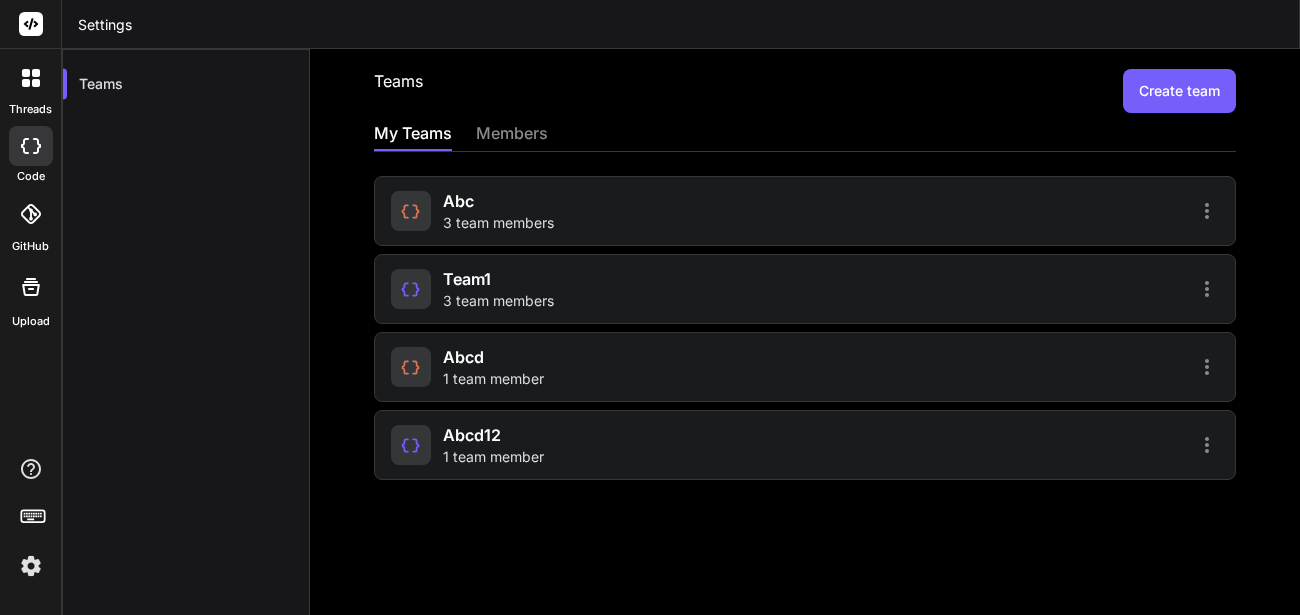 click 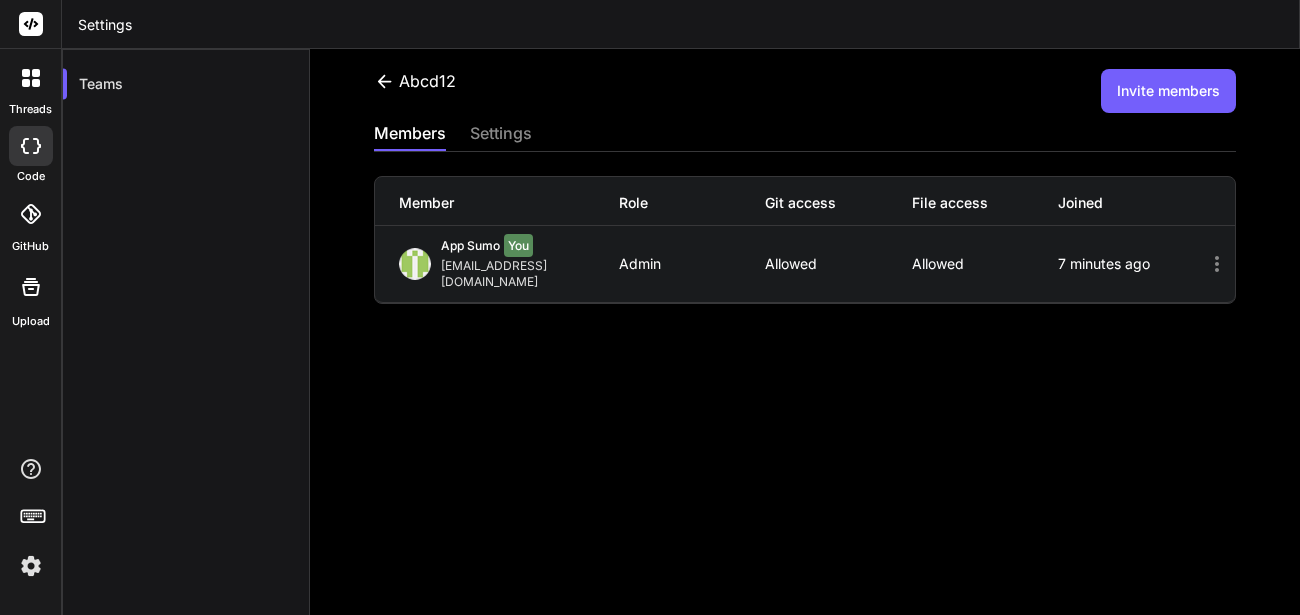click on "Invite members" at bounding box center [1168, 91] 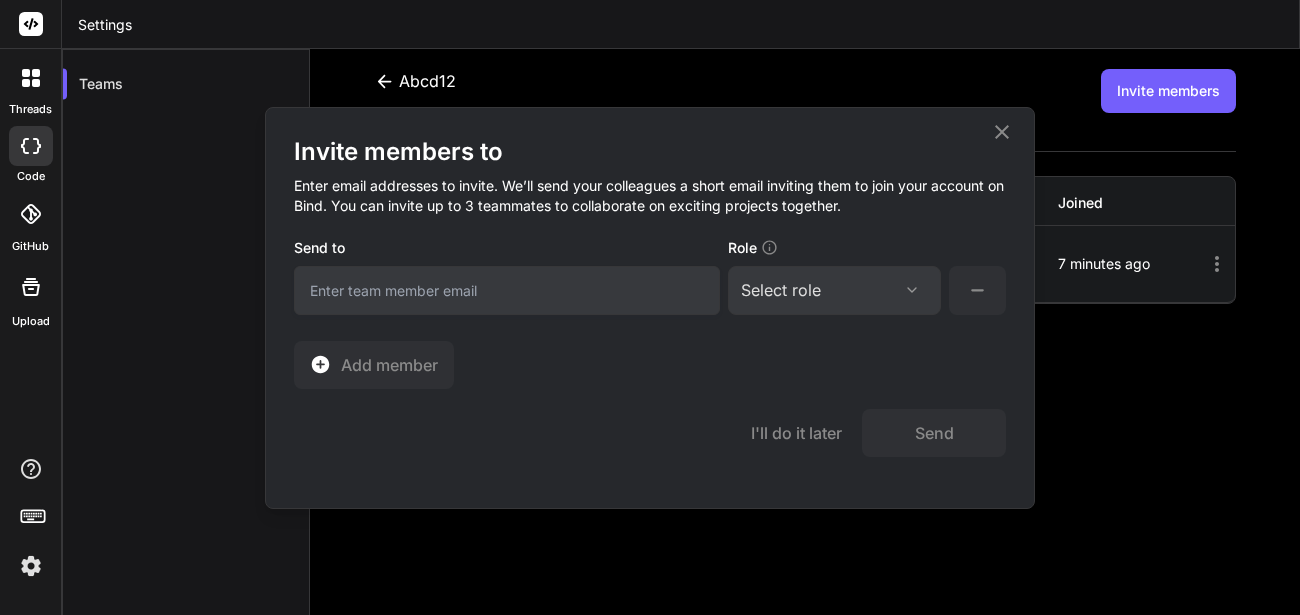 click 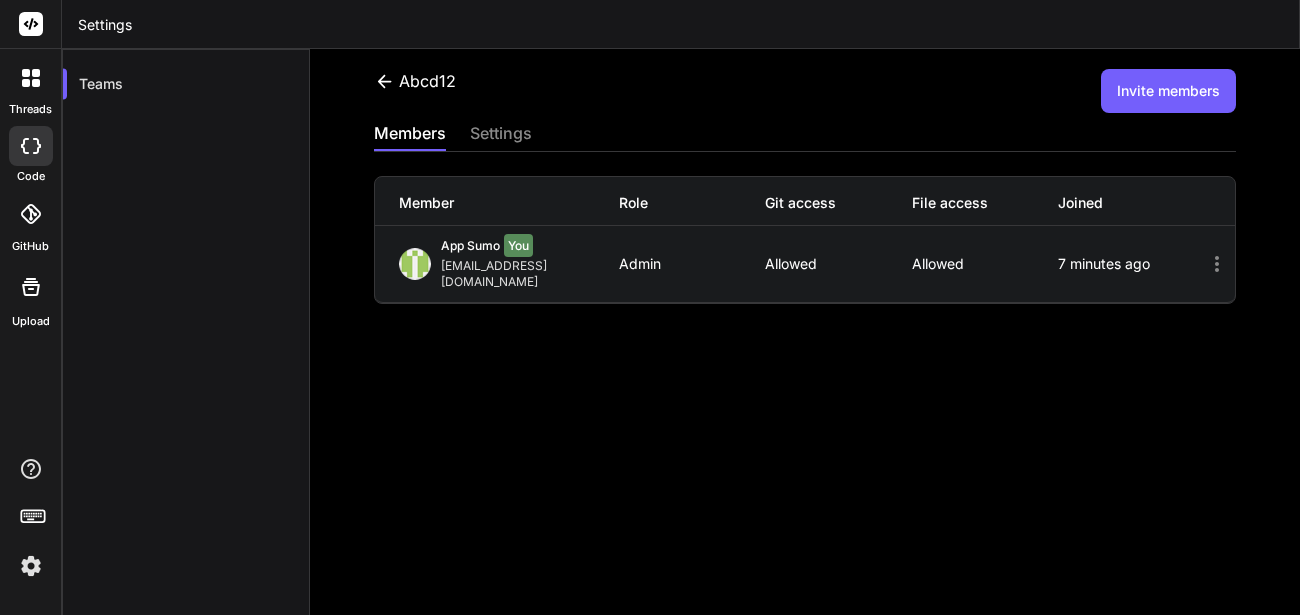 click 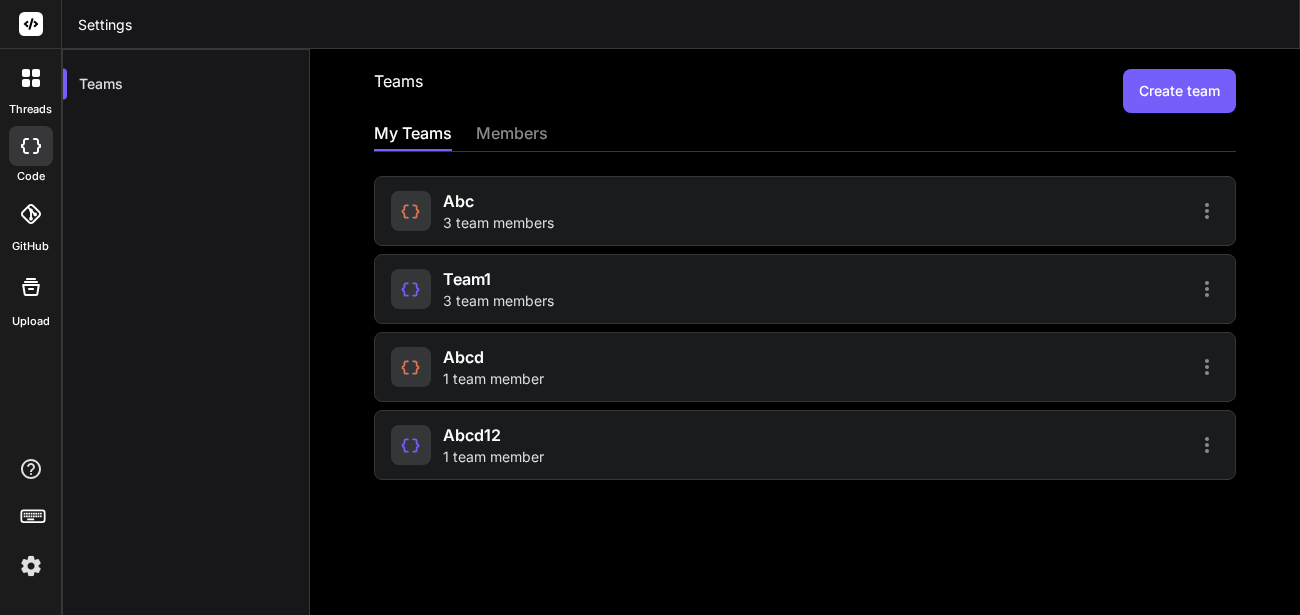 click 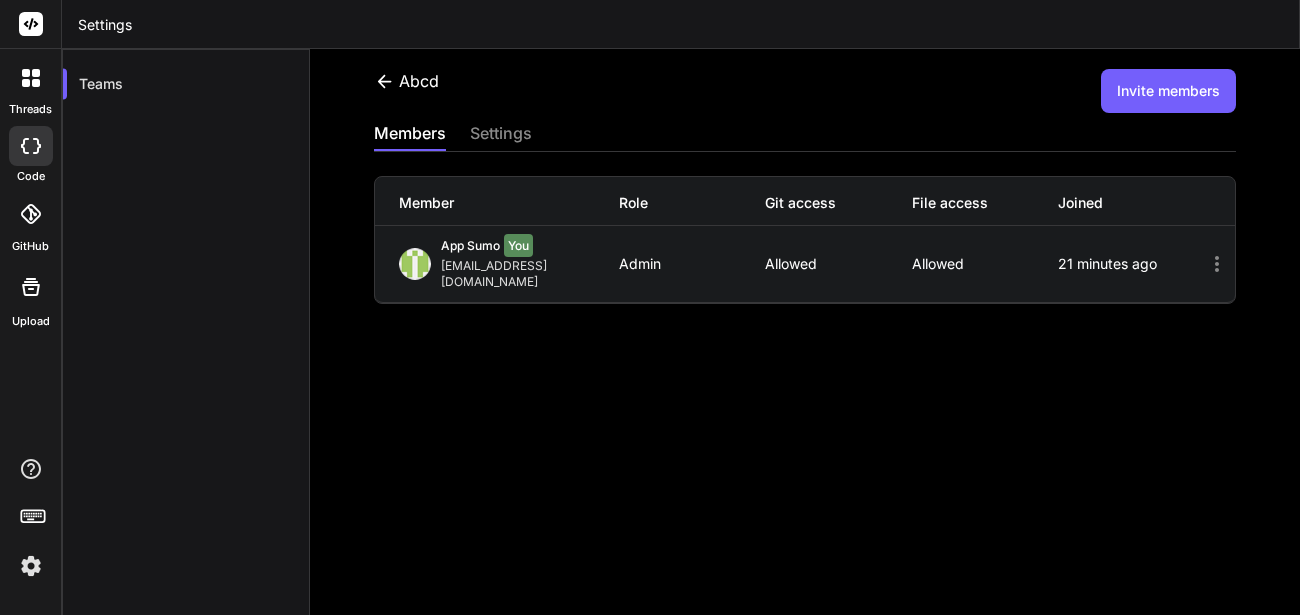 click 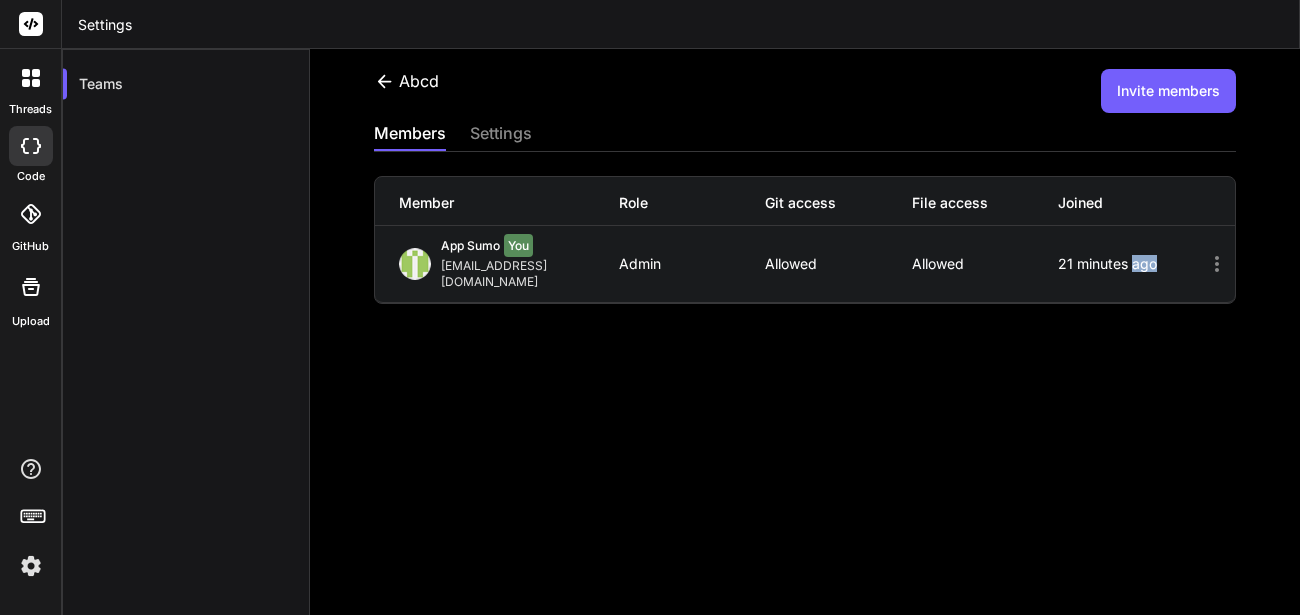 click 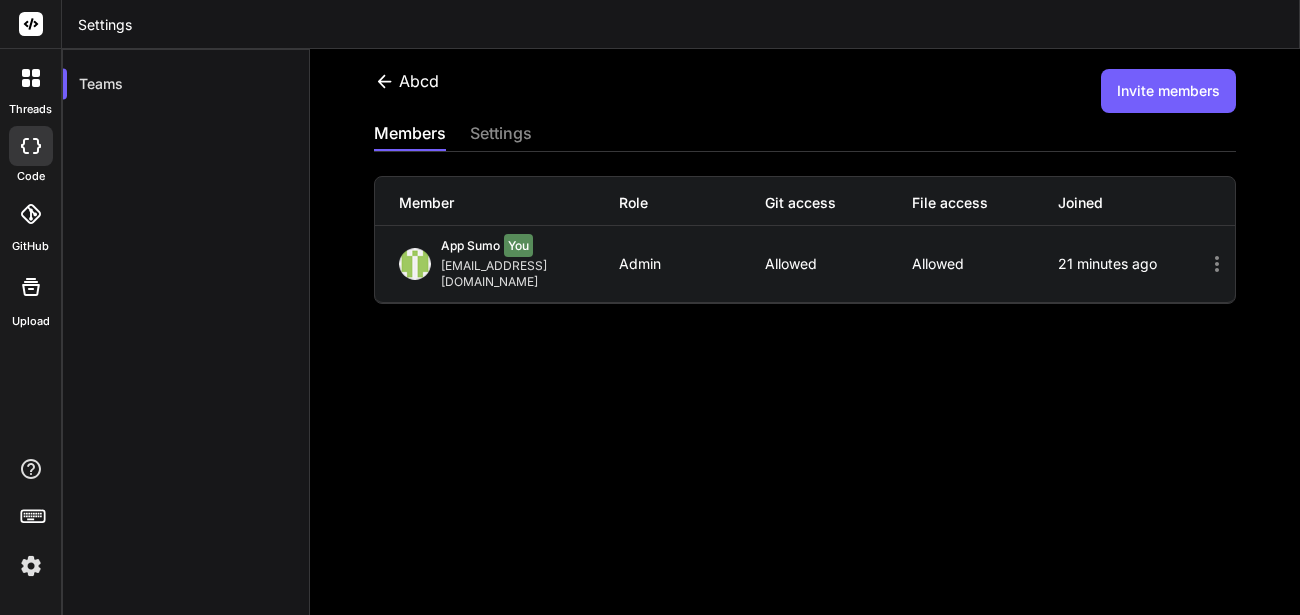 click 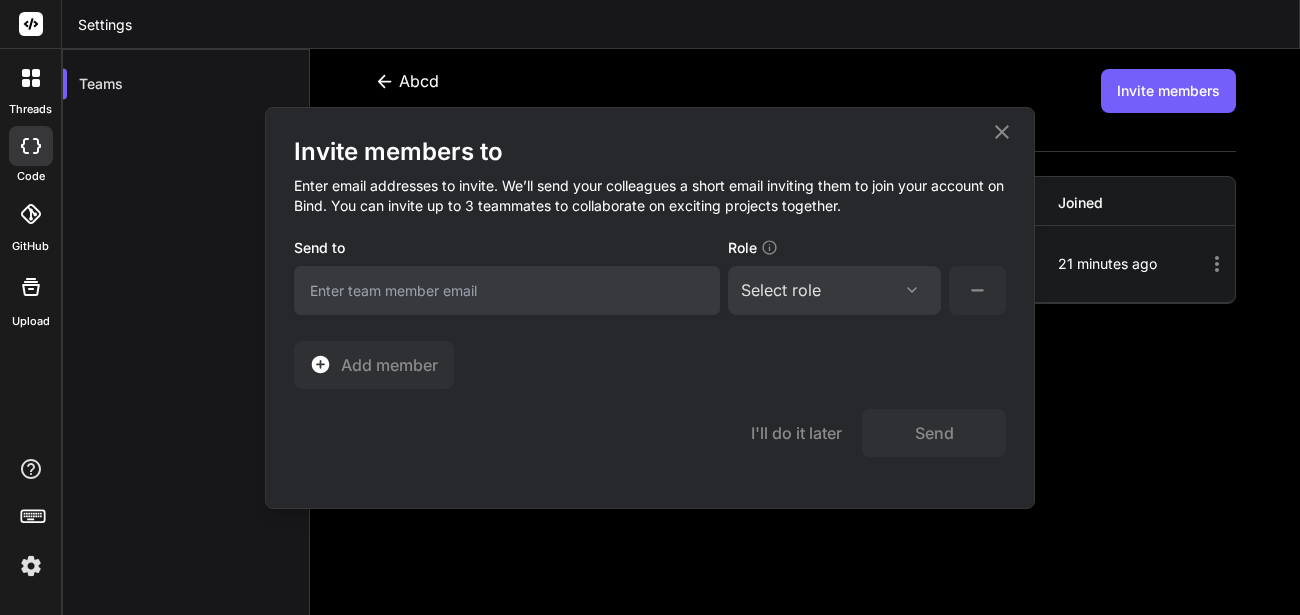click at bounding box center [507, 290] 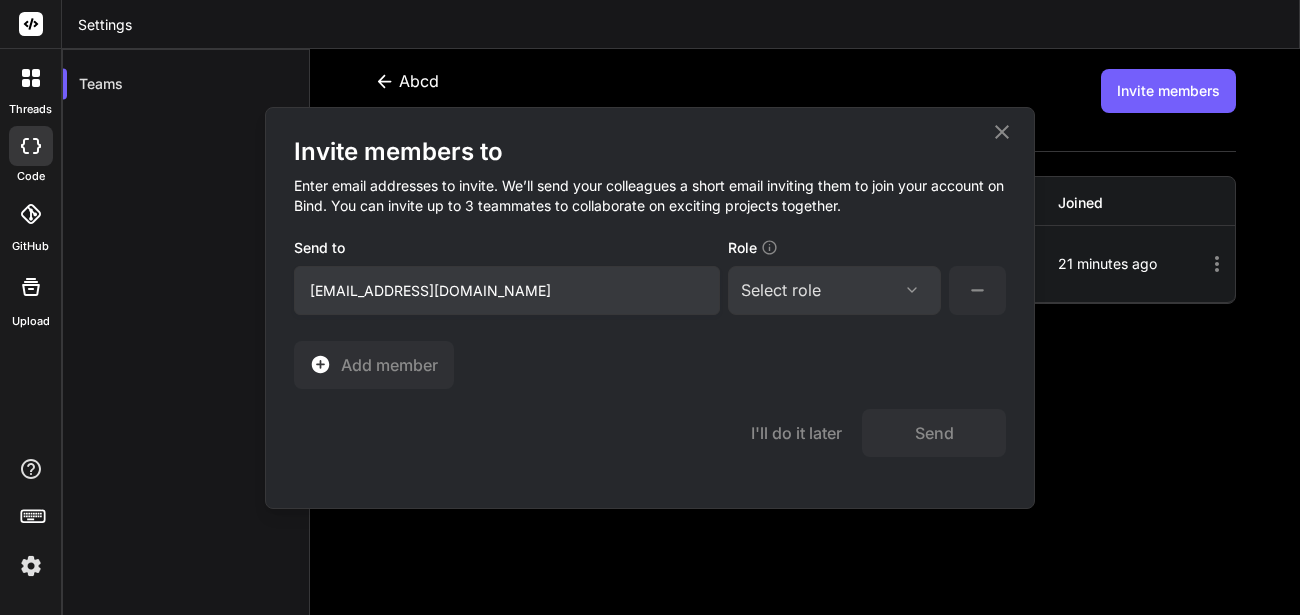 type on "appsumo_8@yopmail.com" 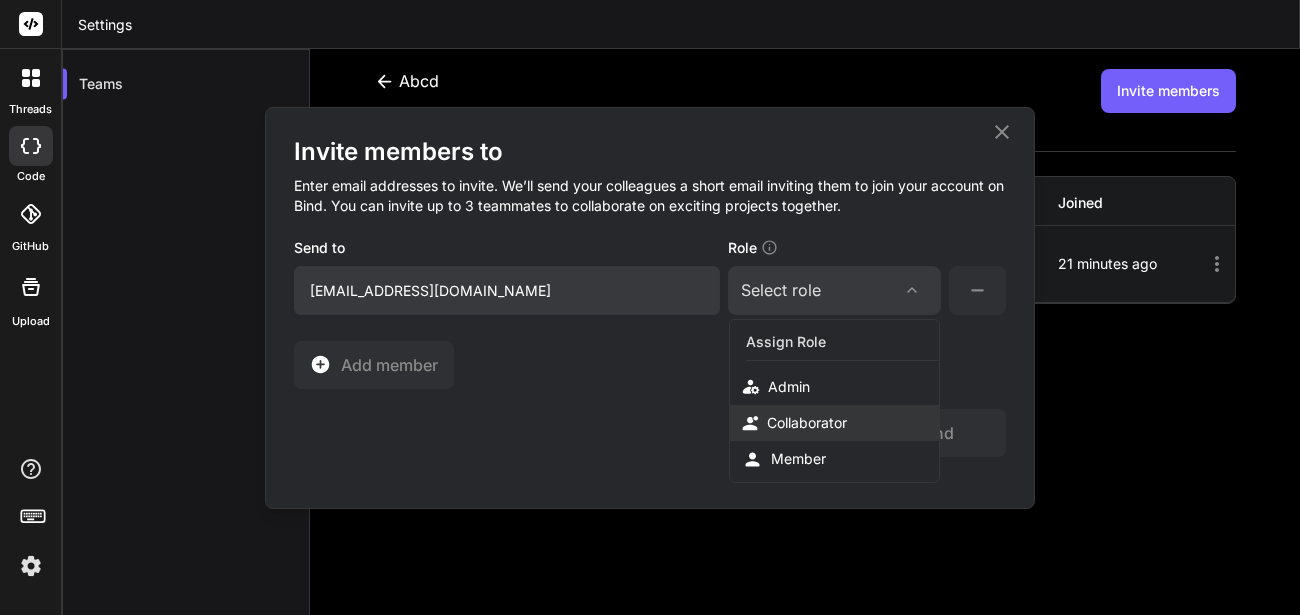 click on "Collaborator" at bounding box center [807, 423] 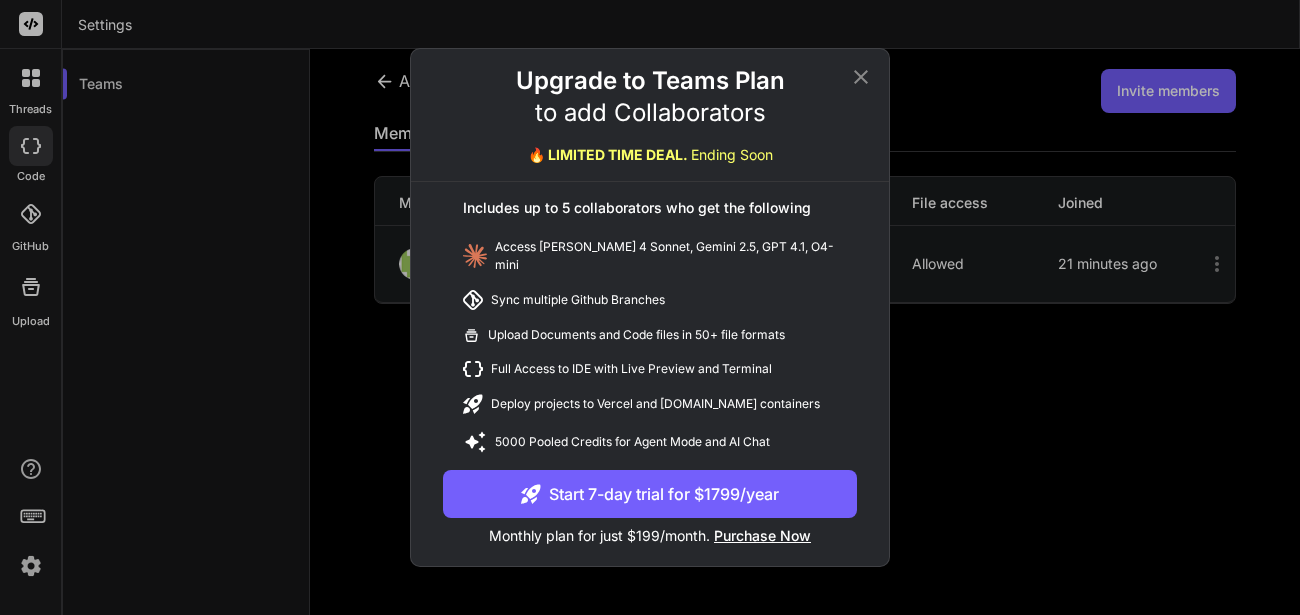 click 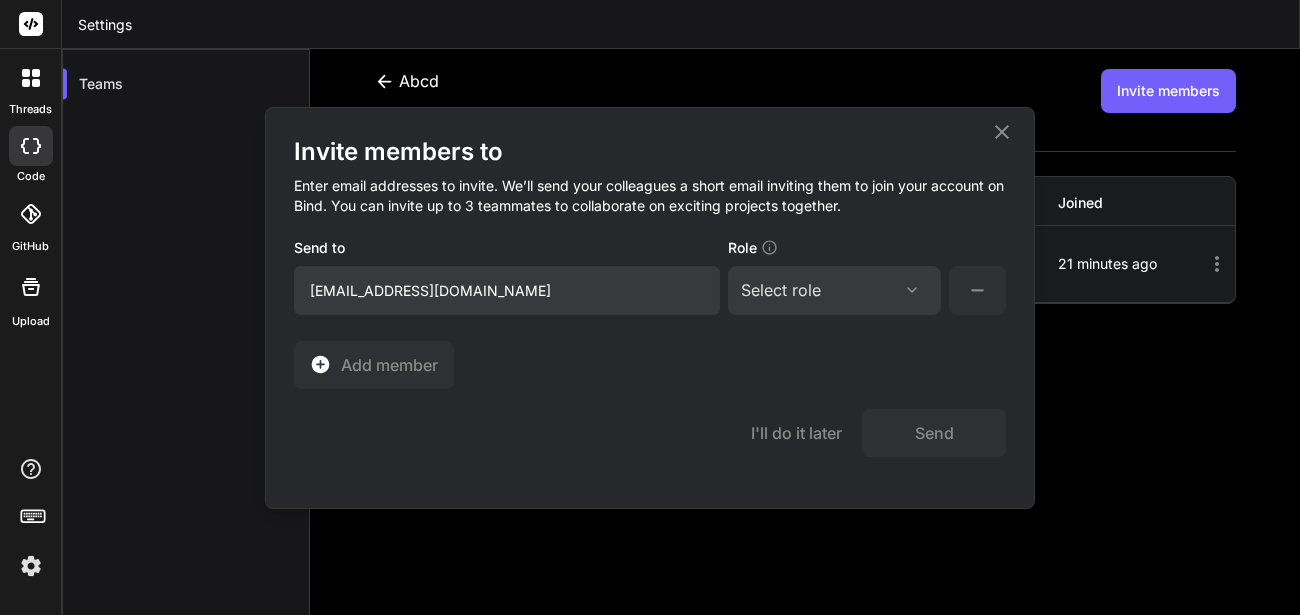 click on "Select role Assign Role Admin Collaborator Member" at bounding box center [834, 290] 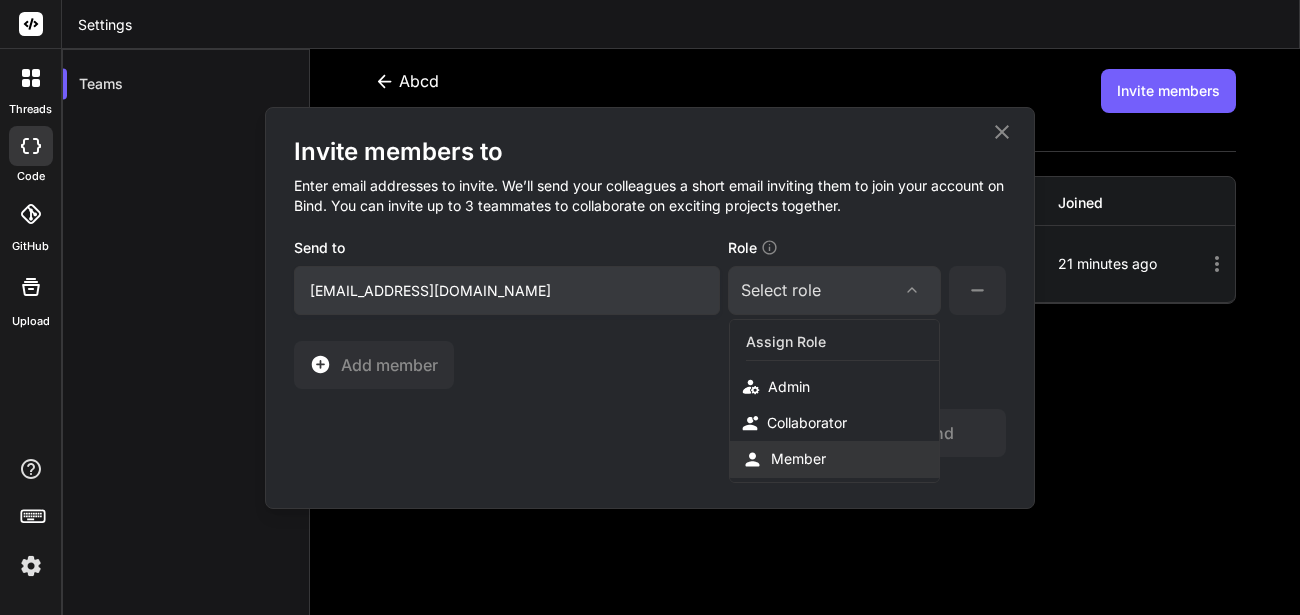 click on "Member" at bounding box center (798, 459) 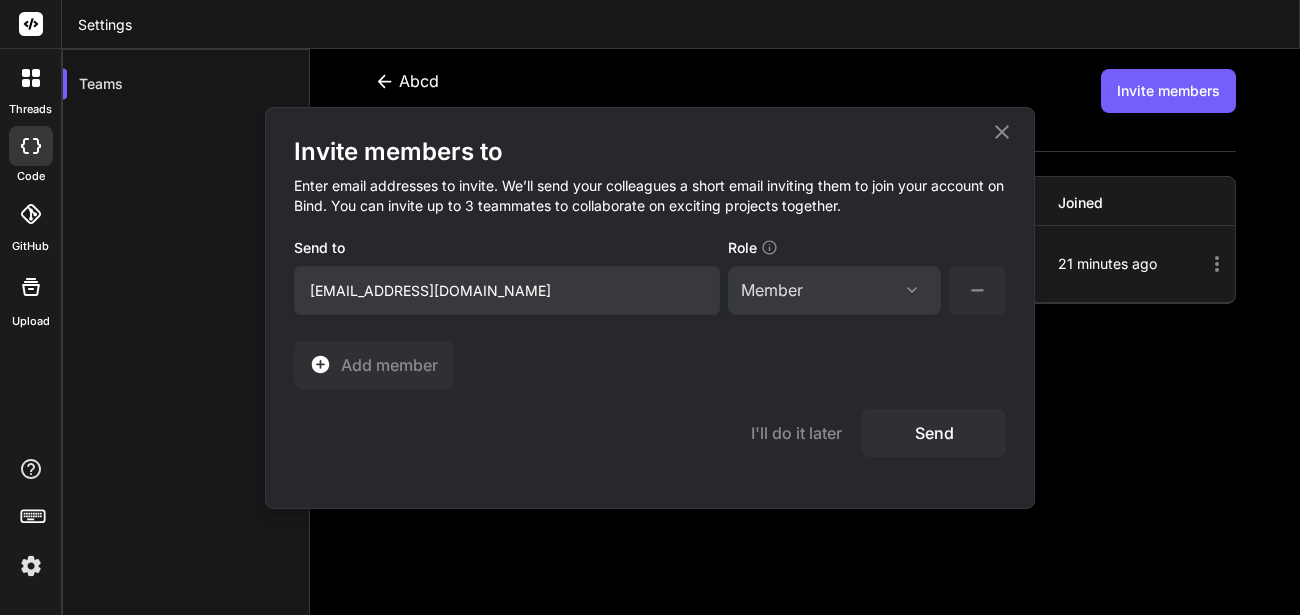 click on "Send" at bounding box center [934, 433] 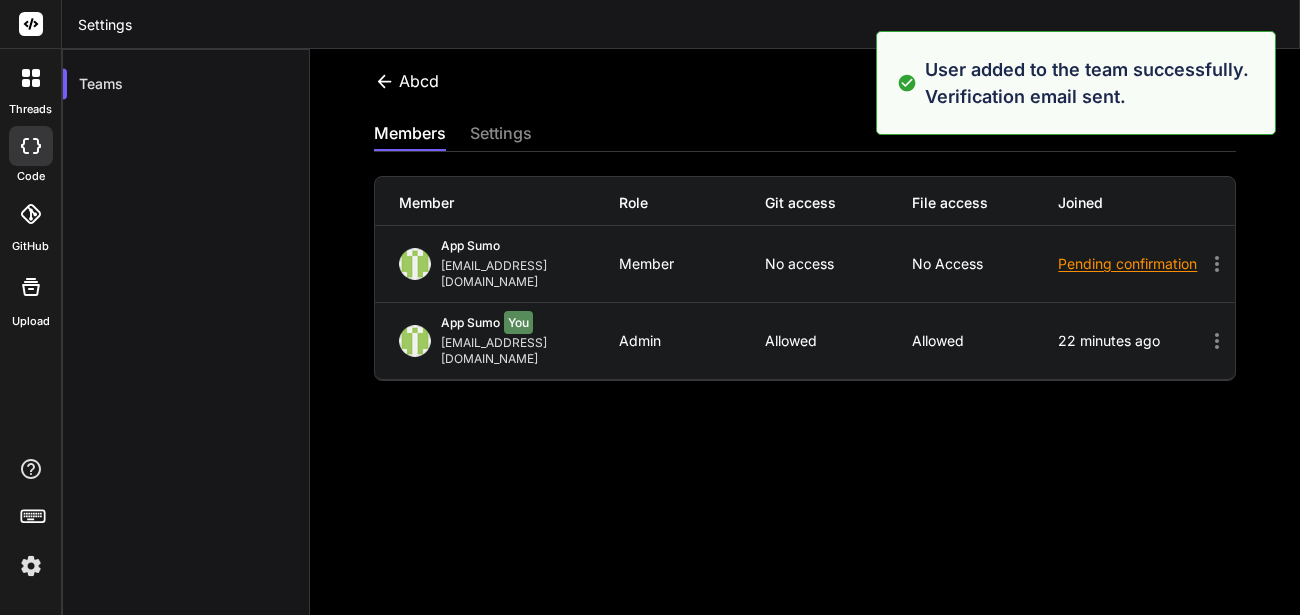 click 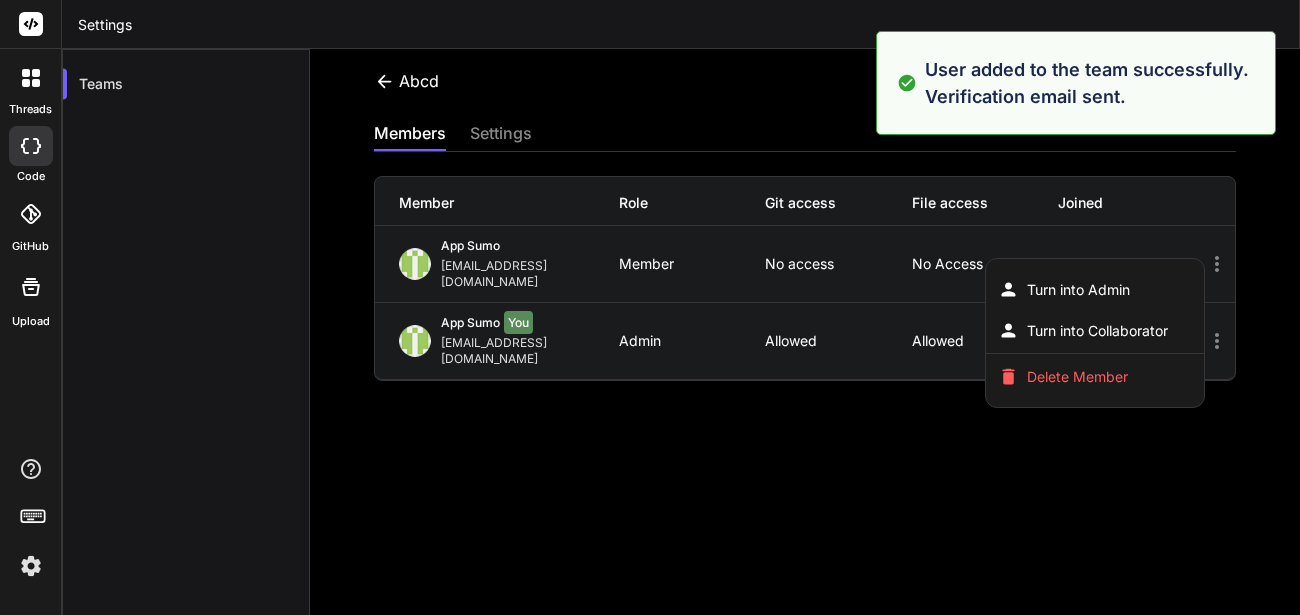 click at bounding box center [650, 307] 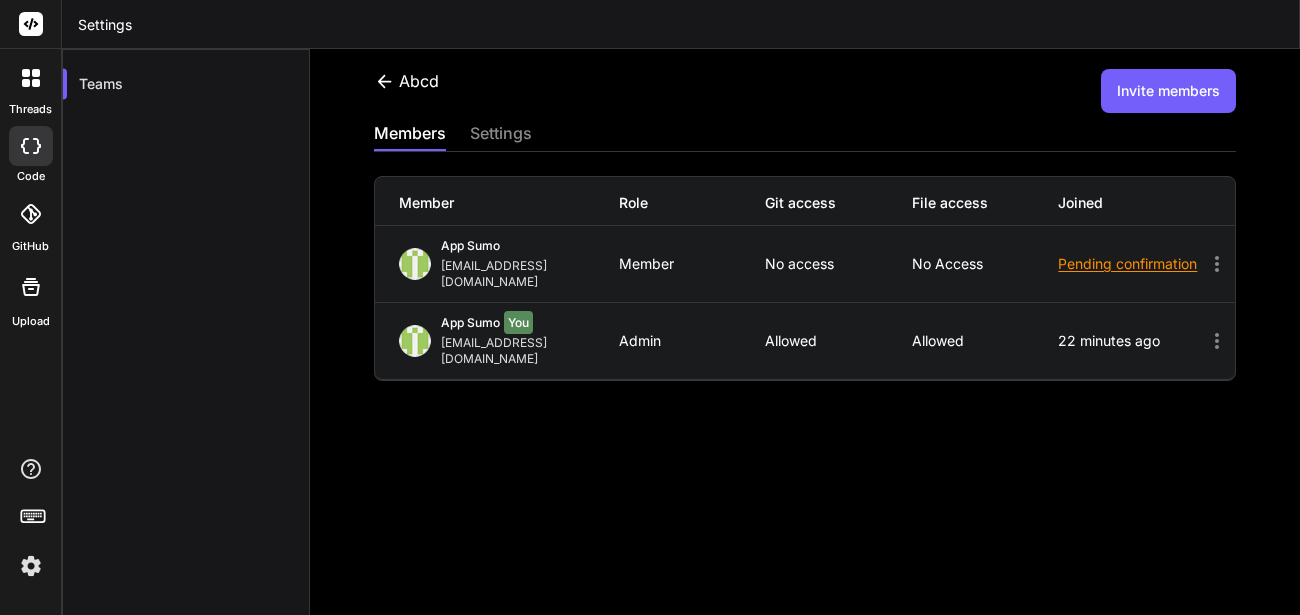 click 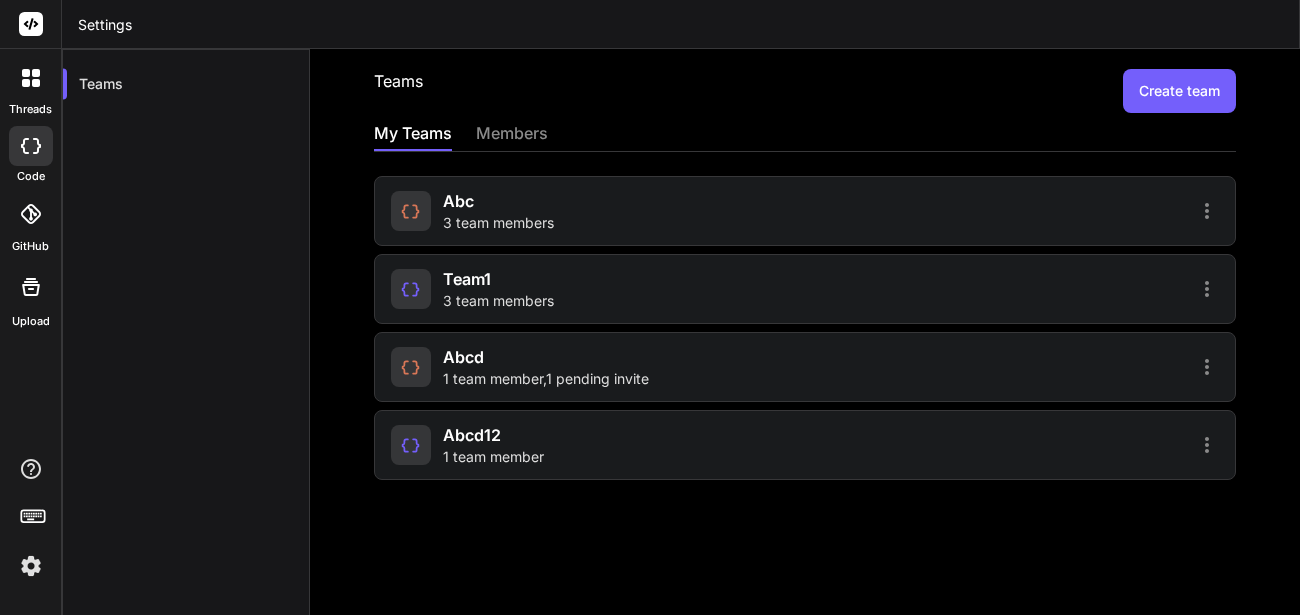 click 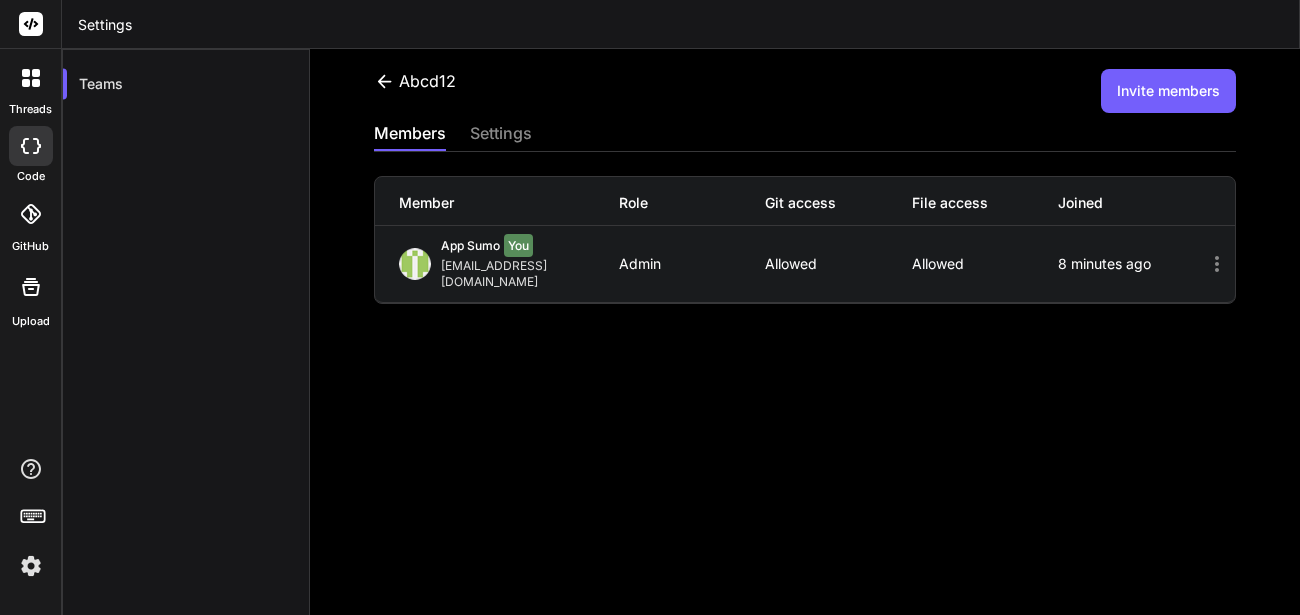 click 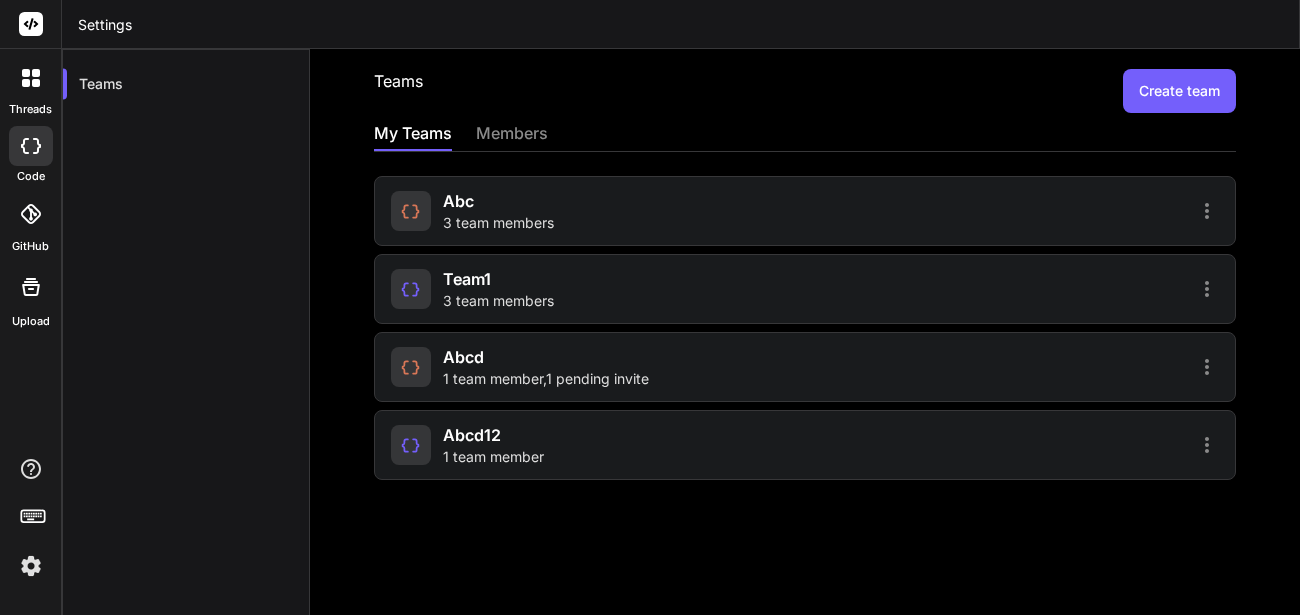 click 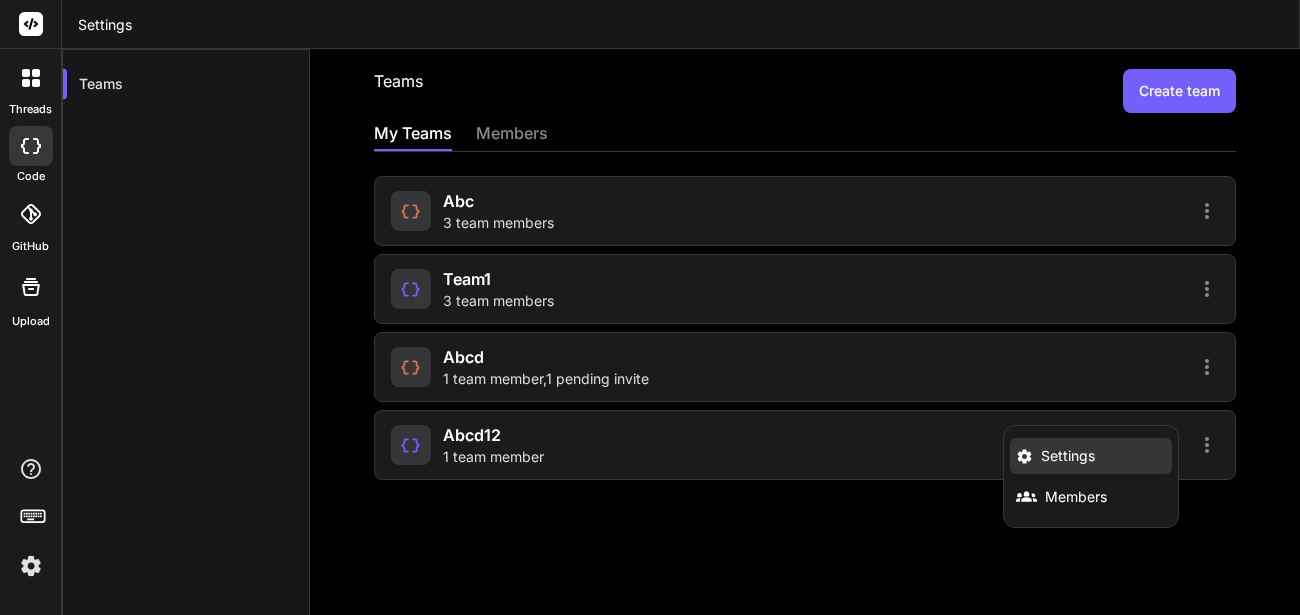 click on "Settings" at bounding box center (1091, 456) 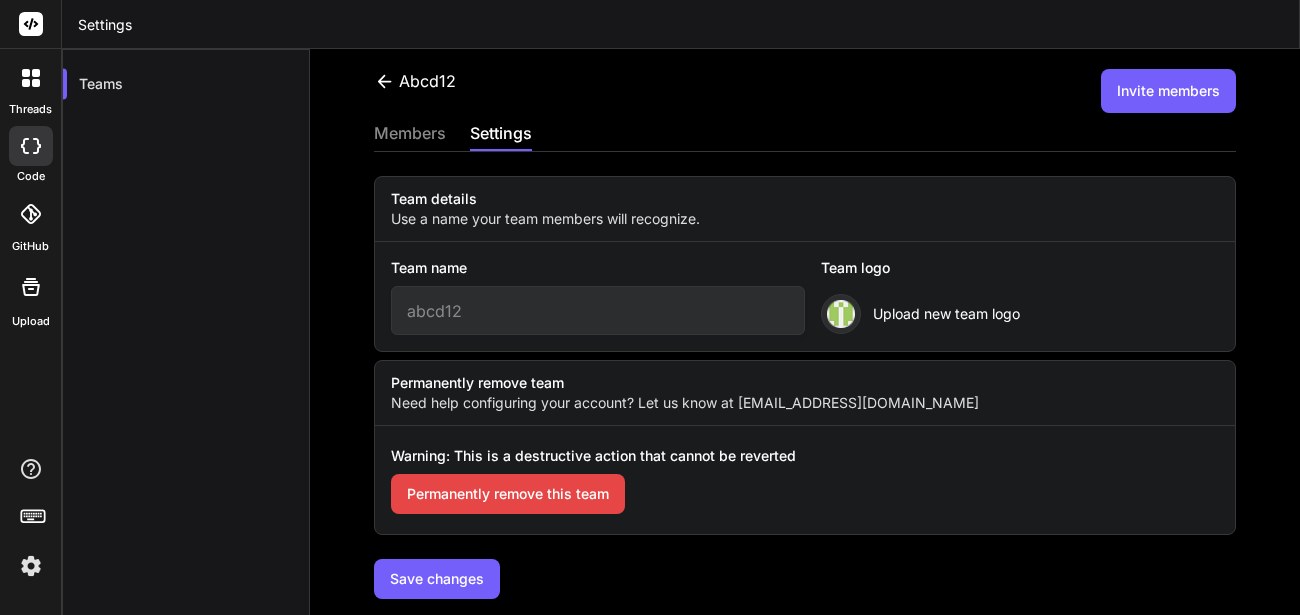 click on "Permanently remove this team" at bounding box center [508, 494] 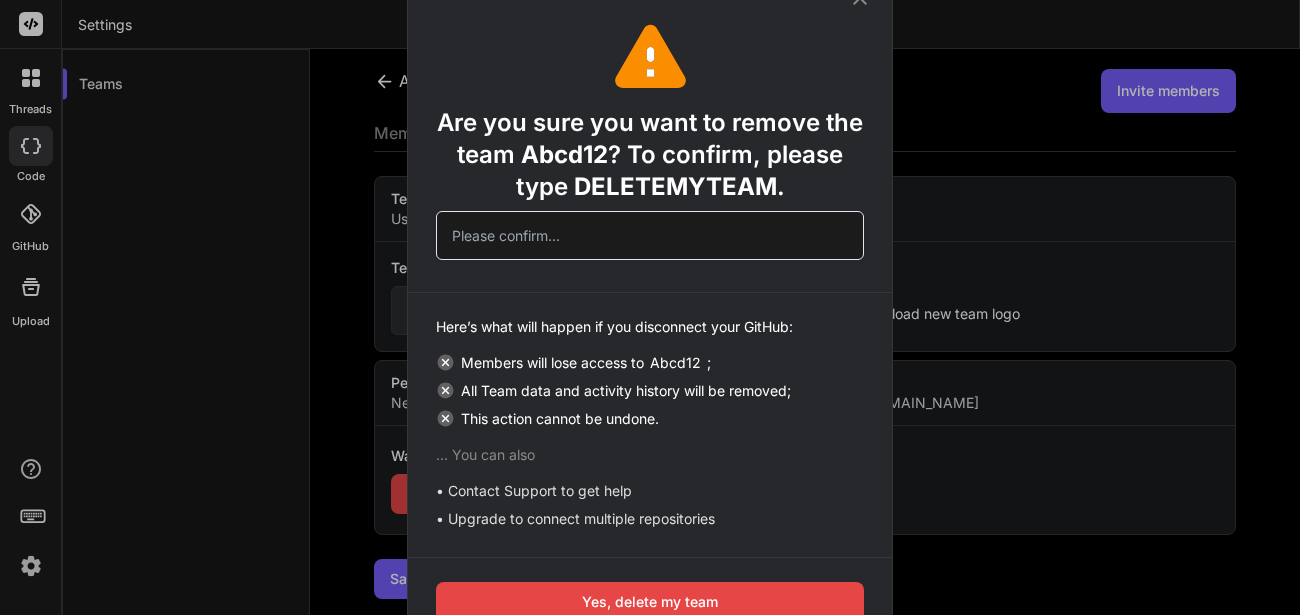 click on "DELETEMYTEAM" at bounding box center [675, 186] 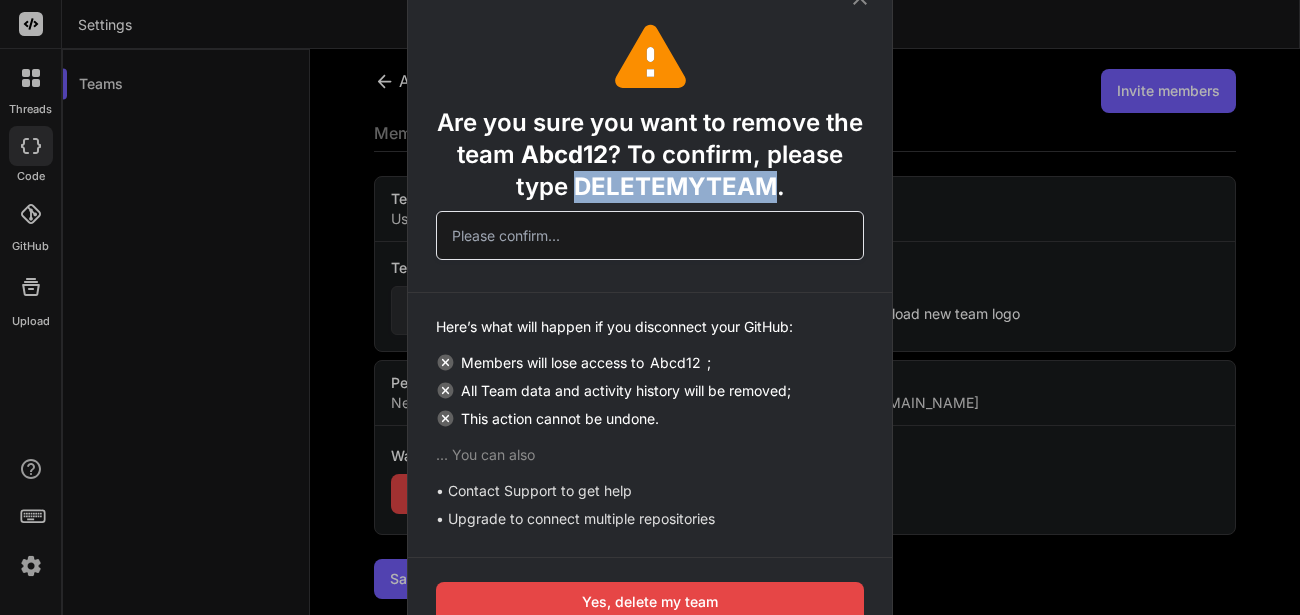 click on "DELETEMYTEAM" at bounding box center [675, 186] 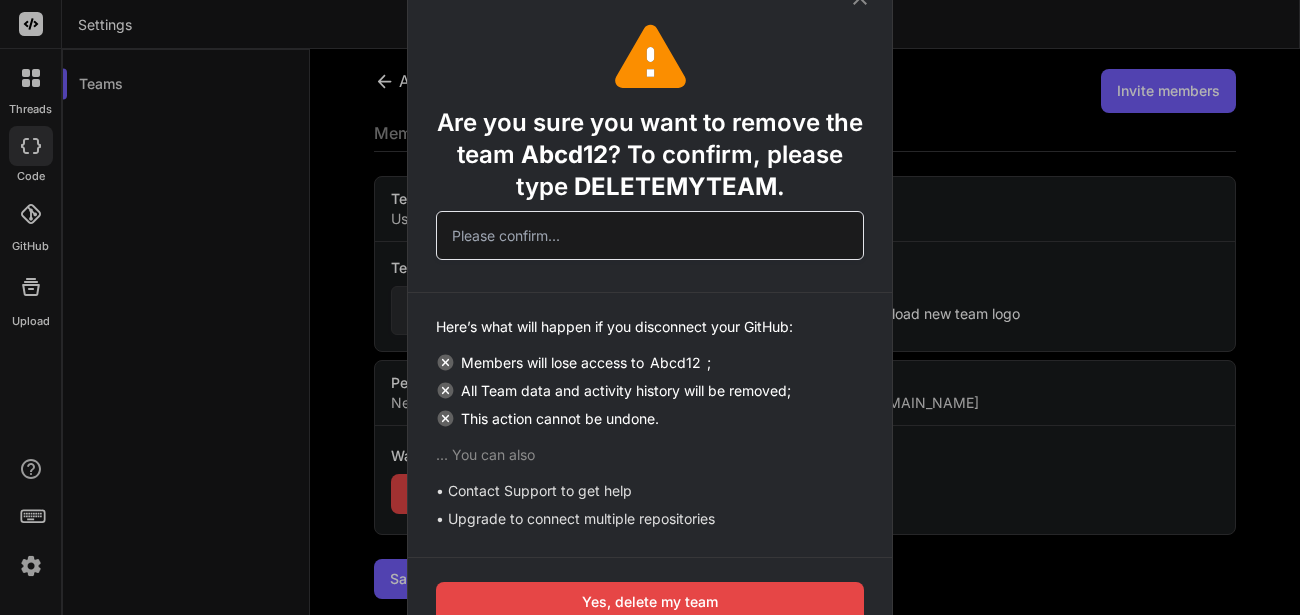 click at bounding box center [650, 235] 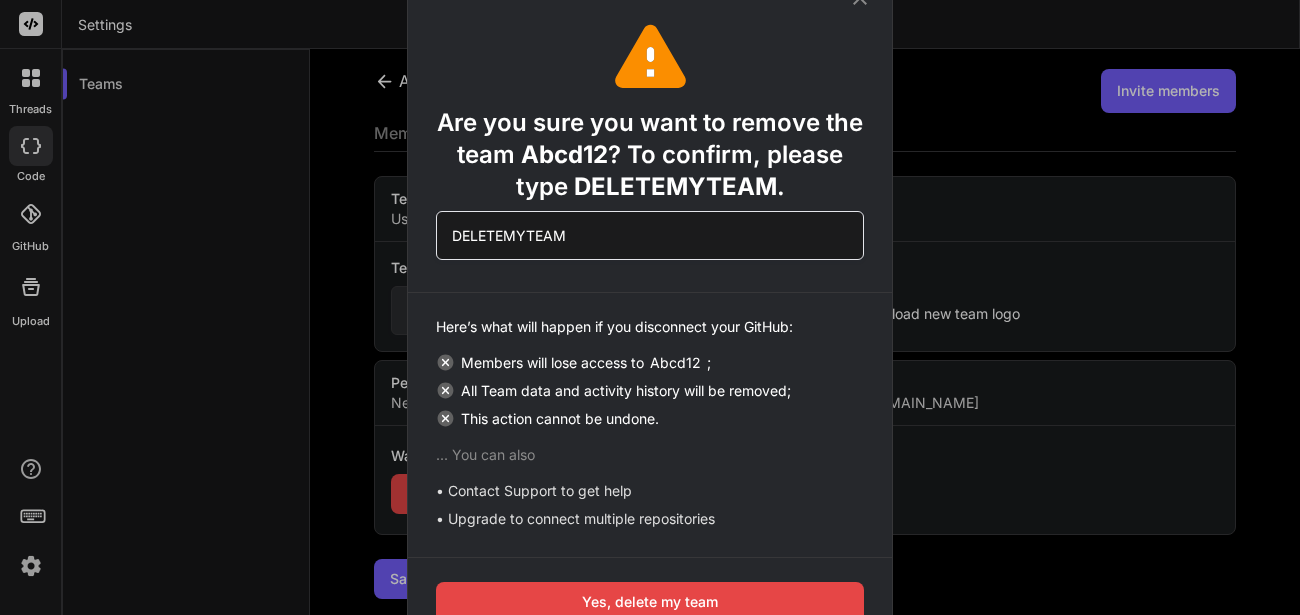type on "DELETEMYTEAM" 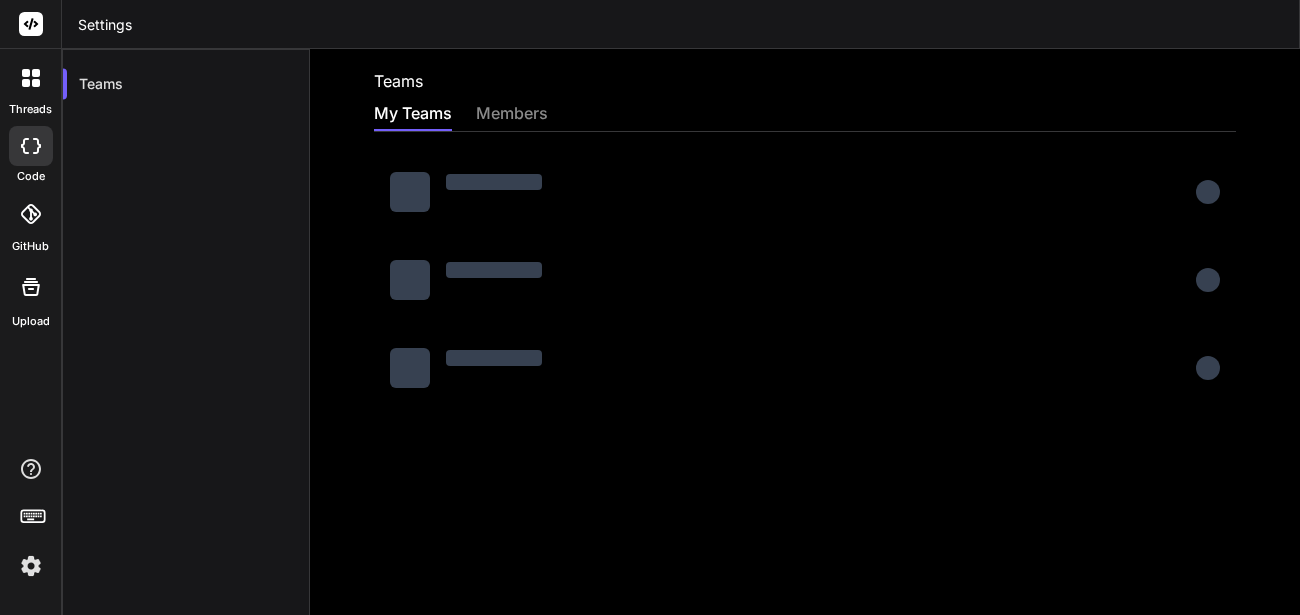 scroll, scrollTop: 0, scrollLeft: 0, axis: both 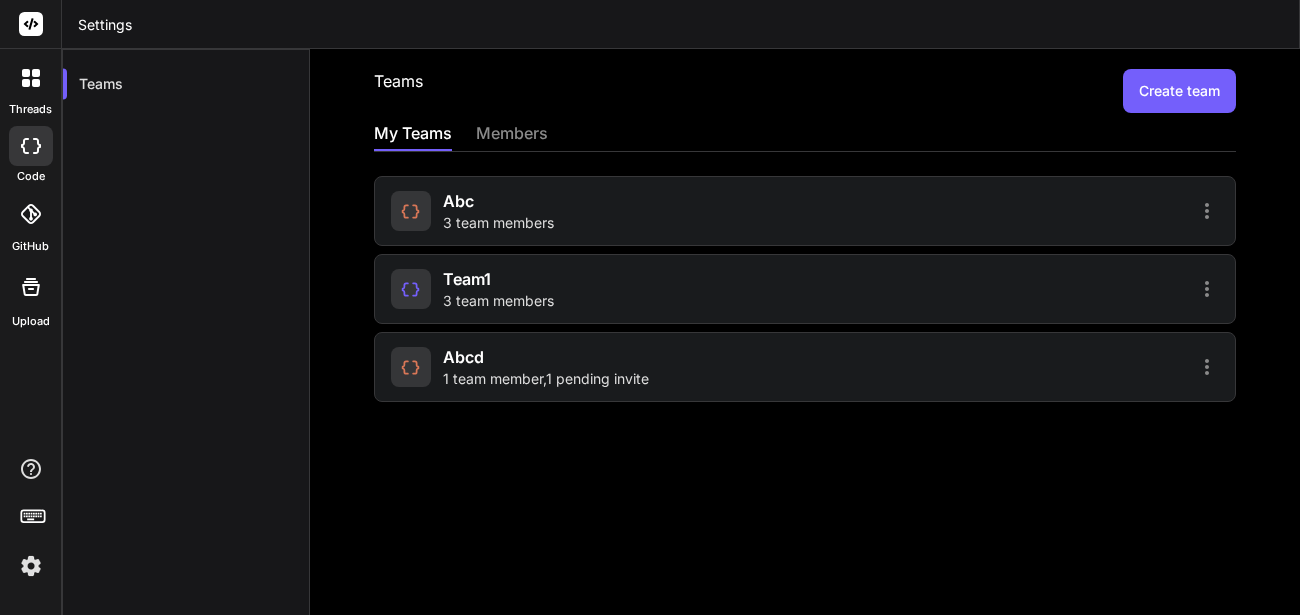 click at bounding box center [411, 289] 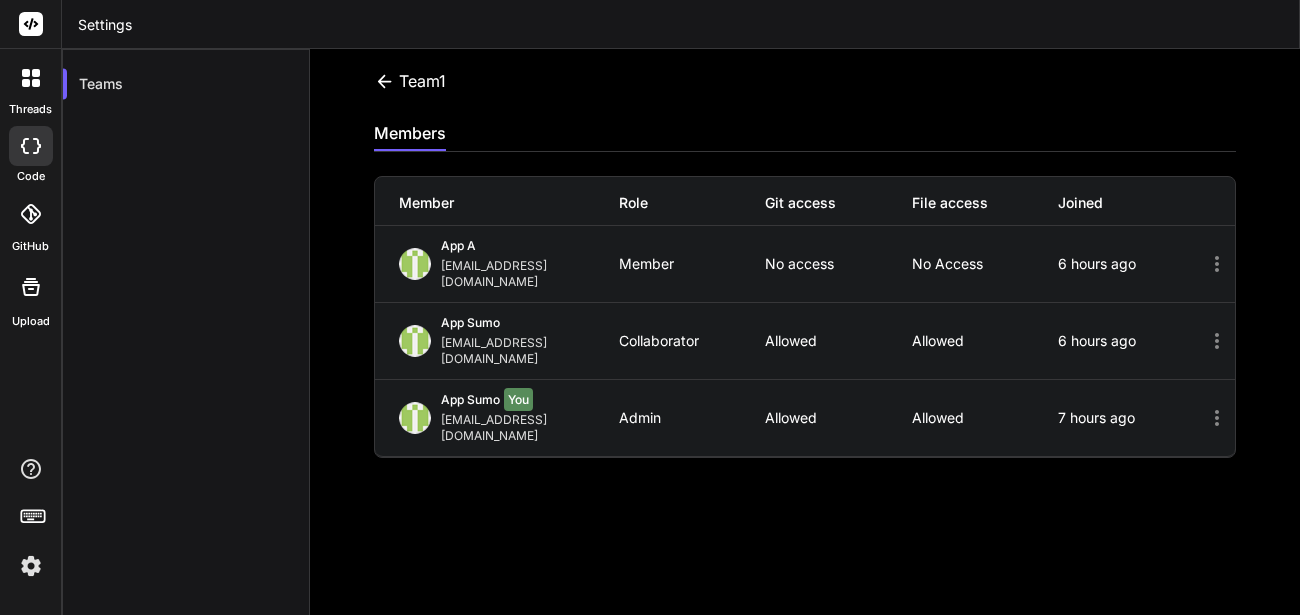 click on "team1" at bounding box center (410, 91) 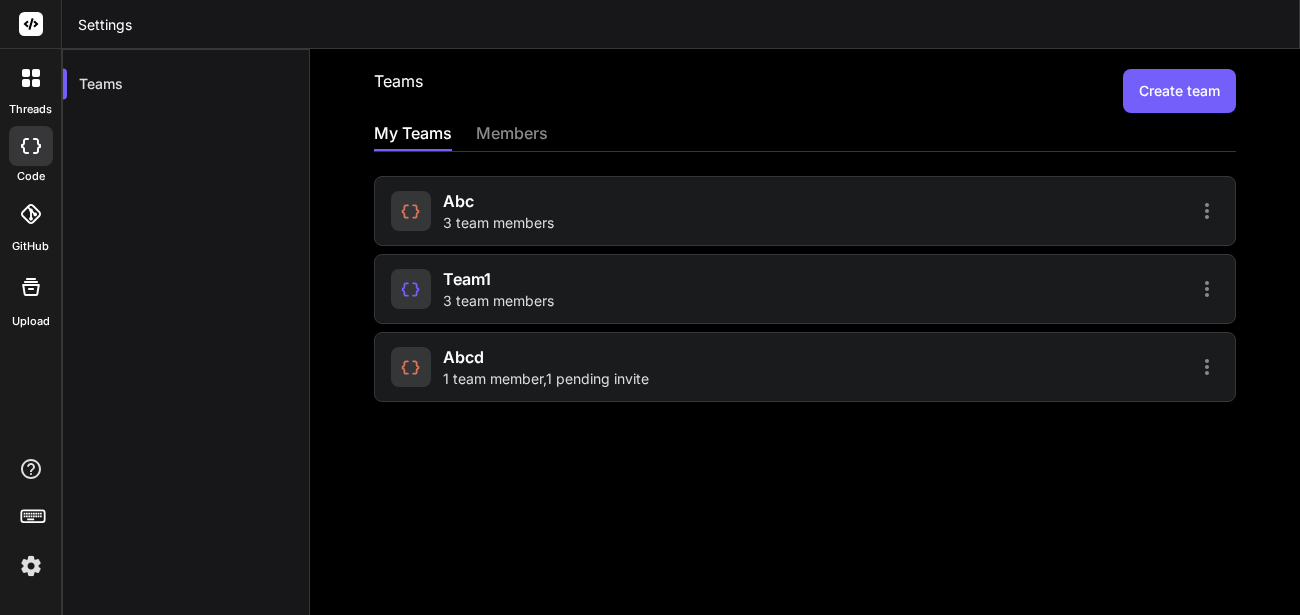 click at bounding box center [411, 367] 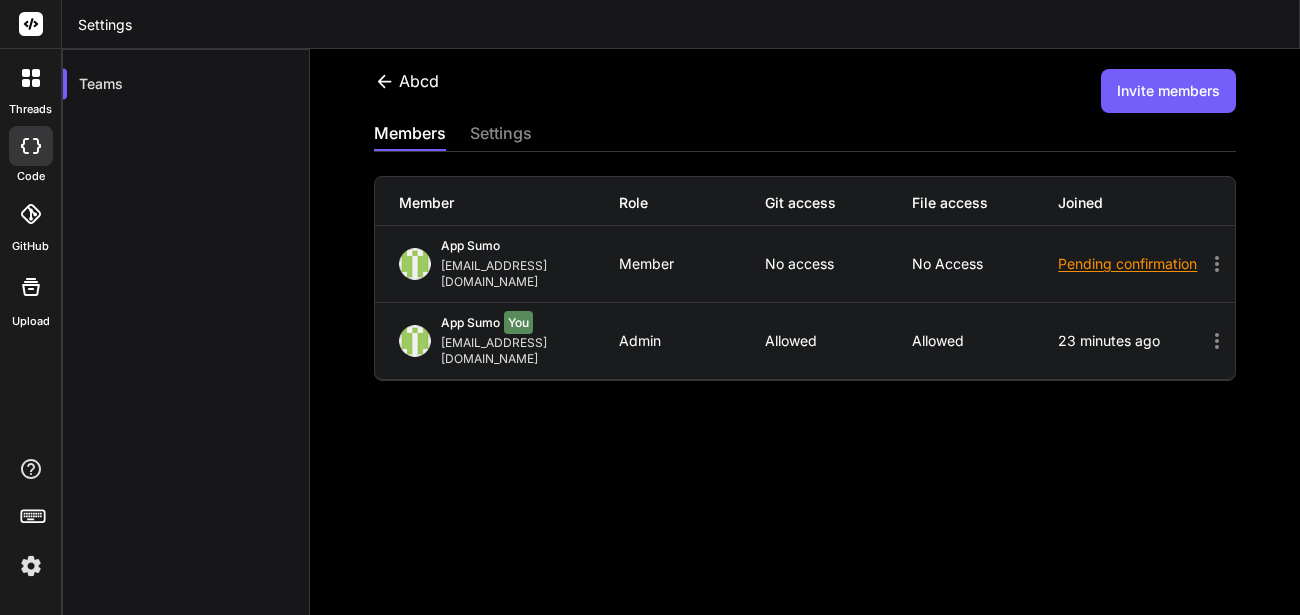 click on "abcd" at bounding box center [406, 81] 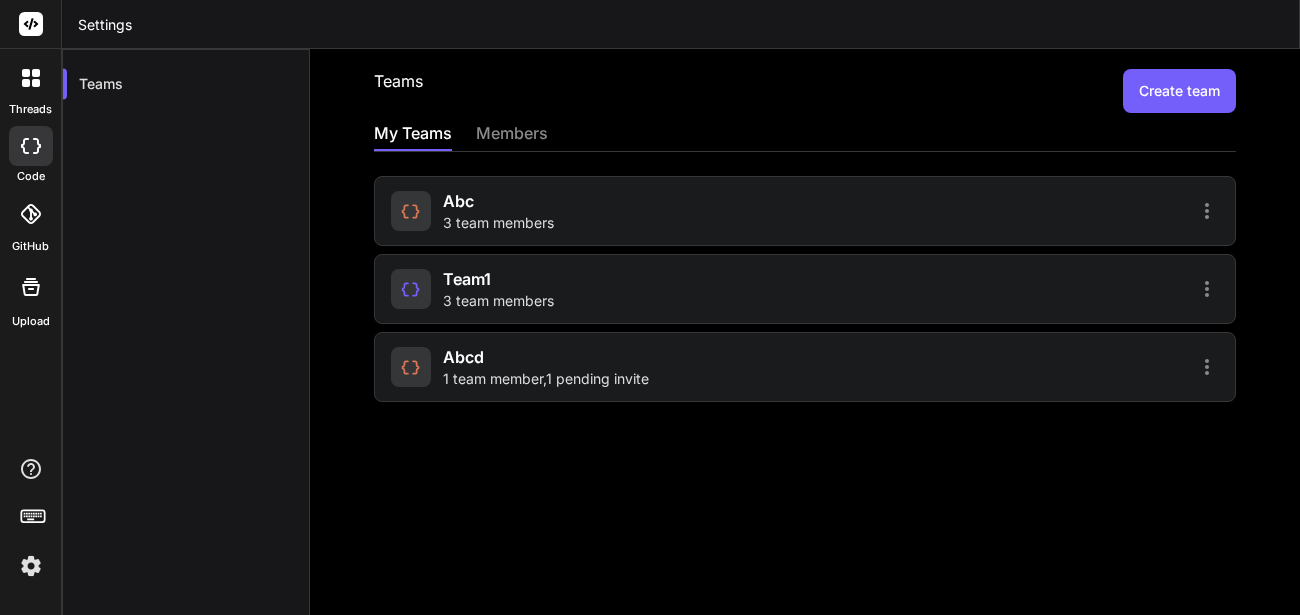 click on "Create team" at bounding box center [1179, 91] 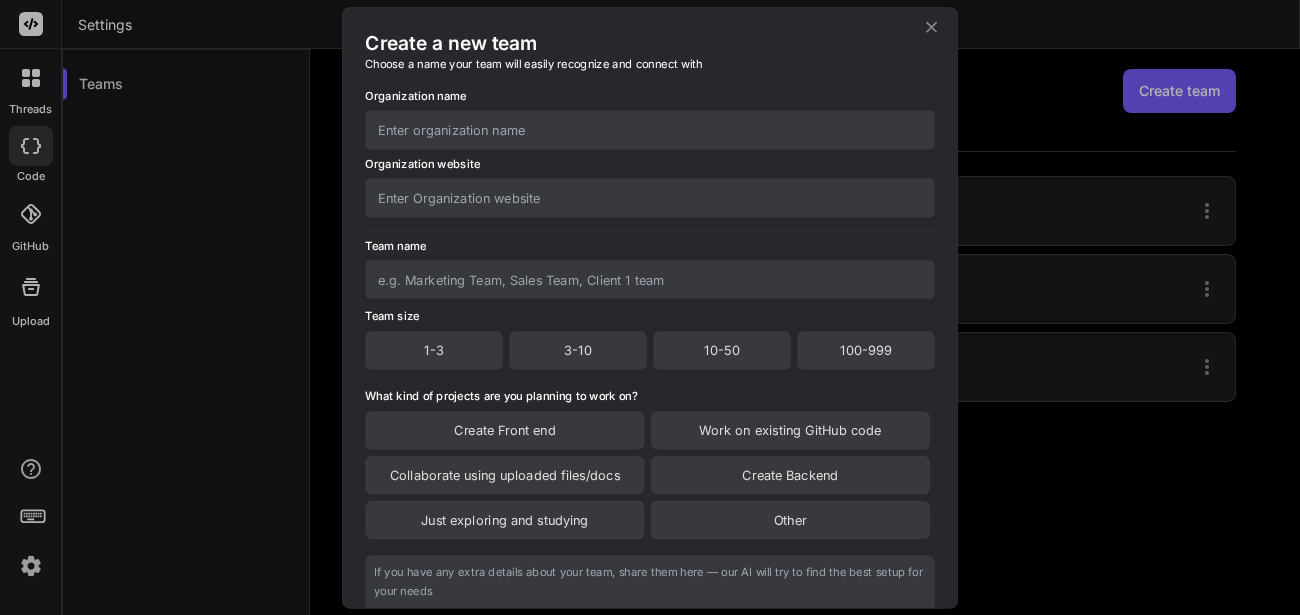 click at bounding box center (650, 129) 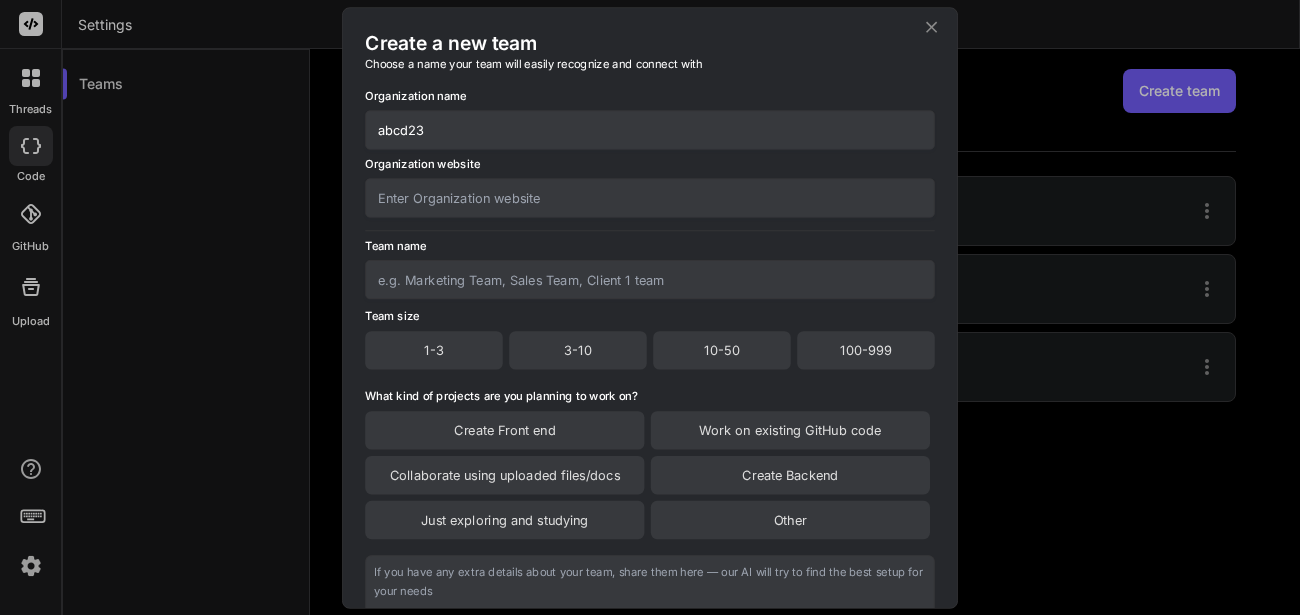 click on "abcd23" at bounding box center (650, 129) 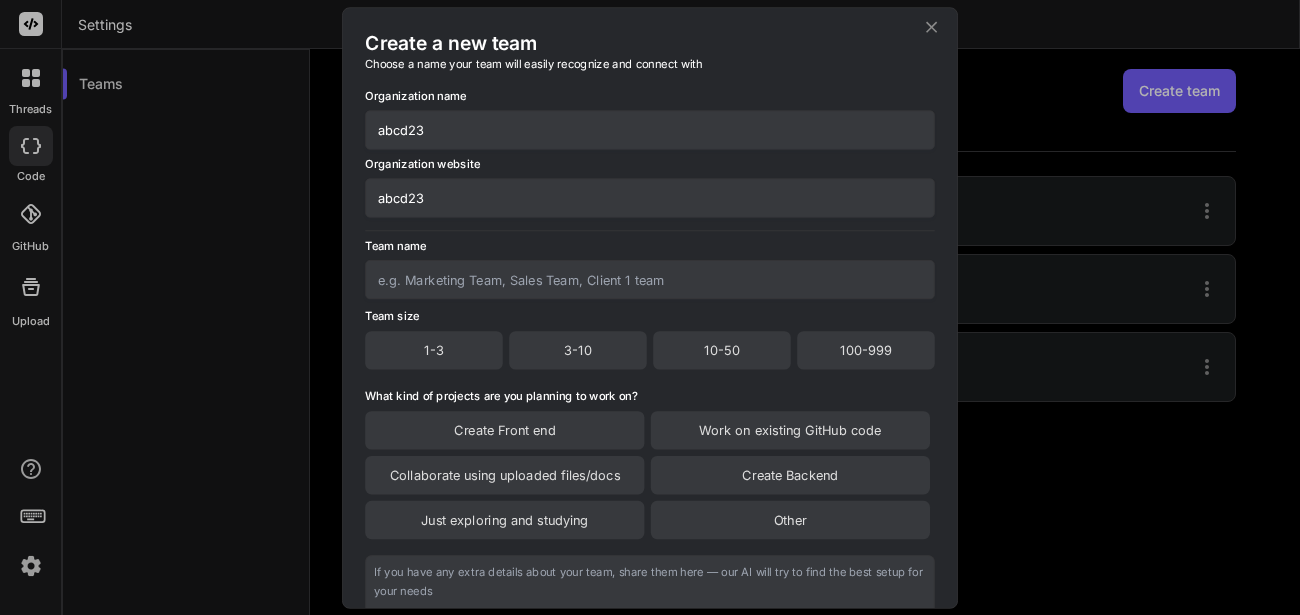type on "abcd23" 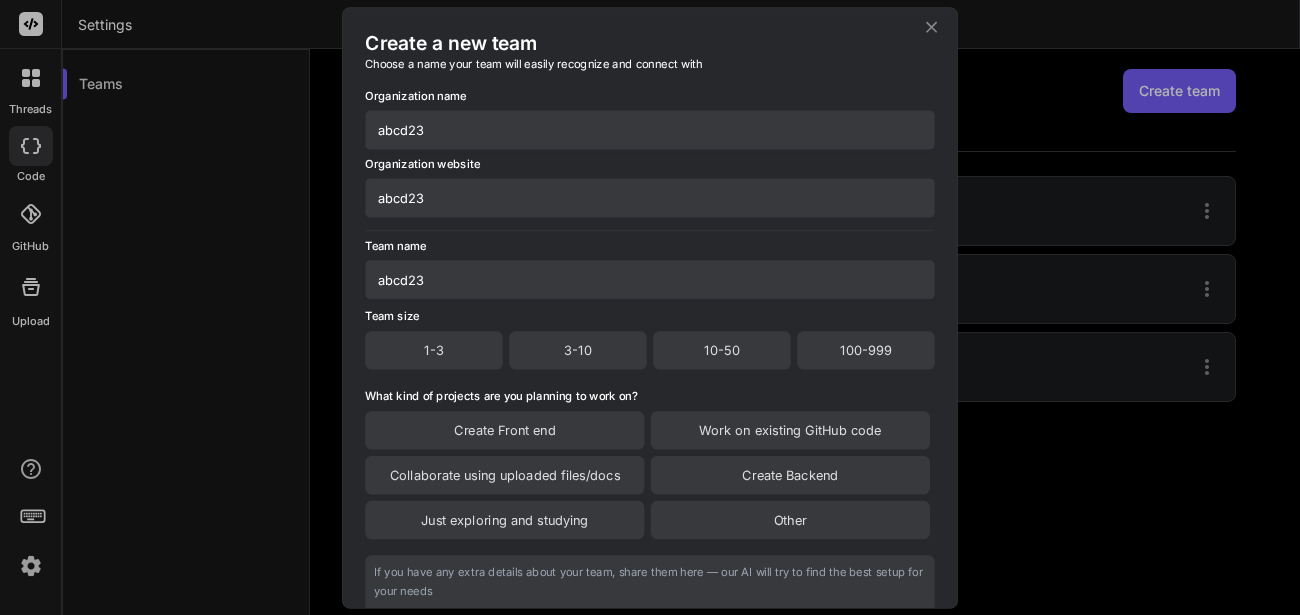 click on "abcd23" at bounding box center [650, 279] 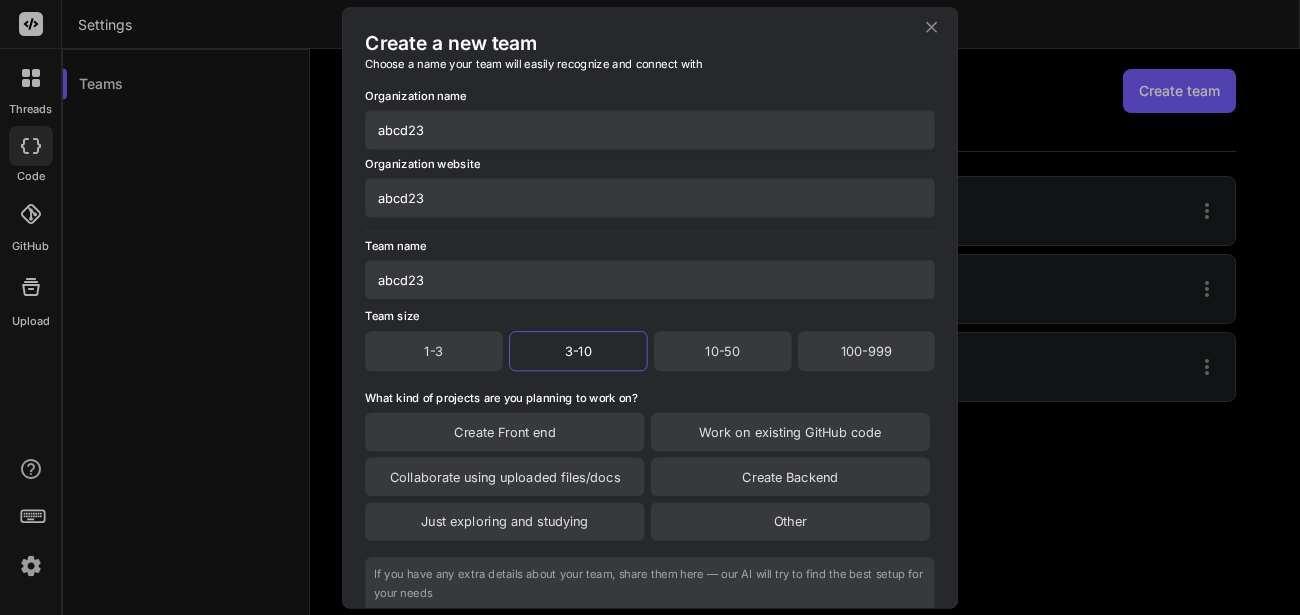 click on "Work on existing GitHub code" at bounding box center [790, 431] 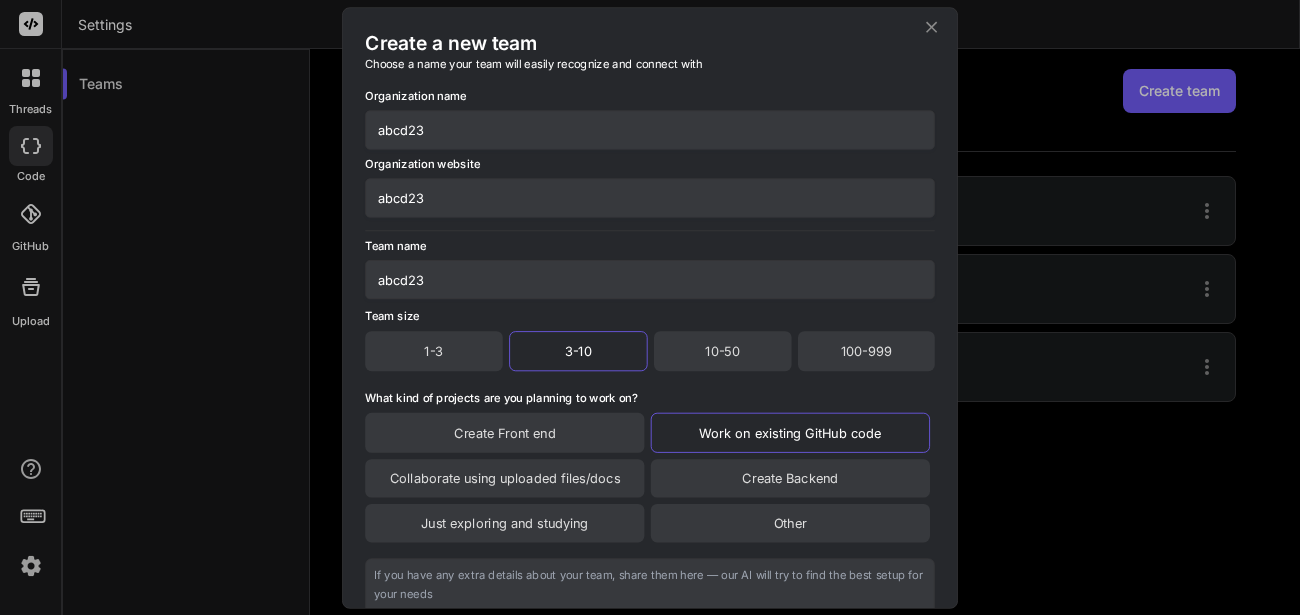 scroll, scrollTop: 170, scrollLeft: 0, axis: vertical 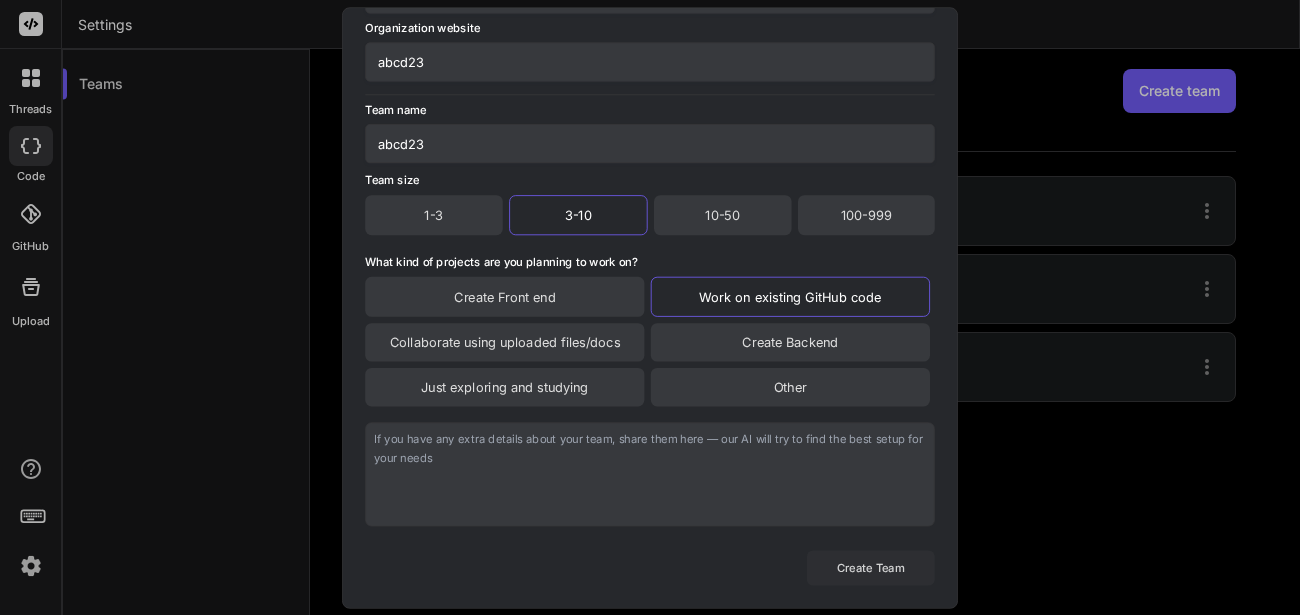 click on "Create Team" at bounding box center (871, 567) 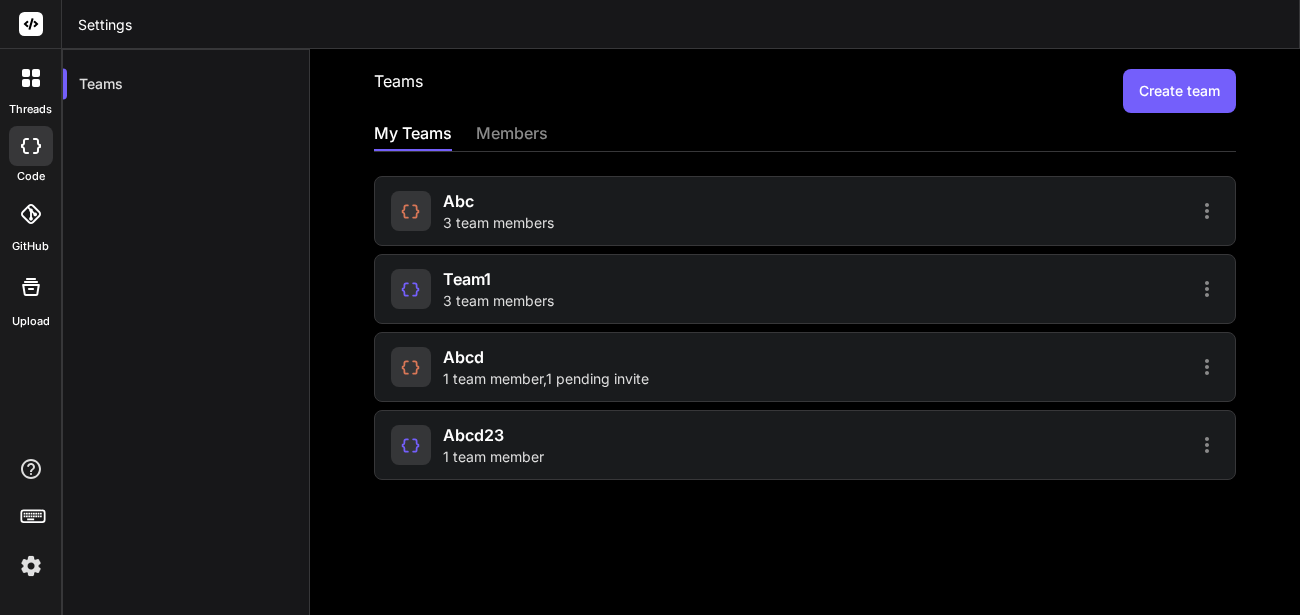 click 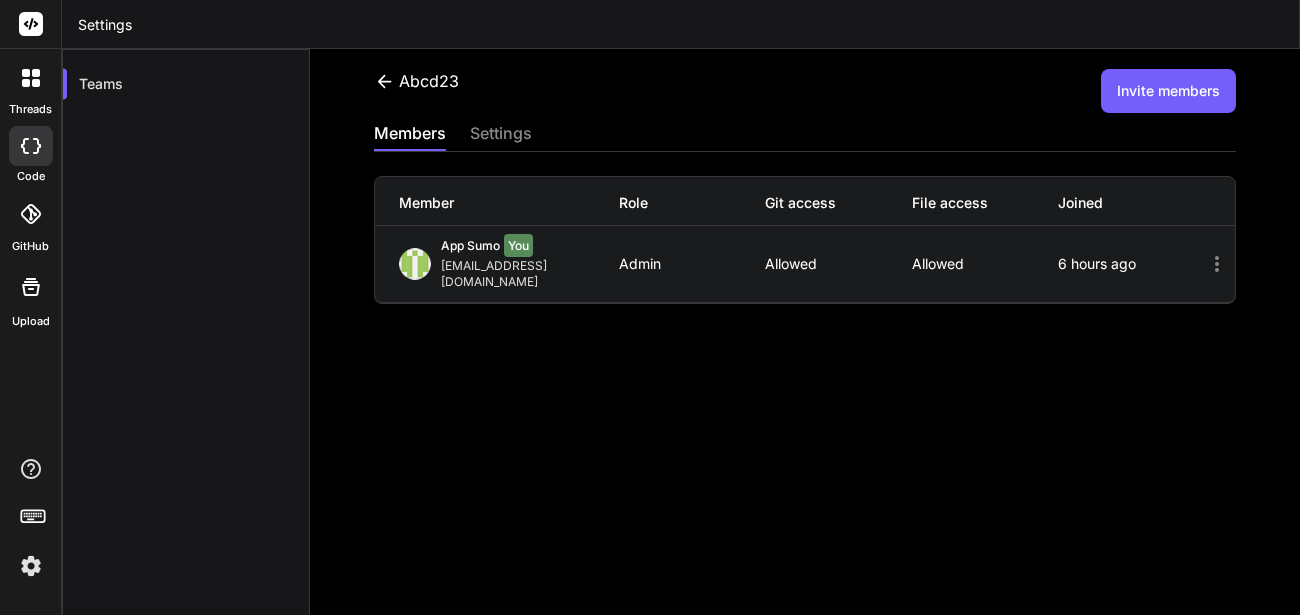 click on "abcd23" at bounding box center (416, 91) 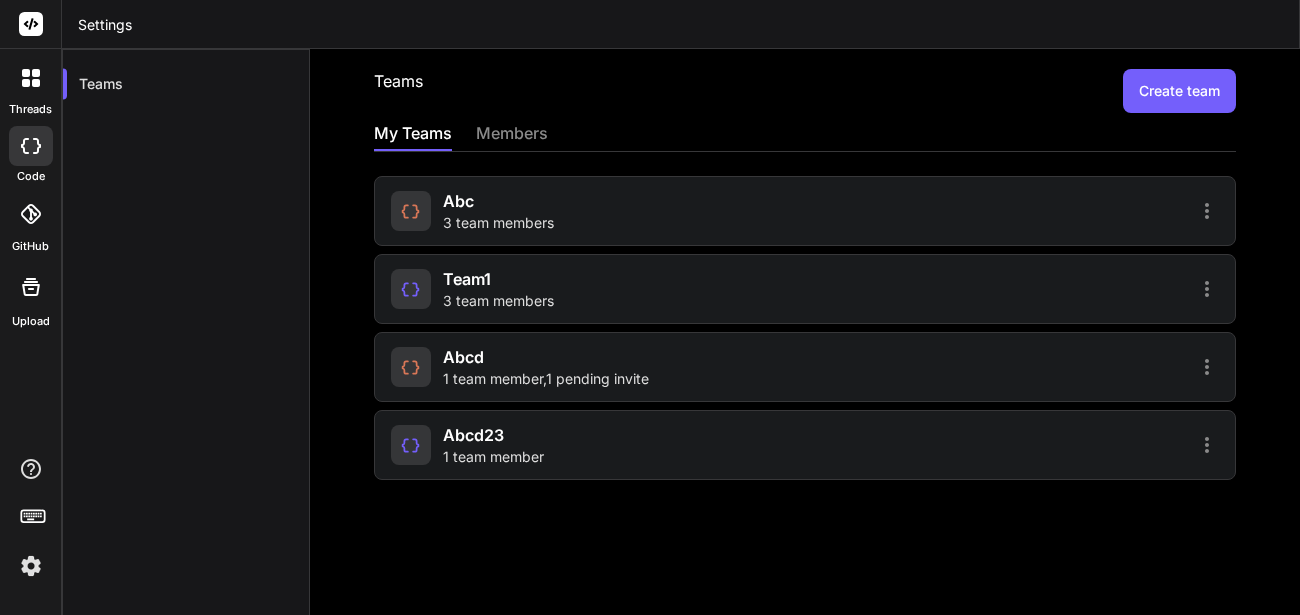 click at bounding box center (411, 367) 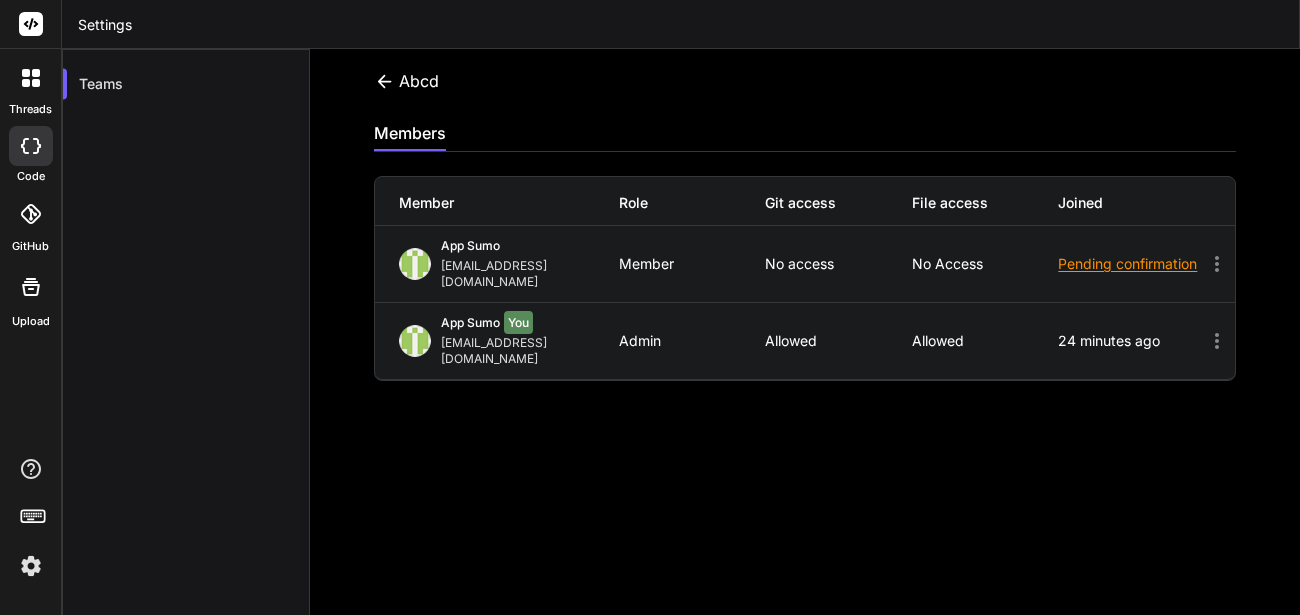 click 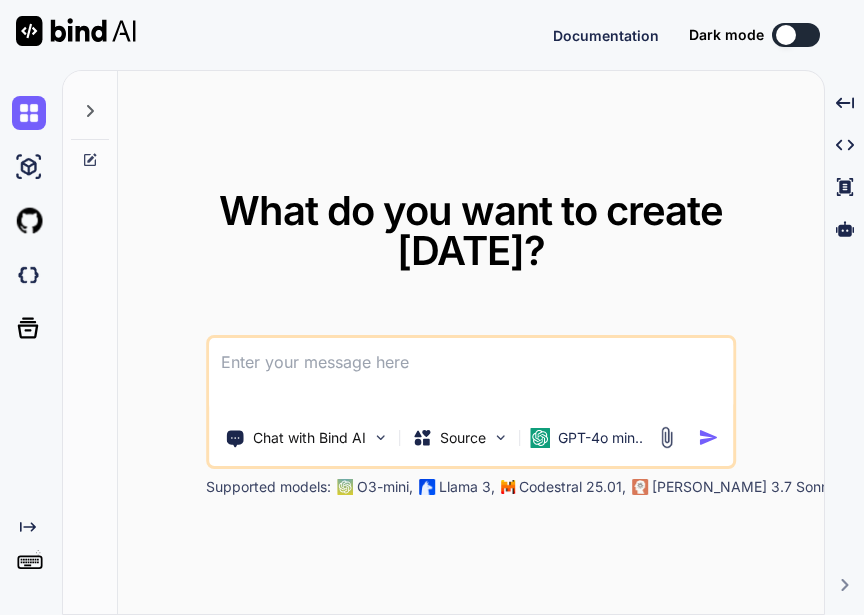 scroll, scrollTop: 0, scrollLeft: 0, axis: both 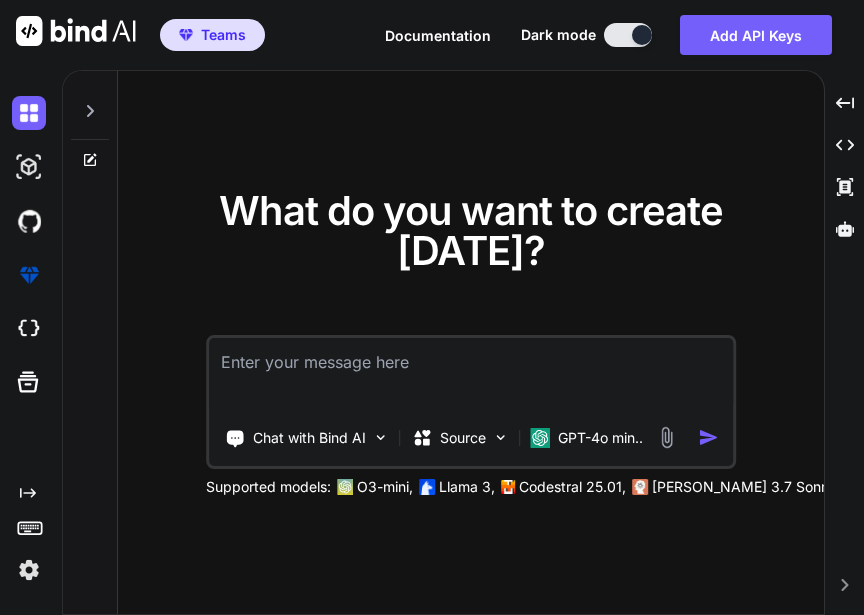 type on "x" 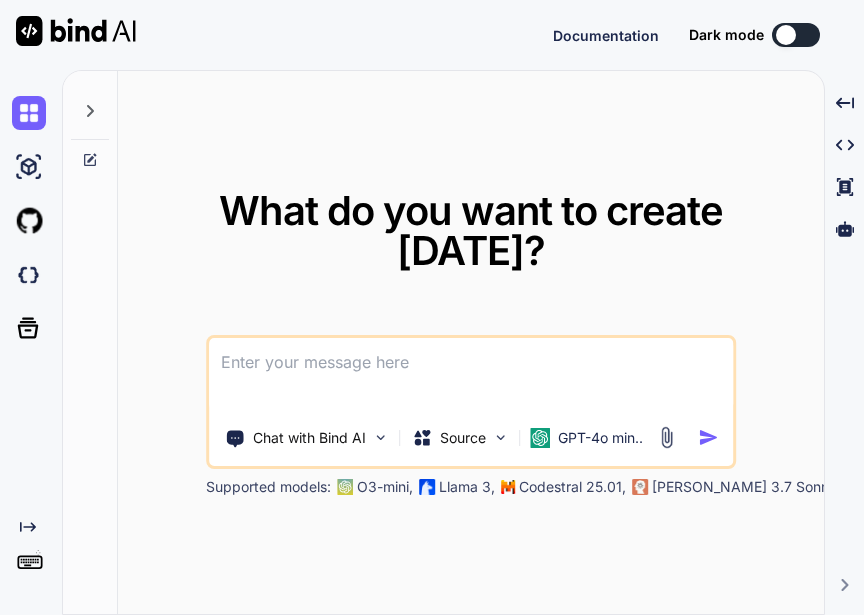 scroll, scrollTop: 0, scrollLeft: 0, axis: both 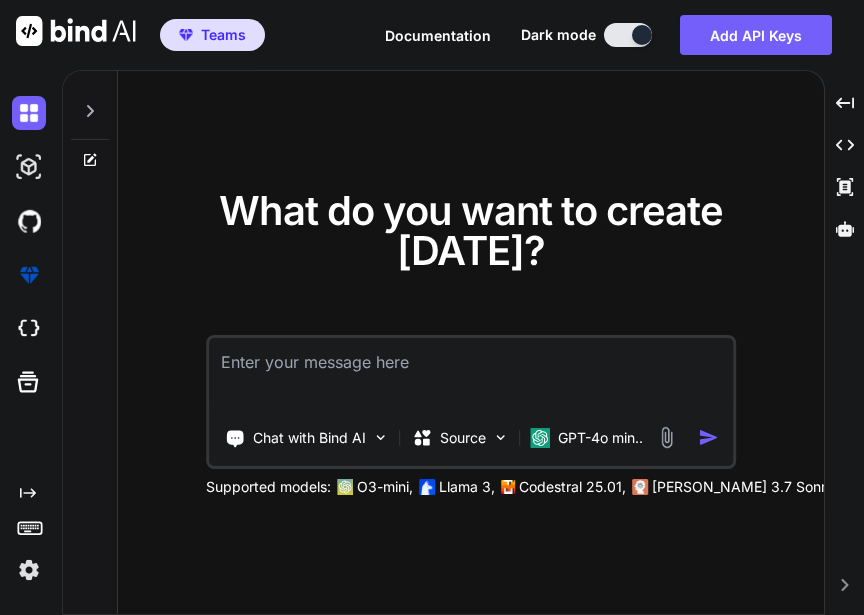 type on "x" 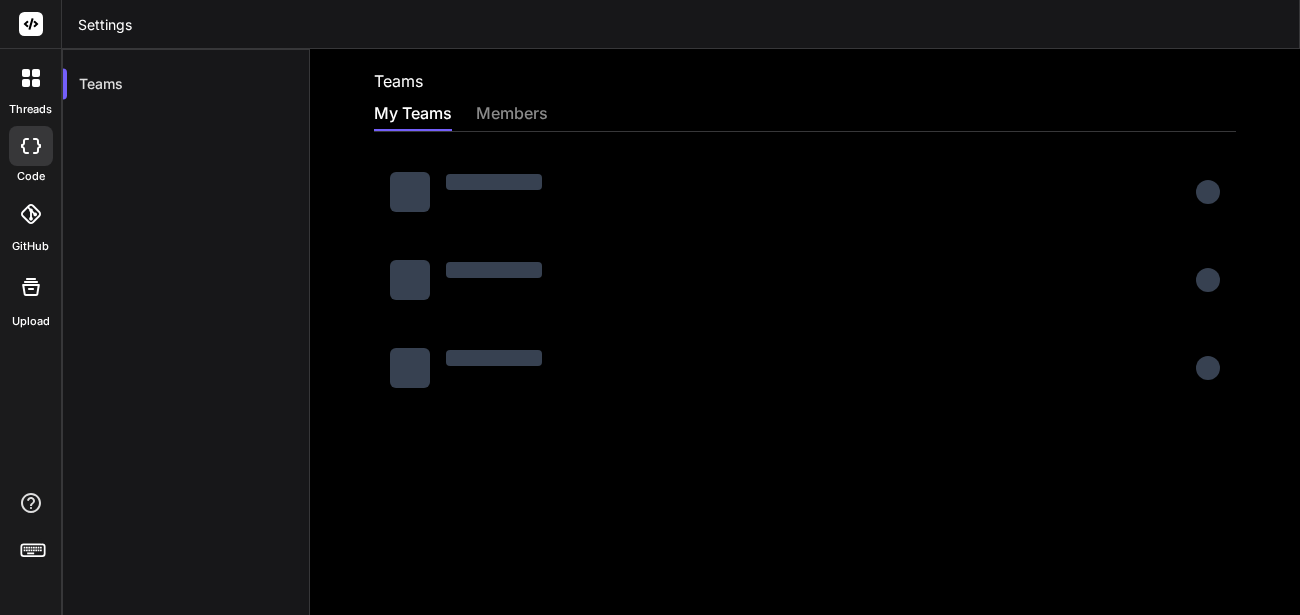 scroll, scrollTop: 0, scrollLeft: 0, axis: both 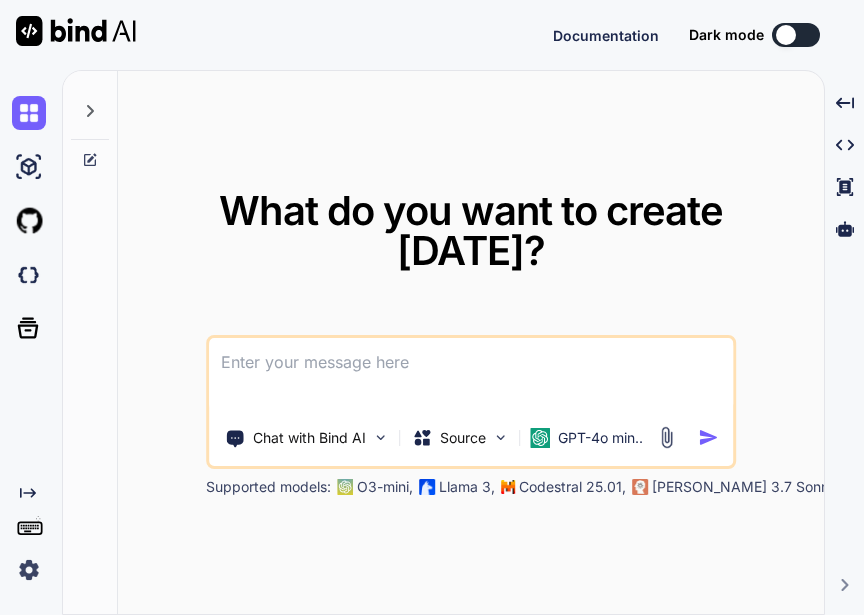 type on "x" 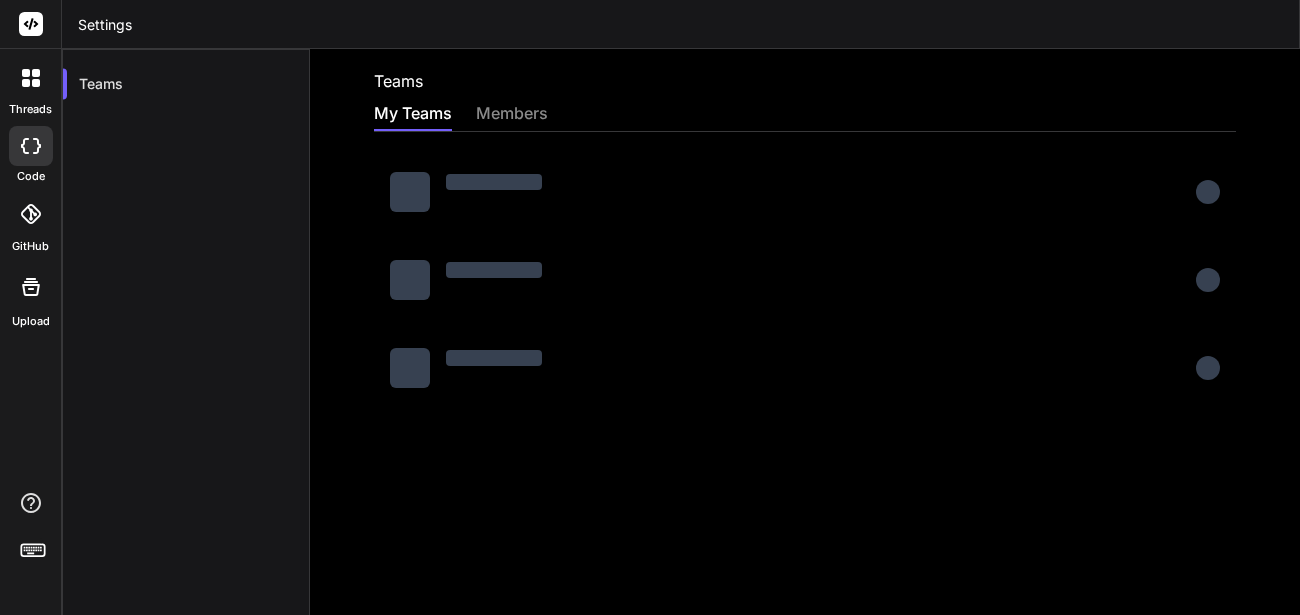scroll, scrollTop: 0, scrollLeft: 0, axis: both 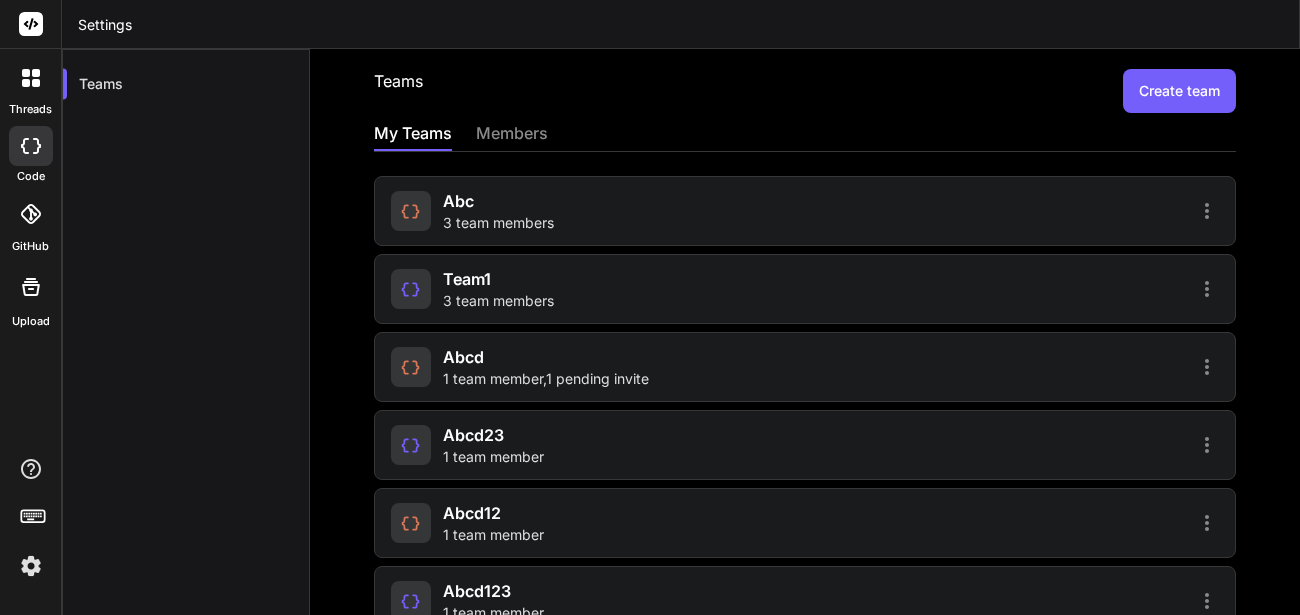 click on "1 team member ,  1 pending invite" at bounding box center (546, 379) 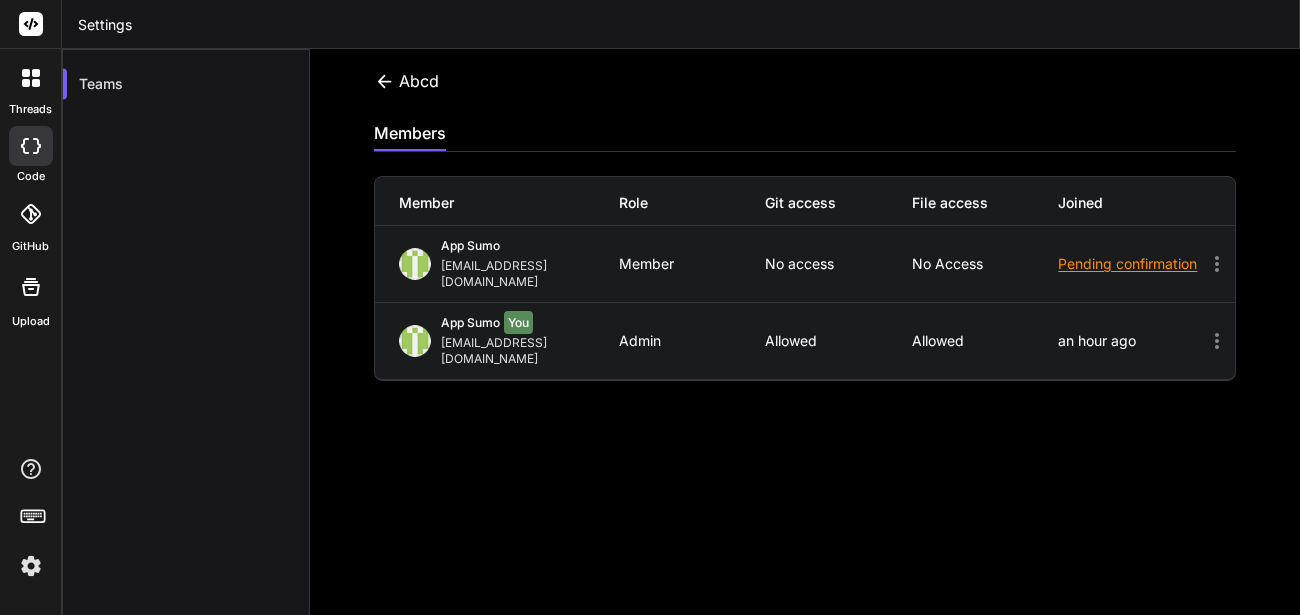click 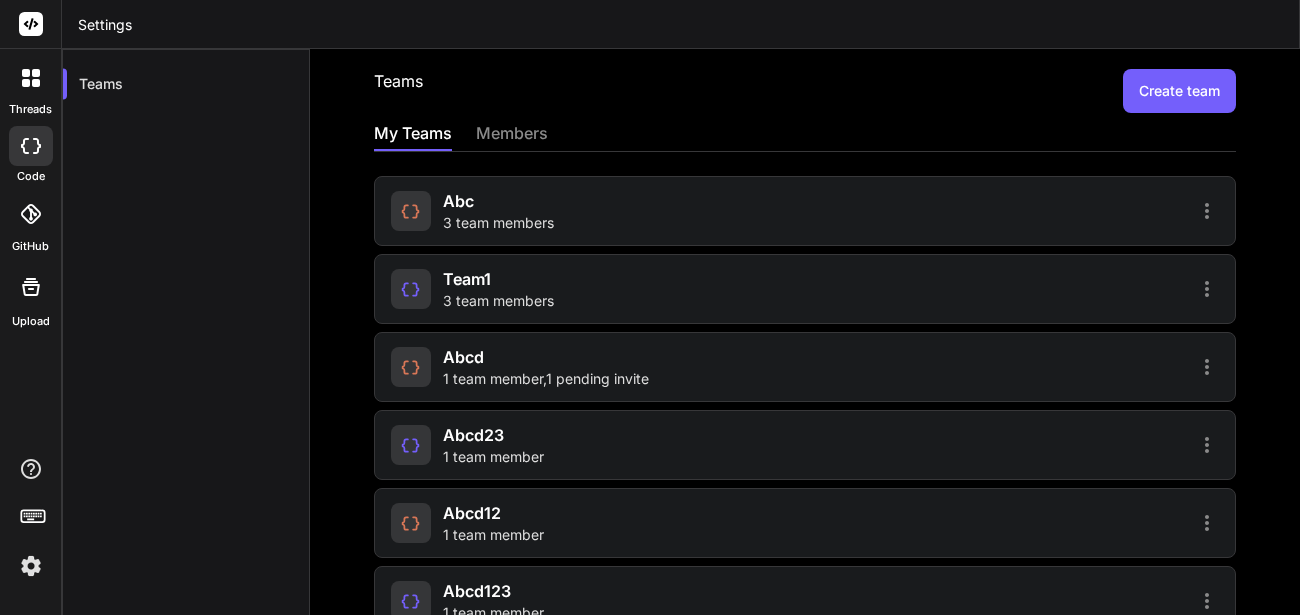 click 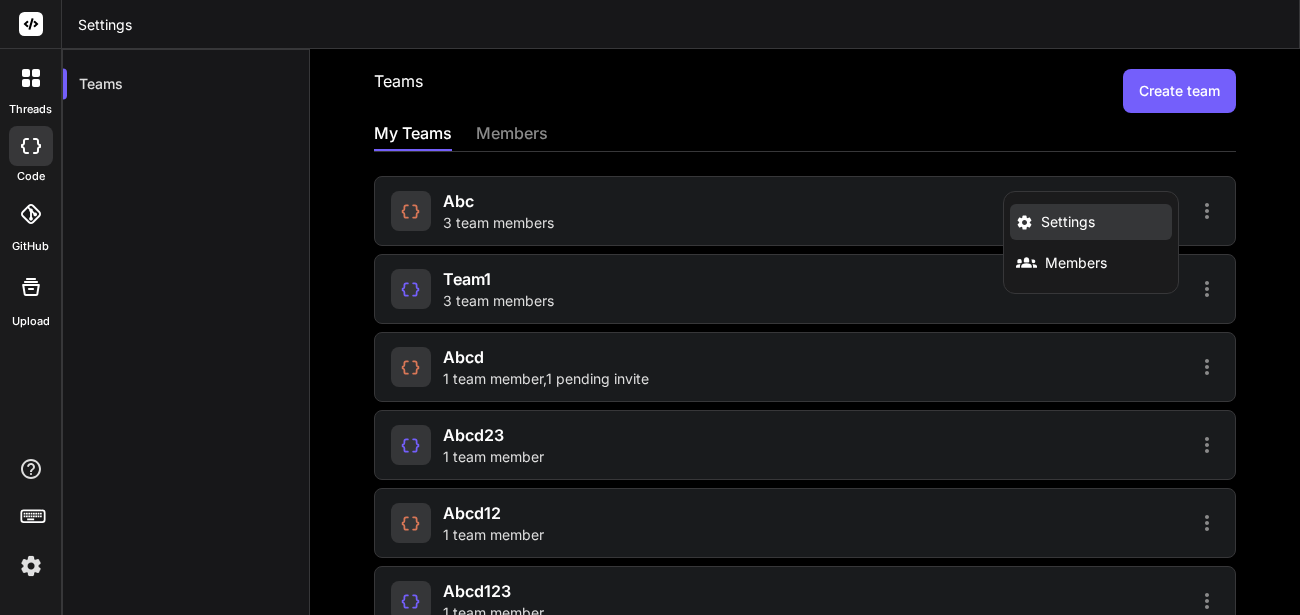 click on "Settings" at bounding box center [1068, 222] 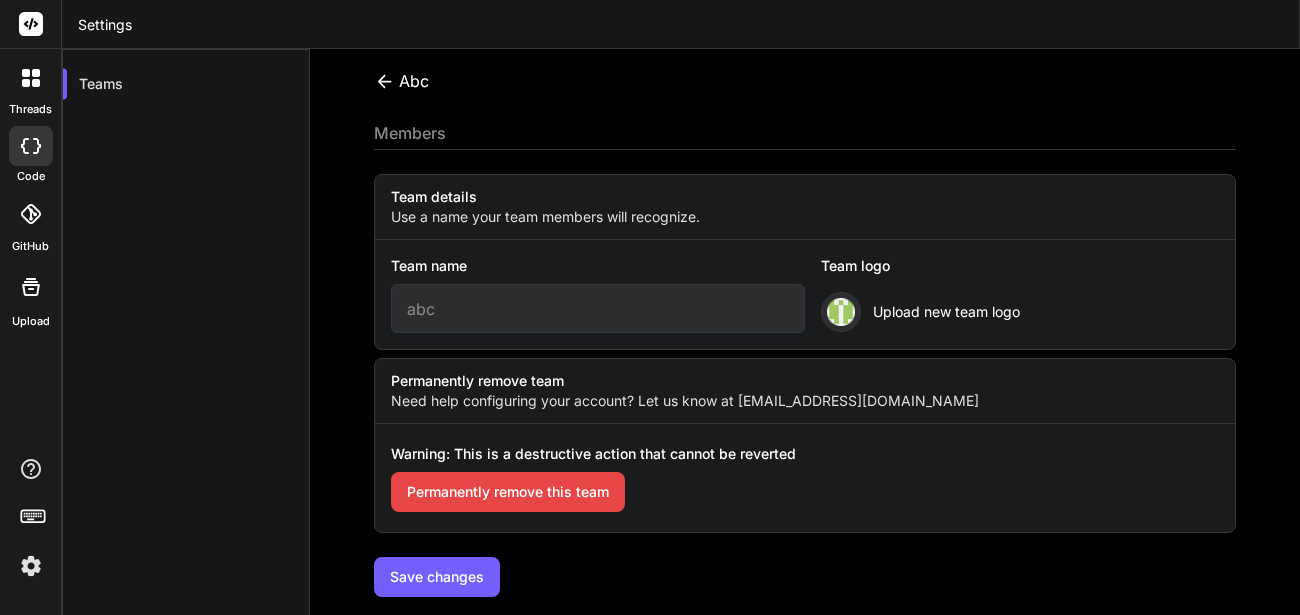 click on "Permanently remove this team" at bounding box center (508, 492) 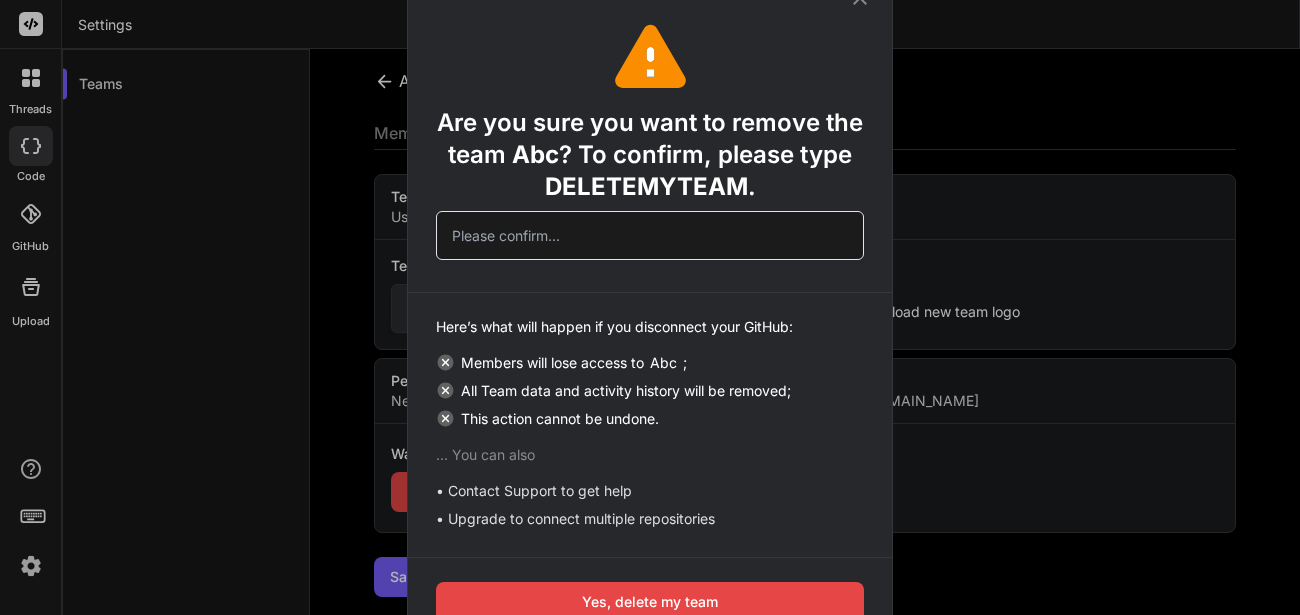 click on "DELETEMYTEAM" at bounding box center [646, 186] 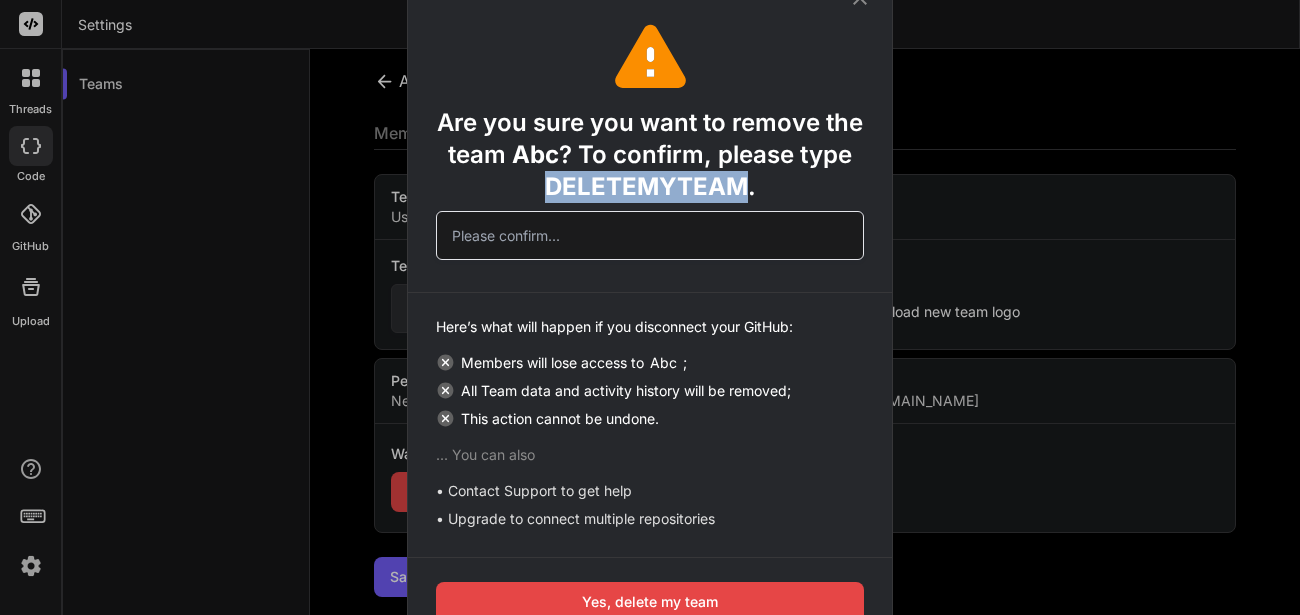 click on "DELETEMYTEAM" at bounding box center (646, 186) 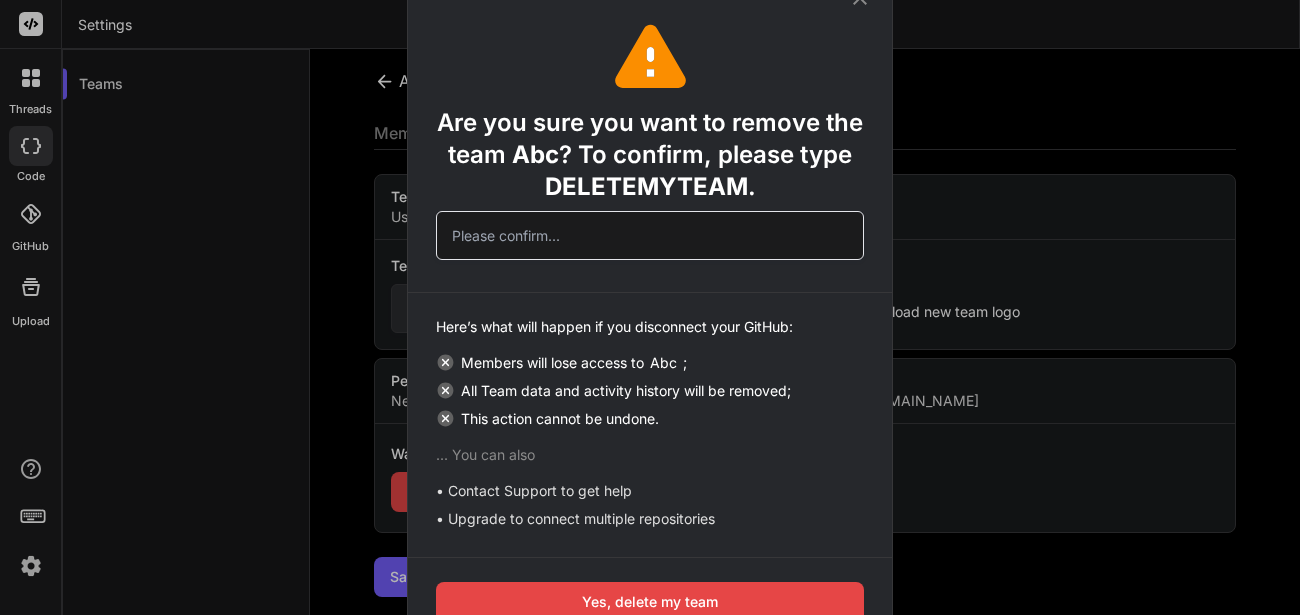 click at bounding box center (650, 235) 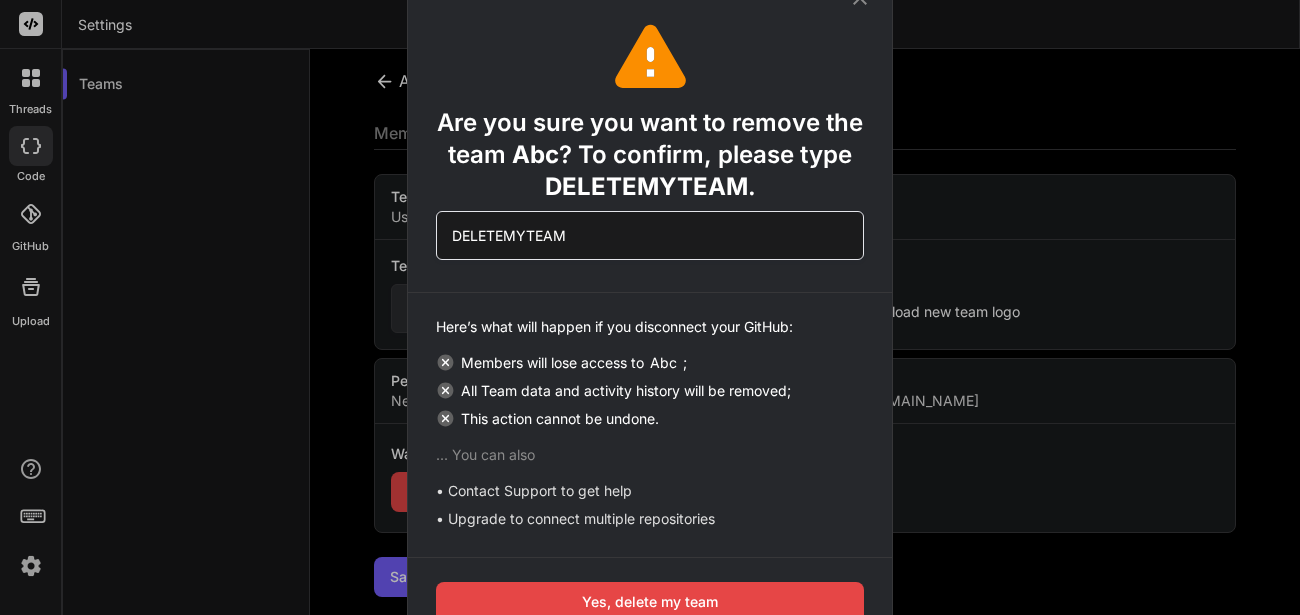 type on "DELETEMYTEAM" 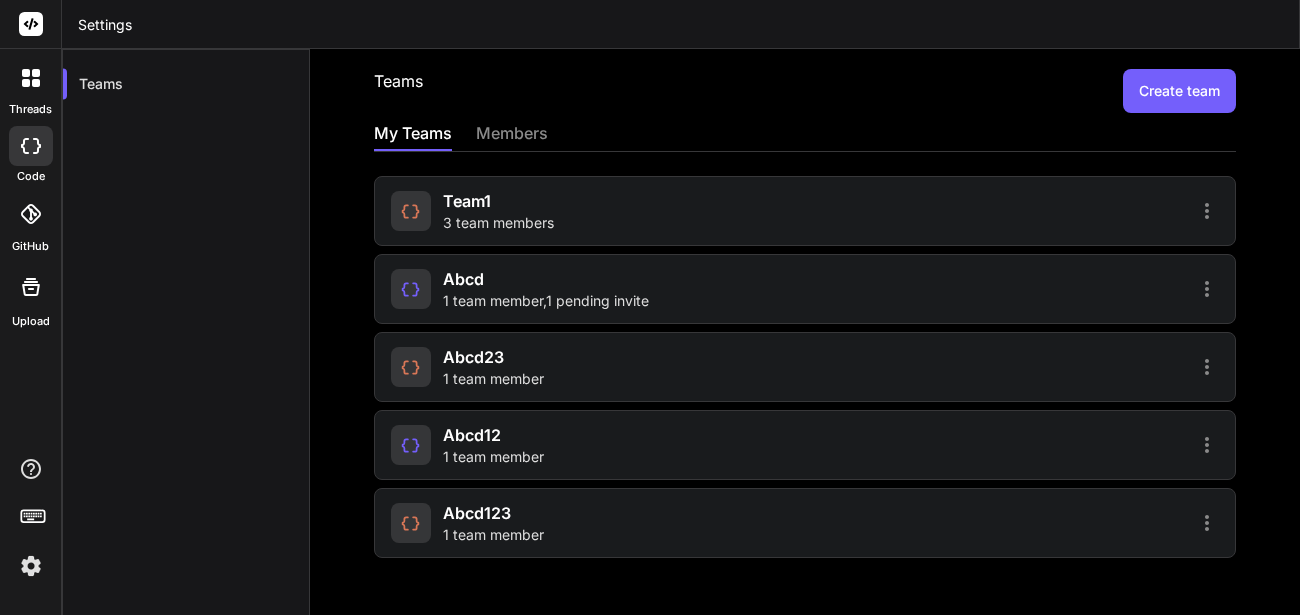 click on "Create team" at bounding box center (1179, 91) 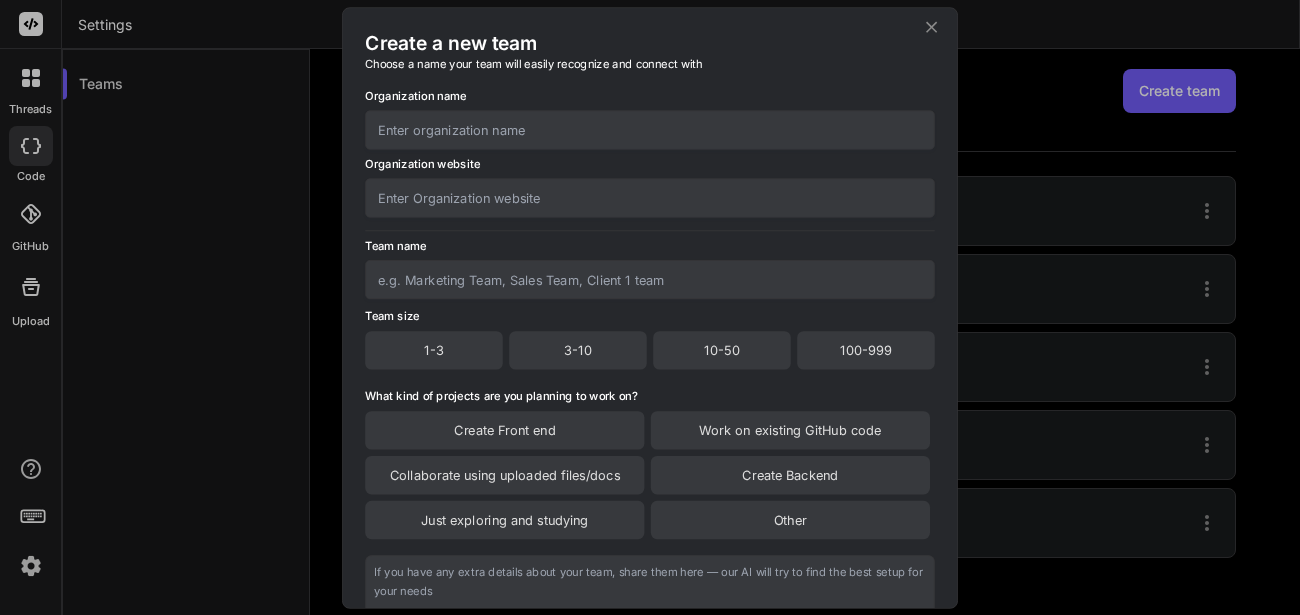 click at bounding box center (650, 129) 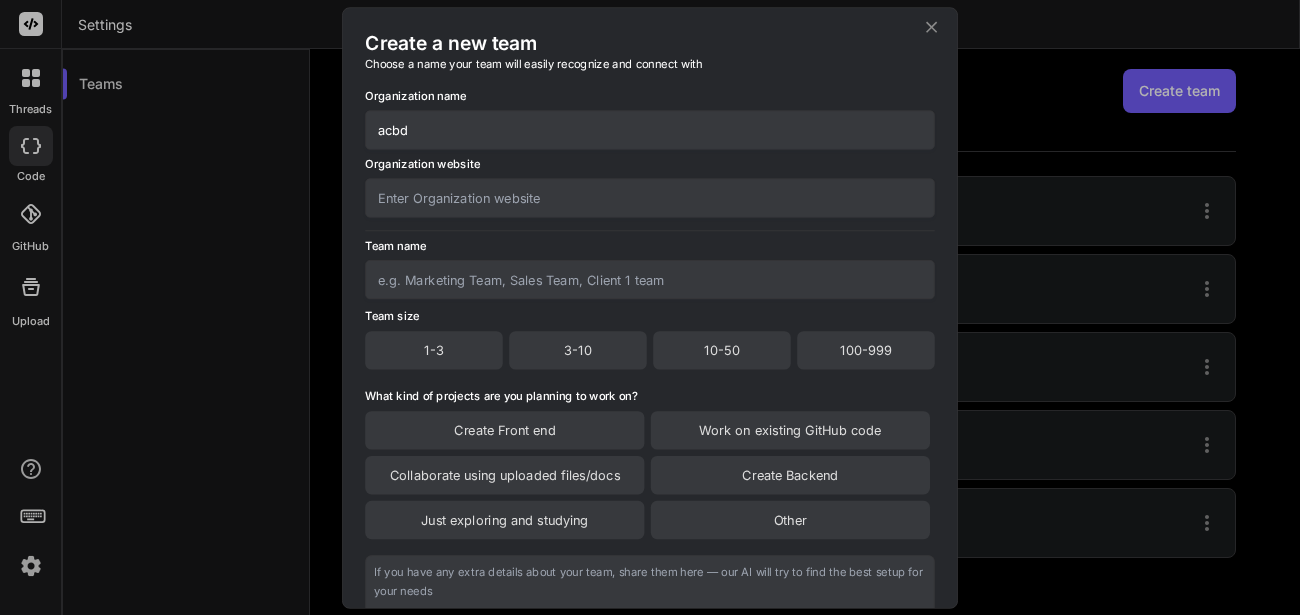 type on "acbd" 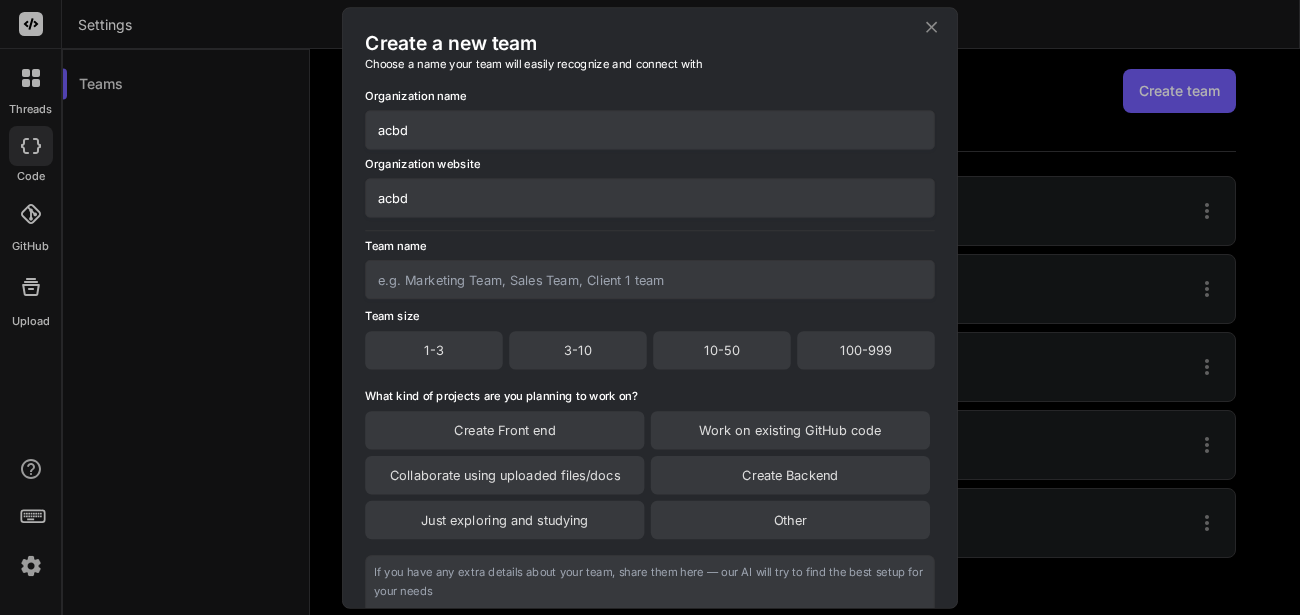 type on "acbd" 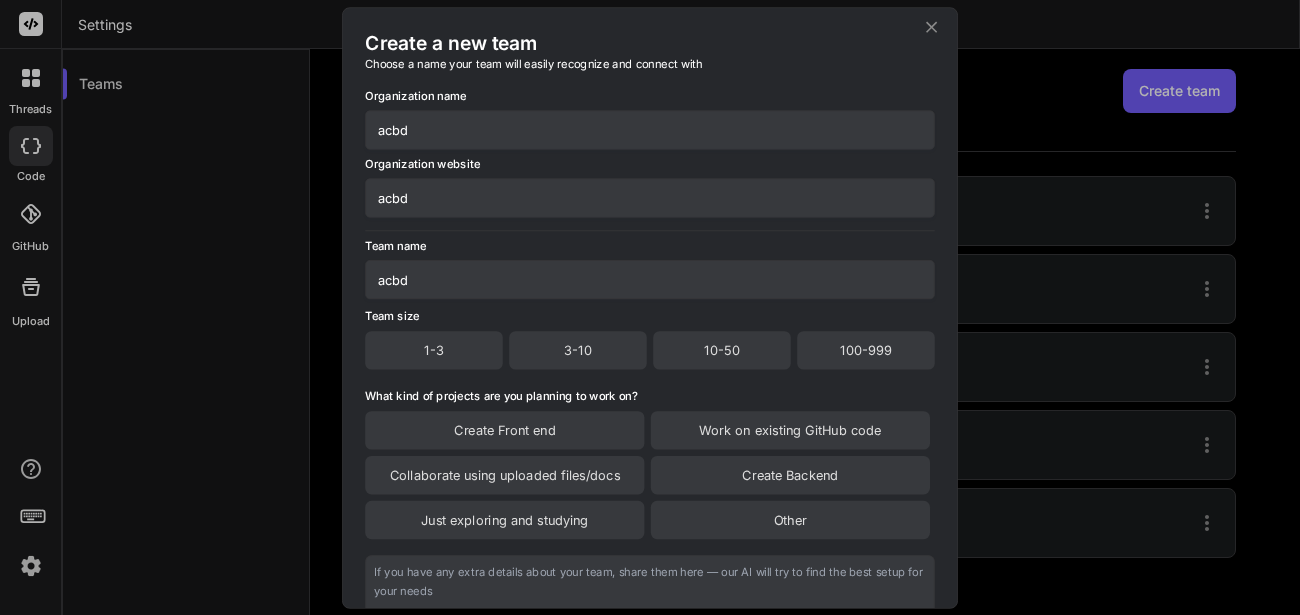 type on "acbd" 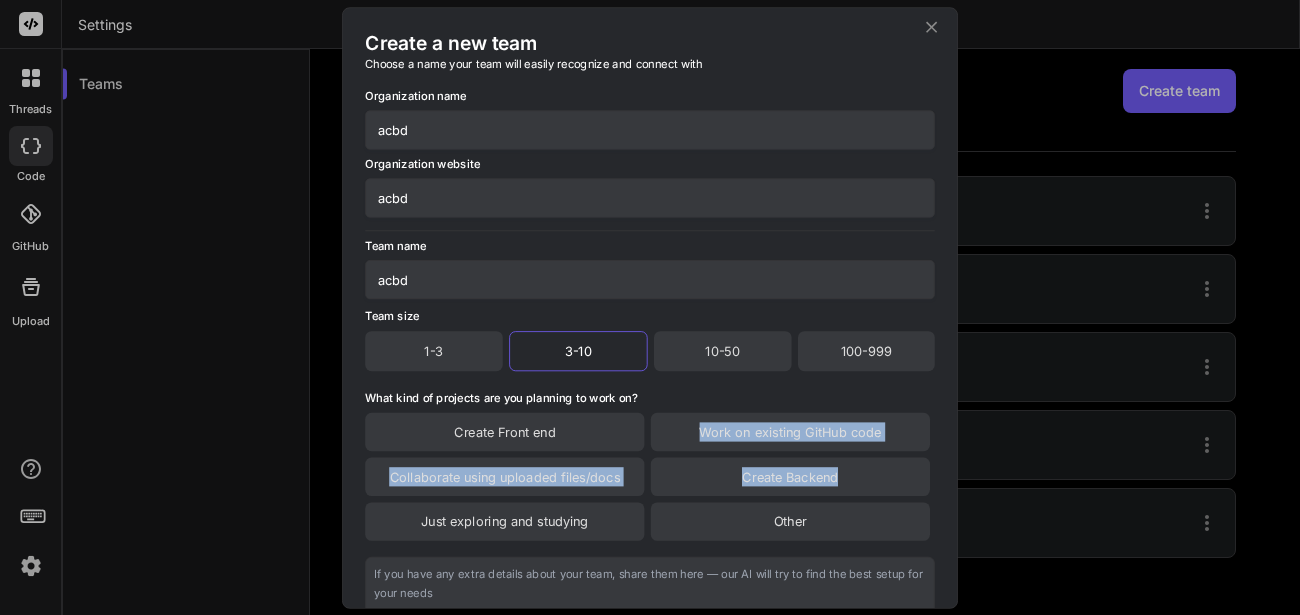 drag, startPoint x: 722, startPoint y: 419, endPoint x: 787, endPoint y: 510, distance: 111.83023 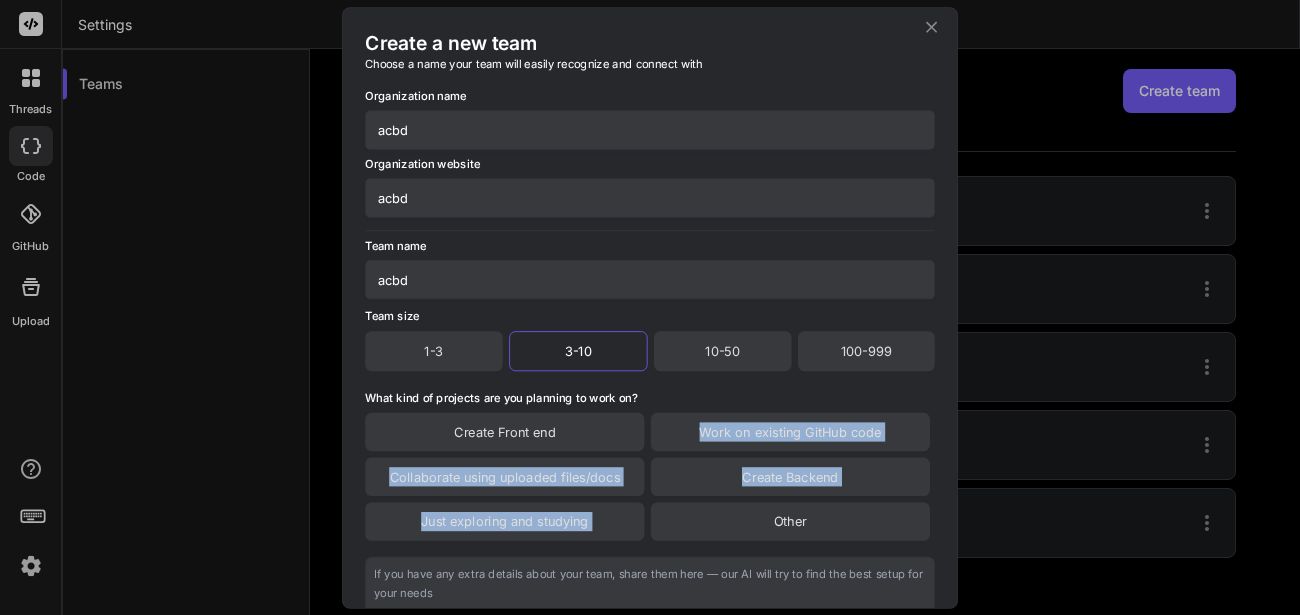 scroll, scrollTop: 168, scrollLeft: 0, axis: vertical 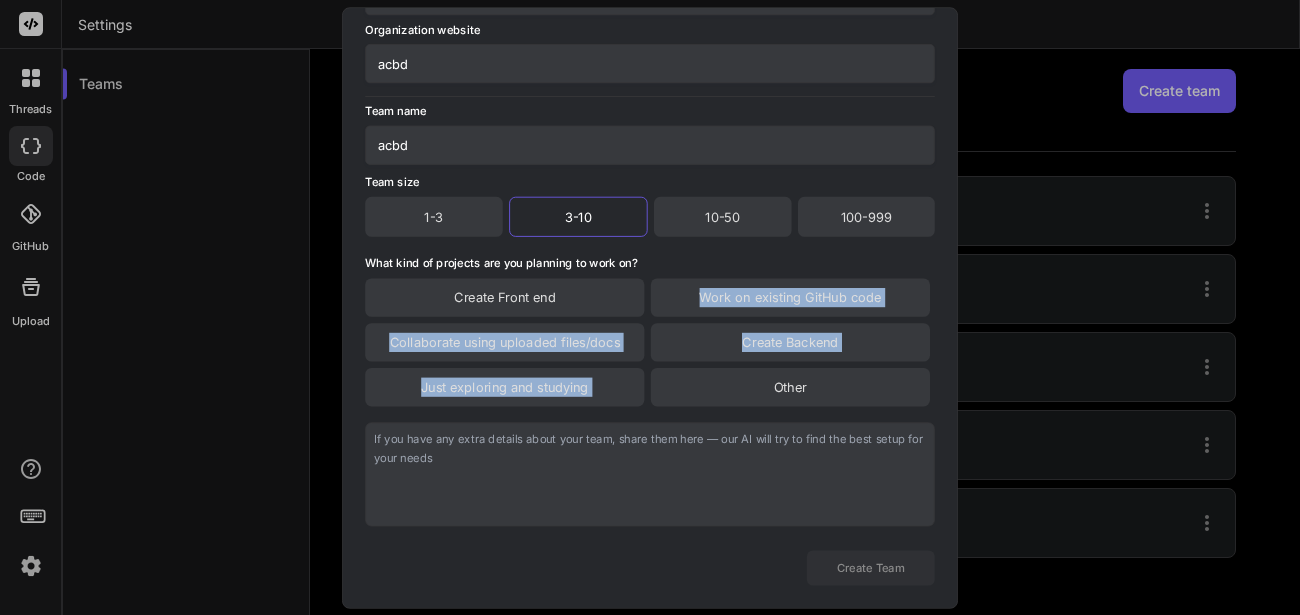 click on "Create Front end Work on existing GitHub code Collaborate using uploaded files/docs Create Backend Just exploring and studying Other" at bounding box center (650, 342) 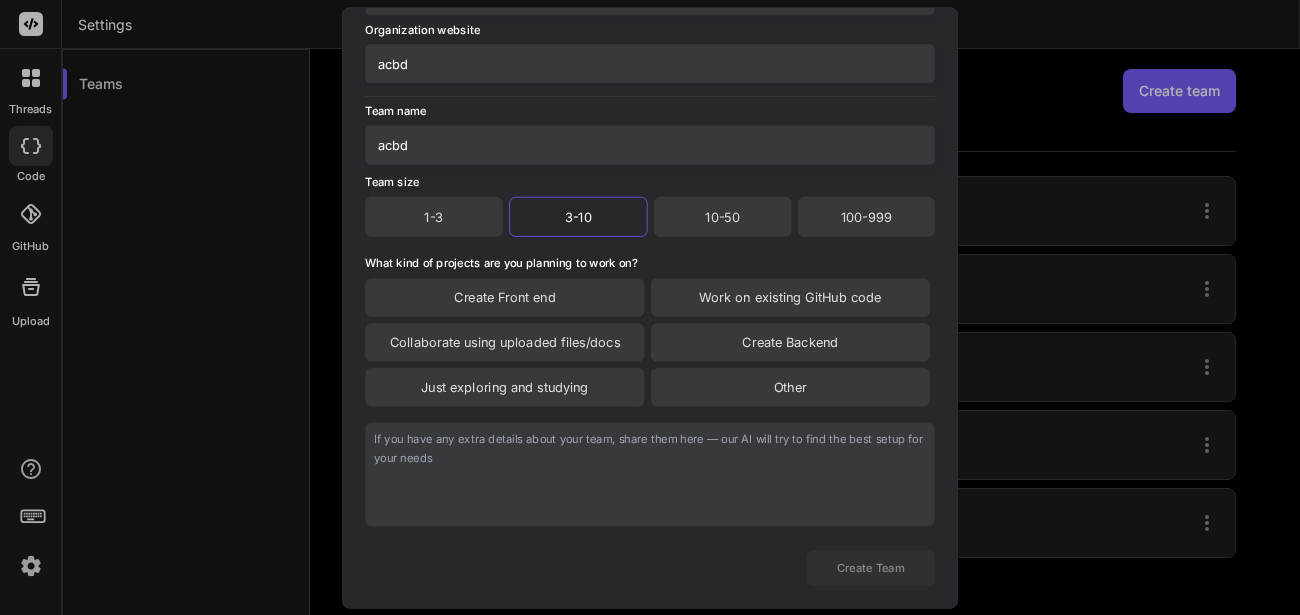 click on "Create Backend" at bounding box center [790, 342] 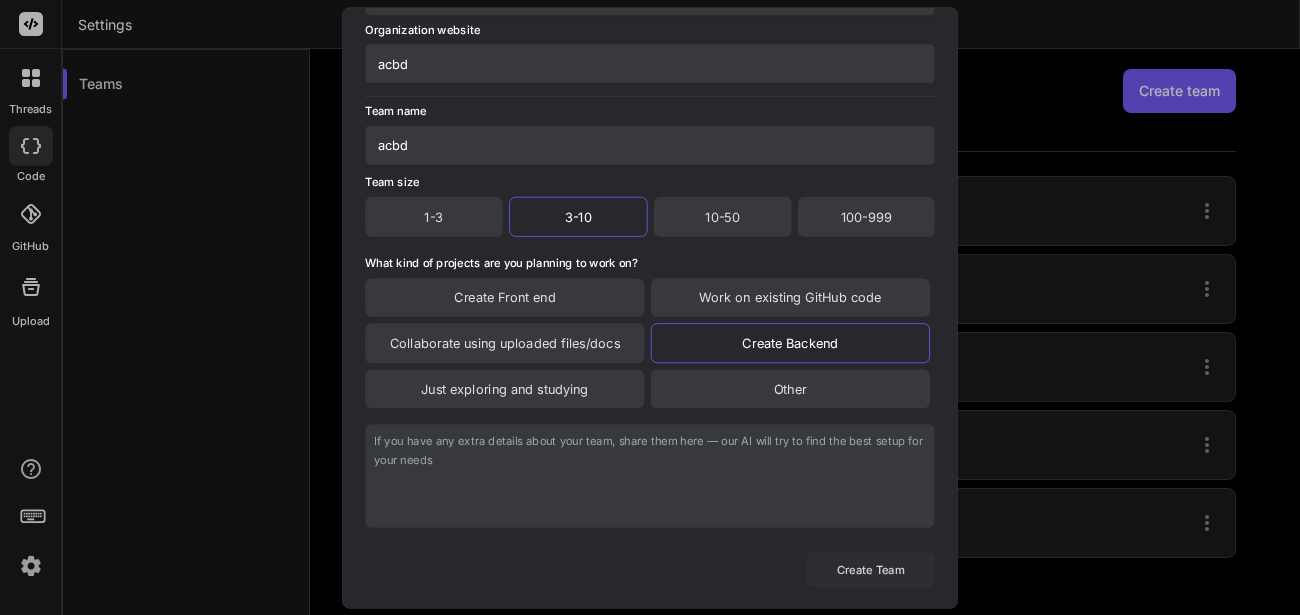 click on "Create Team" at bounding box center (871, 569) 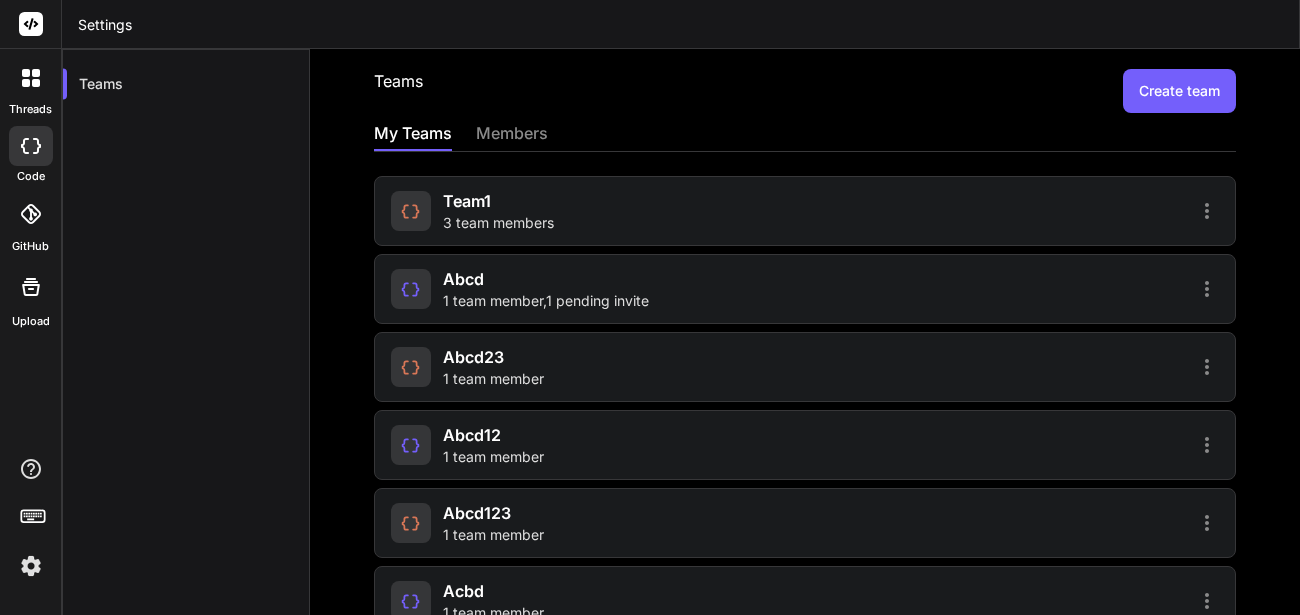 click 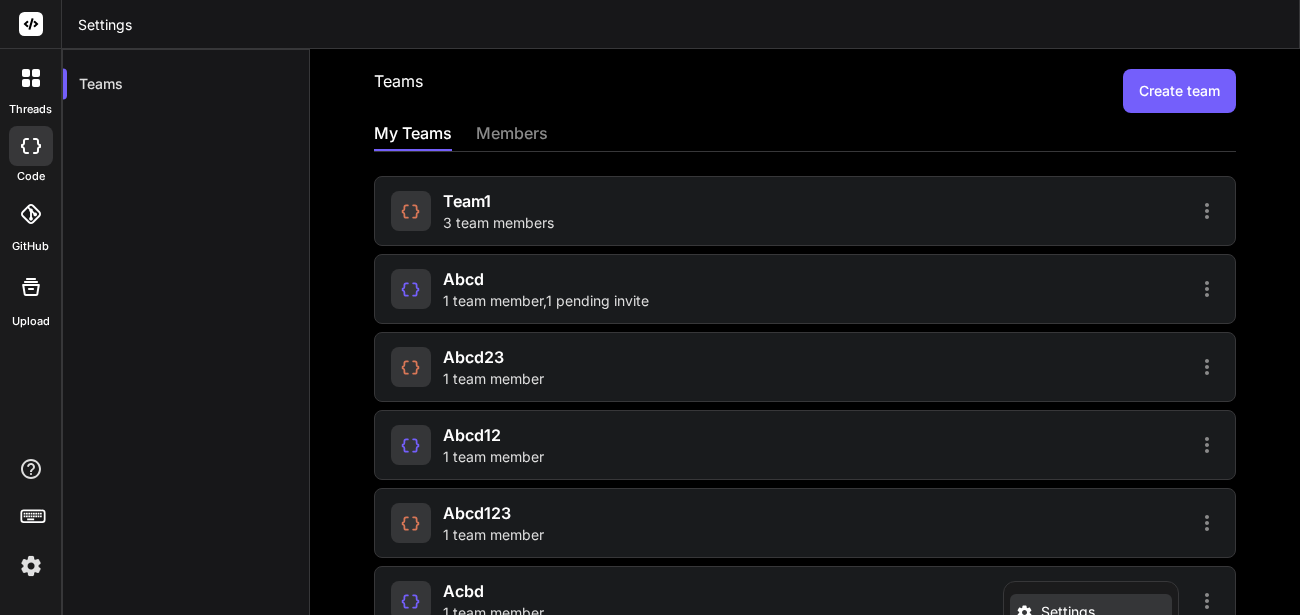 click on "Settings" at bounding box center (1091, 612) 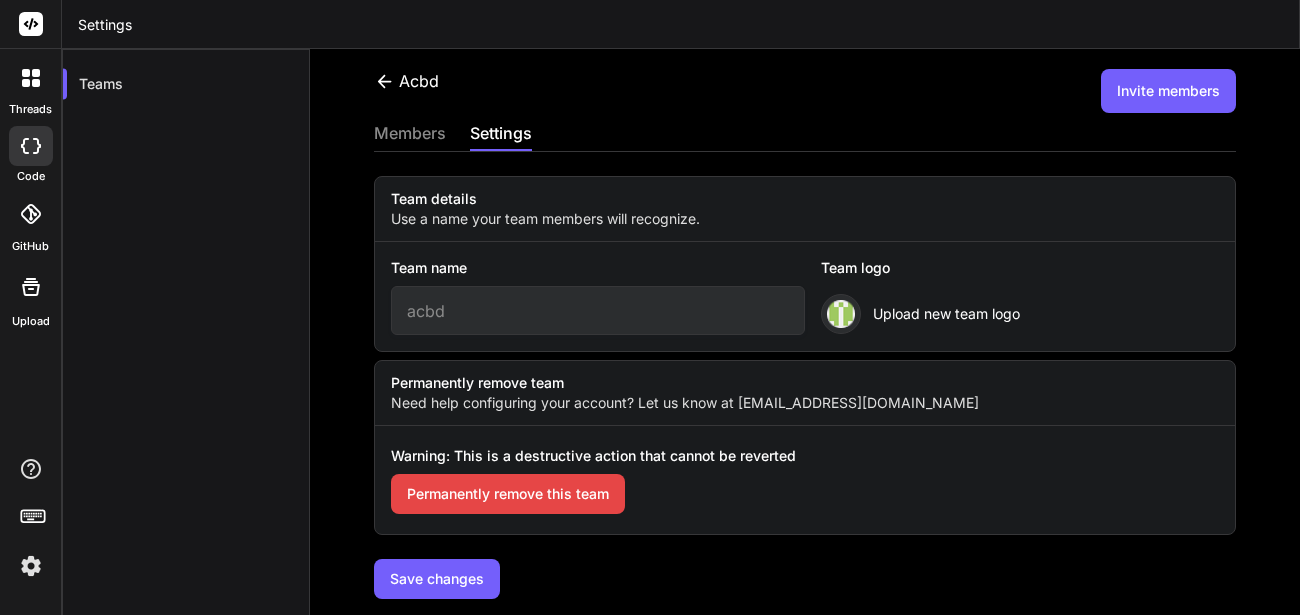 click on "Permanently remove this team" at bounding box center (508, 494) 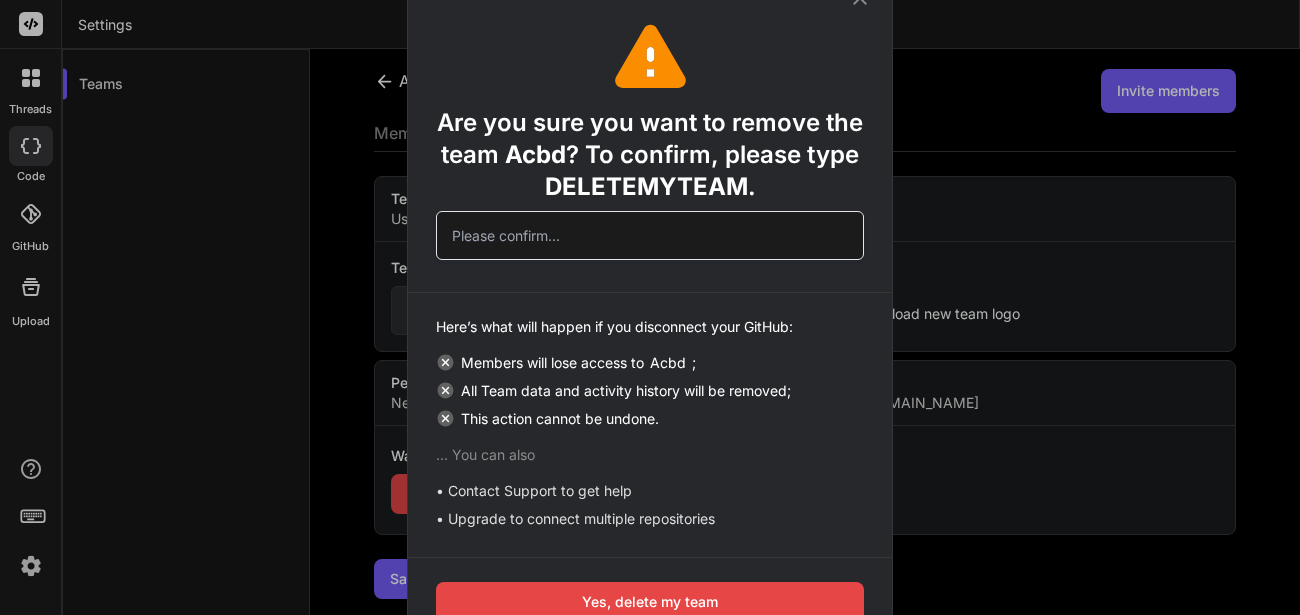 click on "DELETEMYTEAM" at bounding box center [646, 186] 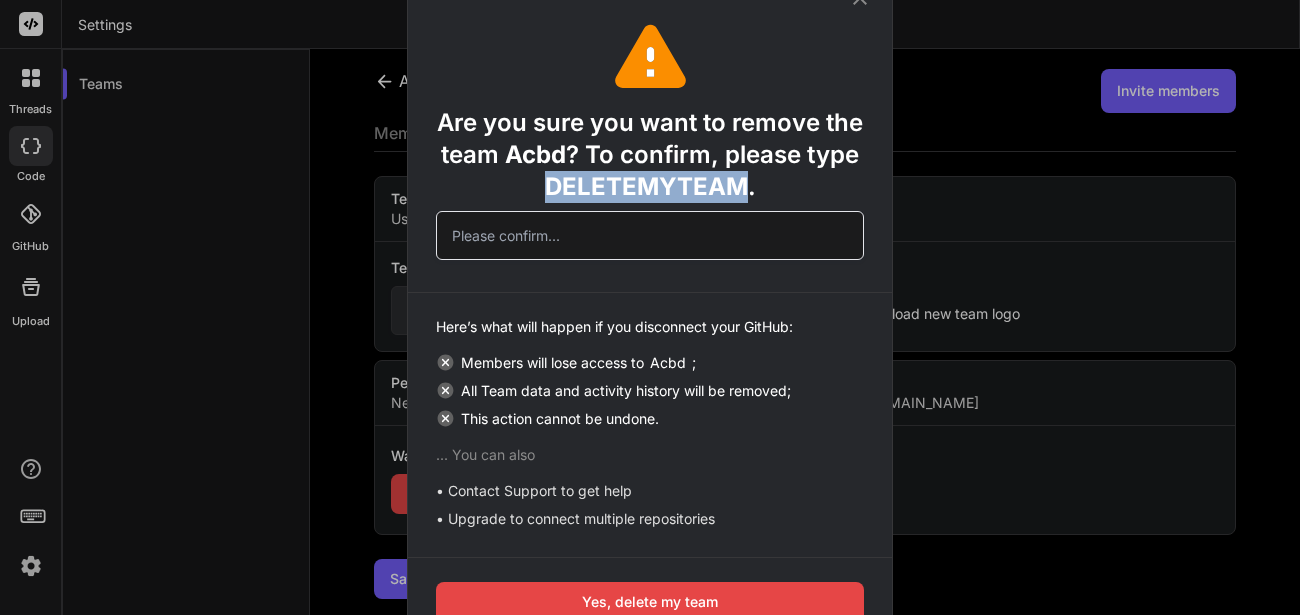 click on "DELETEMYTEAM" at bounding box center [646, 186] 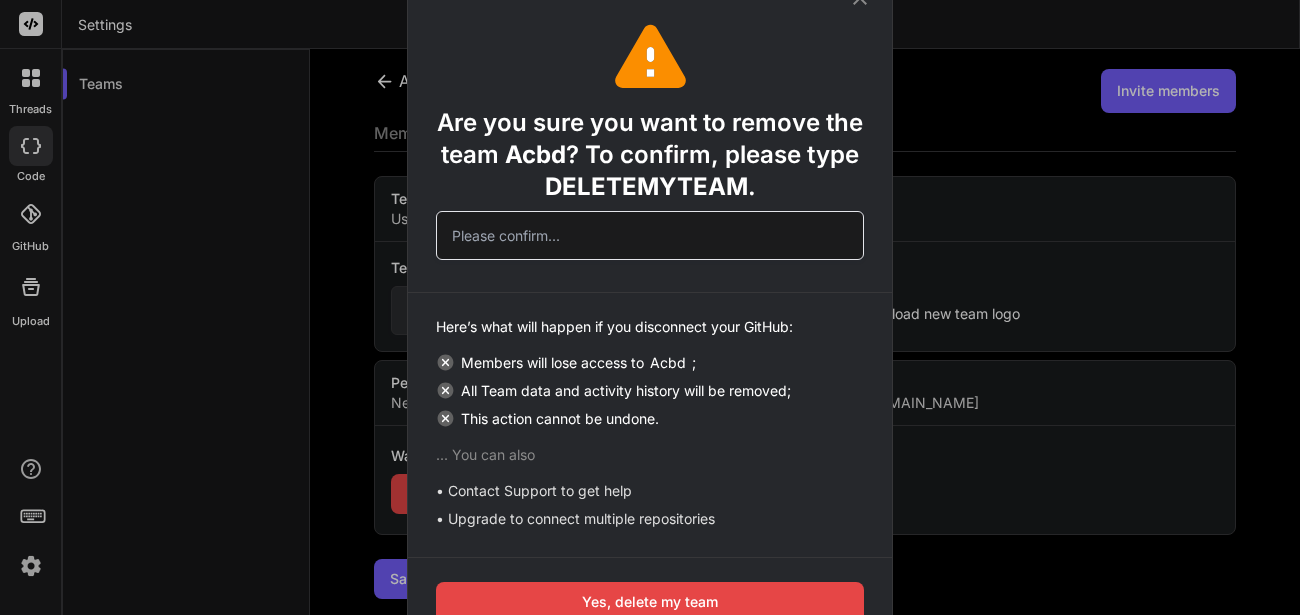 click at bounding box center (650, 235) 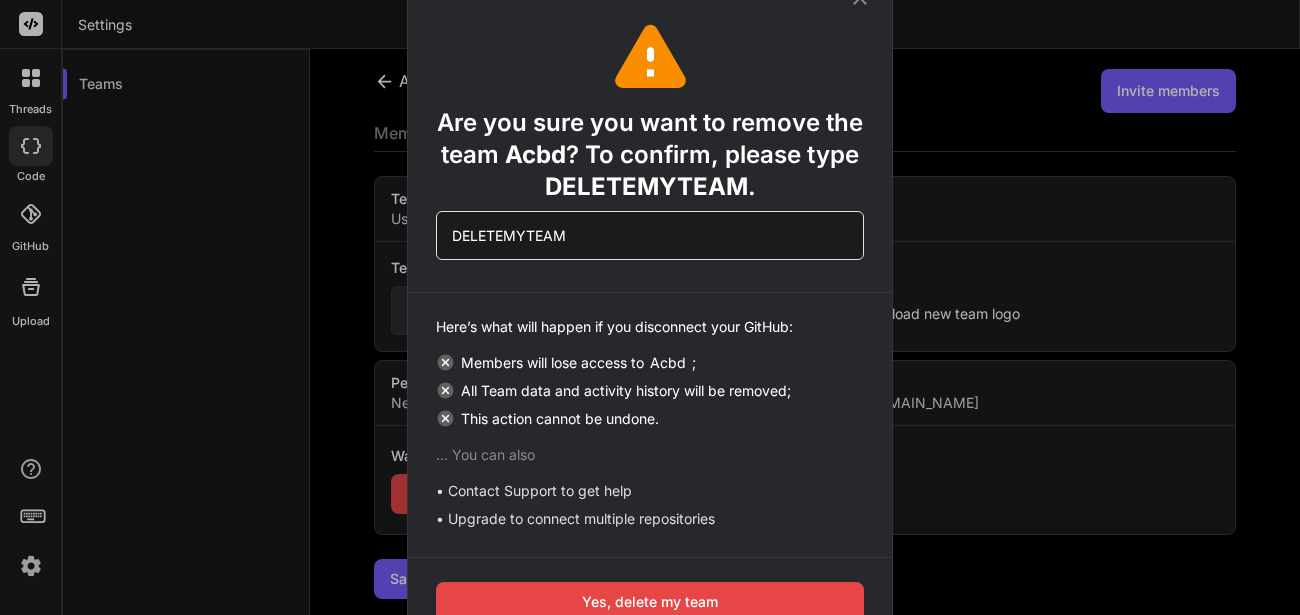 type on "DELETEMYTEAM" 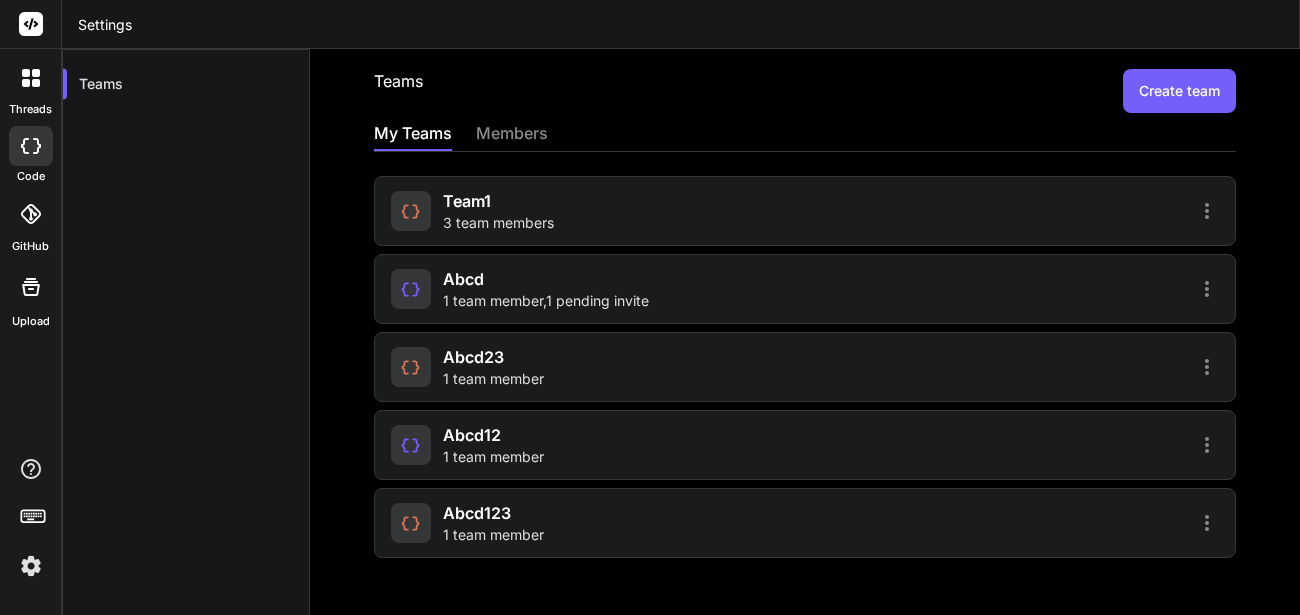 click 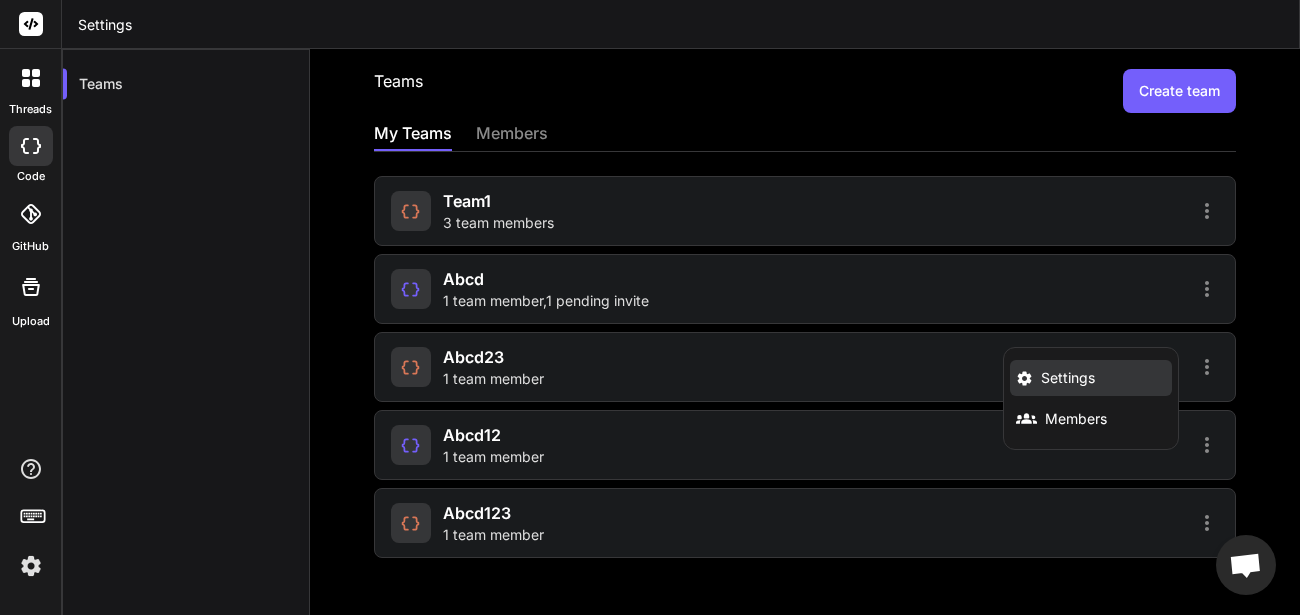 click on "Settings" at bounding box center (1068, 378) 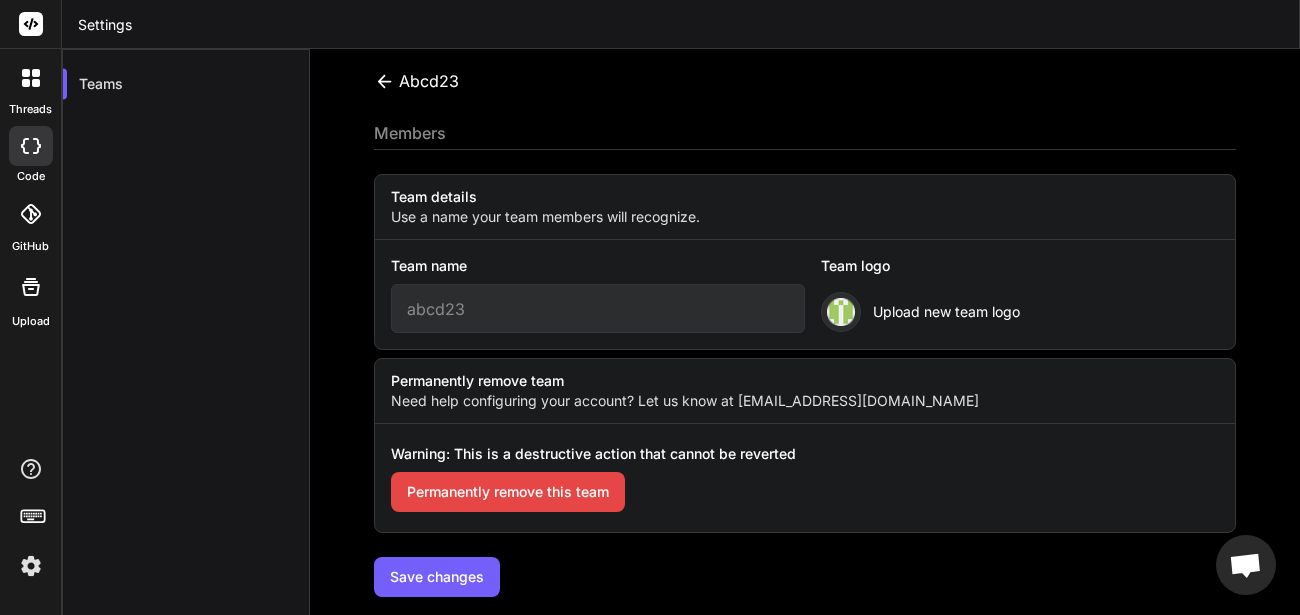 click on "abcd23" at bounding box center (598, 308) 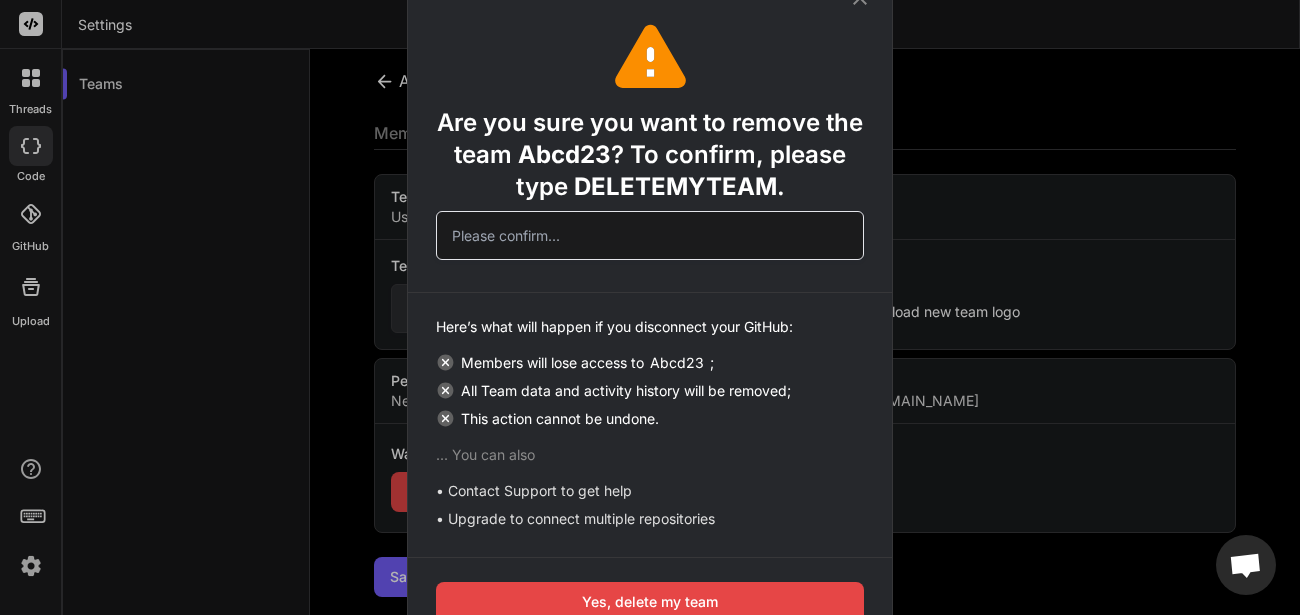 click at bounding box center (650, 235) 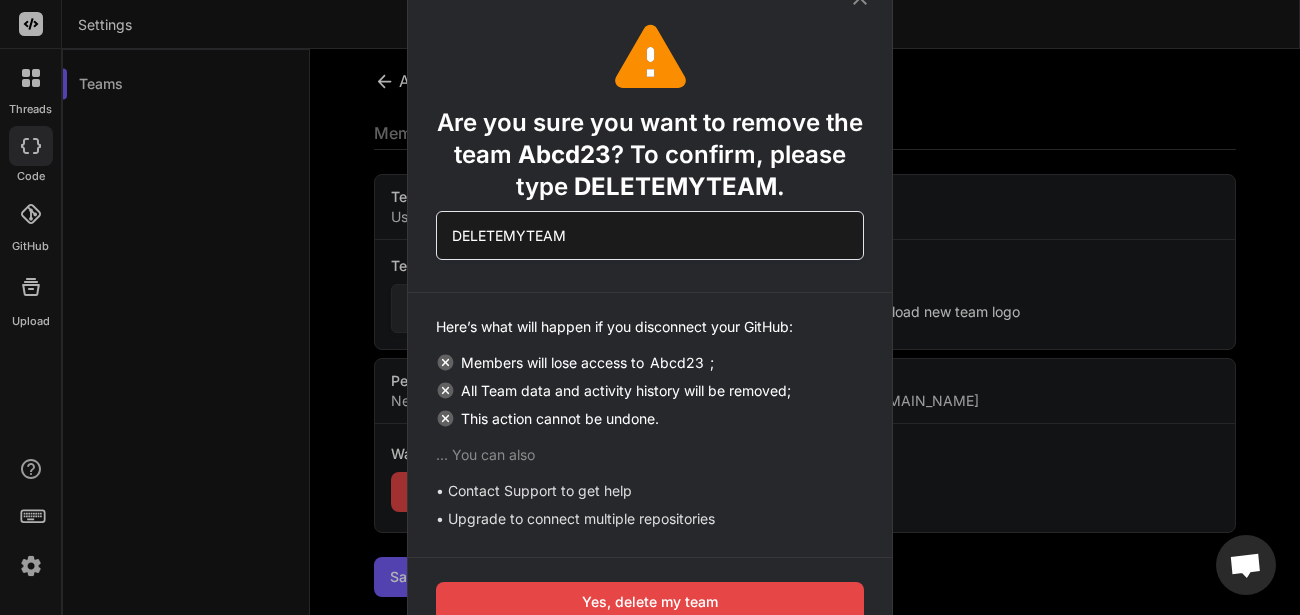 type on "DELETEMYTEAM" 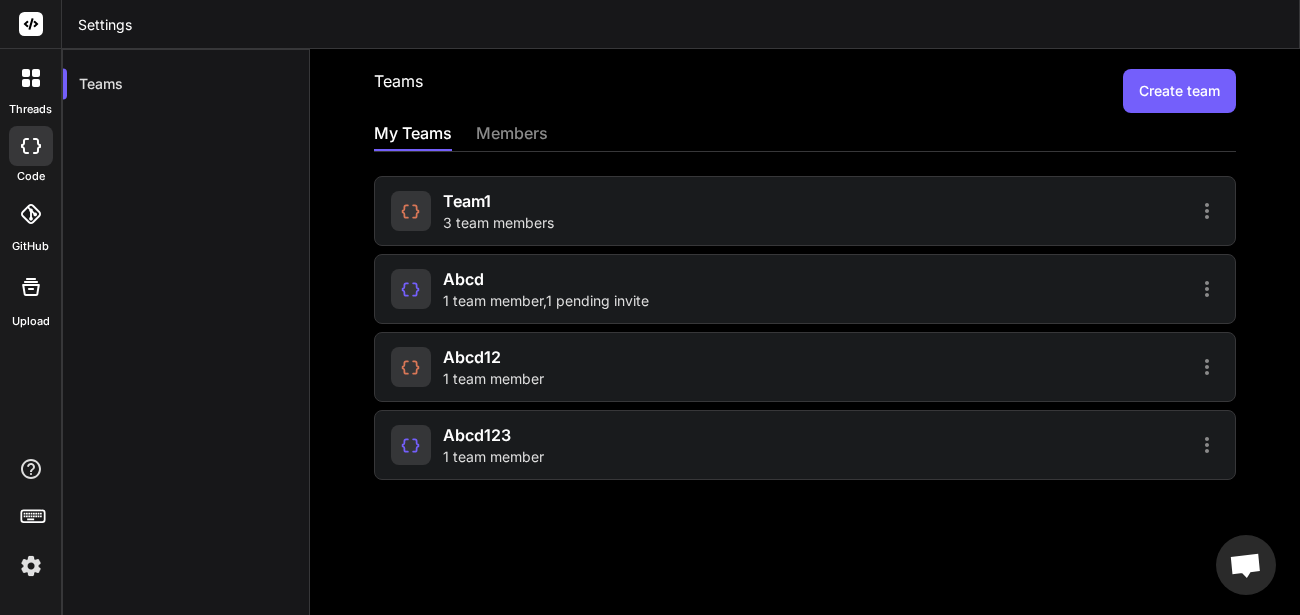 click 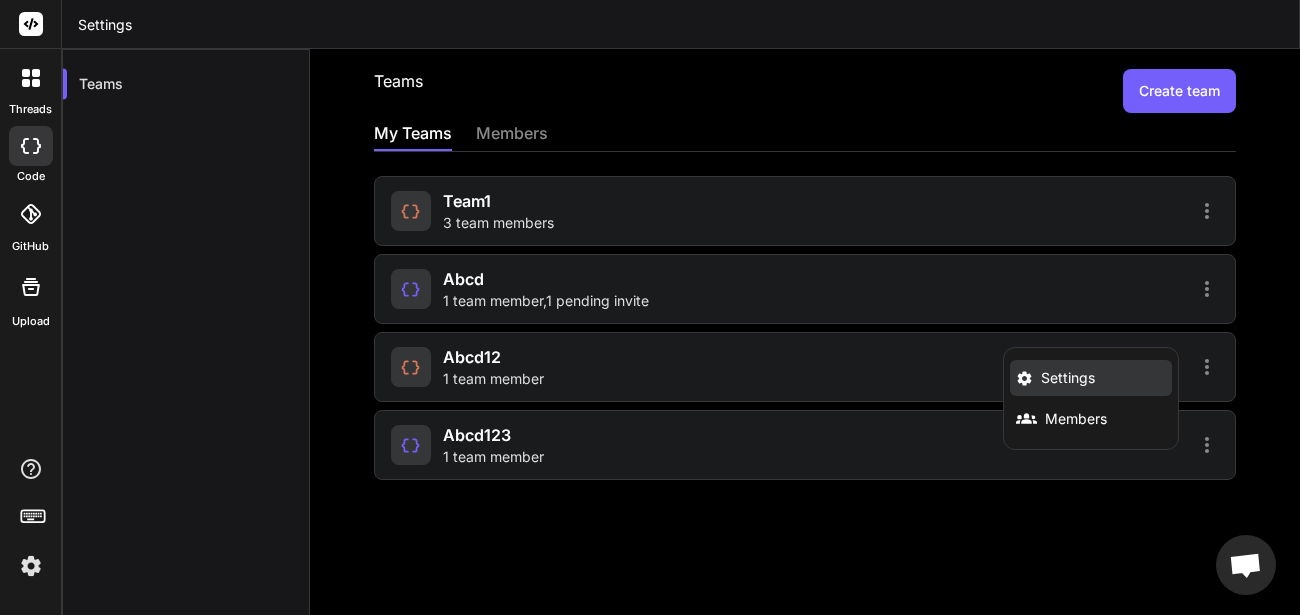 click on "Settings" at bounding box center (1091, 378) 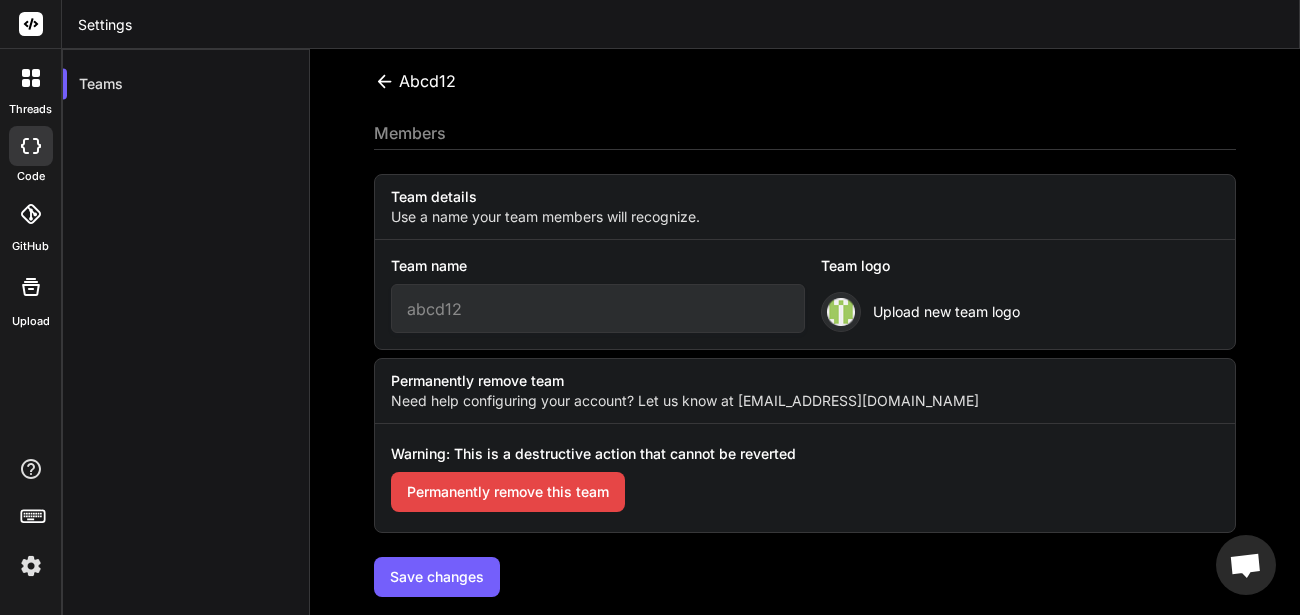 click on "Permanently remove this team" at bounding box center [508, 492] 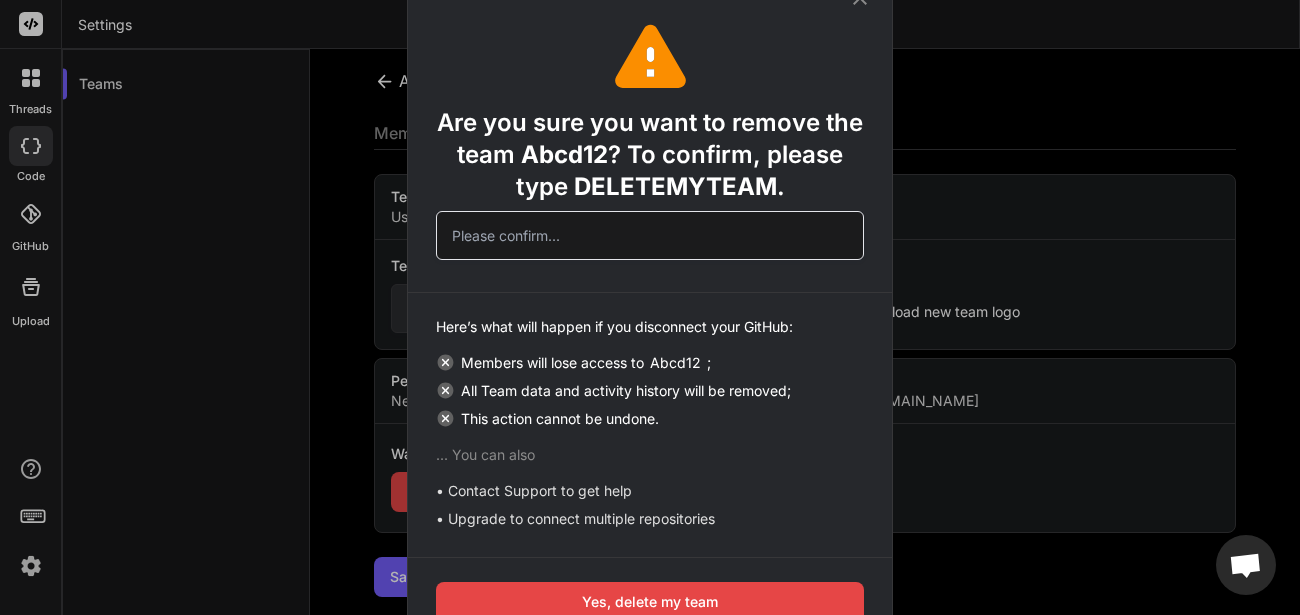 click on "DELETEMYTEAM" at bounding box center (675, 186) 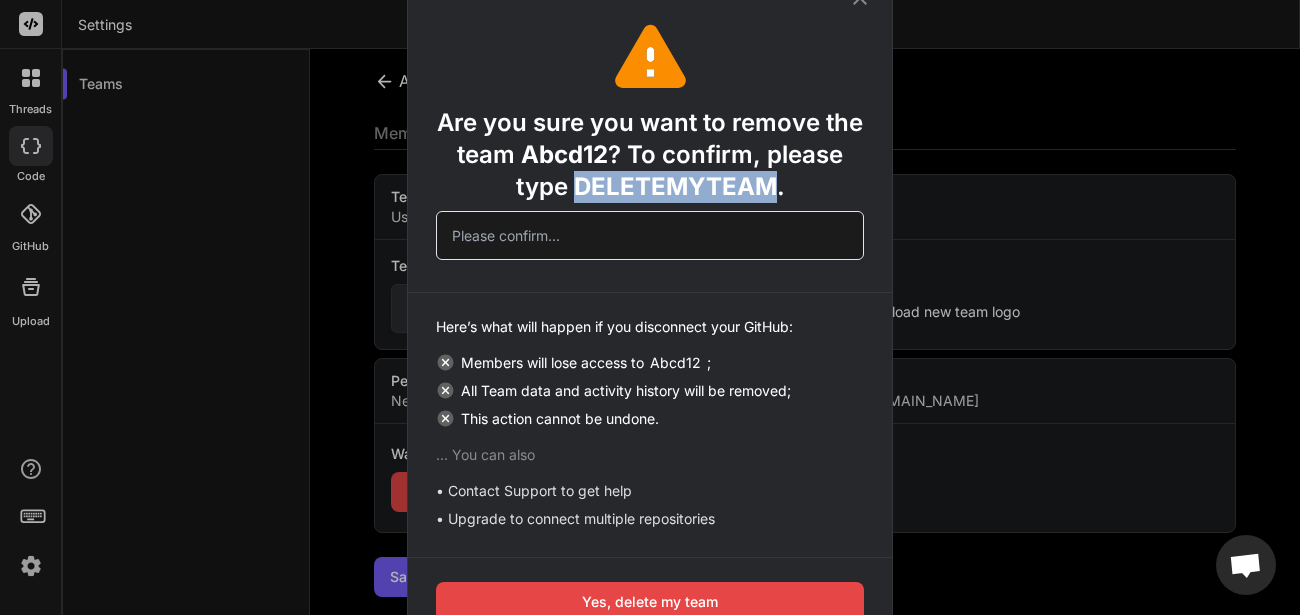 click on "DELETEMYTEAM" at bounding box center [675, 186] 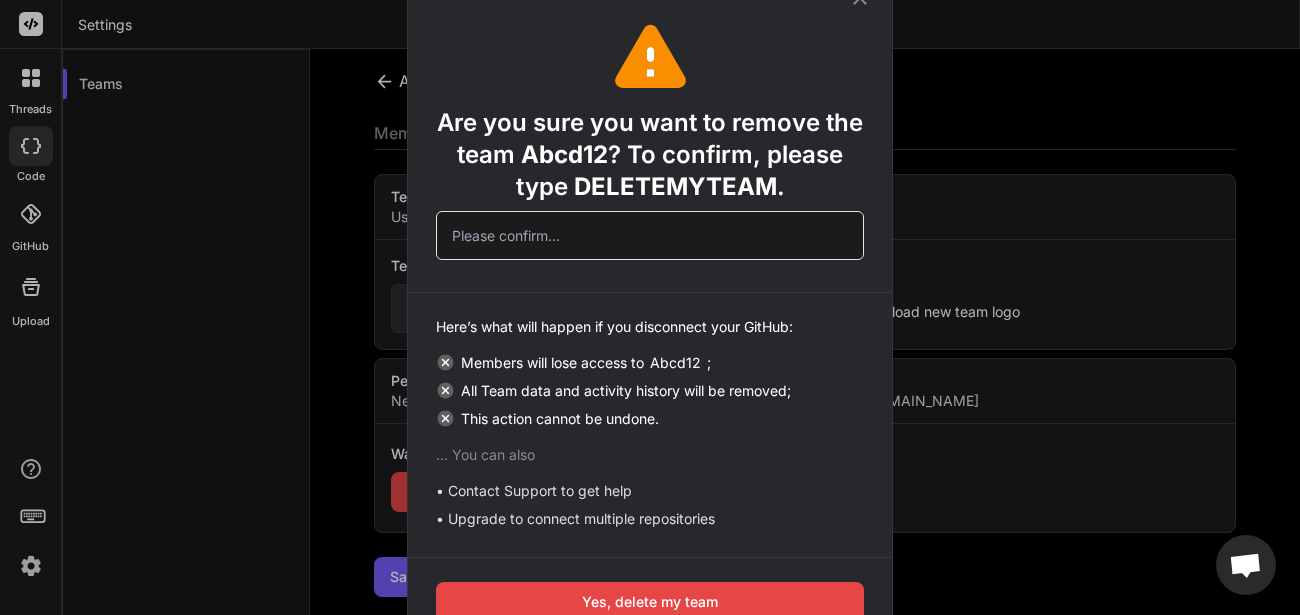 click at bounding box center [650, 235] 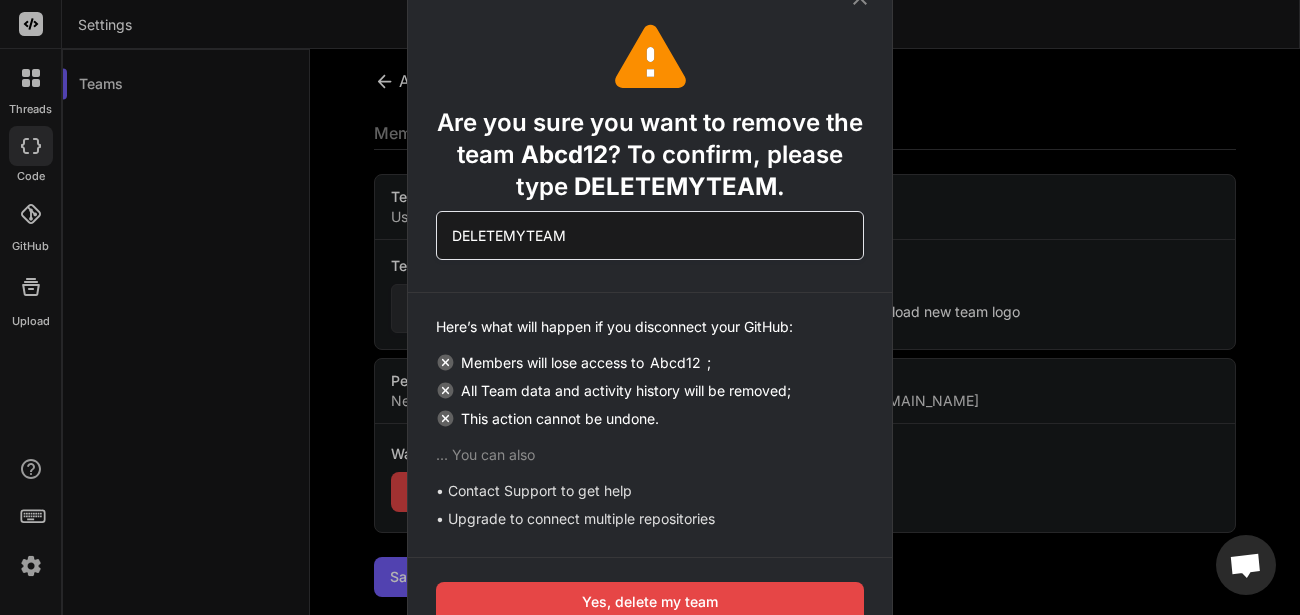 type on "DELETEMYTEAM" 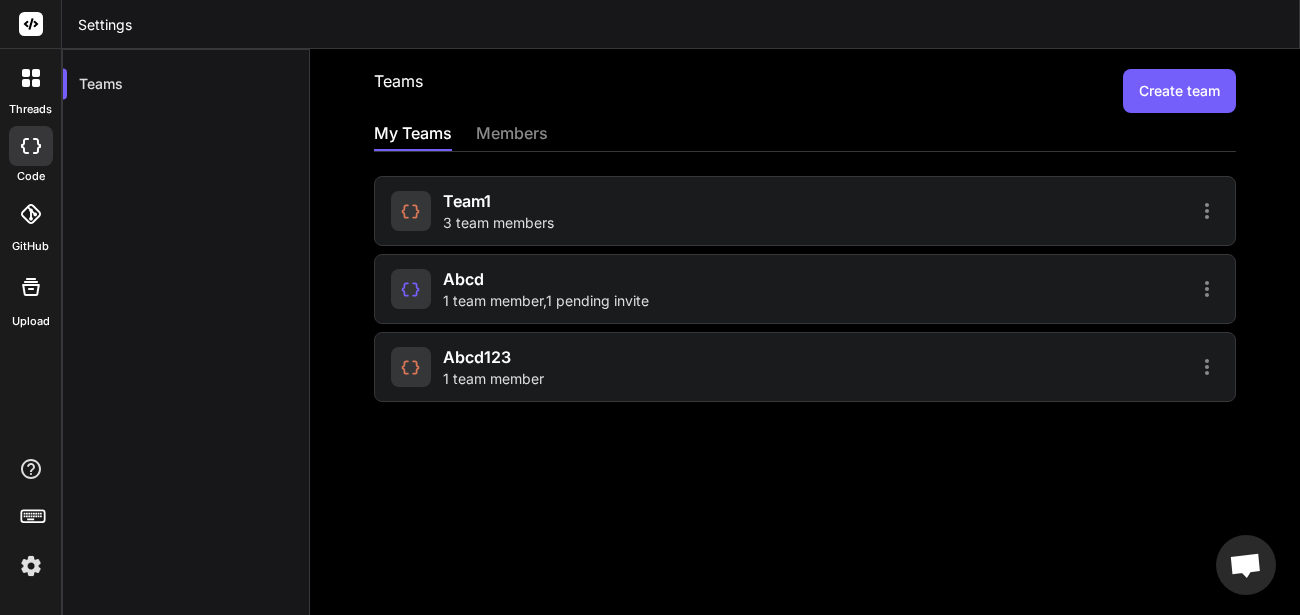 click 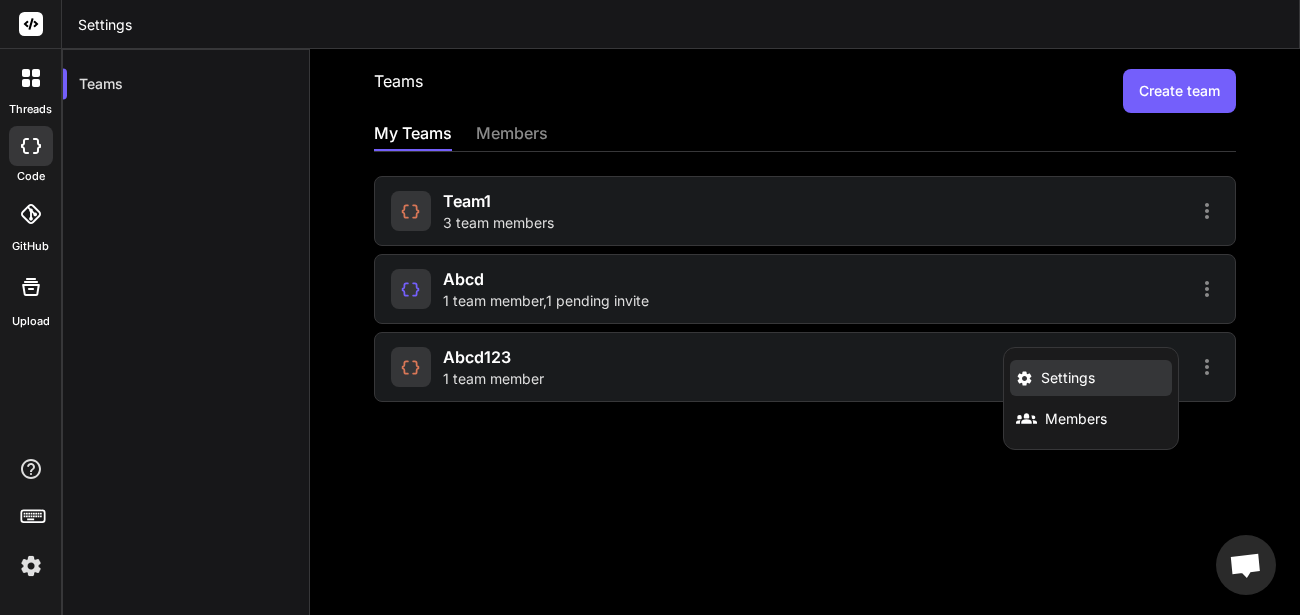 click on "Settings" at bounding box center [1091, 378] 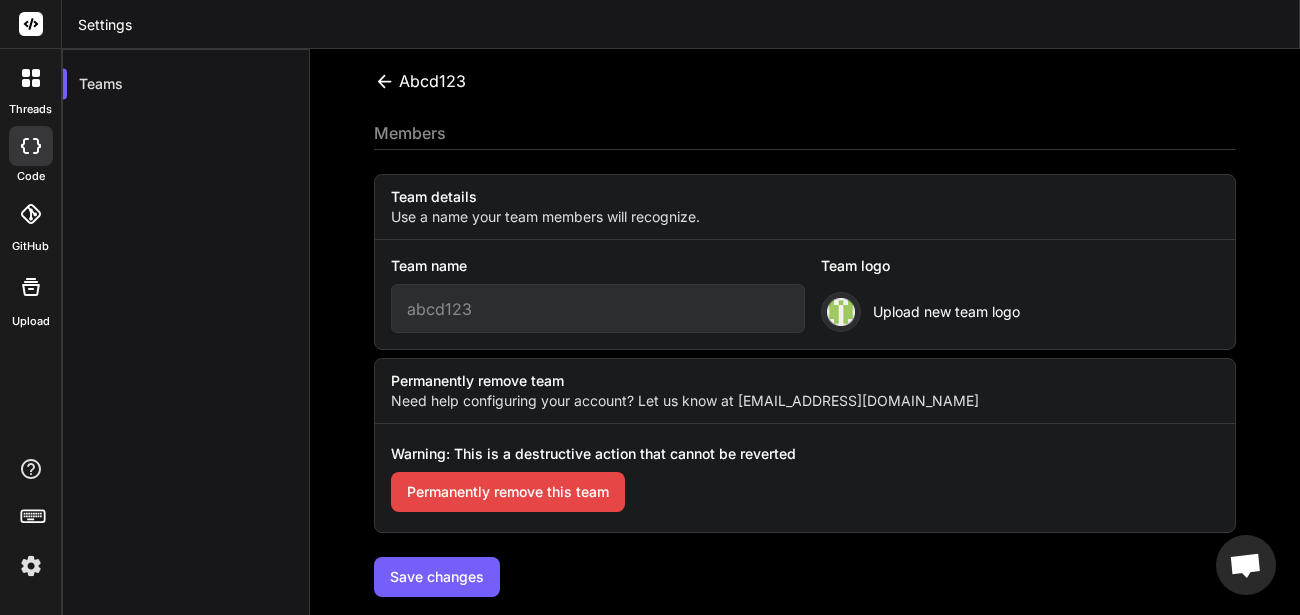 click on "Permanently remove this team" at bounding box center [508, 492] 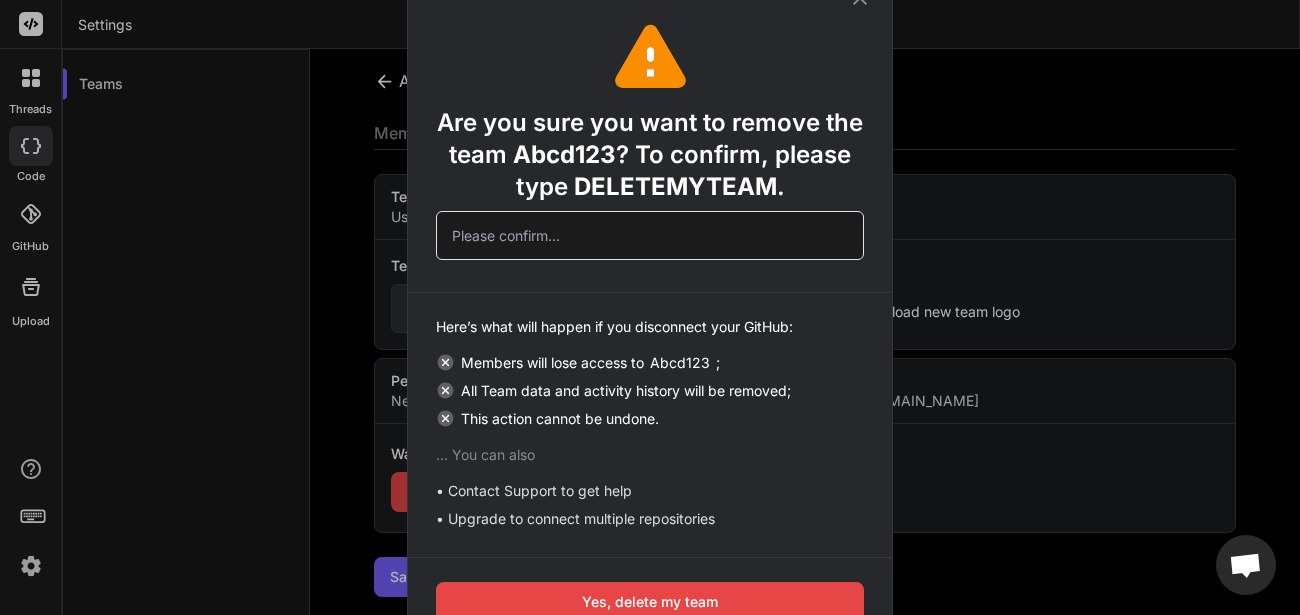 click on "DELETEMYTEAM" at bounding box center [675, 186] 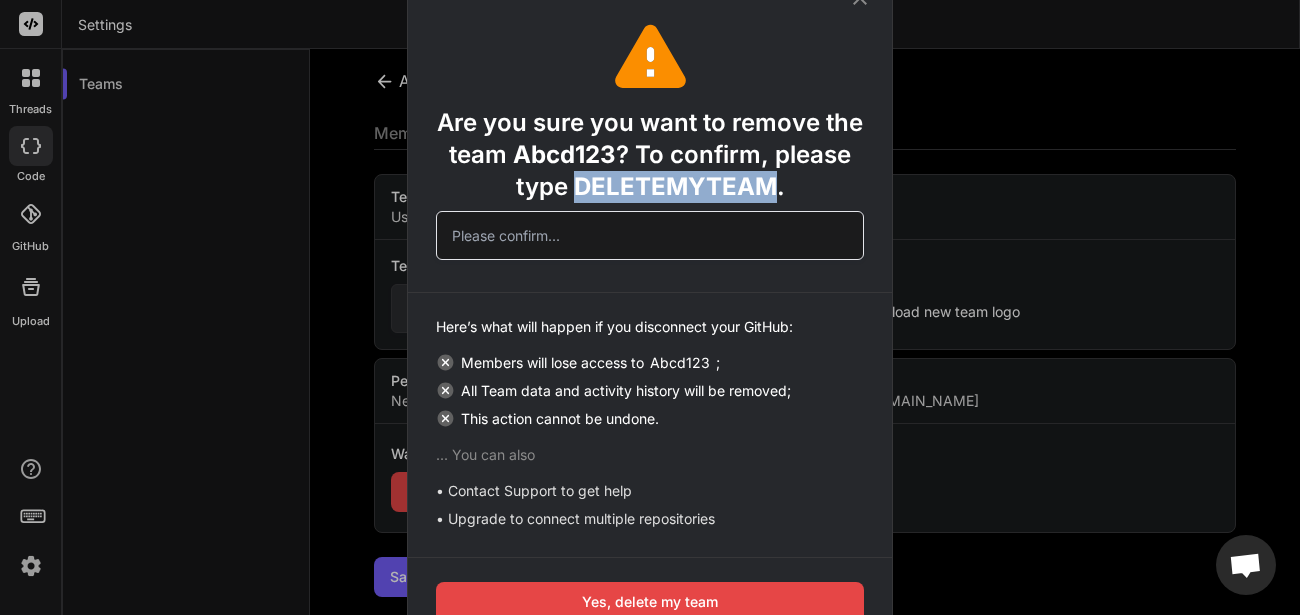 click on "DELETEMYTEAM" at bounding box center [675, 186] 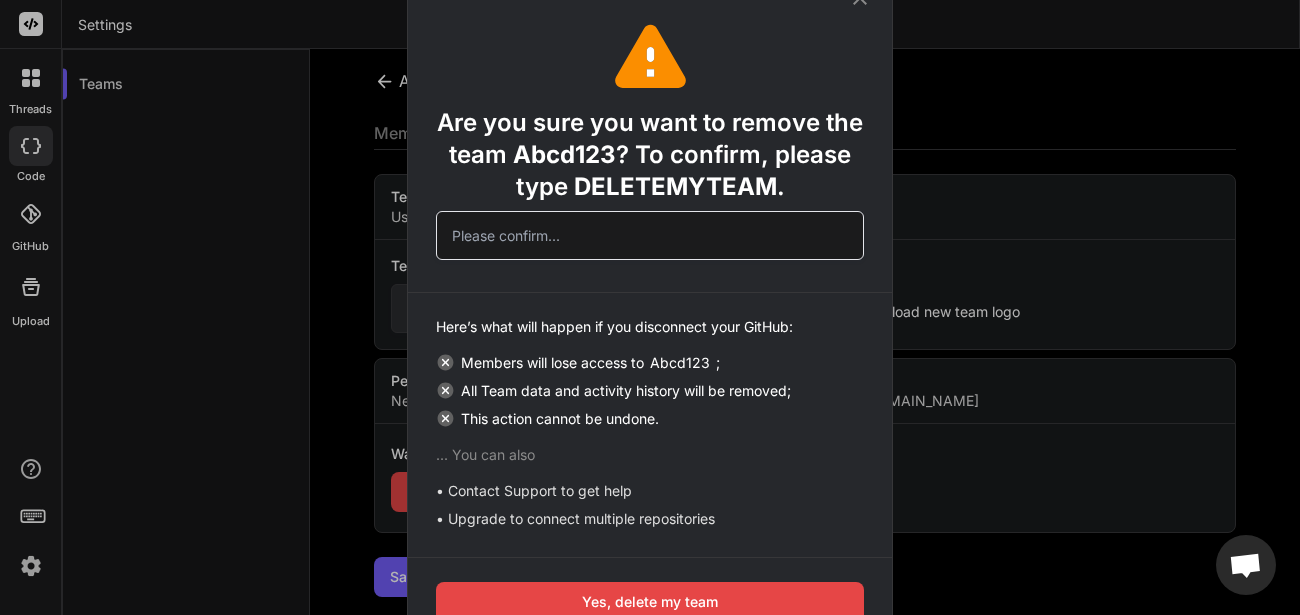 click at bounding box center [650, 235] 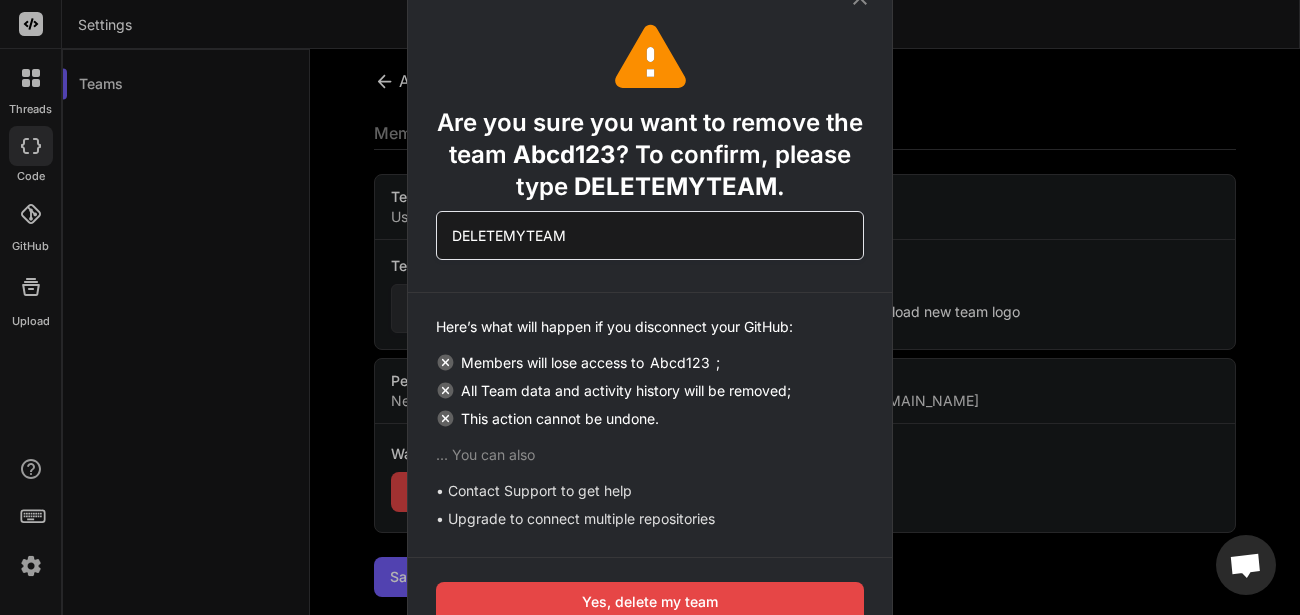 type on "DELETEMYTEAM" 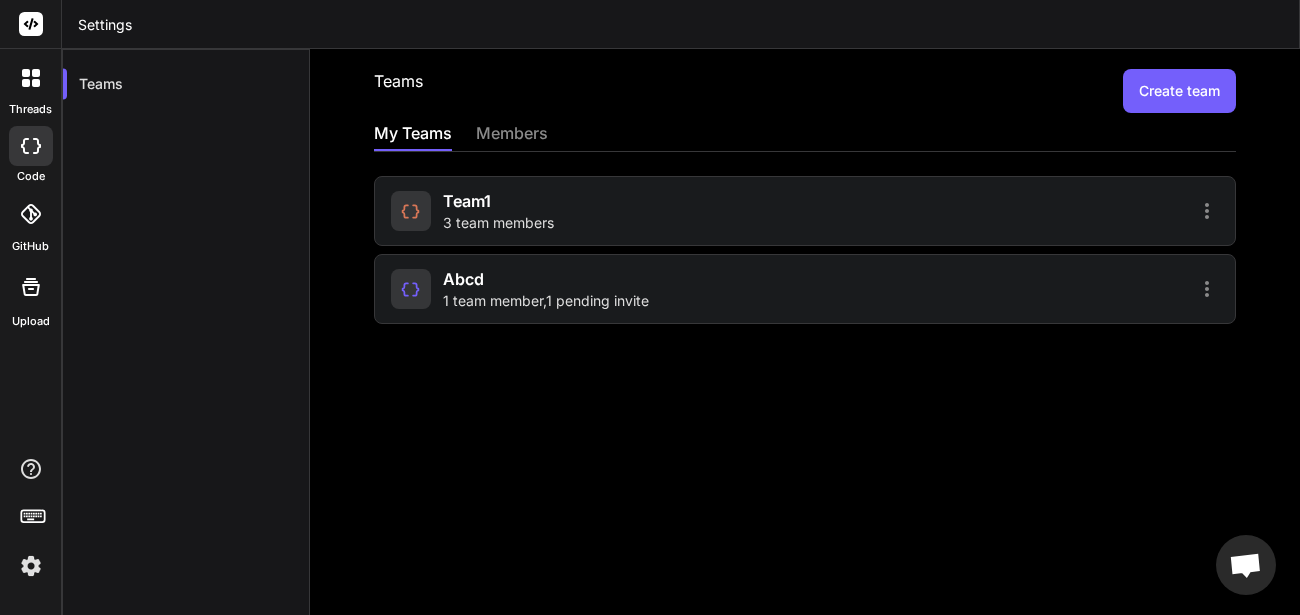 click 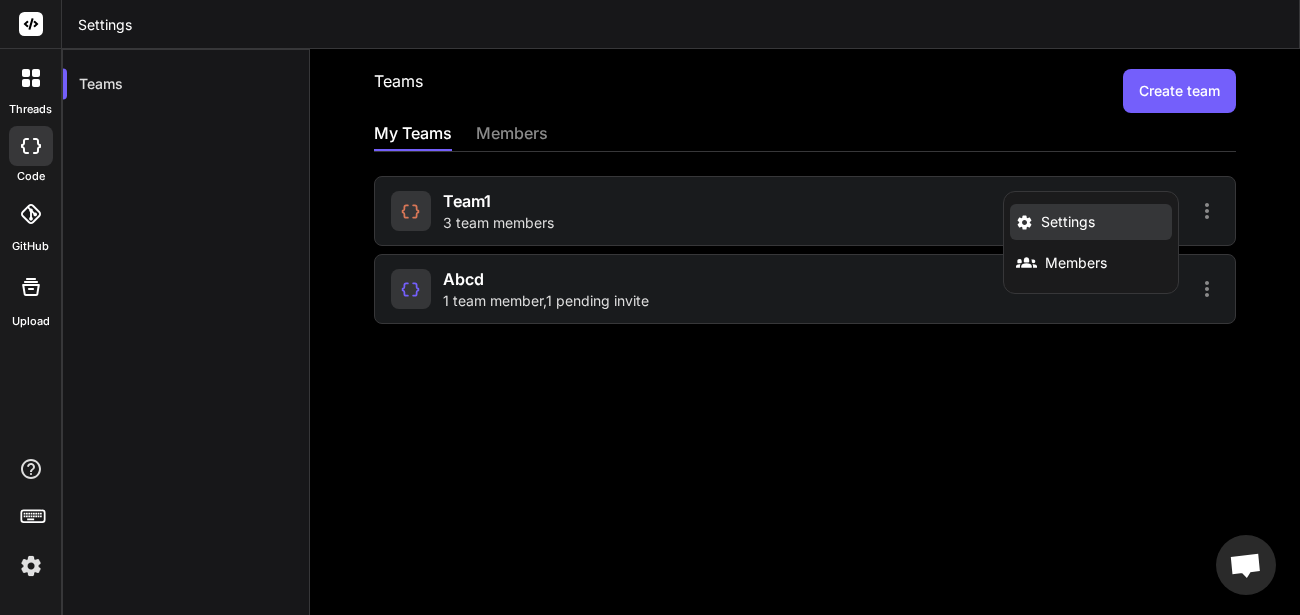 click on "Settings" at bounding box center (1068, 222) 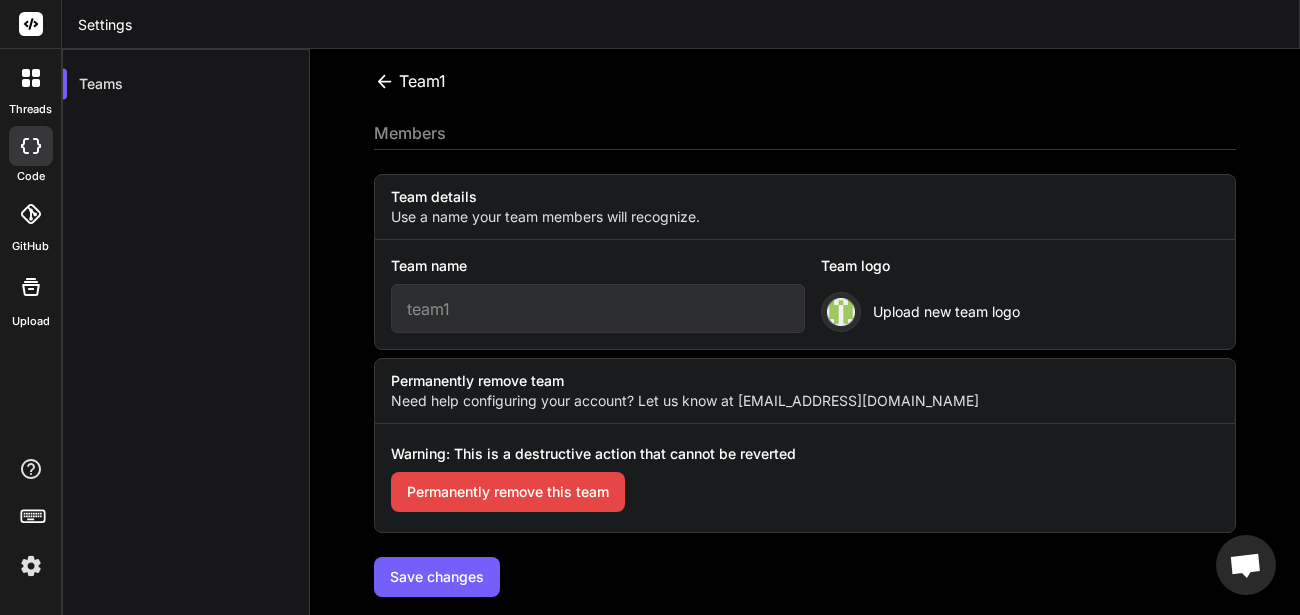 click on "Permanently remove this team" at bounding box center [508, 492] 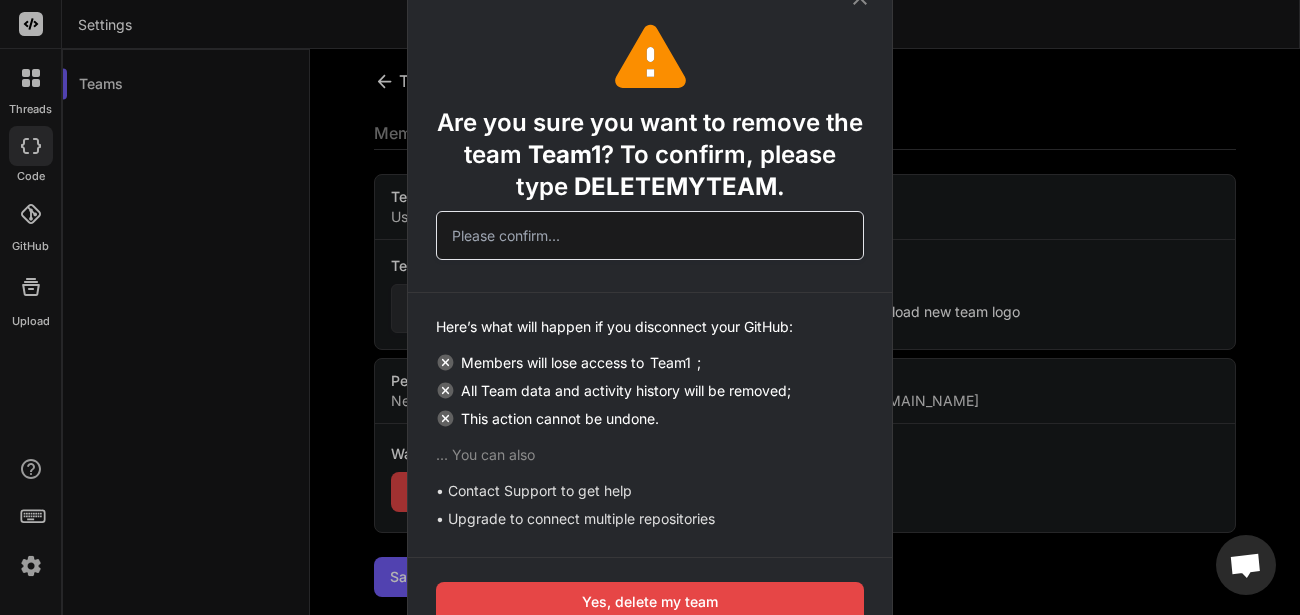 click on "DELETEMYTEAM" at bounding box center (675, 186) 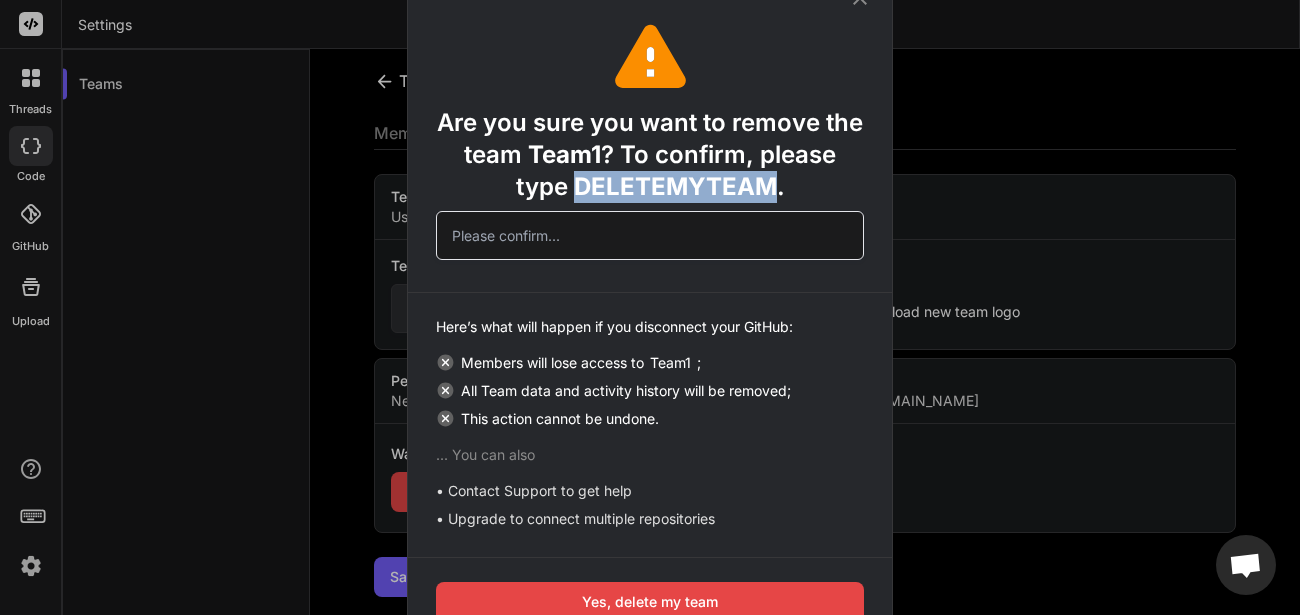 click on "DELETEMYTEAM" at bounding box center (675, 186) 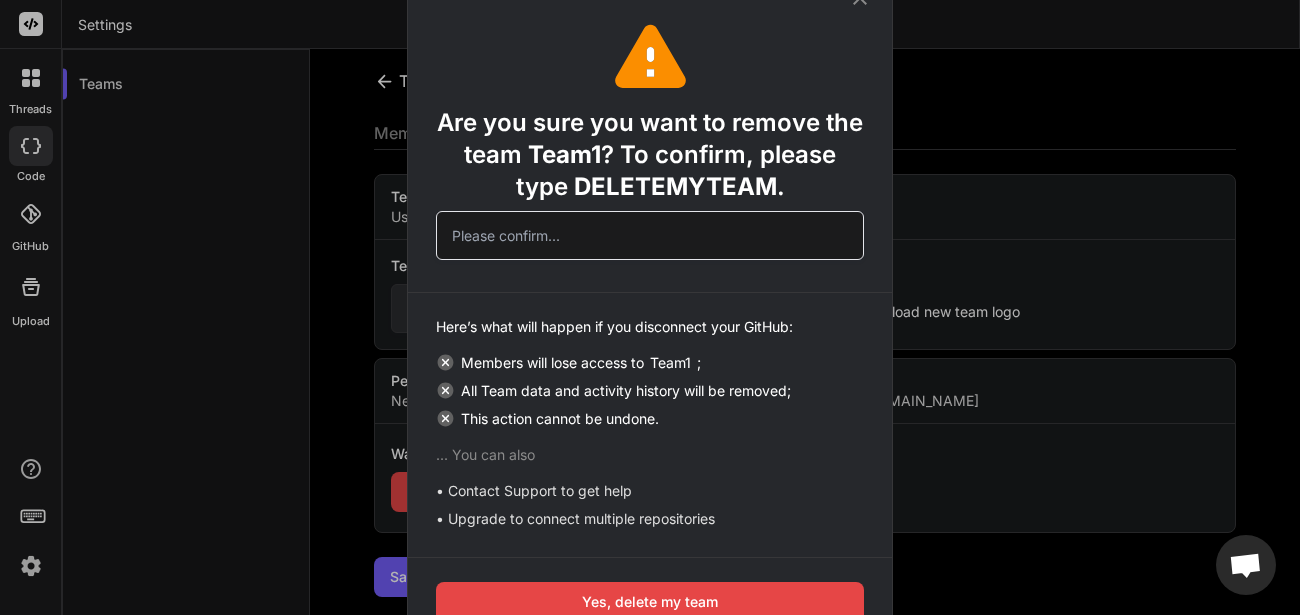 click at bounding box center (650, 235) 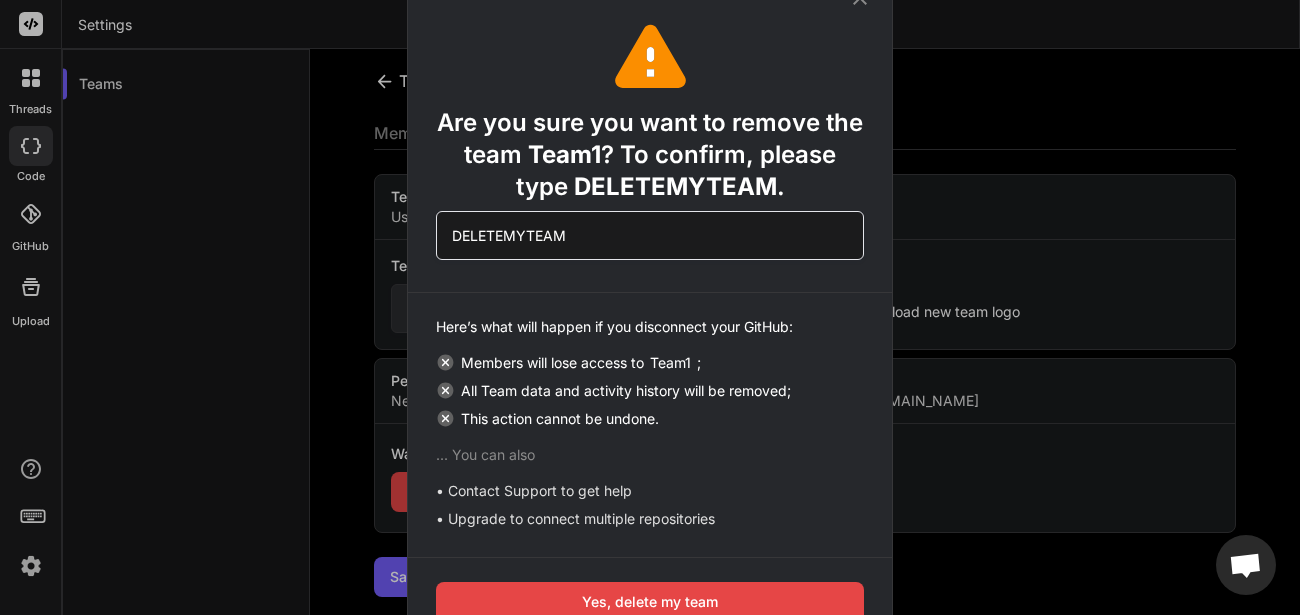 type on "DELETEMYTEAM" 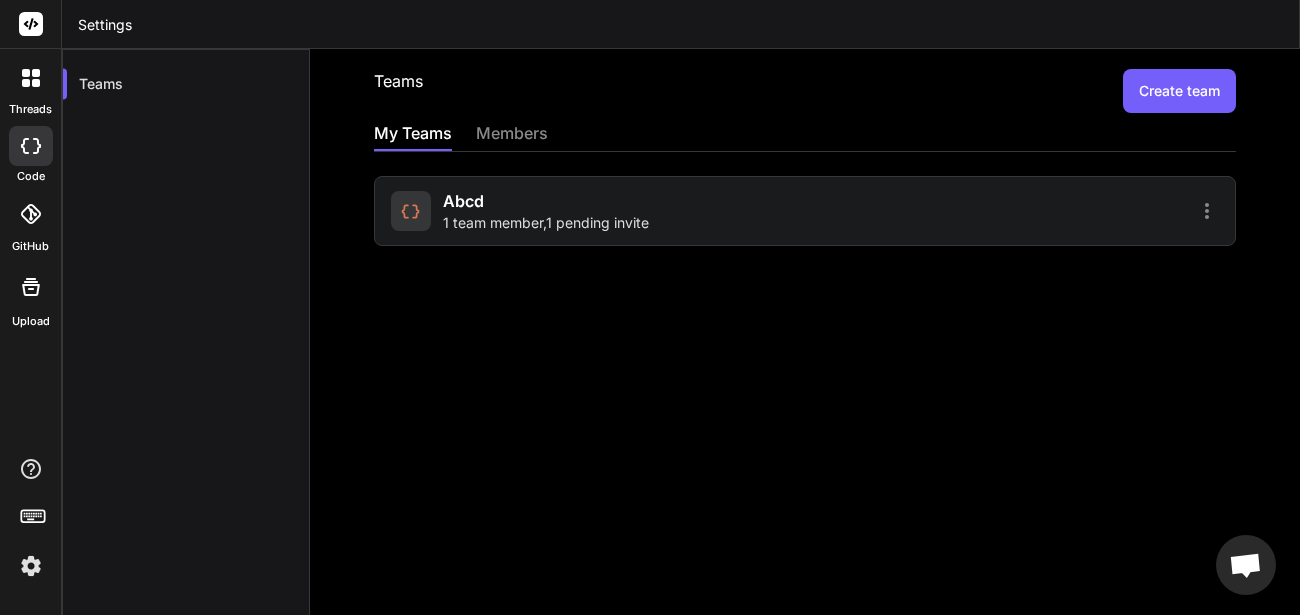 click 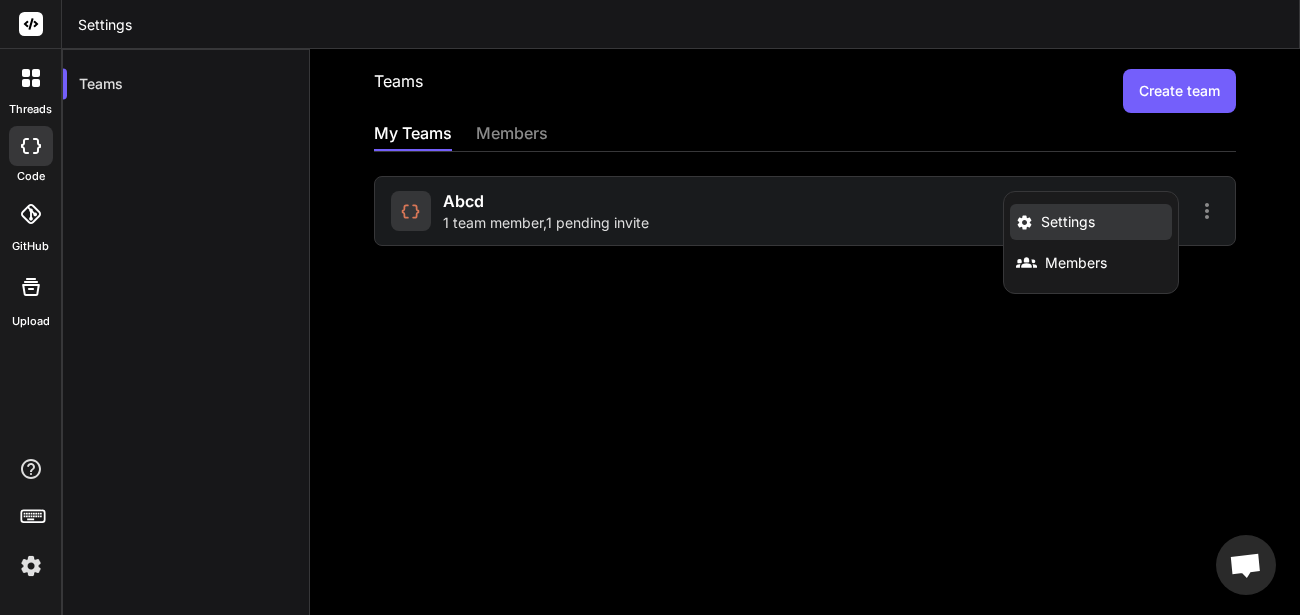 click on "Settings" at bounding box center [1091, 222] 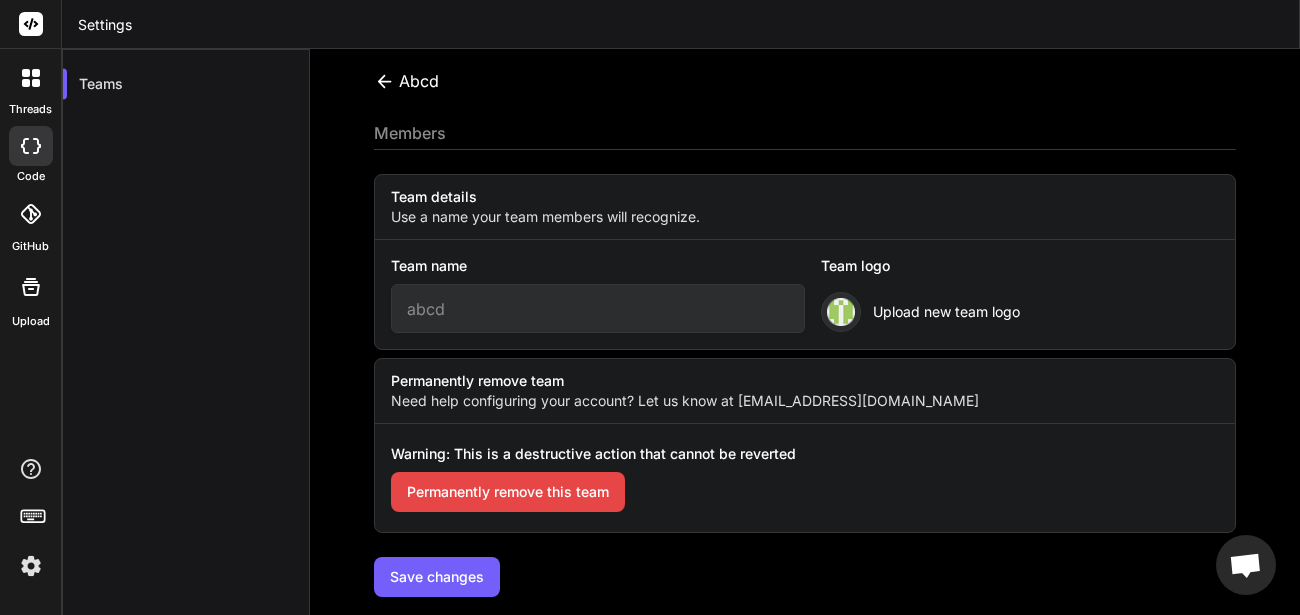 click on "Permanently remove this team" at bounding box center [508, 492] 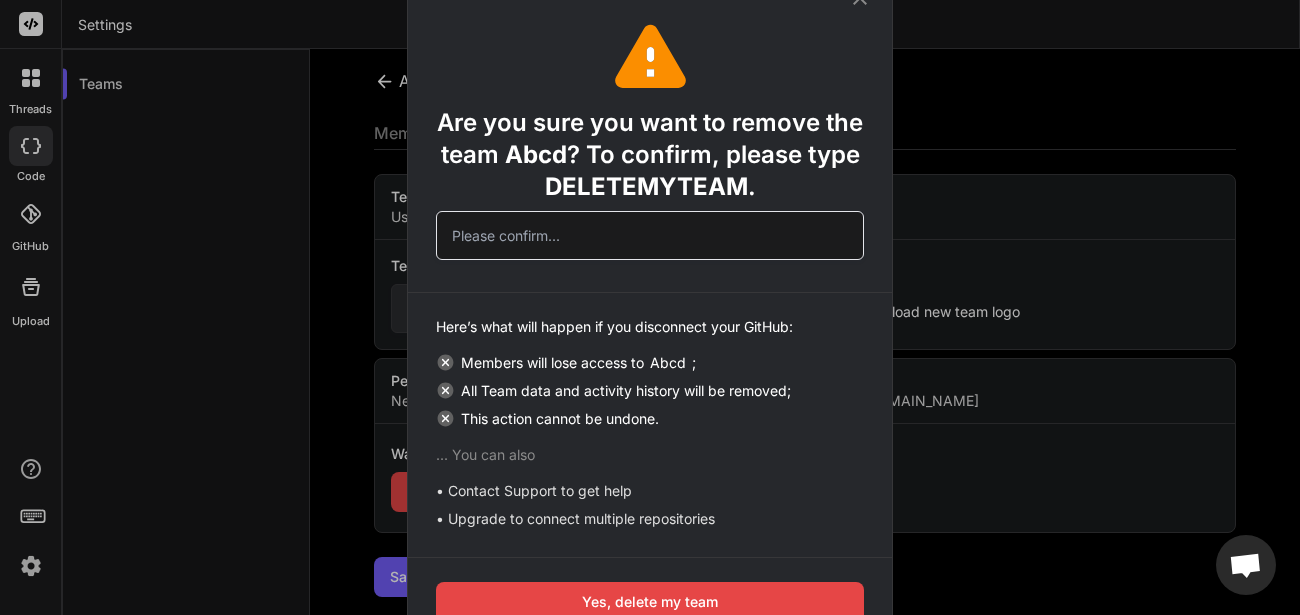 click at bounding box center (650, 235) 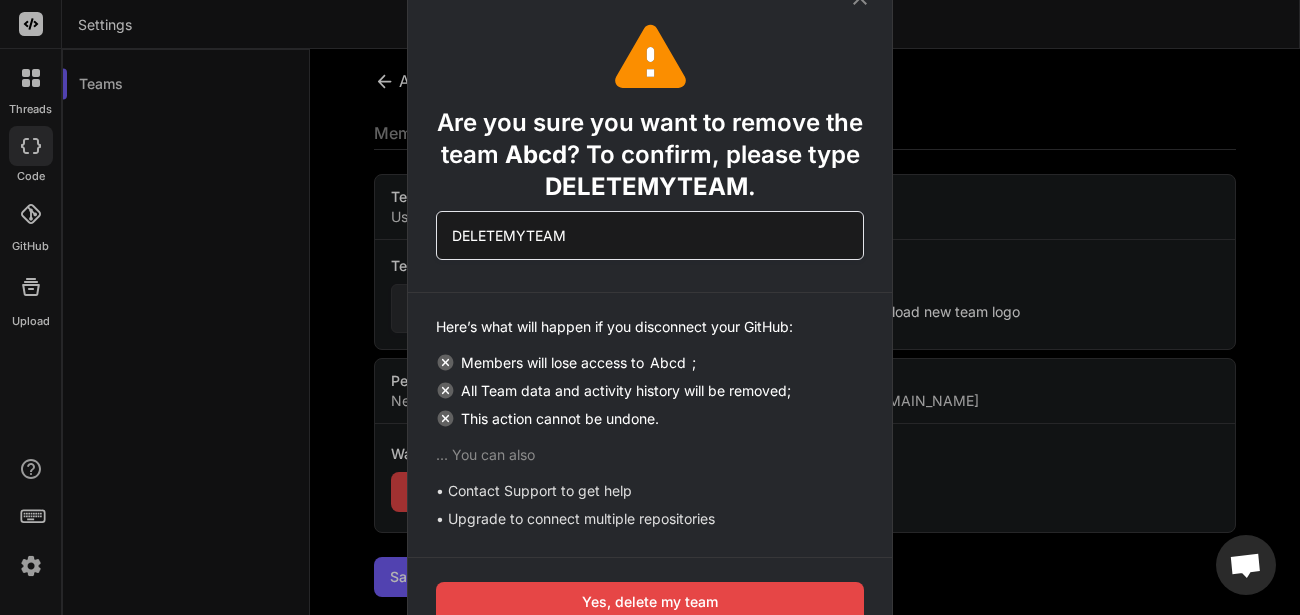 type on "DELETEMYTEAM" 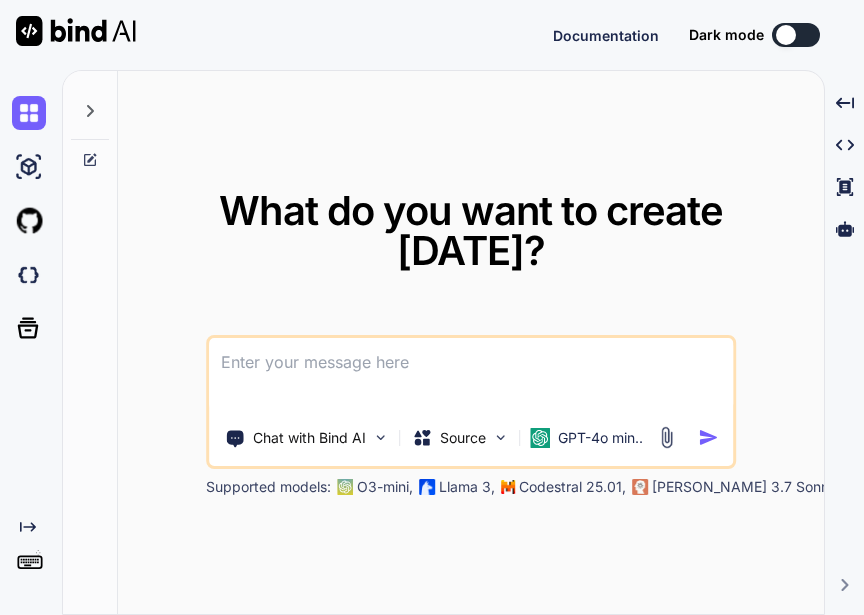 scroll, scrollTop: 0, scrollLeft: 0, axis: both 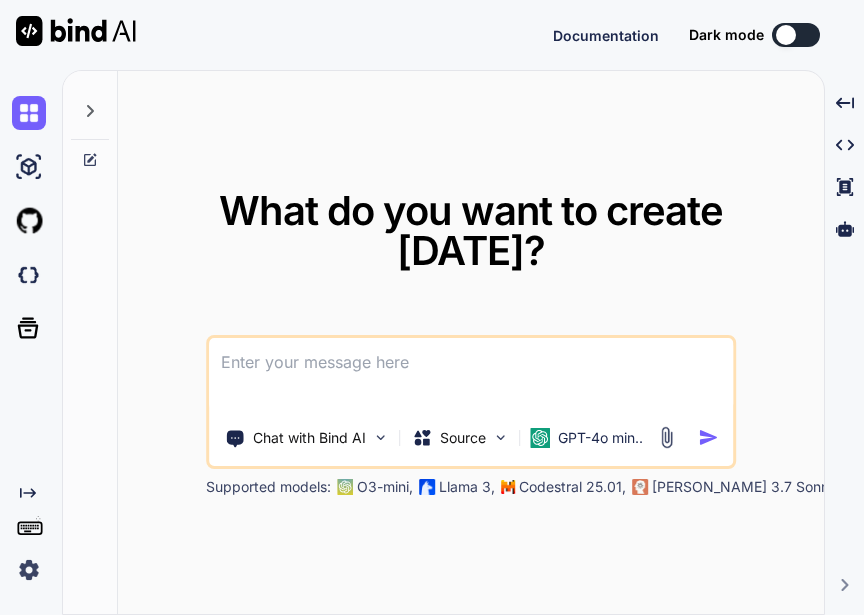 type on "x" 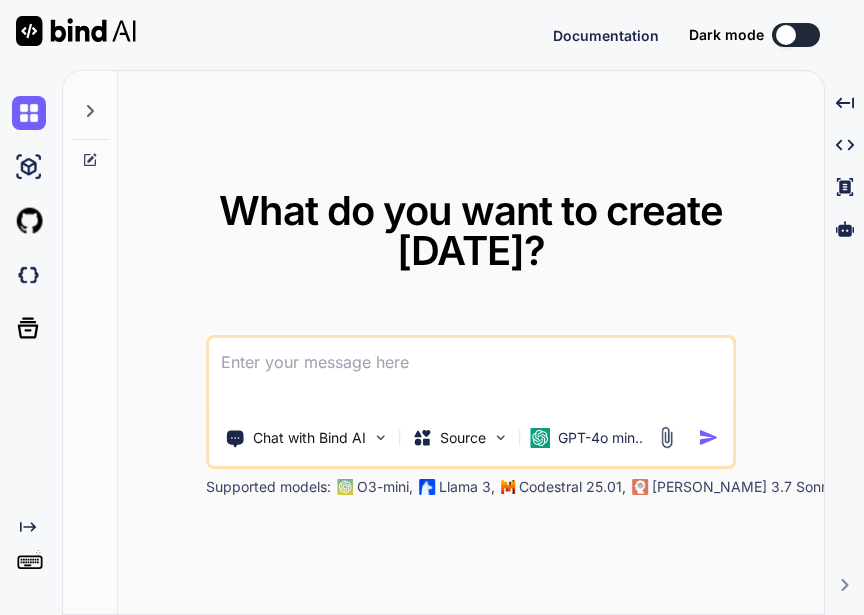 scroll, scrollTop: 0, scrollLeft: 0, axis: both 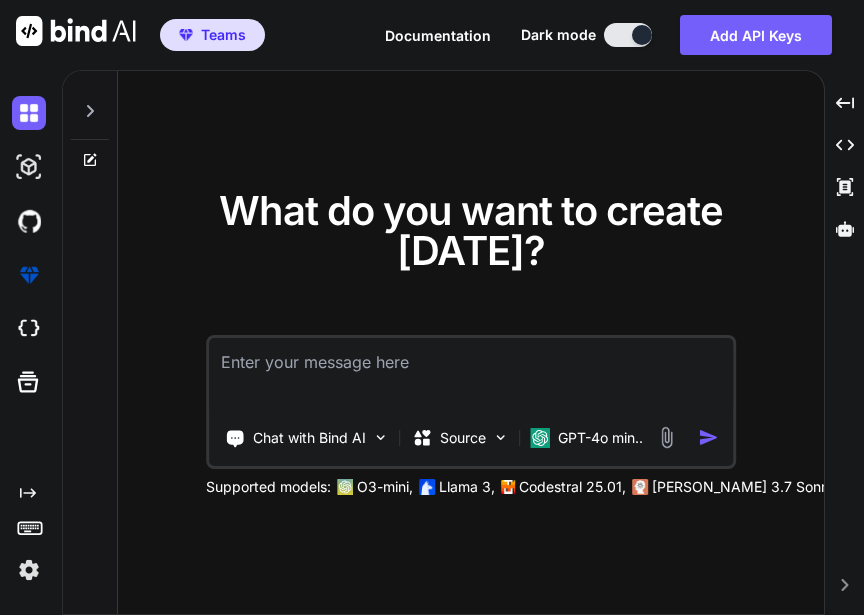 type on "x" 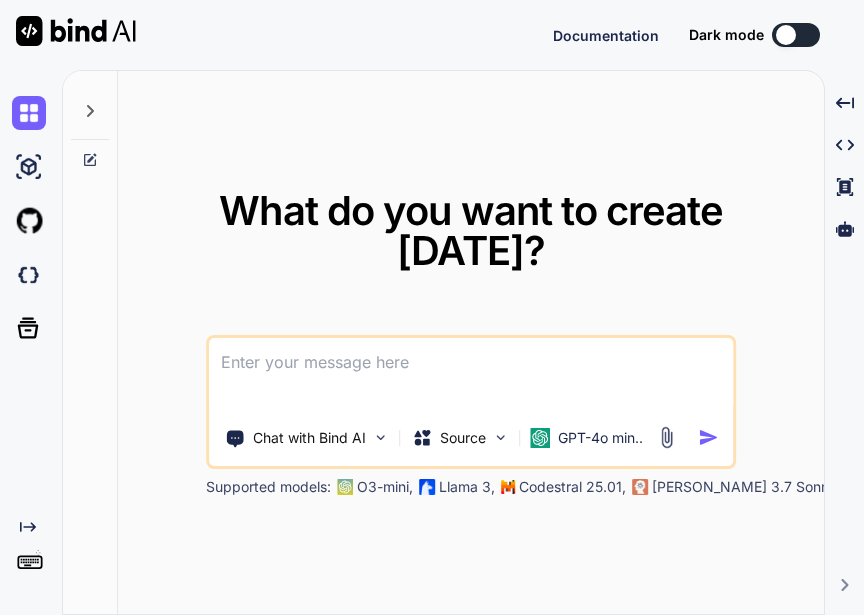 scroll, scrollTop: 0, scrollLeft: 0, axis: both 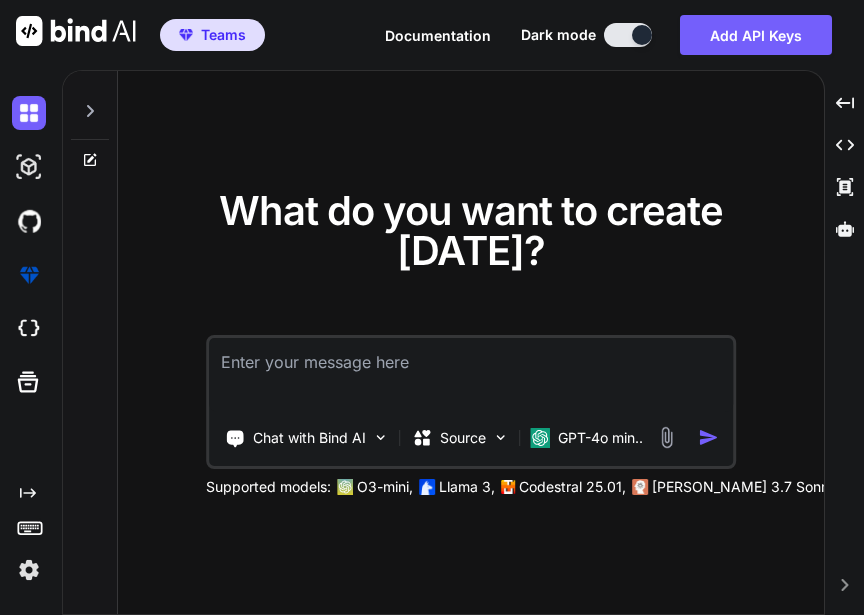 type on "x" 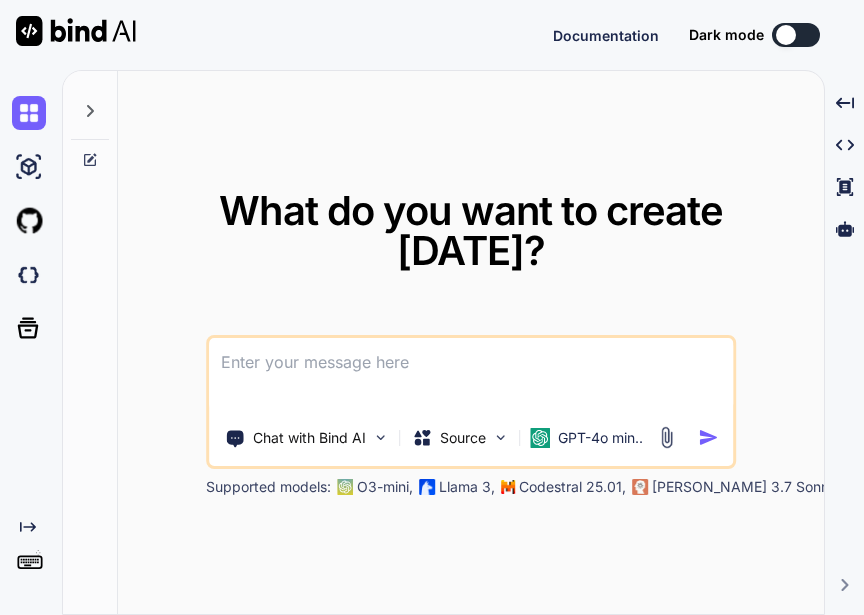 scroll, scrollTop: 0, scrollLeft: 0, axis: both 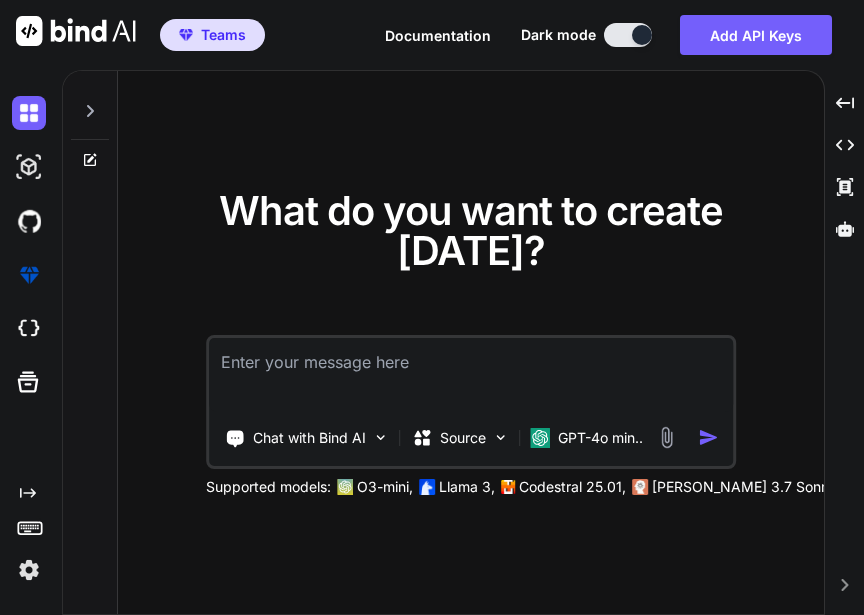 type on "x" 